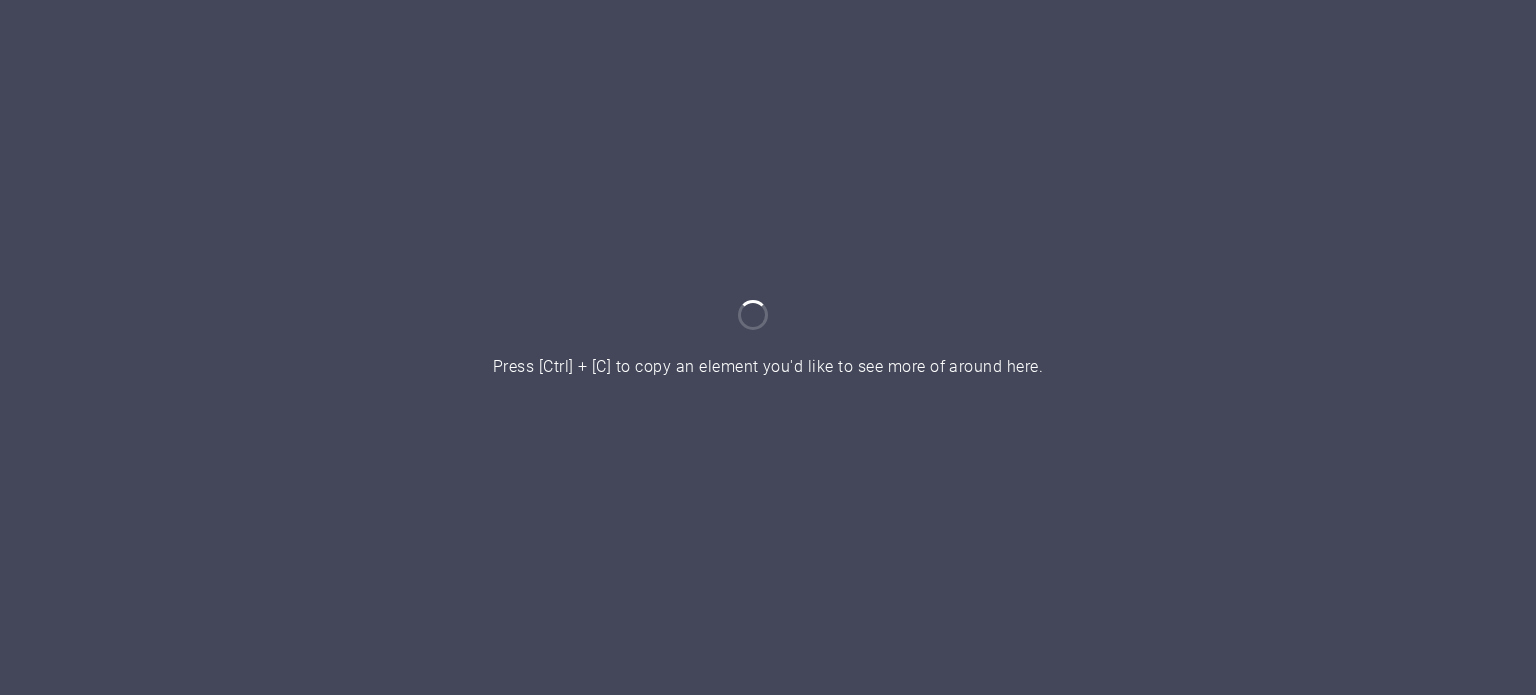 scroll, scrollTop: 0, scrollLeft: 0, axis: both 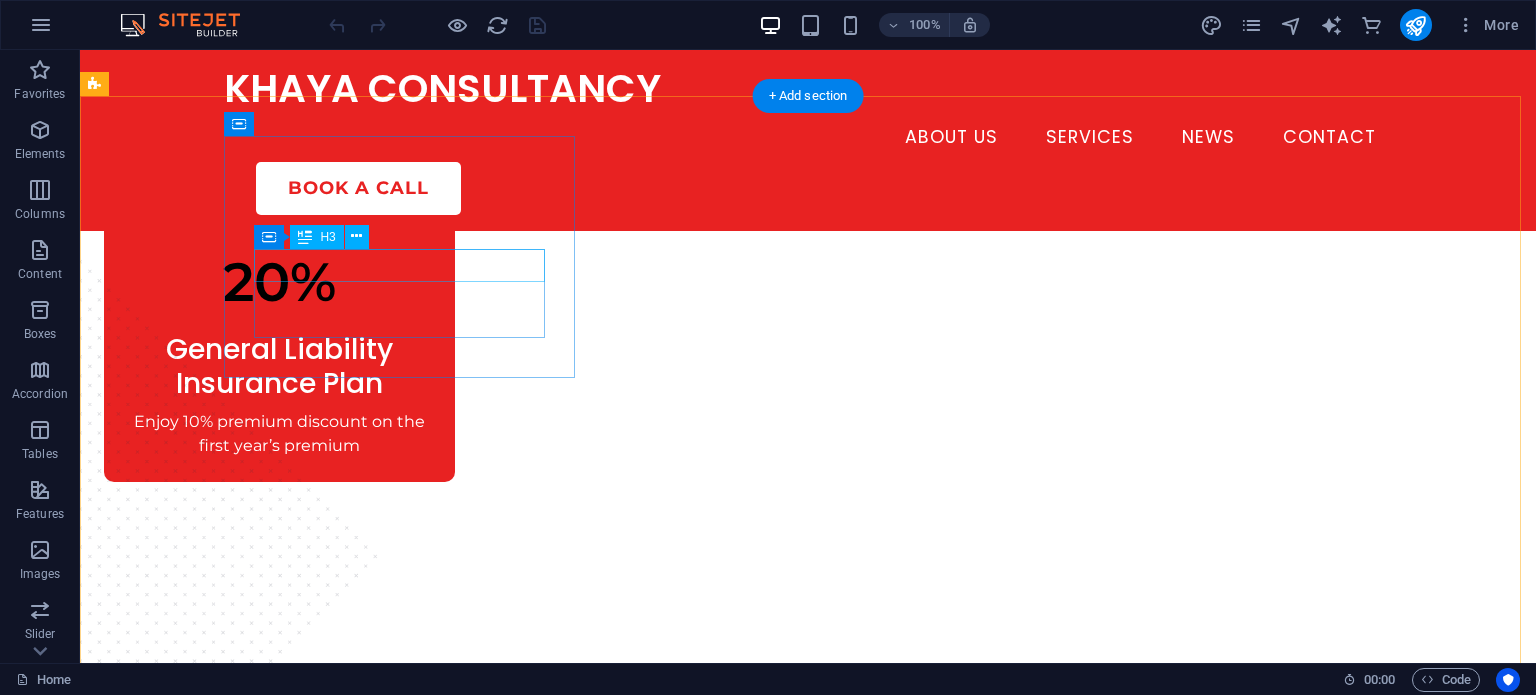 click on "General Liability" at bounding box center [279, 1100] 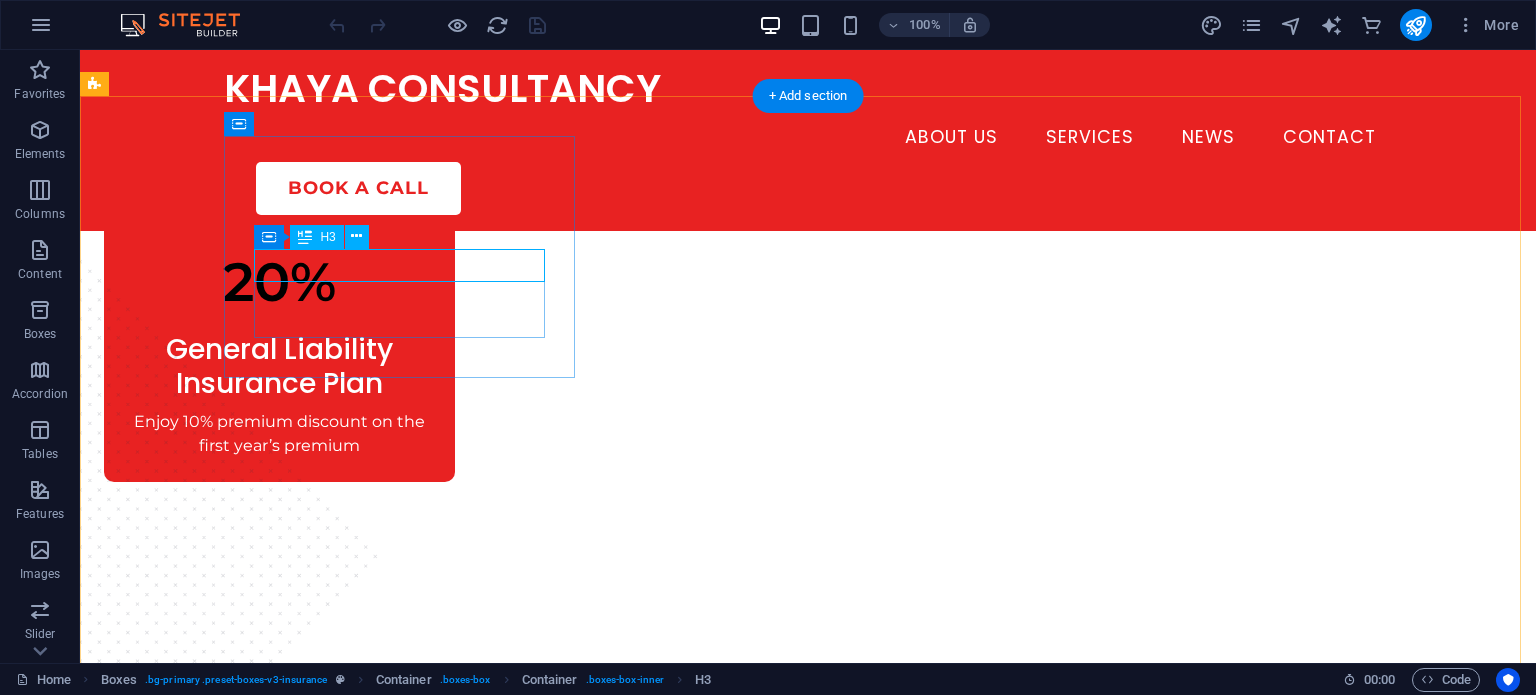 click on "General Liability" at bounding box center (279, 1100) 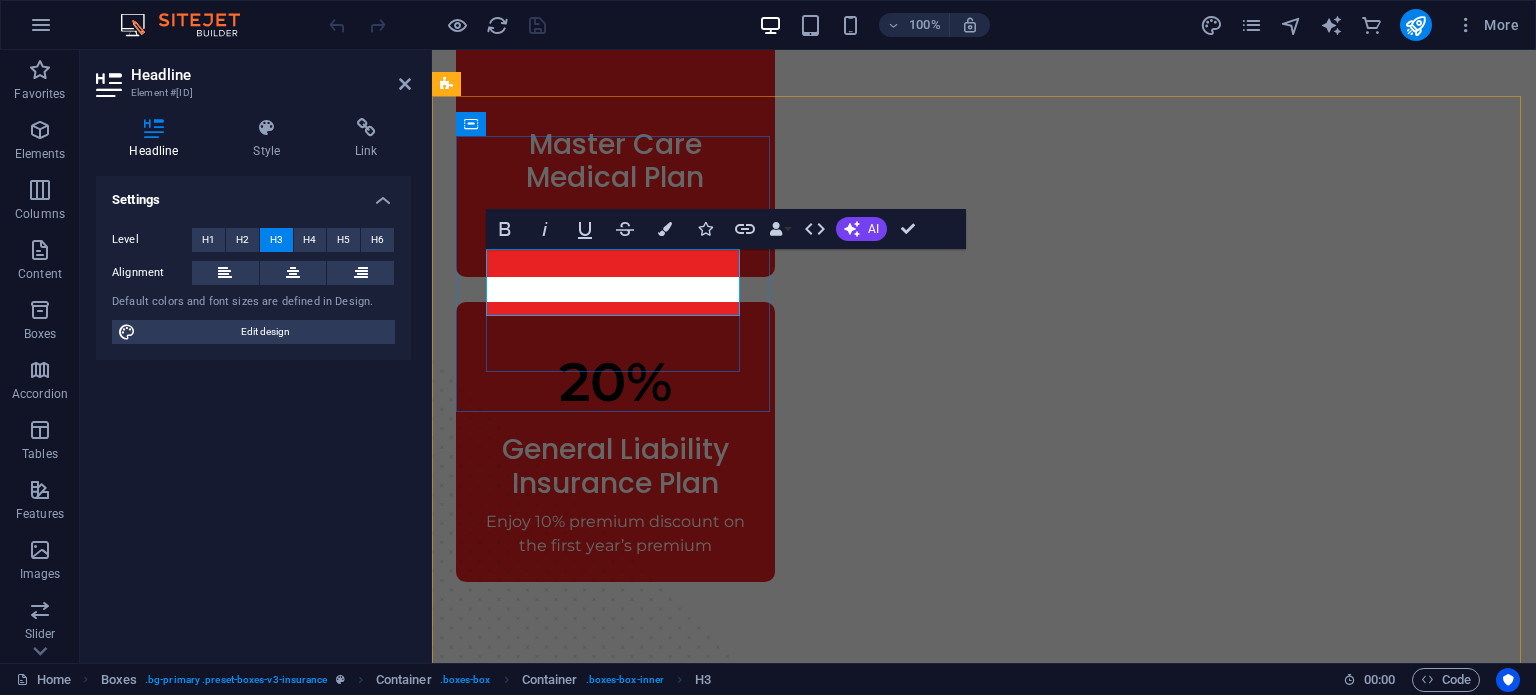 click on "Business Registration" at bounding box center [615, 1216] 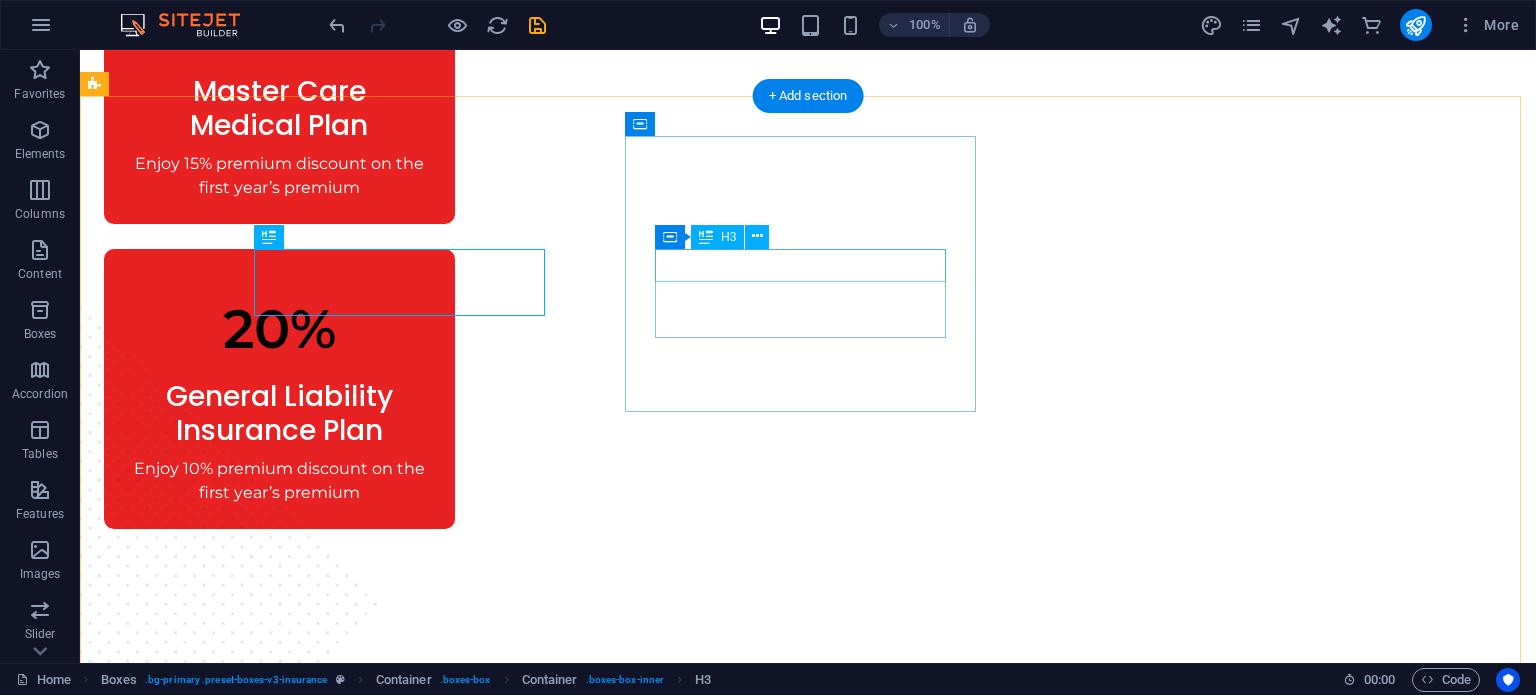 click on "Cyber Insurance" at bounding box center (279, 1448) 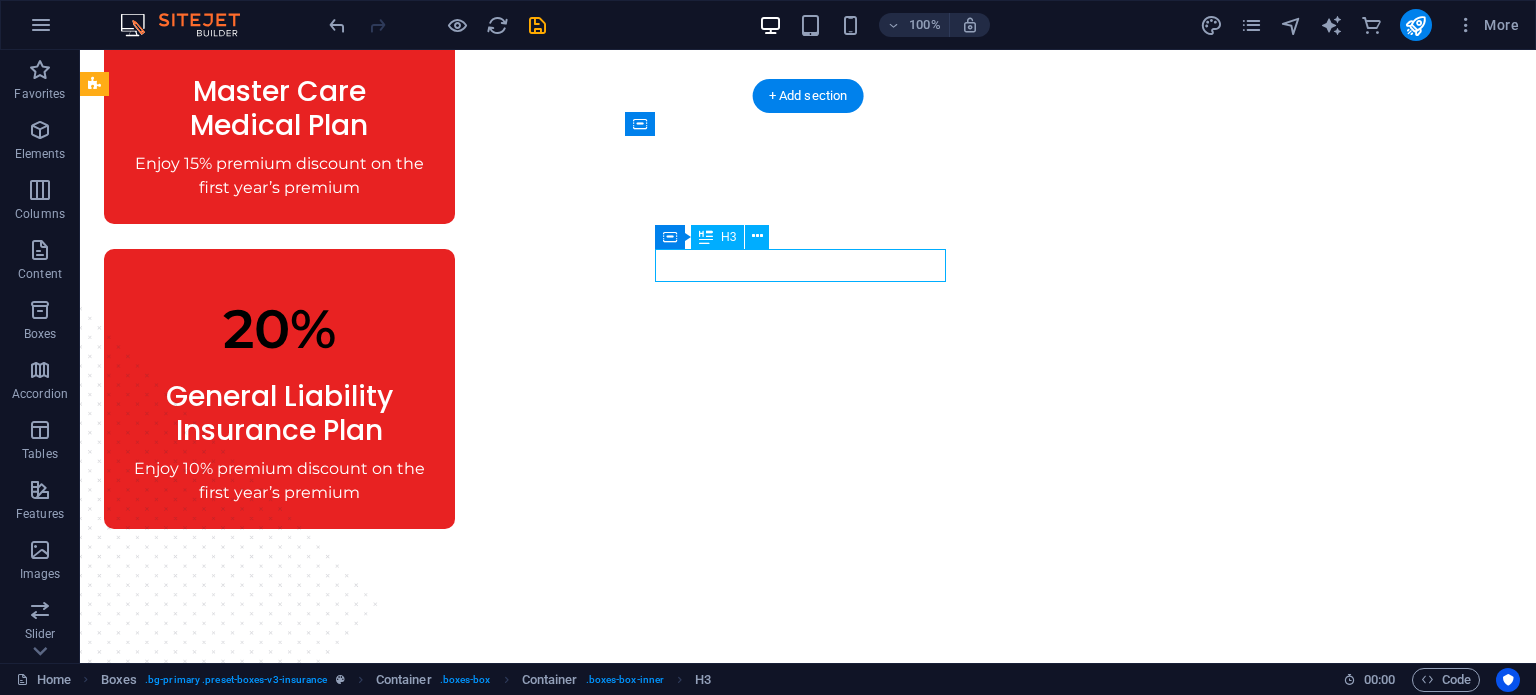 click on "Cyber Insurance" at bounding box center [279, 1448] 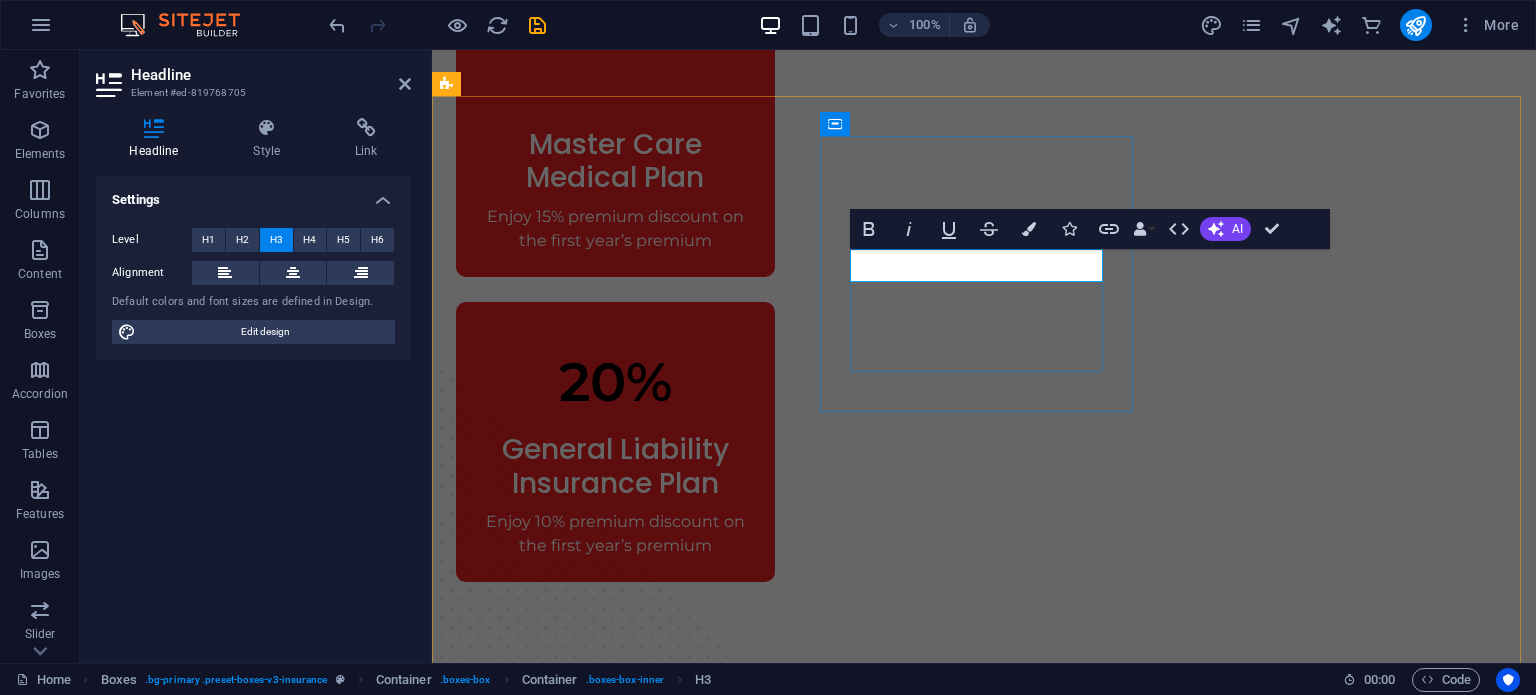 click on "Accounting & Bookkeeping" at bounding box center (615, 1517) 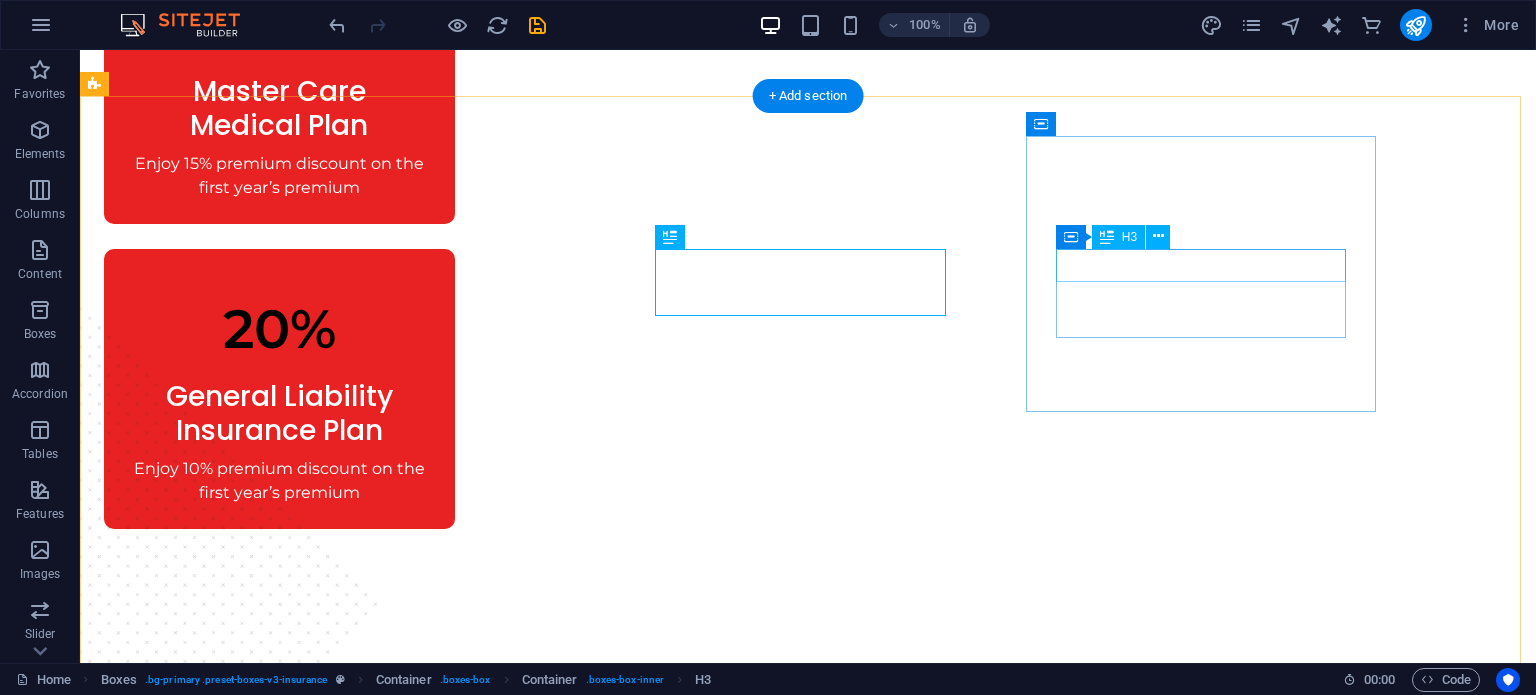 click on "Fidelity Bond" at bounding box center (279, 1750) 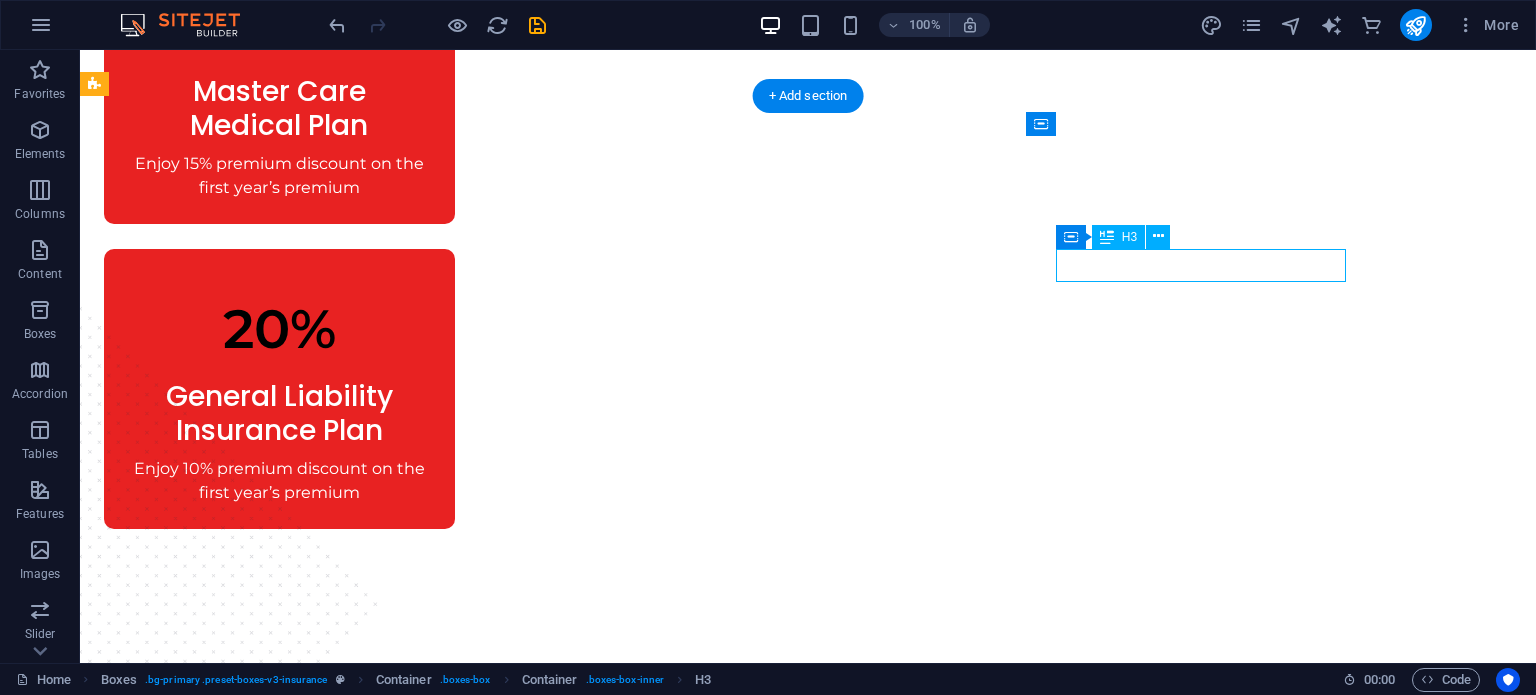click on "Fidelity Bond" at bounding box center [279, 1750] 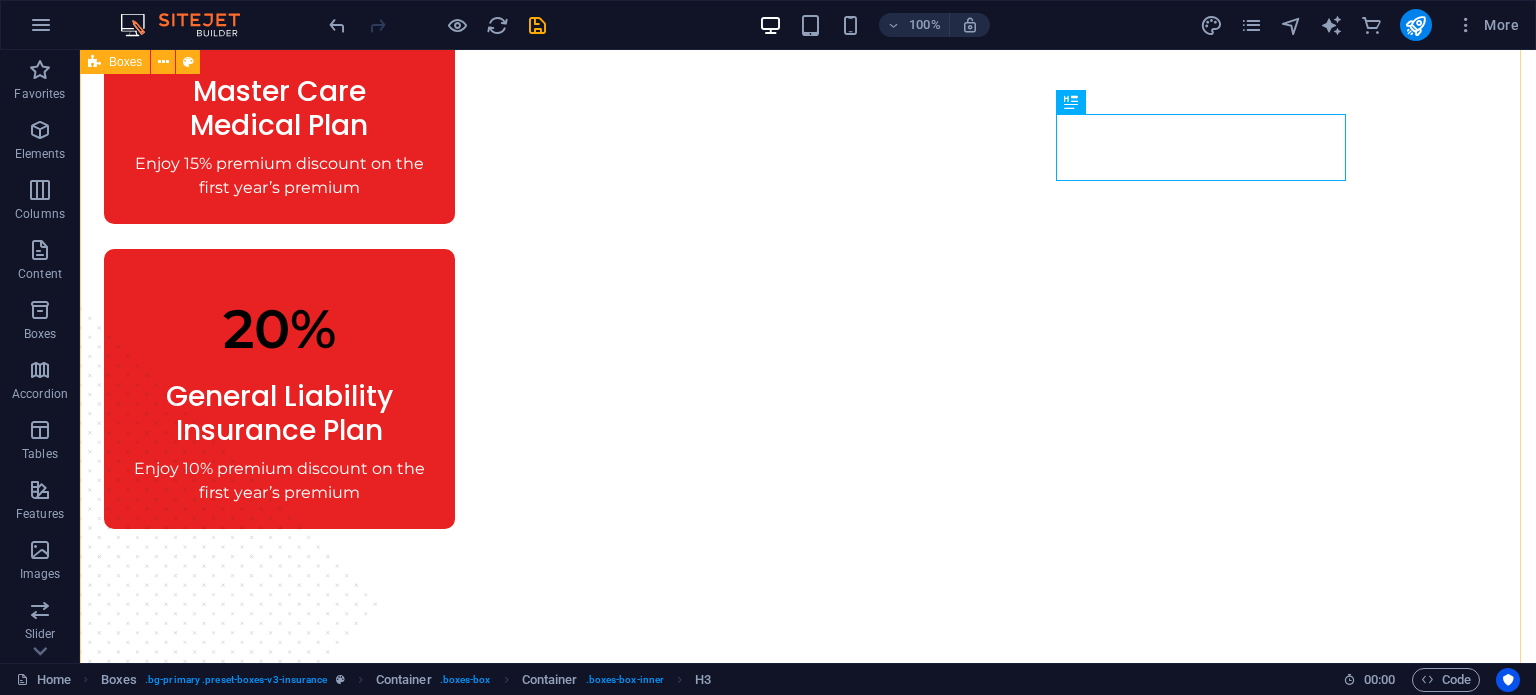 scroll, scrollTop: 2080, scrollLeft: 0, axis: vertical 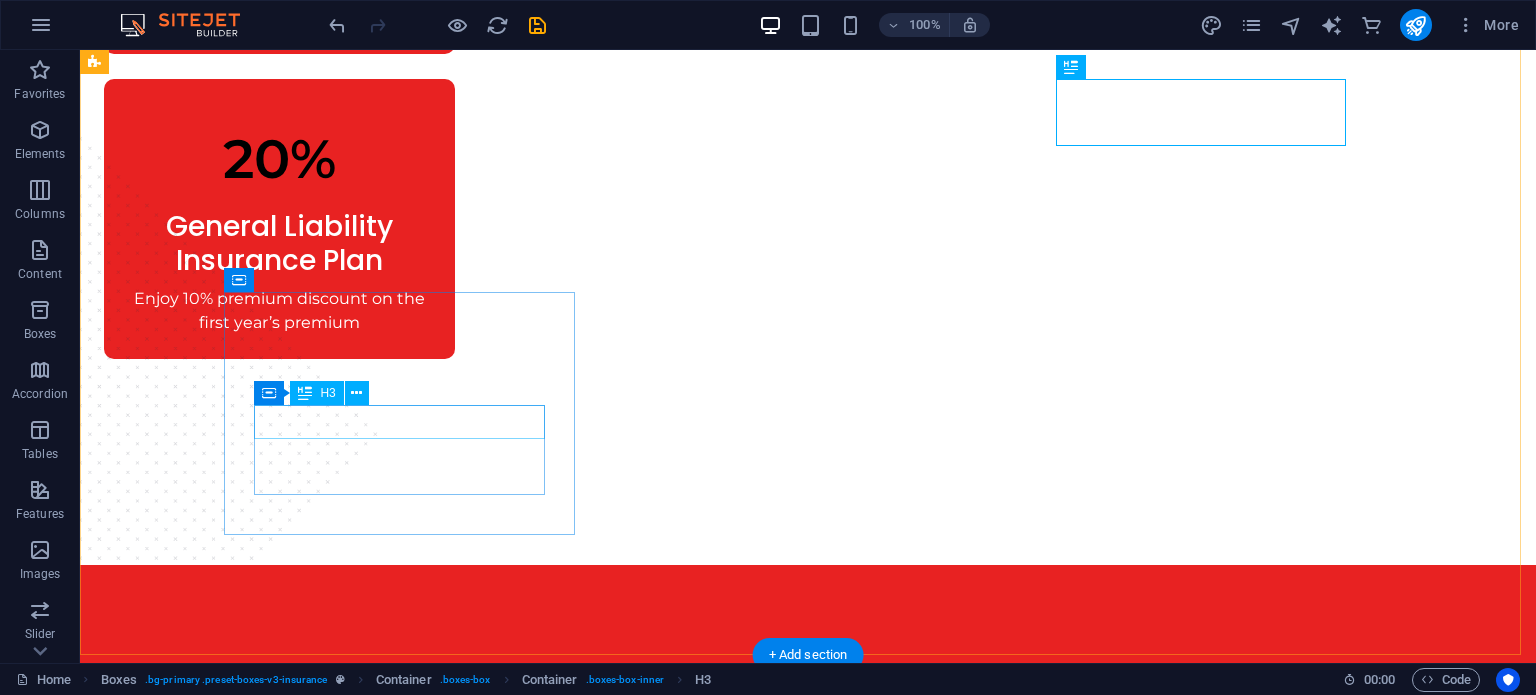 click on "Contents Cover" at bounding box center (279, 1881) 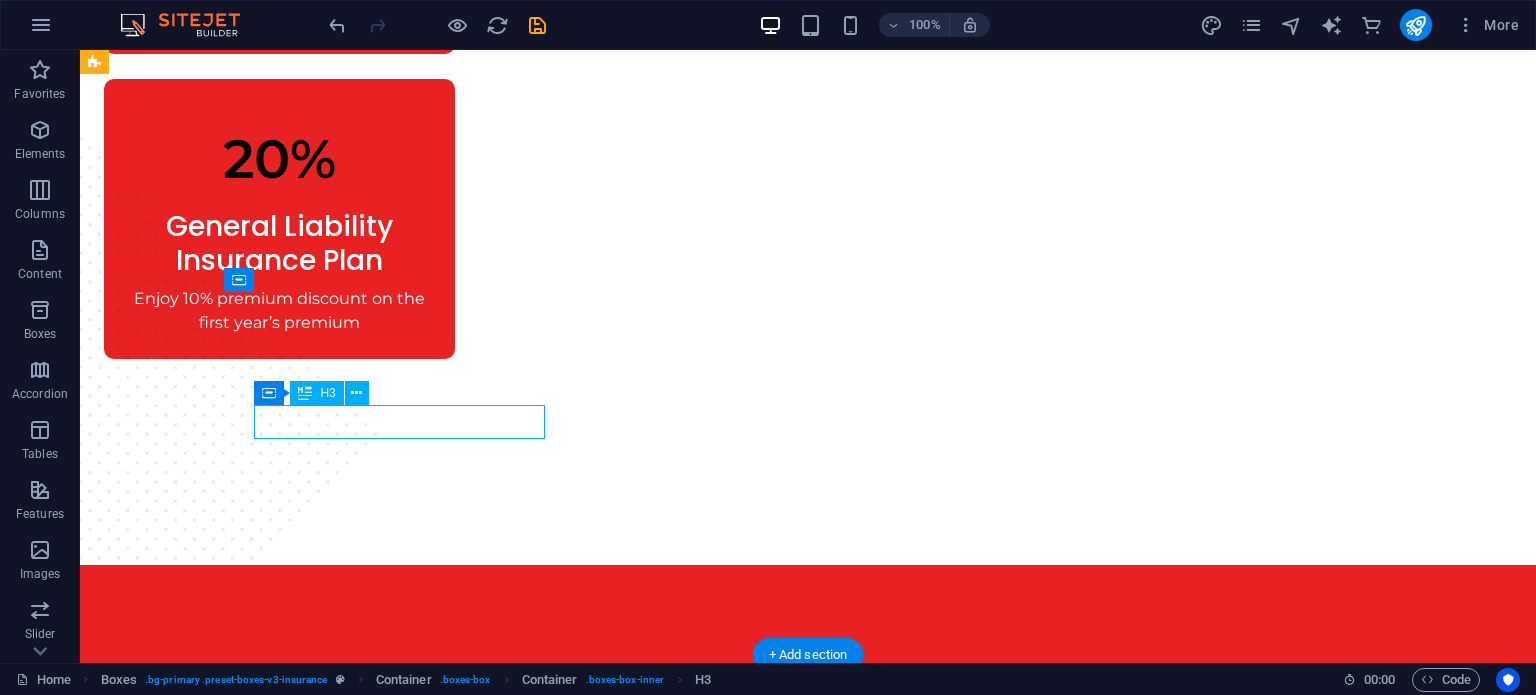 click on "Contents Cover" at bounding box center [279, 1881] 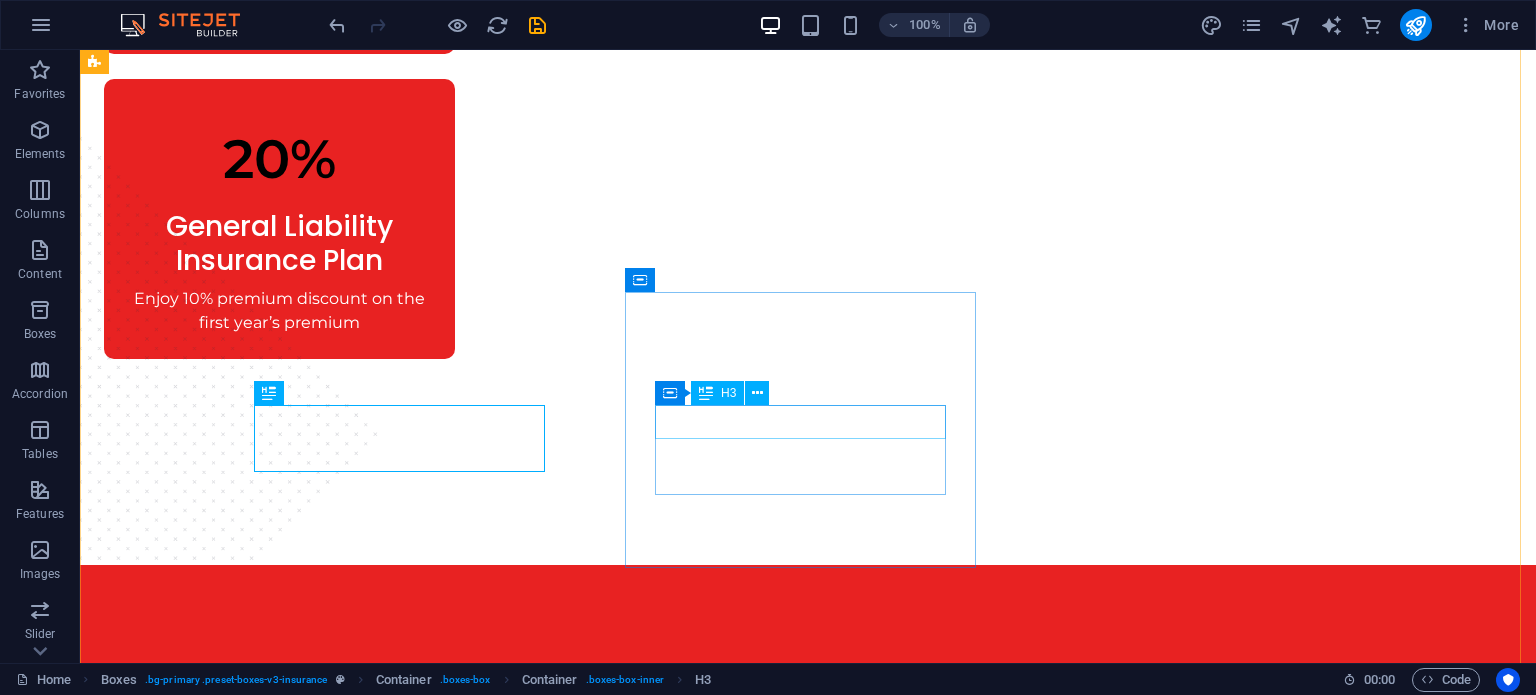 click on "Office Indemnity" at bounding box center (279, 2182) 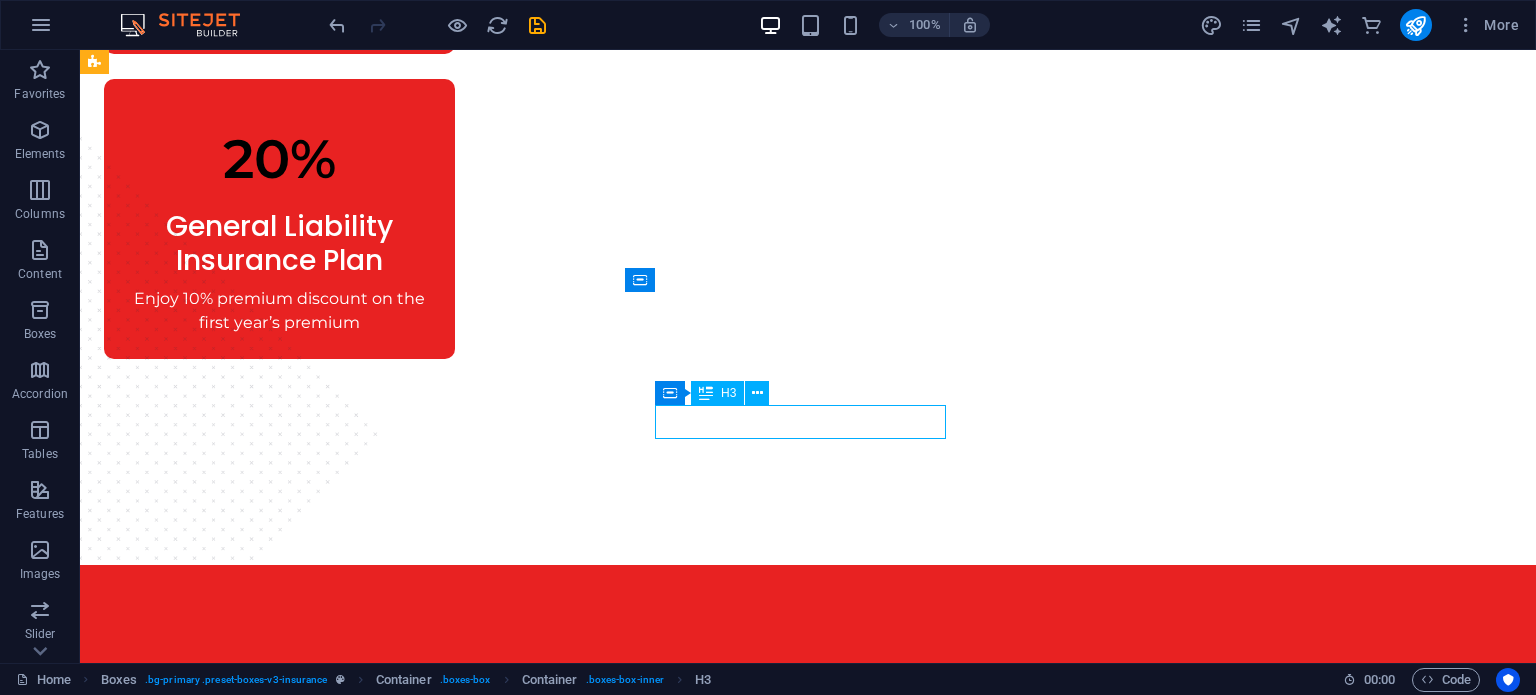 click on "Office Indemnity" at bounding box center (279, 2182) 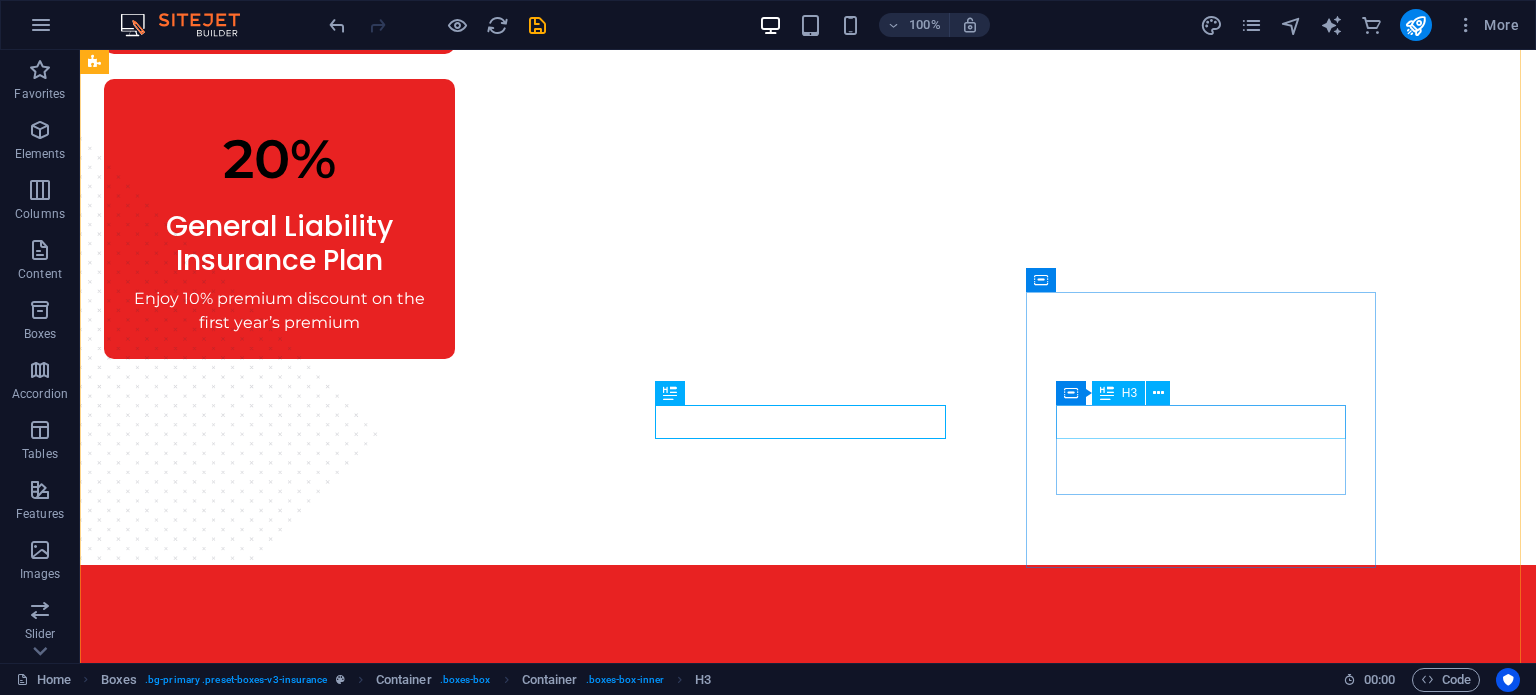click on "Health Insurance" at bounding box center [279, 2450] 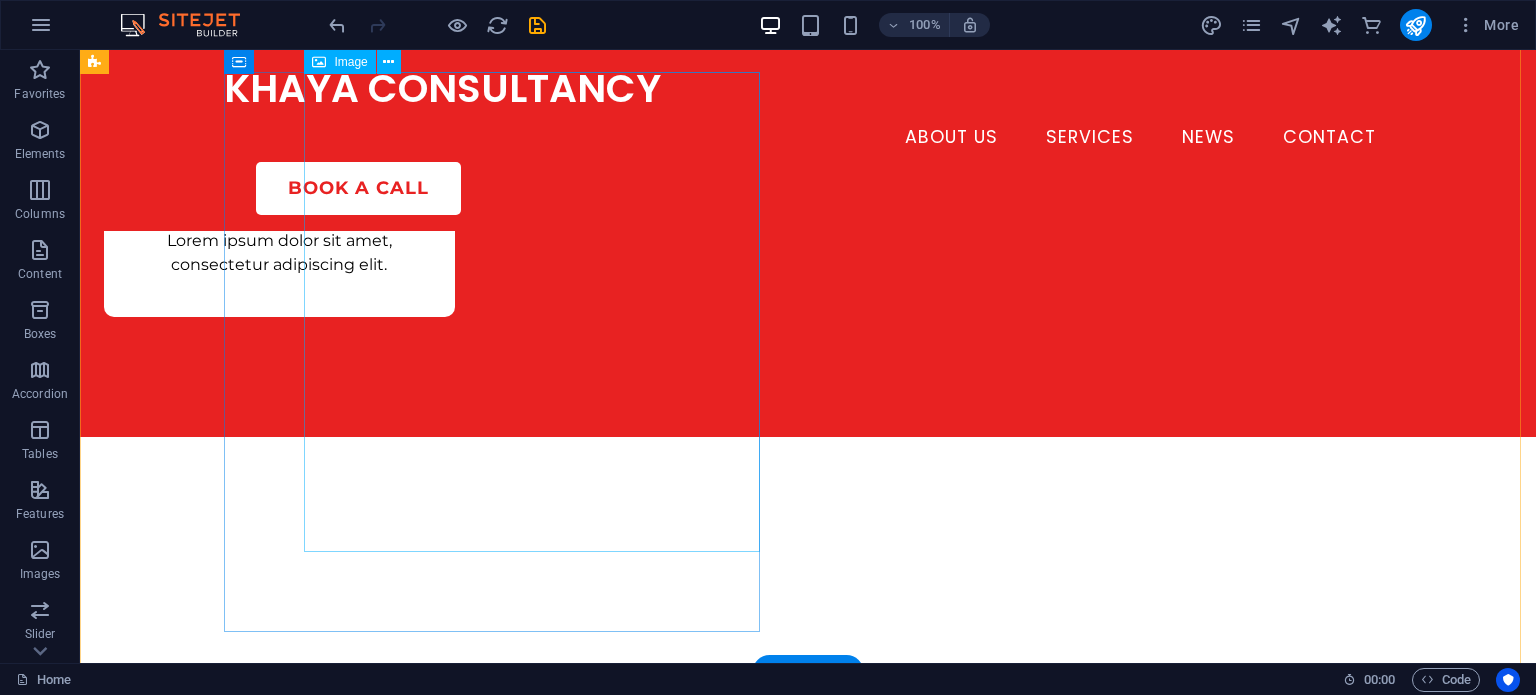 scroll, scrollTop: 4088, scrollLeft: 0, axis: vertical 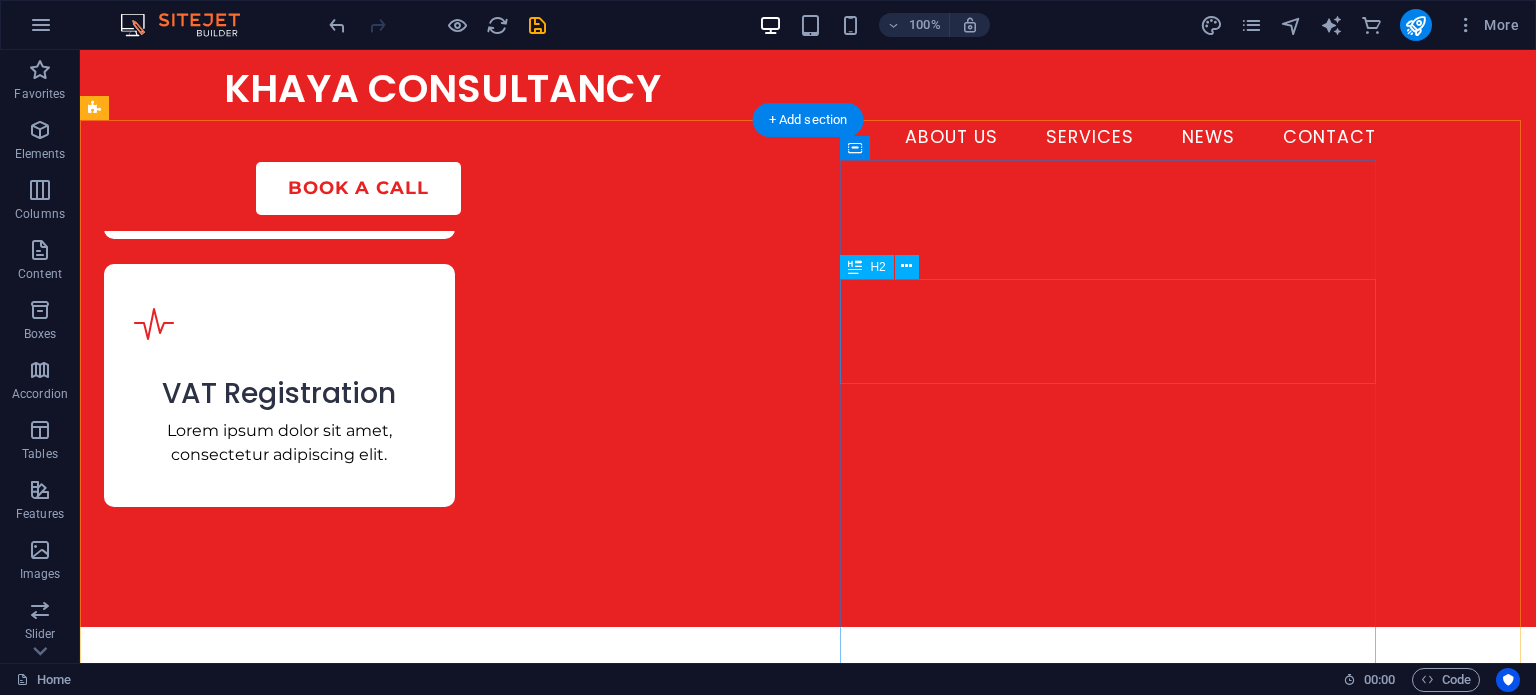 click on "One Company  For All Your Insurances" at bounding box center (372, 3541) 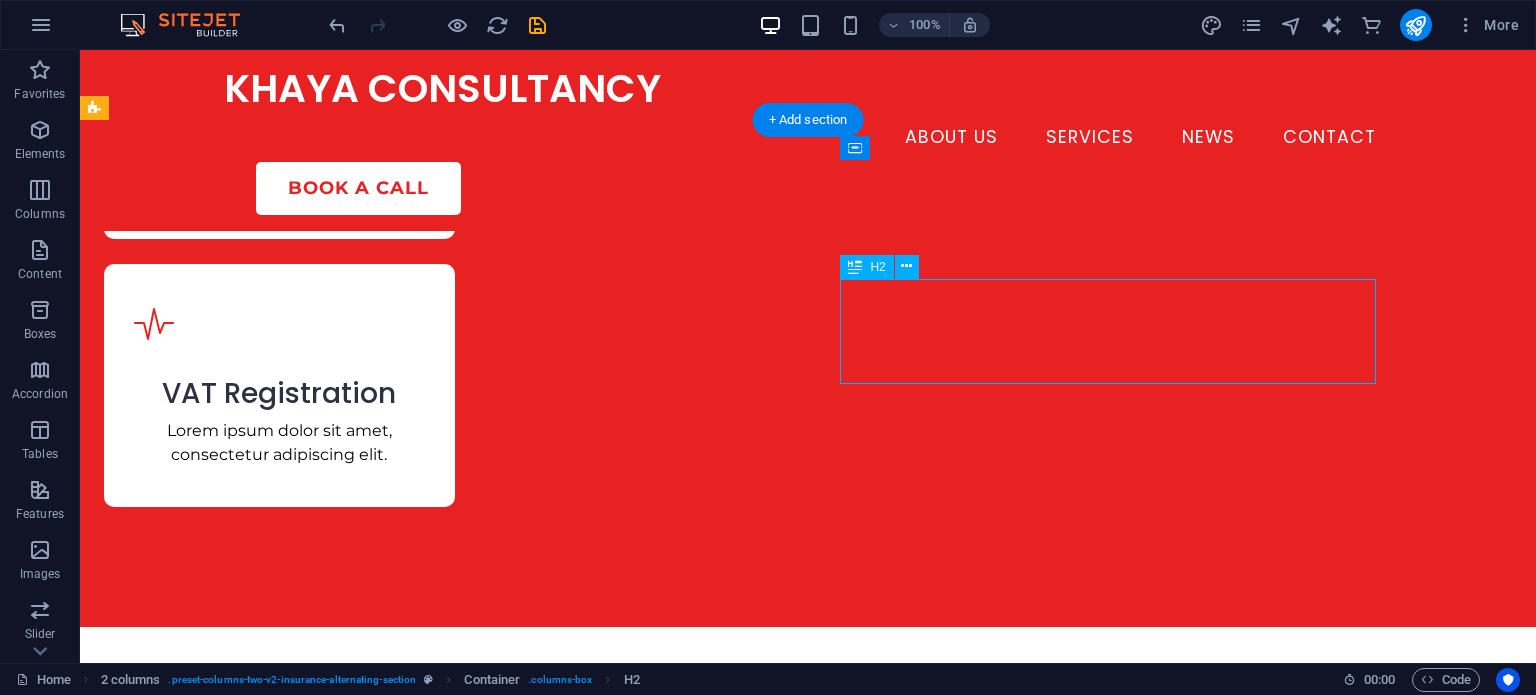 click on "One Company  For All Your Insurances" at bounding box center (372, 3541) 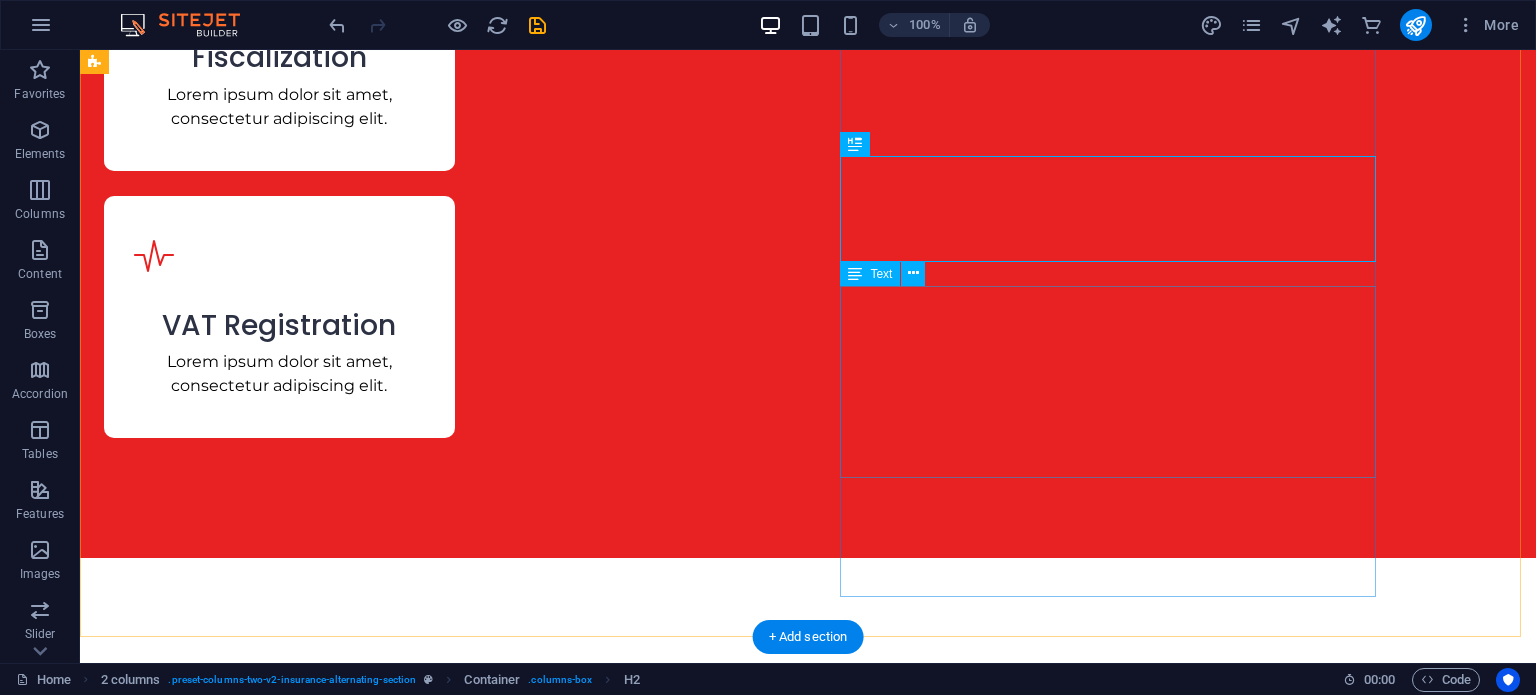 scroll, scrollTop: 4211, scrollLeft: 0, axis: vertical 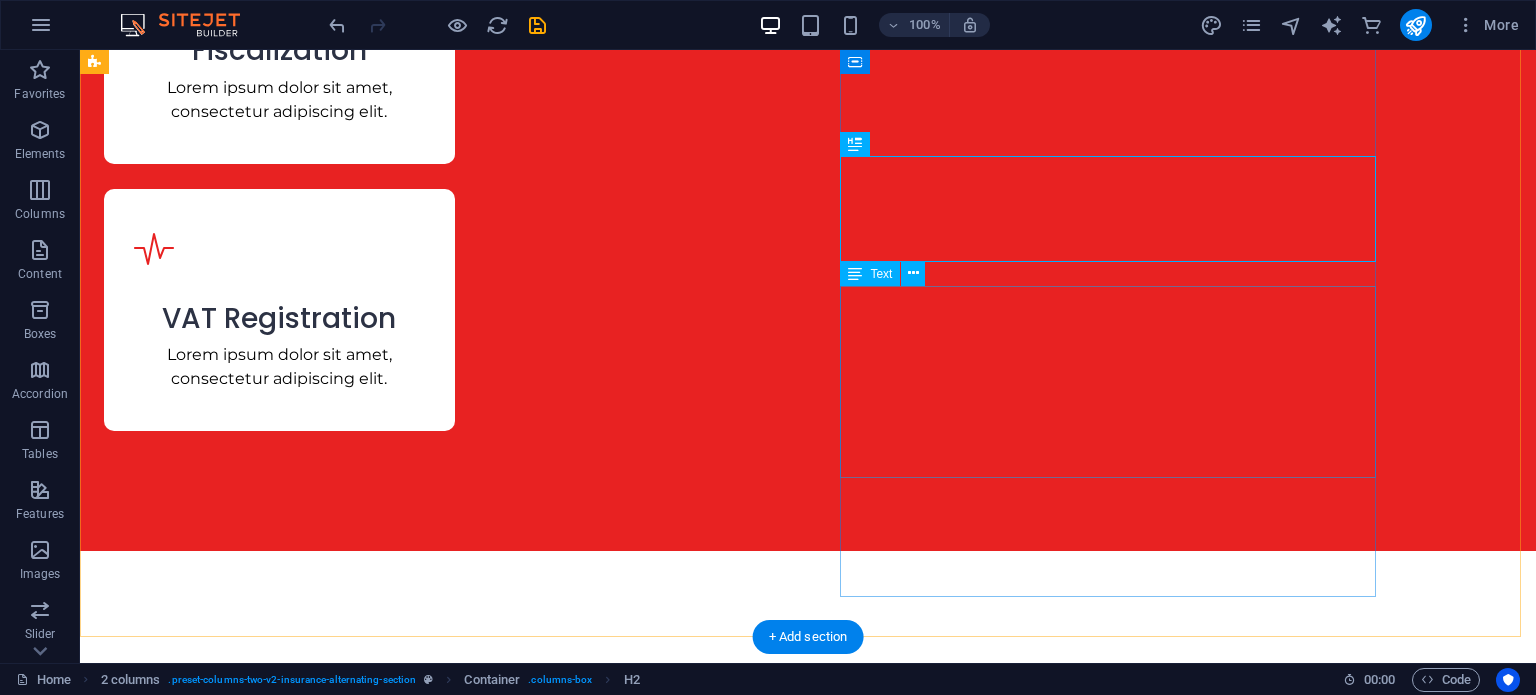 click on "Lorem ipsum dolor sit amet, consectetur adipiscing elit. Etiam eu turpis etmolestie, dictum est a, mattis tellus. Sed dignissim, metus nec fringilla accumsan. Lorem ipsum dolor sit amet, consectetur adipiscing elit. Etiam eu turpis etmolestie, dictum est a, mattis tellus. Sed dignissim, metus nec fringilla accumsan.Lorem ipsum dolor sit amet, consectetur adipiscing elit. Etiam eu turpis etmolestie, dictum est a, mattis tellus. Sed dignissim, metus nec fringilla accumsan." at bounding box center [372, 3638] 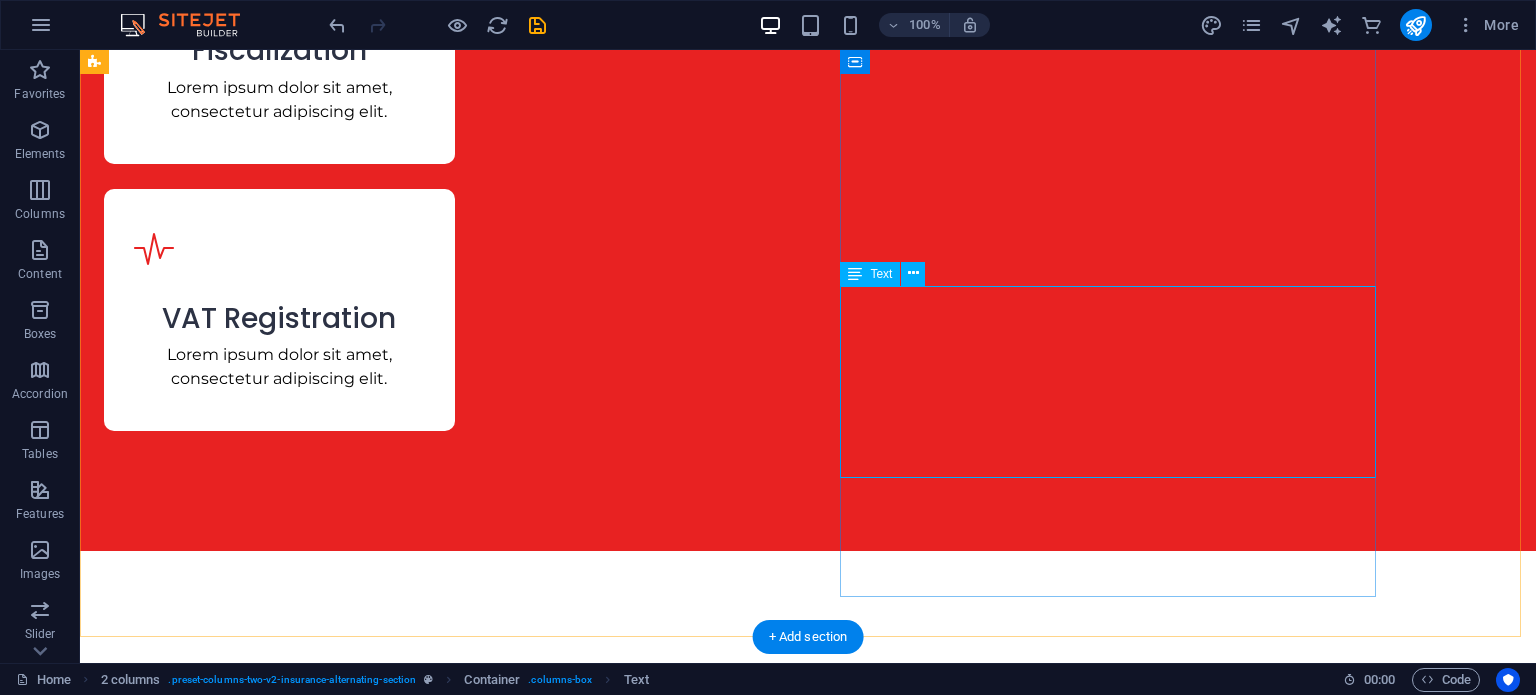 click on "Lorem ipsum dolor sit amet, consectetur adipiscing elit. Etiam eu turpis etmolestie, dictum est a, mattis tellus. Sed dignissim, metus nec fringilla accumsan. Lorem ipsum dolor sit amet, consectetur adipiscing elit. Etiam eu turpis etmolestie, dictum est a, mattis tellus. Sed dignissim, metus nec fringilla accumsan.Lorem ipsum dolor sit amet, consectetur adipiscing elit. Etiam eu turpis etmolestie, dictum est a, mattis tellus. Sed dignissim, metus nec fringilla accumsan." at bounding box center (372, 3638) 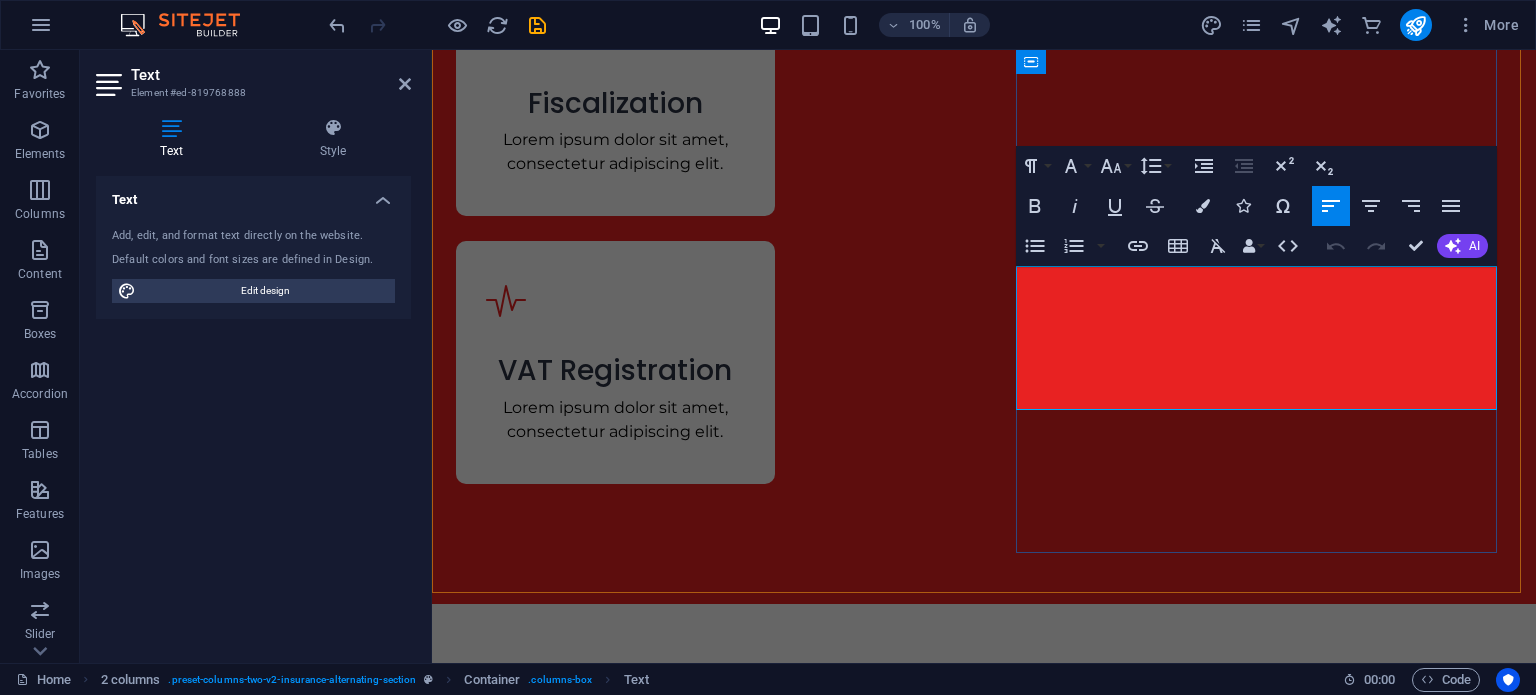 scroll, scrollTop: 4255, scrollLeft: 0, axis: vertical 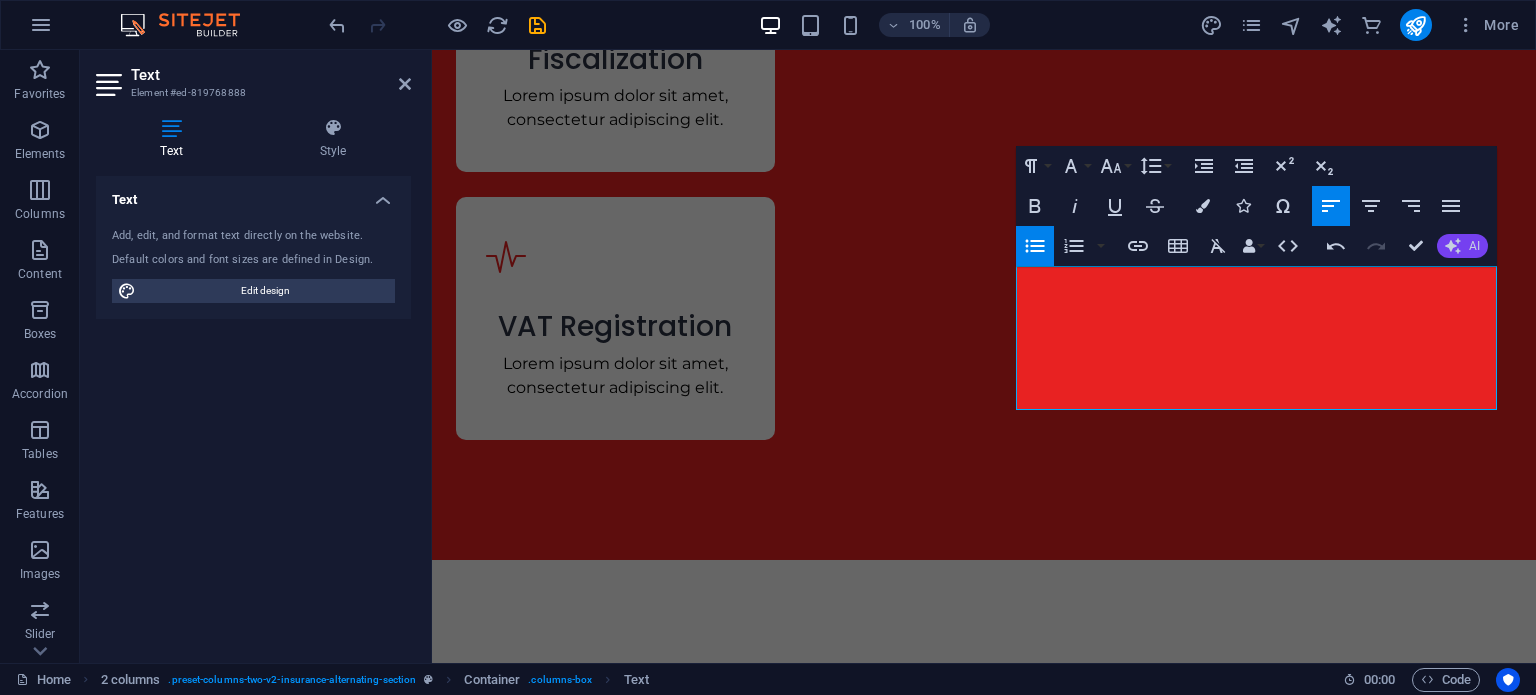 click on "AI" at bounding box center (1462, 246) 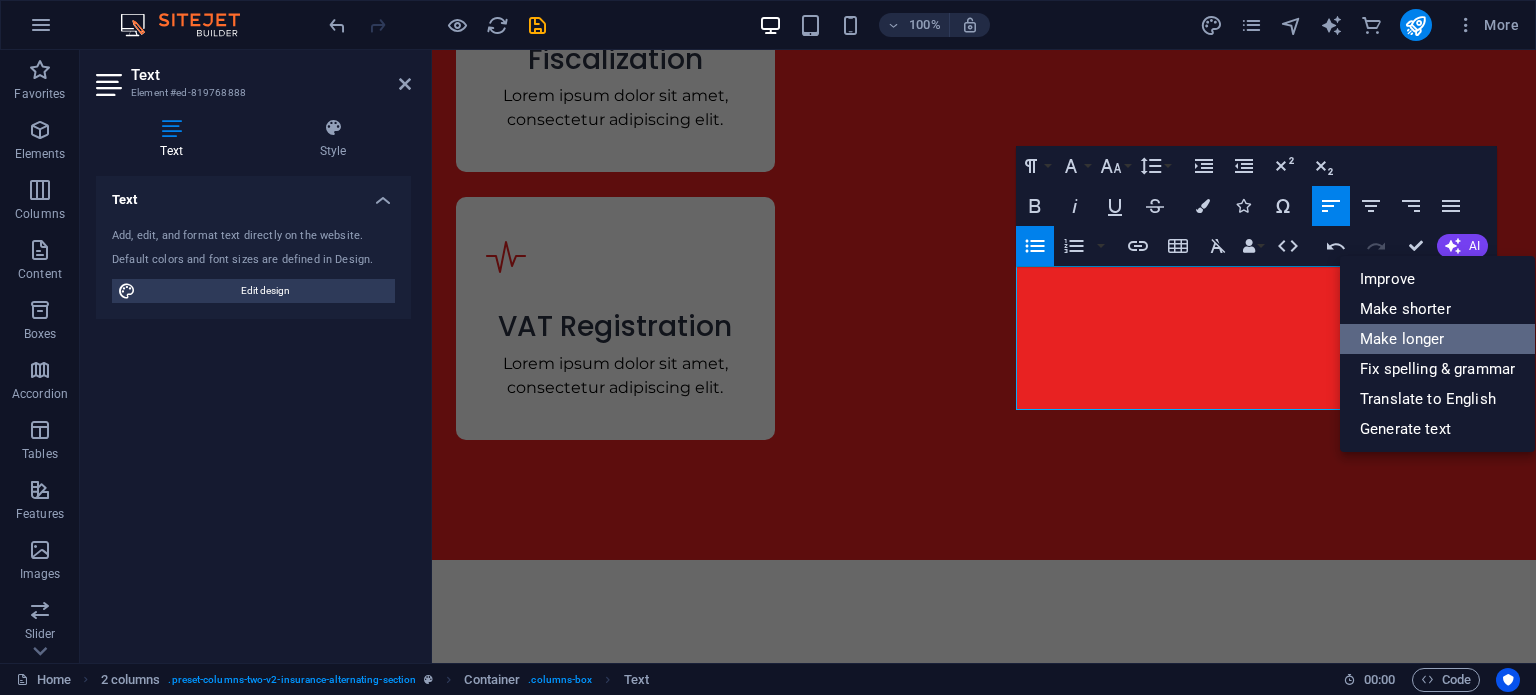 click on "Make longer" at bounding box center (1437, 339) 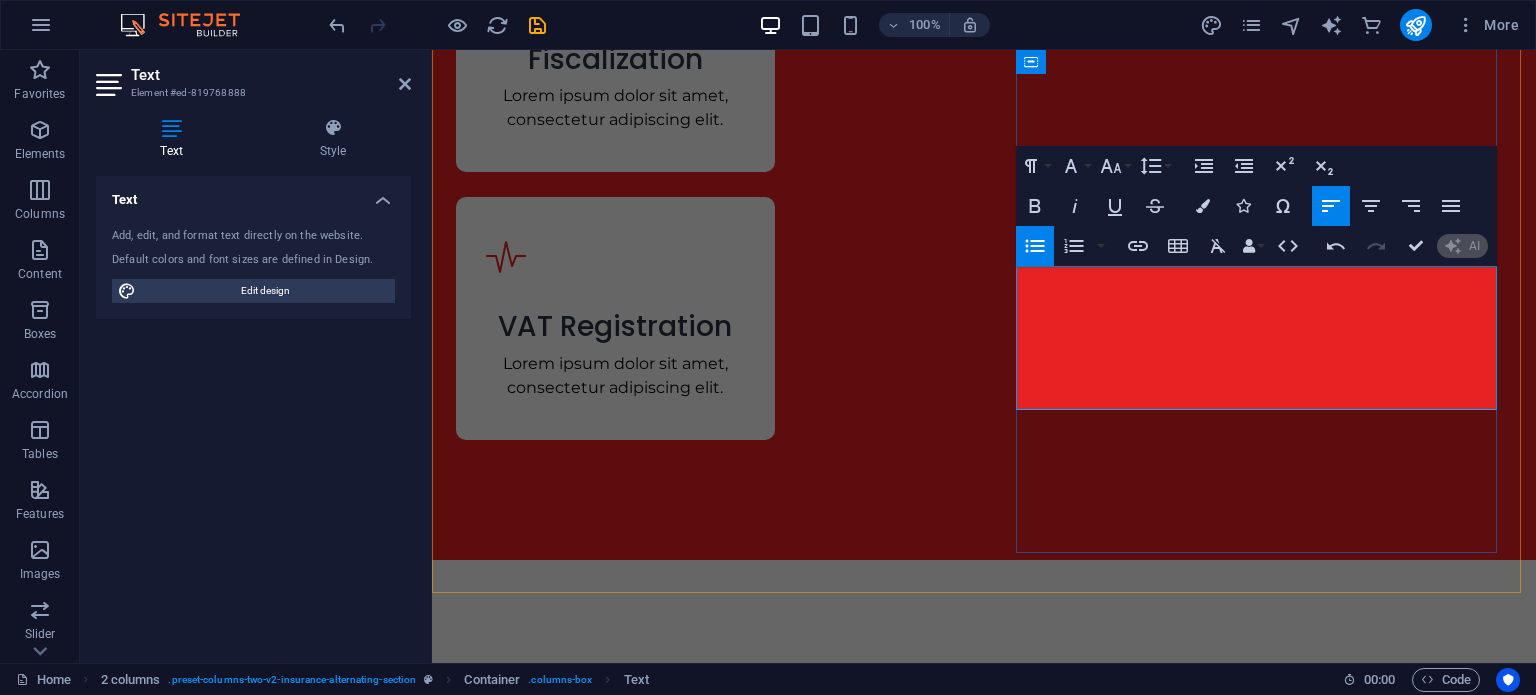 type 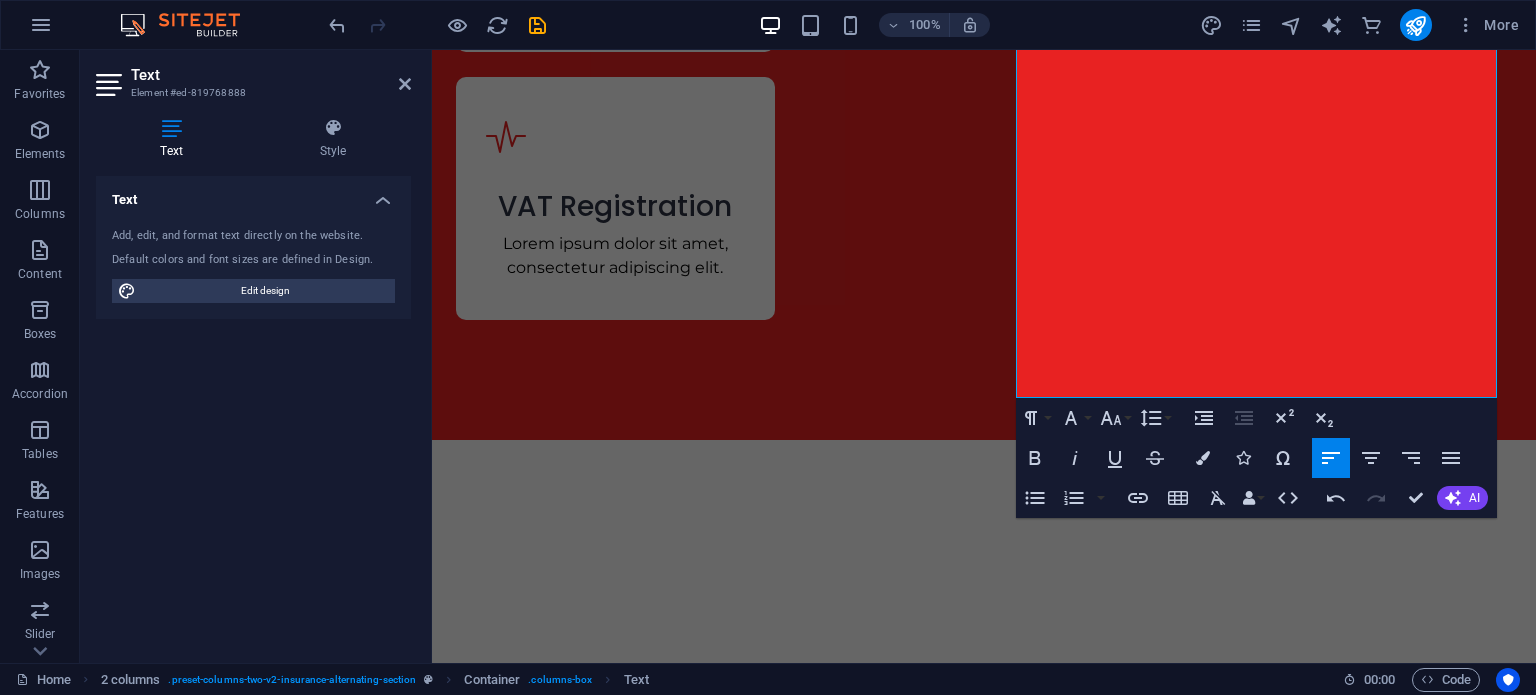scroll, scrollTop: 4390, scrollLeft: 0, axis: vertical 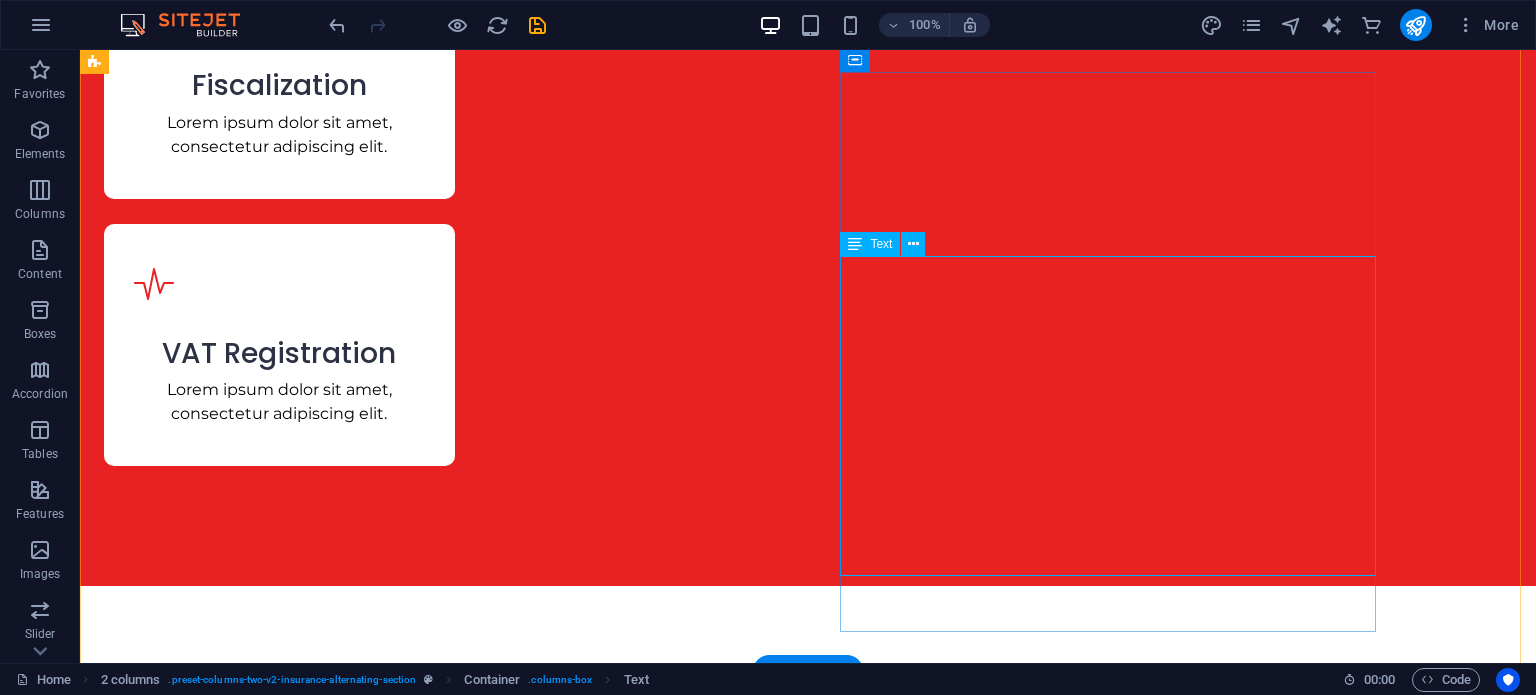 click on "Standard Package: Just $150.00! This comprehensive package includes everything you need to get your Private Limited Company registered successfully. Along with the registration, you will also receive your Tax Identification Number (TIN) and a Tax Clearance Certificate, all designed to streamline your business setup. Professional Tax Clearance Certificate: Only $50.00! This essential certificate not only ensures your eligibility for tenders but also safeguards you against potential penalties from ZIMRA. Don't miss out on this opportunity to enhance your business's credibility and compliance!" at bounding box center [372, 3753] 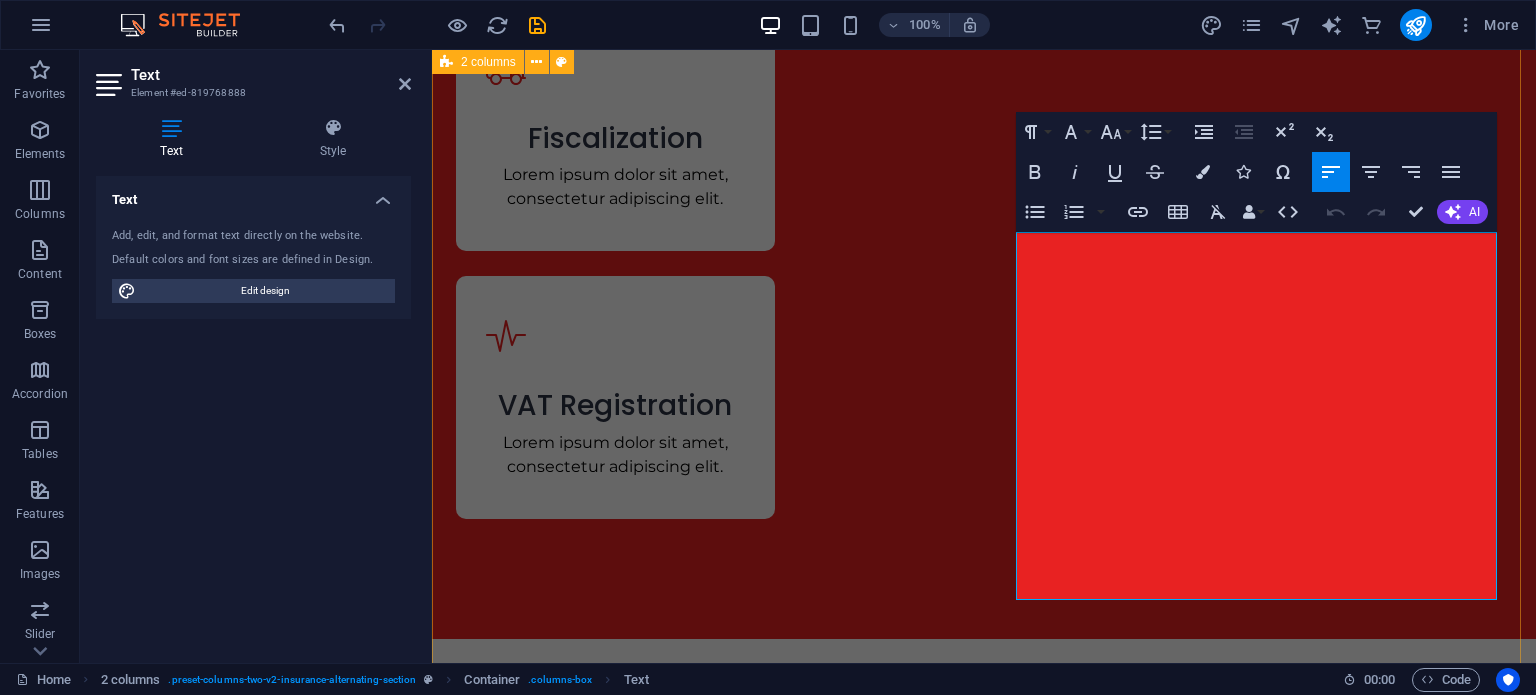 drag, startPoint x: 1070, startPoint y: 291, endPoint x: 996, endPoint y: 248, distance: 85.58621 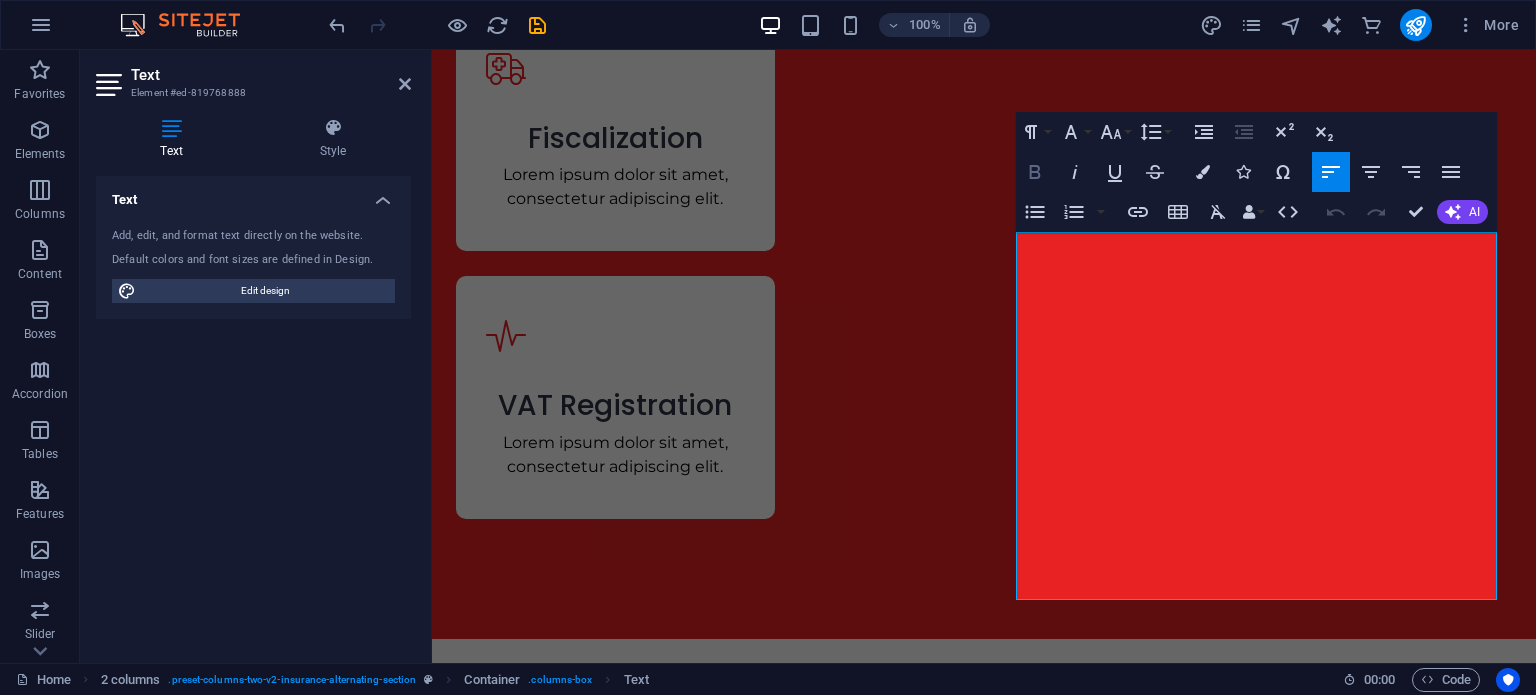 click 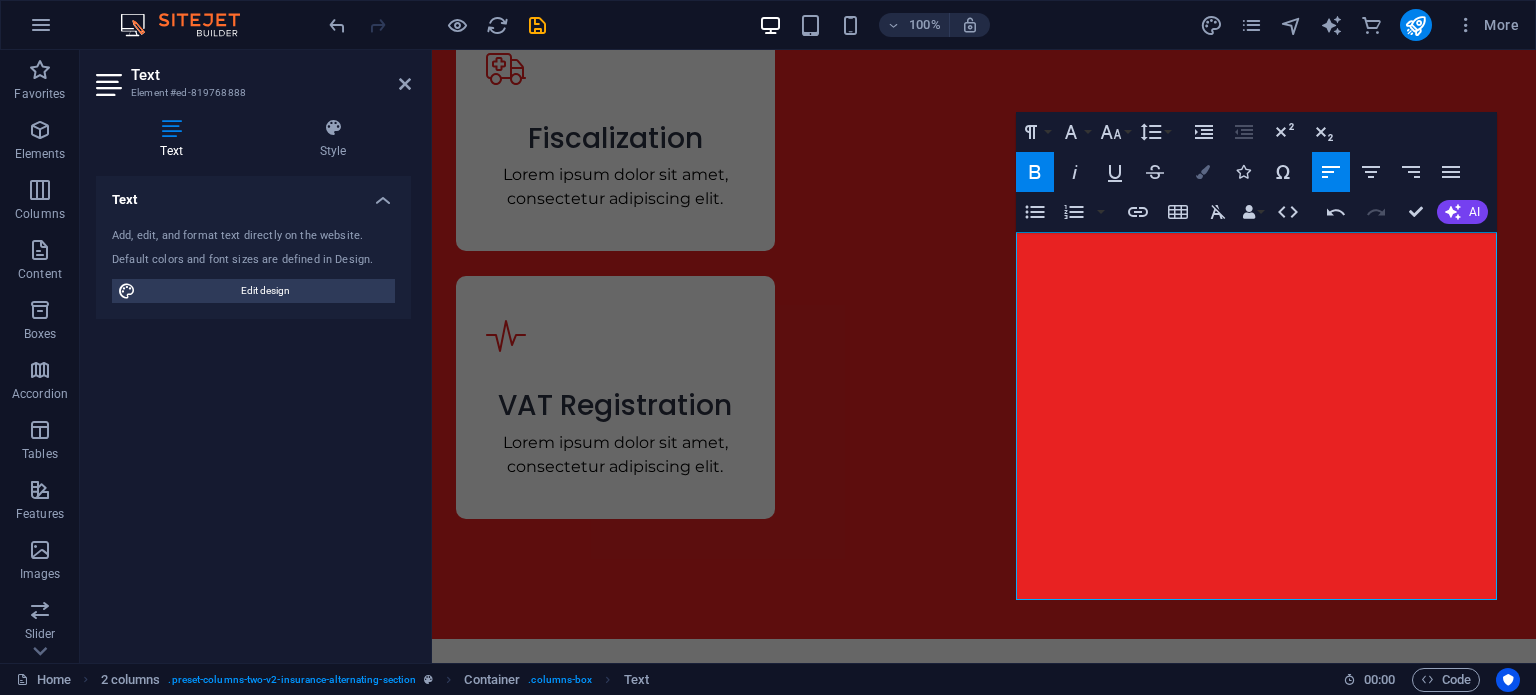 click at bounding box center [1203, 172] 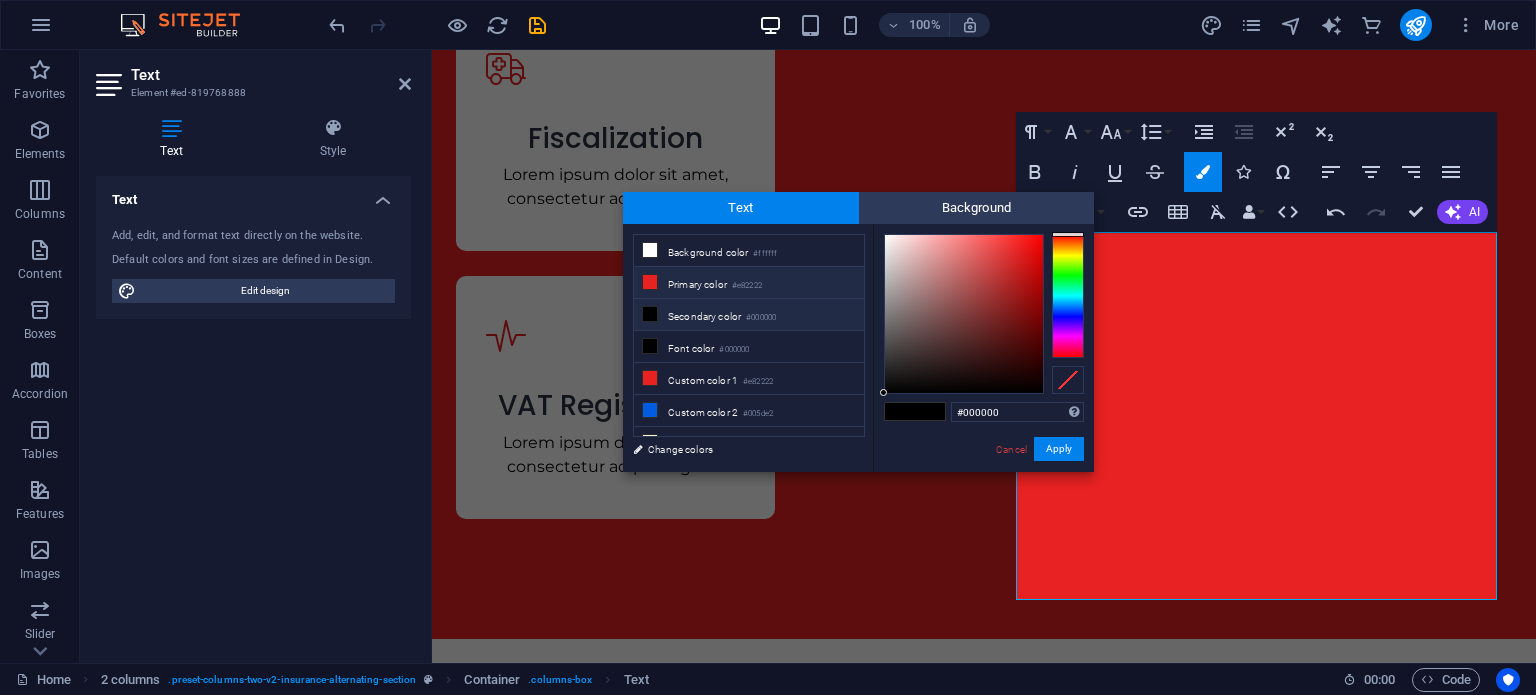 click on "Primary color
#e82222" at bounding box center (749, 283) 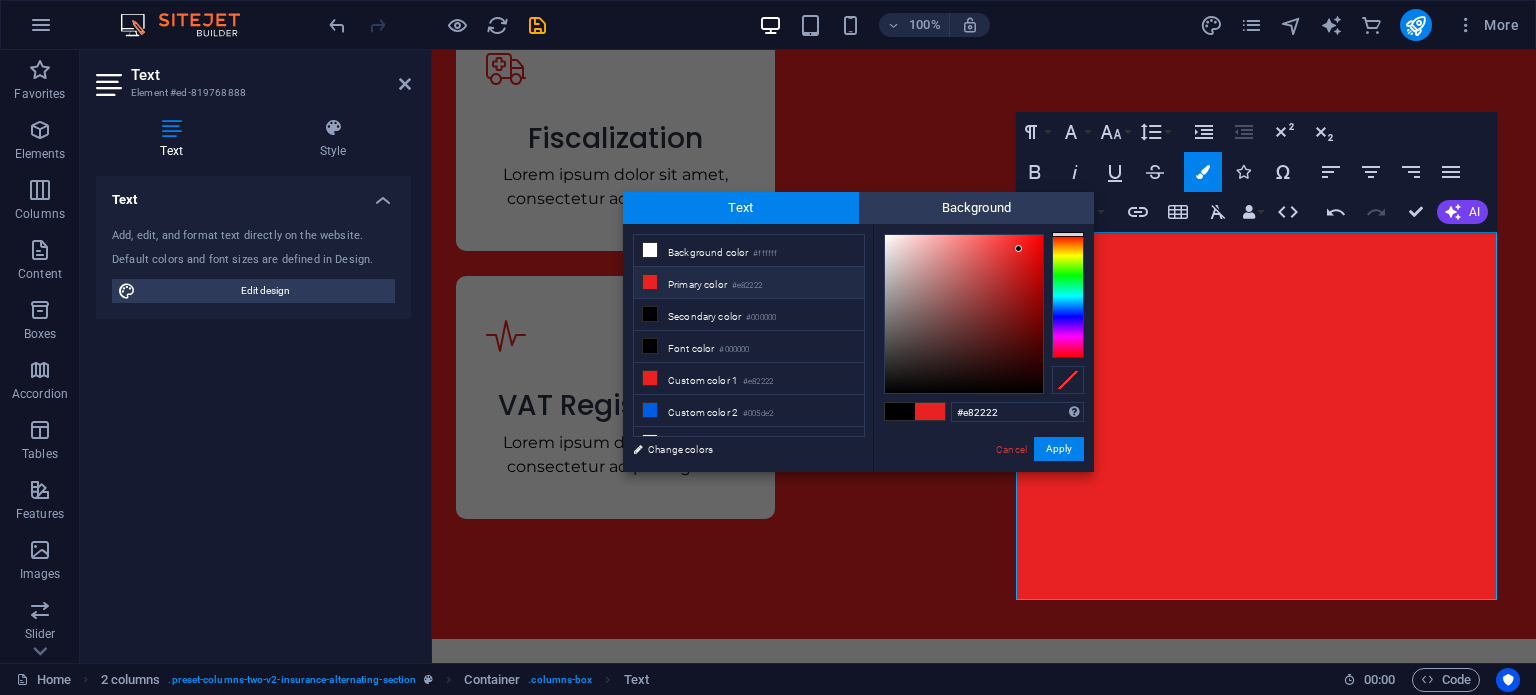 click on "Primary color
#e82222" at bounding box center (749, 283) 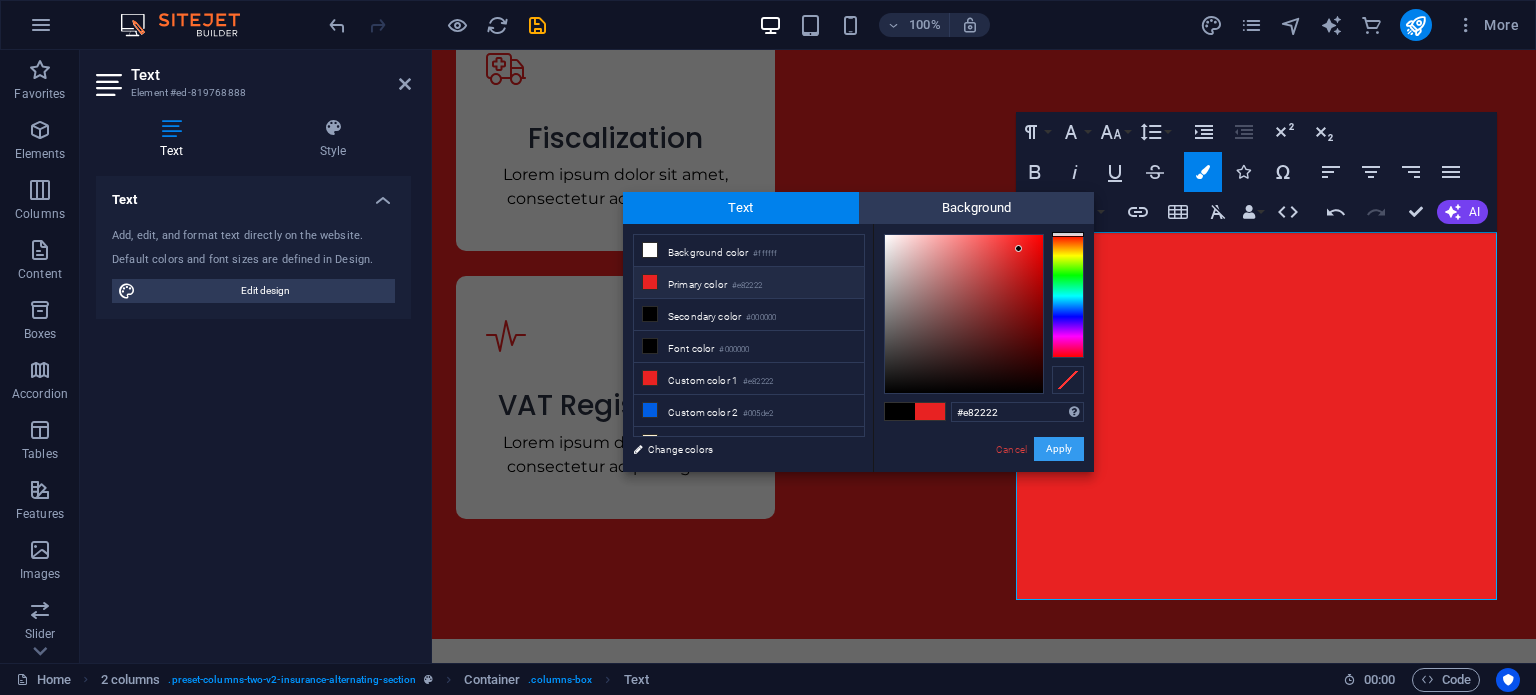 click on "Apply" at bounding box center (1059, 449) 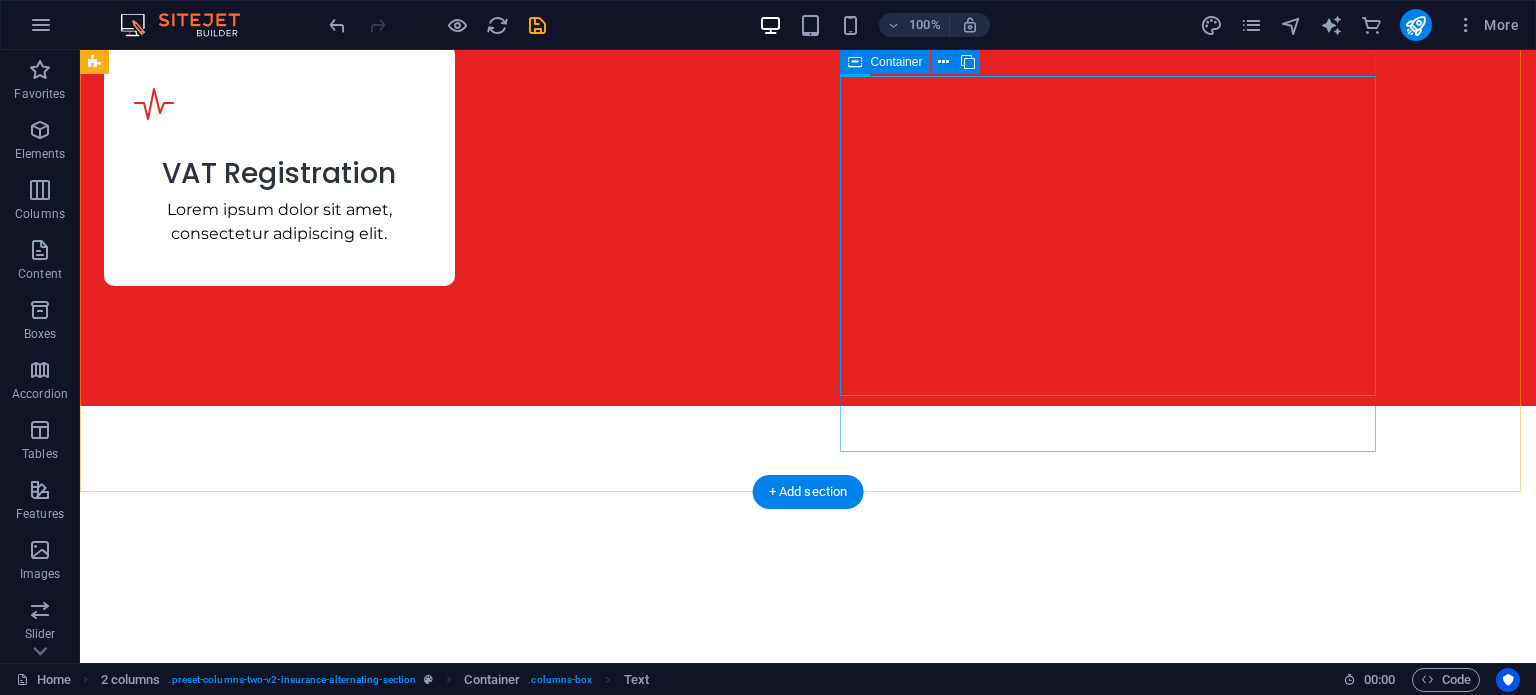 scroll, scrollTop: 4356, scrollLeft: 0, axis: vertical 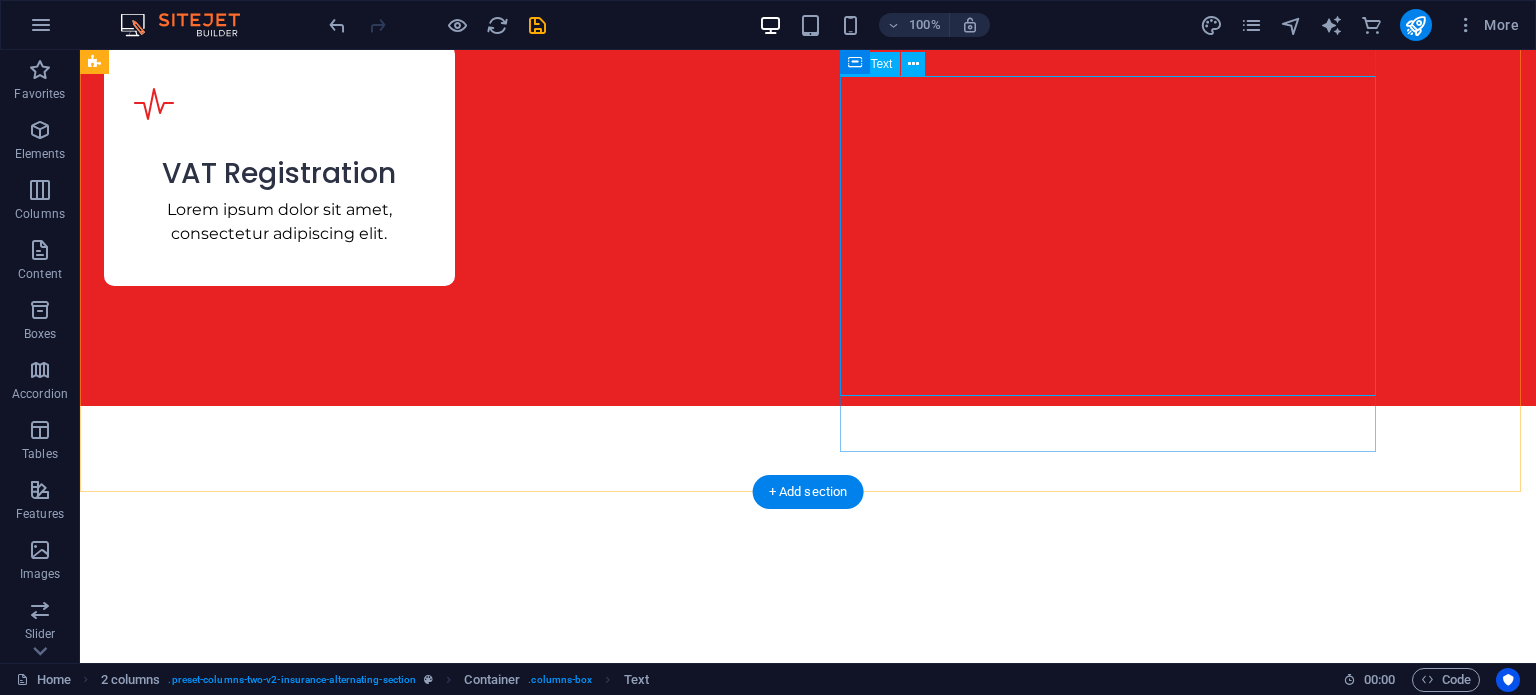 click on "Standard Package: Just $150.00! This comprehensive package includes everything you need to get your Private Limited Company registered successfully. Along with the registration, you will also receive your Tax Identification Number (TIN) and a Tax Clearance Certificate, all designed to streamline your business setup. Professional Tax Clearance Certificate: Only $50.00! This essential certificate not only ensures your eligibility for tenders but also safeguards you against potential penalties from ZIMRA. Don't miss out on this opportunity to enhance your business's credibility and compliance!" at bounding box center [372, 3573] 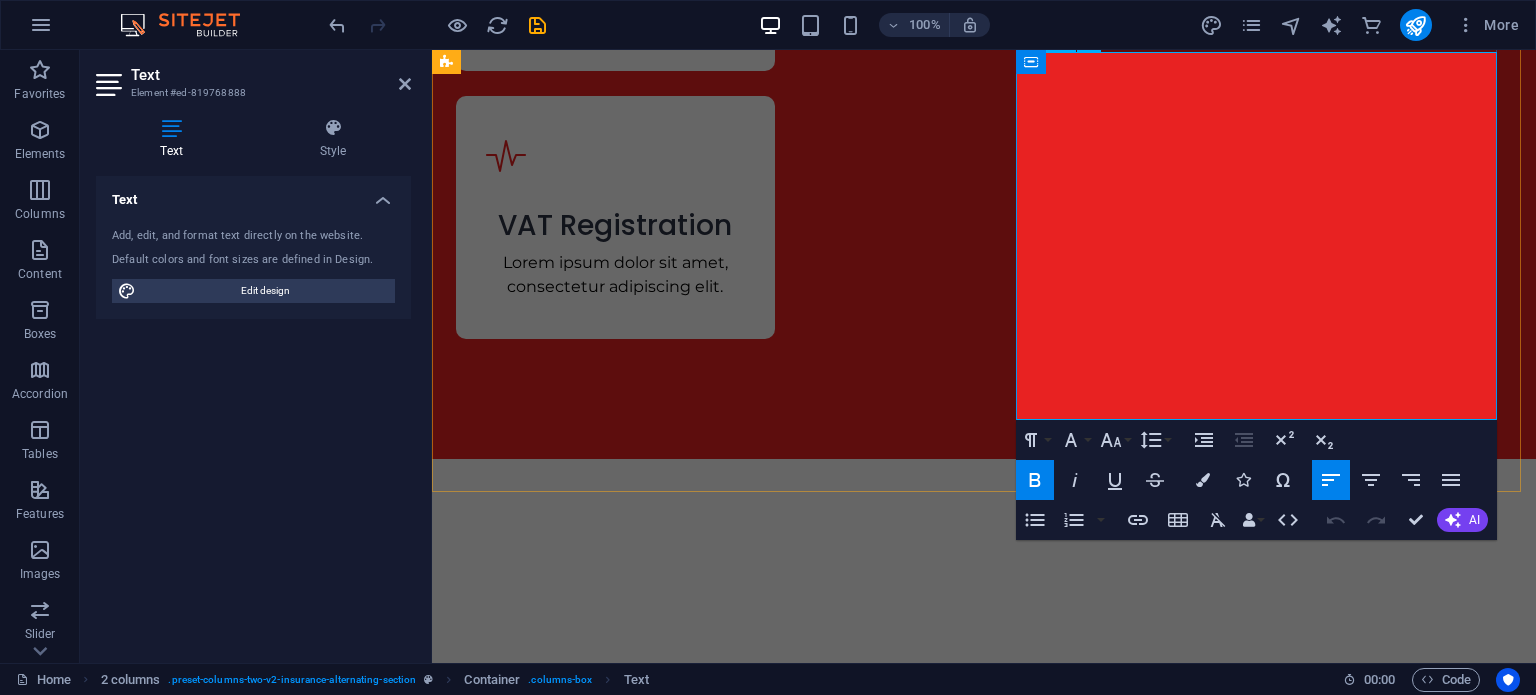 click on "Standard Package: Just $150.00! This comprehensive package includes everything you need to get your Private Limited Company registered successfully. Along with the registration, you will also receive your Tax Identification Number (TIN) and a Tax Clearance Certificate, all designed to streamline your business setup. Professional Tax Clearance Certificate: Only $50.00! This essential certificate not only ensures your eligibility for tenders but also safeguards you against potential penalties from ZIMRA. Don't miss out on this opportunity to enhance your business's credibility and compliance!" at bounding box center [700, 3685] 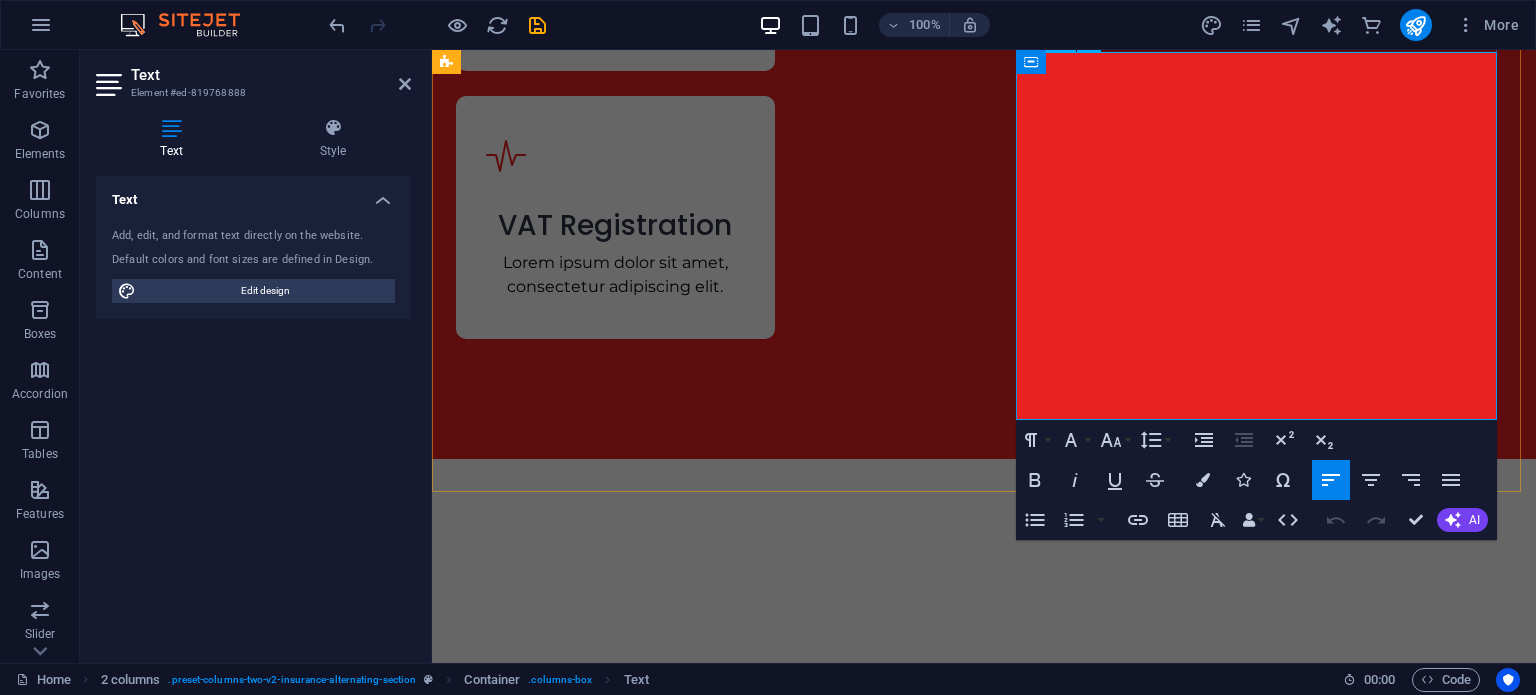 click on "Standard Package: Just $150.00! This comprehensive package includes everything you need to get your Private Limited Company registered successfully. Along with the registration, you will also receive your Tax Identification Number (TIN) and a Tax Clearance Certificate, all designed to streamline your business setup. Professional Tax Clearance Certificate: Only $50.00! This essential certificate not only ensures your eligibility for tenders but also safeguards you against potential penalties from ZIMRA. Don't miss out on this opportunity to enhance your business's credibility and compliance!" at bounding box center [700, 3685] 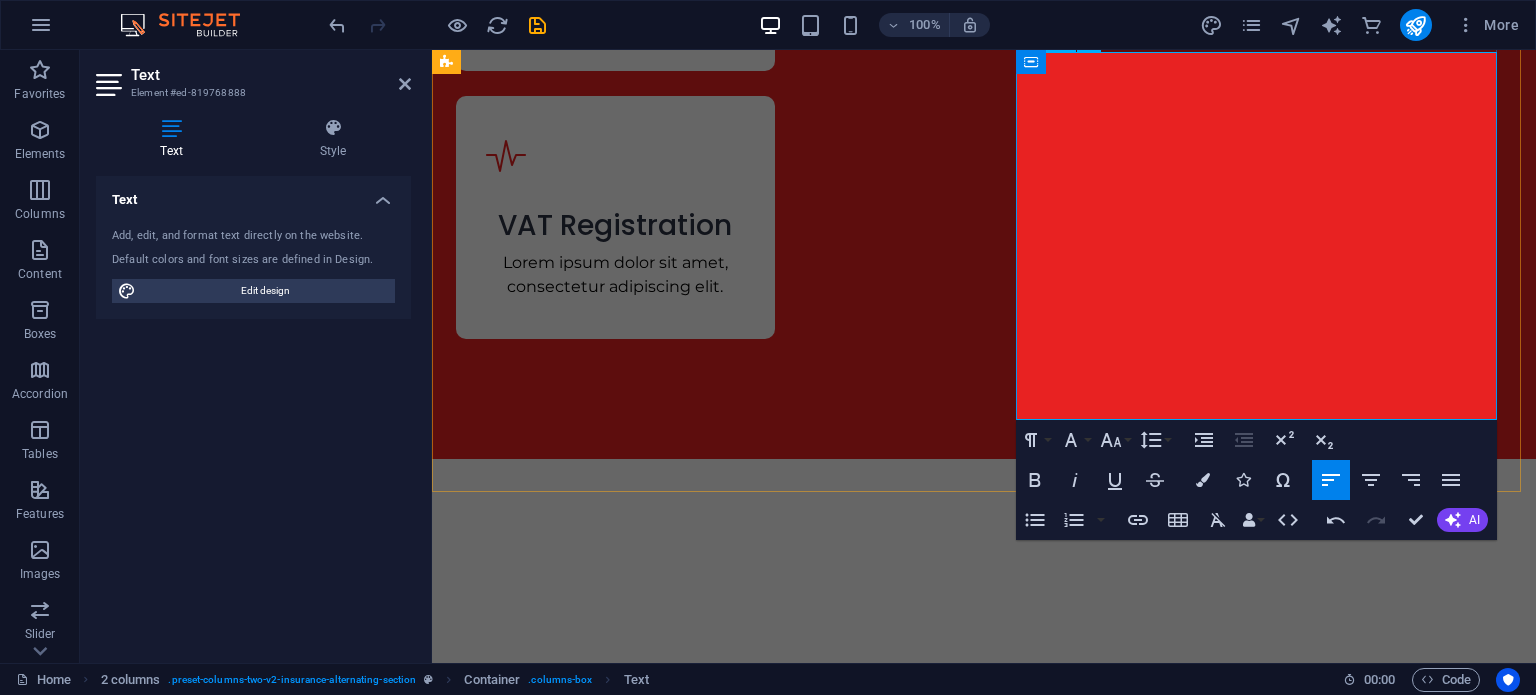 click on "Explore and benefit from our exciting limited-time offers today! Standard Package: Just [PRICE]! This comprehensive package includes everything you need to get your Private Limited Company registered successfully. Along with the registration, you will also receive your Tax Identification Number (TIN) and a Tax Clearance Certificate, all designed to streamline your business setup. **Professional Tax Clearance Certificate: Only [PRICE]!** This essential certificate not only ensures your eligibility for tenders but also safeguards you against potential penalties from ZIMRA. Don't miss out on this opportunity to enhance your business's credibility and compliance!" at bounding box center (700, 3685) 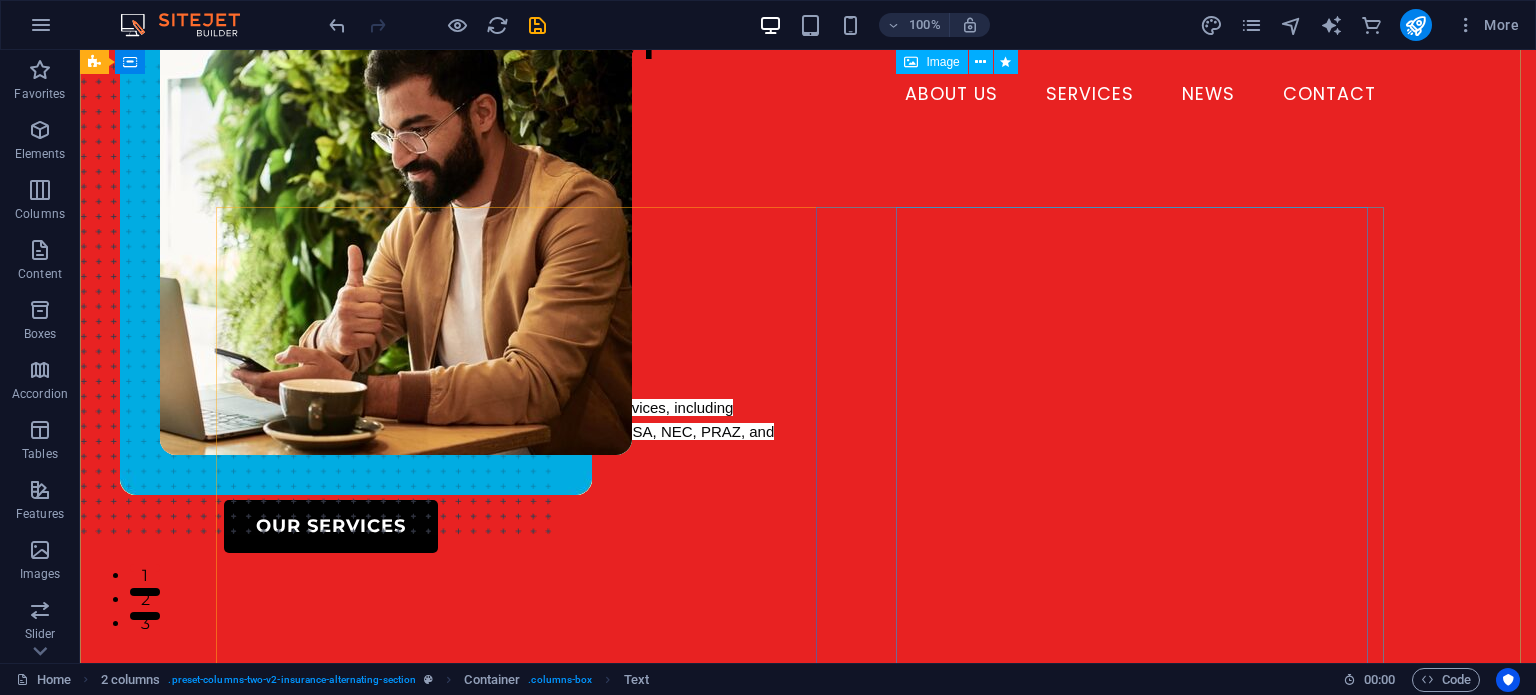 scroll, scrollTop: 0, scrollLeft: 0, axis: both 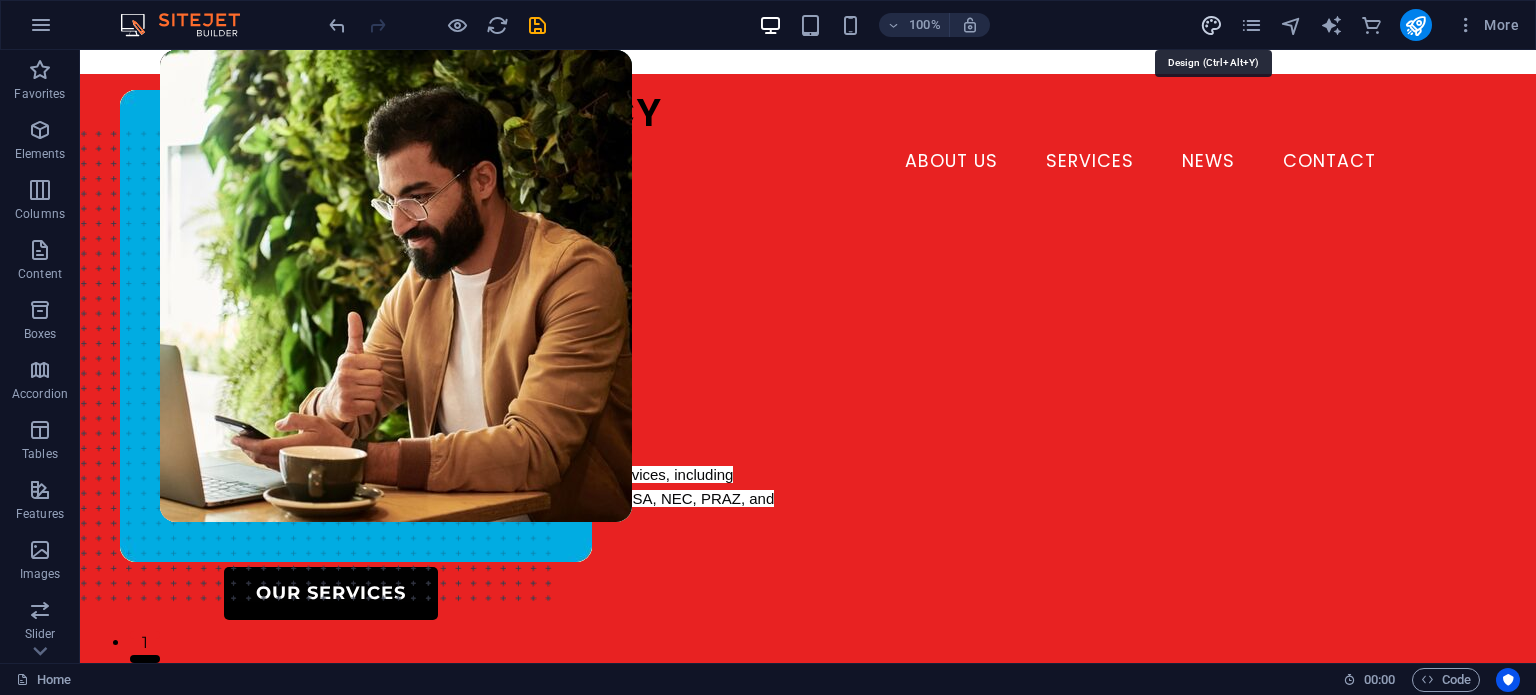 click at bounding box center (1211, 25) 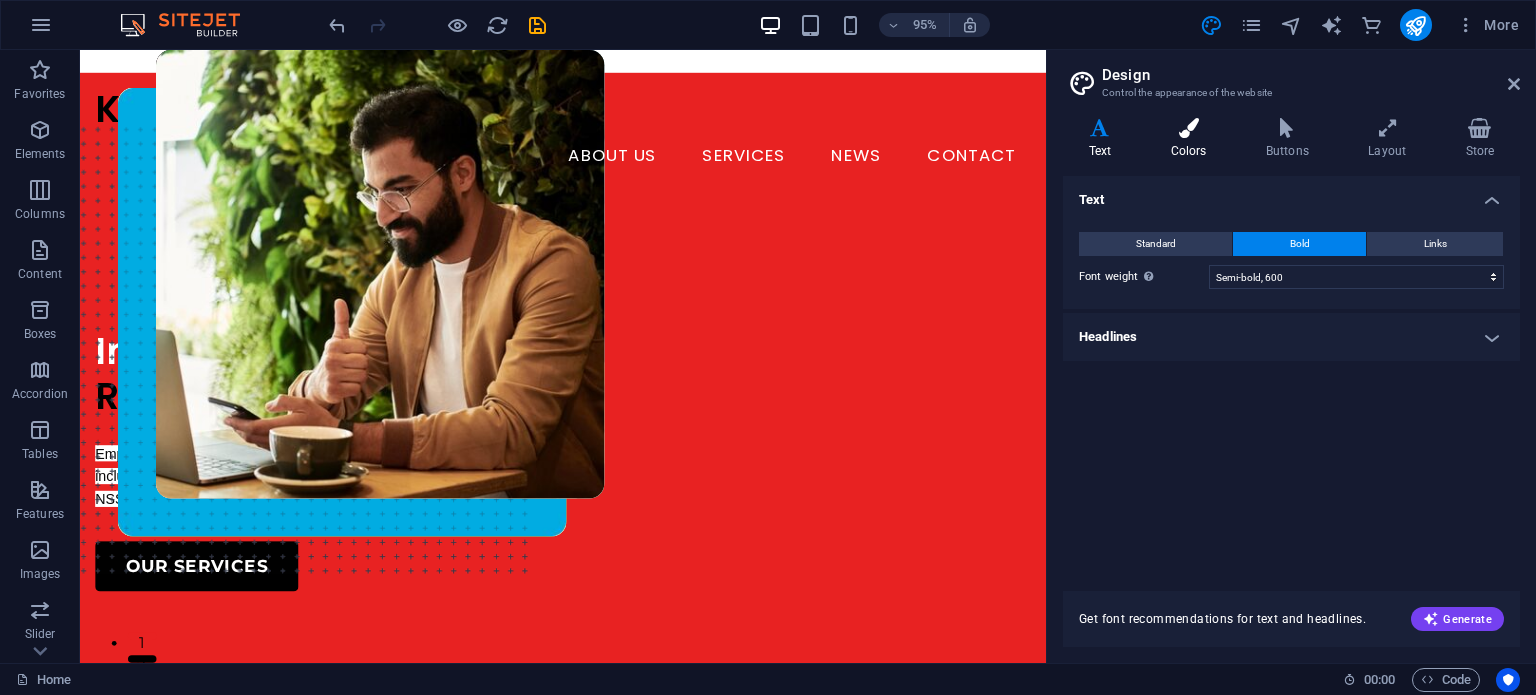 click at bounding box center [1188, 128] 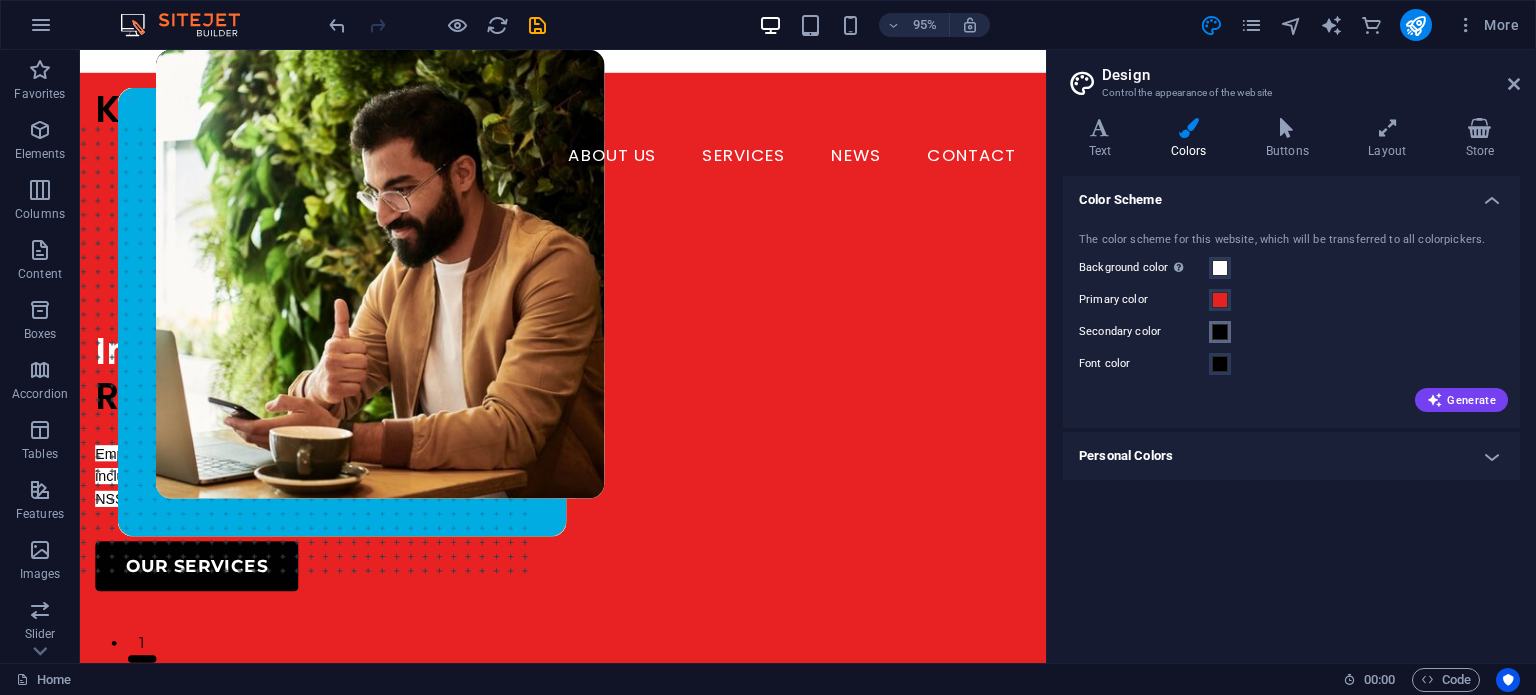 click at bounding box center [1220, 332] 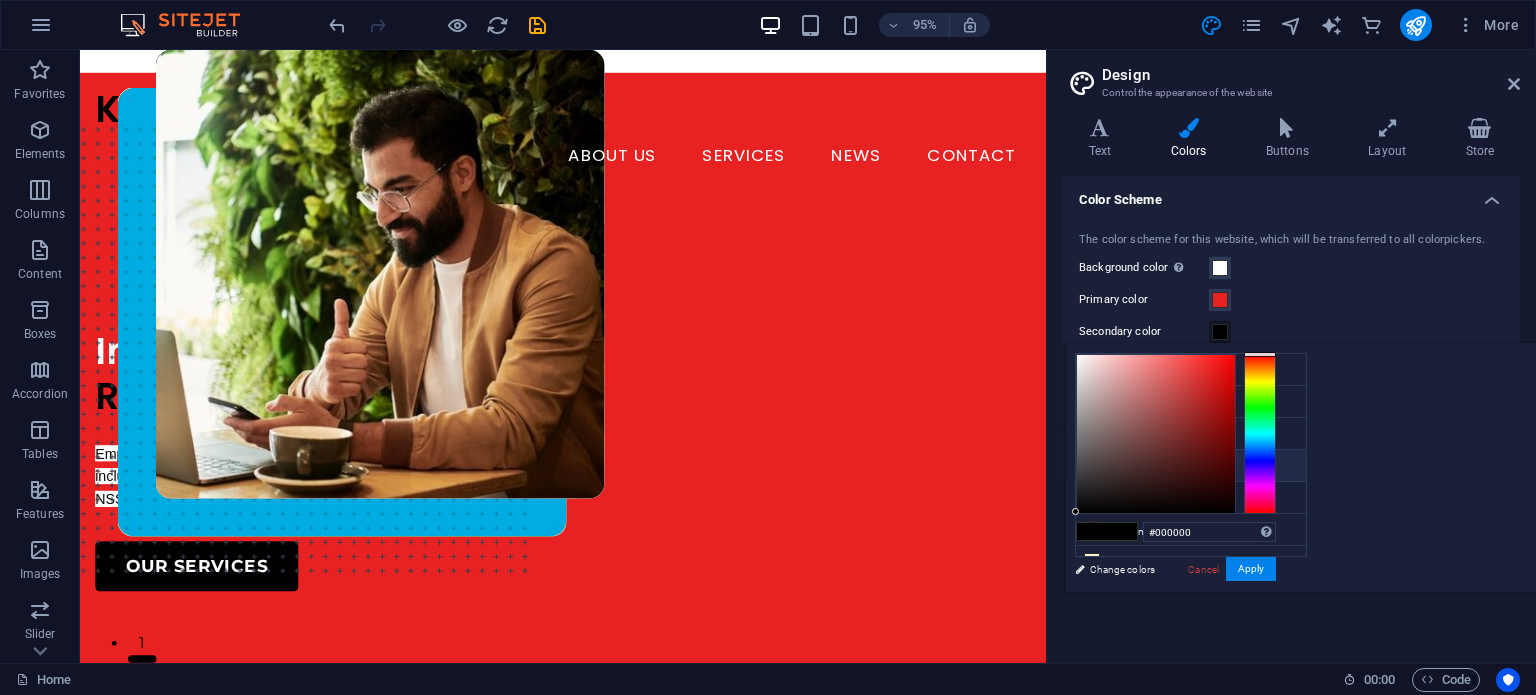 scroll, scrollTop: 44, scrollLeft: 0, axis: vertical 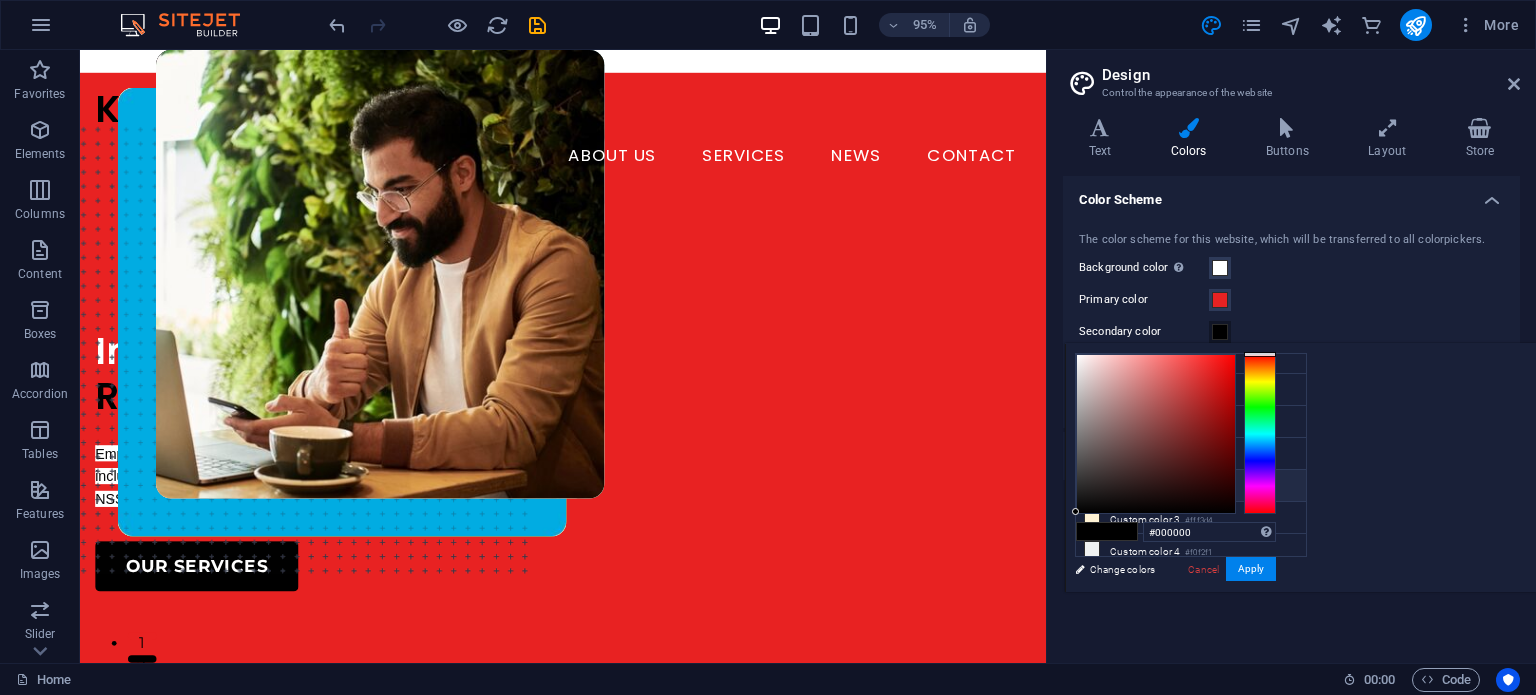 click on "Custom color [NUMBER]
#[HEX]" at bounding box center [1191, 486] 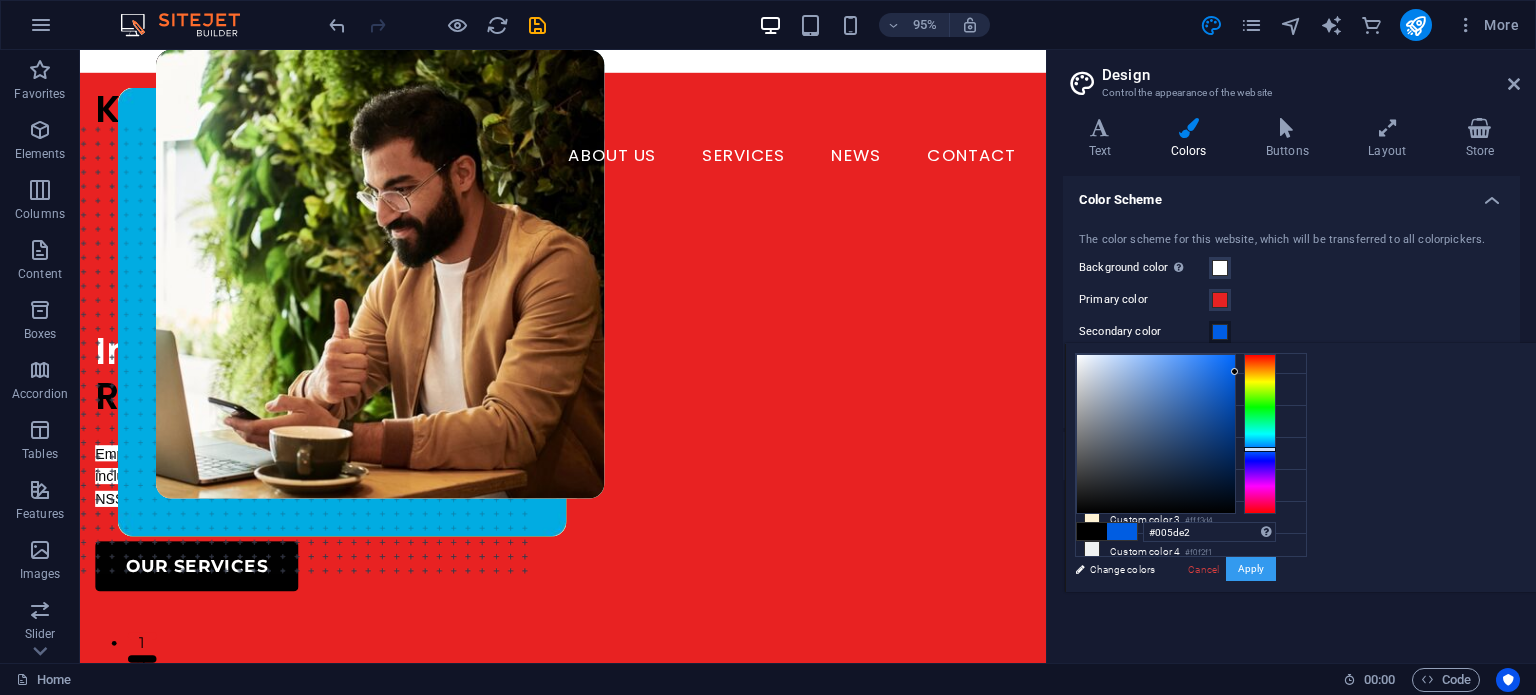 click on "Apply" at bounding box center (1251, 569) 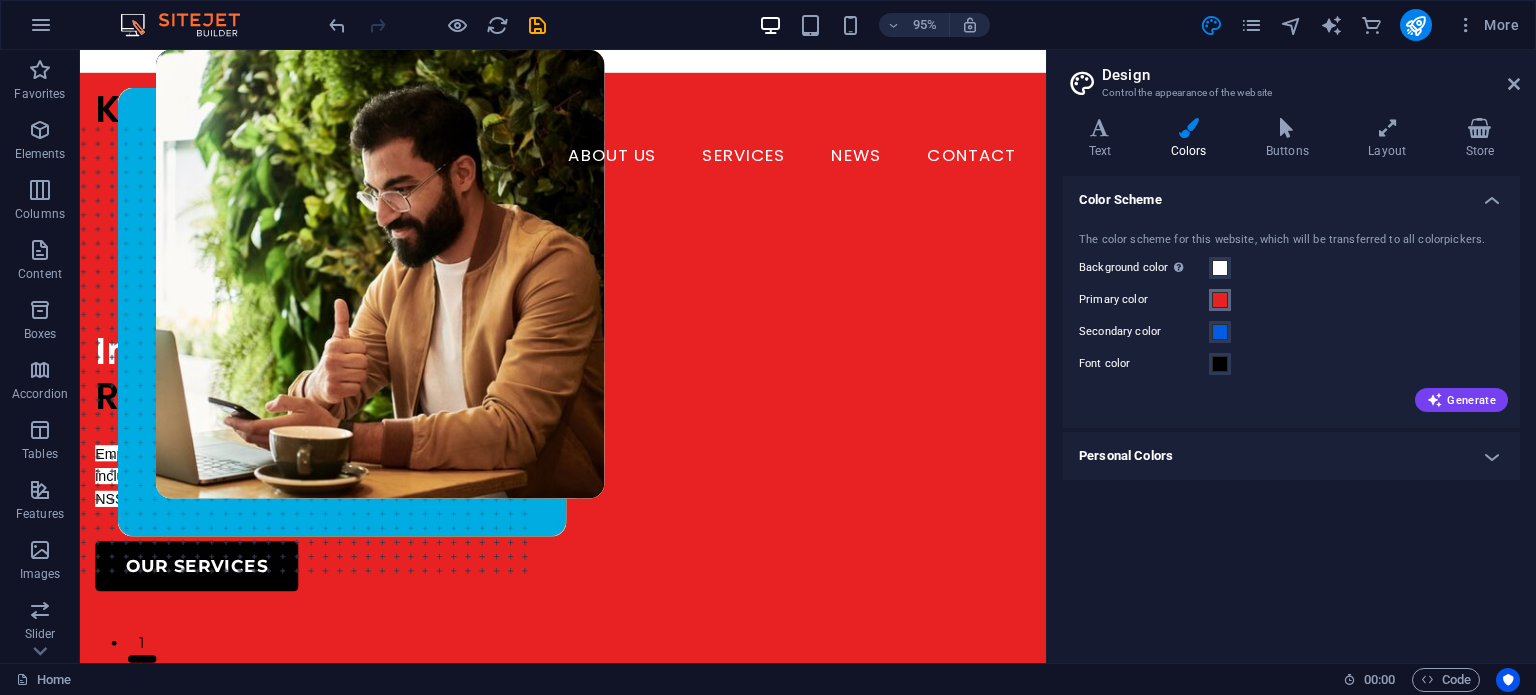click at bounding box center (1220, 300) 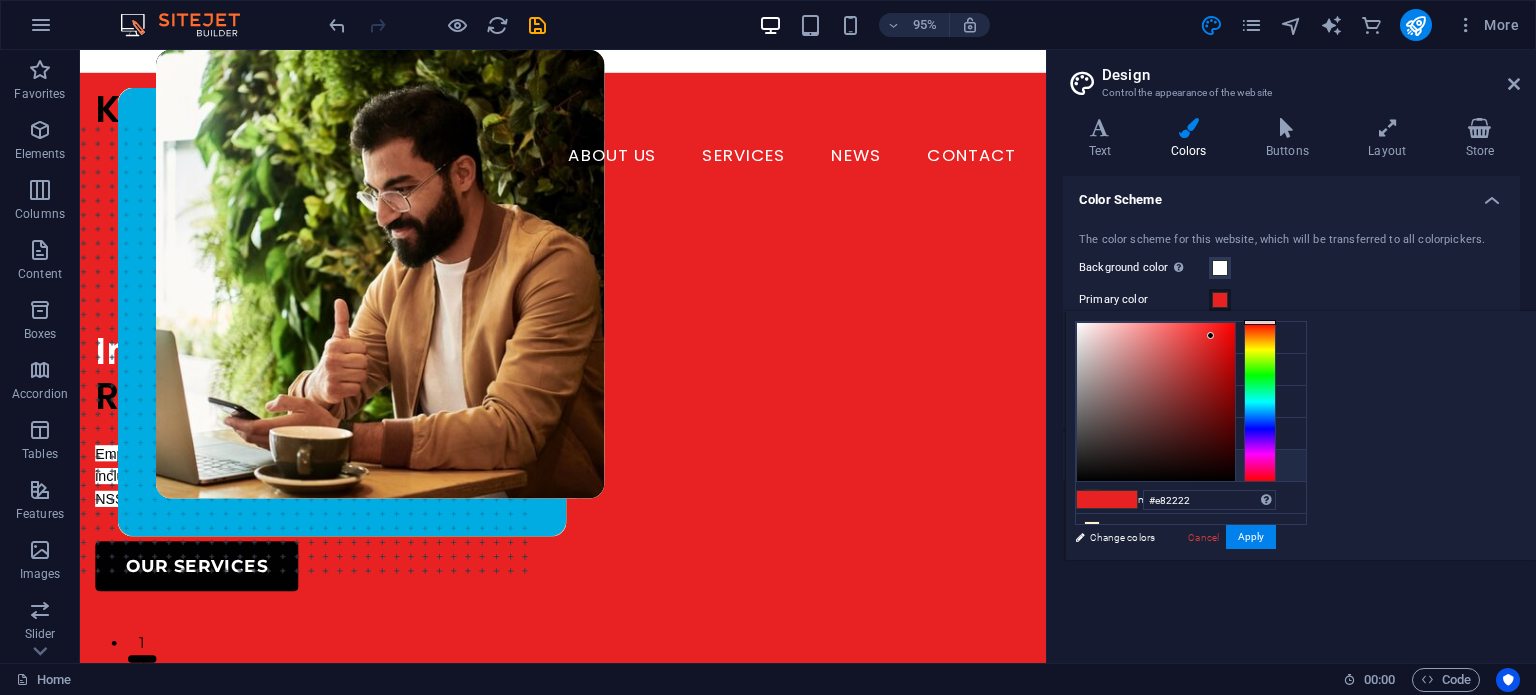 scroll, scrollTop: 44, scrollLeft: 0, axis: vertical 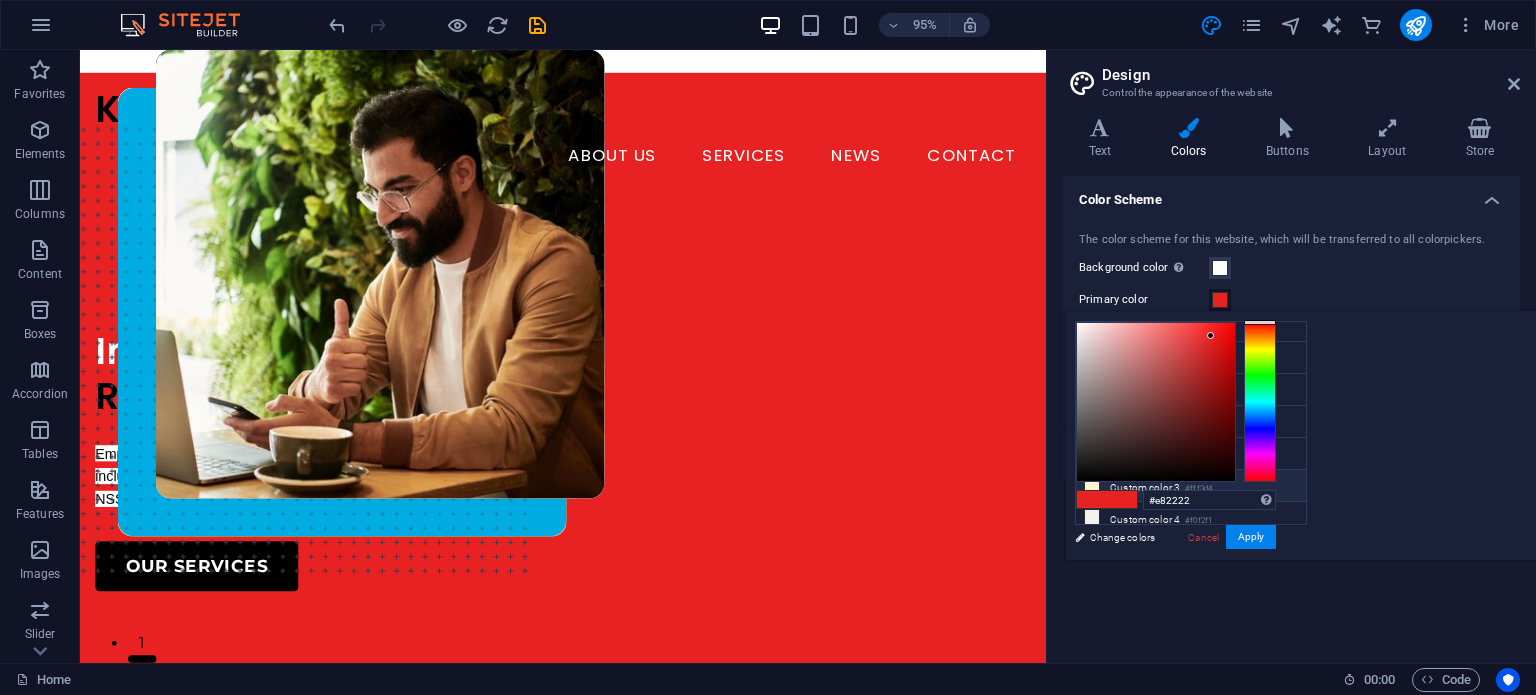 click on "Custom color 3
#fff3d4" at bounding box center [1191, 486] 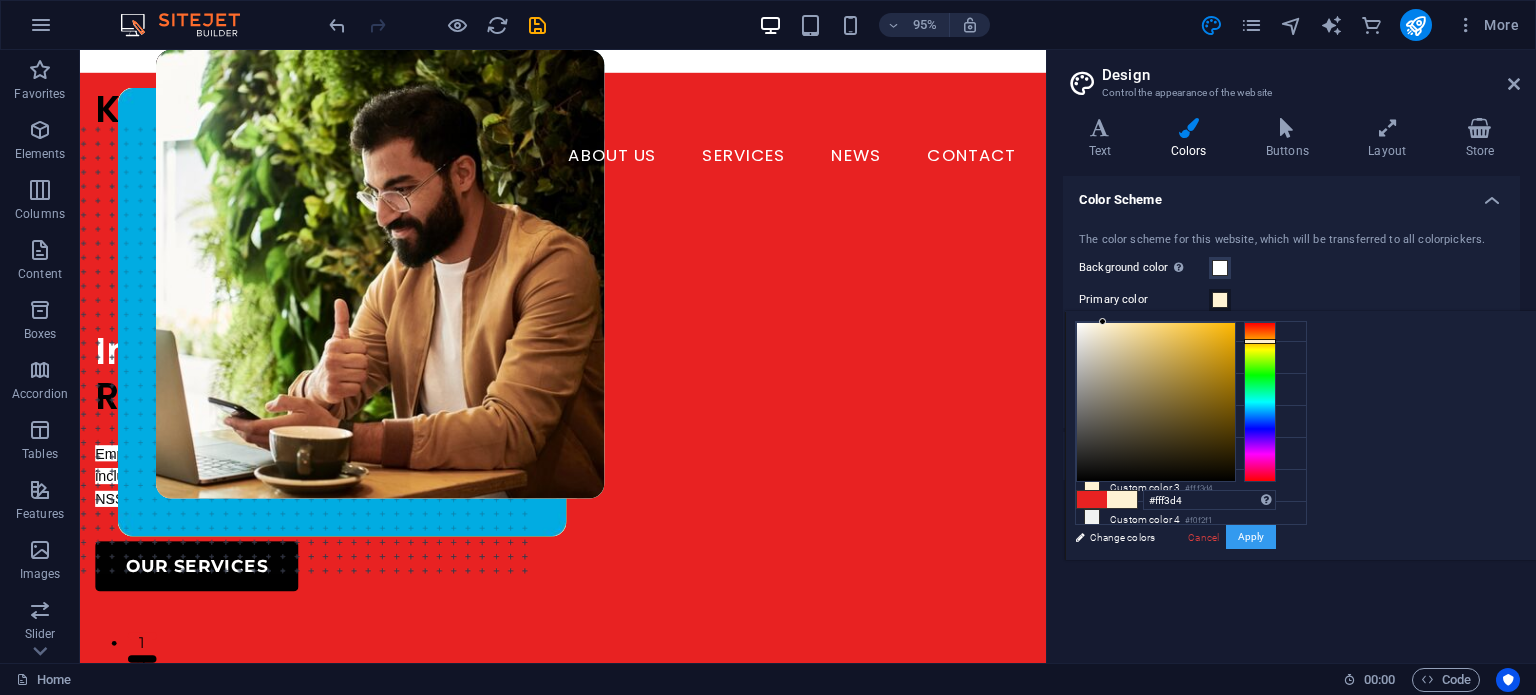 click on "Apply" at bounding box center (1251, 537) 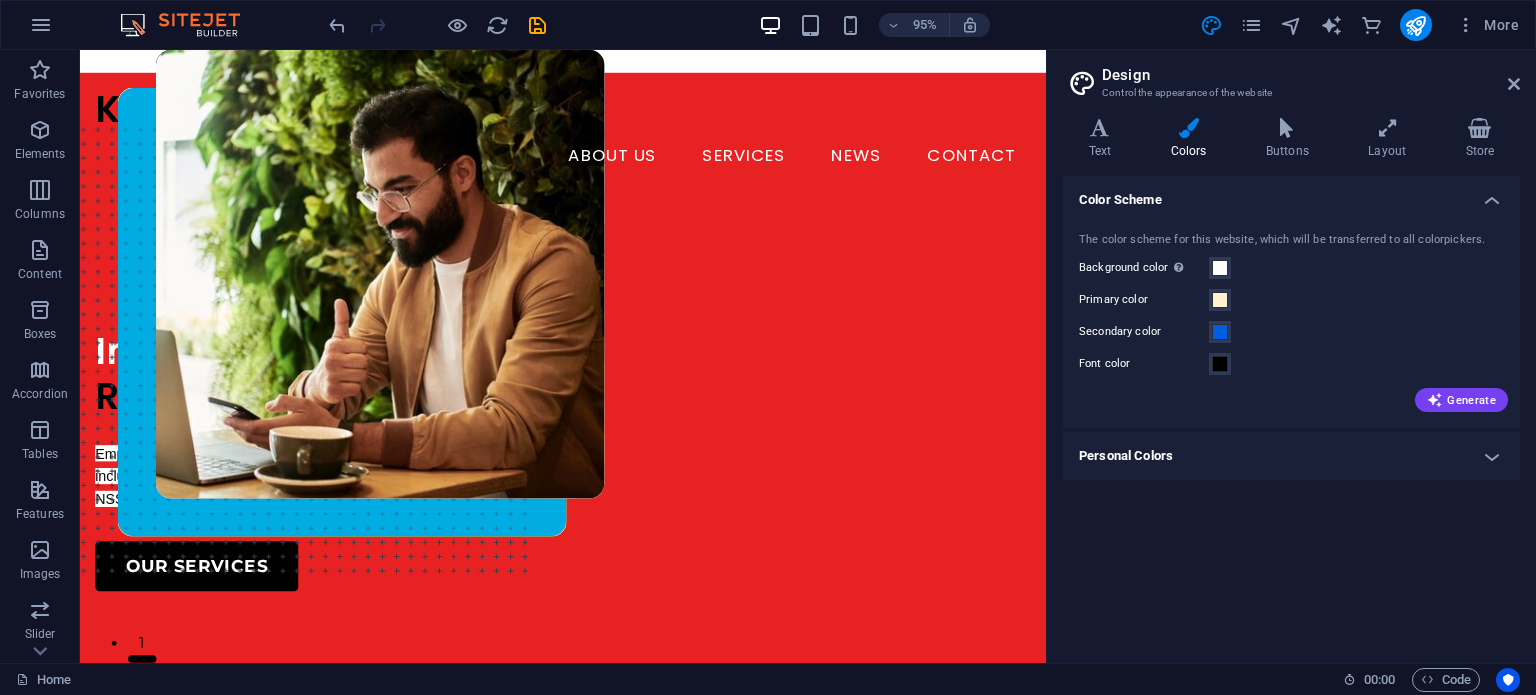 click on "Design Control the appearance of the website" at bounding box center [1293, 76] 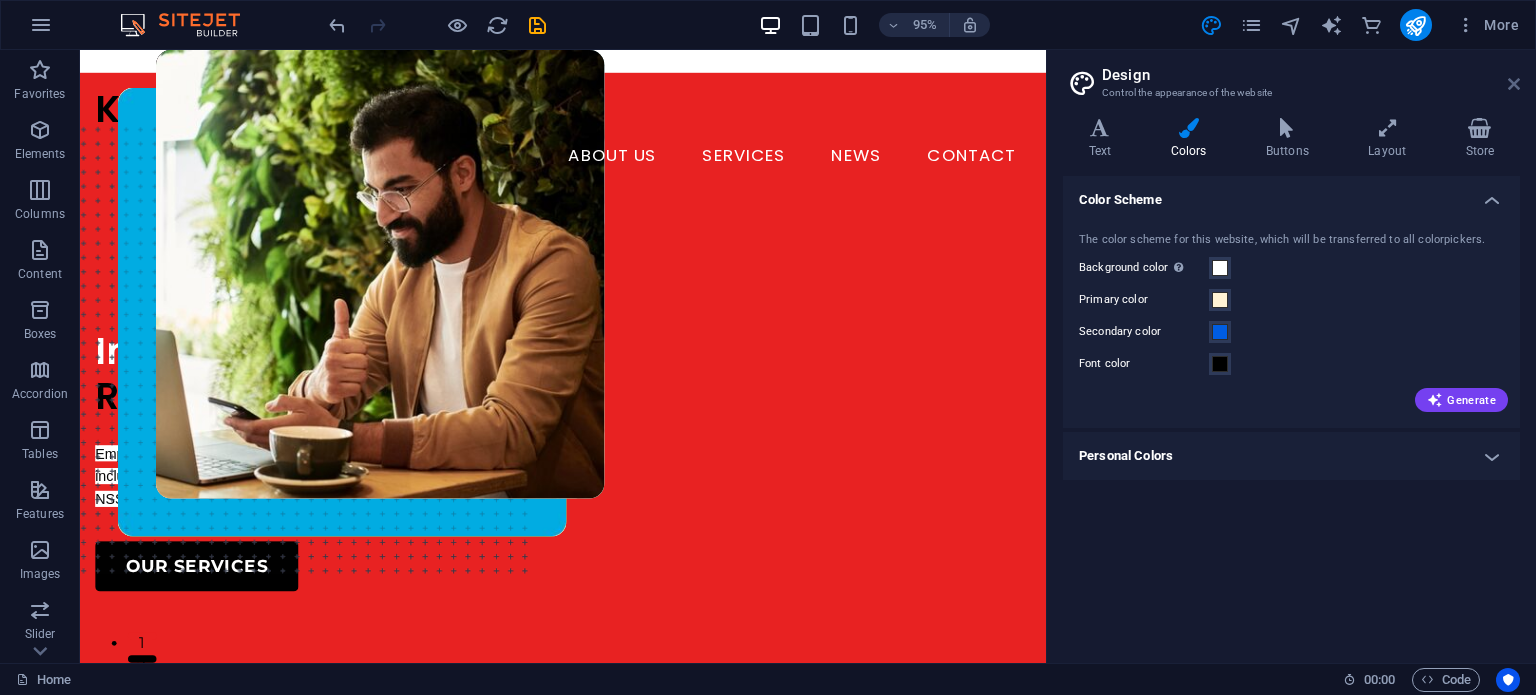 click at bounding box center (1514, 84) 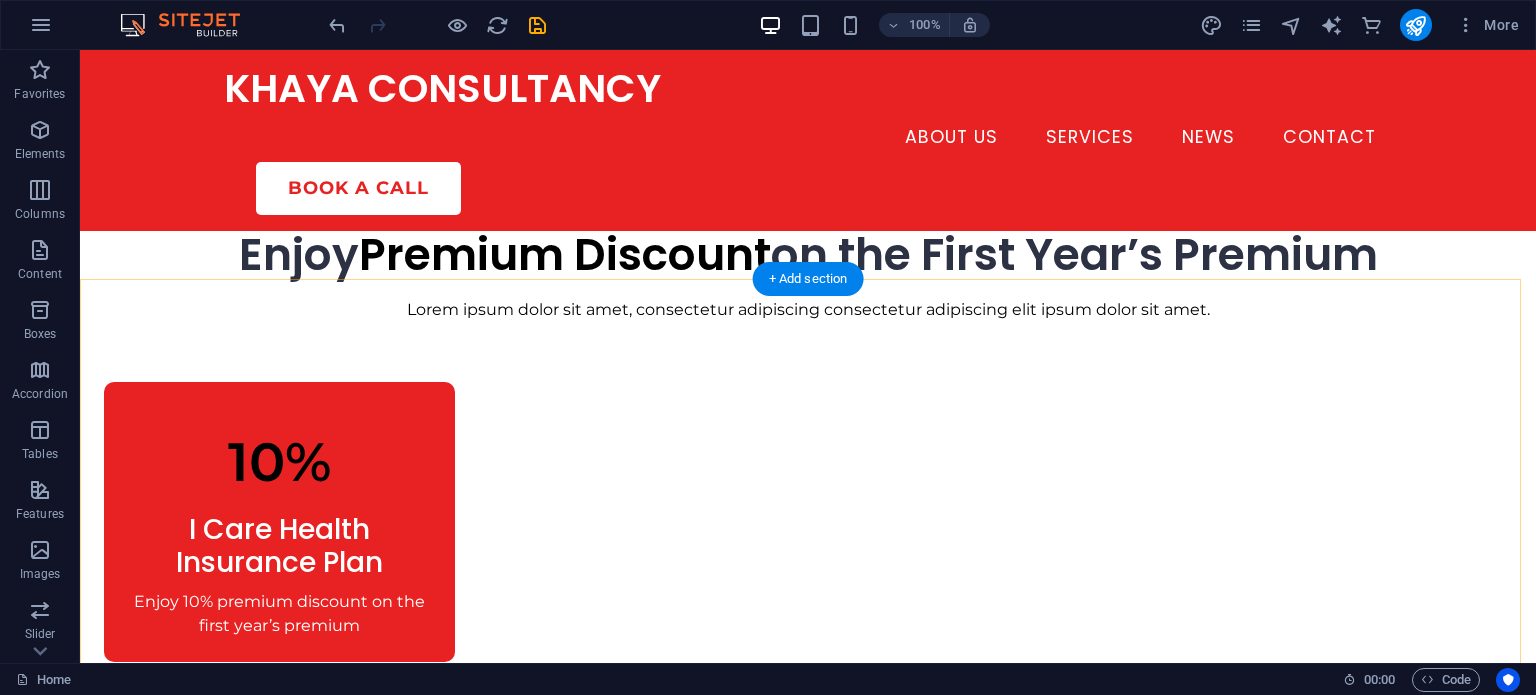 scroll, scrollTop: 924, scrollLeft: 0, axis: vertical 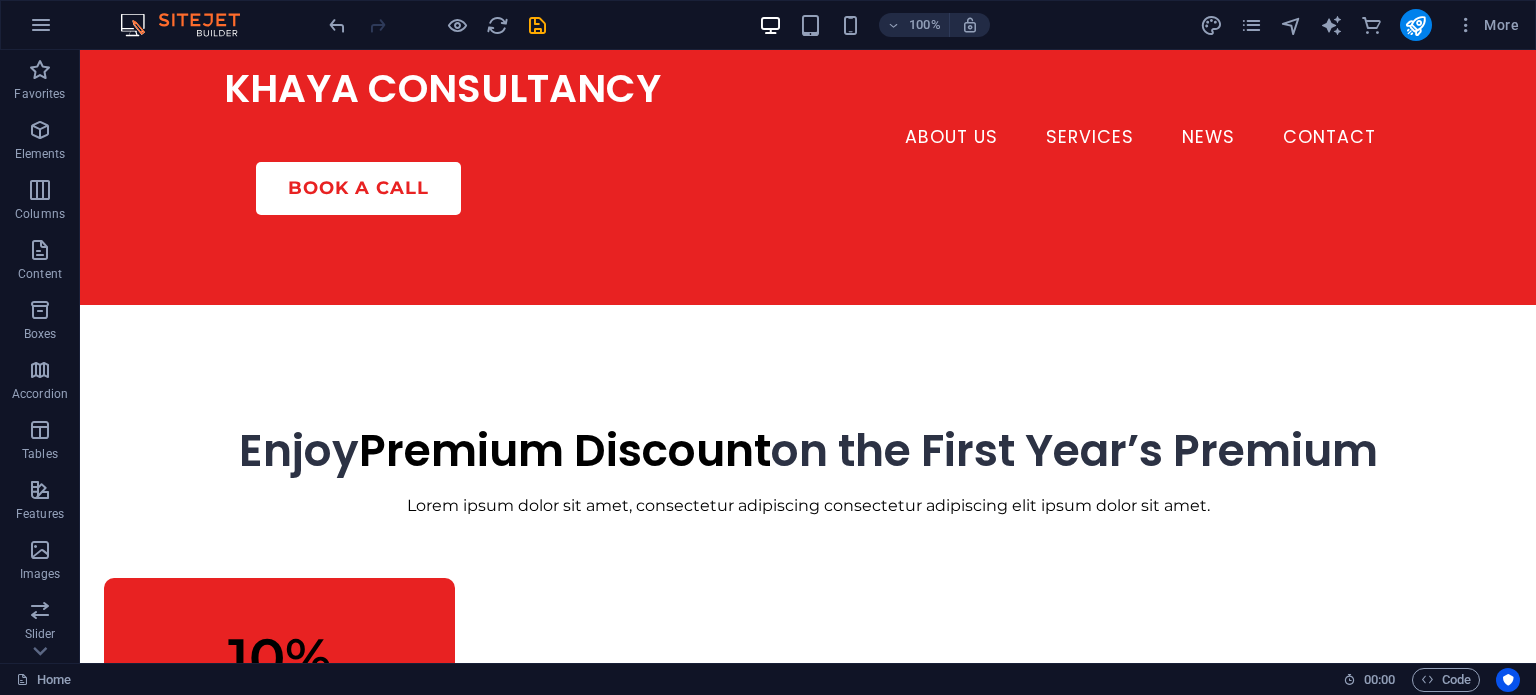 click on "100% More" at bounding box center (926, 25) 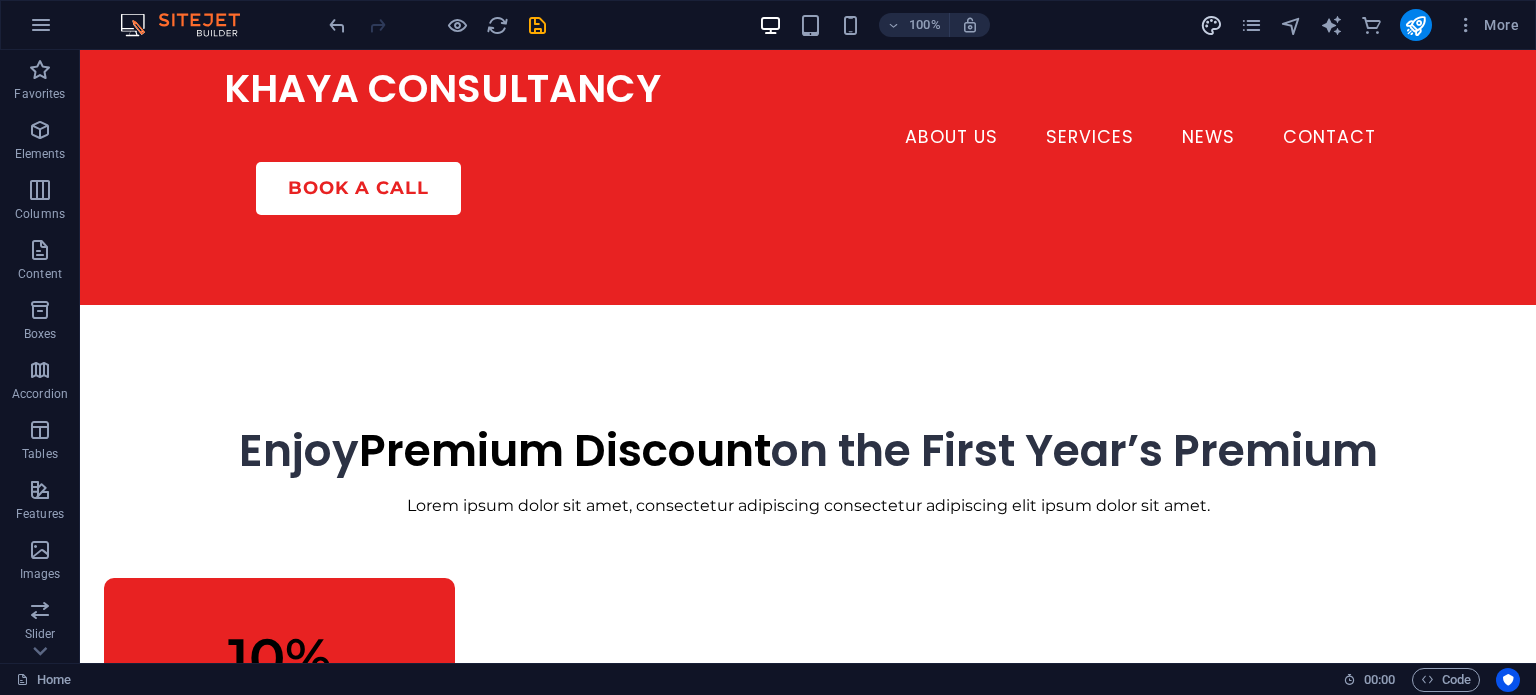 click at bounding box center [1211, 25] 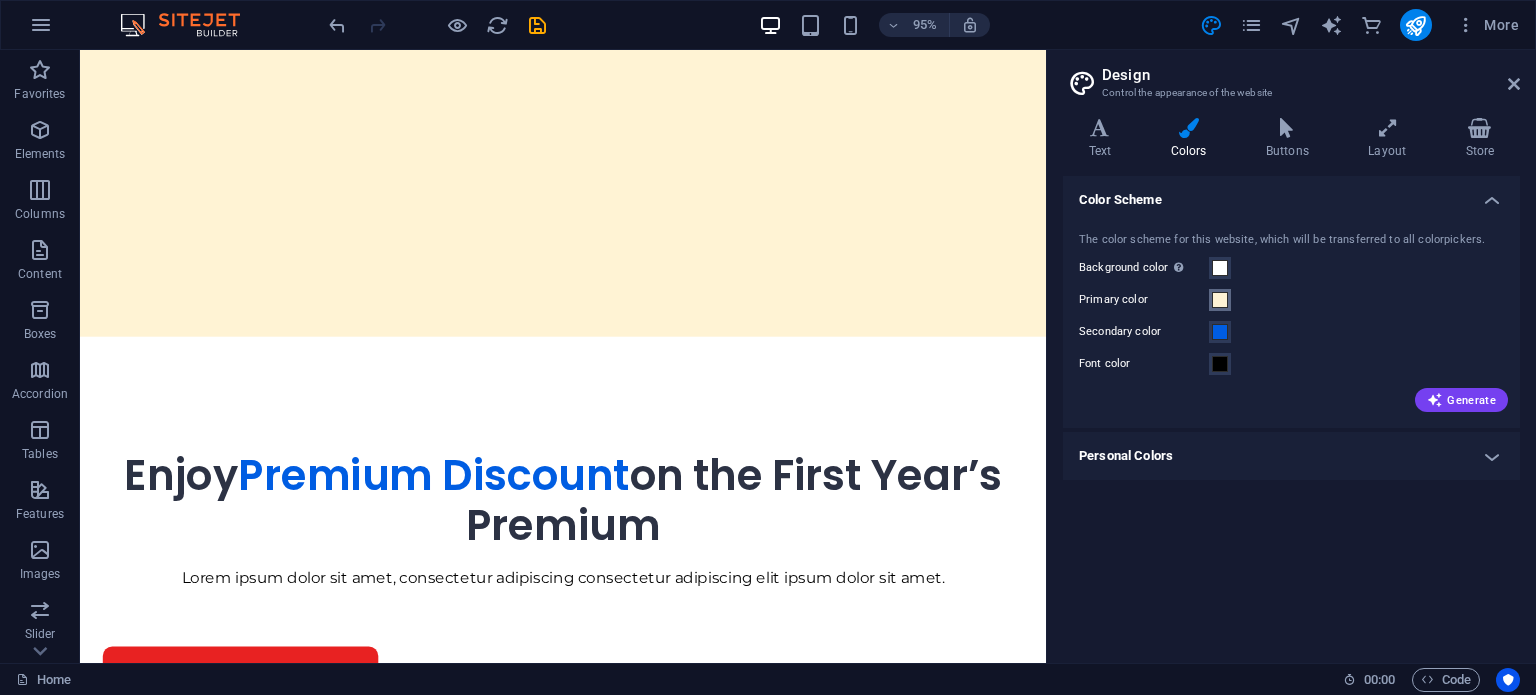 click at bounding box center [1220, 300] 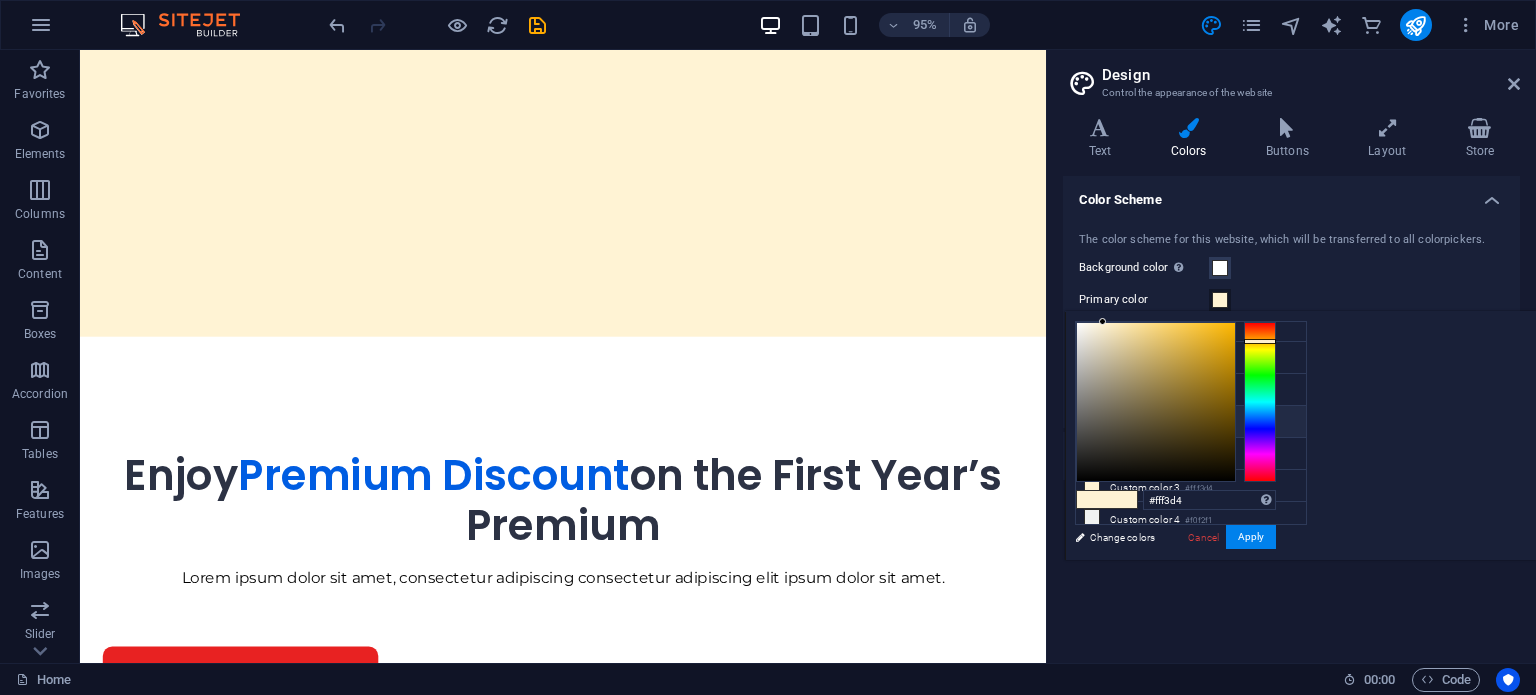 click on "Custom color [NUMBER]
#[HEX]" at bounding box center [1191, 422] 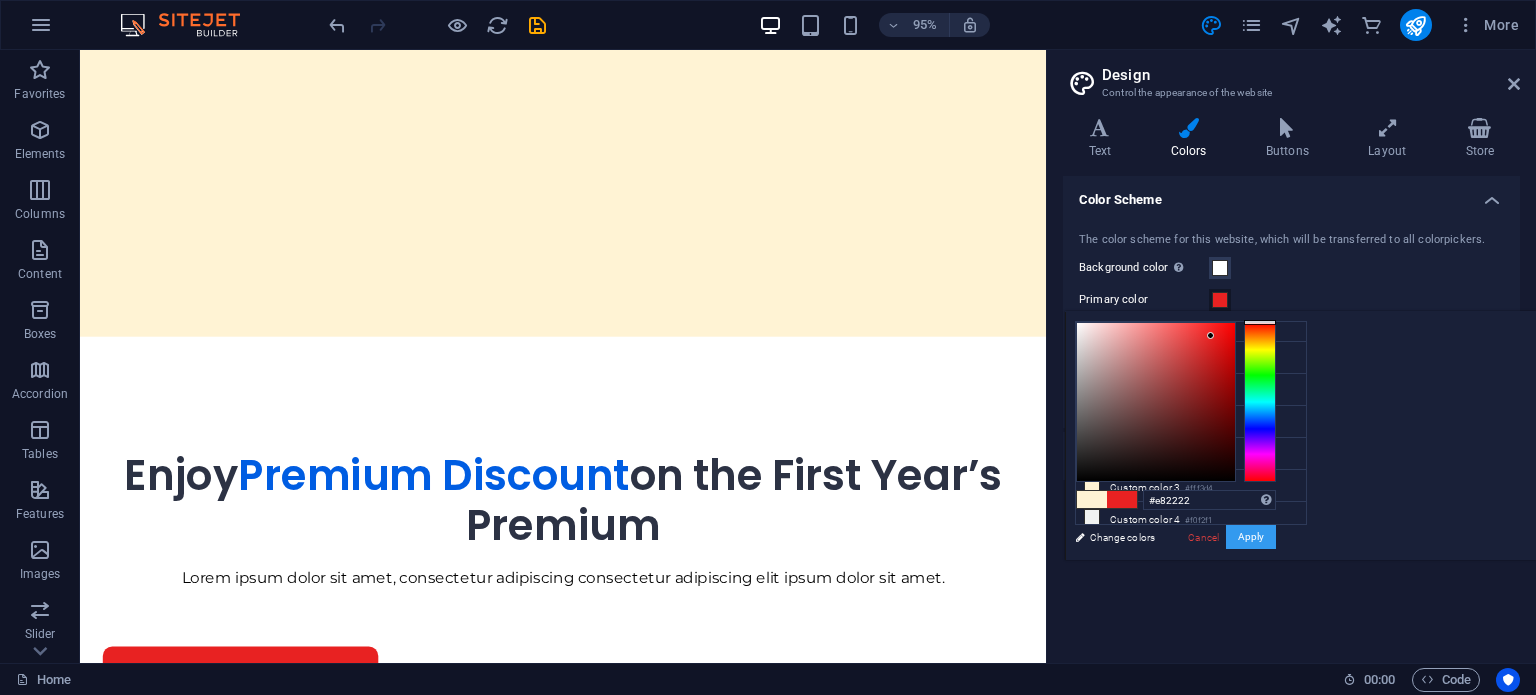 click on "Apply" at bounding box center [1251, 537] 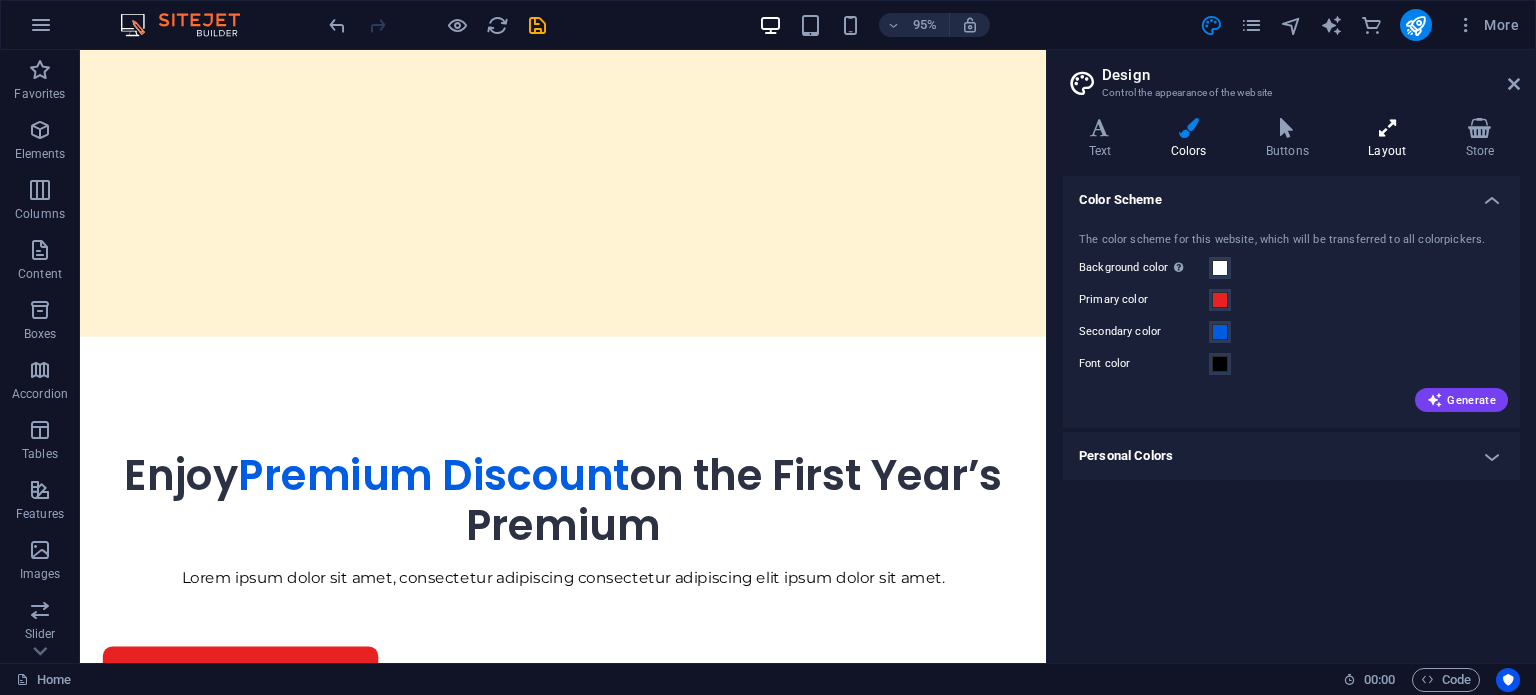 click at bounding box center [1387, 128] 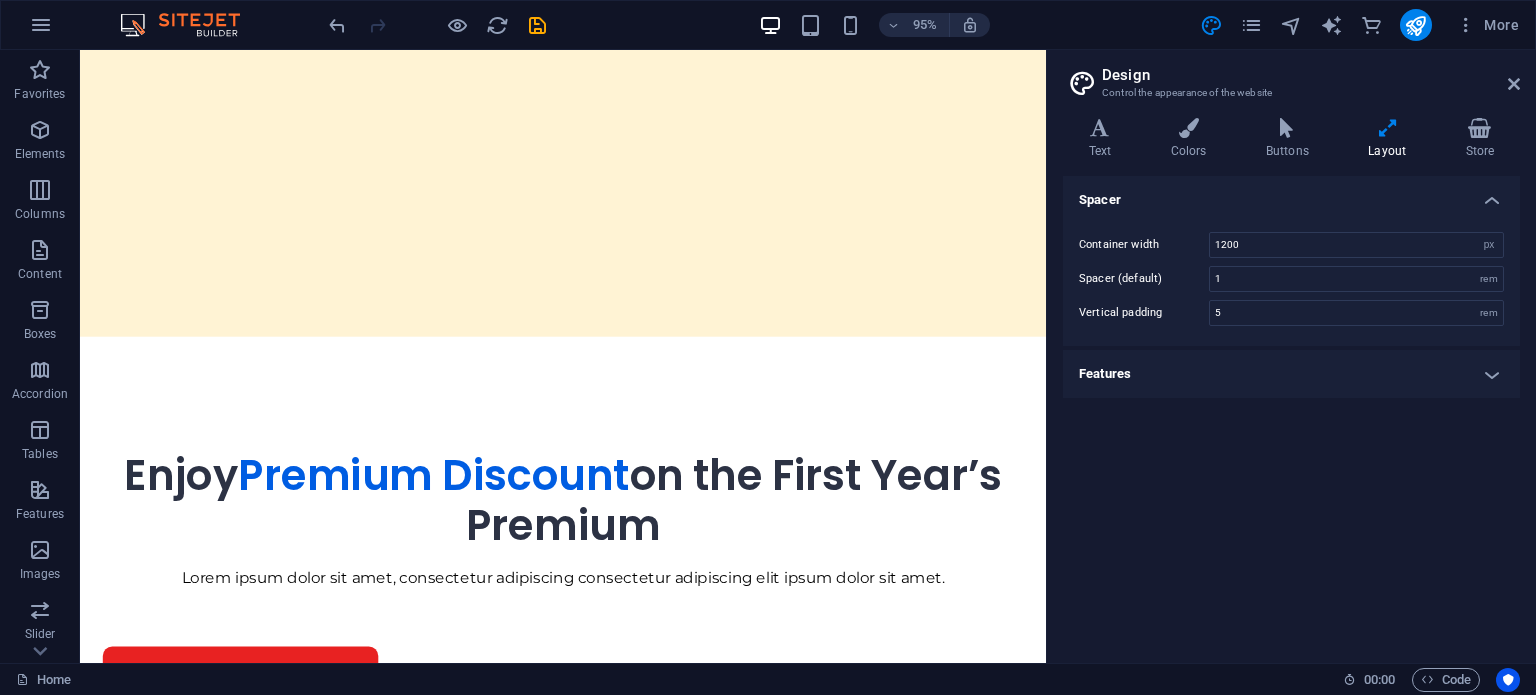 click on "Features" at bounding box center [1291, 374] 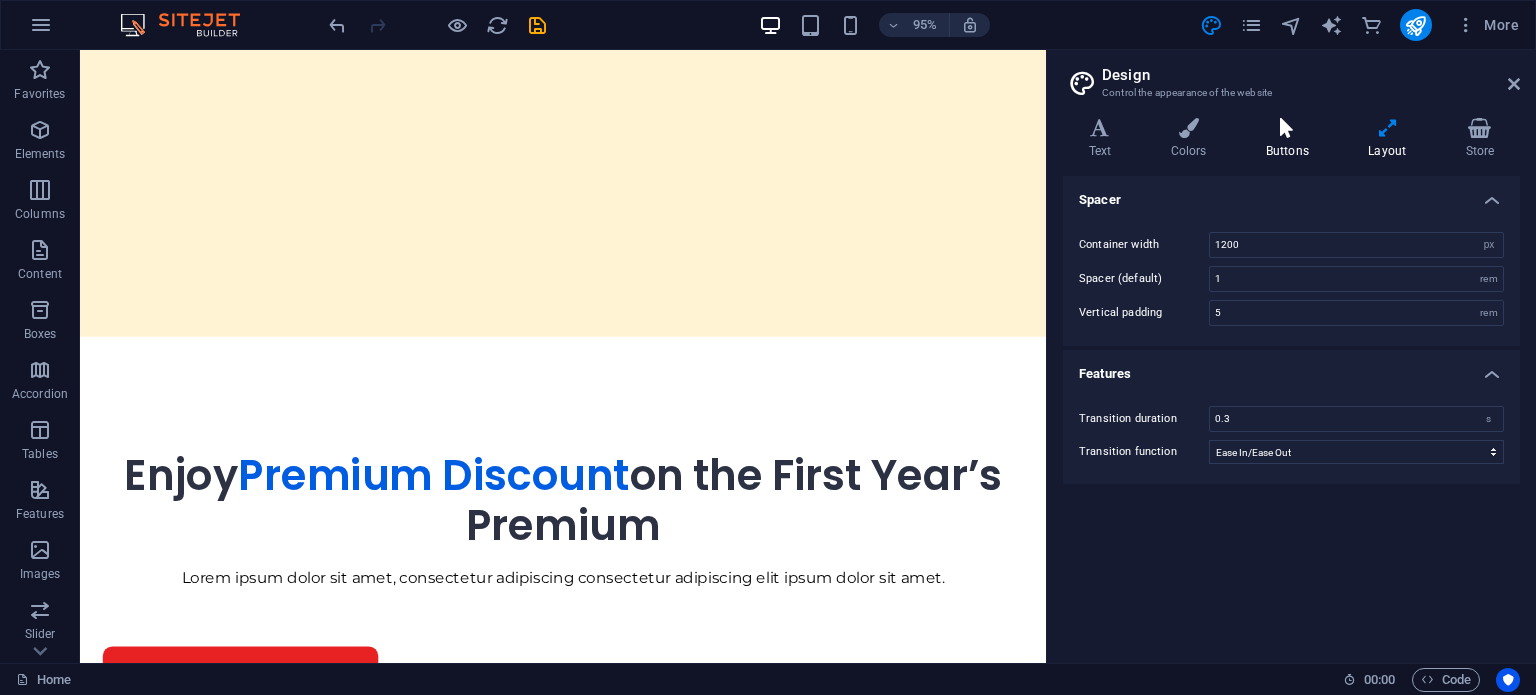 click on "Buttons" at bounding box center [1291, 139] 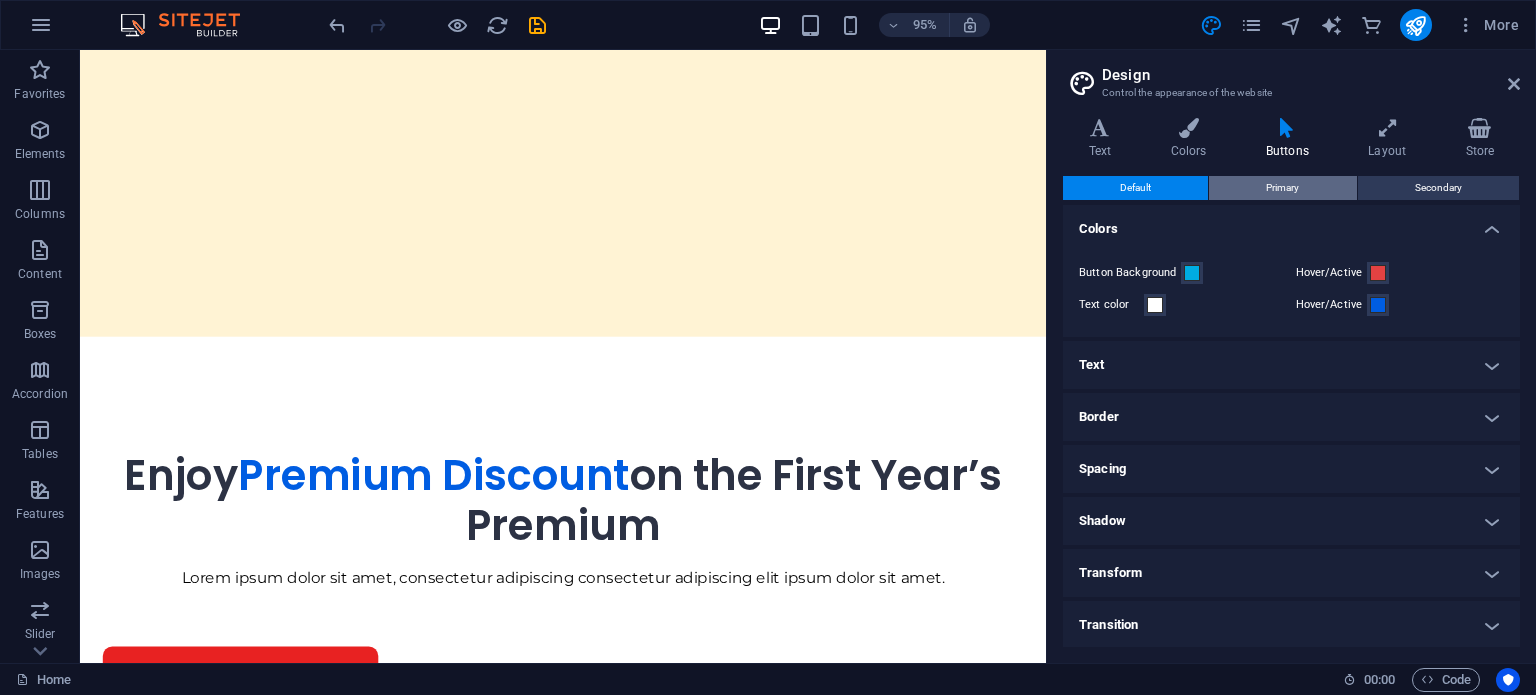 click on "Primary" at bounding box center [1282, 188] 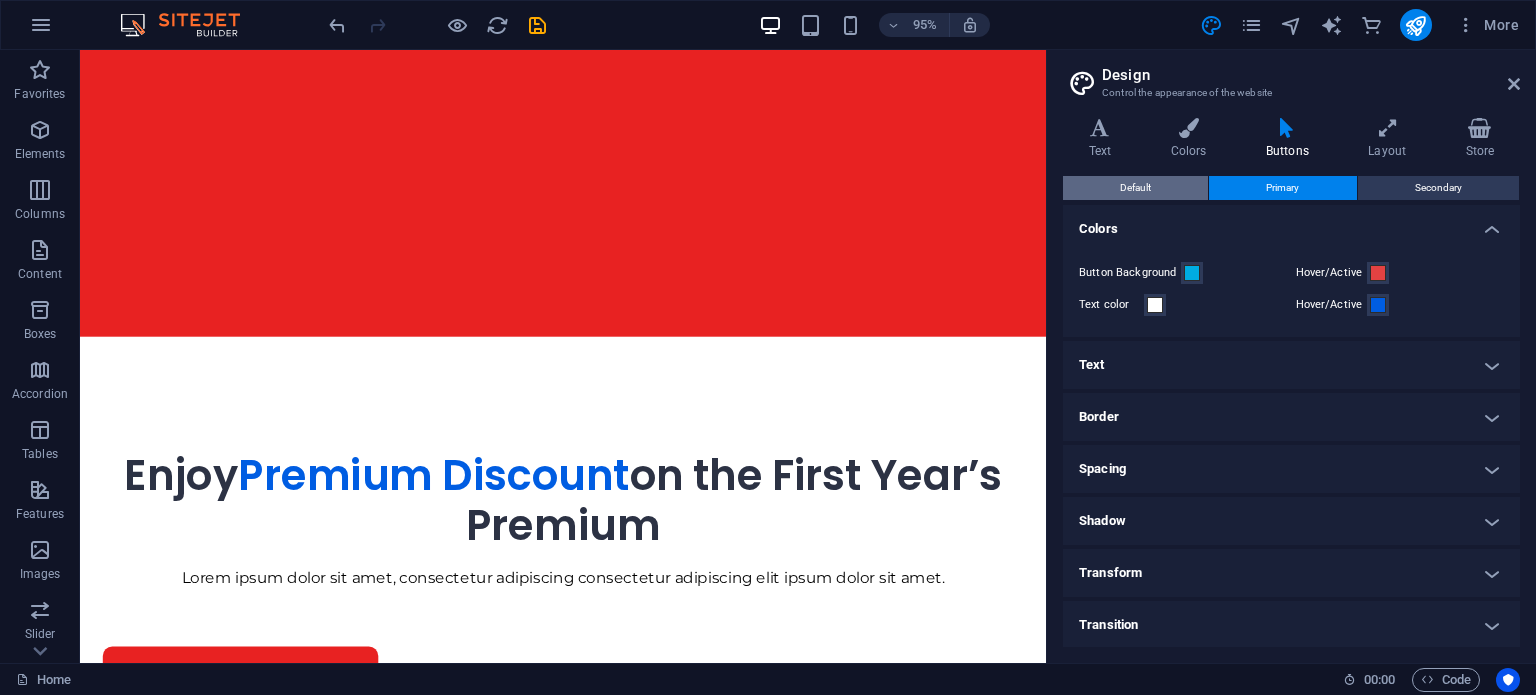 click on "Default" at bounding box center (1135, 188) 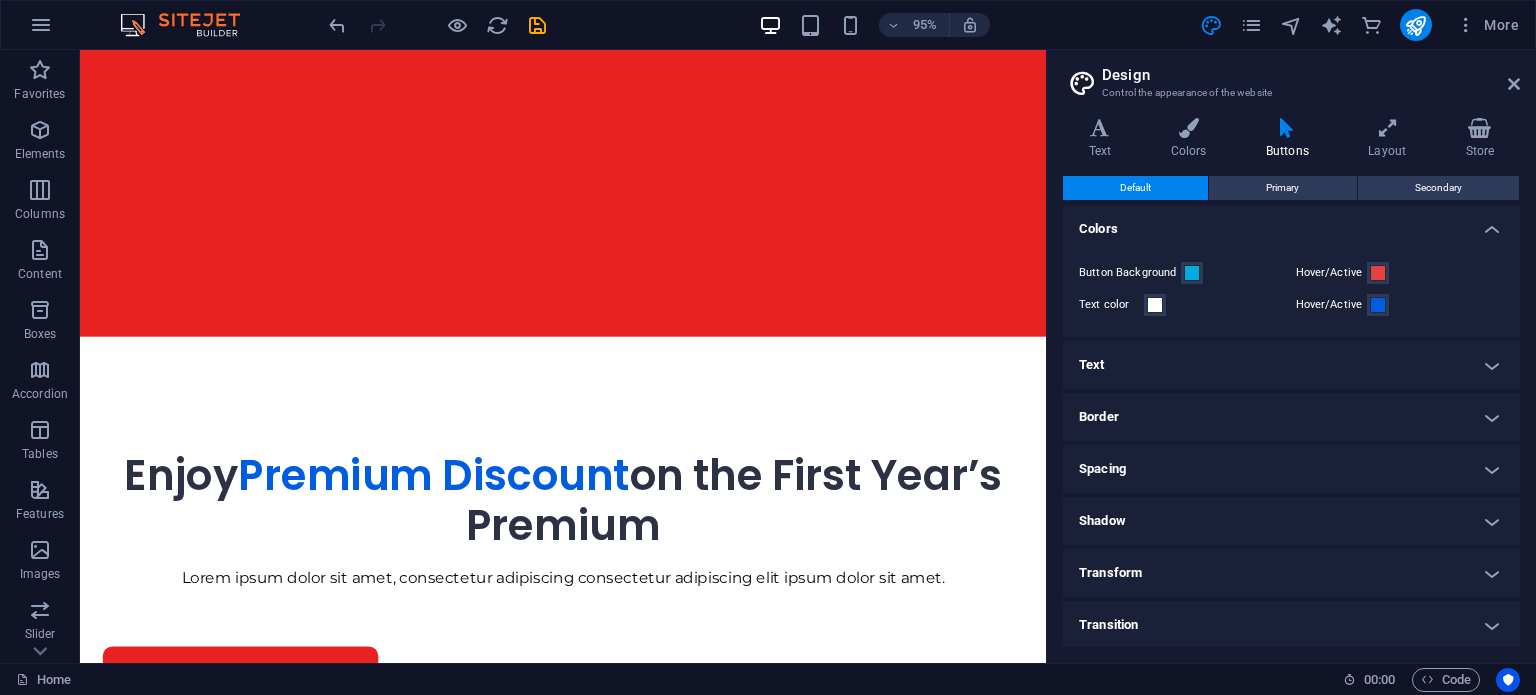 click on "Variants  Text  Colors  Buttons  Layout  Store Text Standard Bold Links Font color Font Montserrat Font size 16 rem px Line height 1.5 Font weight To display the font weight correctly, it may need to be enabled.  Manage Fonts Thin, 100 Extra-light, 200 Light, 300 Regular, 400 Medium, 500 Semi-bold, 600 Bold, 700 Extra-bold, 800 Black, 900 Letter spacing 0 rem px Font style Text transform Tt TT tt Text align Font weight To display the font weight correctly, it may need to be enabled.  Manage Fonts Thin, 100 Extra-light, 200 Light, 300 Regular, 400 Medium, 500 Semi-bold, 600 Bold, 700 Extra-bold, 800 Black, 900 Default Hover / Active Font color Font color Decoration None Decoration None Transition duration 0.3 s Transition function Ease Ease In Ease Out Ease In/Ease Out Linear Headlines All H1 / Textlogo H2 H3 H4 H5 H6 Font color Font Poppins Line height 1.2 Font weight To display the font weight correctly, it may need to be enabled.  Manage Fonts Thin, 100 Extra-light, 200 Light, 300 Regular, 400 Medium, 500 0" at bounding box center (1291, 382) 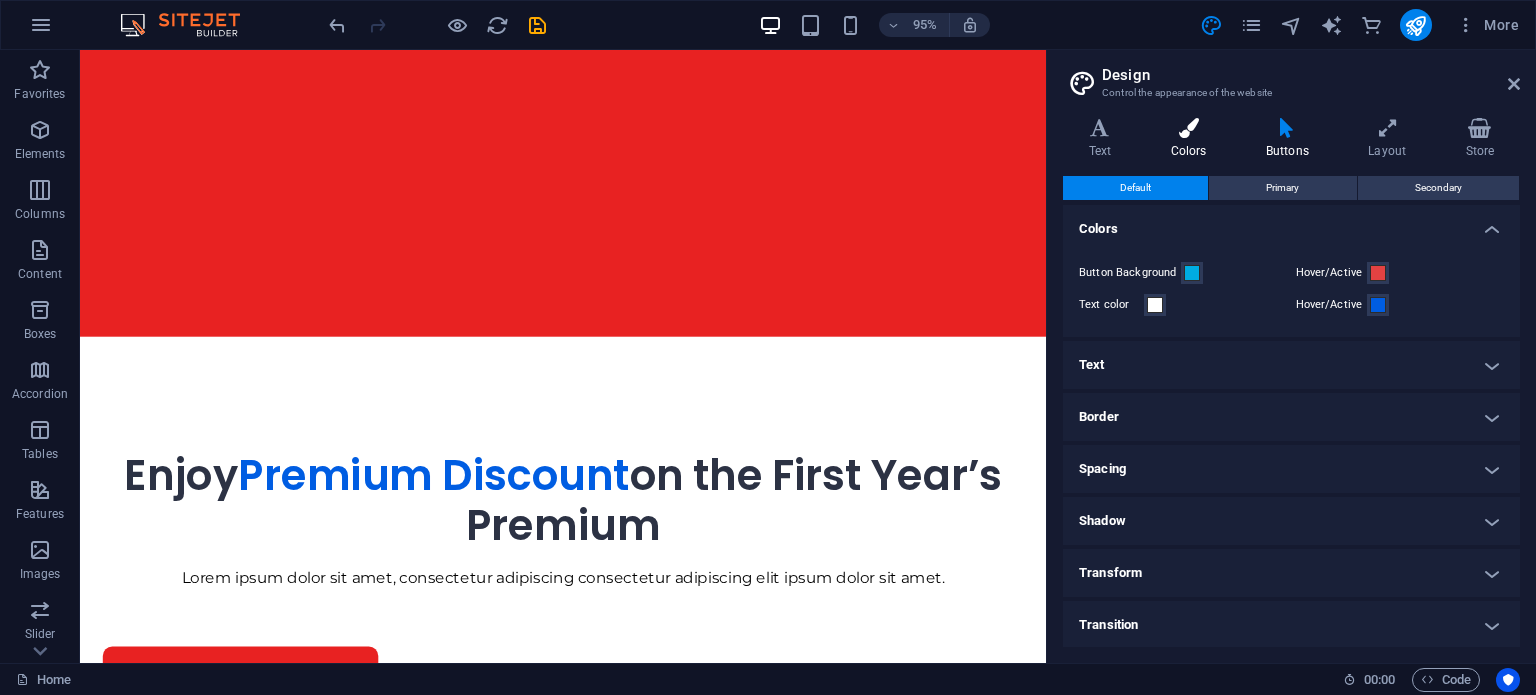 click at bounding box center (1188, 128) 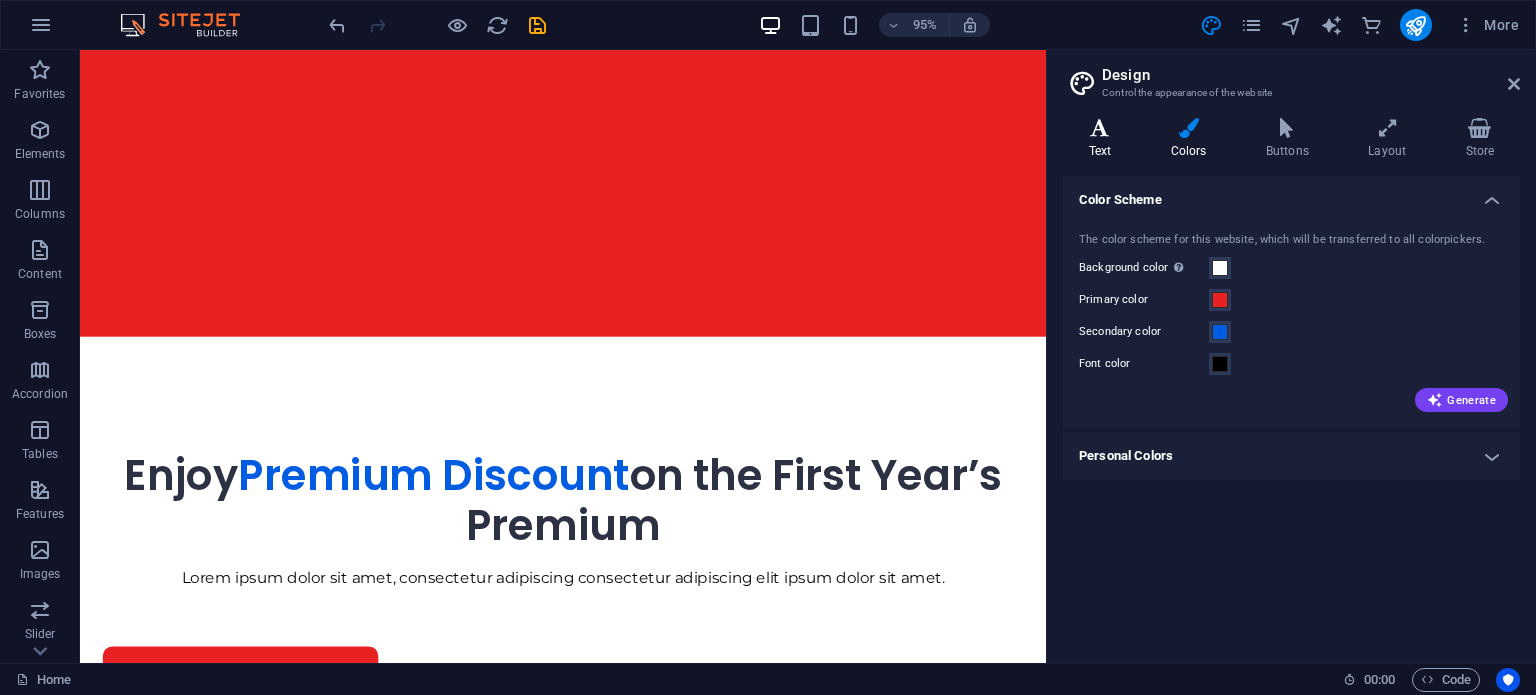 click on "Text" at bounding box center (1104, 139) 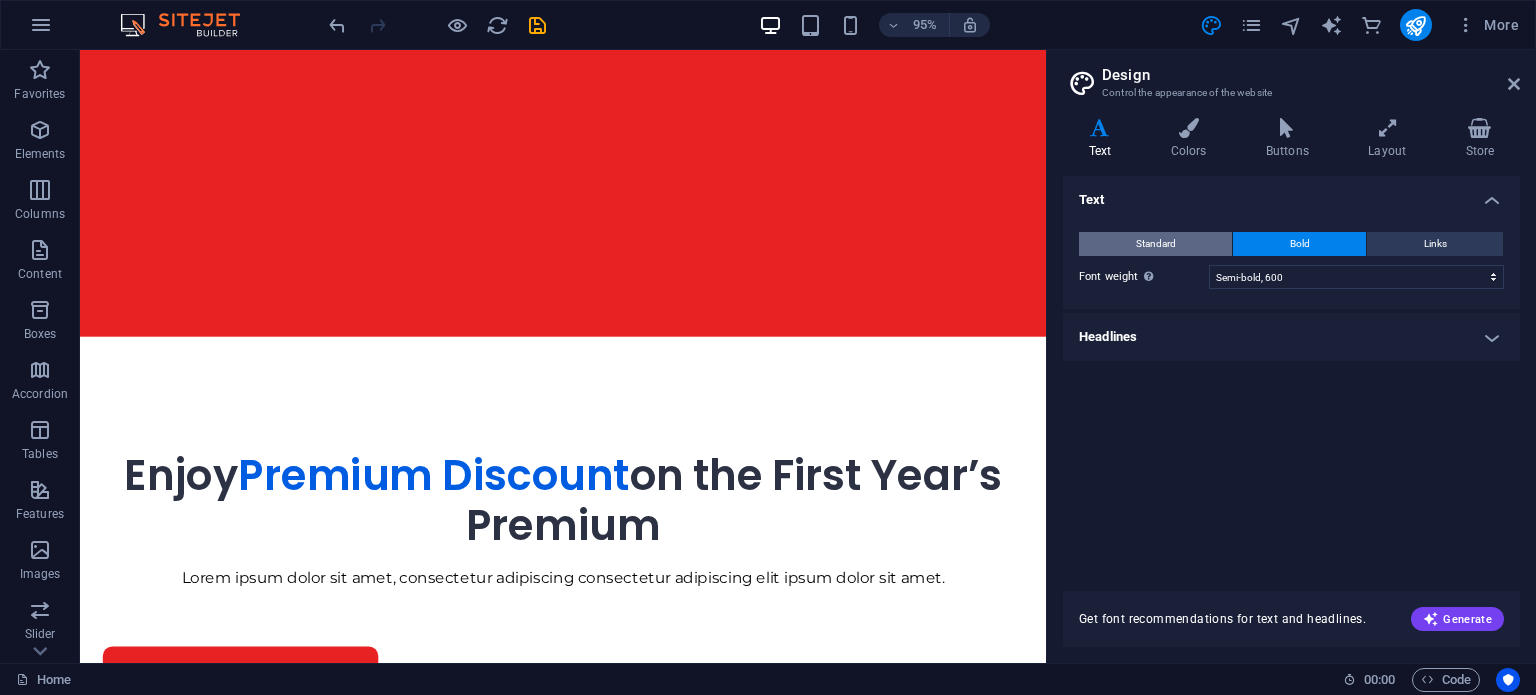 click on "Standard" at bounding box center [1155, 244] 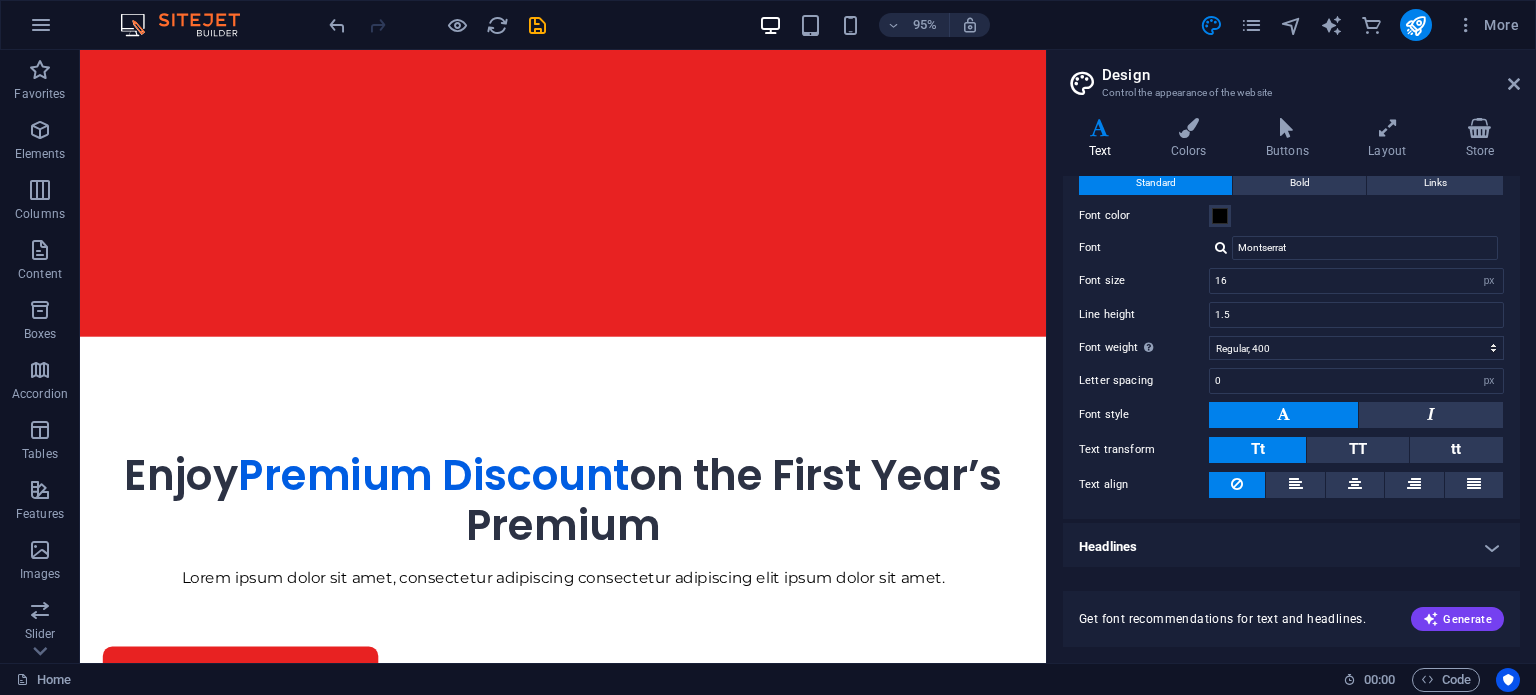 scroll, scrollTop: 0, scrollLeft: 0, axis: both 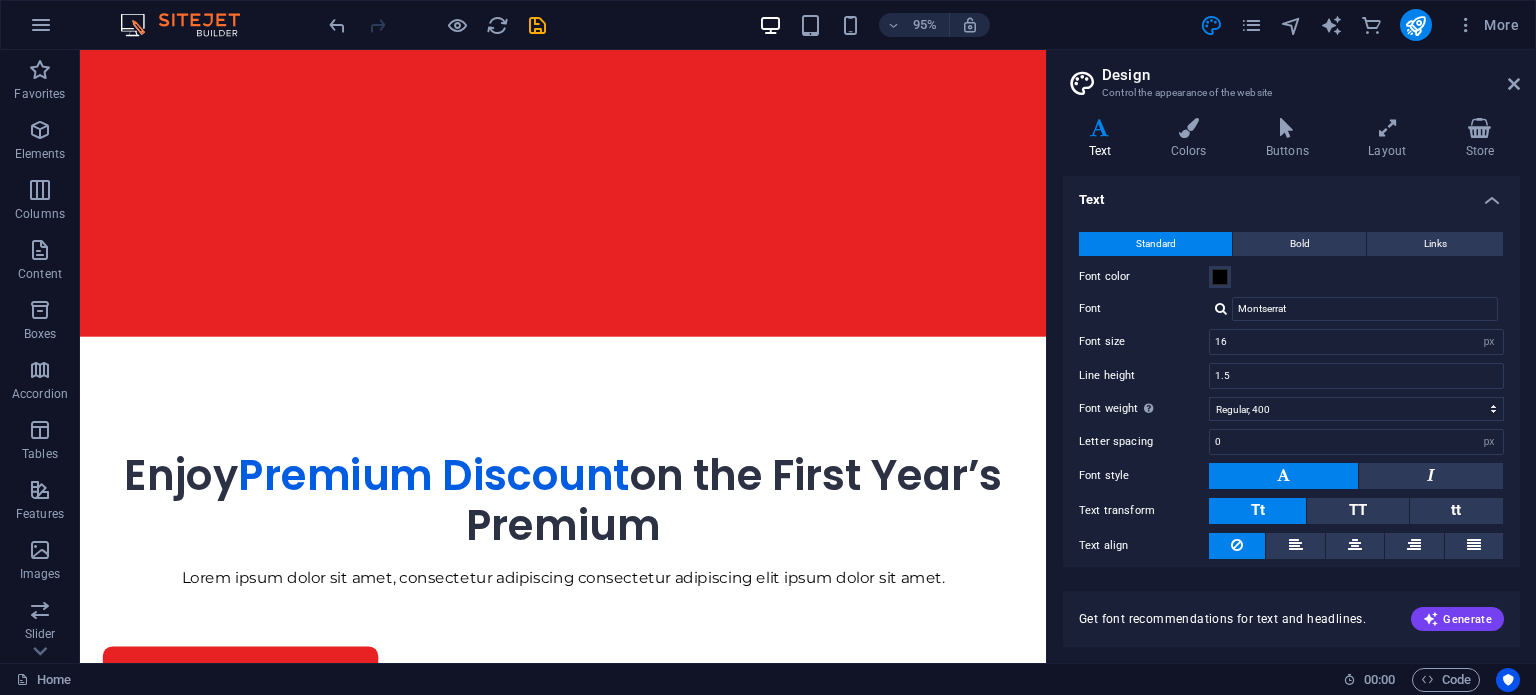 click on "Design" at bounding box center (1311, 75) 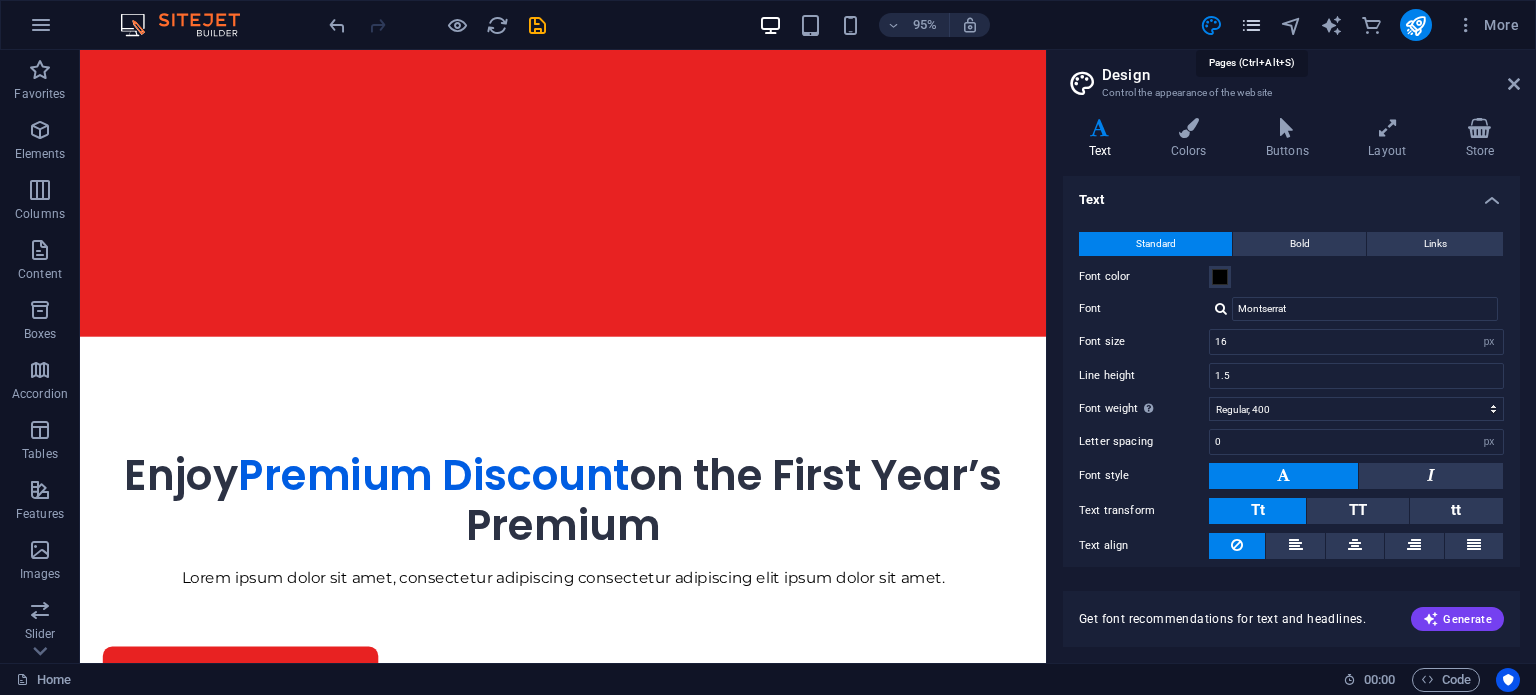 click at bounding box center (1251, 25) 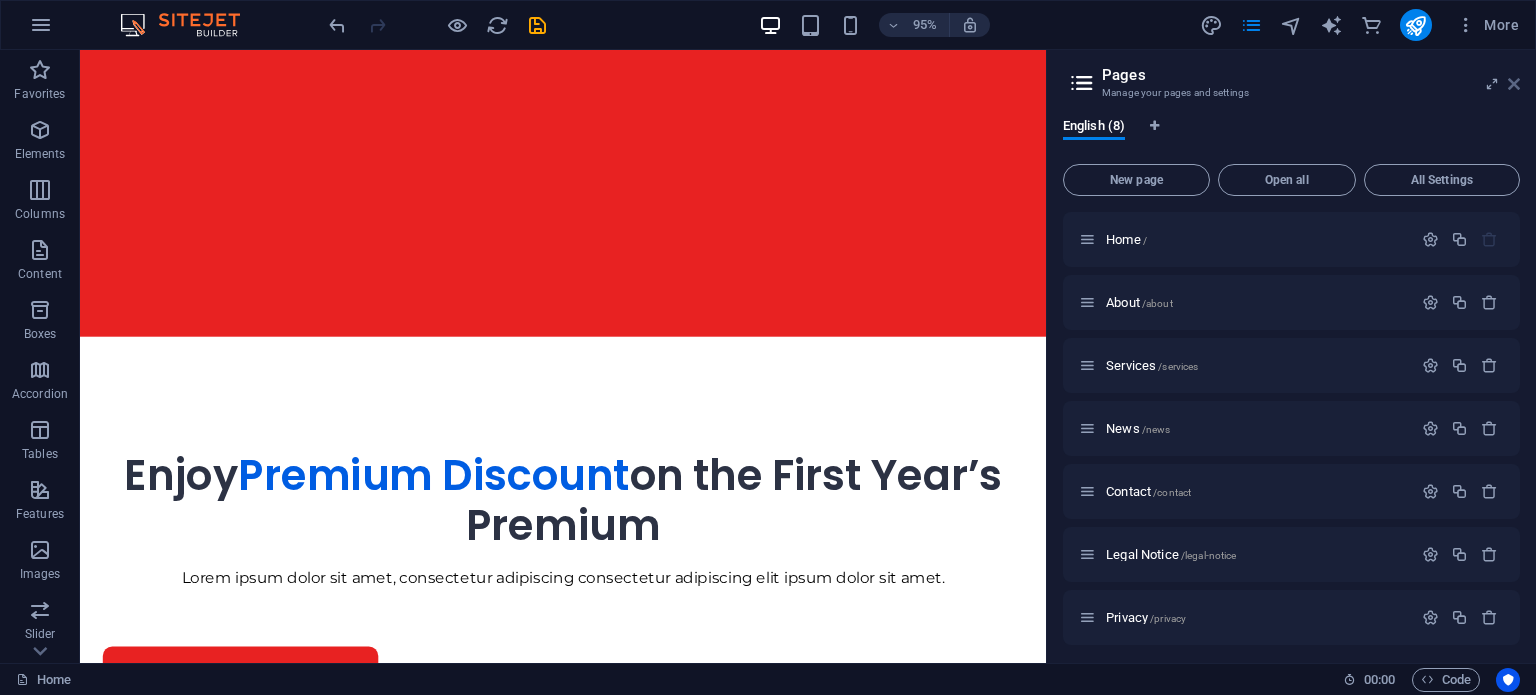 click at bounding box center (1514, 84) 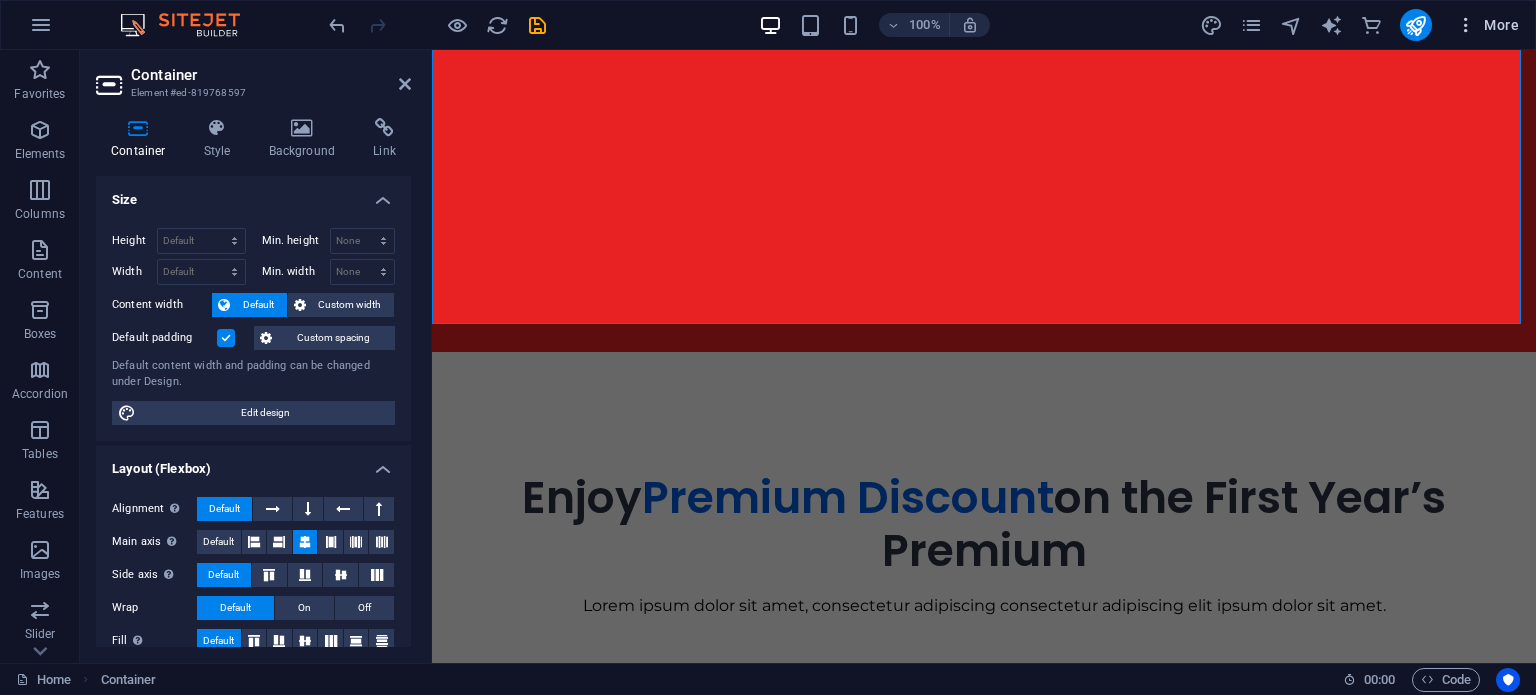 click at bounding box center [1466, 25] 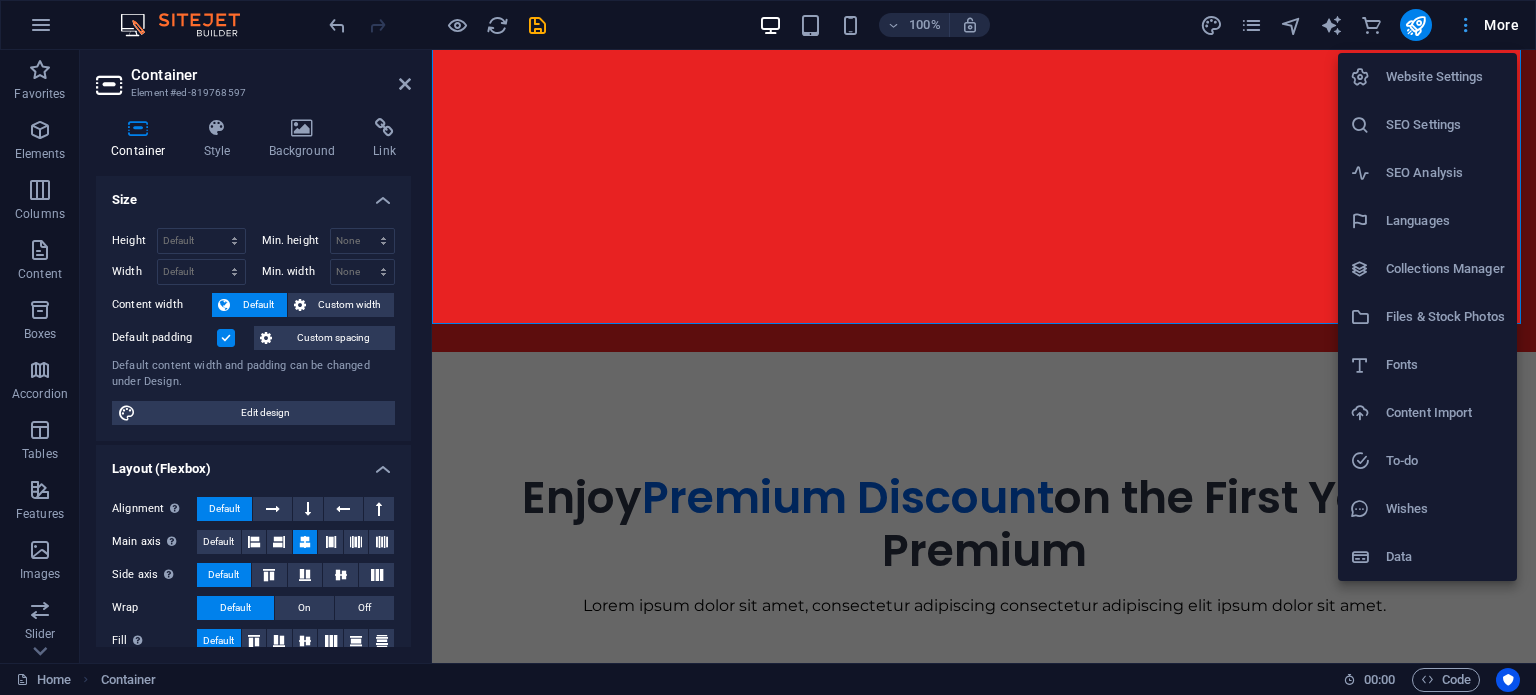 click at bounding box center (768, 347) 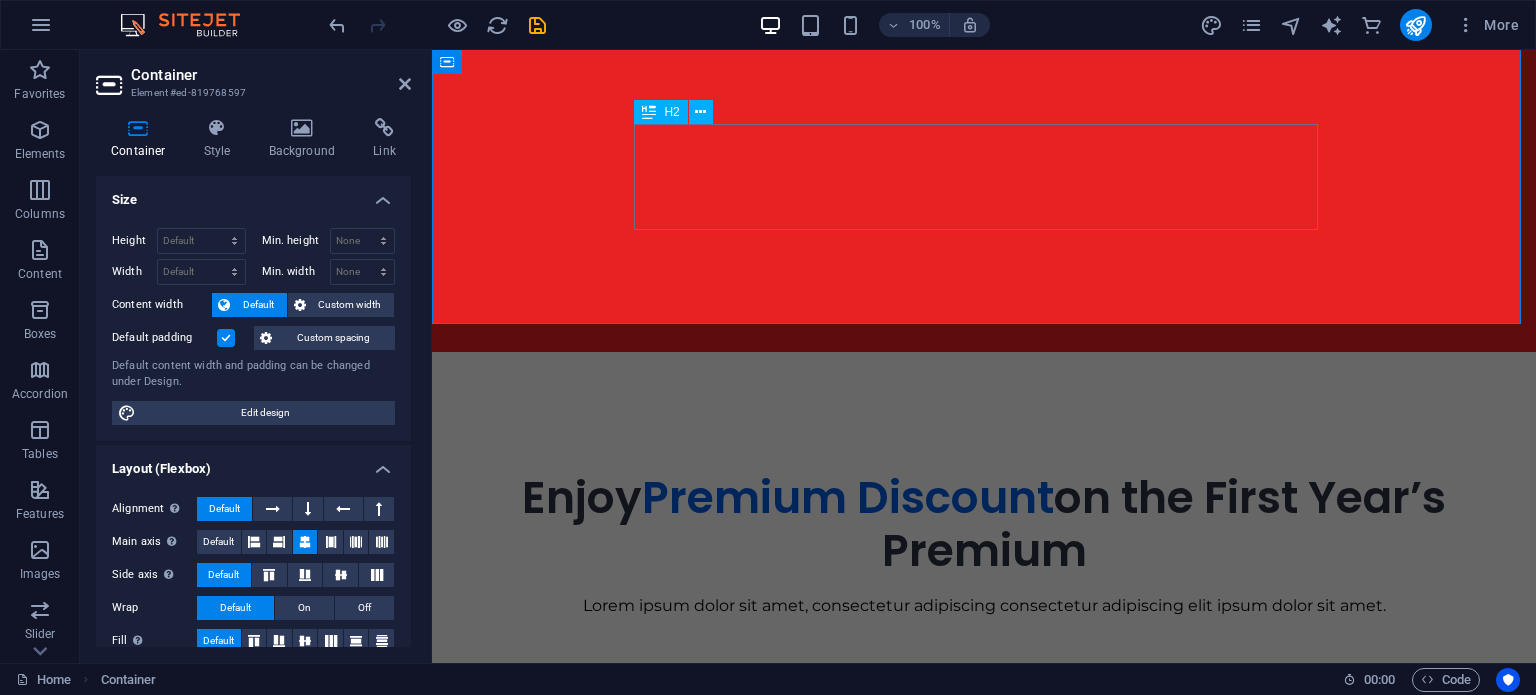click on "Enjoy  Premium Discount  on the First Year’s Premium" at bounding box center (984, 525) 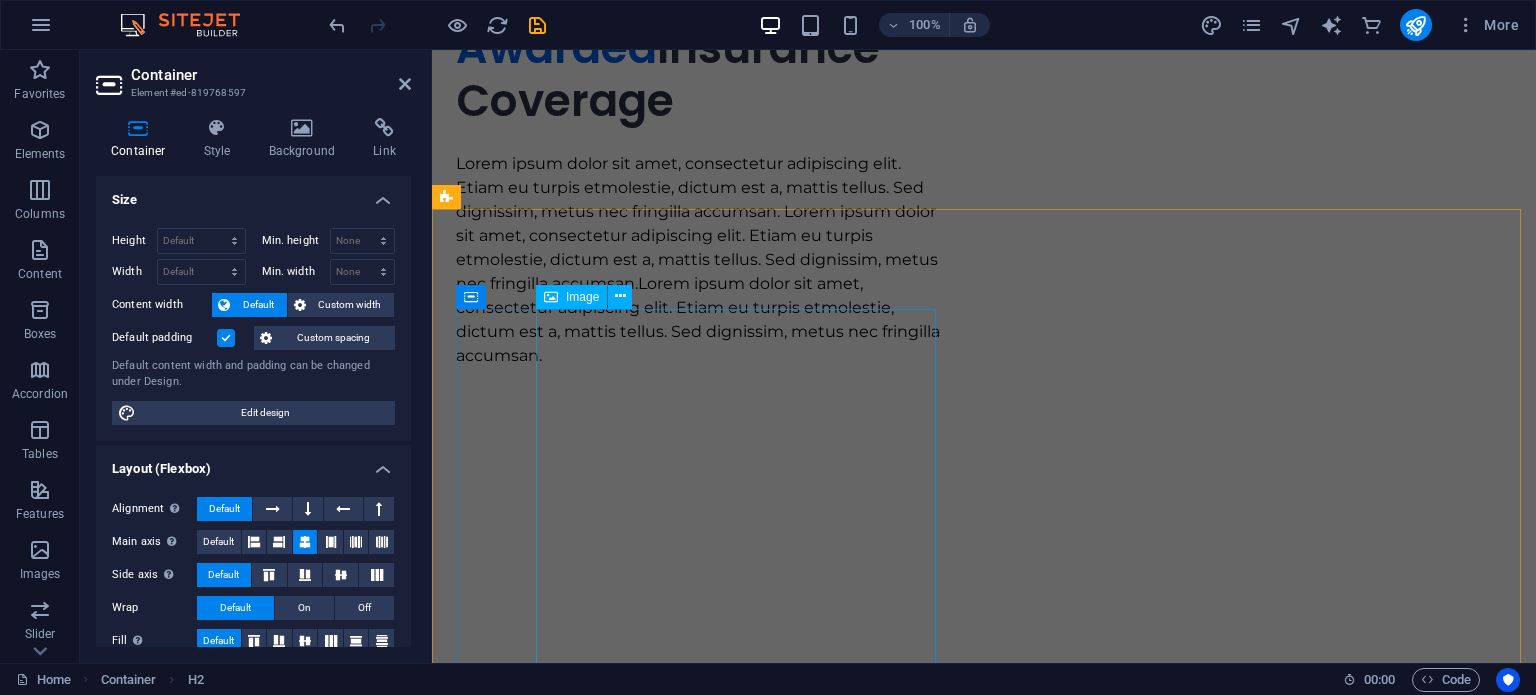 scroll, scrollTop: 6080, scrollLeft: 0, axis: vertical 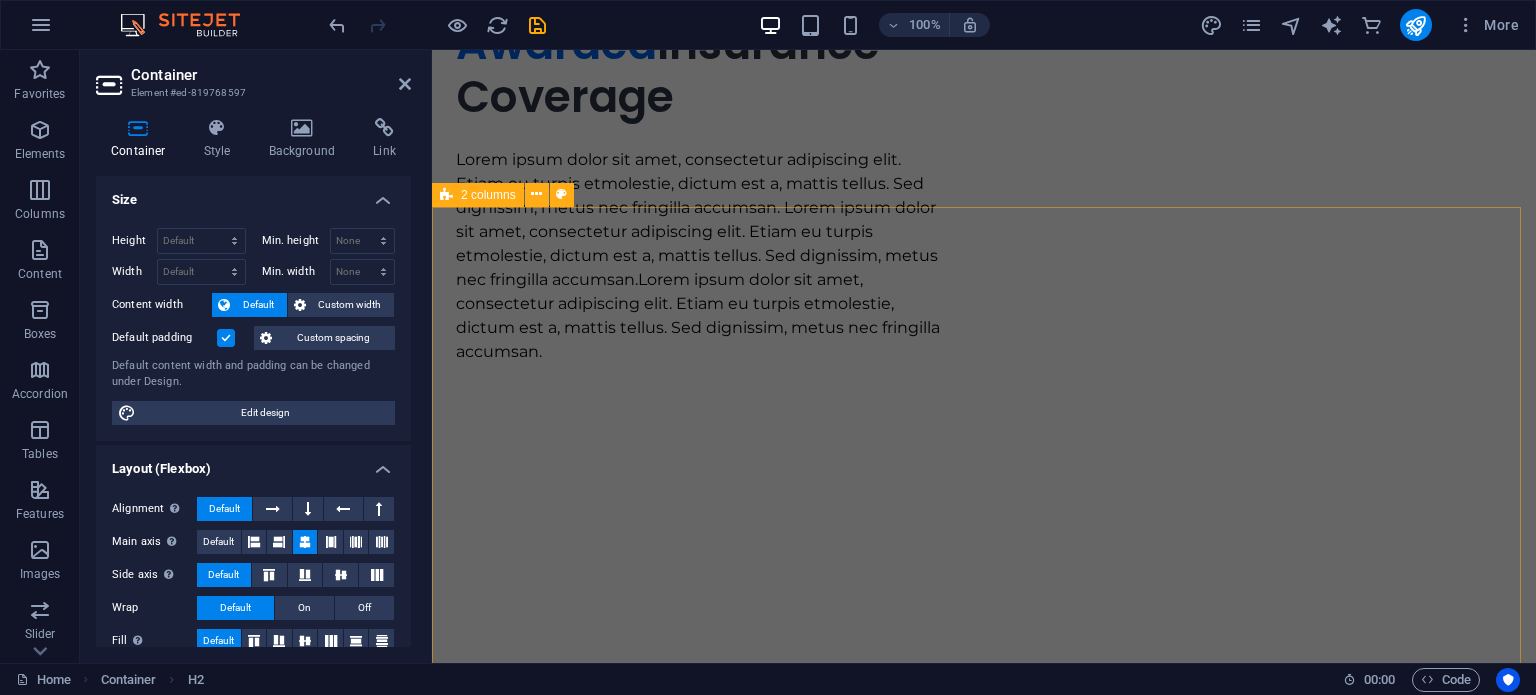 click on "Book Your Consultation  Today Lorem ipsum dolor sit amet, consectetur adipiscing elit. Etiam eu turpis etmolestie, dictum est a, mattis tellus. Sed dignissim, metus nec fringilla accumsan. Lorem ipsum dolor sit amet, consectetur adipiscing elit. Etiam eu turpis etmolestie, dictum est a, mattis tellus. Sed dignissim, metus nec fringilla accumsan. talk to an expert" at bounding box center (984, 4666) 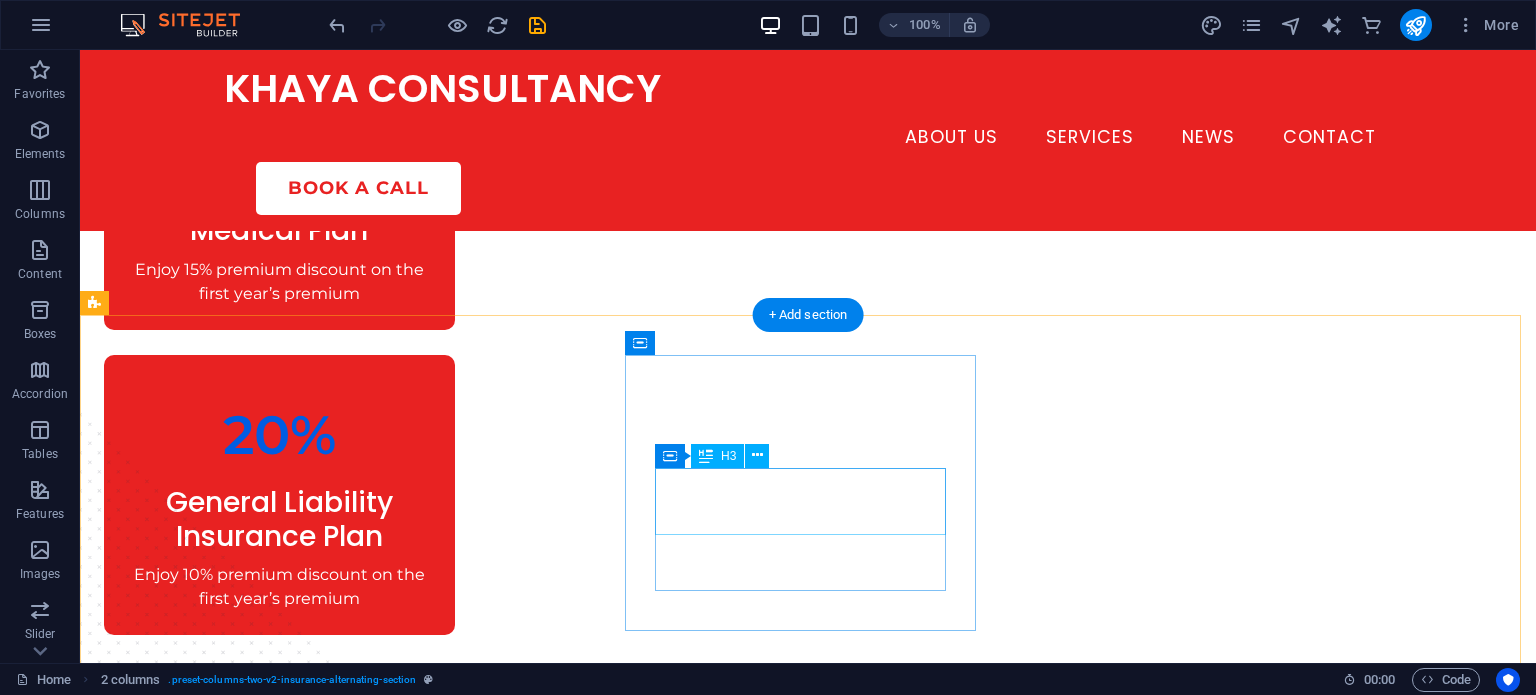 scroll, scrollTop: 1691, scrollLeft: 0, axis: vertical 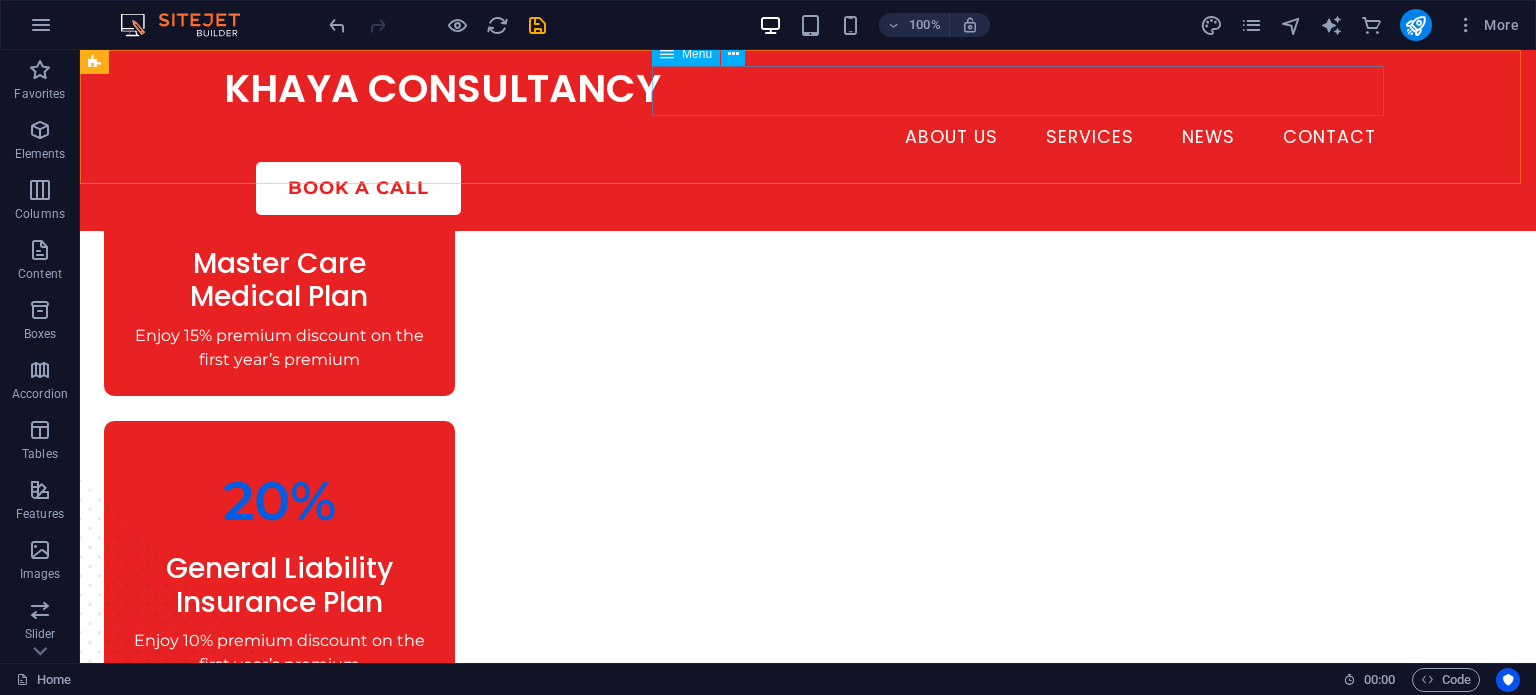 click on "ABOUT US SERVICES NEWS CONTACT" at bounding box center [808, 138] 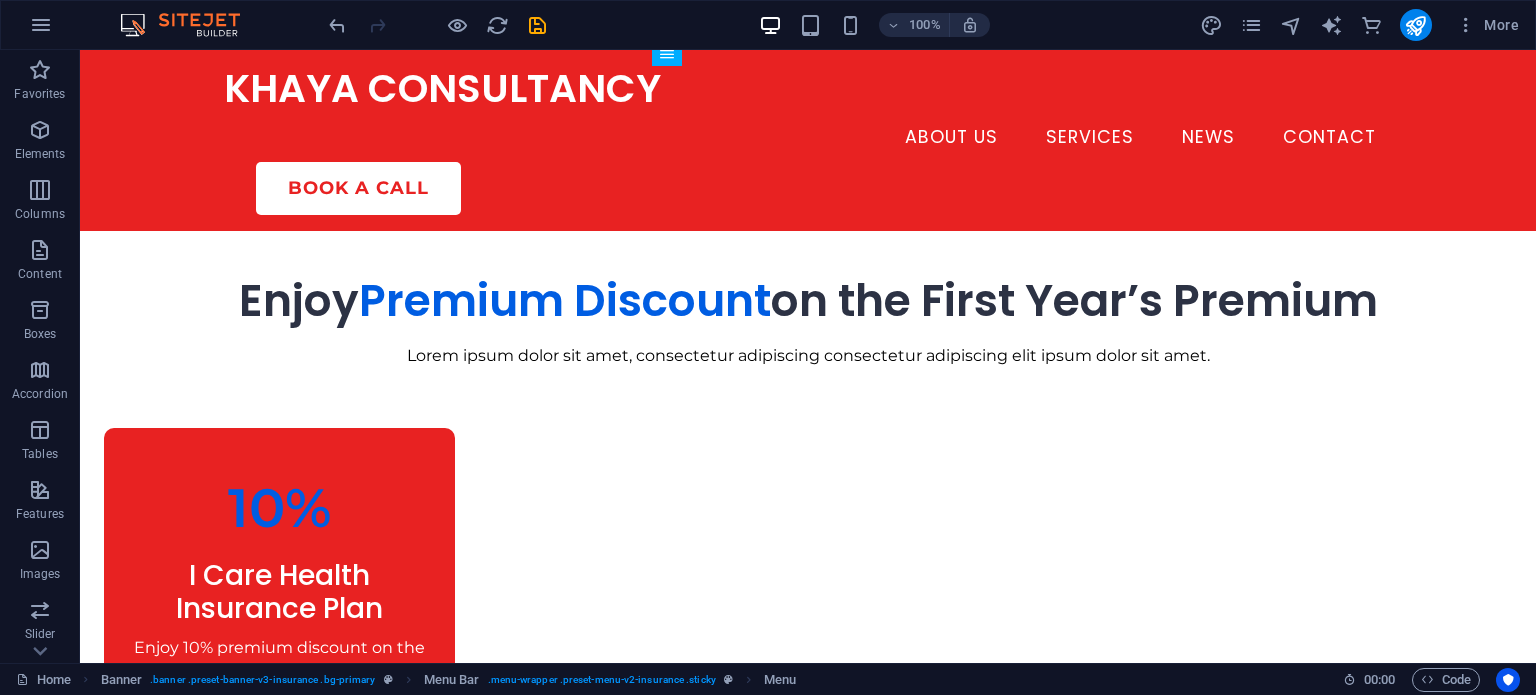 scroll, scrollTop: 1067, scrollLeft: 0, axis: vertical 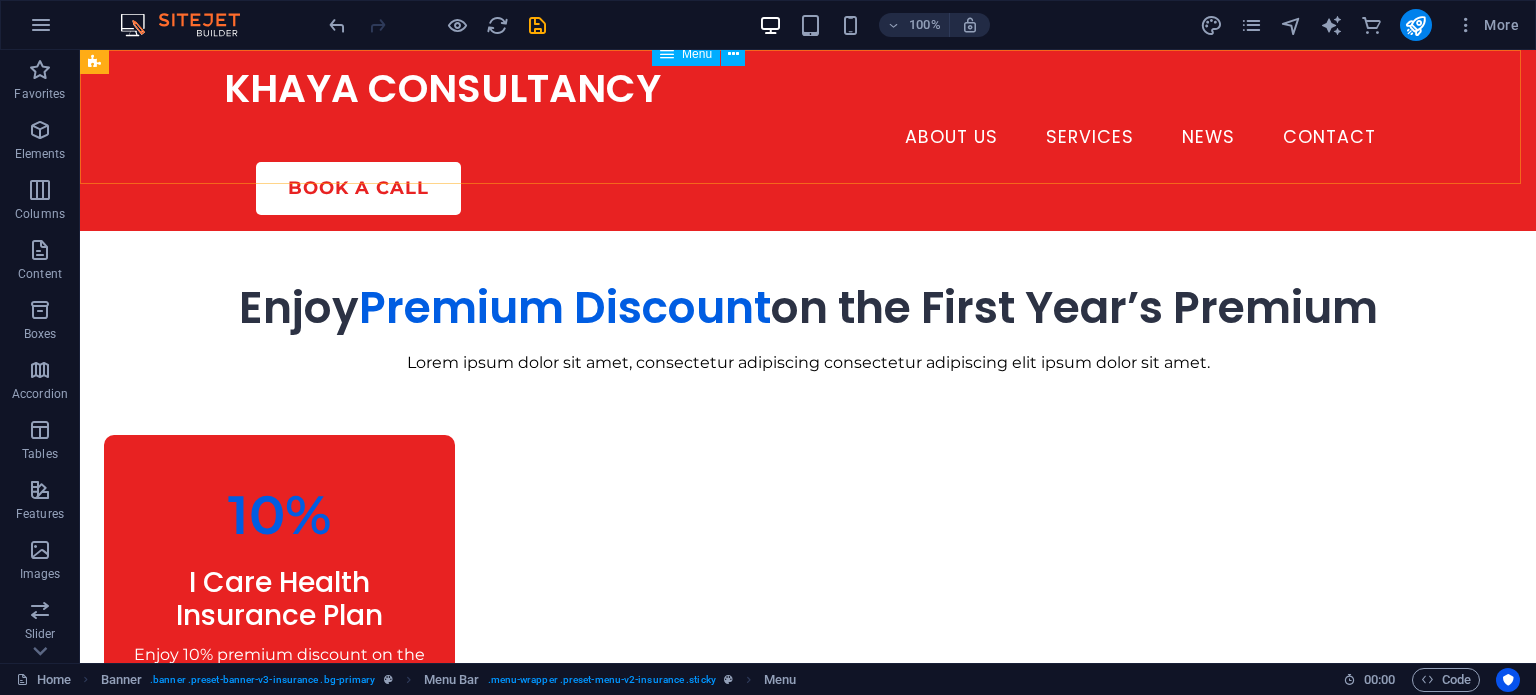 click on "ABOUT US SERVICES NEWS CONTACT" at bounding box center (808, 138) 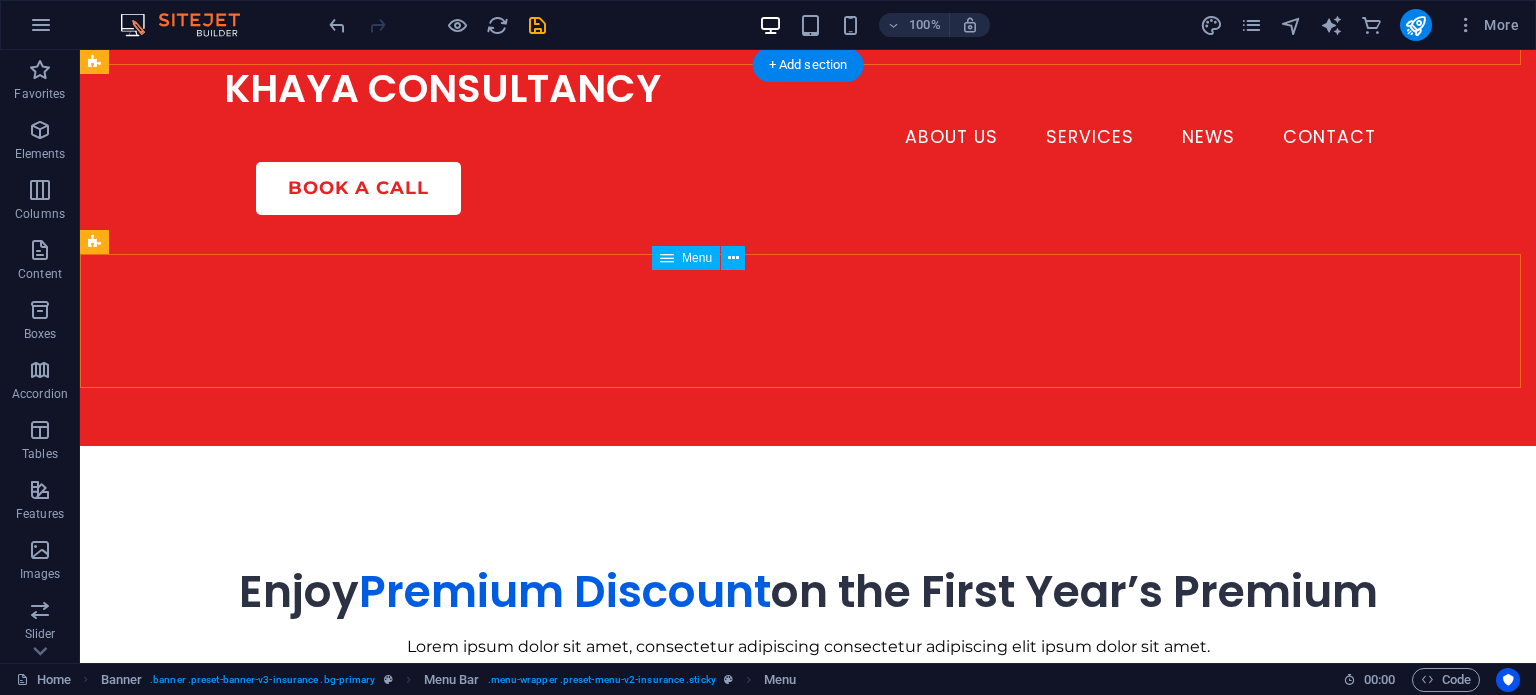 scroll, scrollTop: 763, scrollLeft: 0, axis: vertical 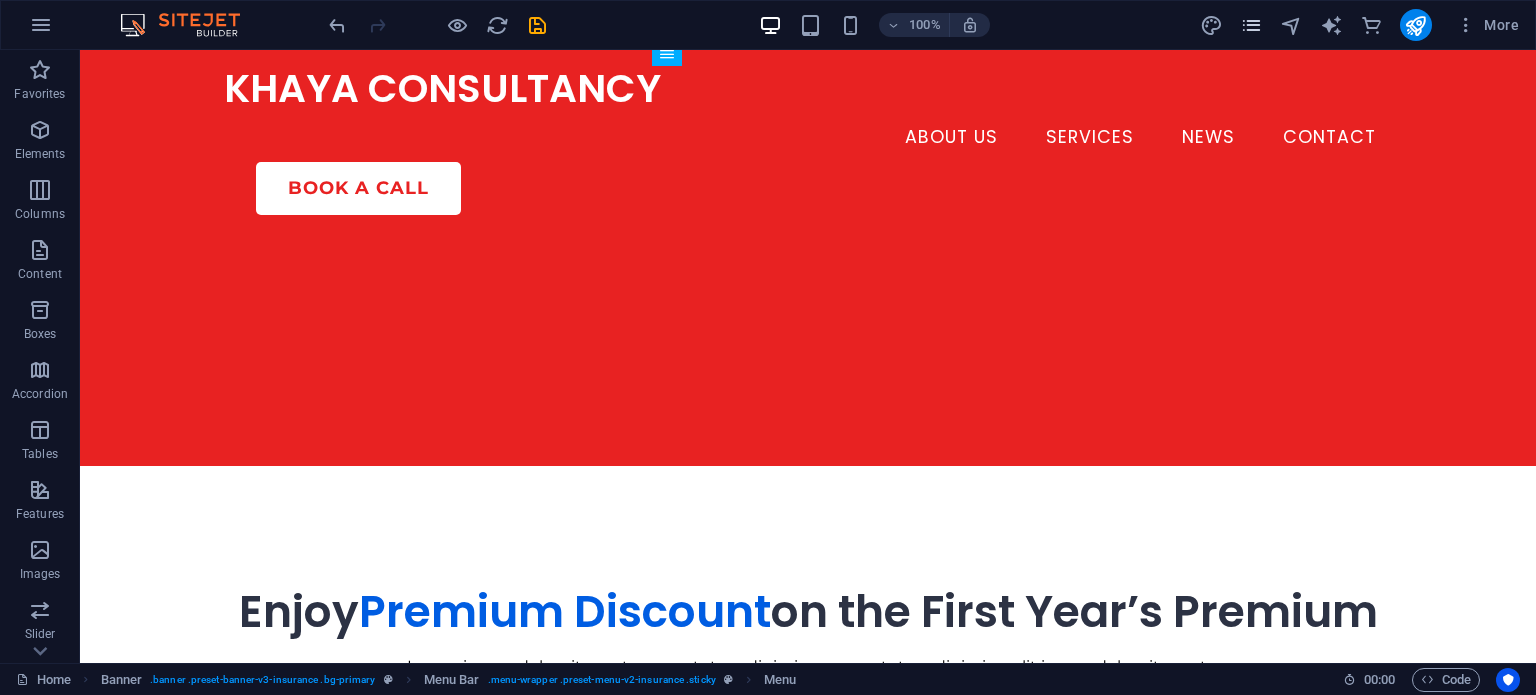 drag, startPoint x: 1246, startPoint y: 11, endPoint x: 1254, endPoint y: 34, distance: 24.351591 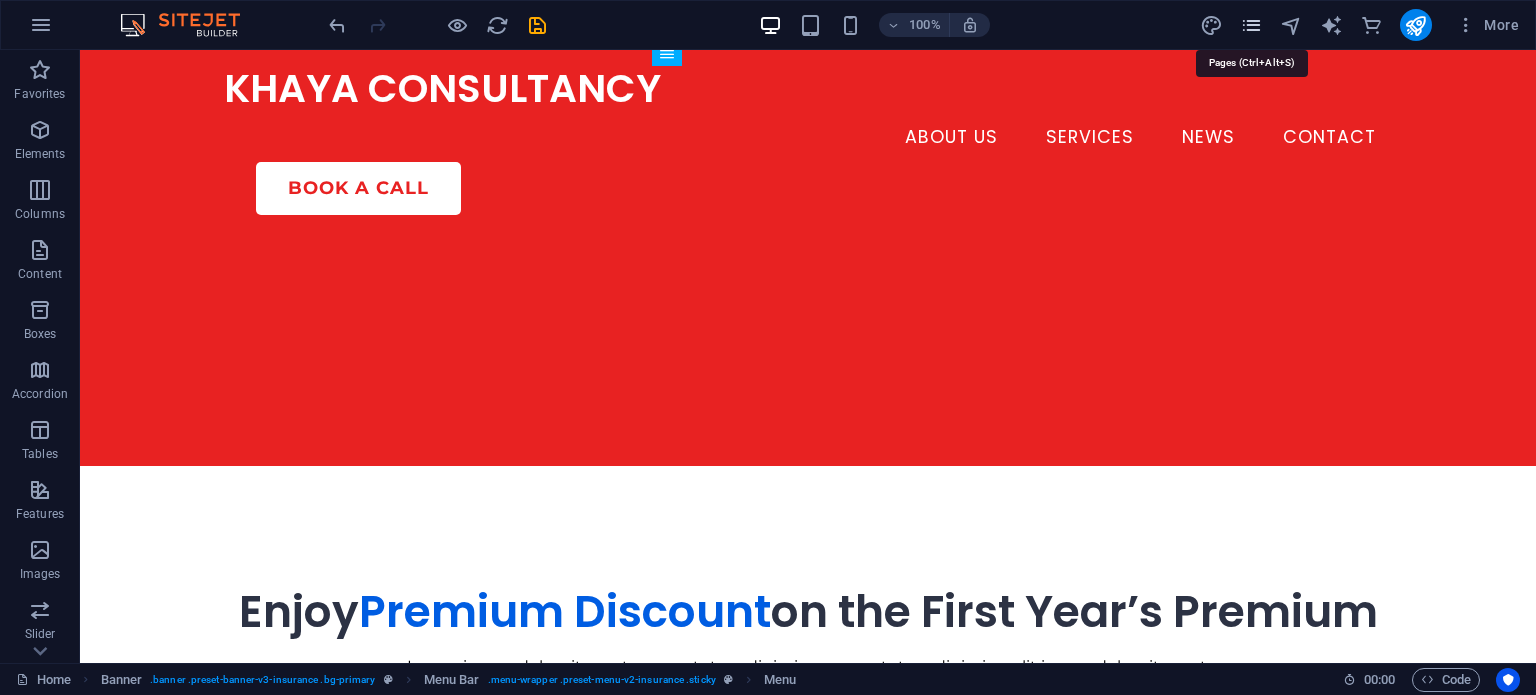 click at bounding box center [1251, 25] 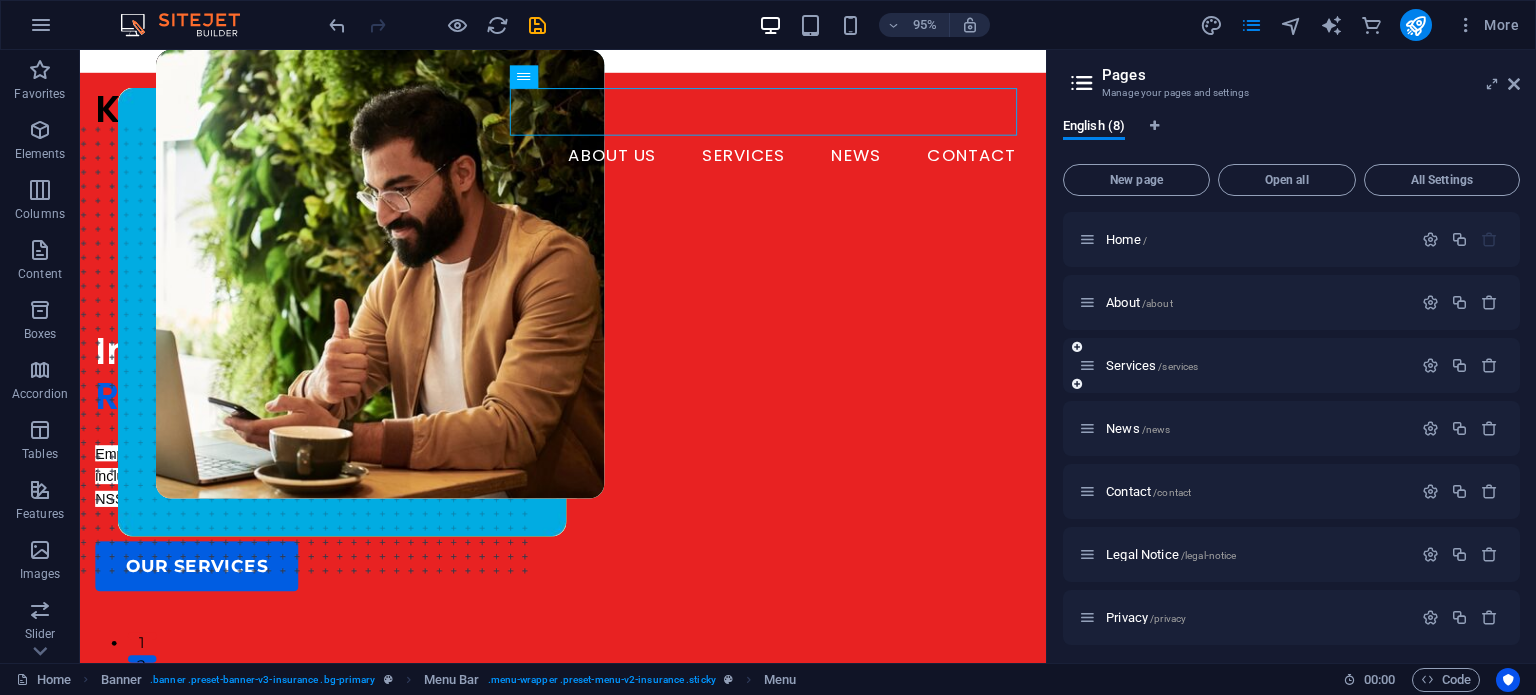 scroll, scrollTop: 68, scrollLeft: 0, axis: vertical 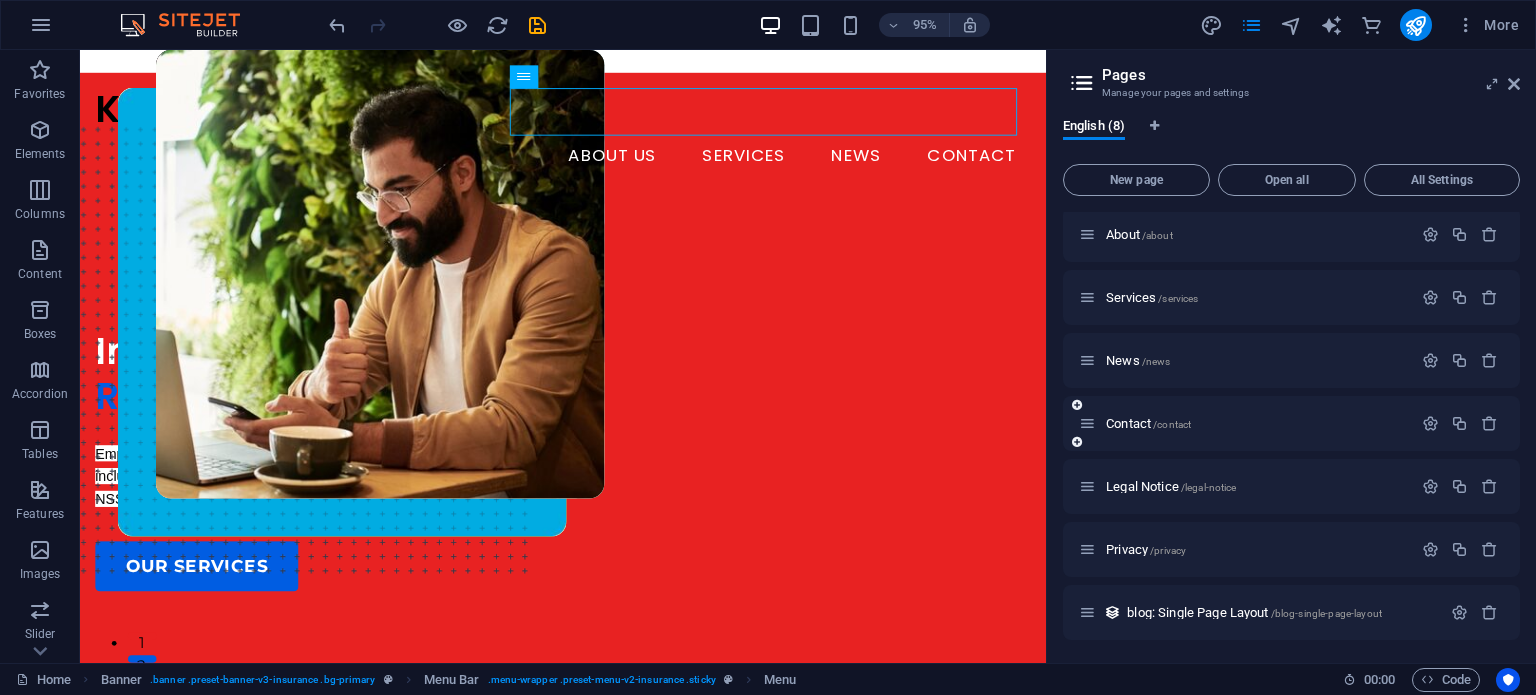 click on "Contact /contact" at bounding box center (1291, 423) 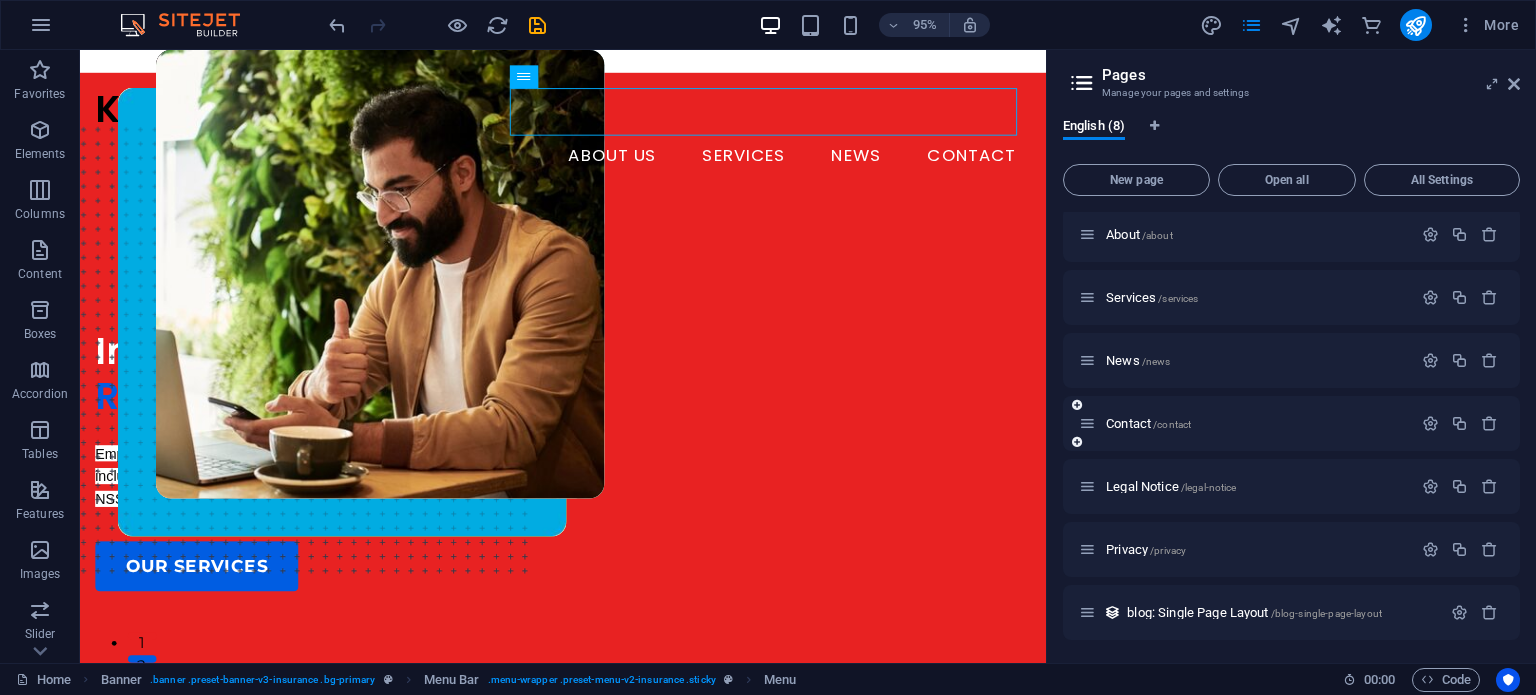 click on "Contact /contact" at bounding box center [1291, 423] 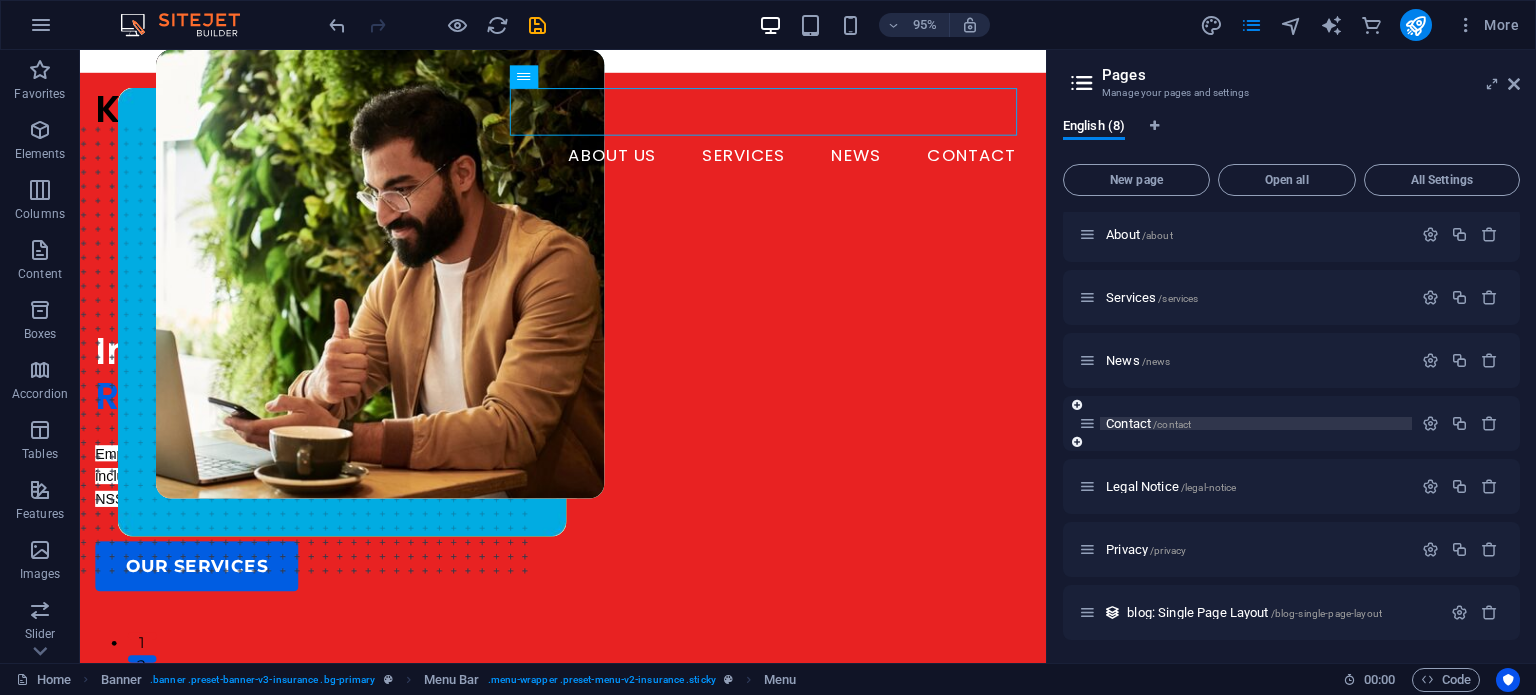 click on "Contact /contact" at bounding box center (1148, 423) 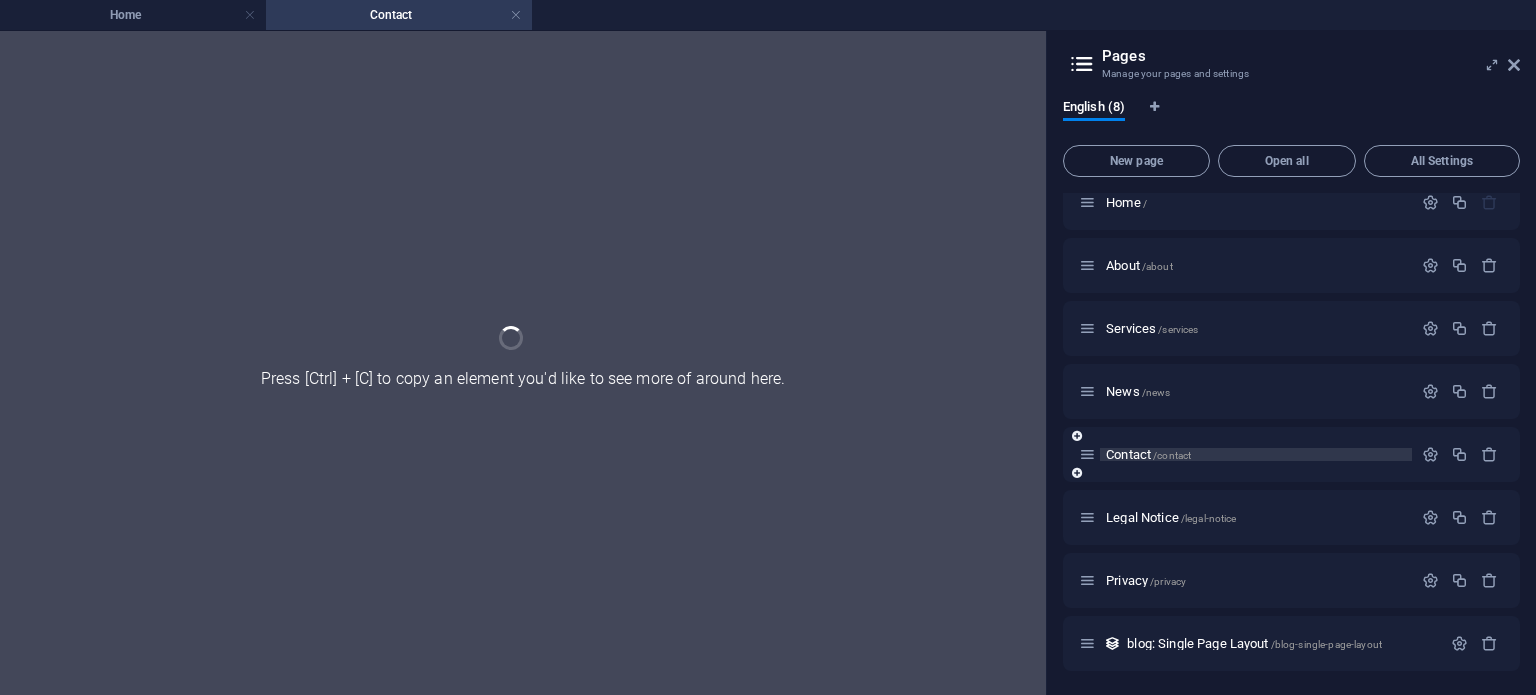scroll, scrollTop: 17, scrollLeft: 0, axis: vertical 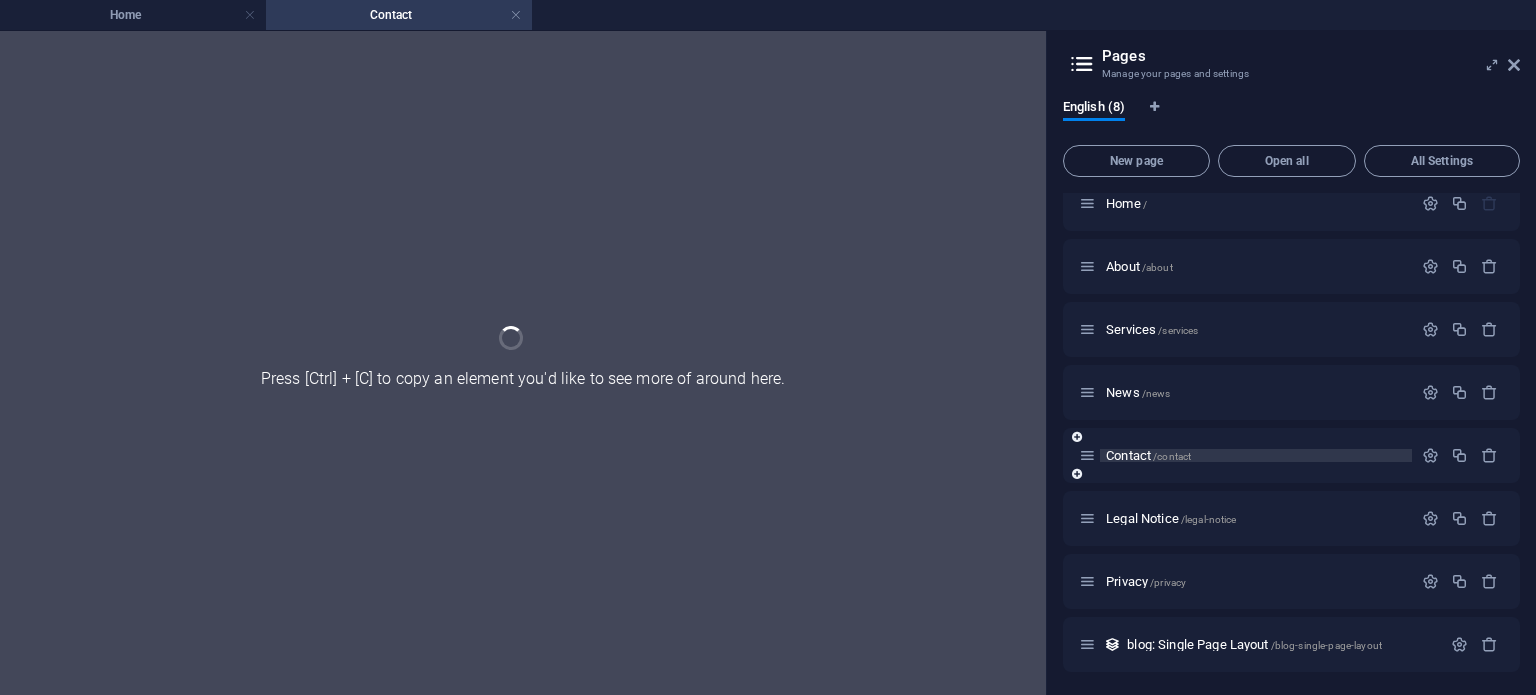 click on "News /news" at bounding box center (1291, 392) 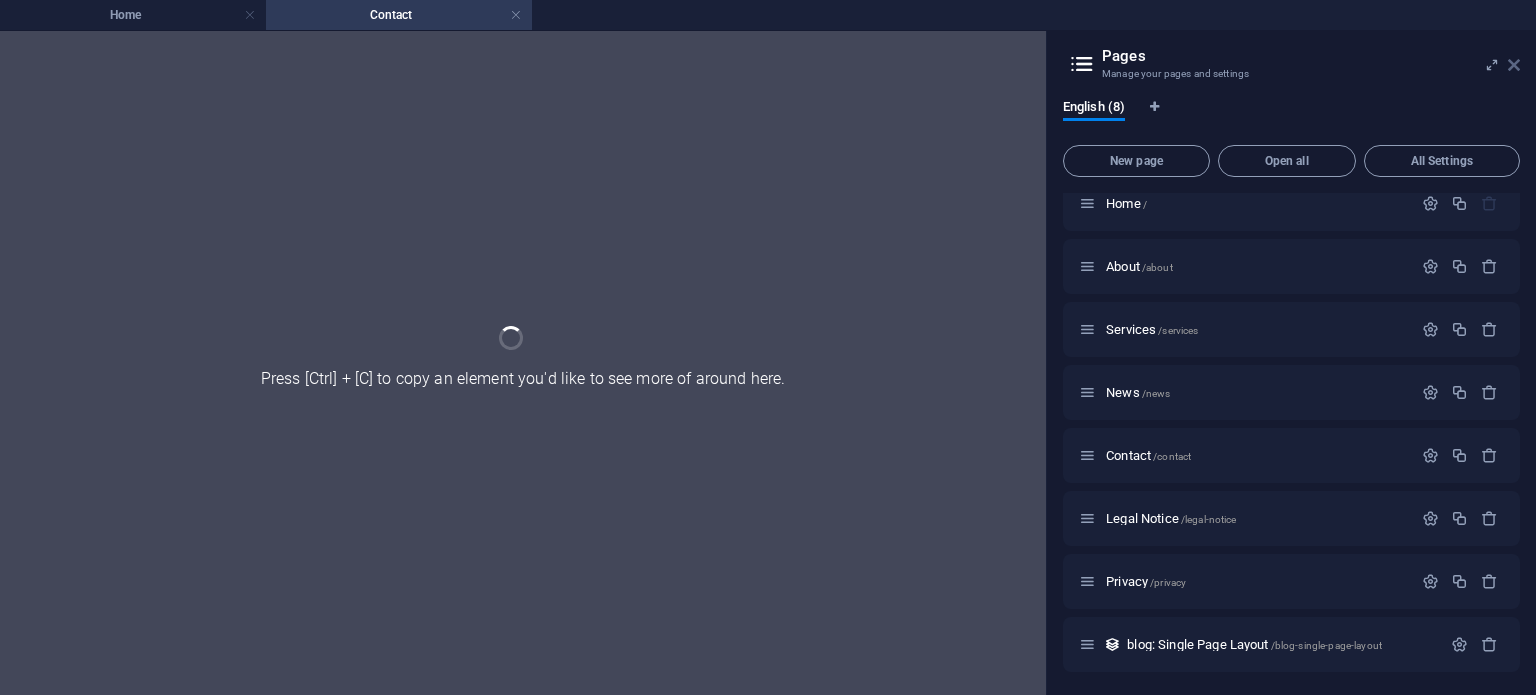 click at bounding box center (1514, 65) 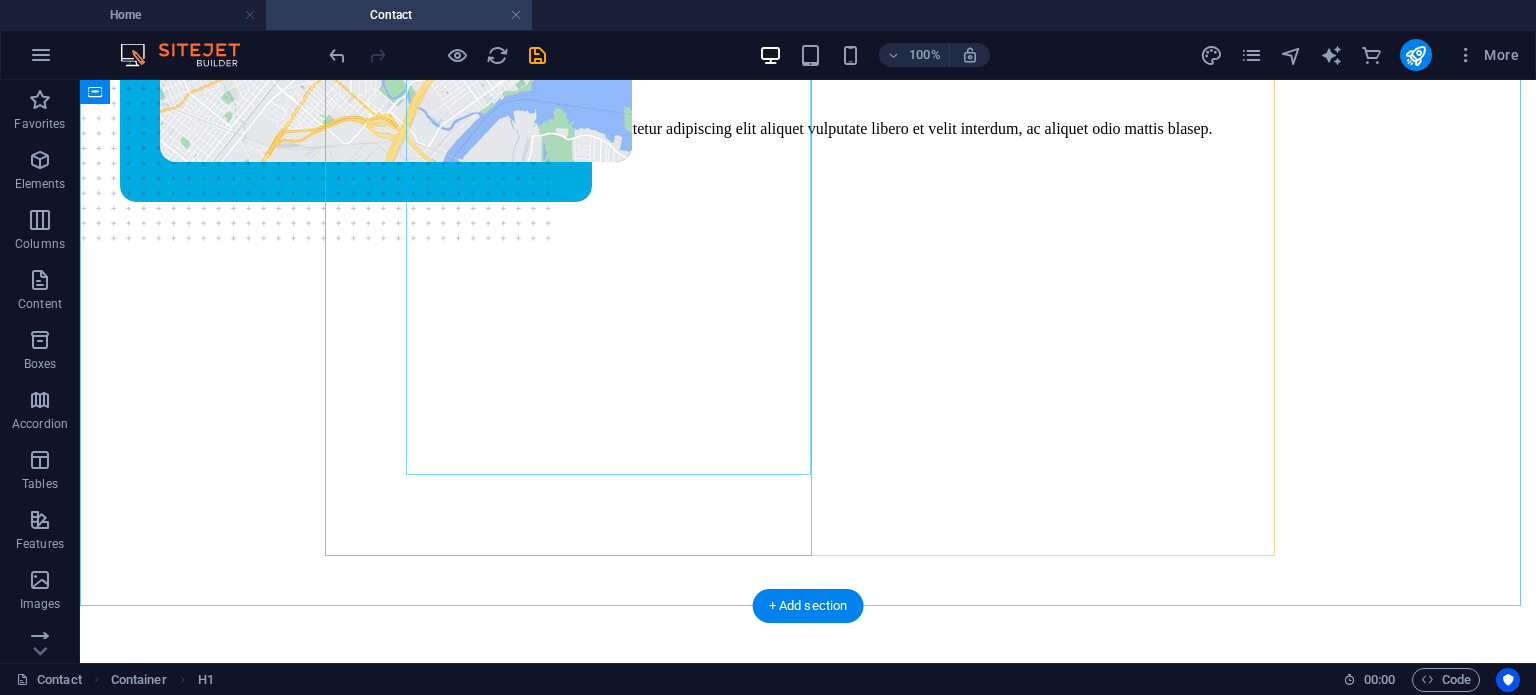 scroll, scrollTop: 391, scrollLeft: 0, axis: vertical 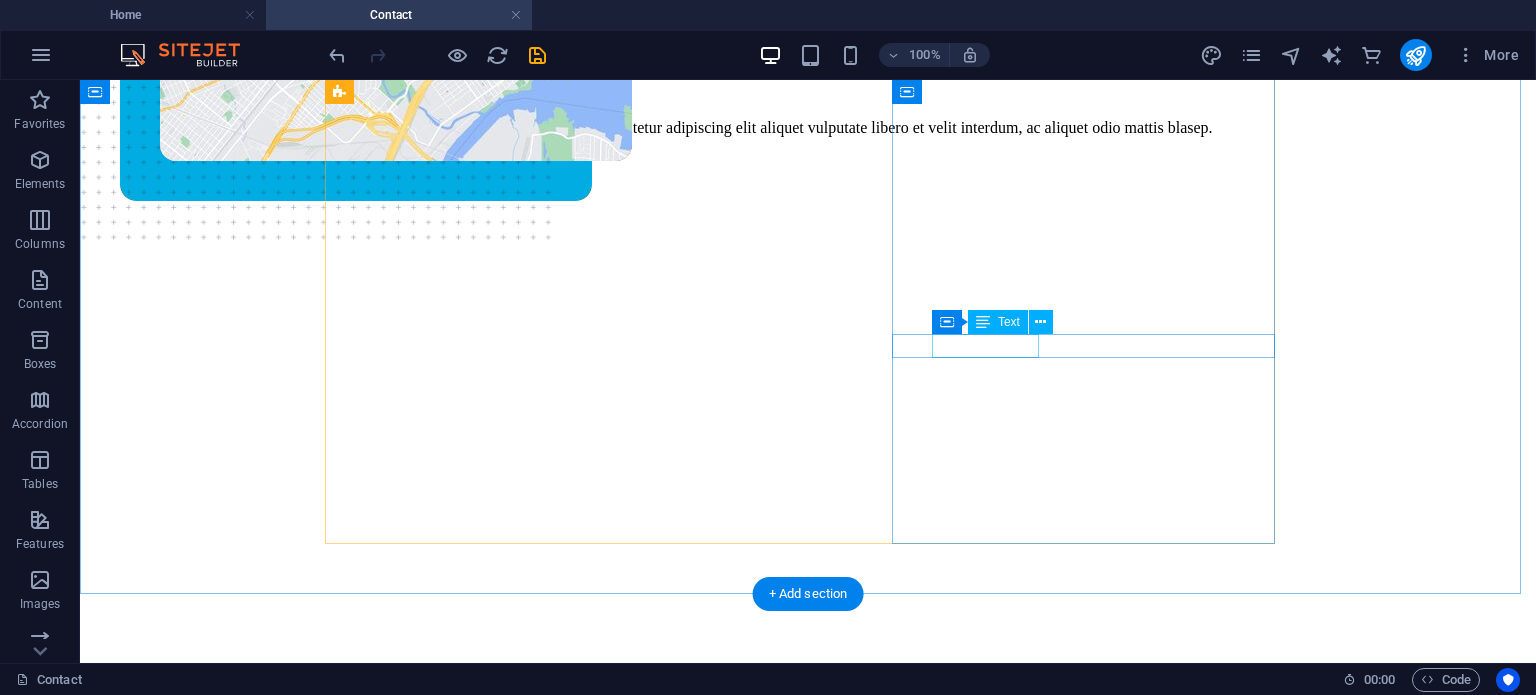 click on "0123 - 456789" at bounding box center [158, 1055] 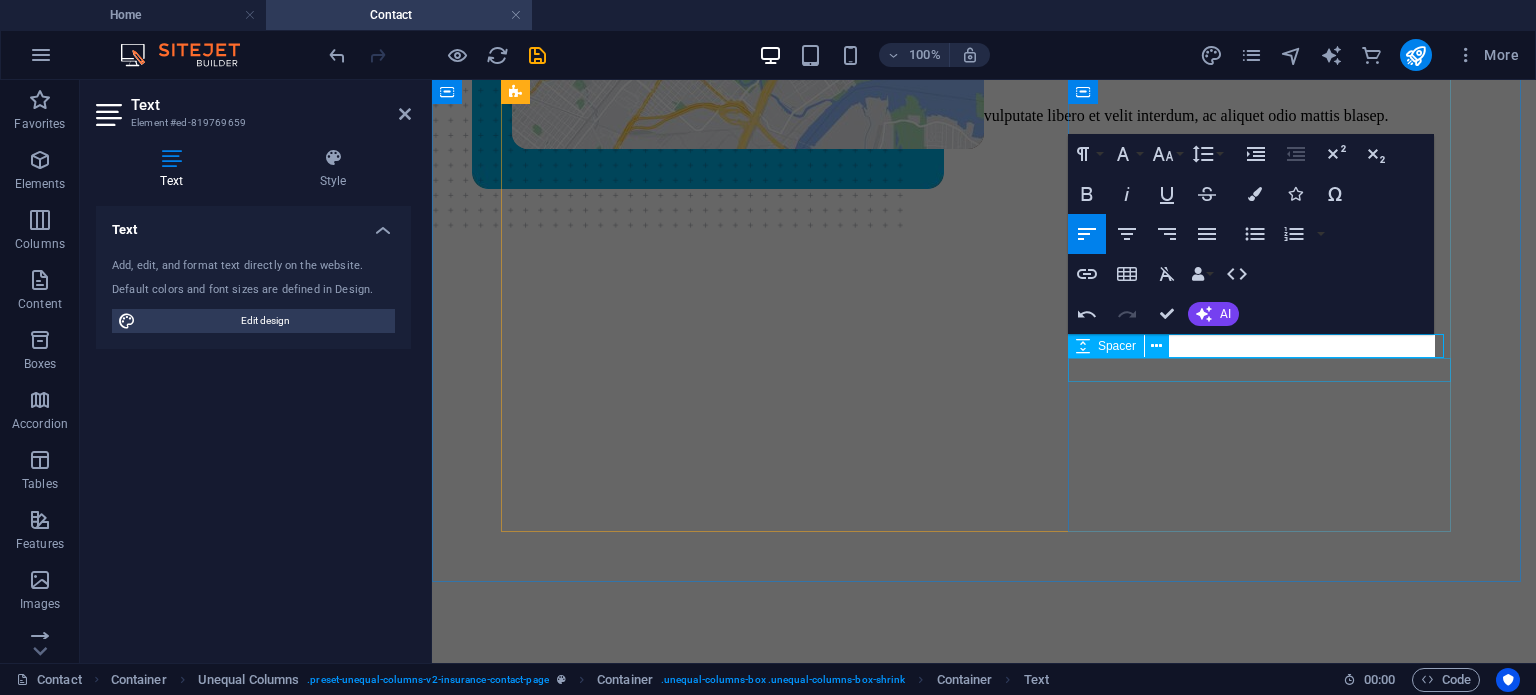 scroll, scrollTop: 391, scrollLeft: 0, axis: vertical 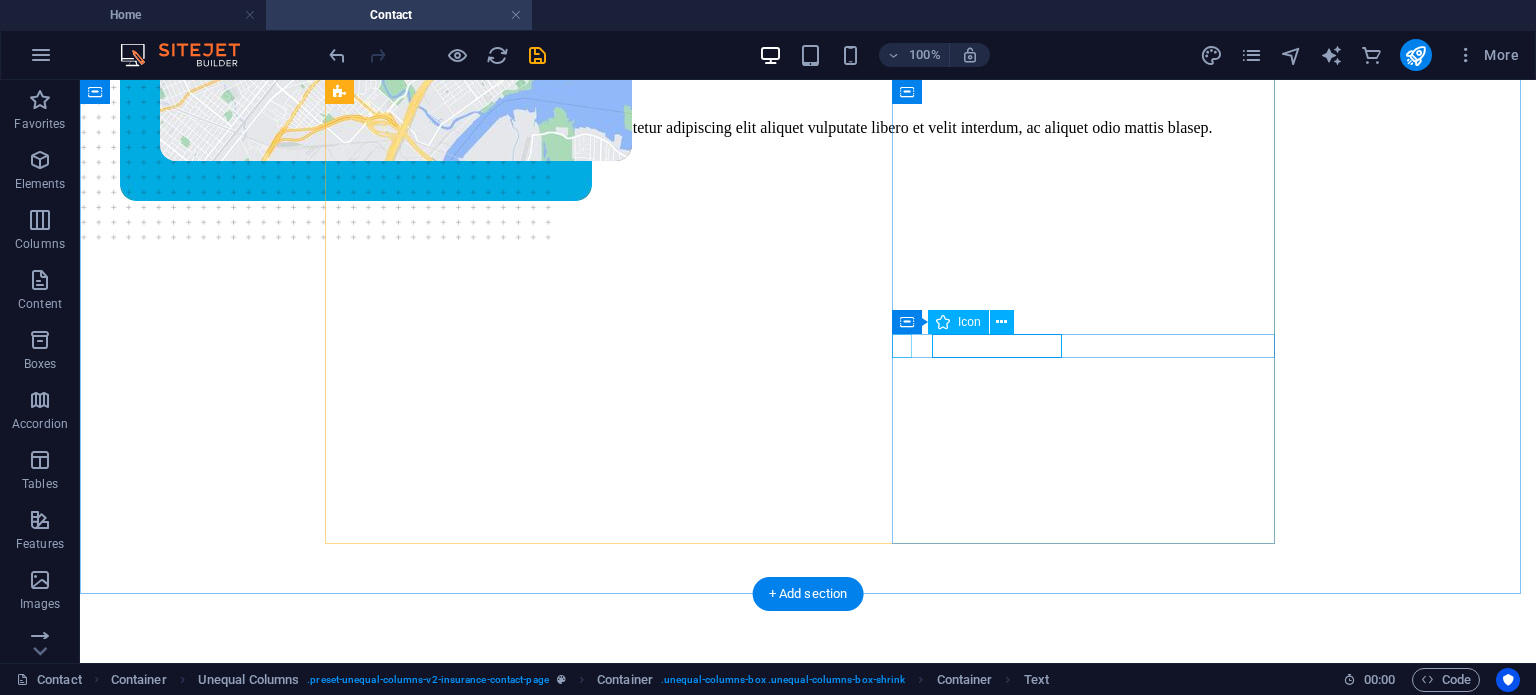 click at bounding box center [577, 1019] 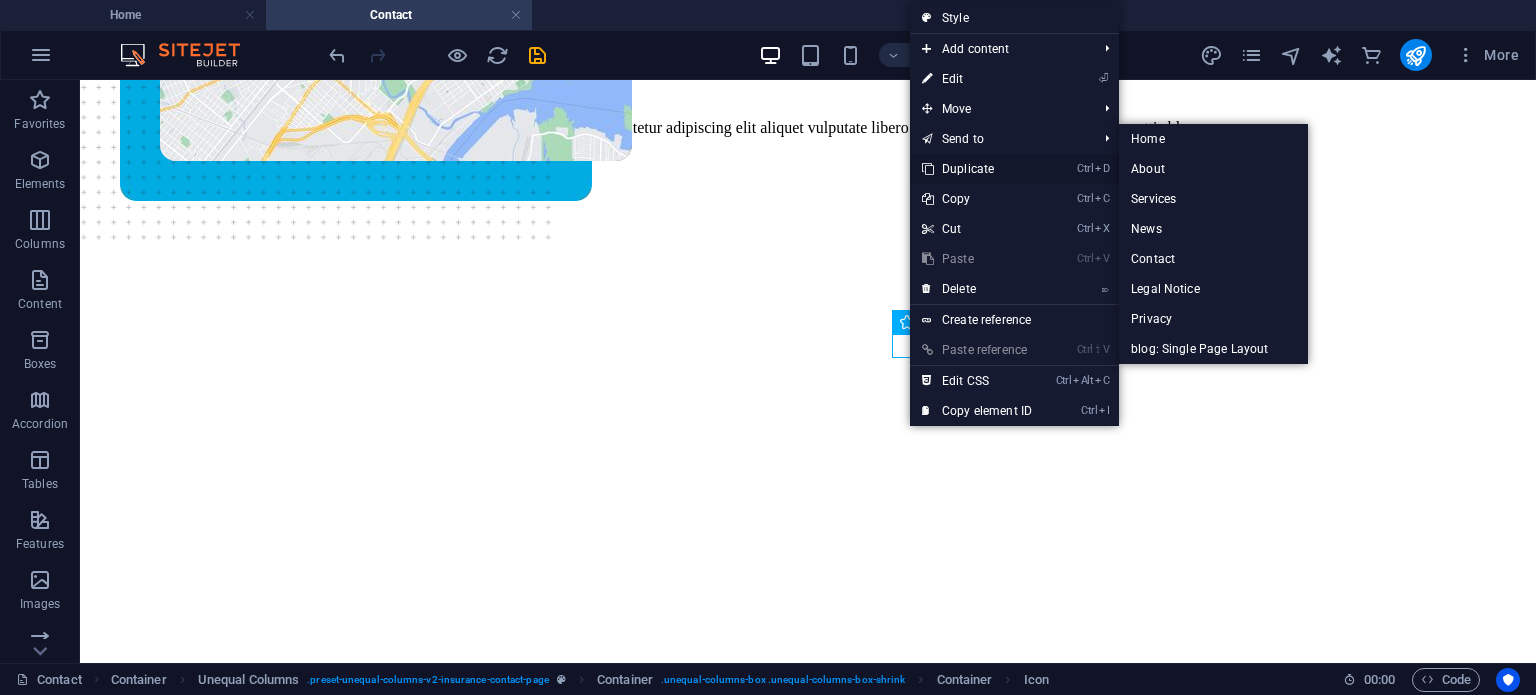 click on "Ctrl D  Duplicate" at bounding box center [977, 169] 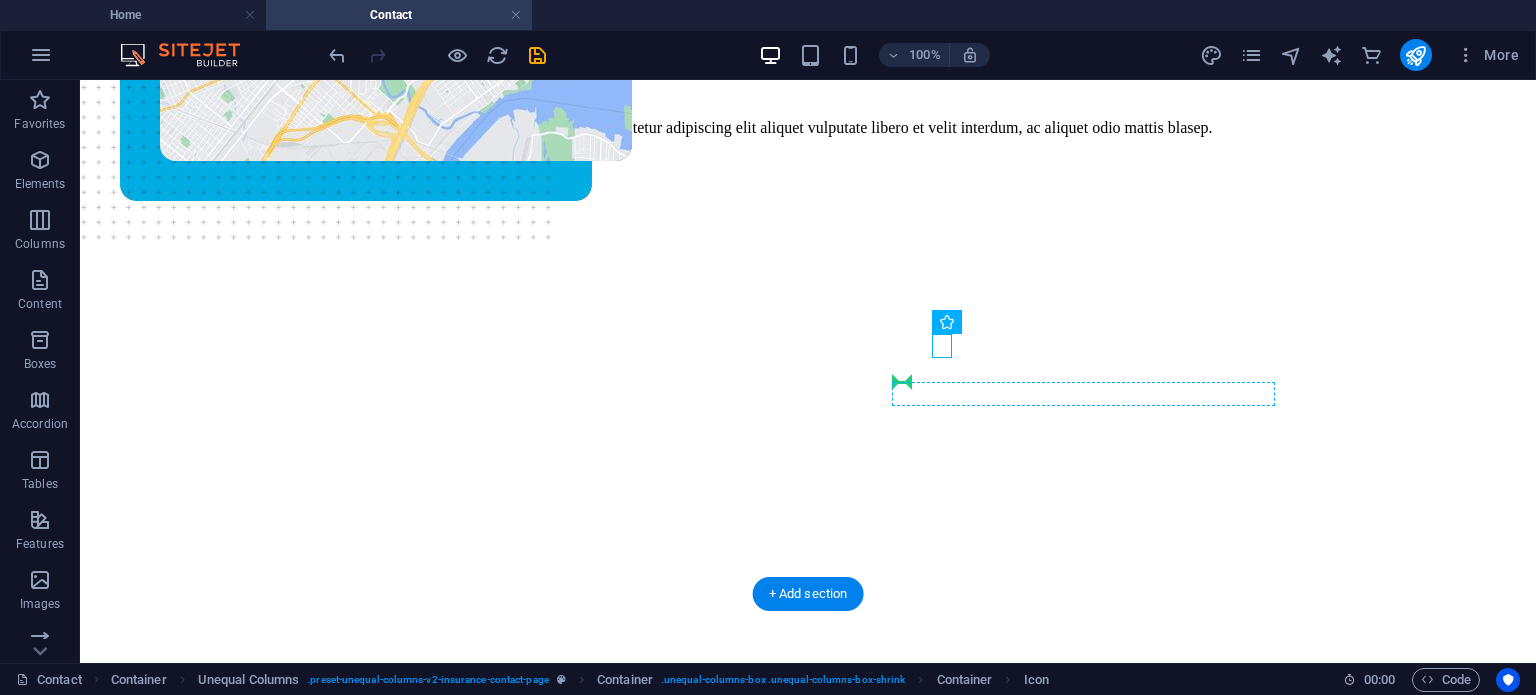 drag, startPoint x: 940, startPoint y: 344, endPoint x: 899, endPoint y: 389, distance: 60.876926 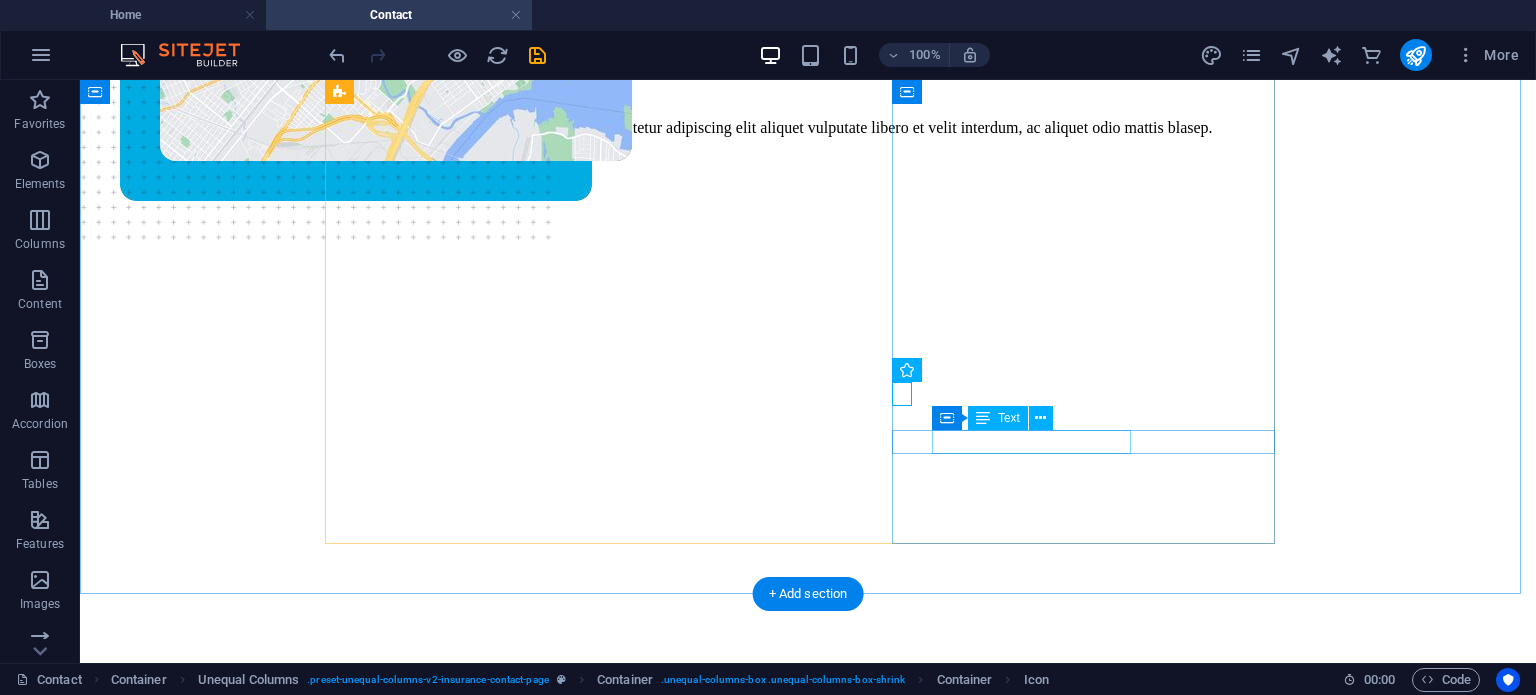 click on "template-safespace.de.rs" at bounding box center (587, 1271) 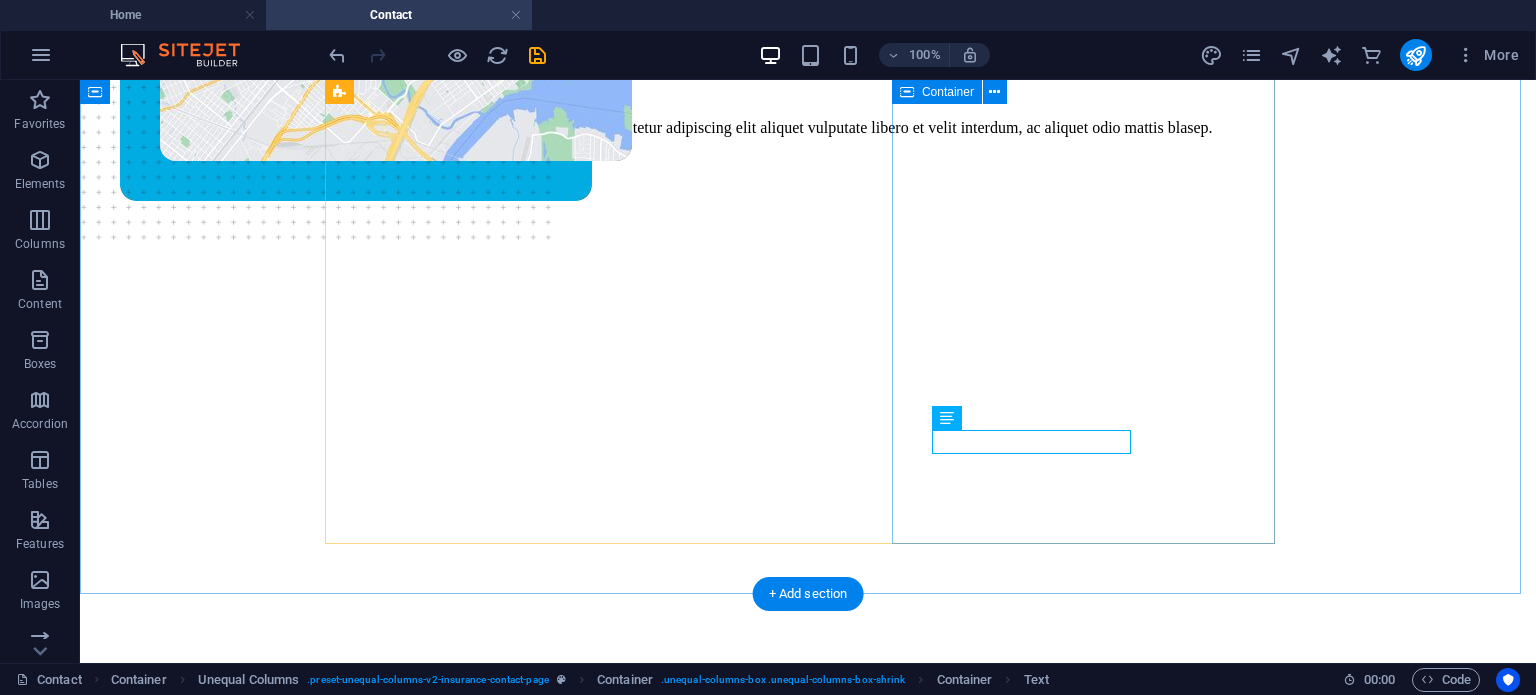 click on "Contact information Lorem ipsum dolor sit amet, contur elit. Nunc peulputate libero et velit. Street [CITY], [POSTAL_CODE] [PHONE] [EMAIL]" at bounding box center (587, 1004) 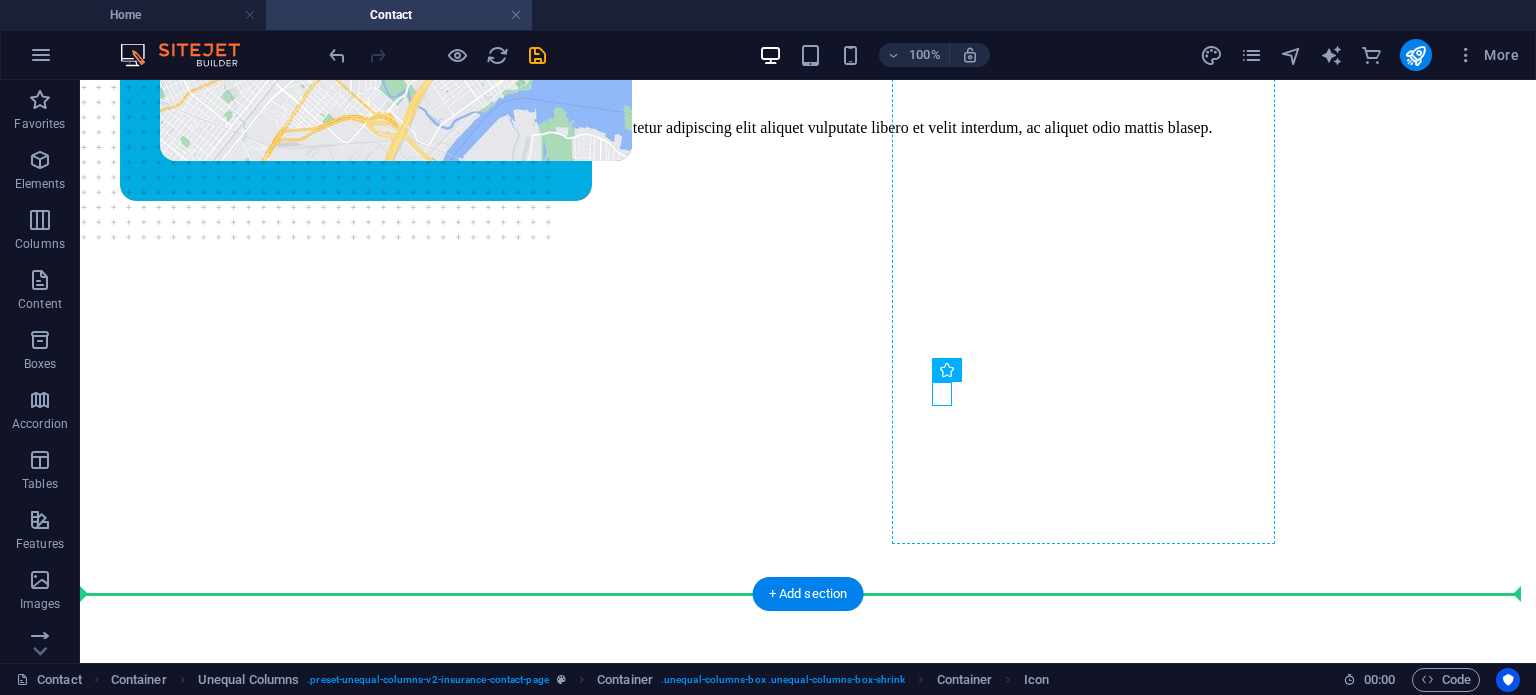 drag, startPoint x: 942, startPoint y: 394, endPoint x: 904, endPoint y: 439, distance: 58.898216 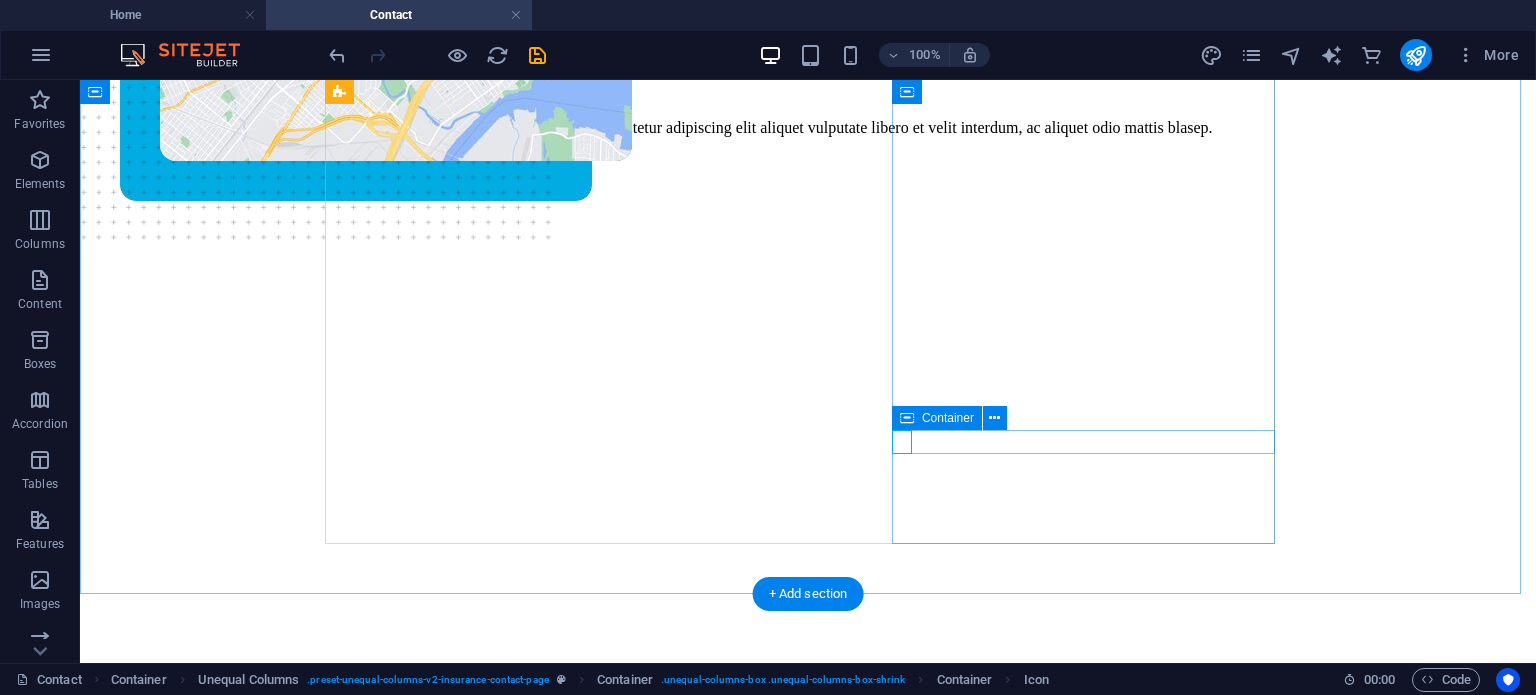 click on "template-safespace.de.rs" at bounding box center [587, 1241] 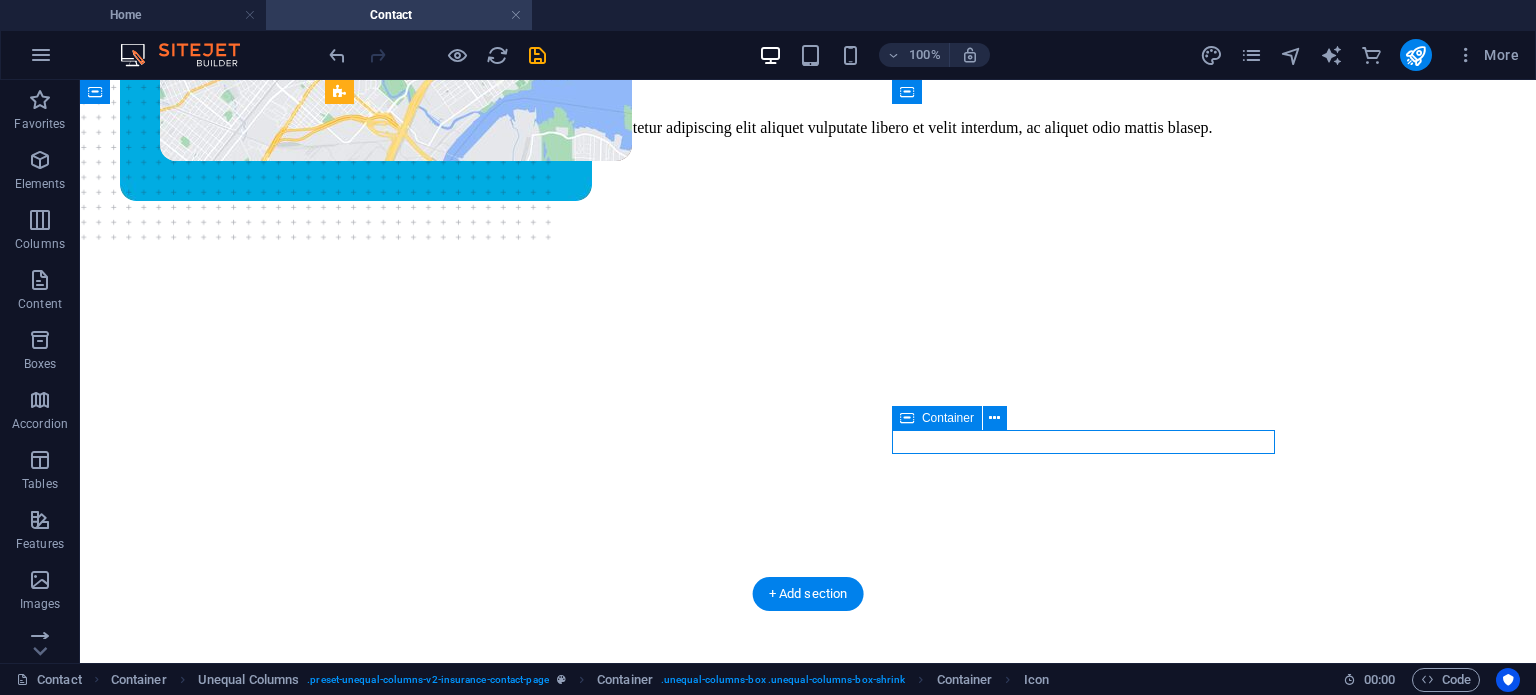 click on "template-safespace.de.rs" at bounding box center [587, 1241] 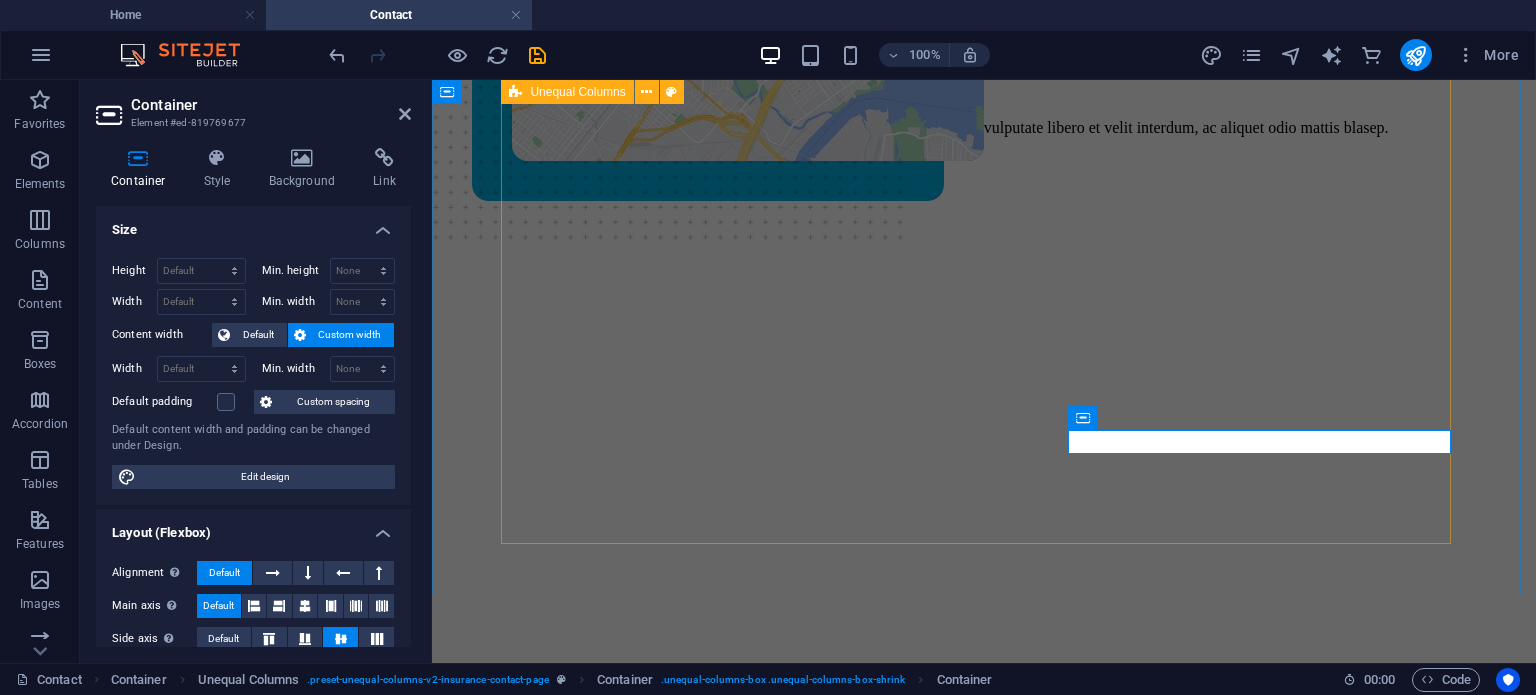 click on "Contact information Lorem ipsum dolor sit amet, contur elit. Nunc peulputate libero et velit. Street [CITY], [POSTAL_CODE] [PHONE] [EMAIL]" at bounding box center [939, 754] 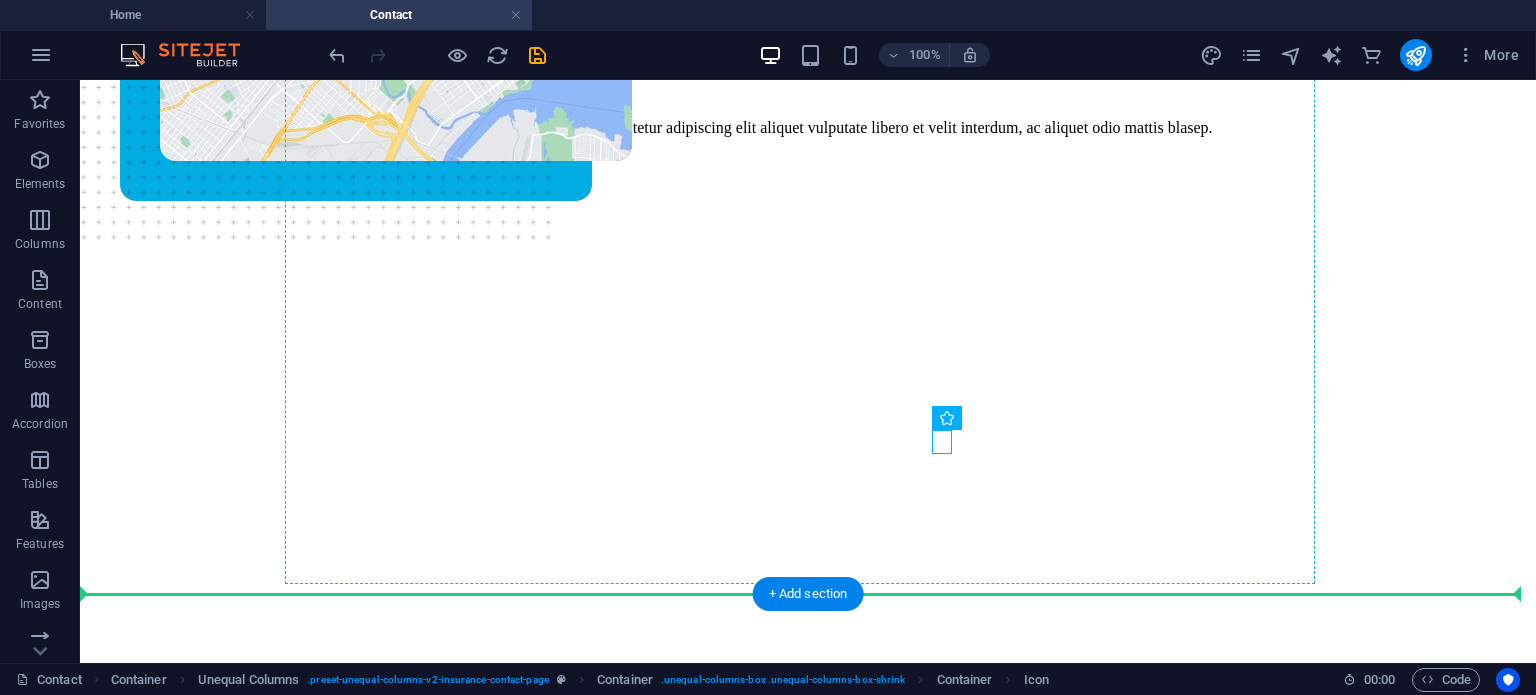 drag, startPoint x: 944, startPoint y: 441, endPoint x: 920, endPoint y: 473, distance: 40 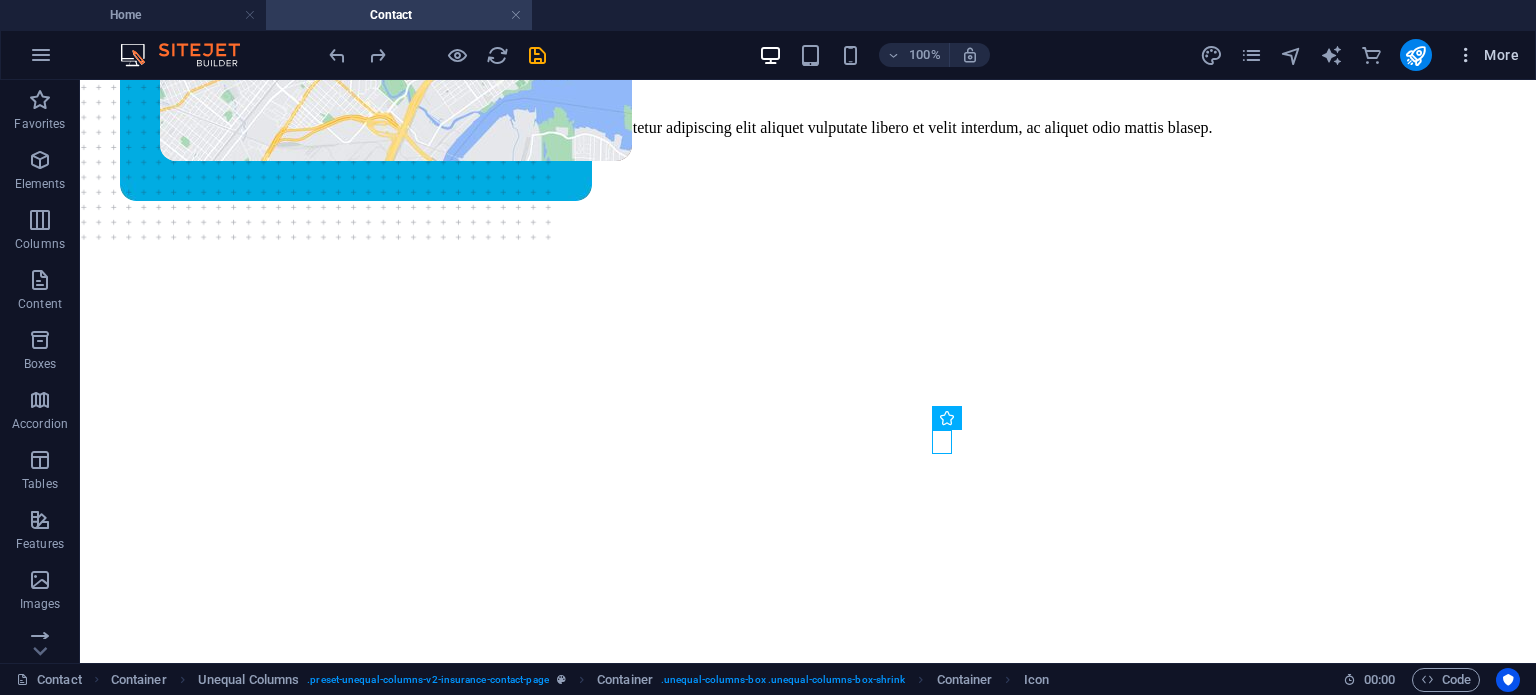 click at bounding box center [1466, 55] 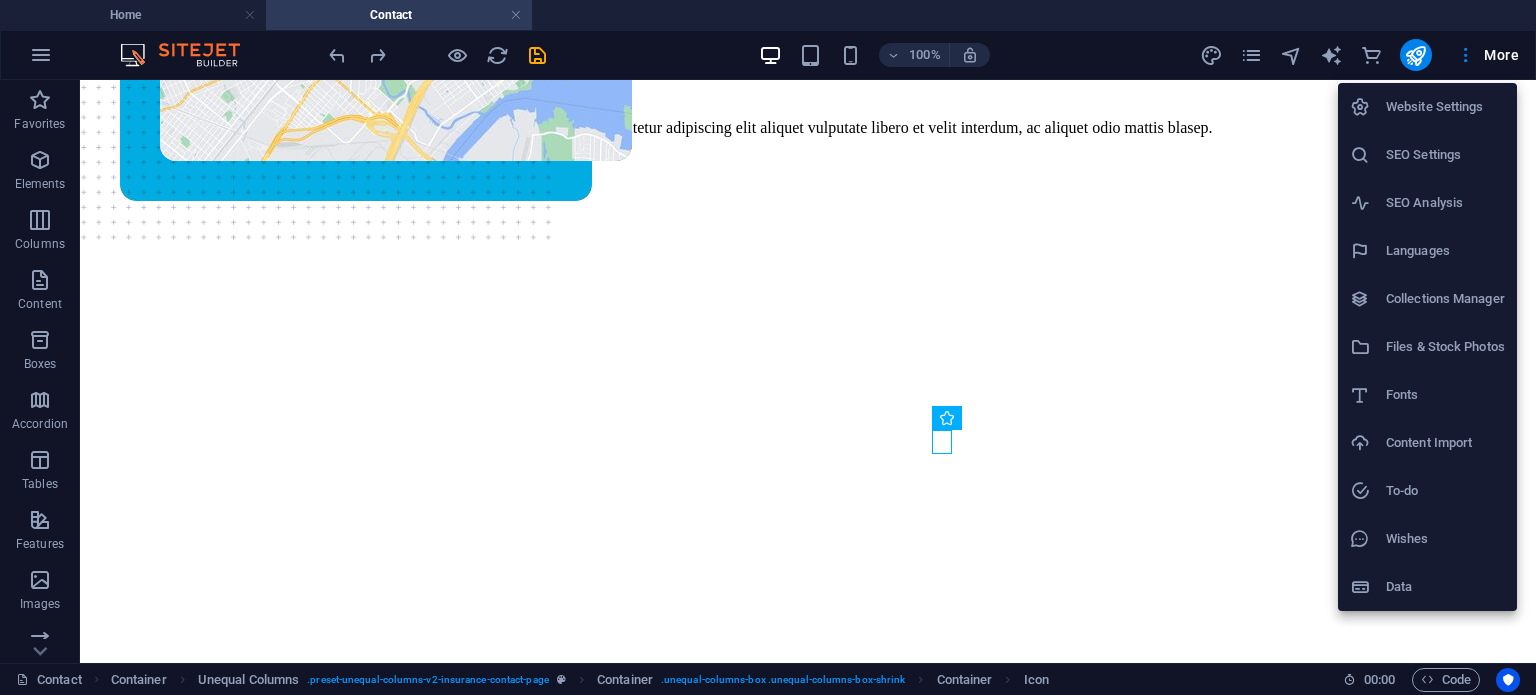 click on "Website Settings" at bounding box center (1445, 107) 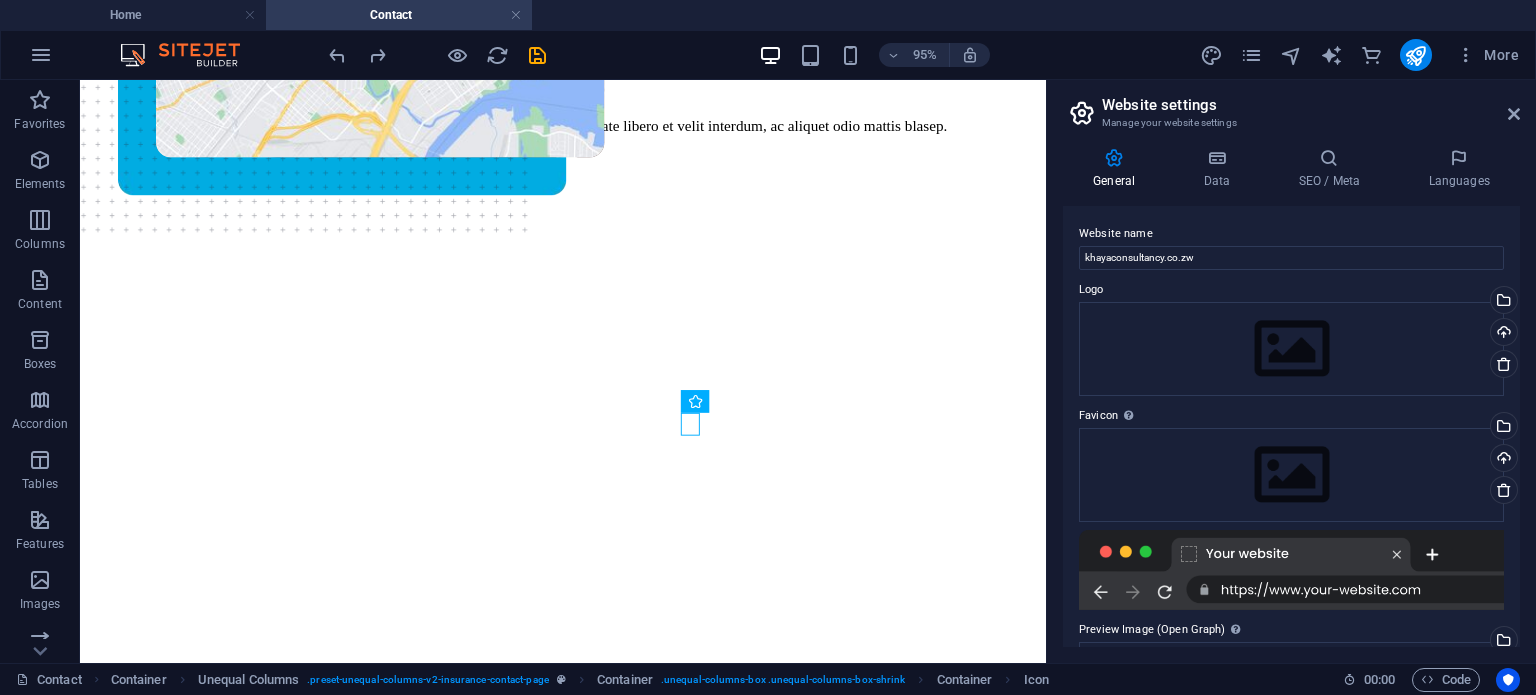 scroll, scrollTop: 439, scrollLeft: 0, axis: vertical 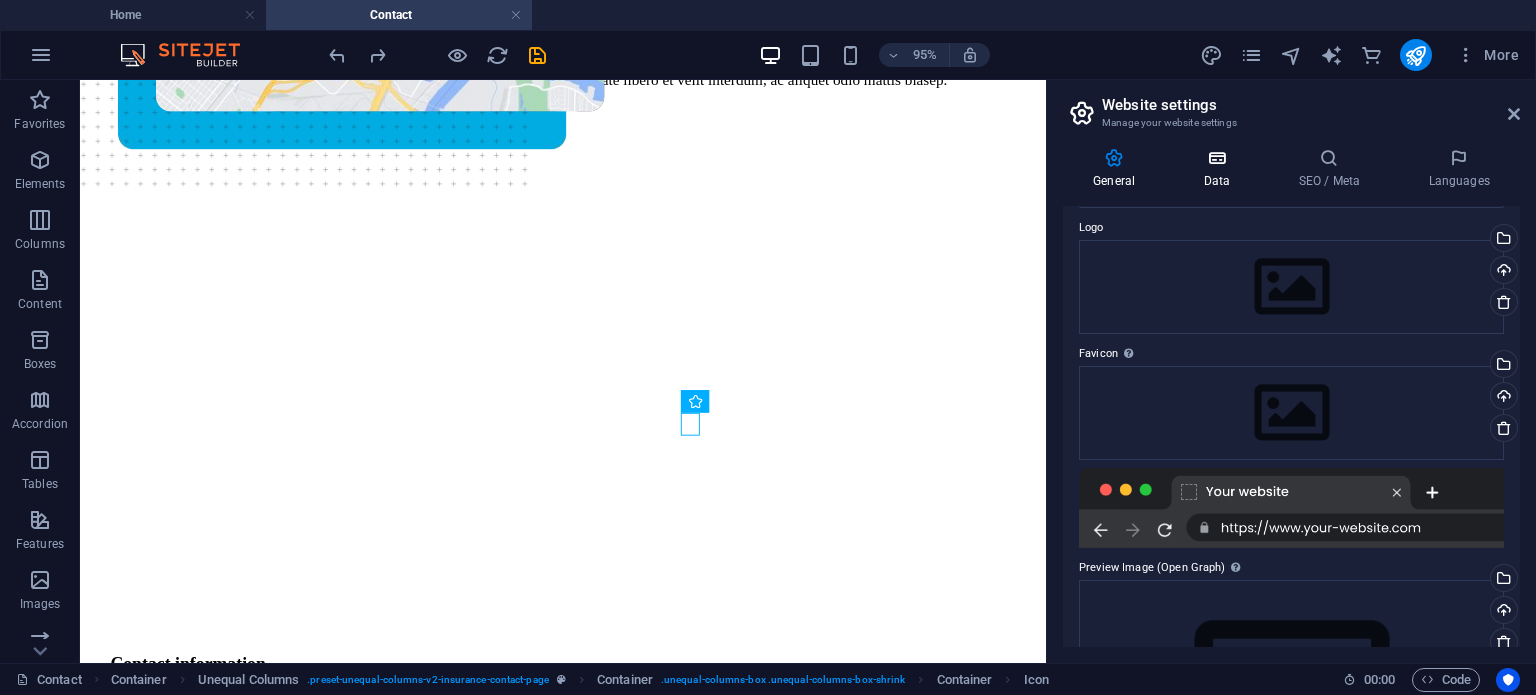 click on "Data" at bounding box center [1220, 169] 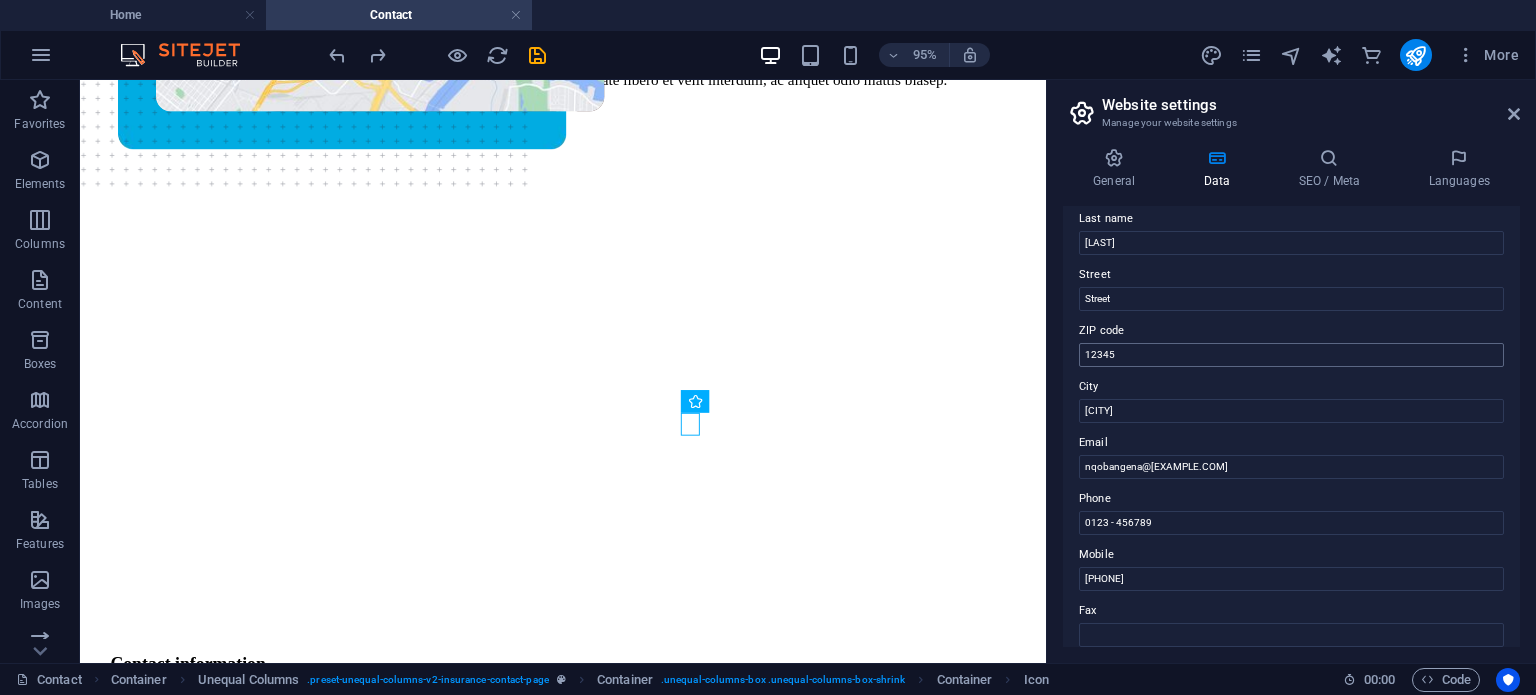 scroll, scrollTop: 236, scrollLeft: 0, axis: vertical 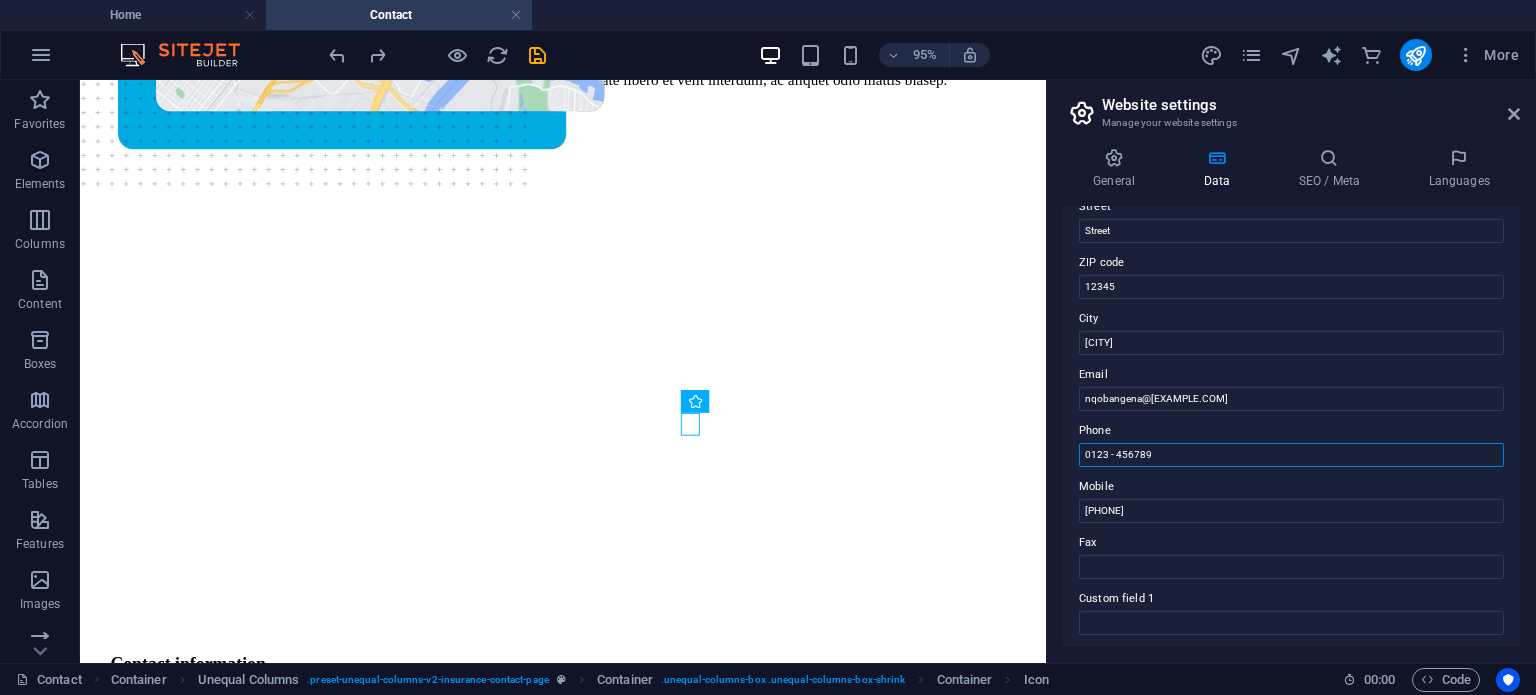 click on "0123 - 456789" at bounding box center [1291, 455] 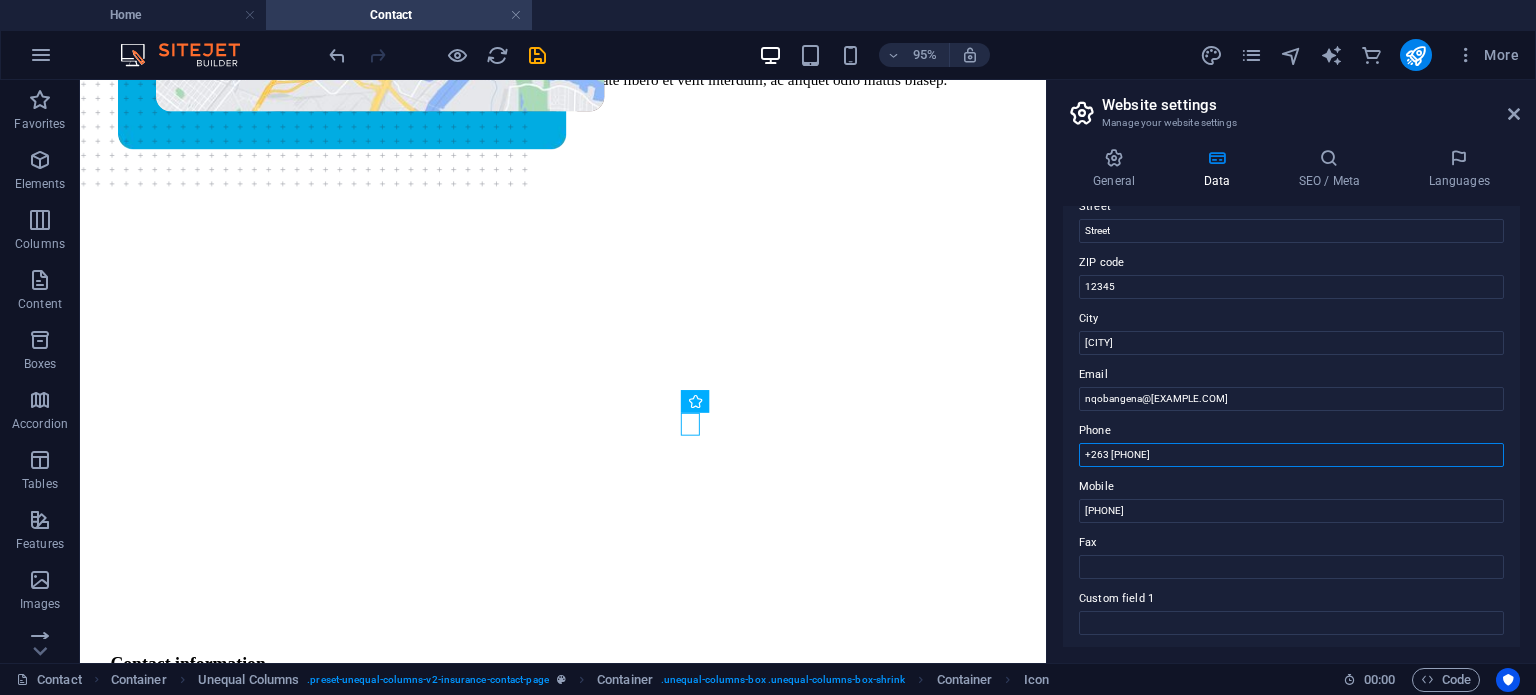 type on "+263 [PHONE]" 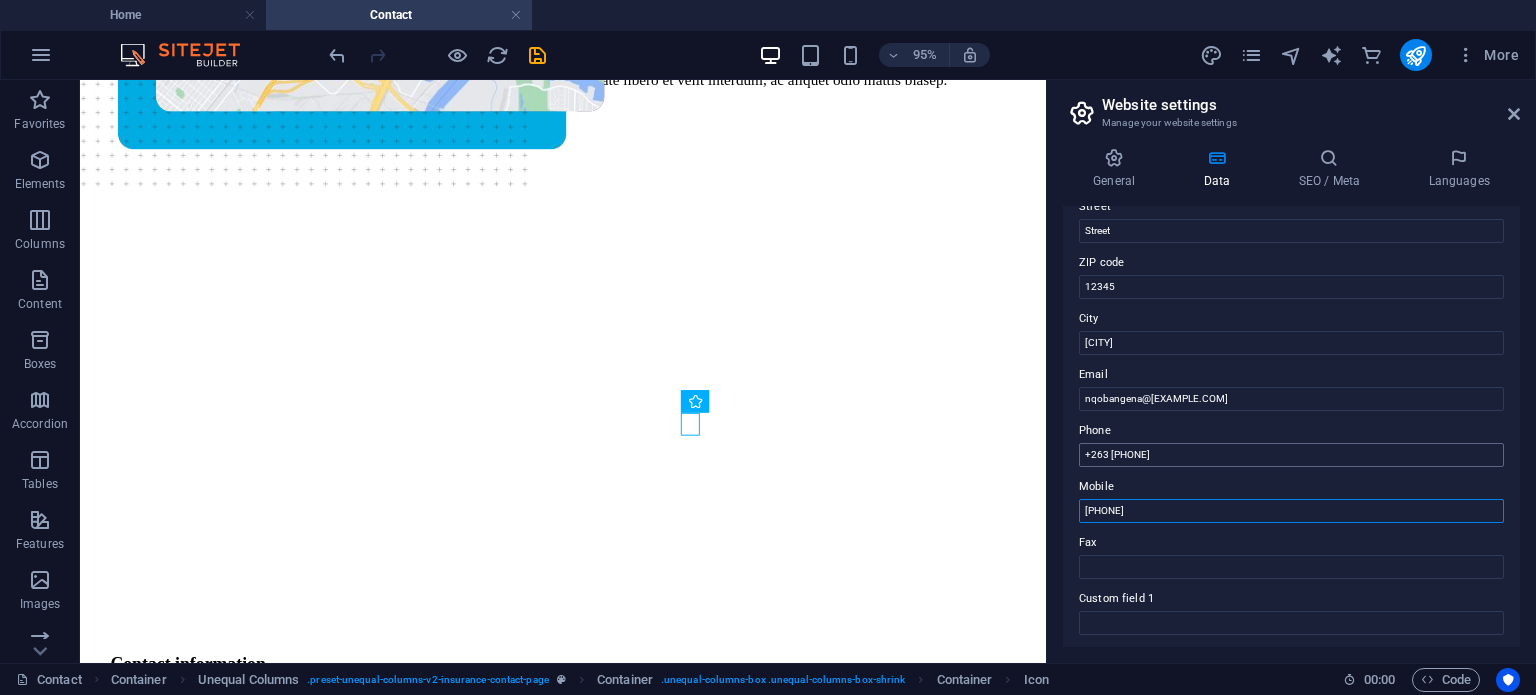 paste on "[PHONE] / [PHONE]" 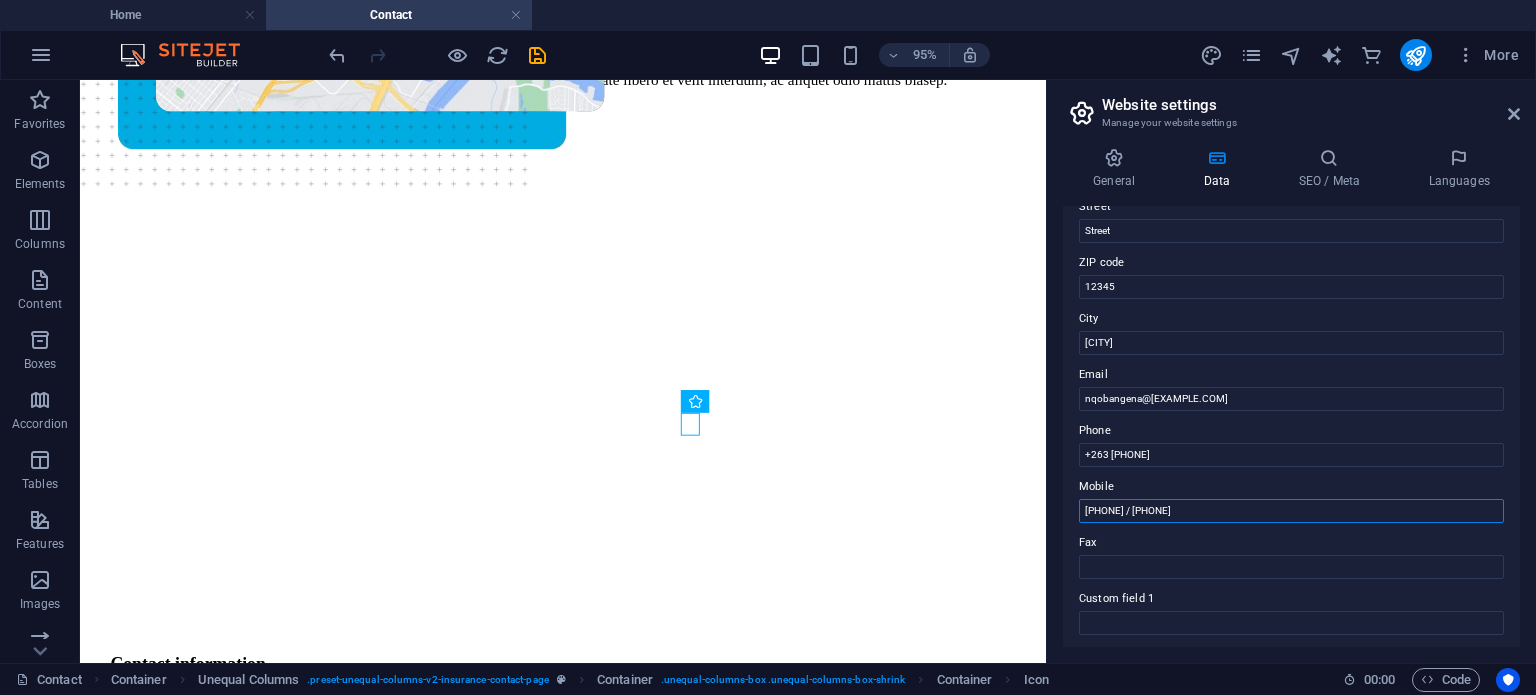 drag, startPoint x: 1252, startPoint y: 591, endPoint x: 1090, endPoint y: 541, distance: 169.54056 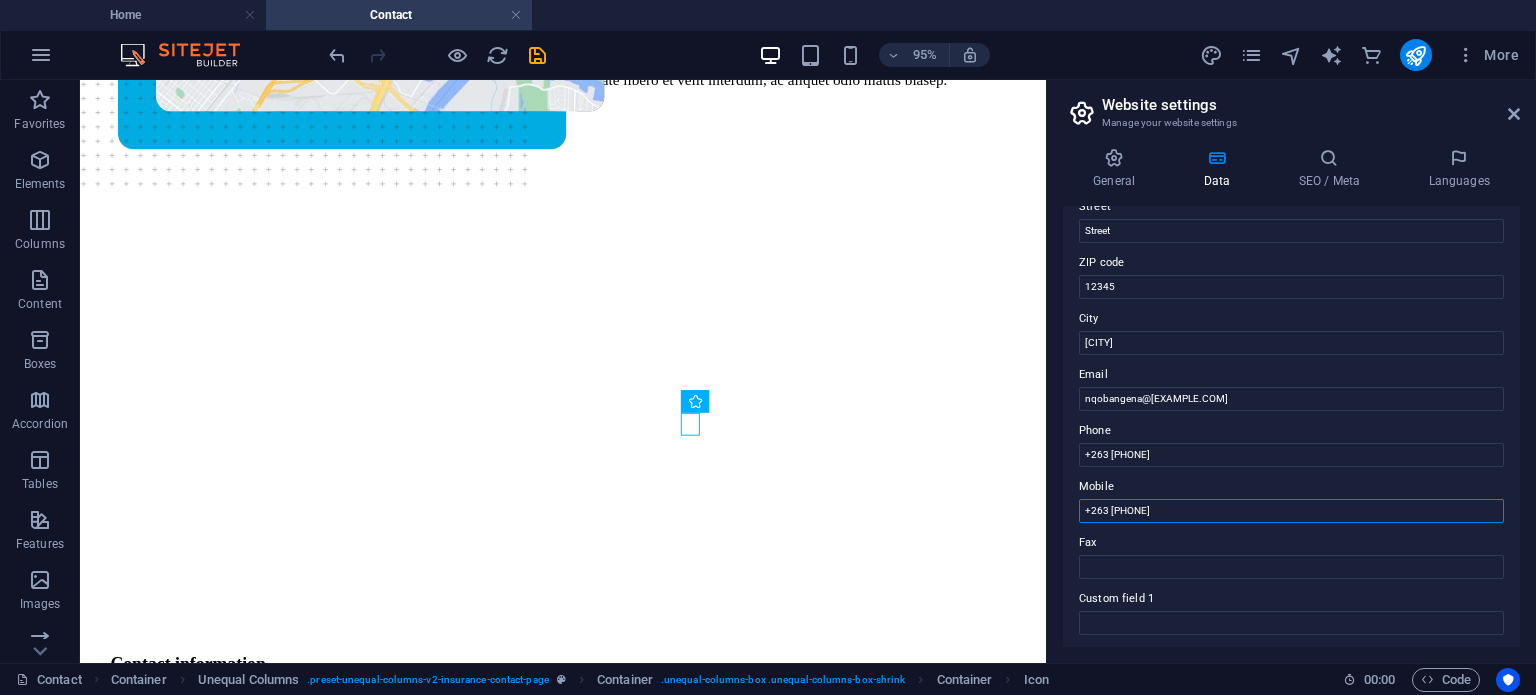 type on "+263 [PHONE]" 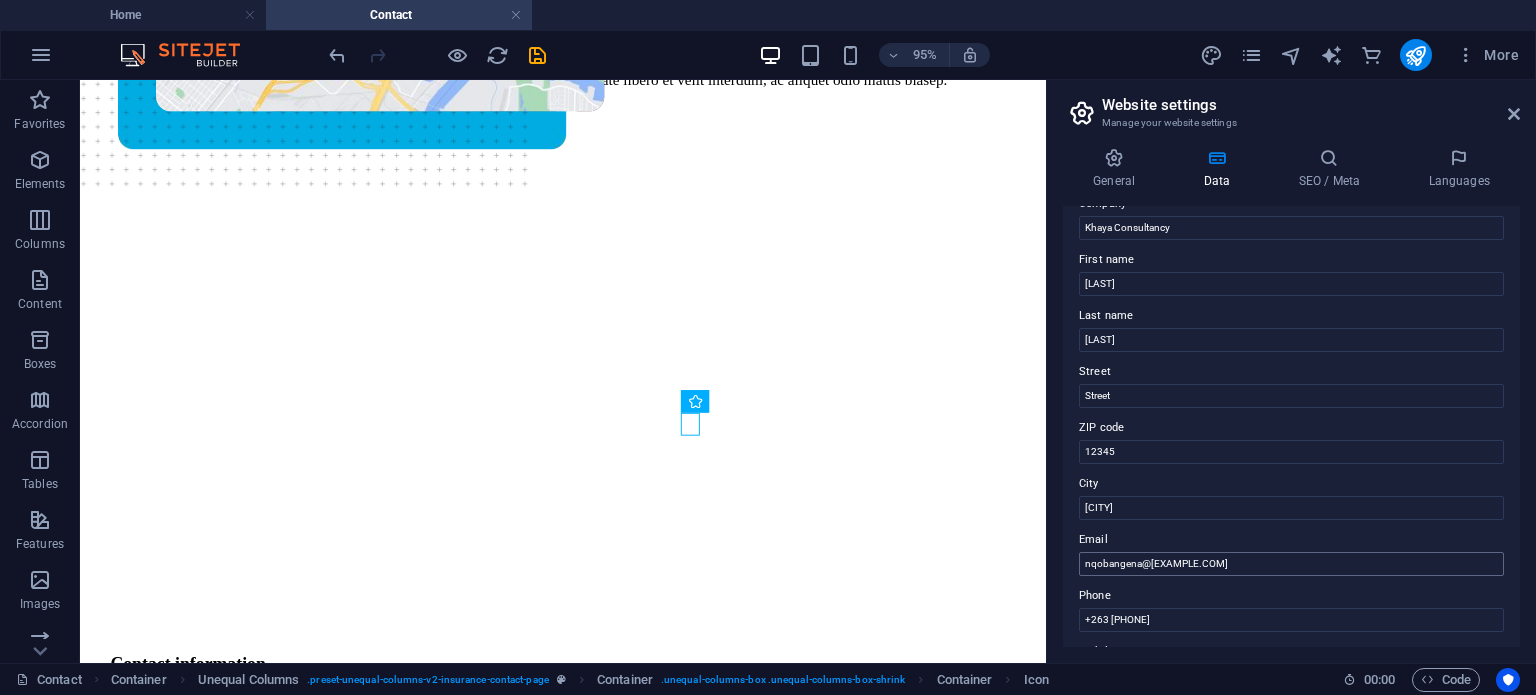 scroll, scrollTop: 72, scrollLeft: 0, axis: vertical 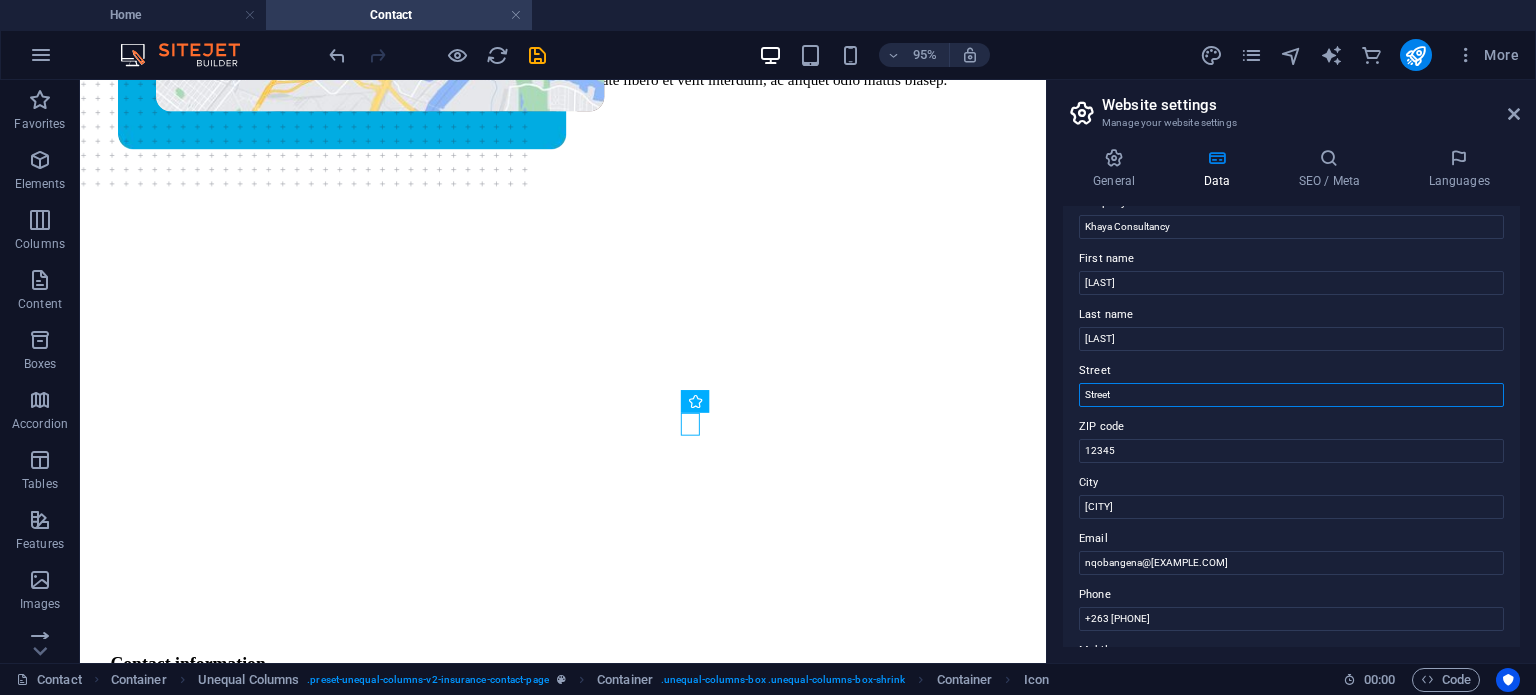 click on "Street" at bounding box center [1291, 395] 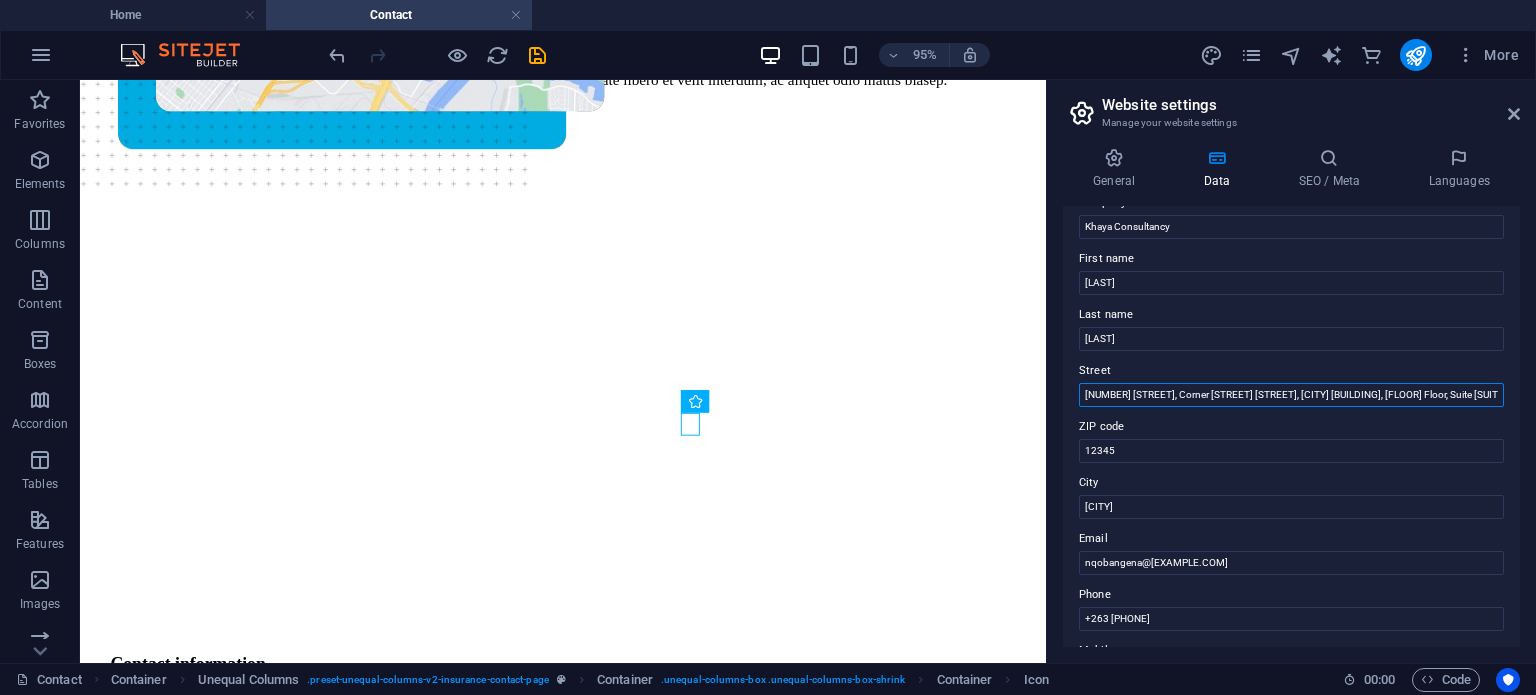 scroll, scrollTop: 0, scrollLeft: 94, axis: horizontal 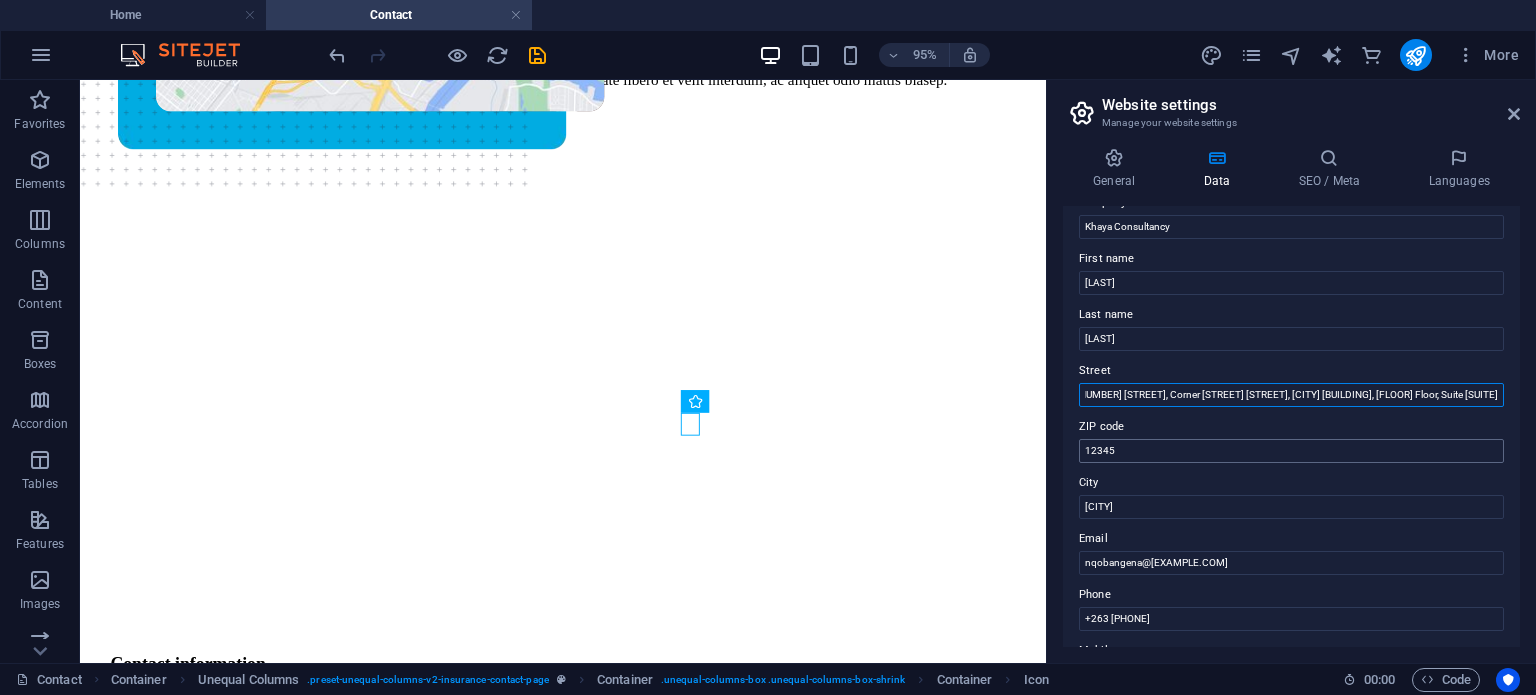 type on "[NUMBER] [STREET], Corner [STREET] [STREET], [CITY] [BUILDING], [FLOOR] Floor, Suite [SUITE]" 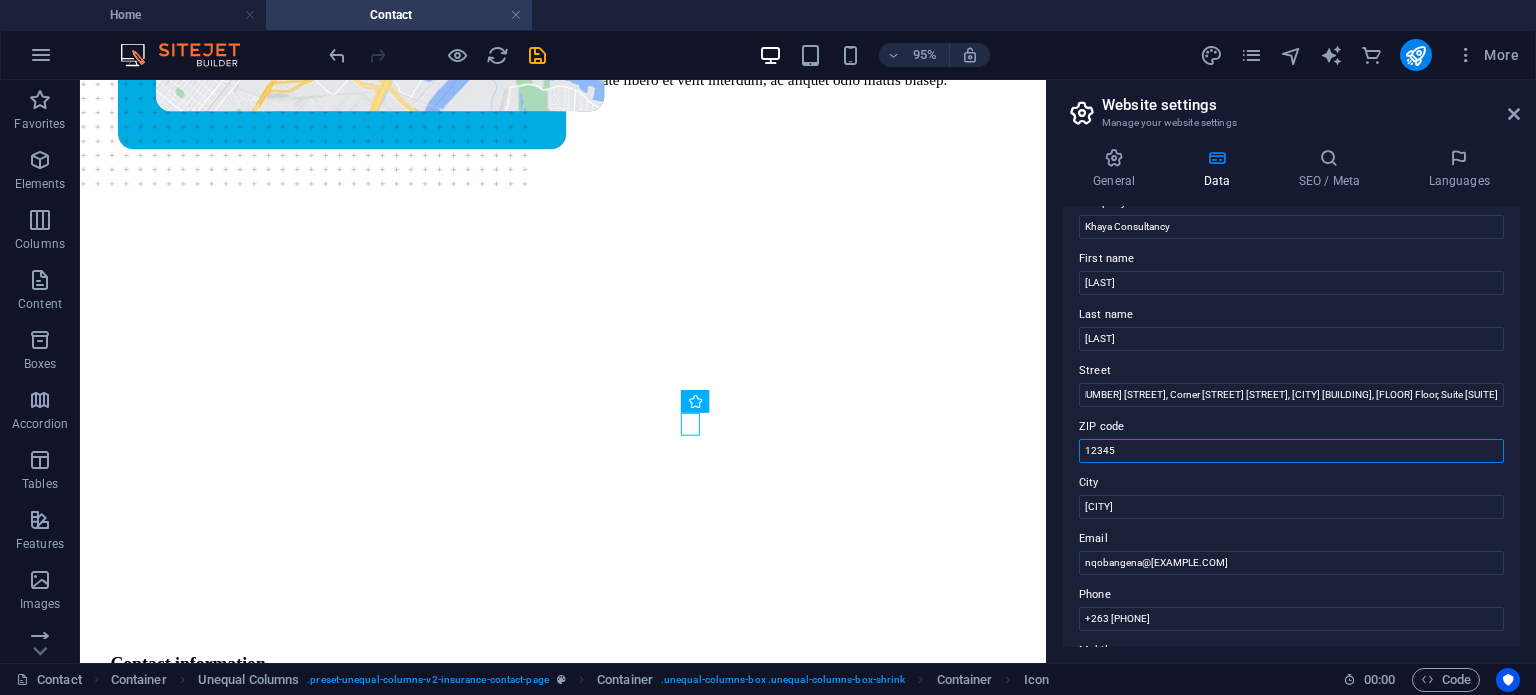 scroll, scrollTop: 0, scrollLeft: 0, axis: both 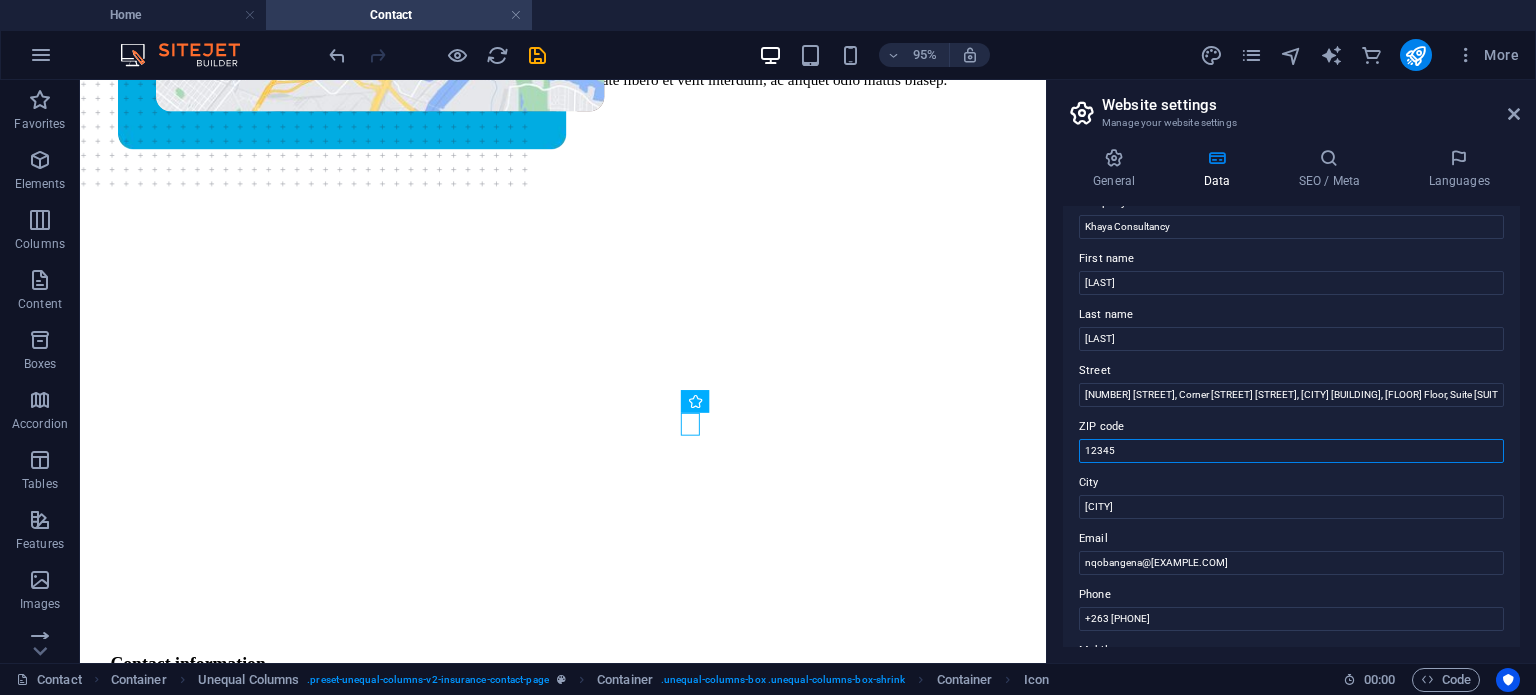 click on "12345" at bounding box center [1291, 451] 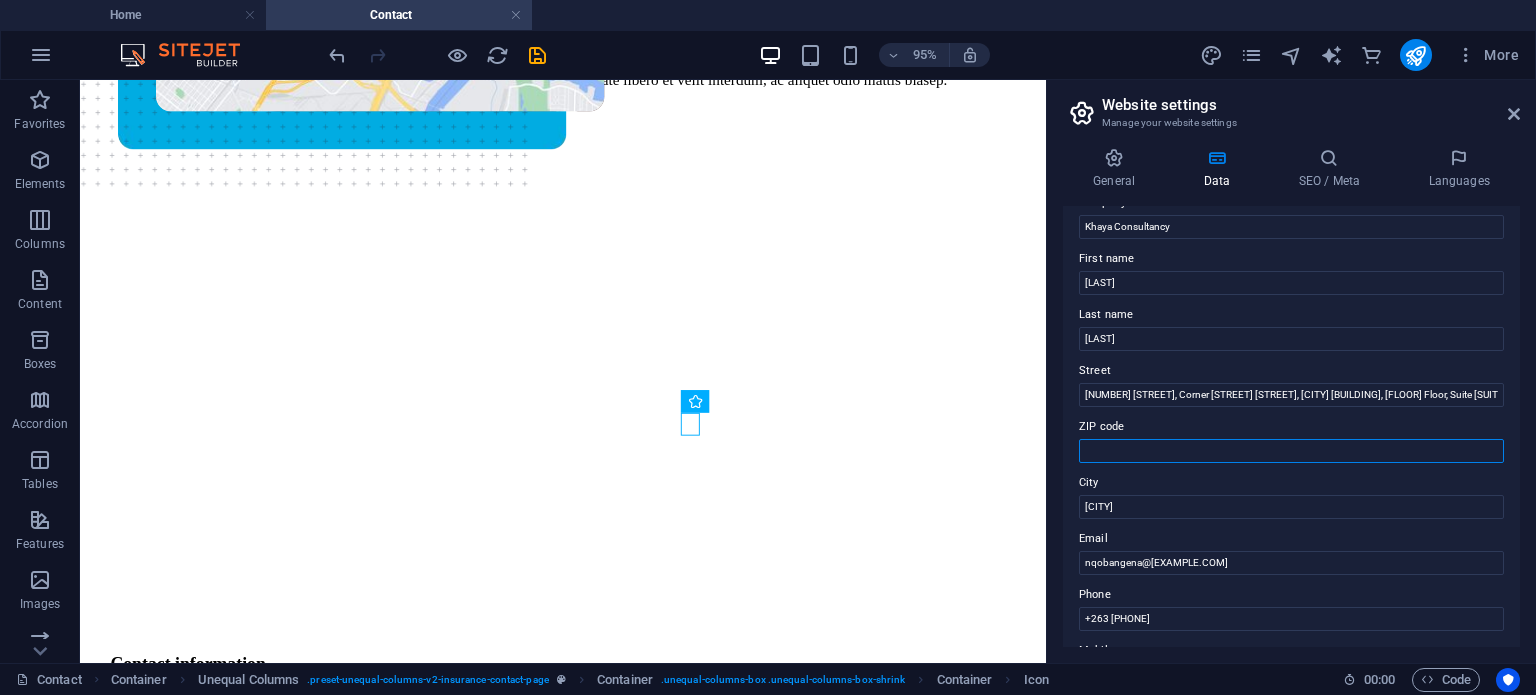 scroll, scrollTop: 63, scrollLeft: 0, axis: vertical 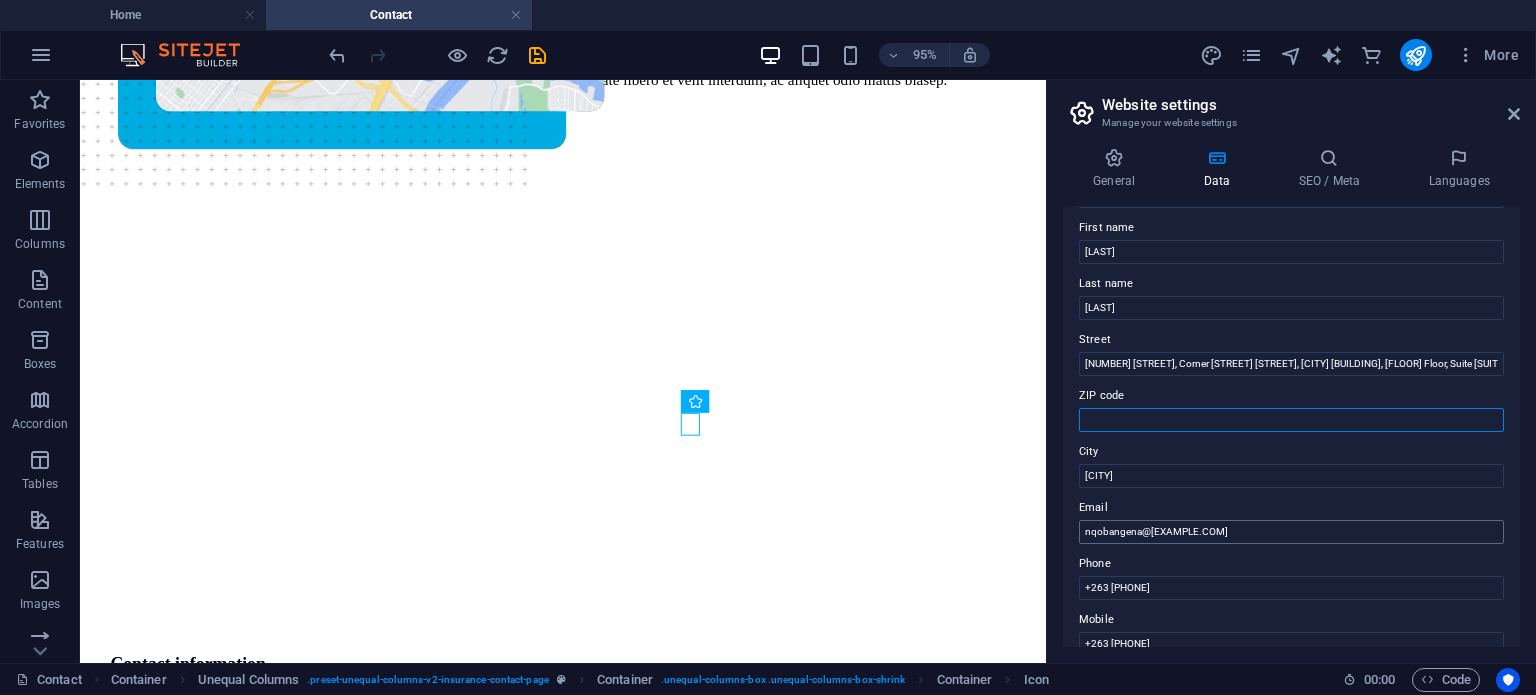 type 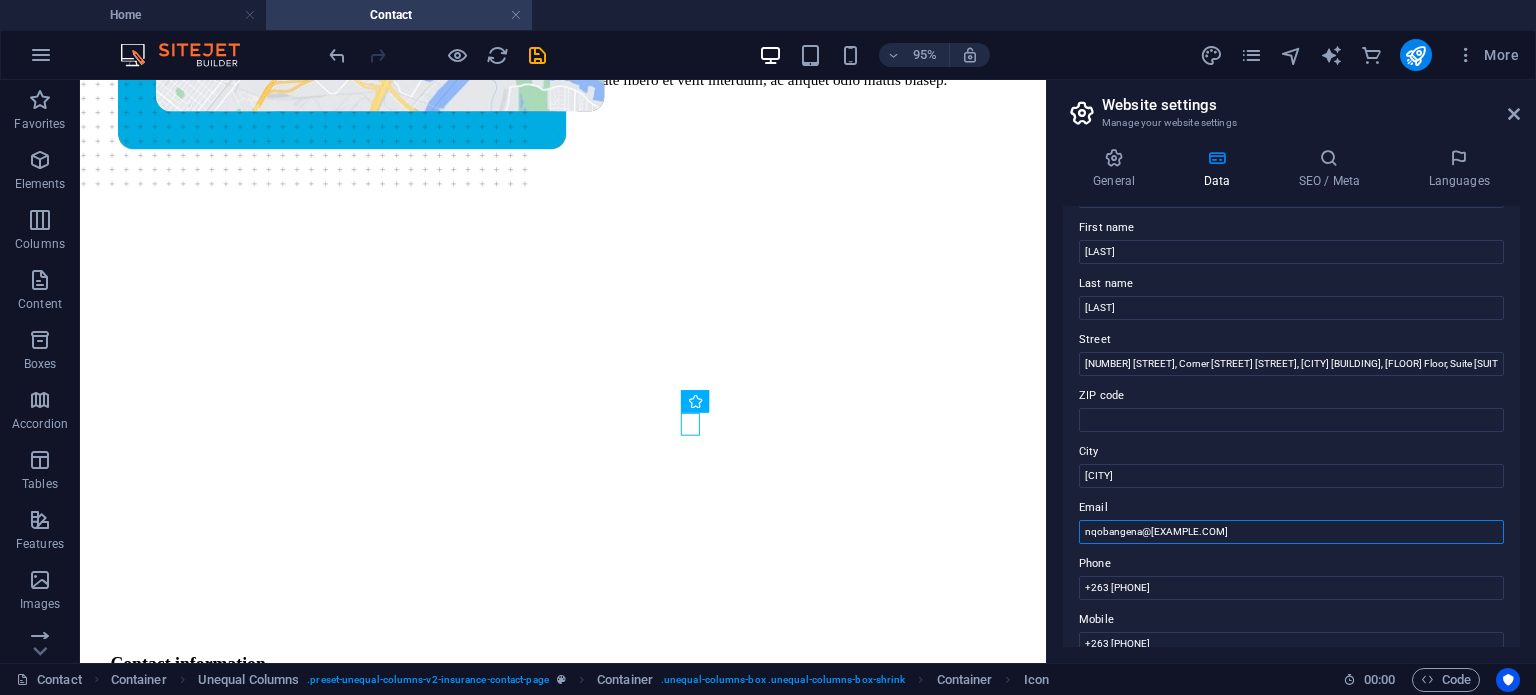 click on "nqobangena@[EXAMPLE.COM]" at bounding box center (1291, 532) 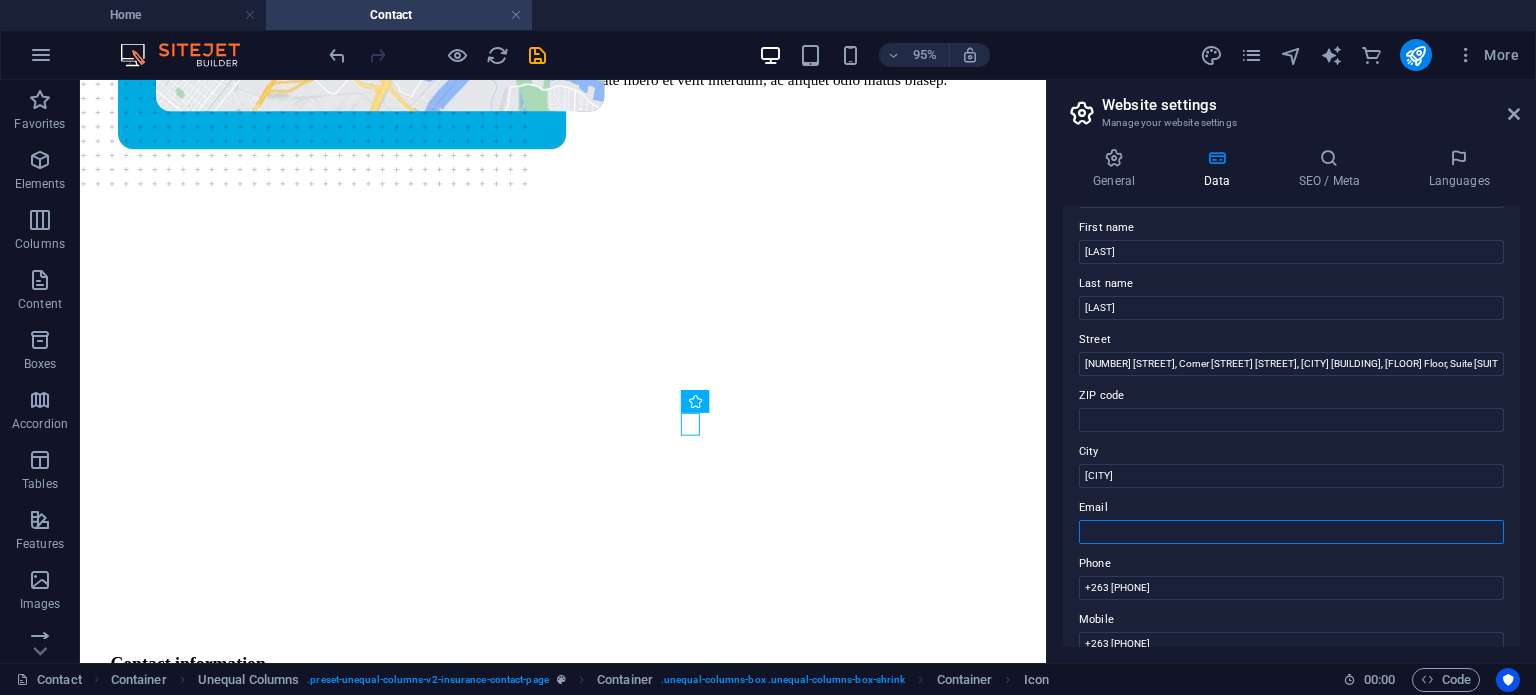 paste on "khayaconsultancy@[EXAMPLE.COM]" 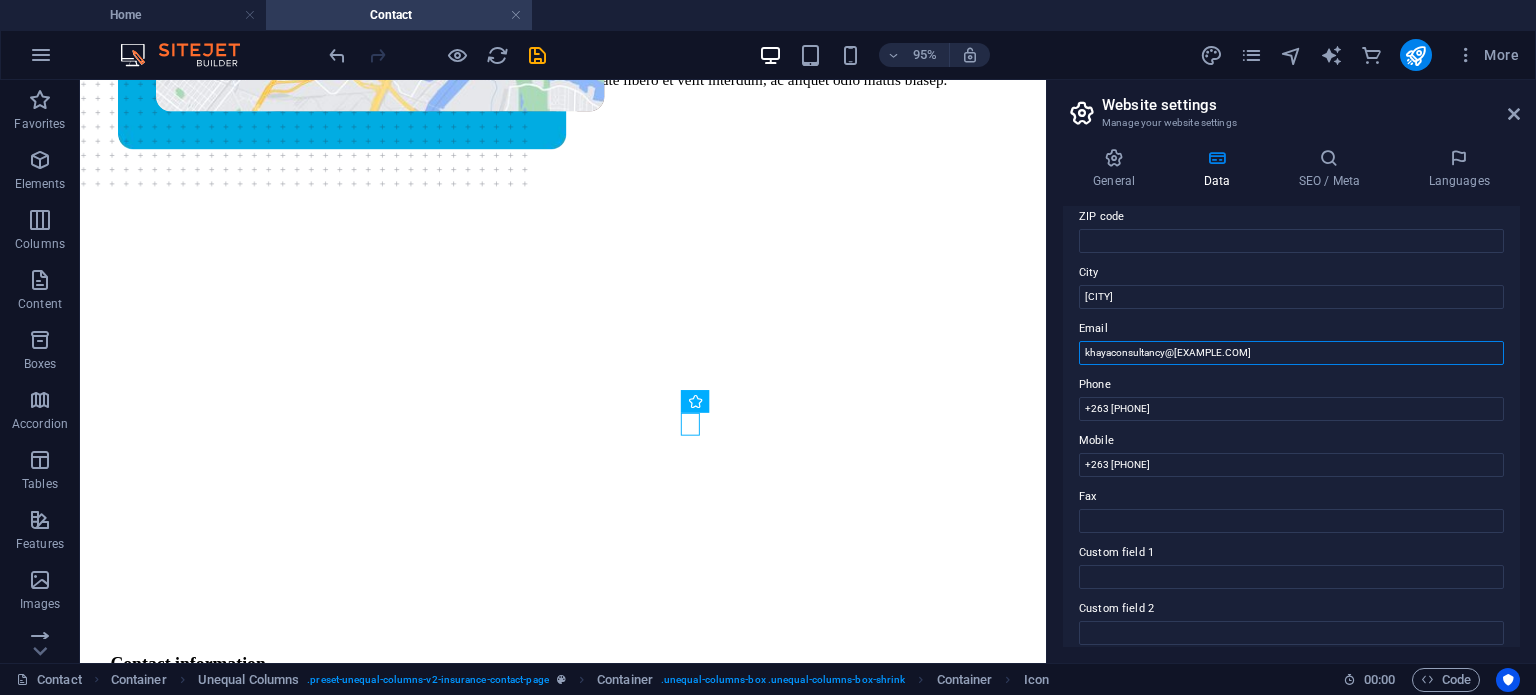 scroll, scrollTop: 519, scrollLeft: 0, axis: vertical 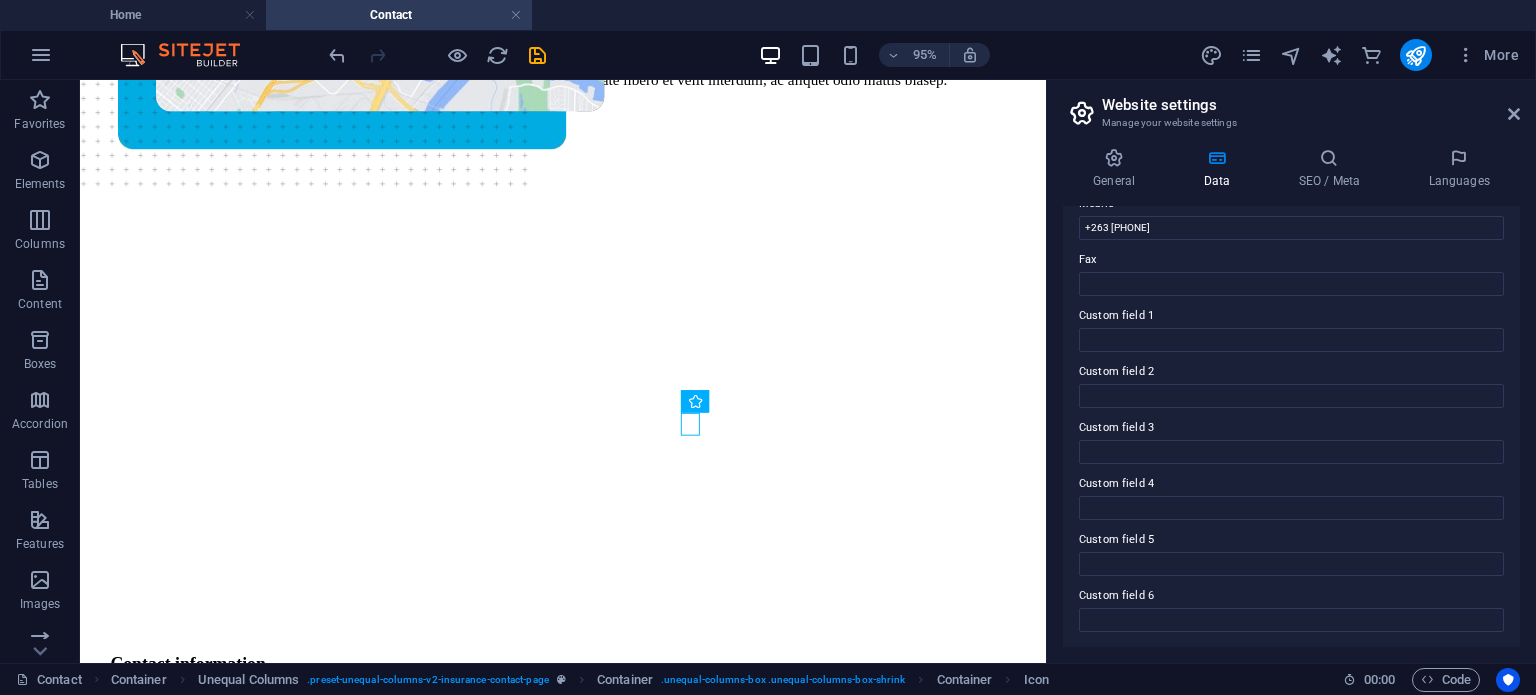 type on "khayaconsultancy@[EXAMPLE.COM]" 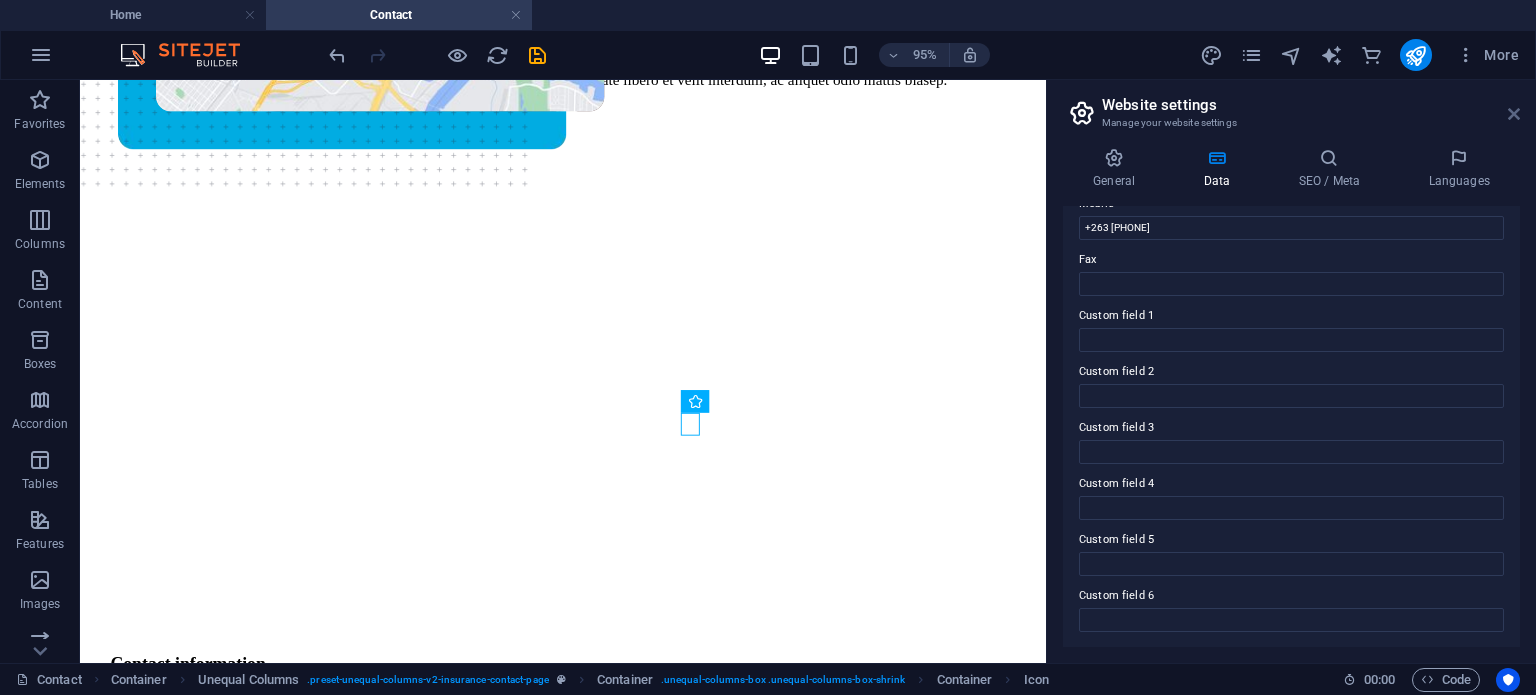 click at bounding box center [1514, 114] 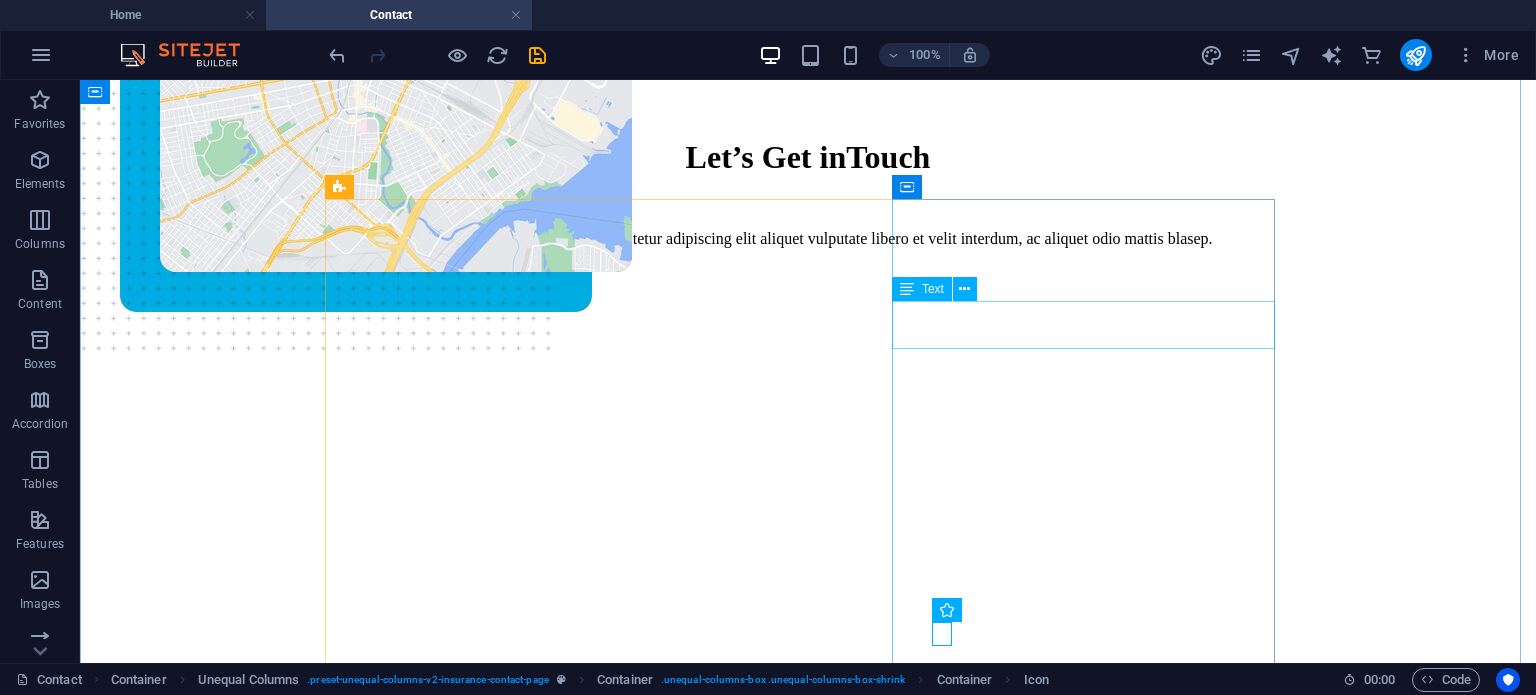 scroll, scrollTop: 235, scrollLeft: 0, axis: vertical 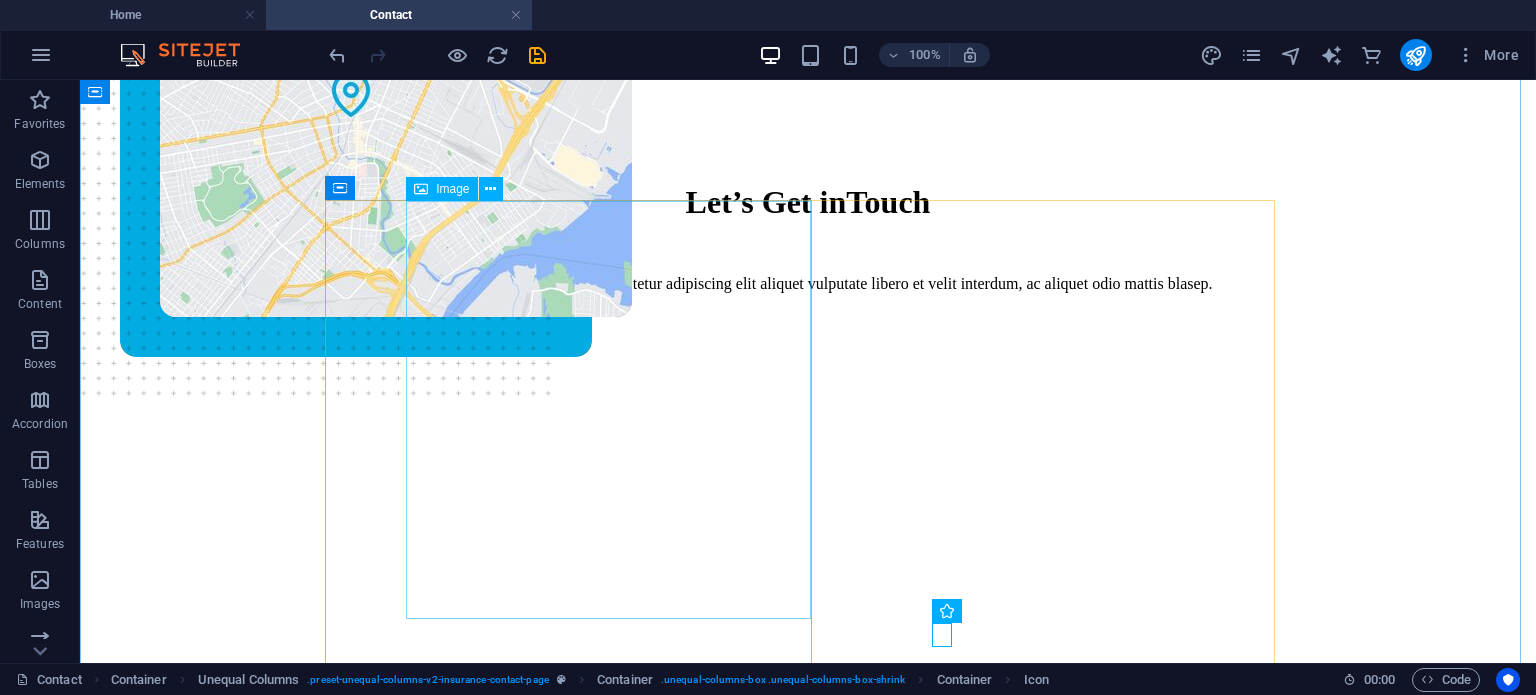click at bounding box center [396, 96] 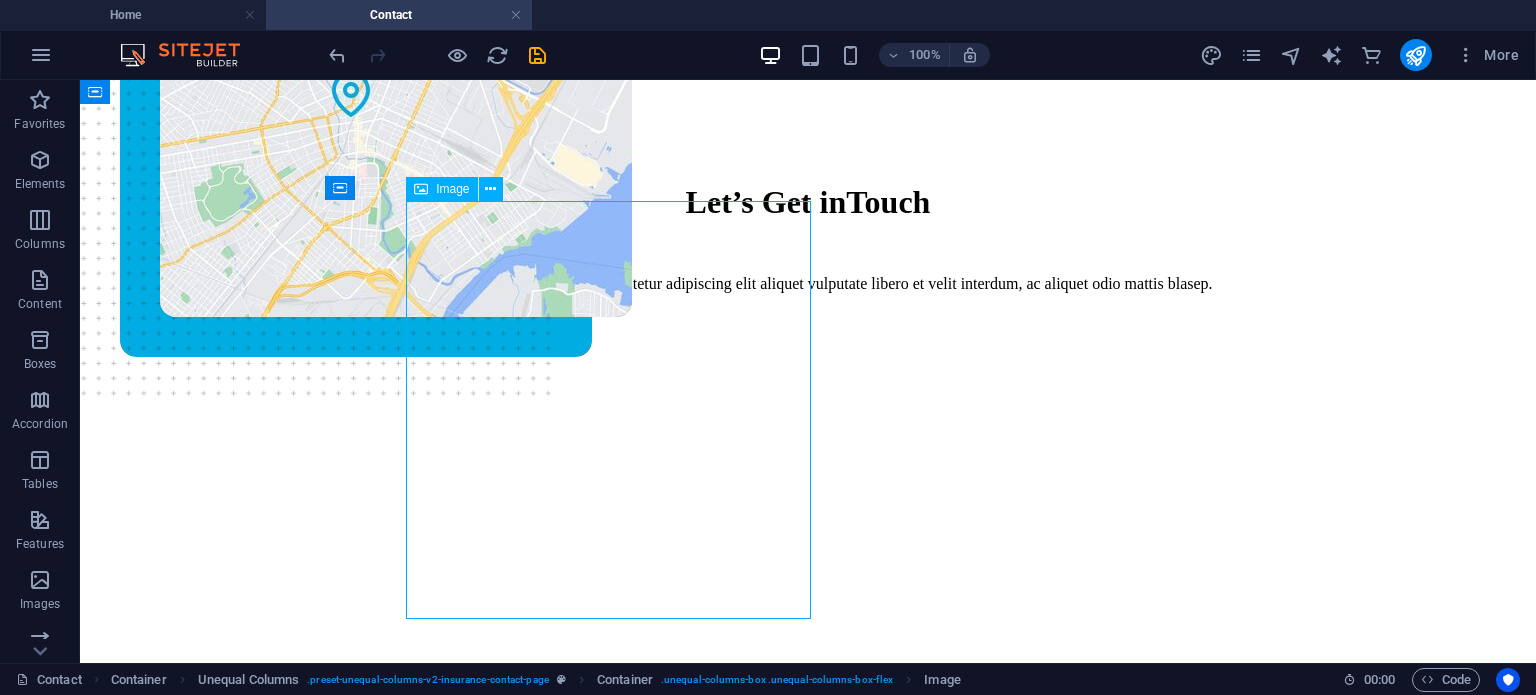 click at bounding box center [396, 96] 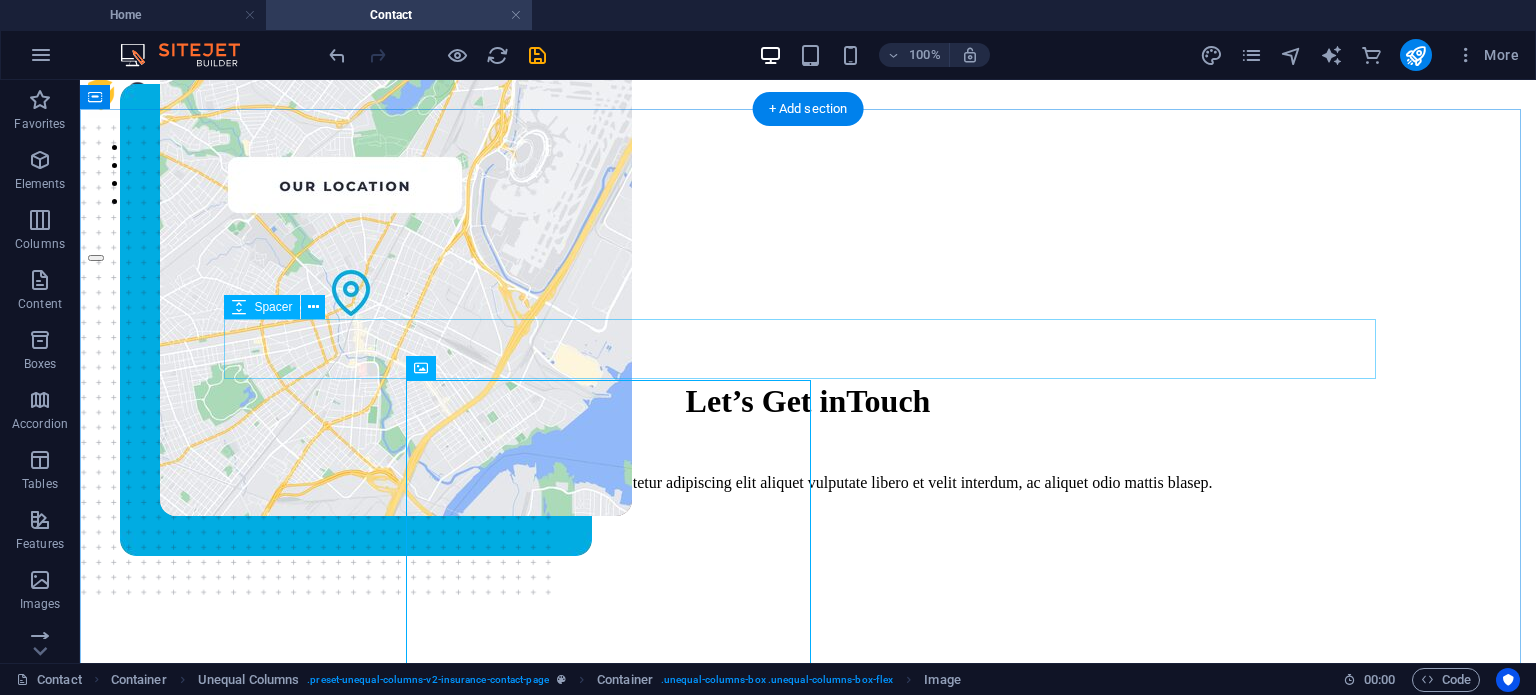 scroll, scrollTop: 30, scrollLeft: 0, axis: vertical 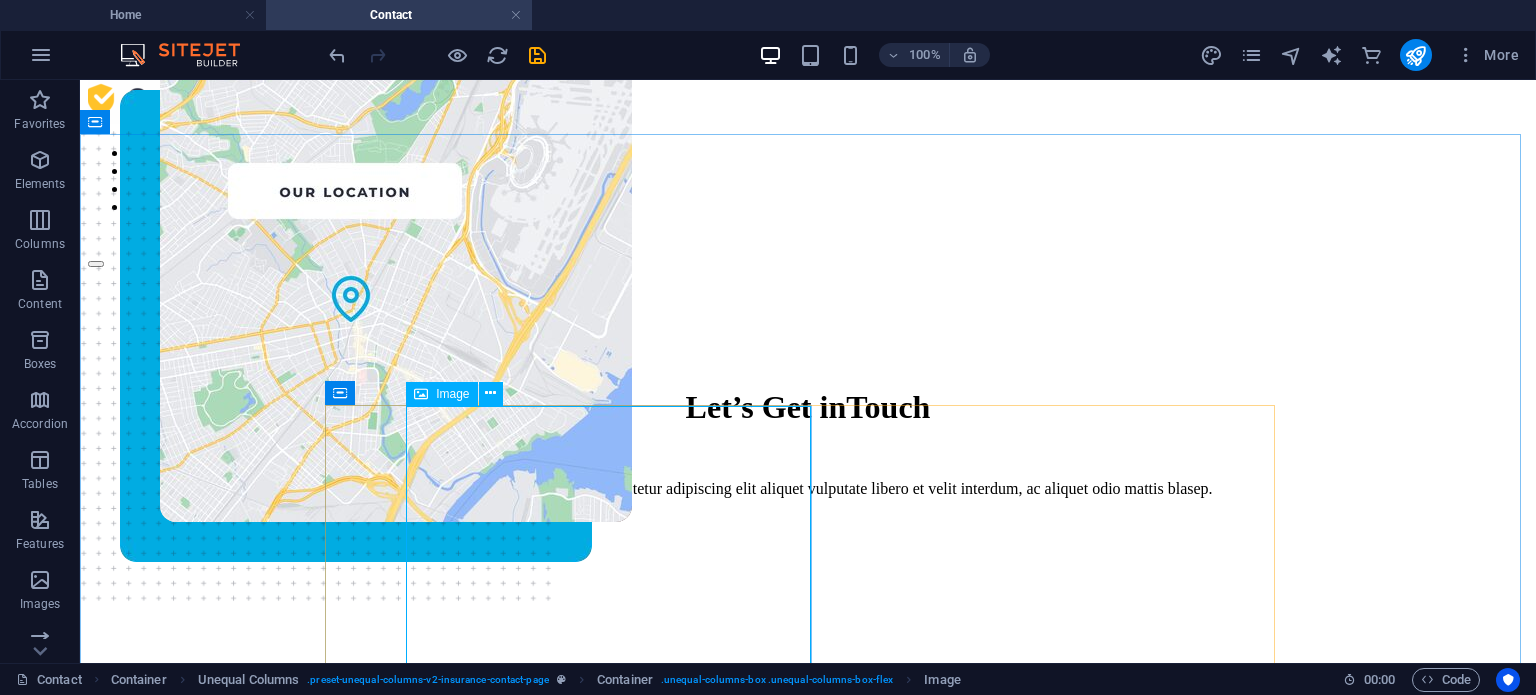 click on "Image" at bounding box center (441, 394) 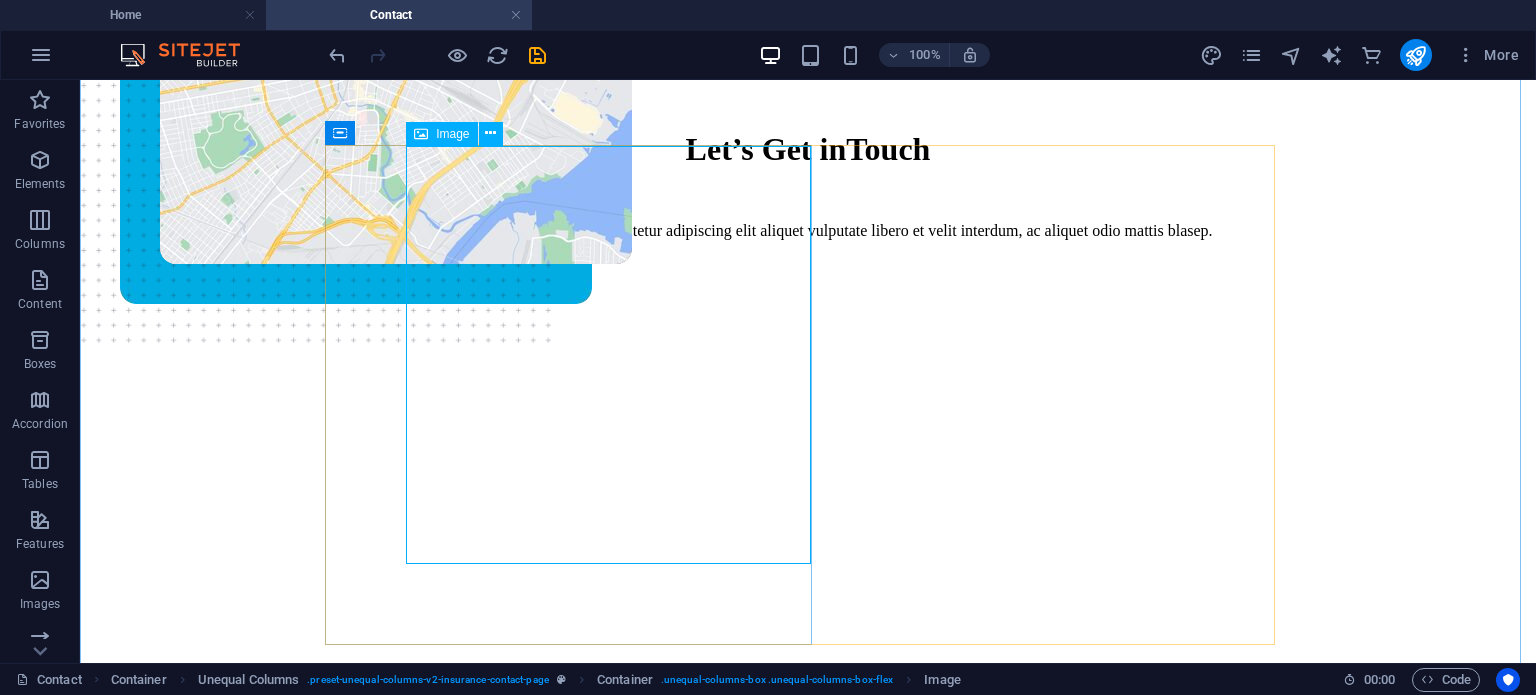 scroll, scrollTop: 291, scrollLeft: 0, axis: vertical 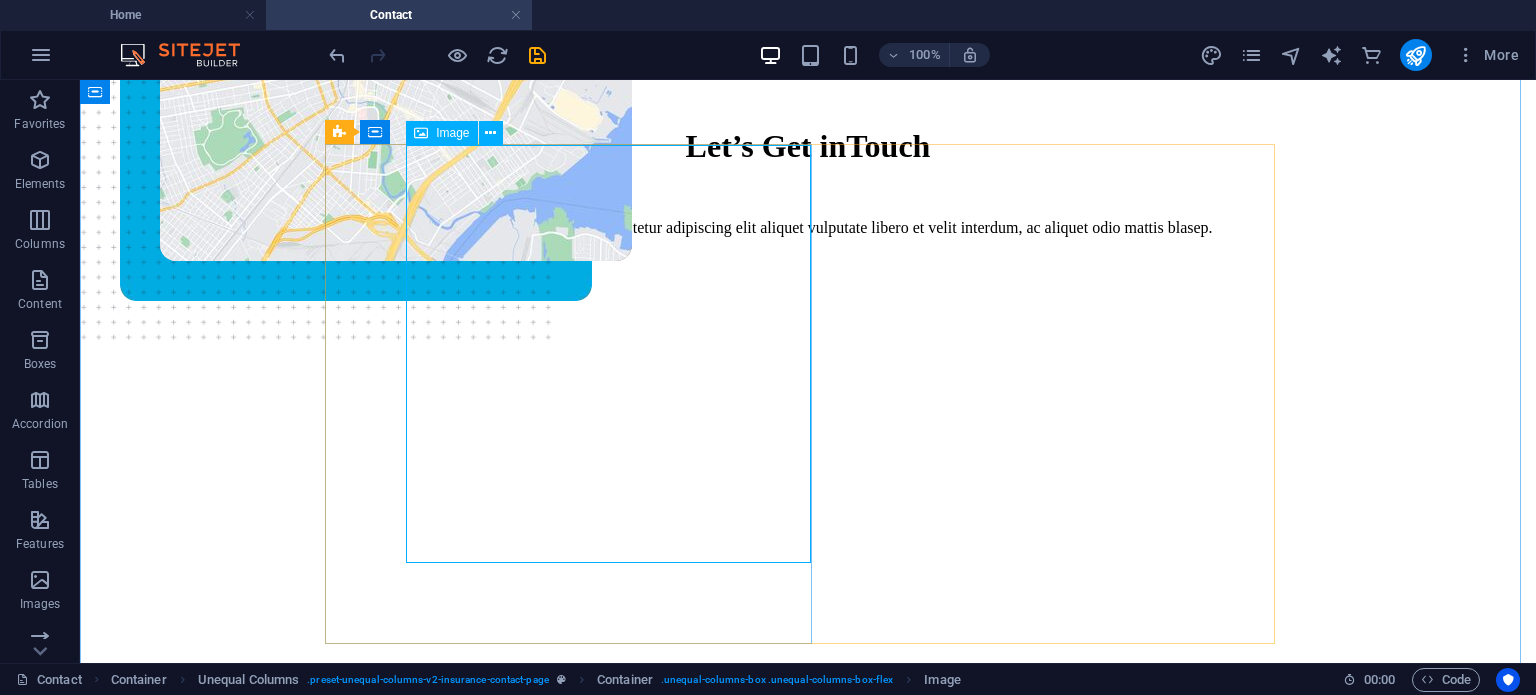 click at bounding box center [396, 40] 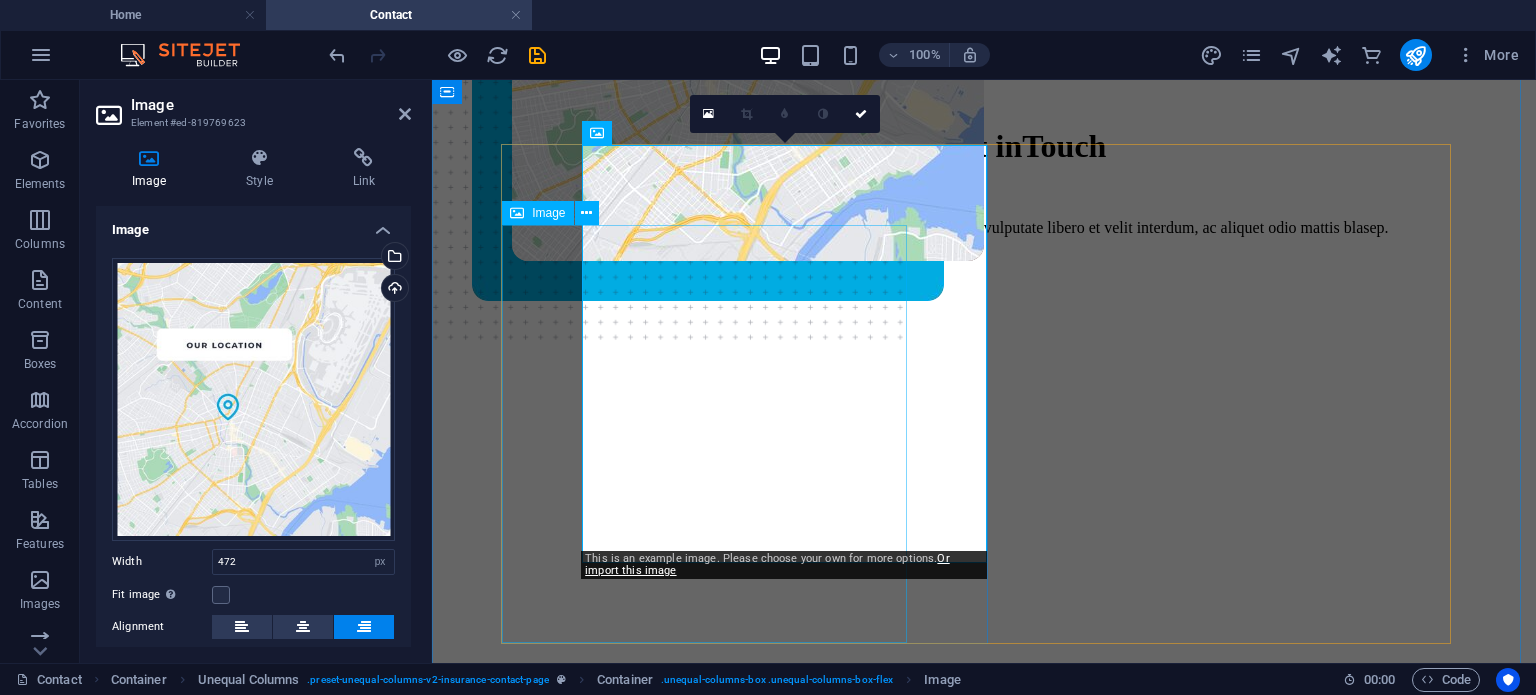 click at bounding box center [944, 120] 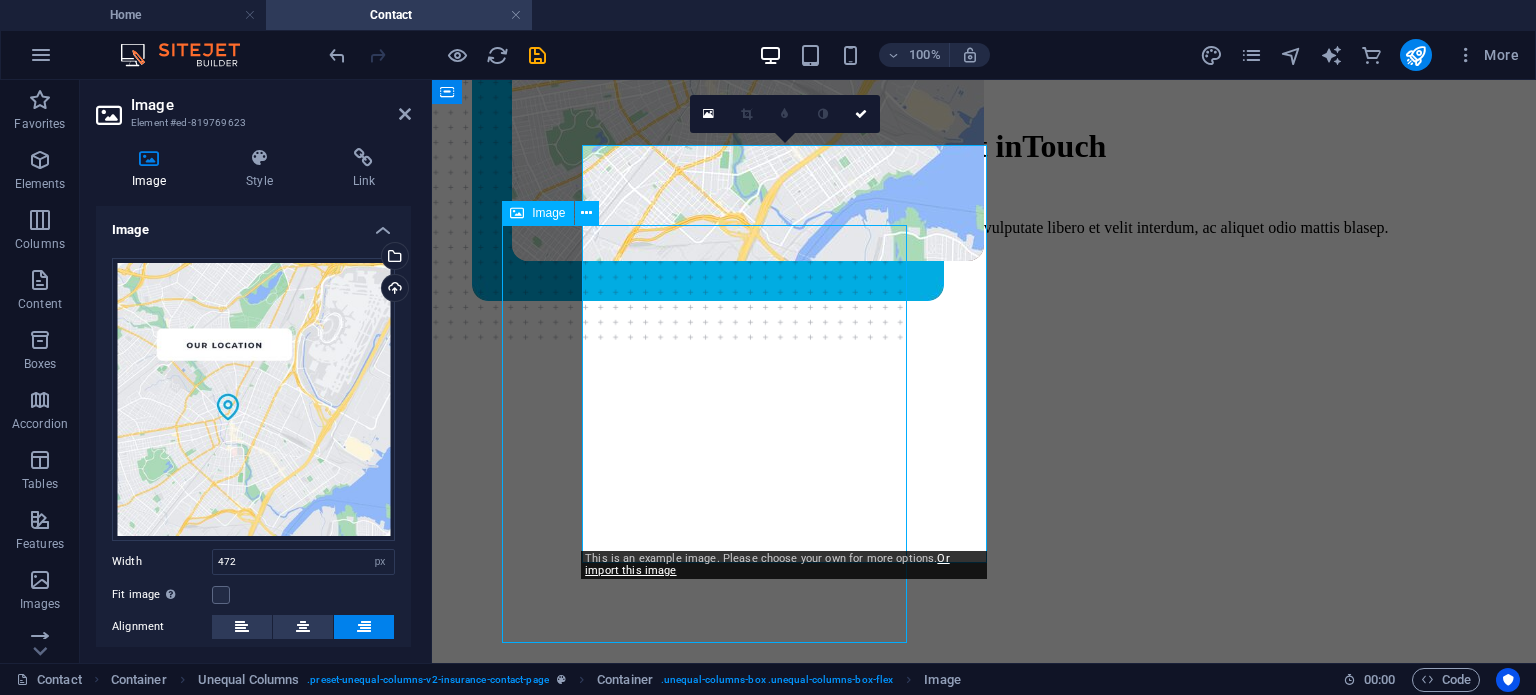 click at bounding box center (944, 120) 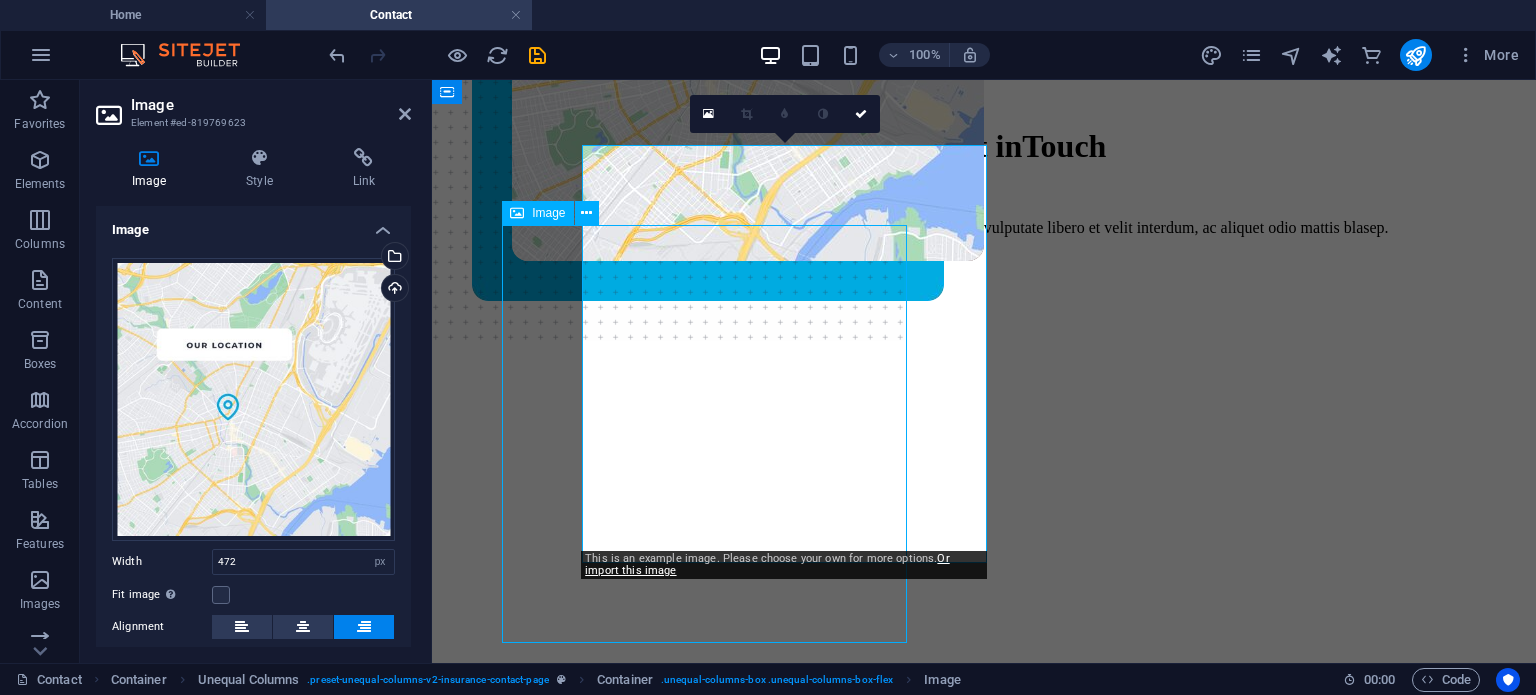 select on "px" 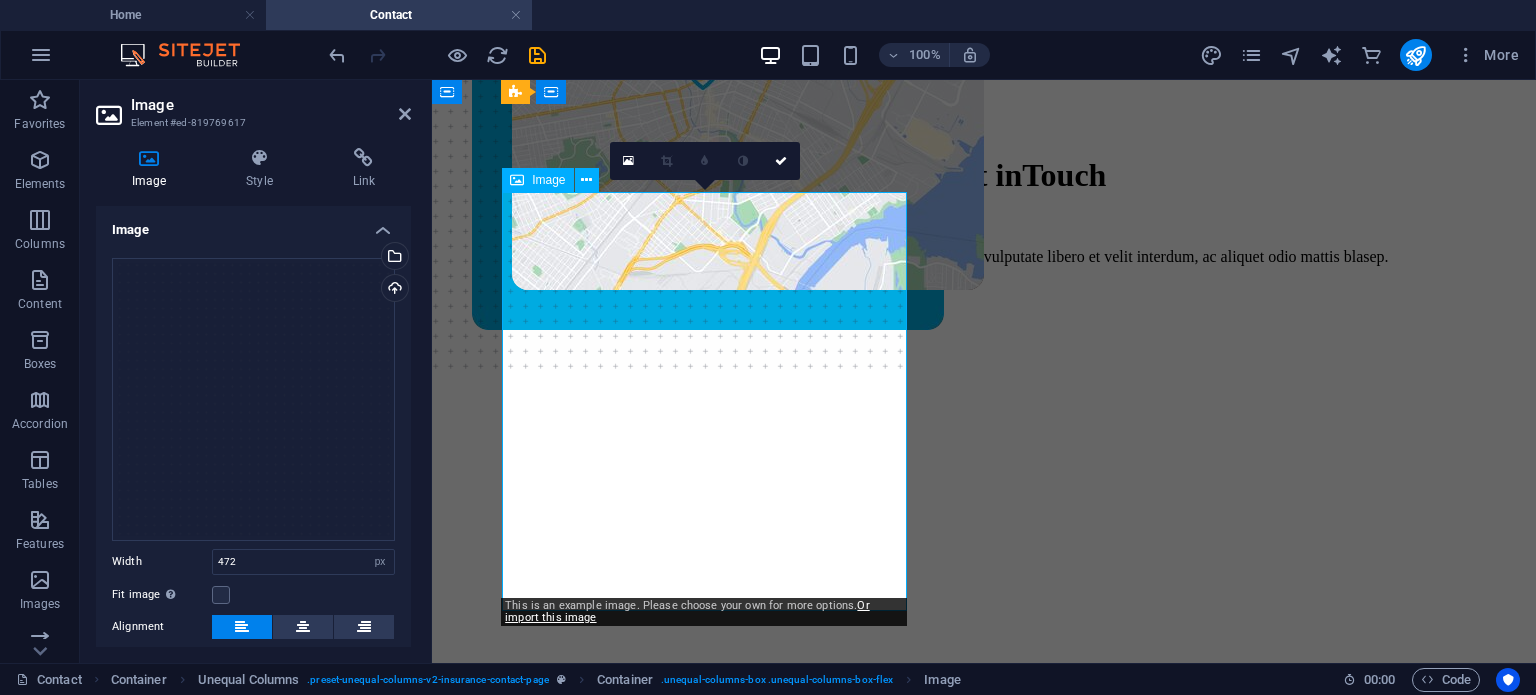 scroll, scrollTop: 255, scrollLeft: 0, axis: vertical 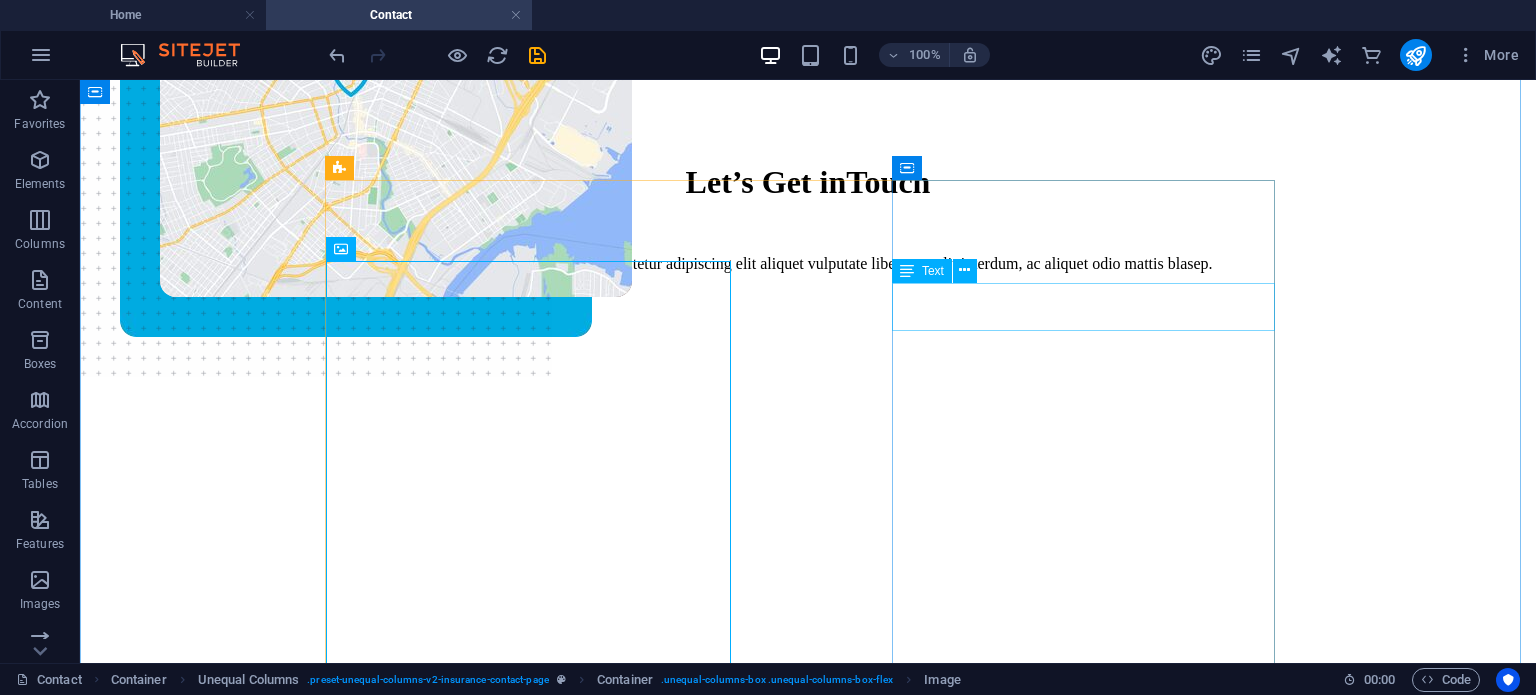 click on "Lorem ipsum dolor sit amet, contur elit. Nunc peulputate libero et velit." at bounding box center (587, 949) 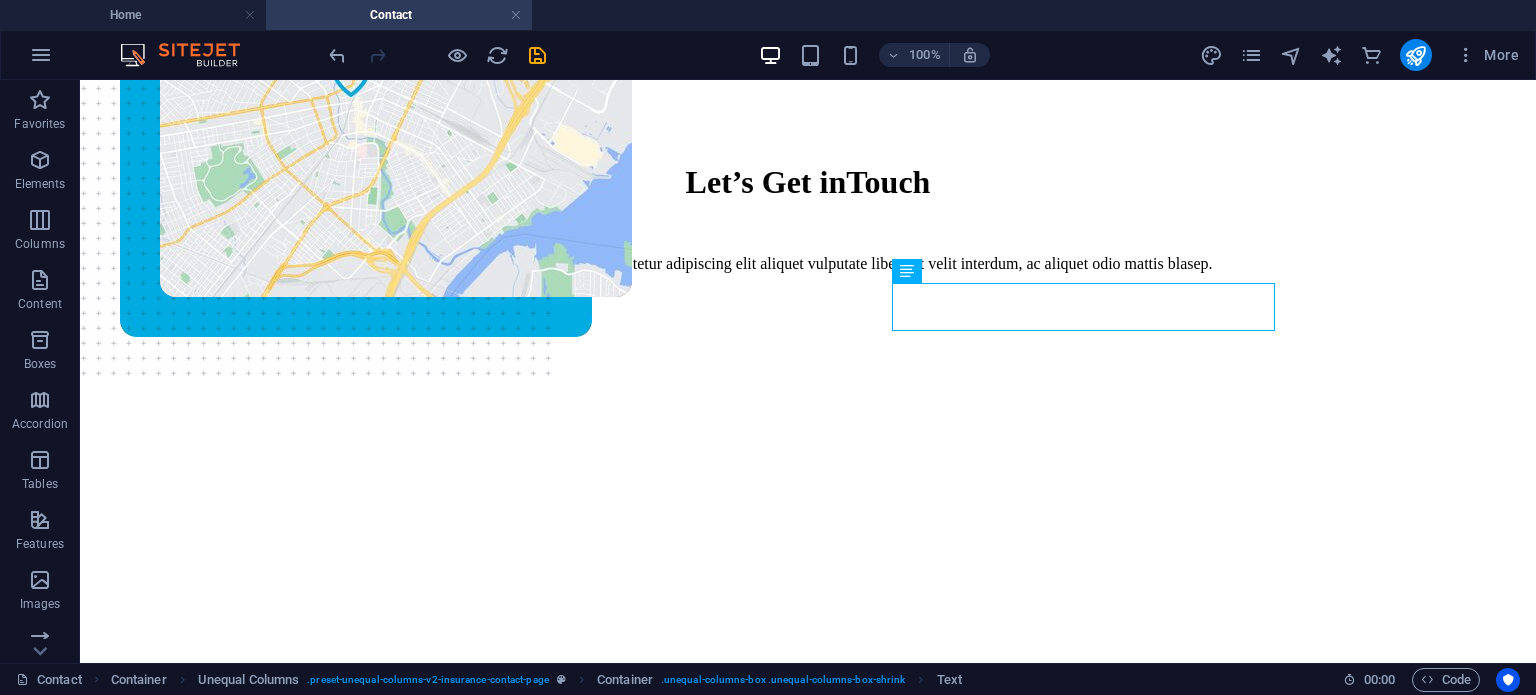 click on "100% More" at bounding box center (768, 55) 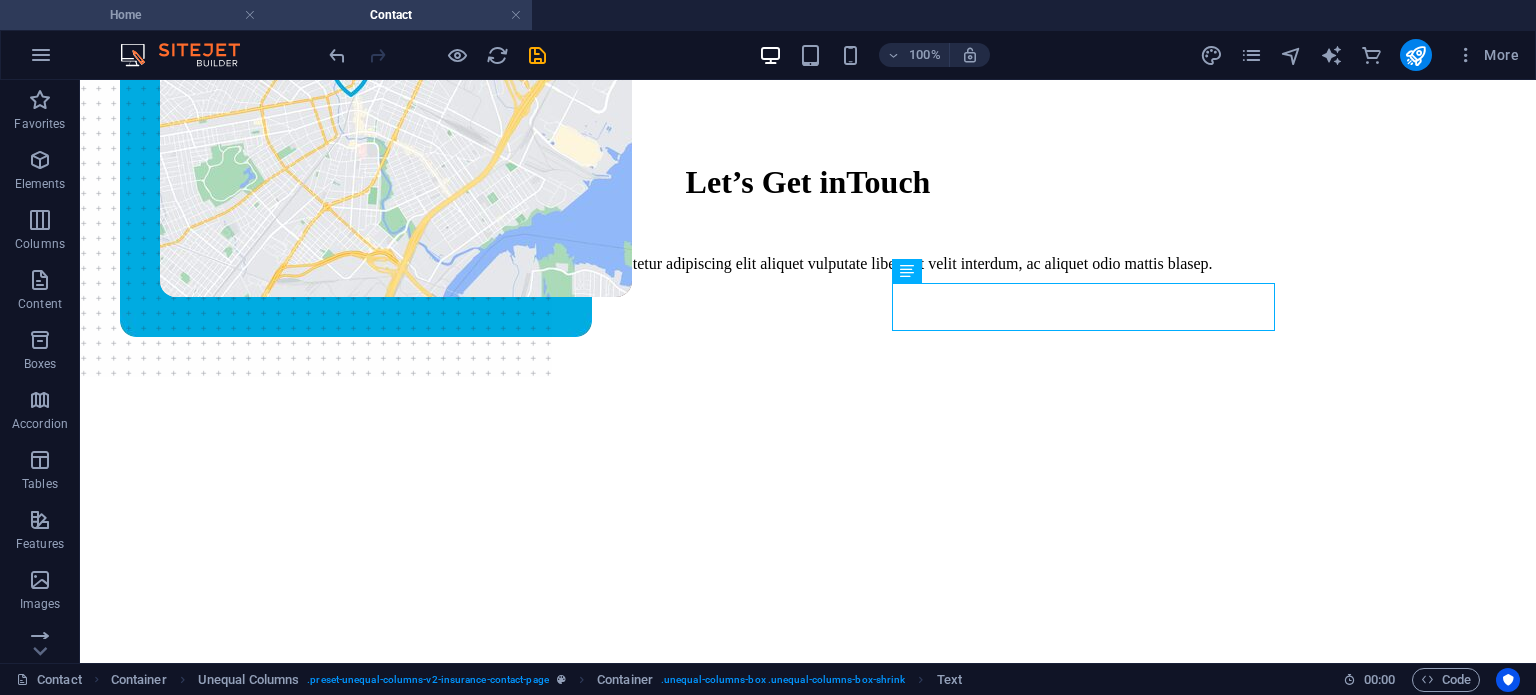 click on "Home" at bounding box center (133, 15) 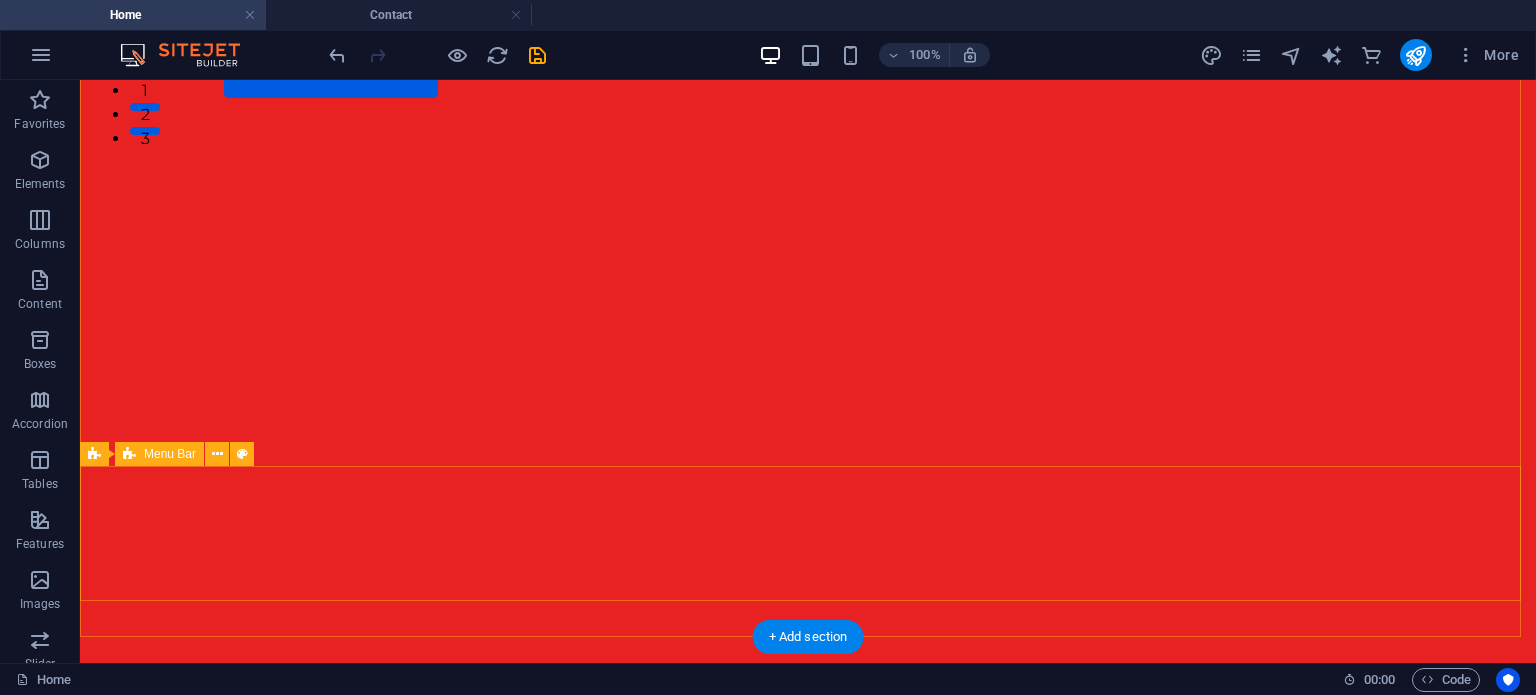 scroll, scrollTop: 0, scrollLeft: 0, axis: both 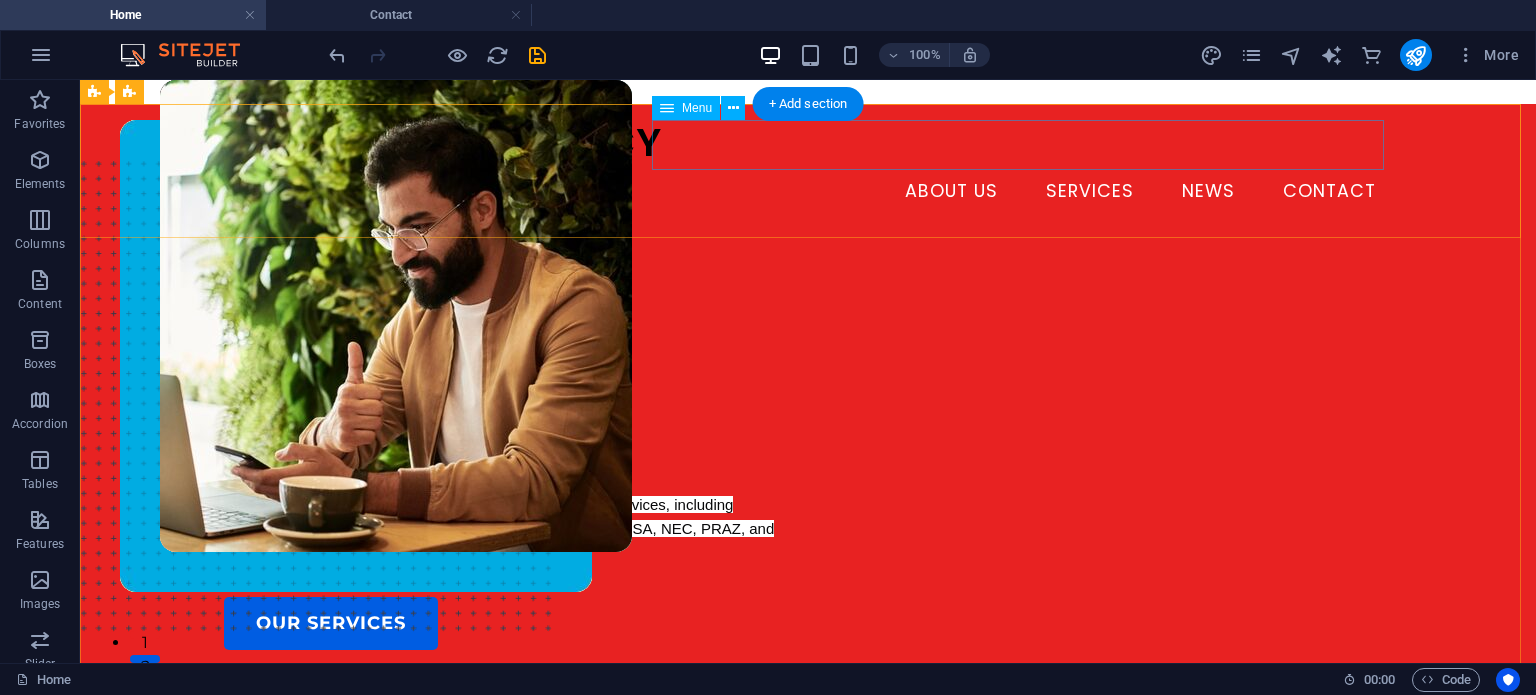click on "ABOUT US SERVICES NEWS CONTACT" at bounding box center [808, 192] 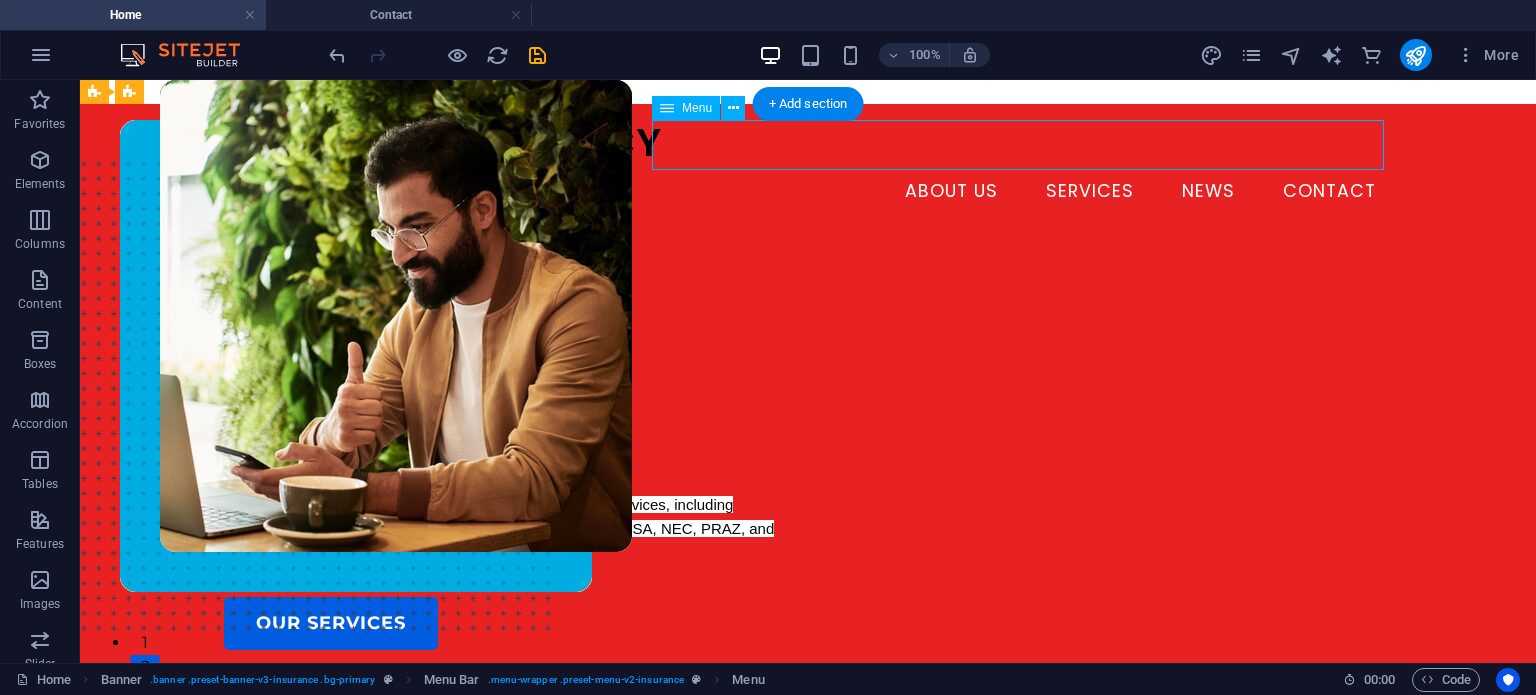 click on "ABOUT US SERVICES NEWS CONTACT" at bounding box center [808, 192] 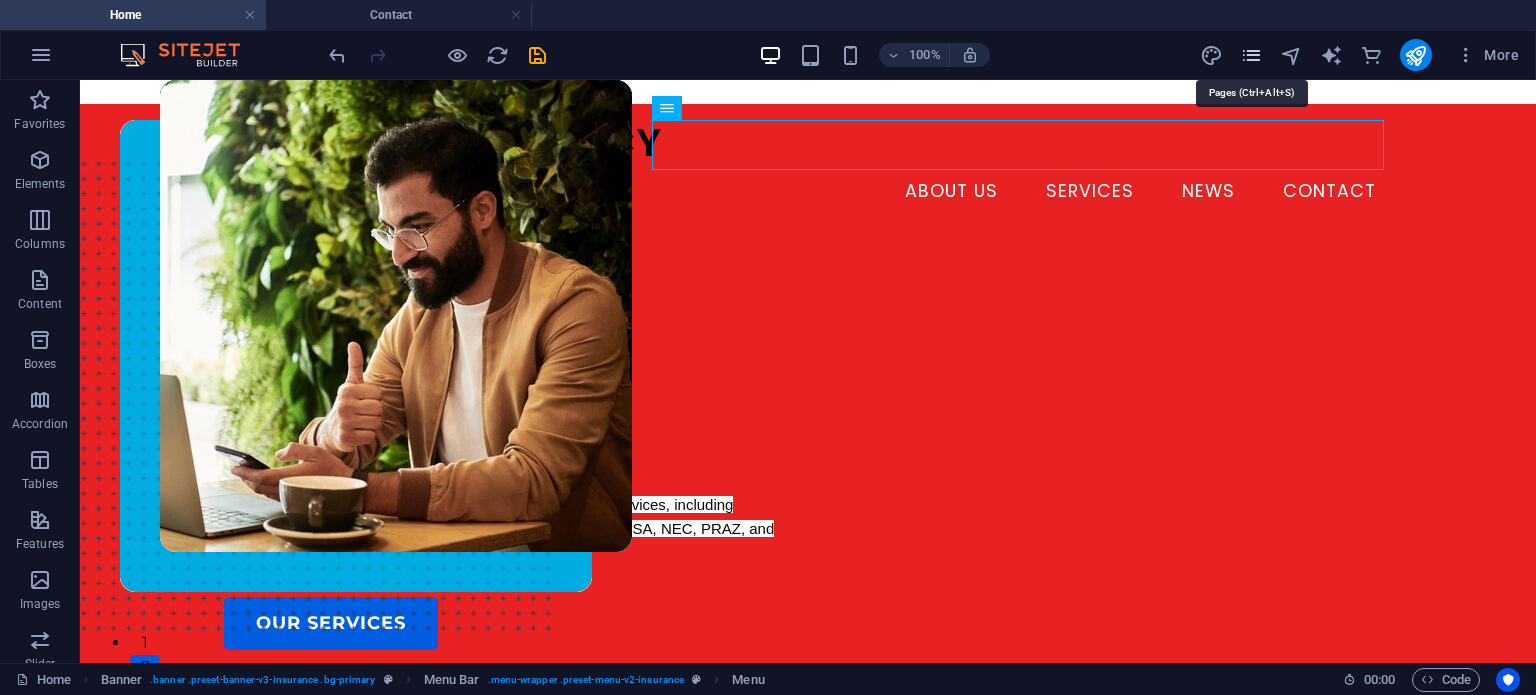 click at bounding box center [1251, 55] 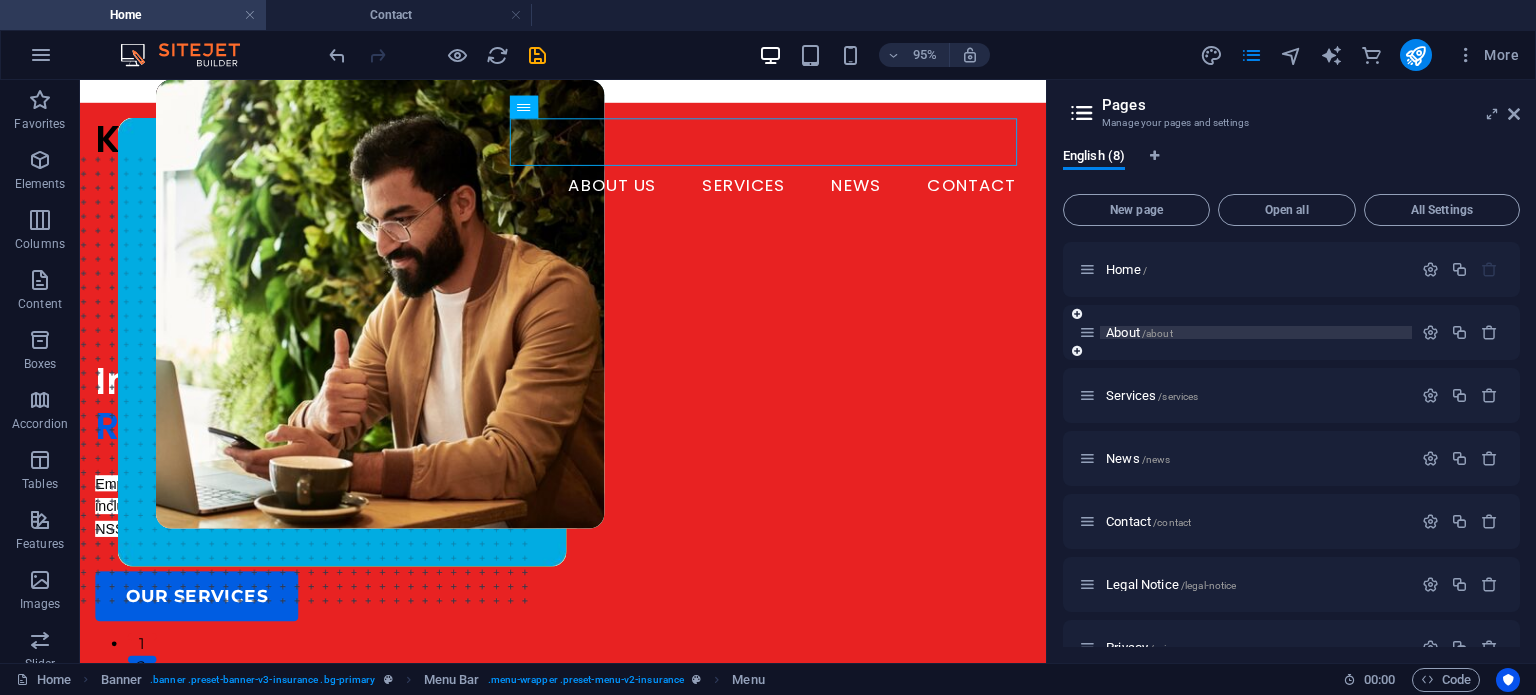 click on "/about" at bounding box center (1157, 333) 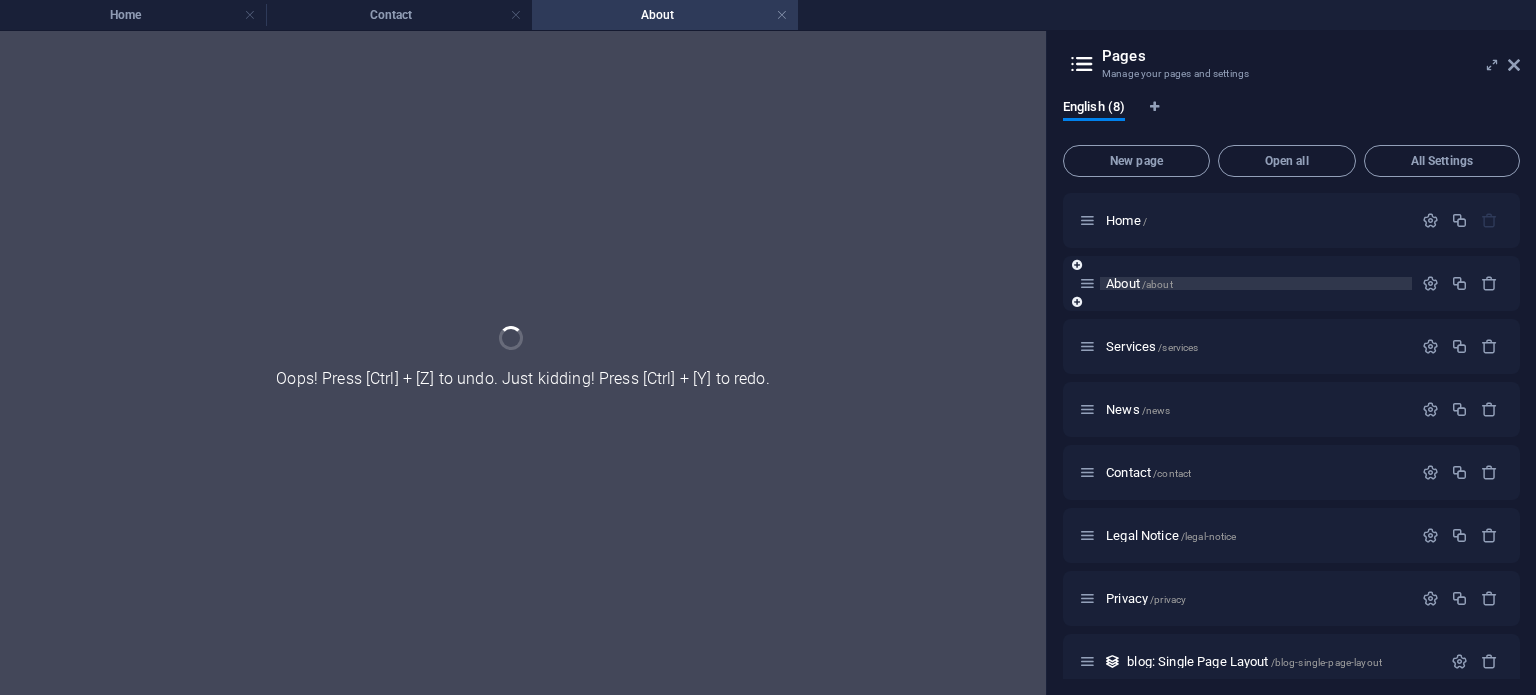 click on "Services /services" at bounding box center [1291, 346] 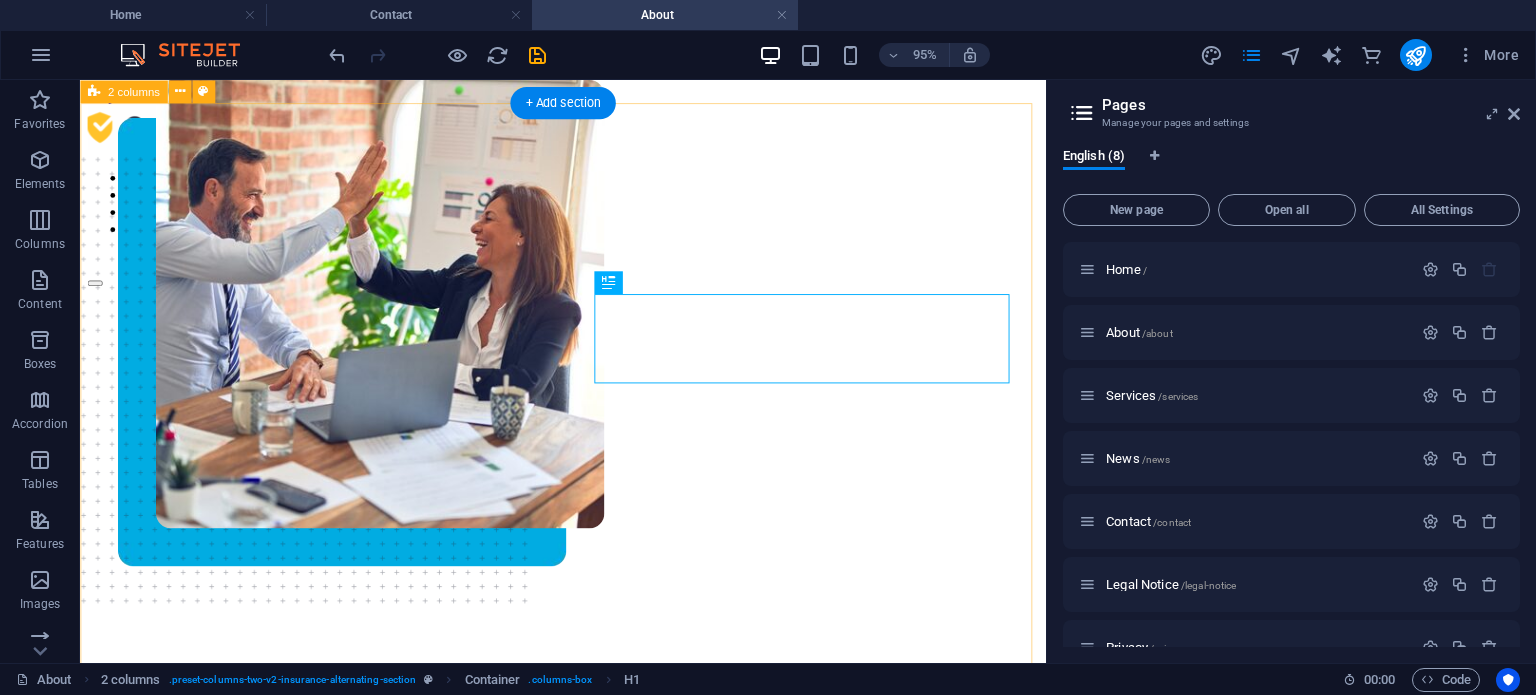 scroll, scrollTop: 108, scrollLeft: 0, axis: vertical 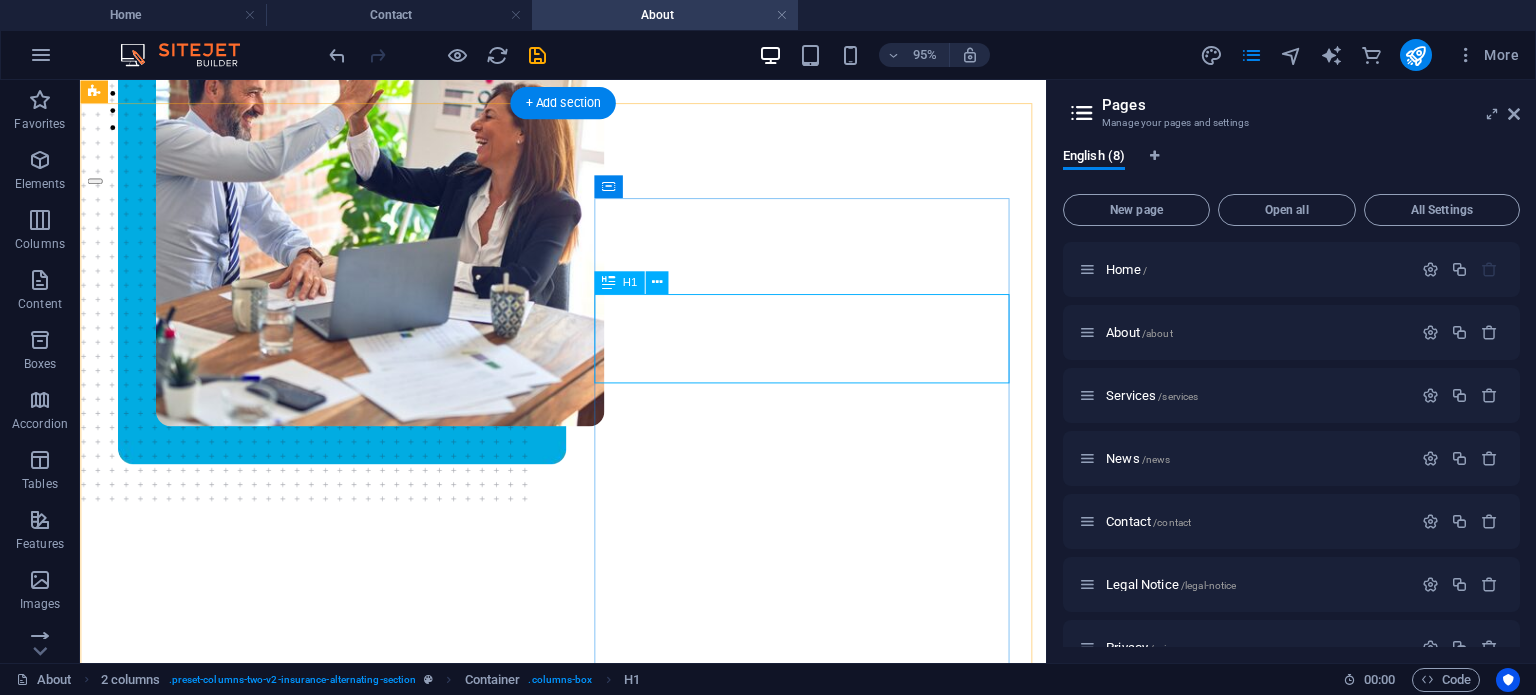 click on "A Team You Can  Trust" at bounding box center (588, 908) 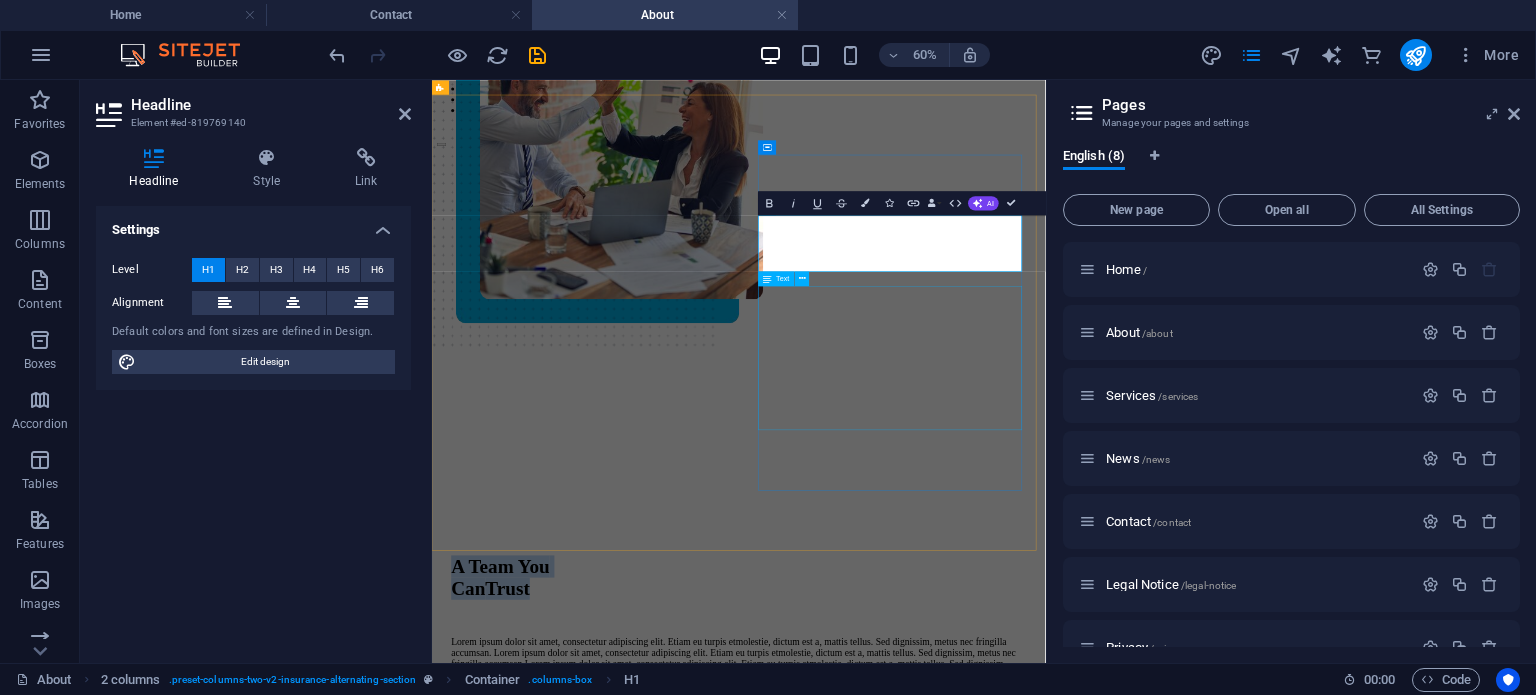 click on "Lorem ipsum dolor sit amet, consectetur adipiscing elit. Etiam eu turpis etmolestie, dictum est a, mattis tellus. Sed dignissim, metus nec fringilla accumsan. Lorem ipsum dolor sit amet, consectetur adipiscing elit. Etiam eu turpis etmolestie, dictum est a, mattis tellus. Sed dignissim, metus nec fringilla accumsan.Lorem ipsum dolor sit amet, consectetur adipiscing elit. Etiam eu turpis etmolestie, dictum est a, mattis tellus. Sed dignissim, metus nec fringilla accumsan." at bounding box center [943, 1043] 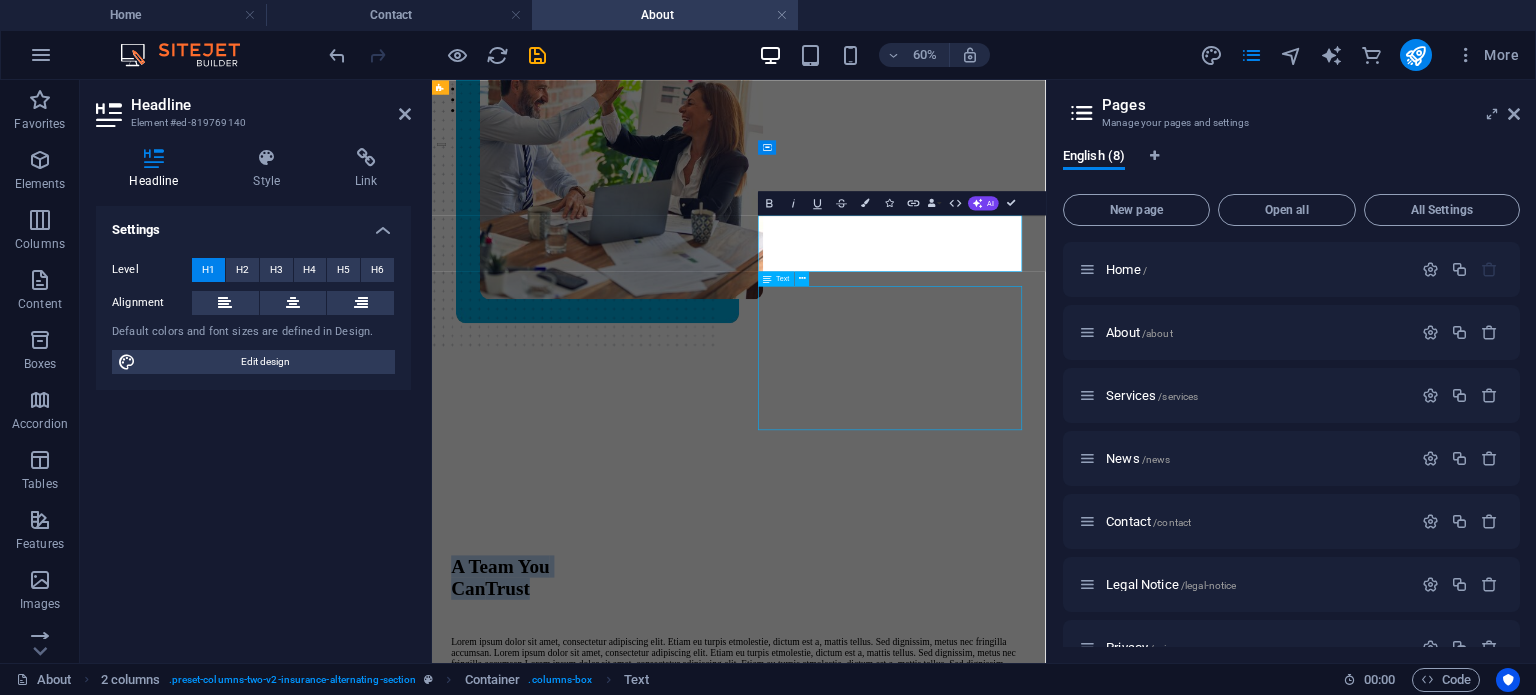 click on "Lorem ipsum dolor sit amet, consectetur adipiscing elit. Etiam eu turpis etmolestie, dictum est a, mattis tellus. Sed dignissim, metus nec fringilla accumsan. Lorem ipsum dolor sit amet, consectetur adipiscing elit. Etiam eu turpis etmolestie, dictum est a, mattis tellus. Sed dignissim, metus nec fringilla accumsan.Lorem ipsum dolor sit amet, consectetur adipiscing elit. Etiam eu turpis etmolestie, dictum est a, mattis tellus. Sed dignissim, metus nec fringilla accumsan." at bounding box center (943, 1043) 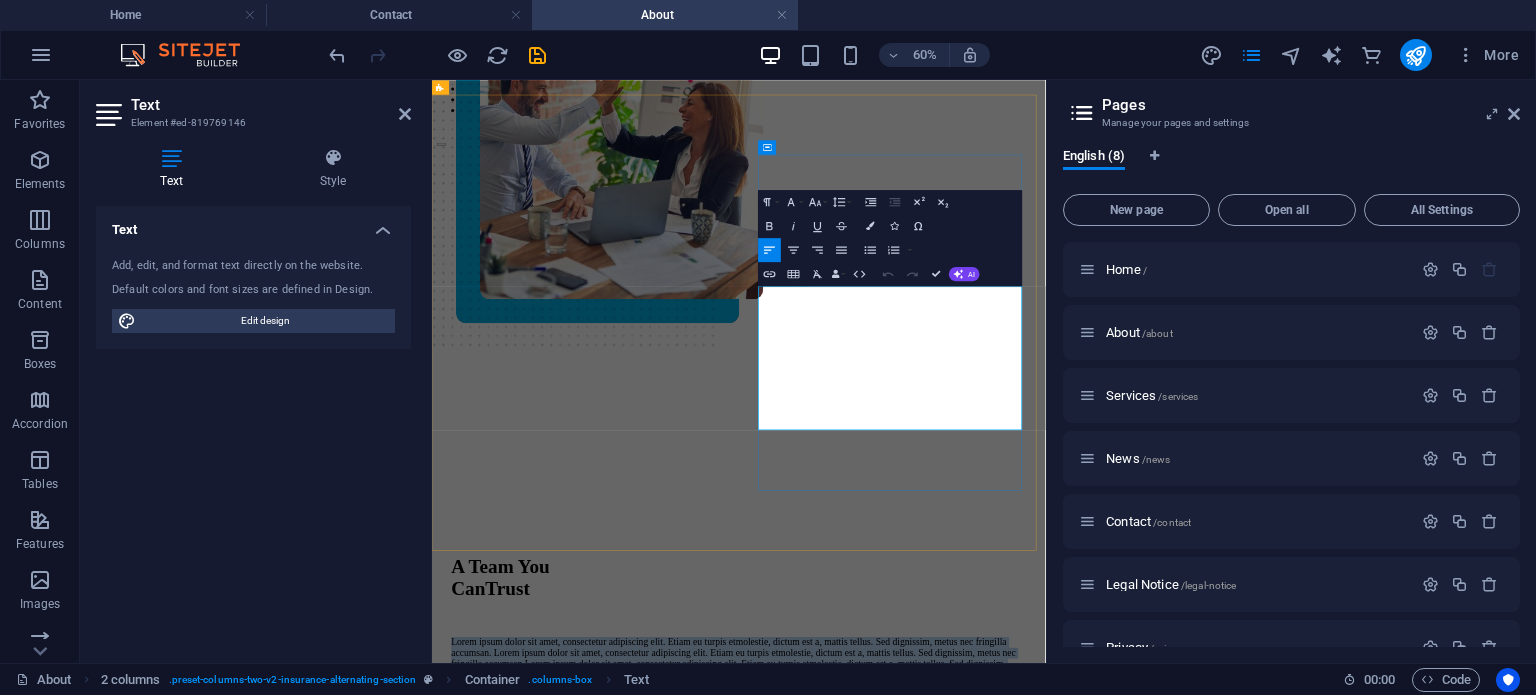 click on "Lorem ipsum dolor sit amet, consectetur adipiscing elit. Etiam eu turpis etmolestie, dictum est a, mattis tellus. Sed dignissim, metus nec fringilla accumsan. Lorem ipsum dolor sit amet, consectetur adipiscing elit. Etiam eu turpis etmolestie, dictum est a, mattis tellus. Sed dignissim, metus nec fringilla accumsan.Lorem ipsum dolor sit amet, consectetur adipiscing elit. Etiam eu turpis etmolestie, dictum est a, mattis tellus. Sed dignissim, metus nec fringilla accumsan." at bounding box center [943, 1043] 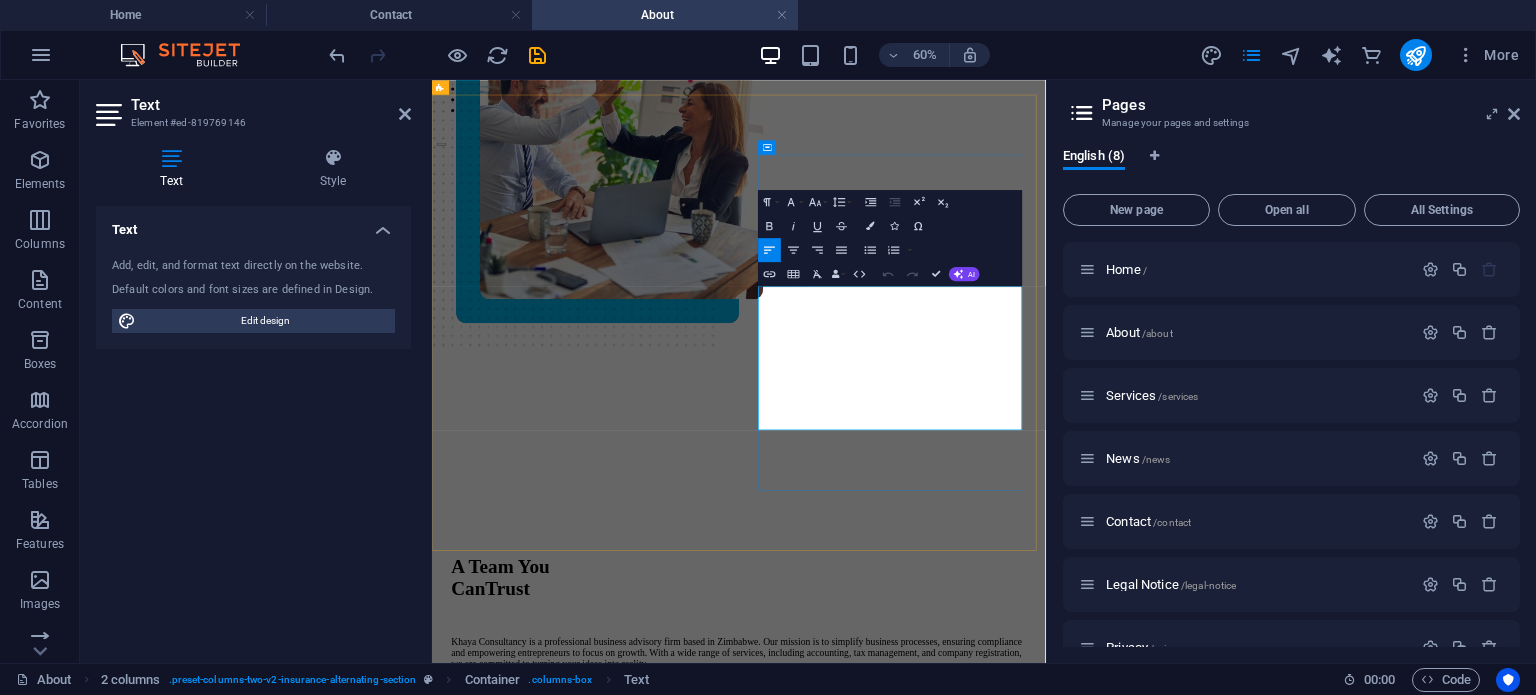 scroll, scrollTop: 144, scrollLeft: 0, axis: vertical 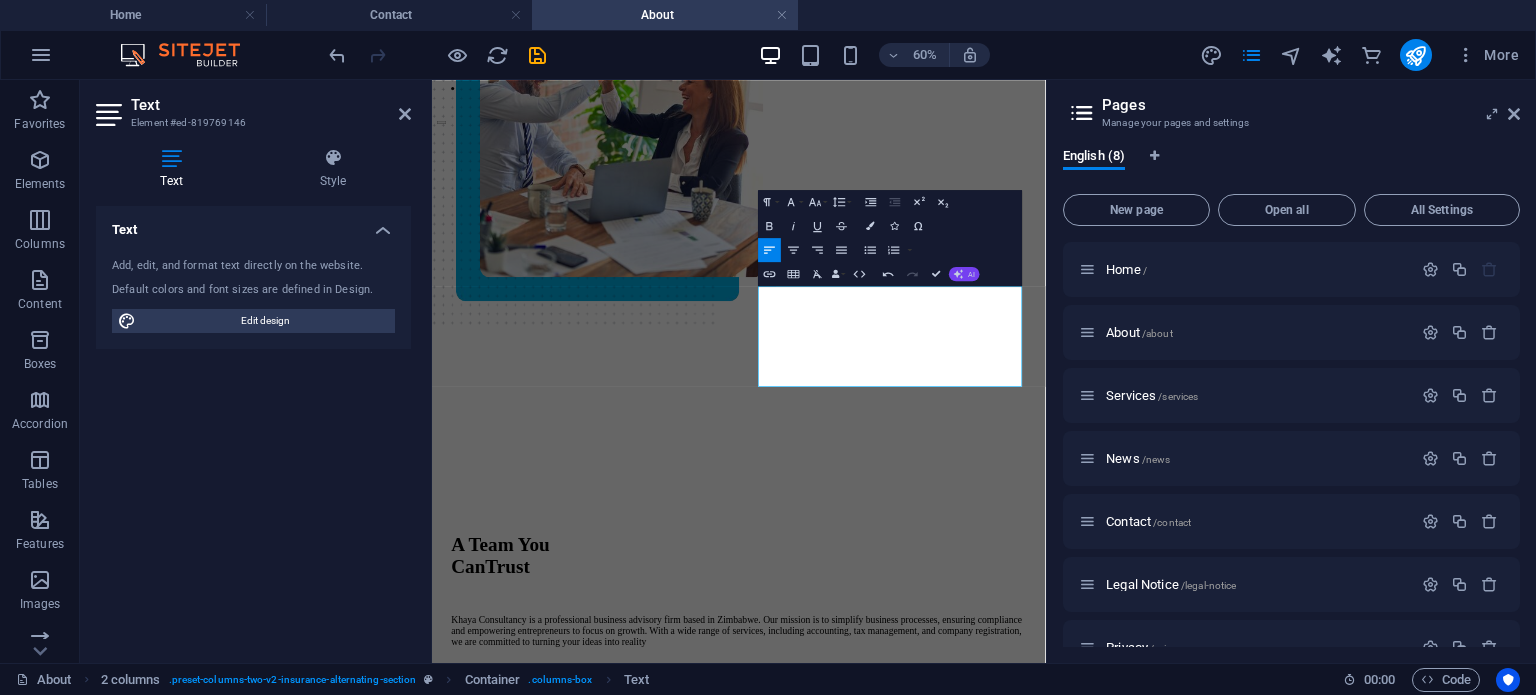 click on "AI" at bounding box center [964, 273] 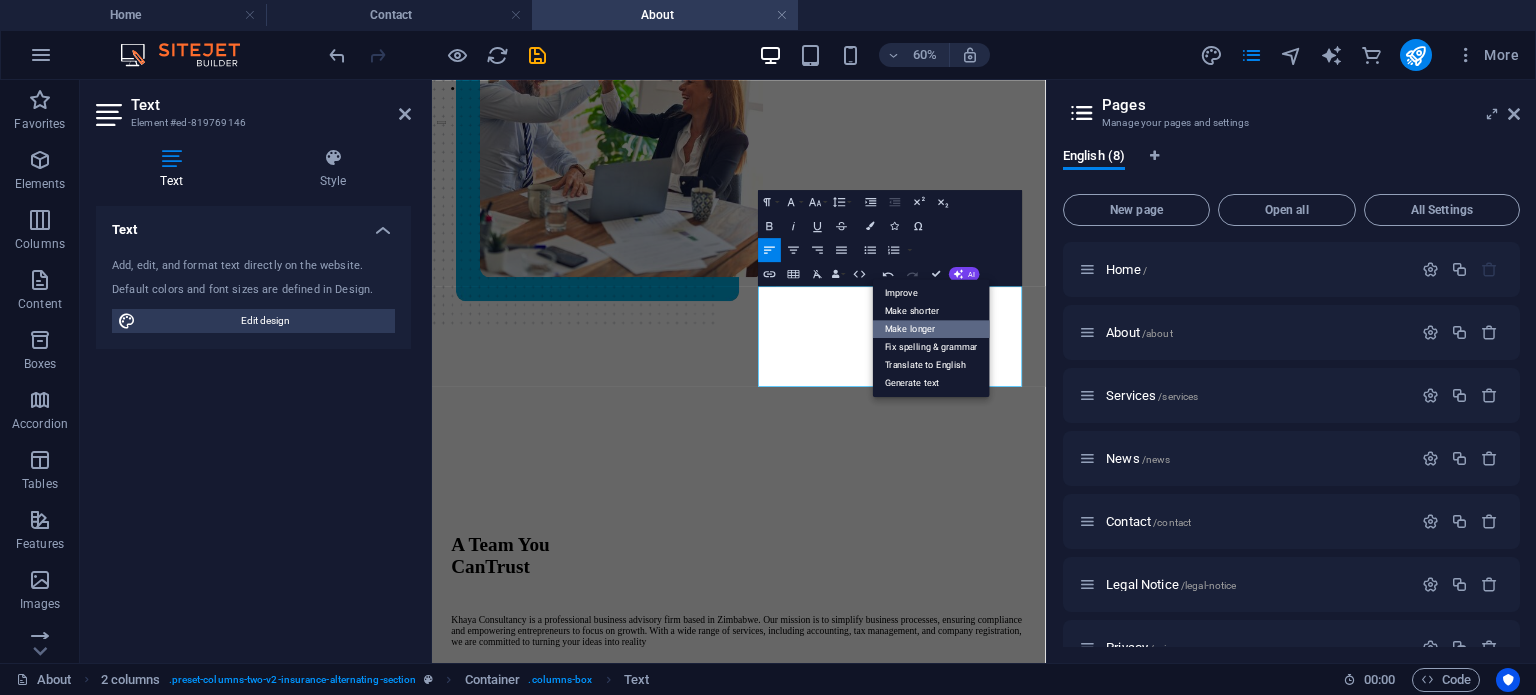 click on "Make longer" at bounding box center (931, 329) 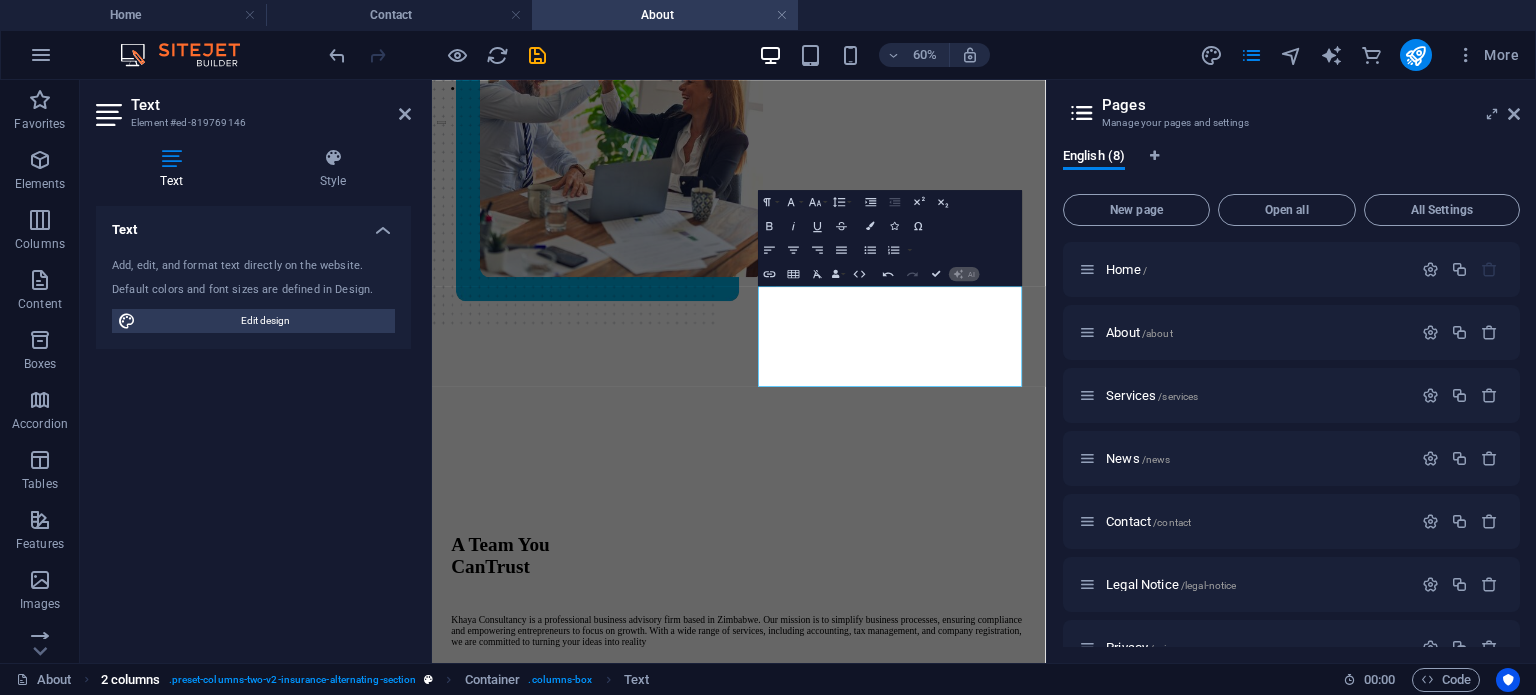 type 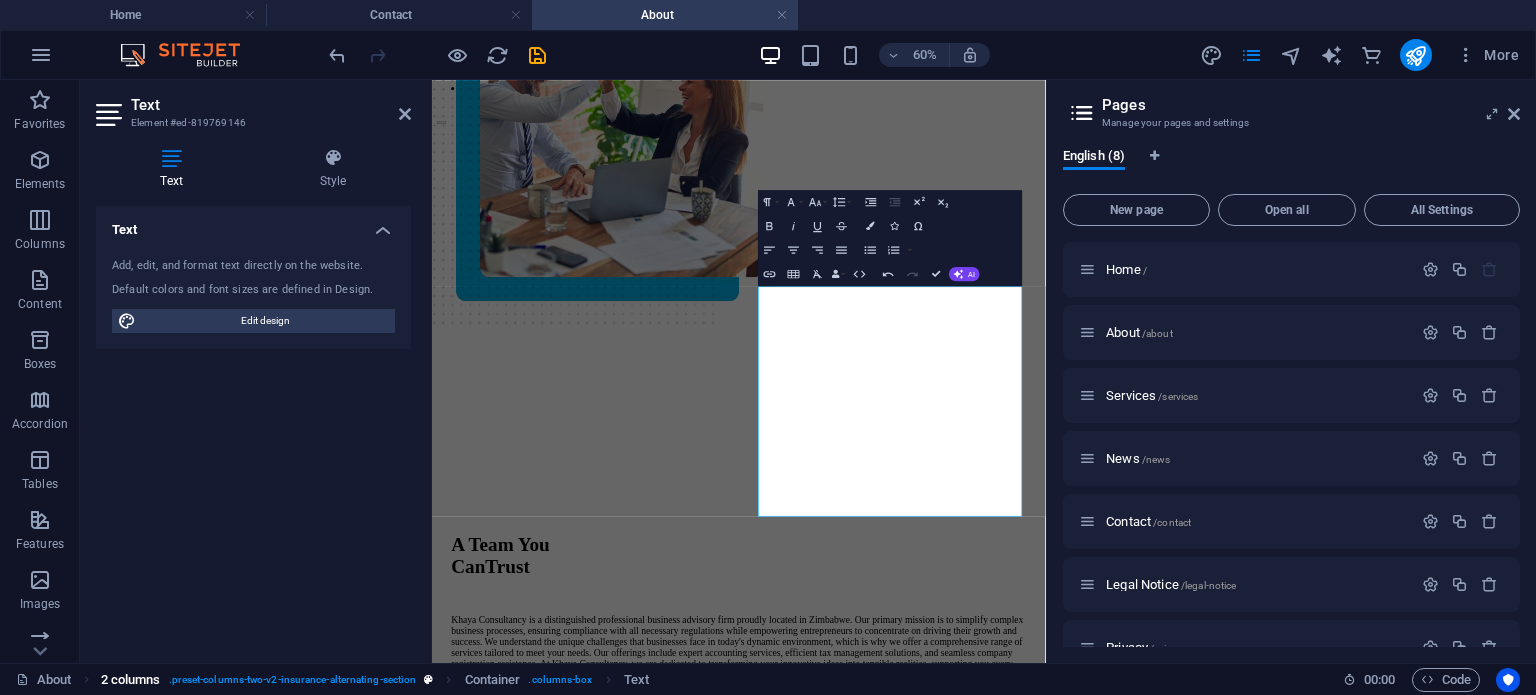scroll, scrollTop: 36, scrollLeft: 0, axis: vertical 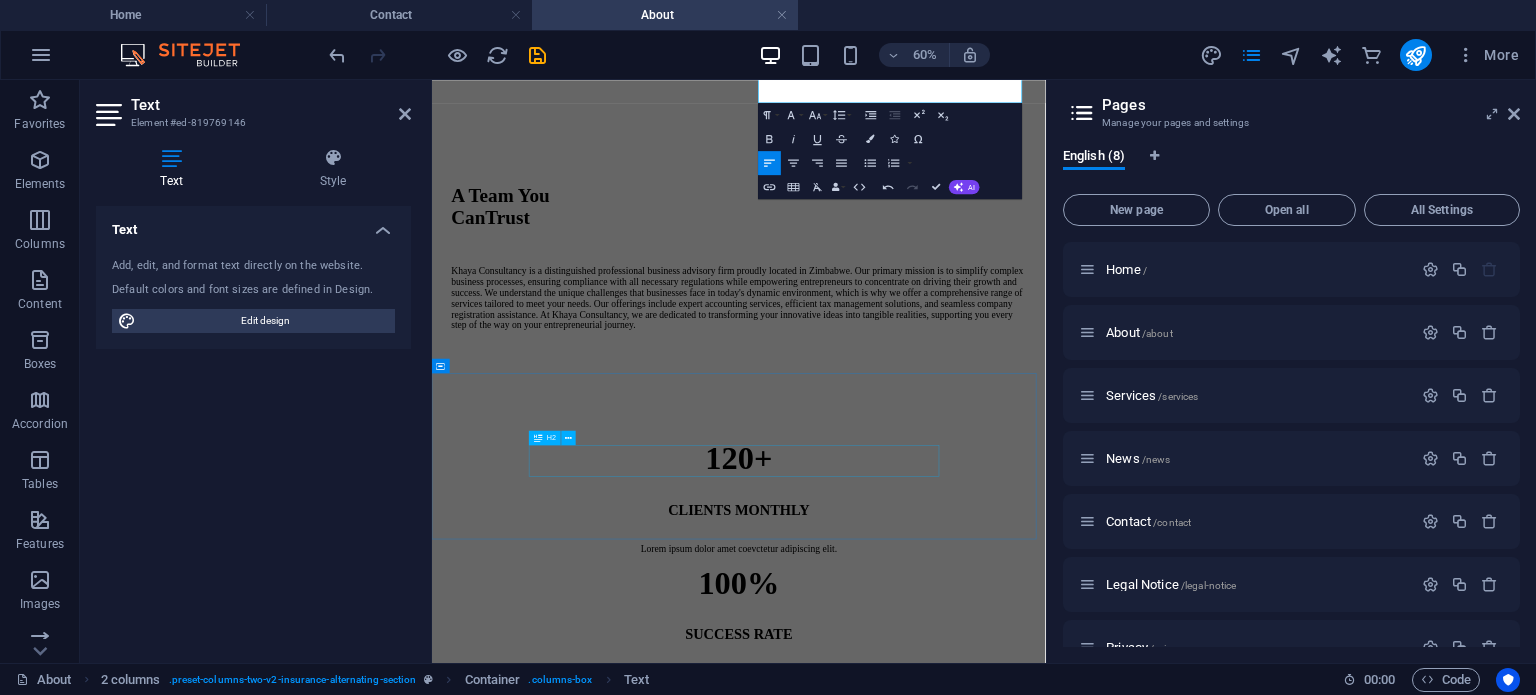 click on "Meet Our  Dedicated Team" at bounding box center [943, 1504] 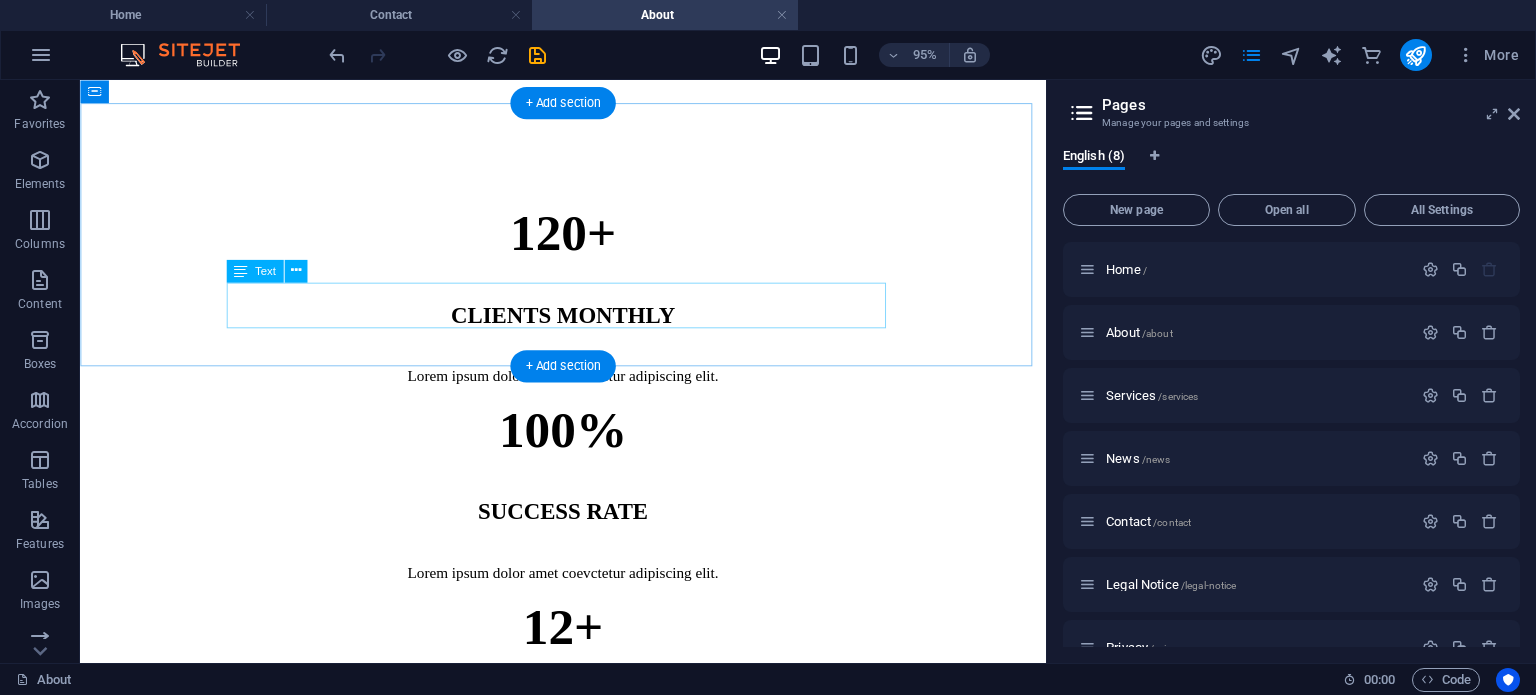 scroll, scrollTop: 1195, scrollLeft: 0, axis: vertical 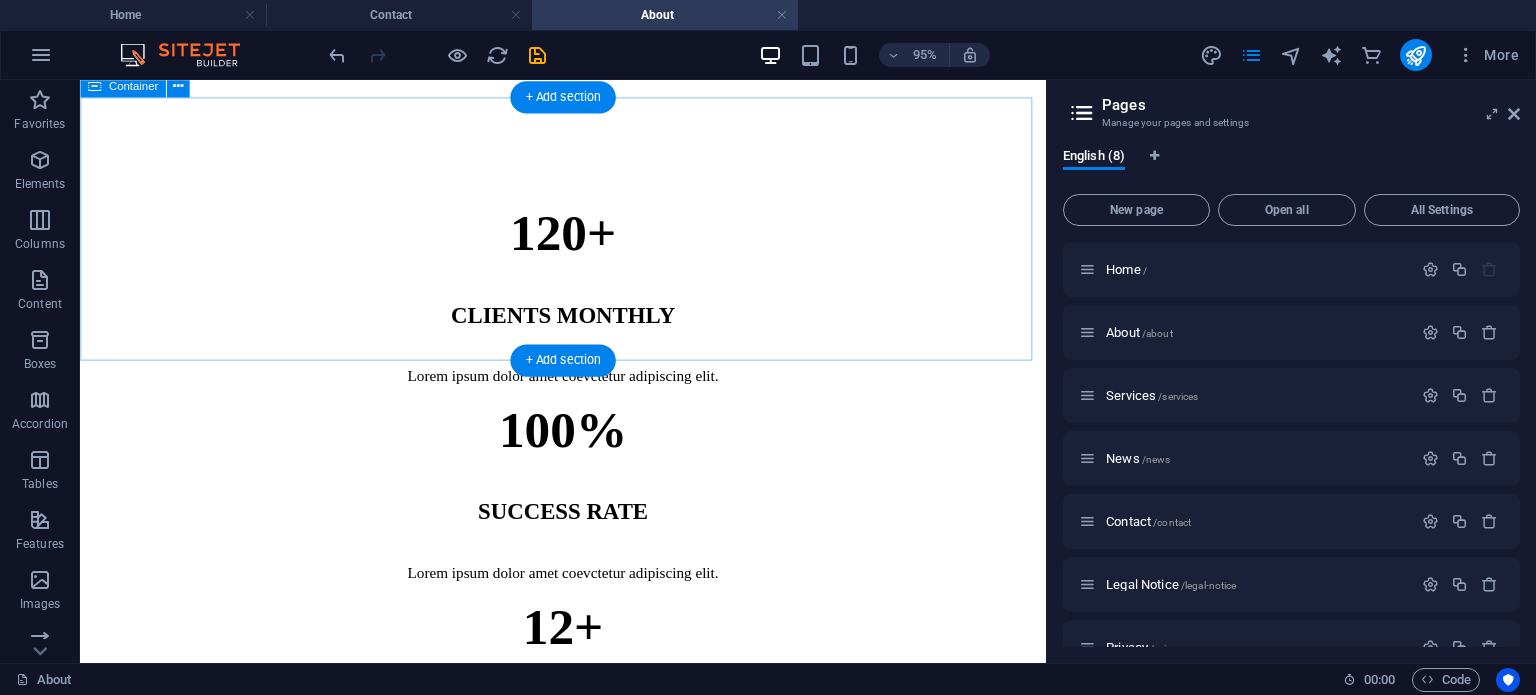 click on "Meet Our  Dedicated Team Lorem ipsum dolor sit amet, consectetur adipiscing elit. Nunc vulputate libero et velit interdum, ac aliquet odio mattis. Class ed aptent taciti socioqu ad litora torquent per." at bounding box center (588, 1036) 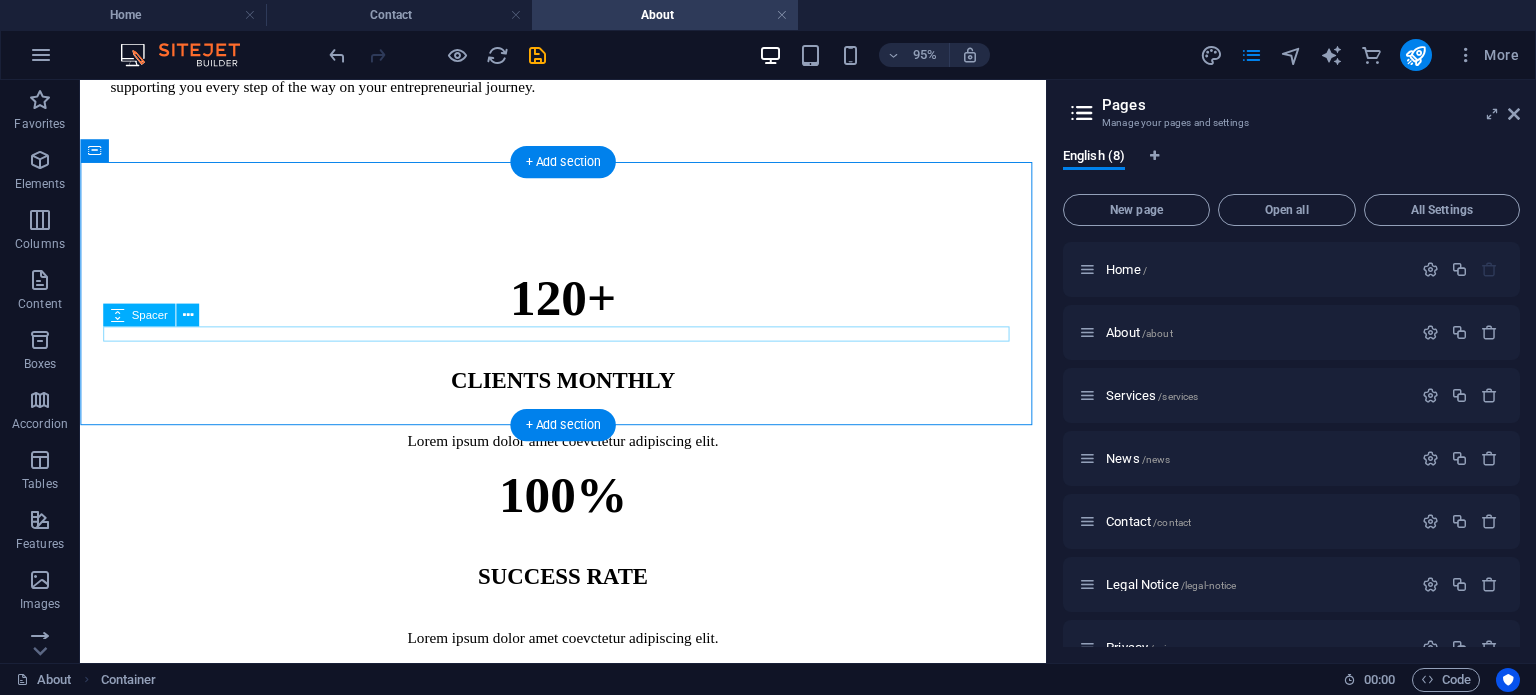 scroll, scrollTop: 1063, scrollLeft: 0, axis: vertical 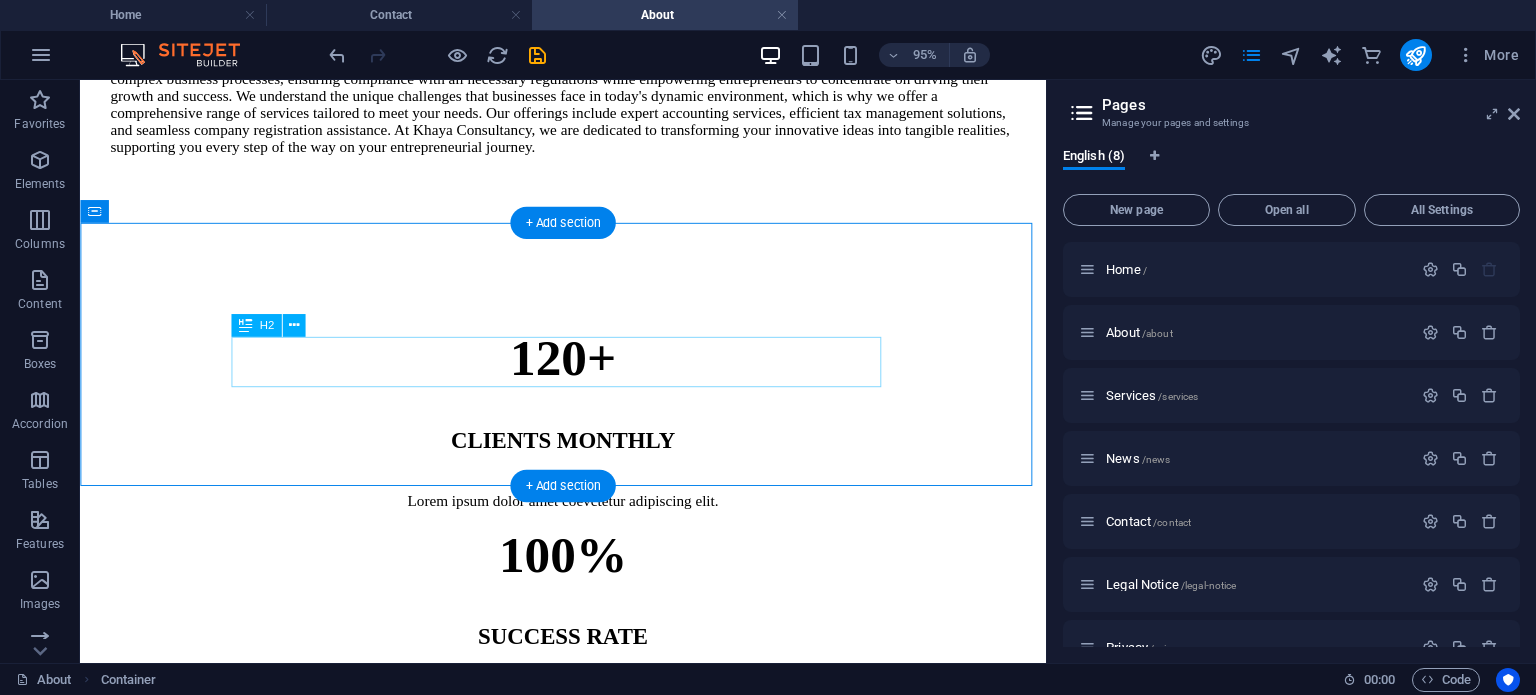 click on "Meet Our  Dedicated Team" at bounding box center (588, 1166) 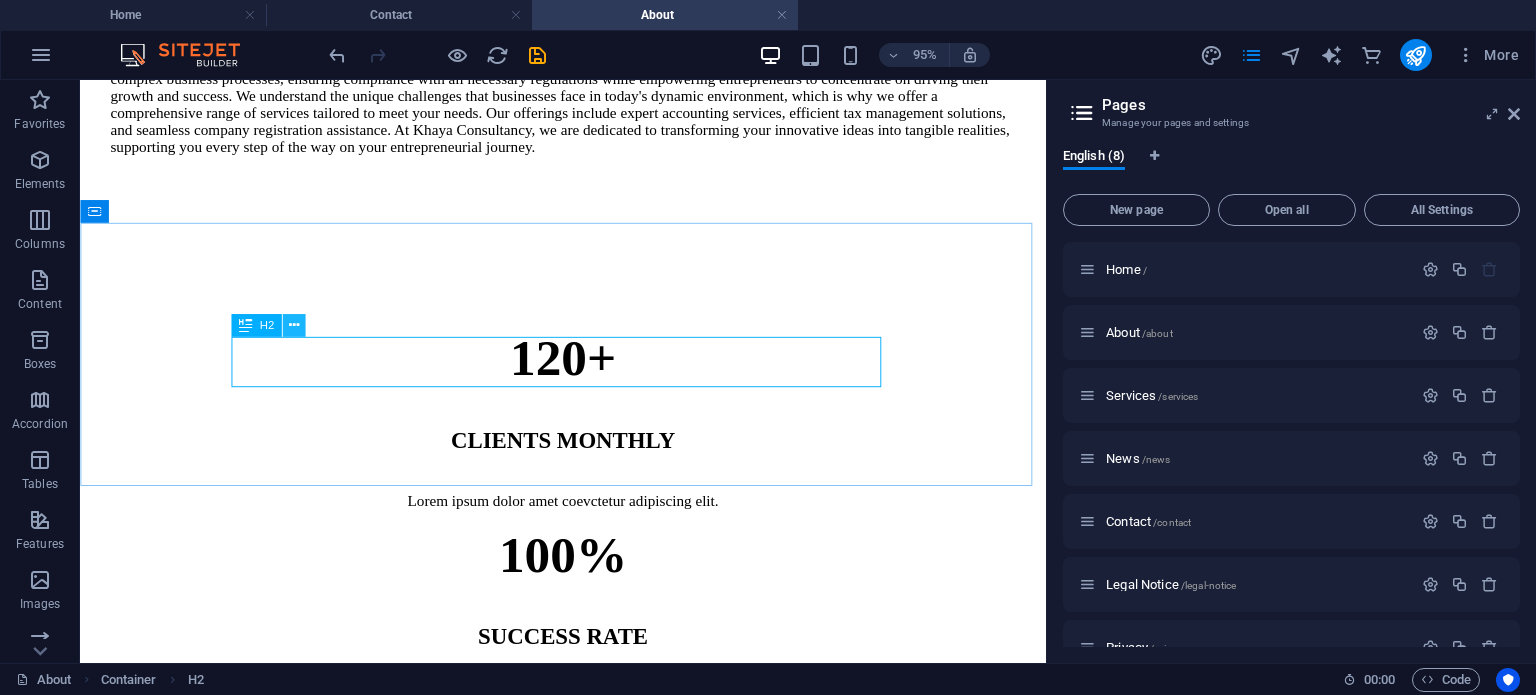 click at bounding box center [294, 326] 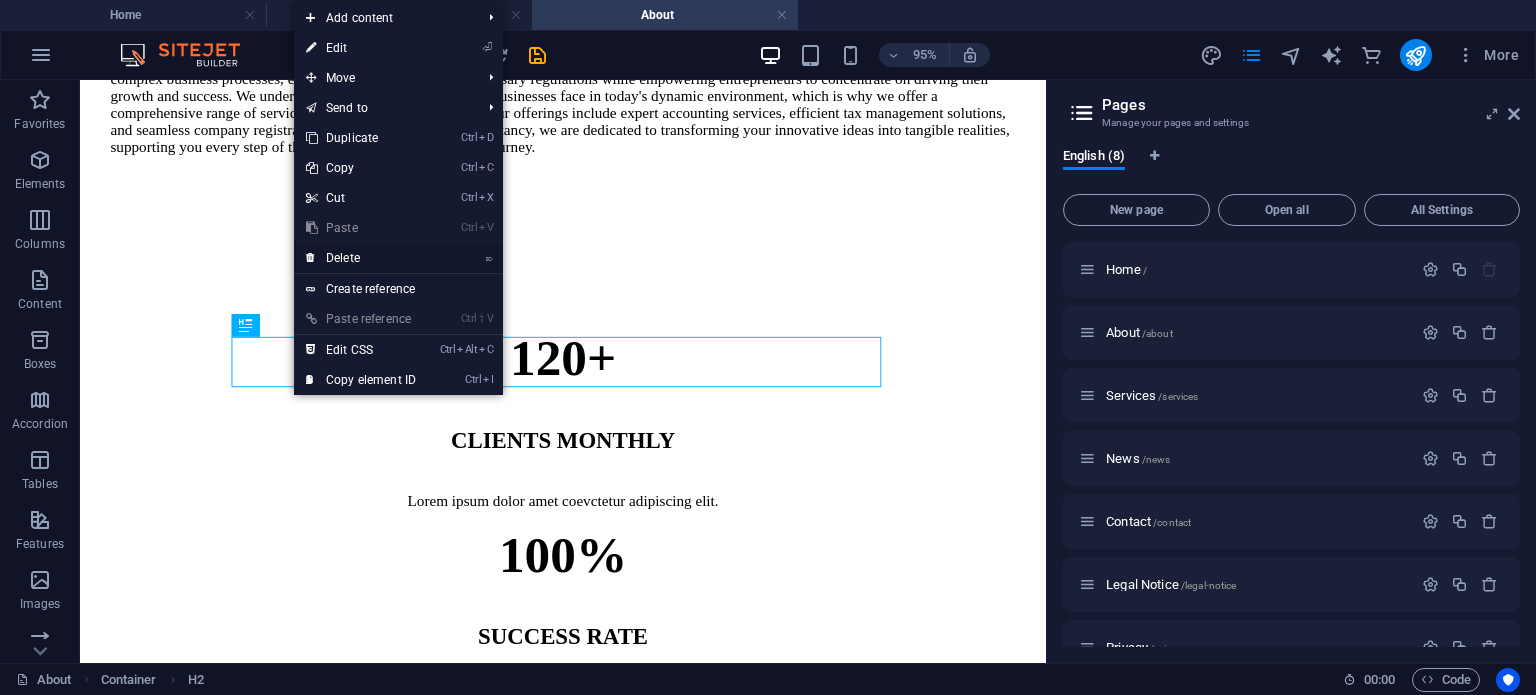 click on "⌦  Delete" at bounding box center (361, 258) 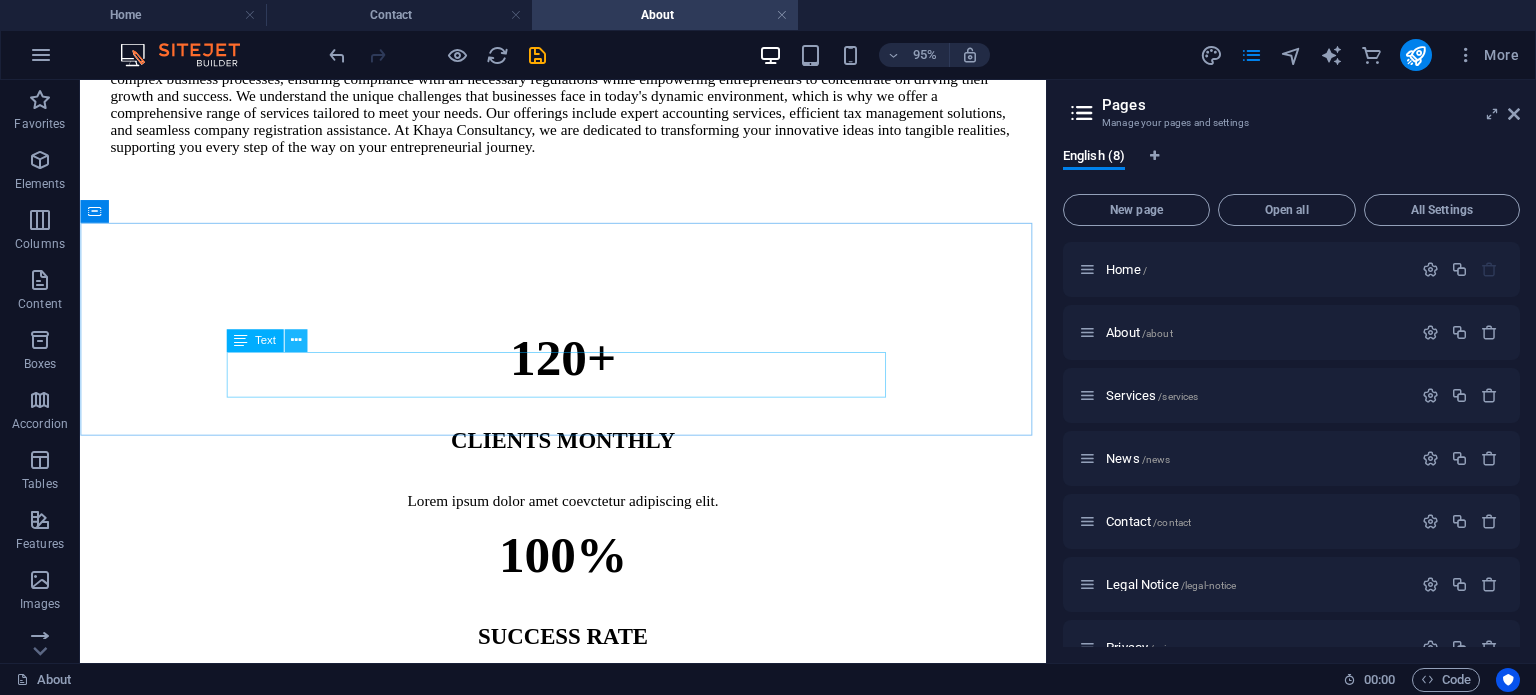 click at bounding box center (295, 341) 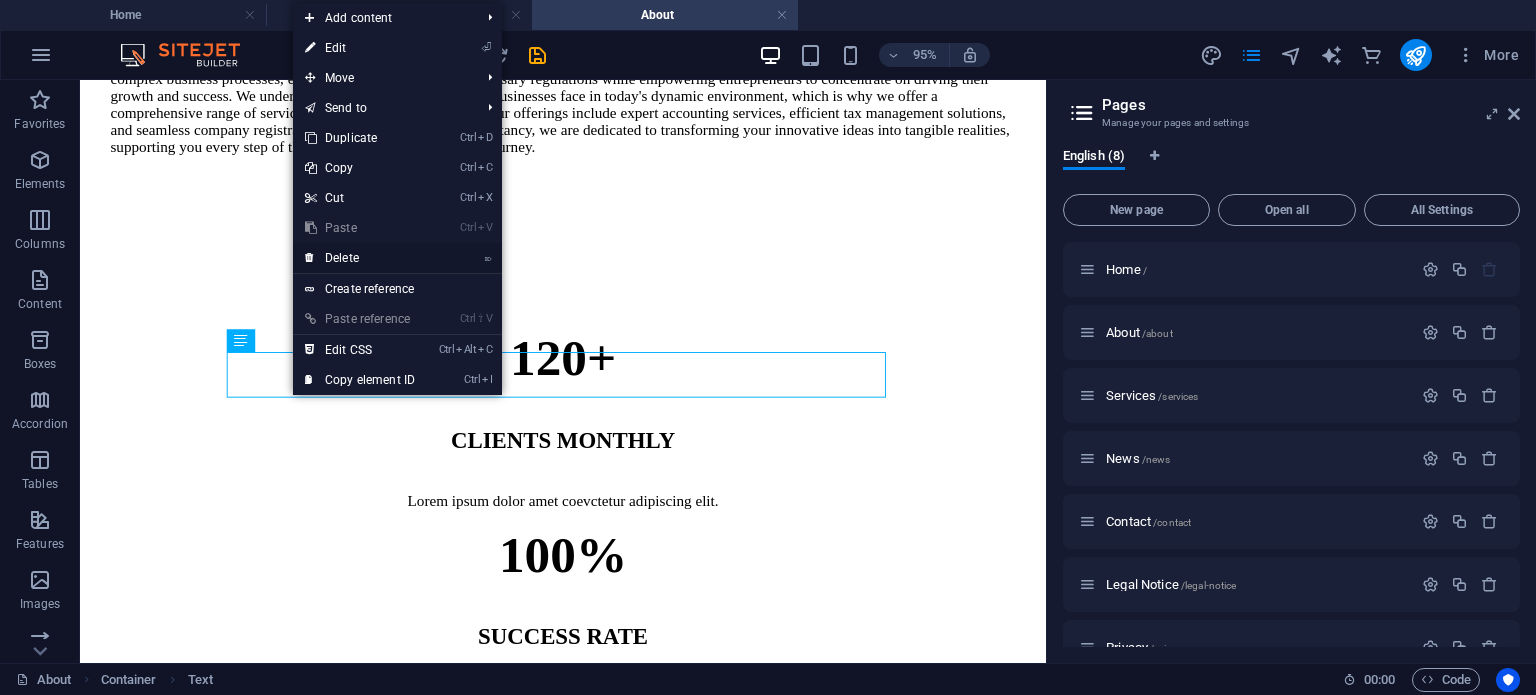click on "⌦  Delete" at bounding box center [360, 258] 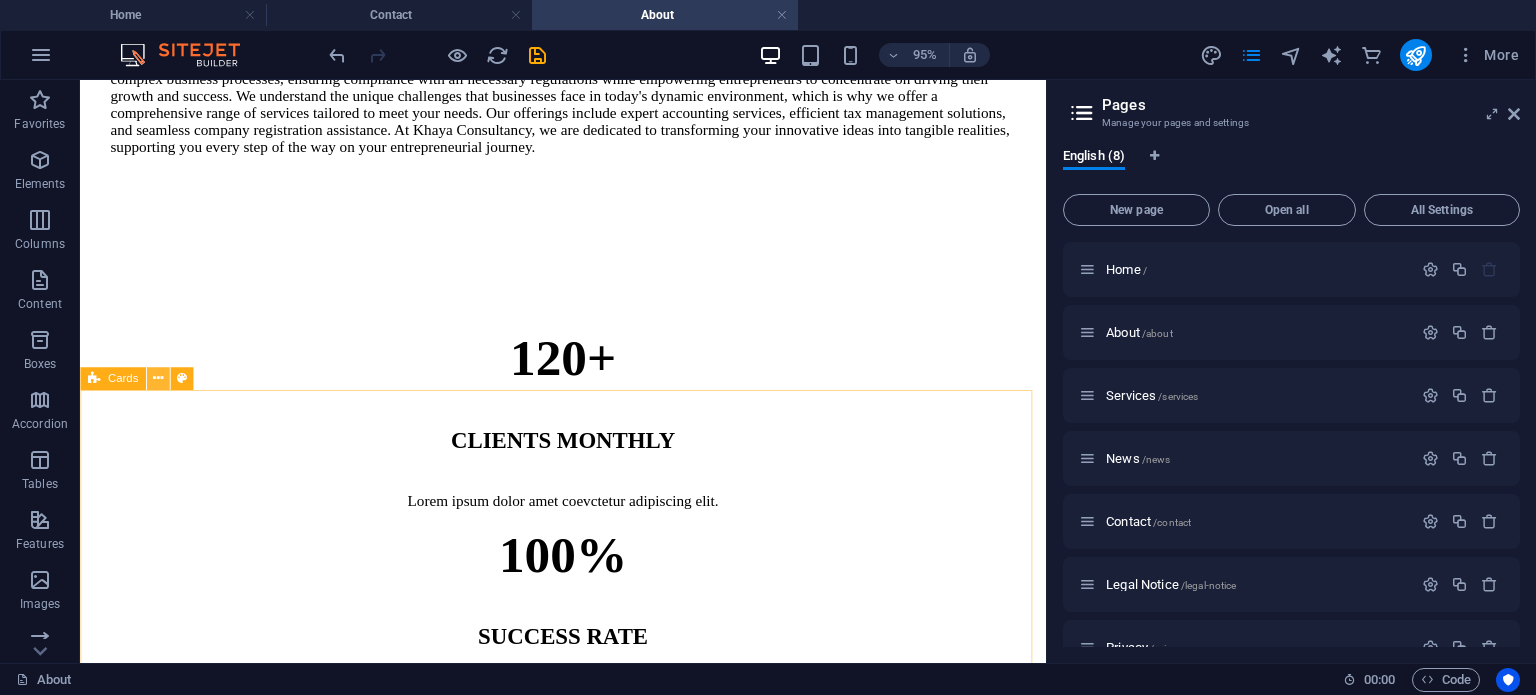click at bounding box center [158, 379] 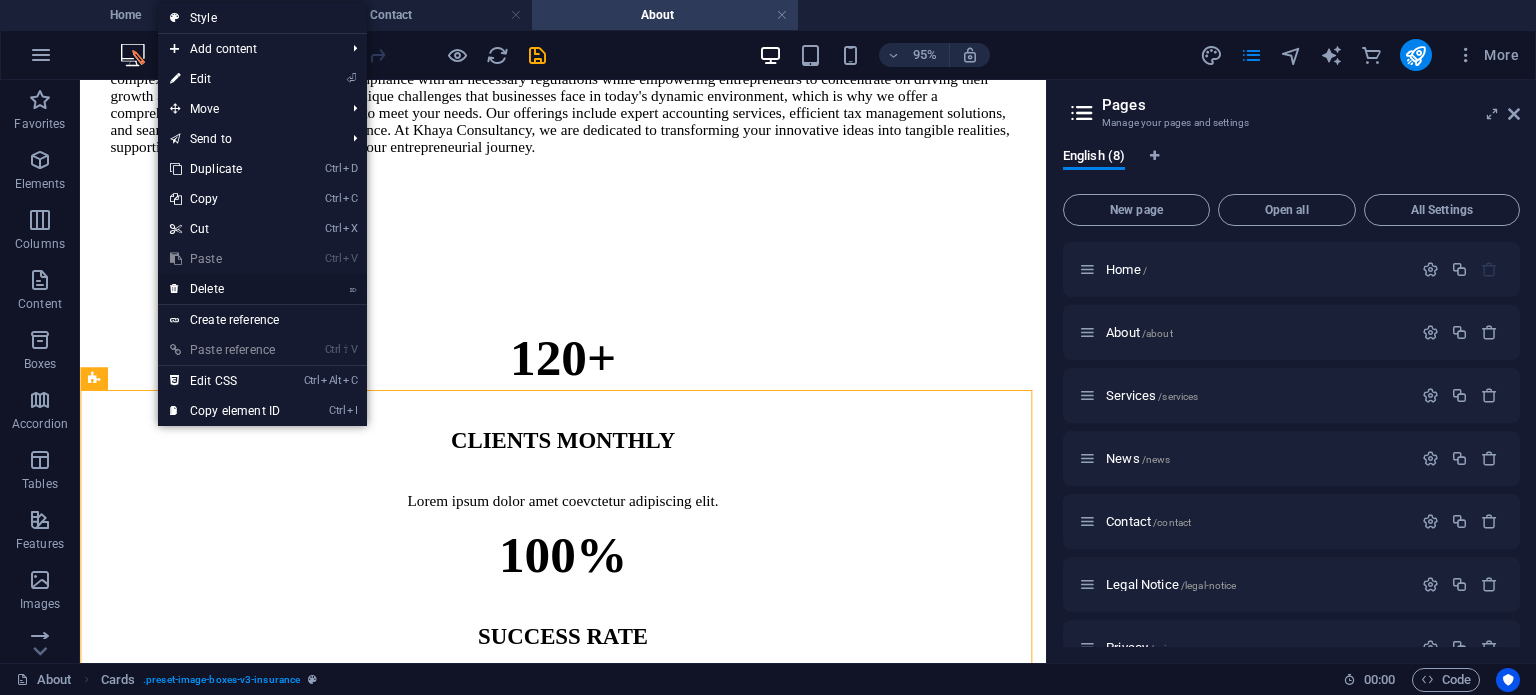 click on "⌦  Delete" at bounding box center (225, 289) 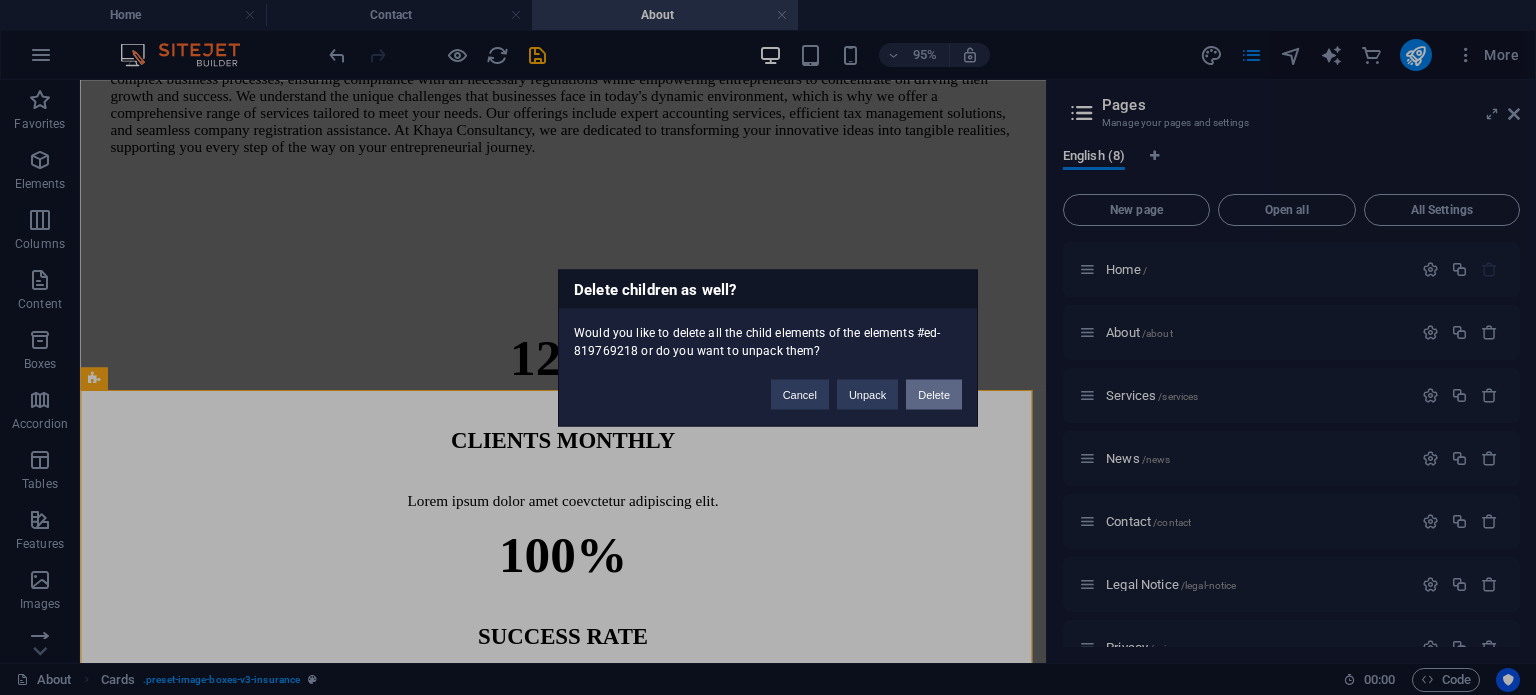 click on "Delete" at bounding box center [934, 394] 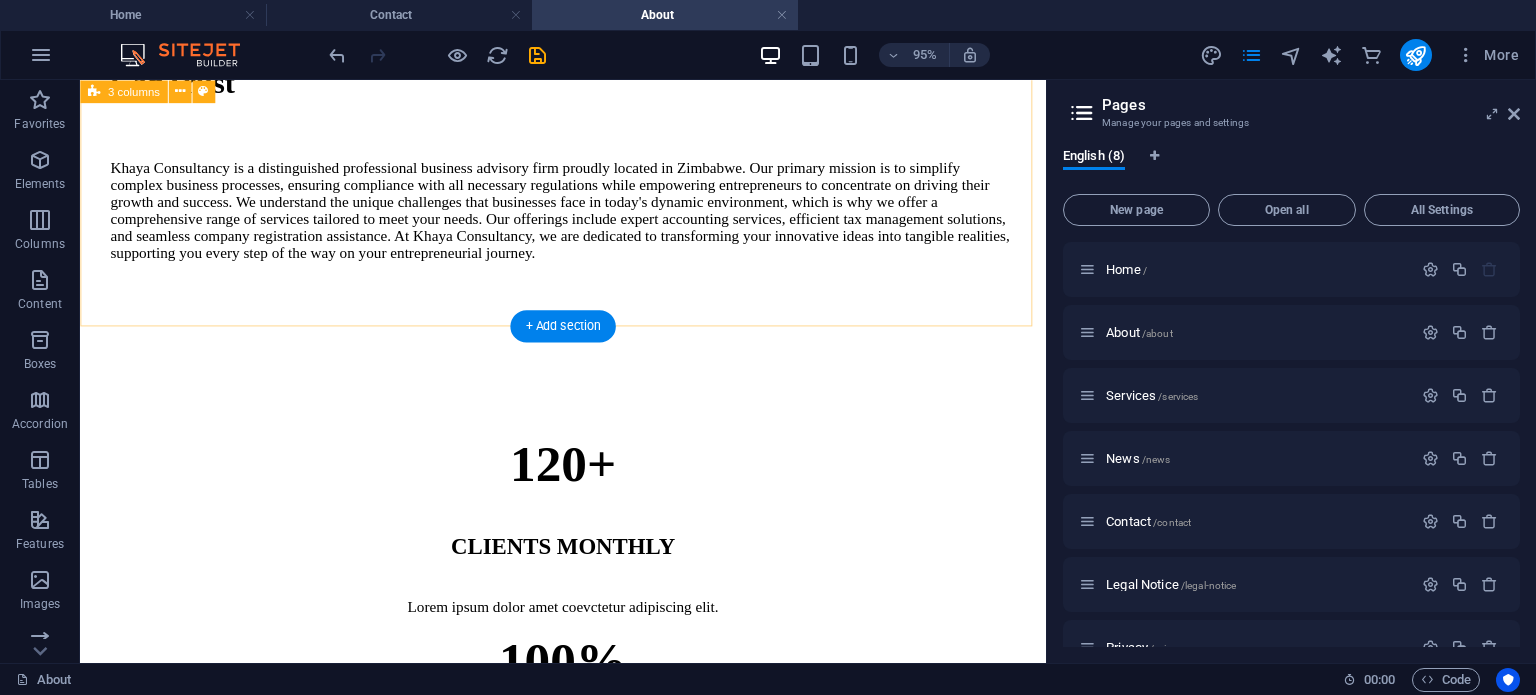 scroll, scrollTop: 980, scrollLeft: 0, axis: vertical 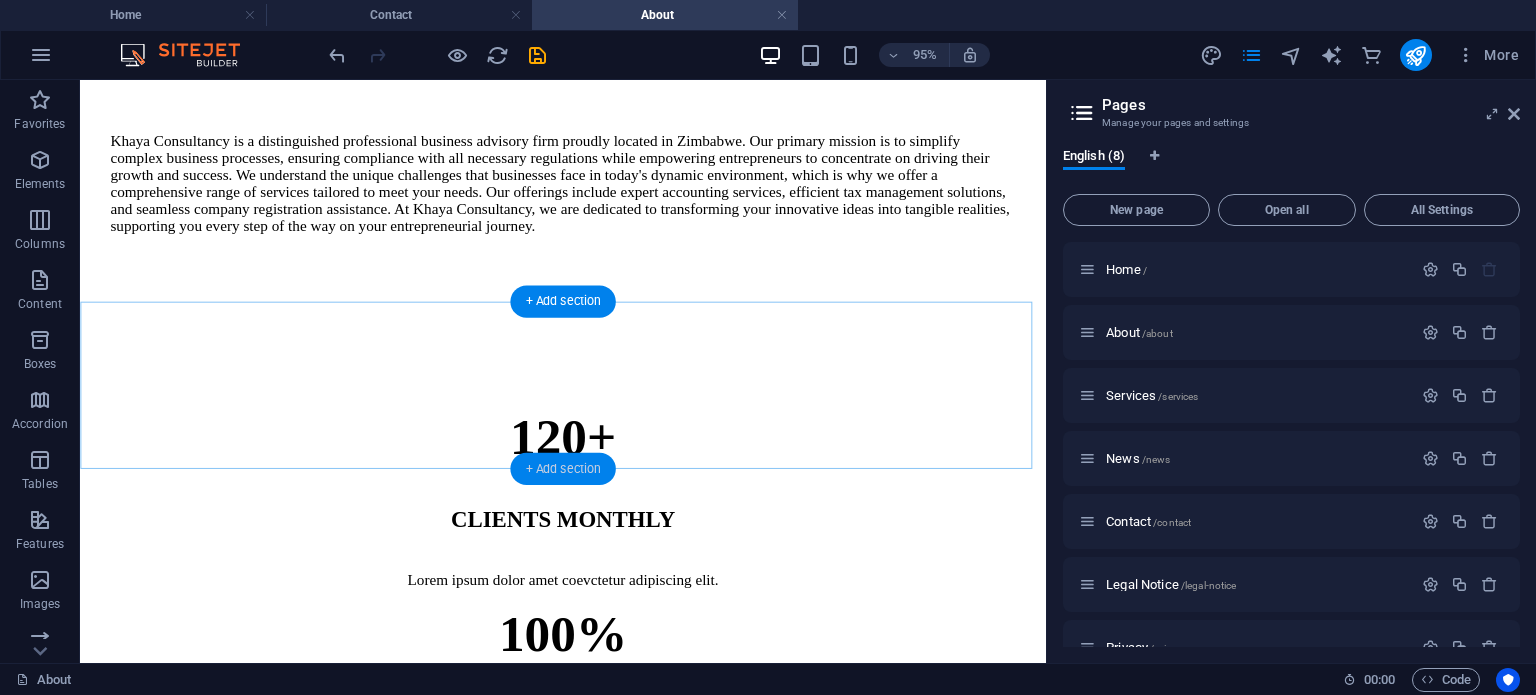 click on "+ Add section" at bounding box center [562, 468] 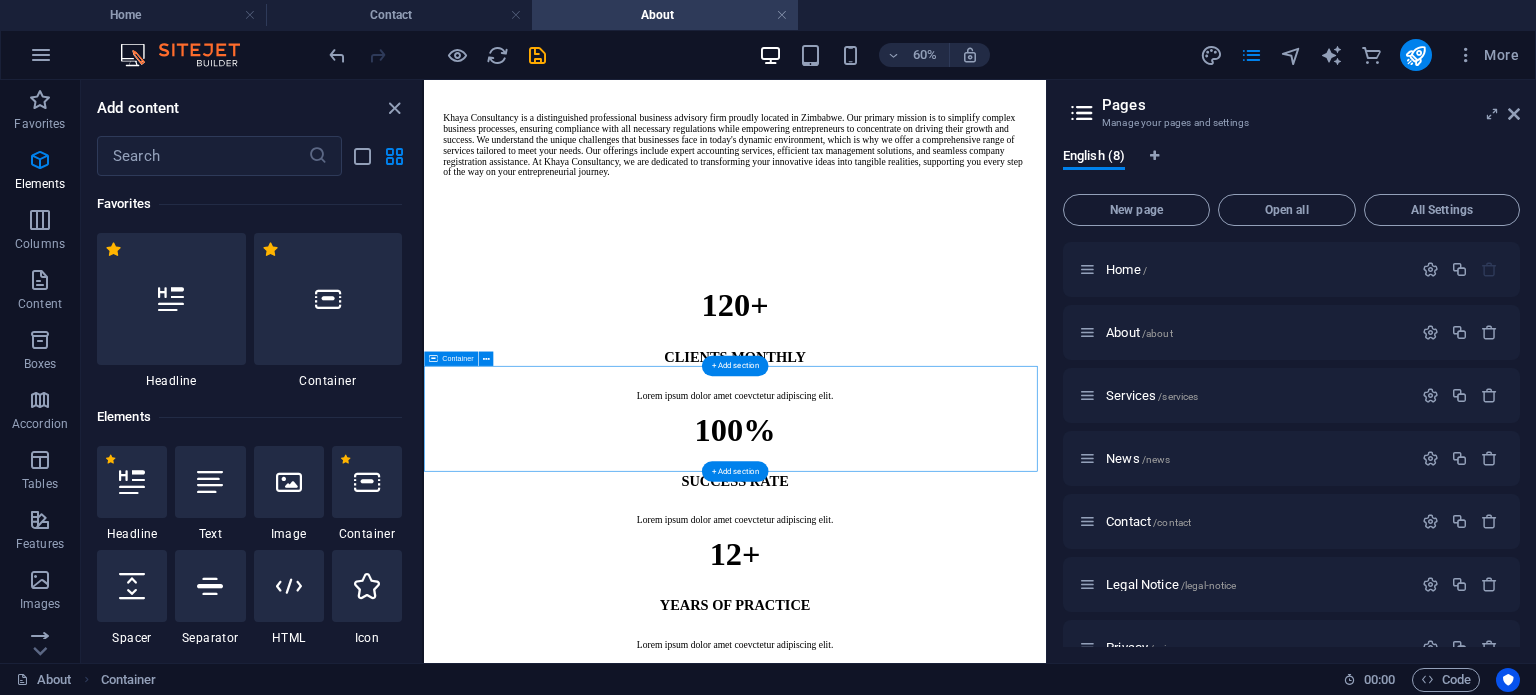 scroll, scrollTop: 689, scrollLeft: 0, axis: vertical 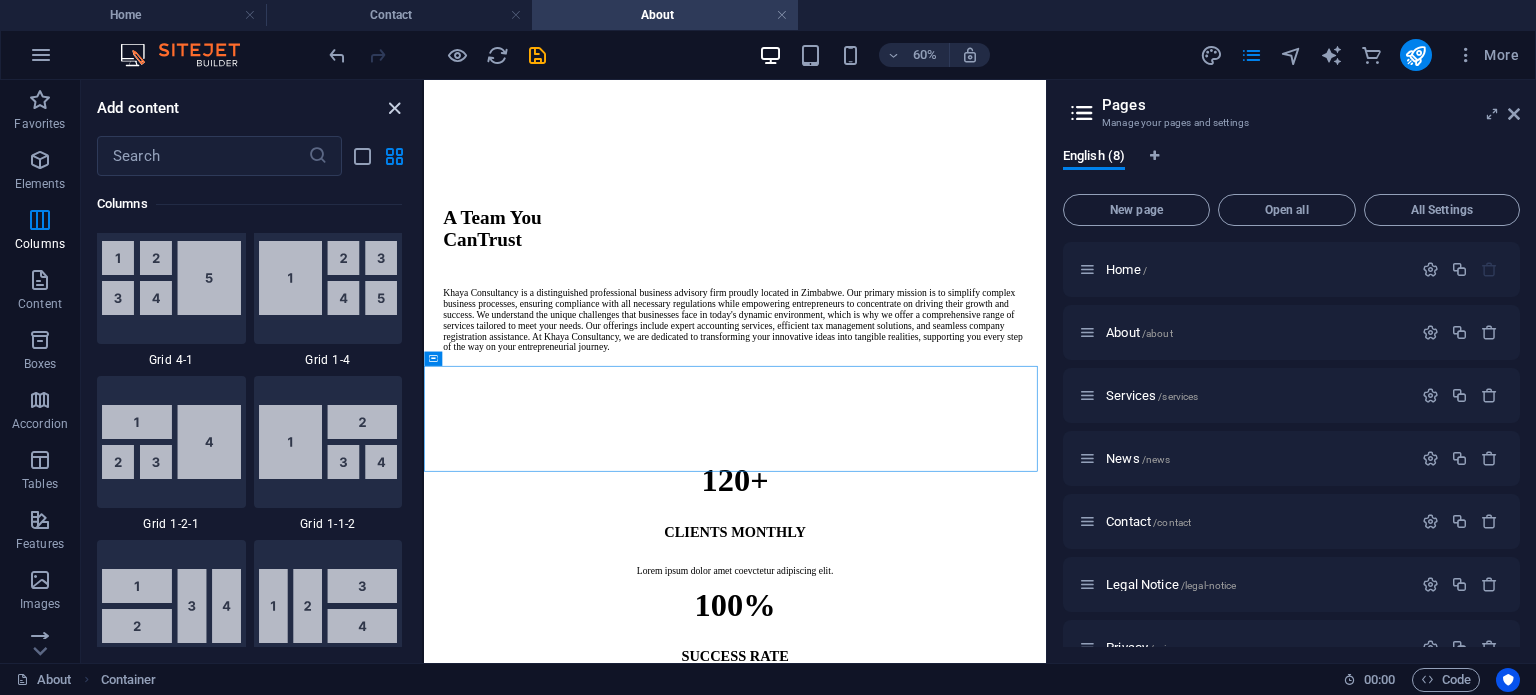 click on "Add content ​ Favorites 1 Star Headline 1 Star Container Elements 1 Star Headline 1 Star Text 1 Star Image 1 Star Container 1 Star Spacer 1 Star Separator 1 Star HTML 1 Star Icon 1 Star Button 1 Star Logo 1 Star SVG 1 Star Image slider 1 Star Slider 1 Star Gallery 1 Star Menu 1 Star Map 1 Star Facebook 1 Star Video 1 Star YouTube 1 Star Vimeo 1 Star Document 1 Star Audio 1 Star Iframe 1 Star Privacy 1 Star Languages Columns 1 Star Container 1 Star 2 columns 1 Star 3 columns 1 Star 4 columns 1 Star 5 columns 1 Star 6 columns 1 Star 40-60 1 Star 20-80 1 Star 80-20 1 Star 30-70 1 Star 70-30 1 Star Unequal Columns 1 Star 25-25-50 1 Star 25-50-25 1 Star 50-25-25 1 Star 20-60-20 1 Star 50-16-16-16 1 Star 16-16-16-50 1 Star Grid 2-1 1 Star Grid 1-2 1 Star Grid 3-1 1 Star Grid 1-3 1 Star Grid 4-1 1 Star Grid 1-4 1 Star Grid 1-2-1 1 Star Grid 1-1-2 1 Star Grid 2h-2v 1 Star Grid 2v-2h 1 Star Grid 2-1-2 1 Star Grid 3-4 Content 1 Star Text in columns 1 Star Text 1 Star Text with separator 1 Star Image with text box ​" at bounding box center [251, 371] 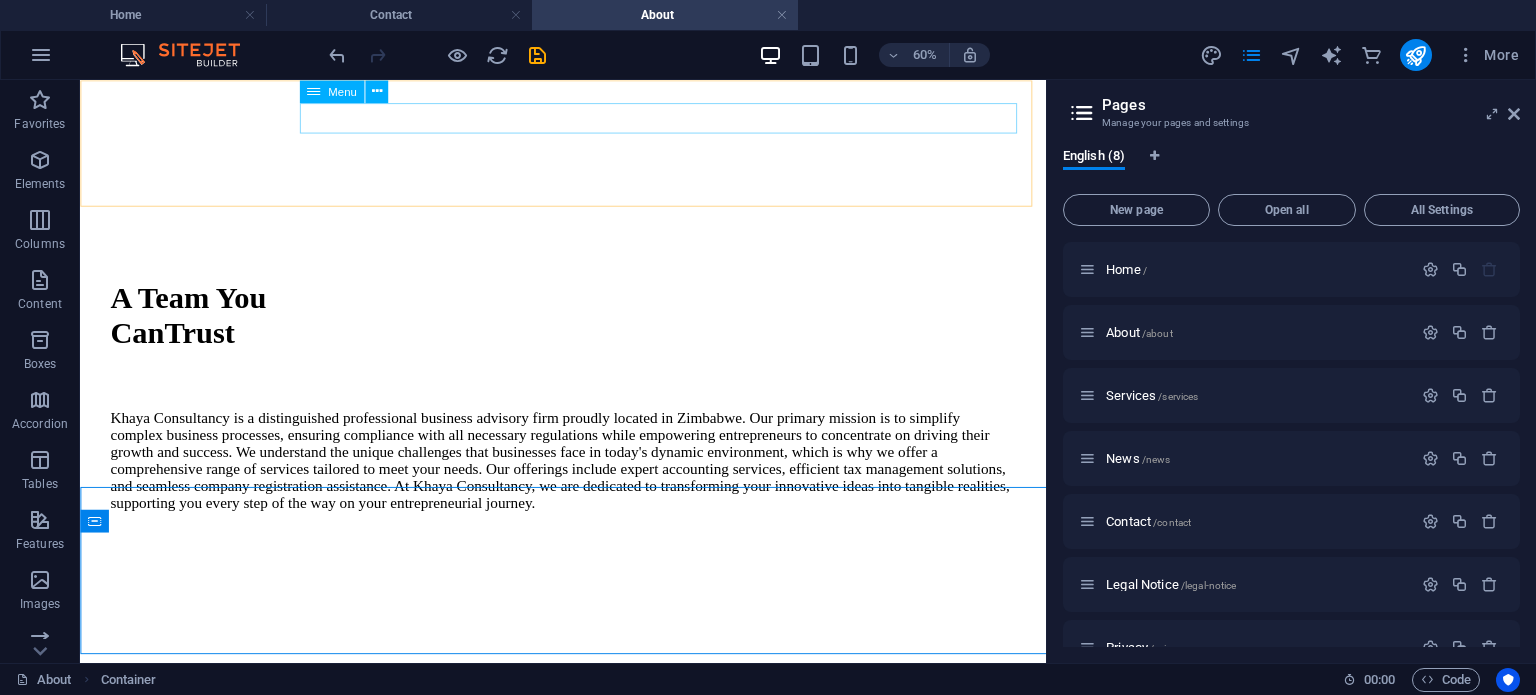 scroll, scrollTop: 737, scrollLeft: 0, axis: vertical 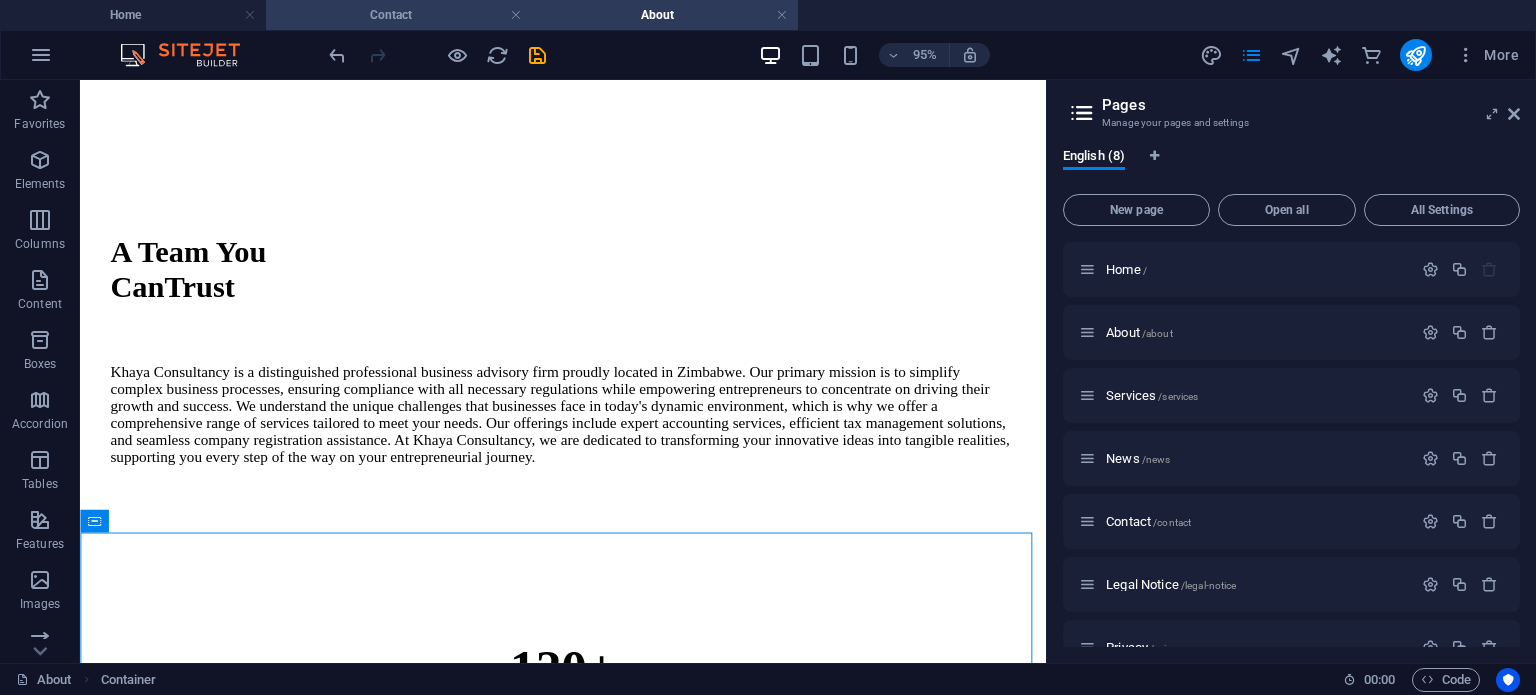 click on "Contact" at bounding box center (399, 15) 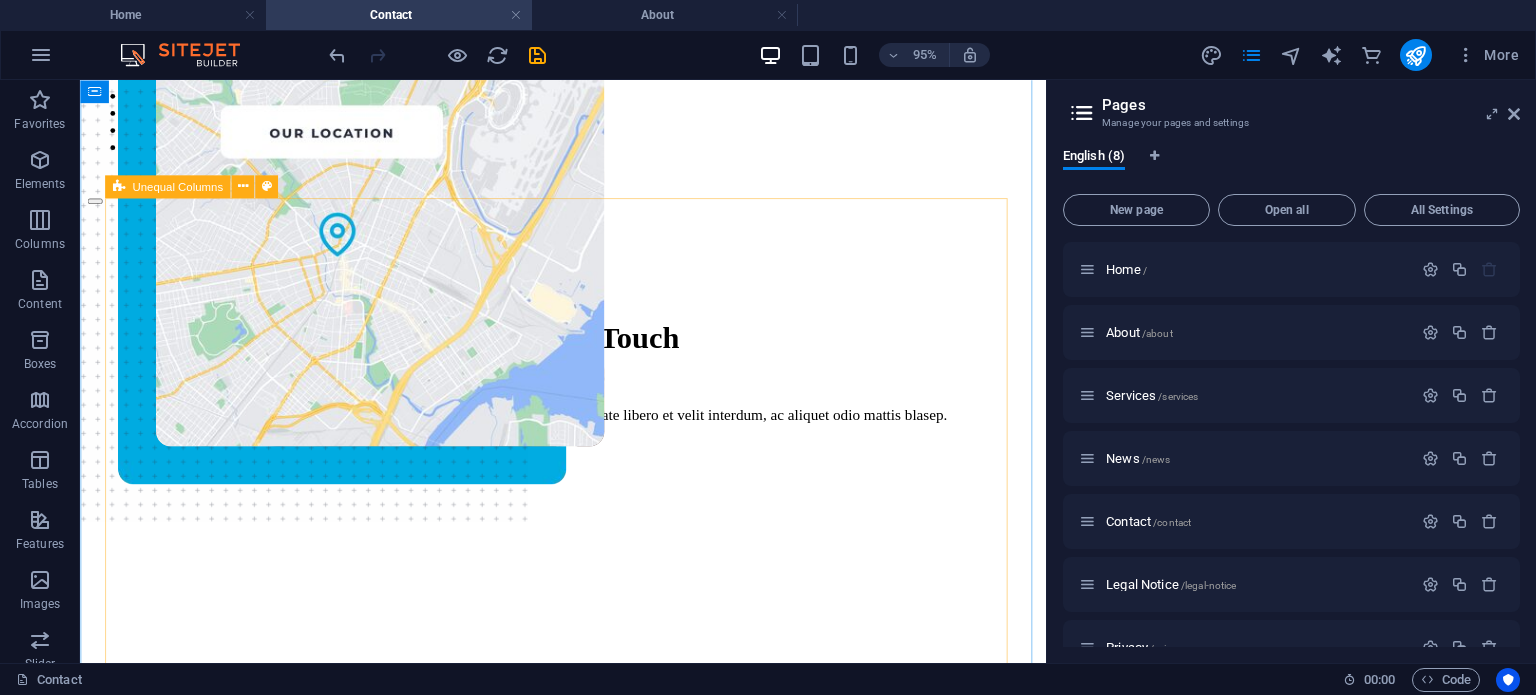 scroll, scrollTop: 74, scrollLeft: 0, axis: vertical 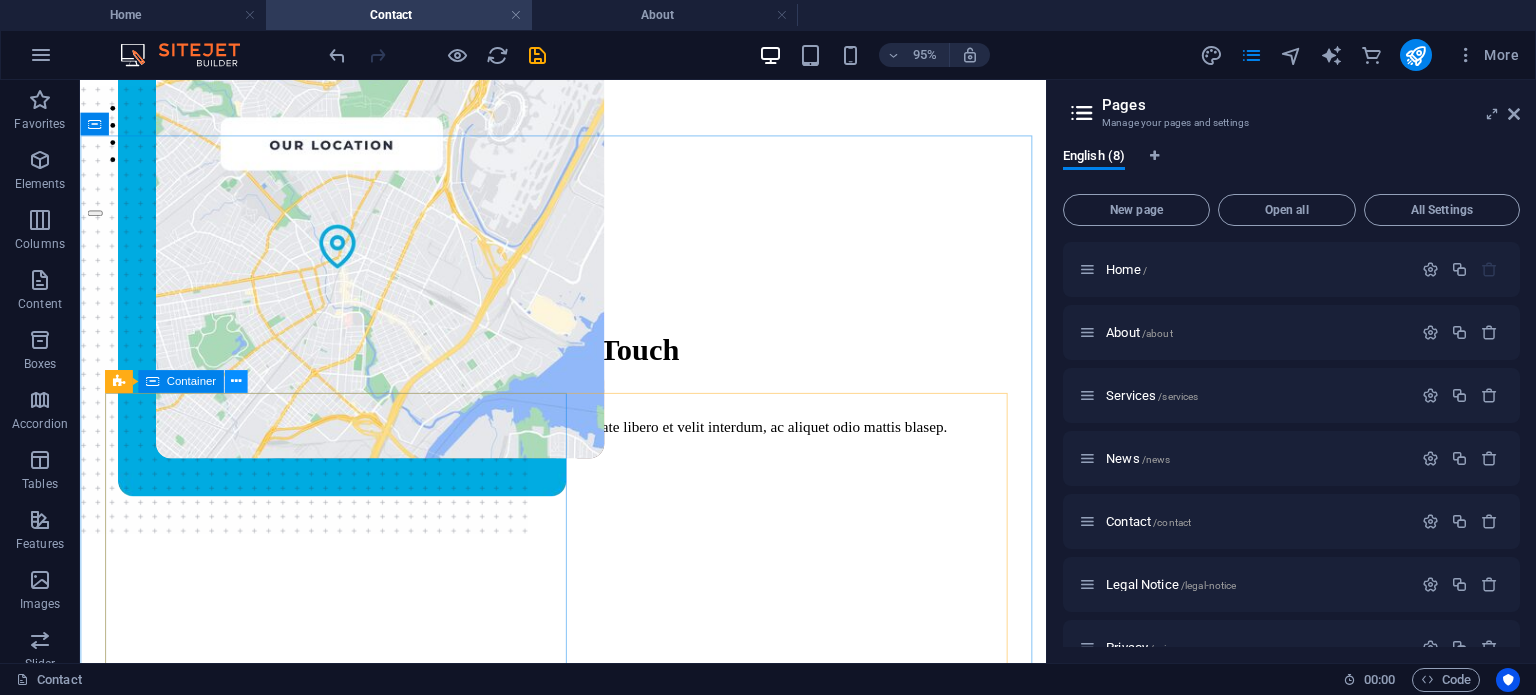 click at bounding box center [235, 381] 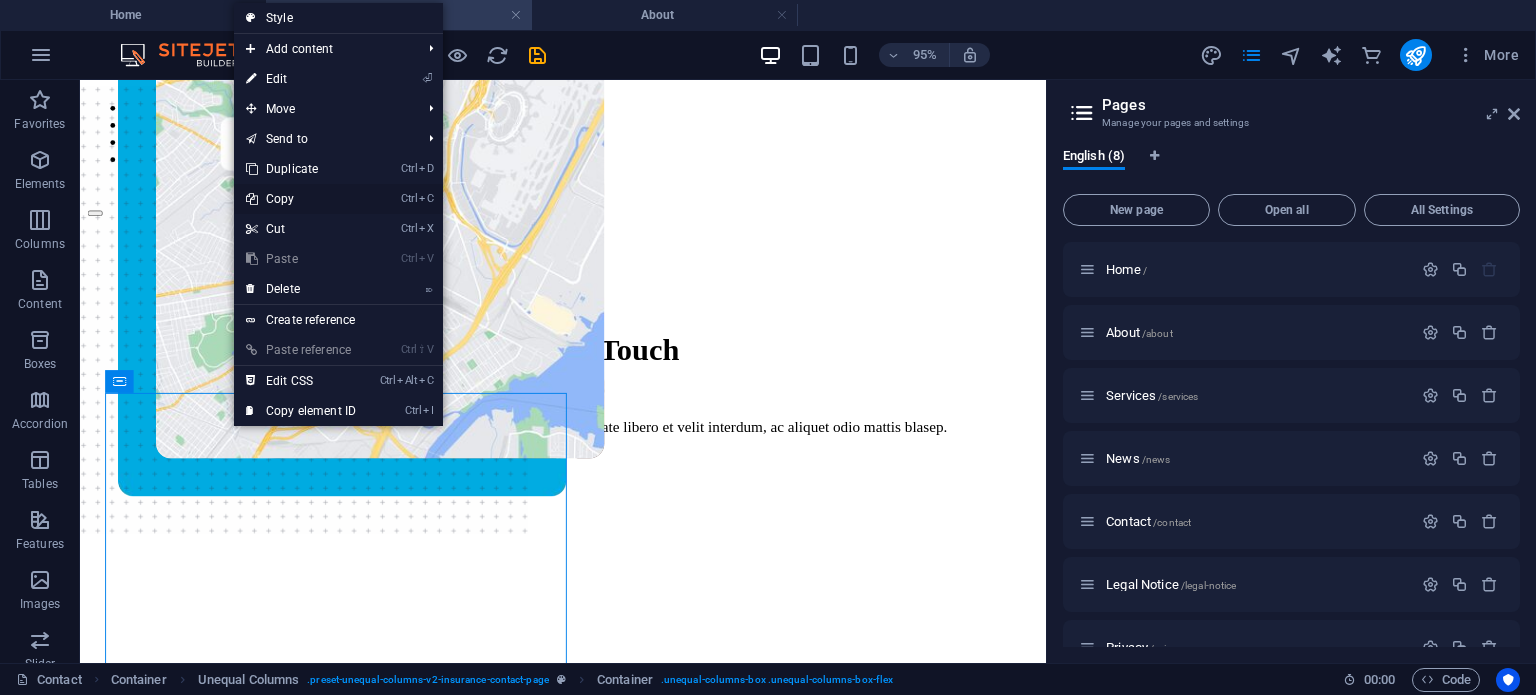 click on "Ctrl C  Copy" at bounding box center (301, 199) 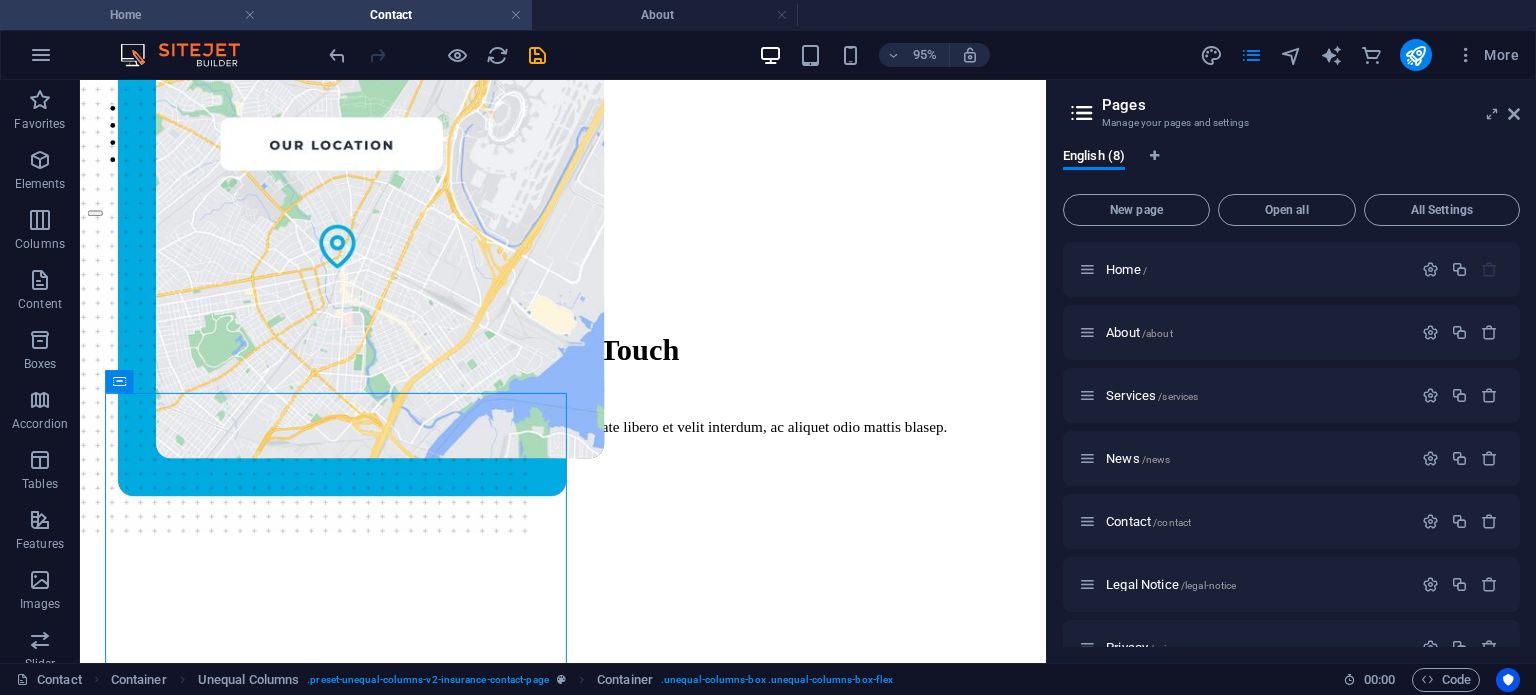 click on "Home" at bounding box center (133, 15) 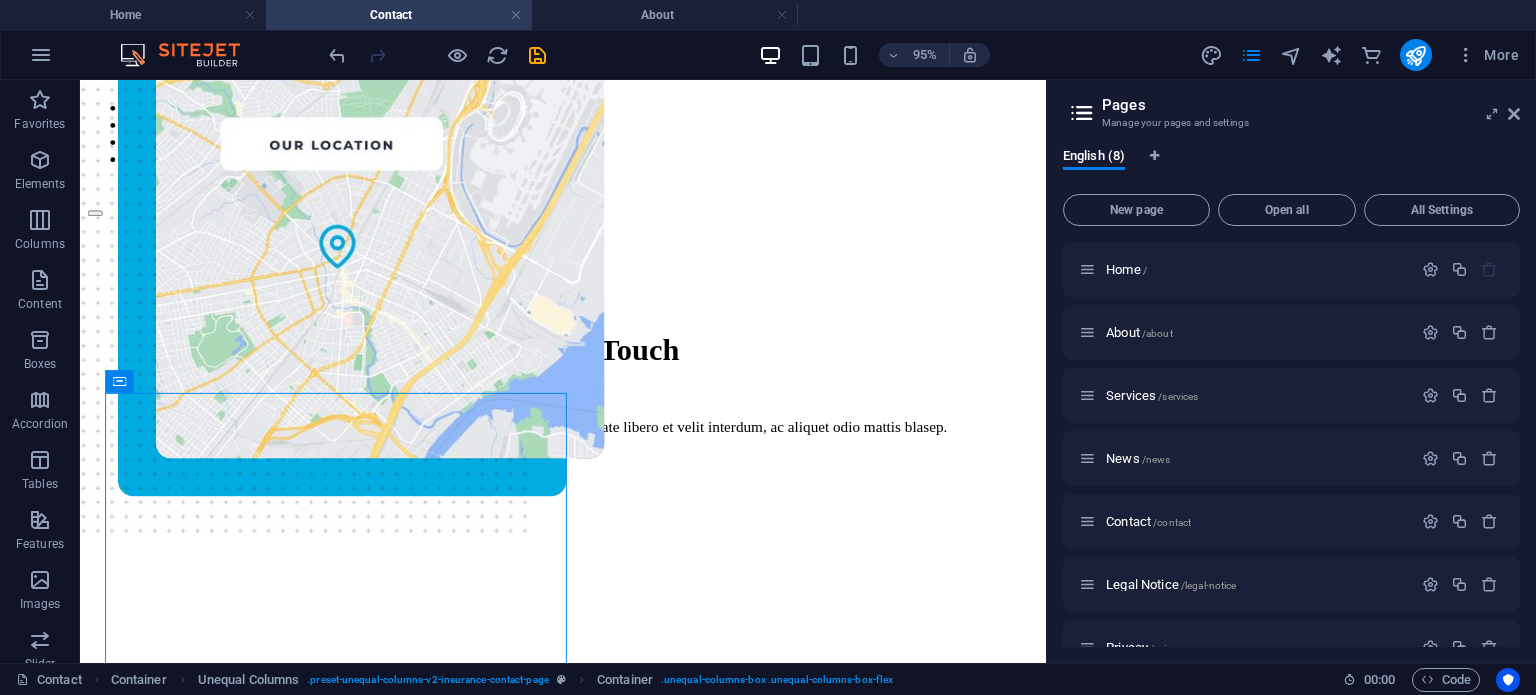 scroll, scrollTop: 0, scrollLeft: 0, axis: both 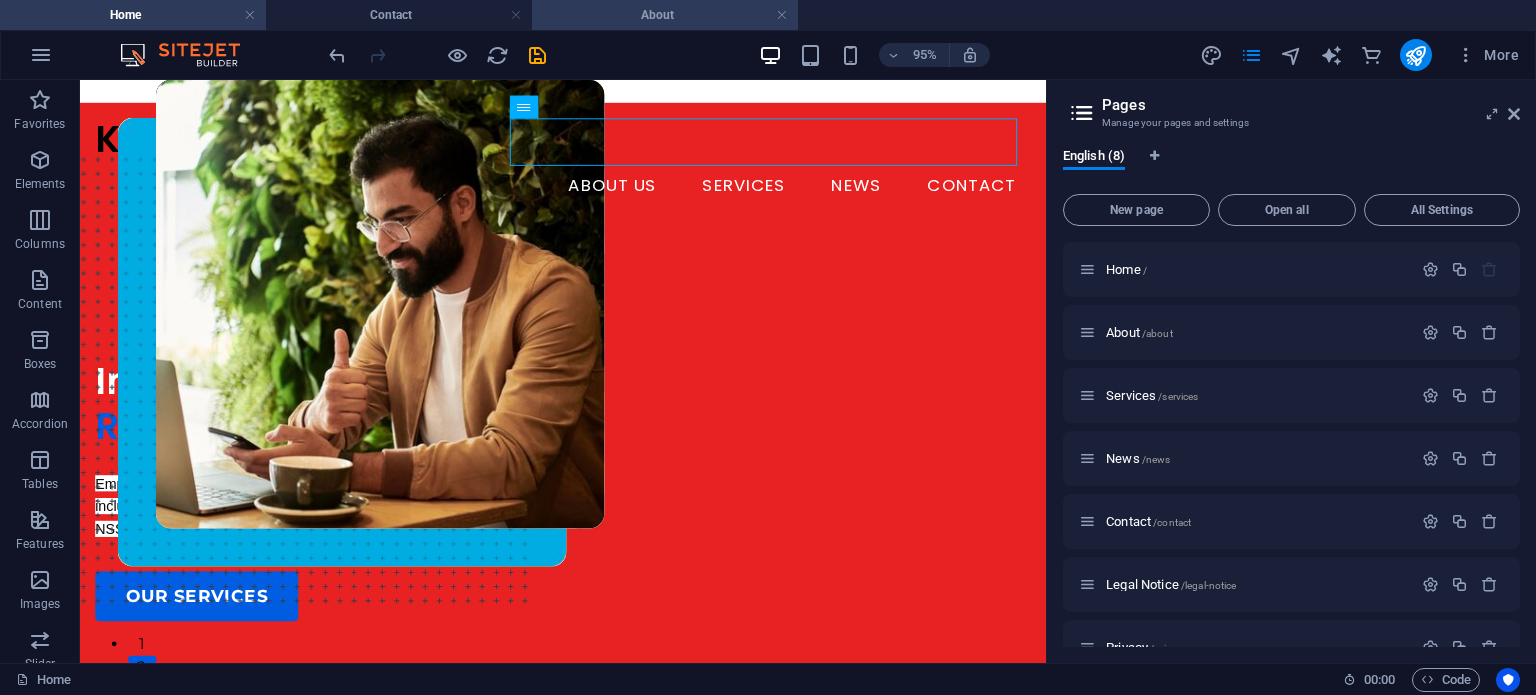 click on "About" at bounding box center (665, 15) 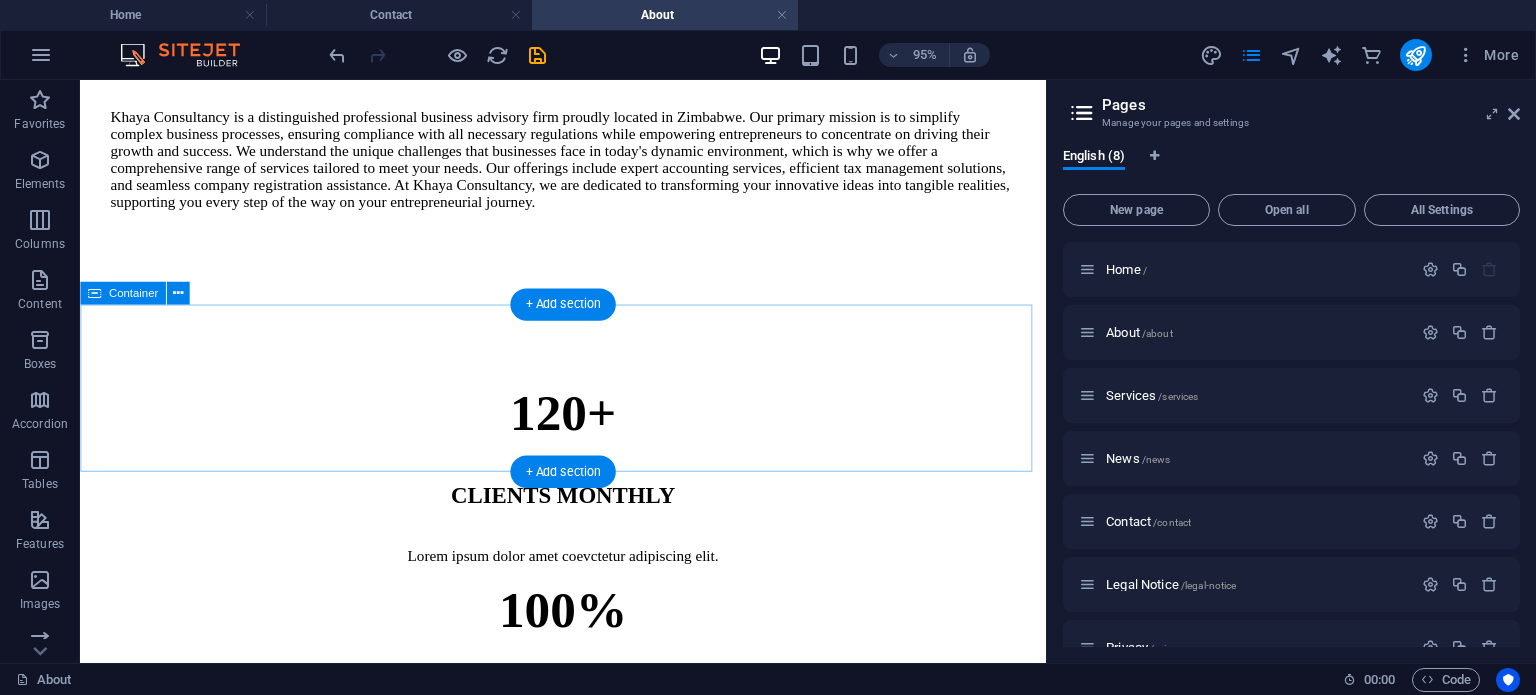 scroll, scrollTop: 1012, scrollLeft: 0, axis: vertical 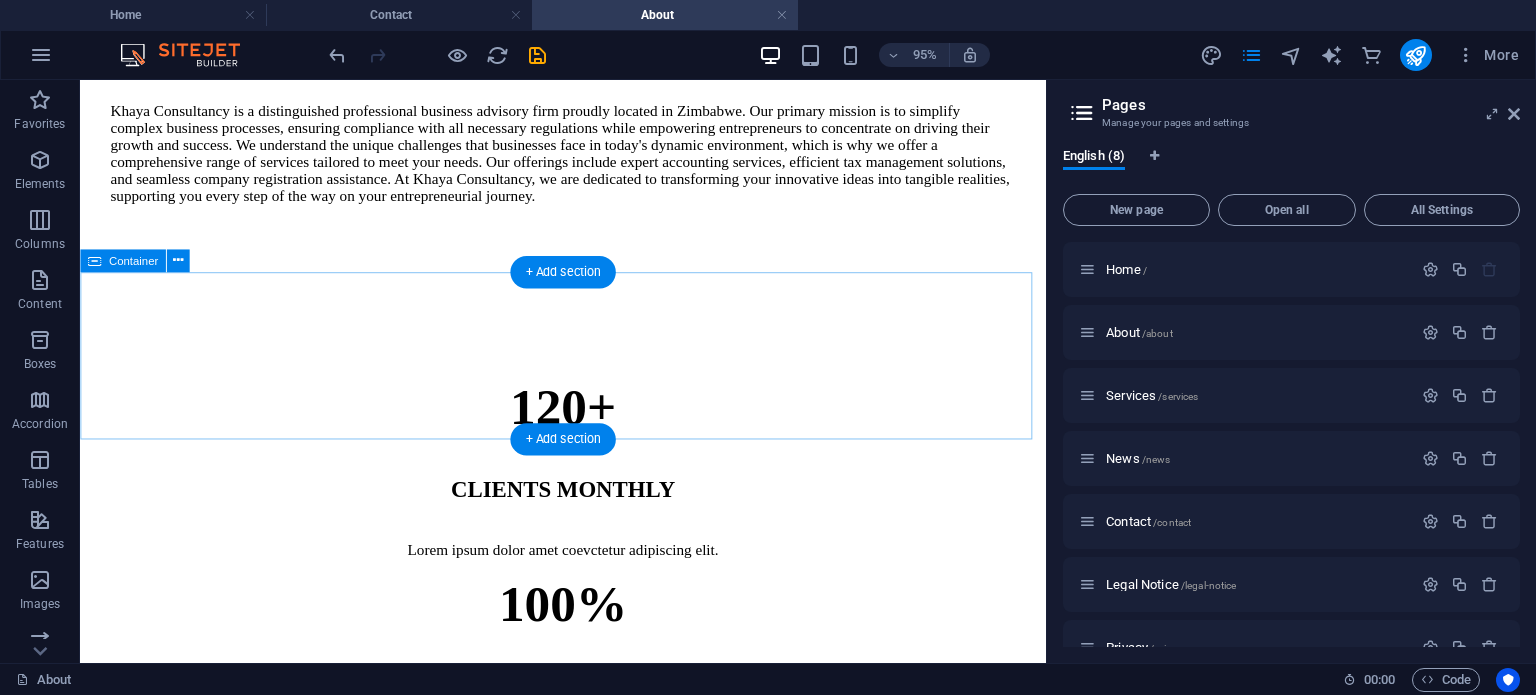 click at bounding box center (588, 1152) 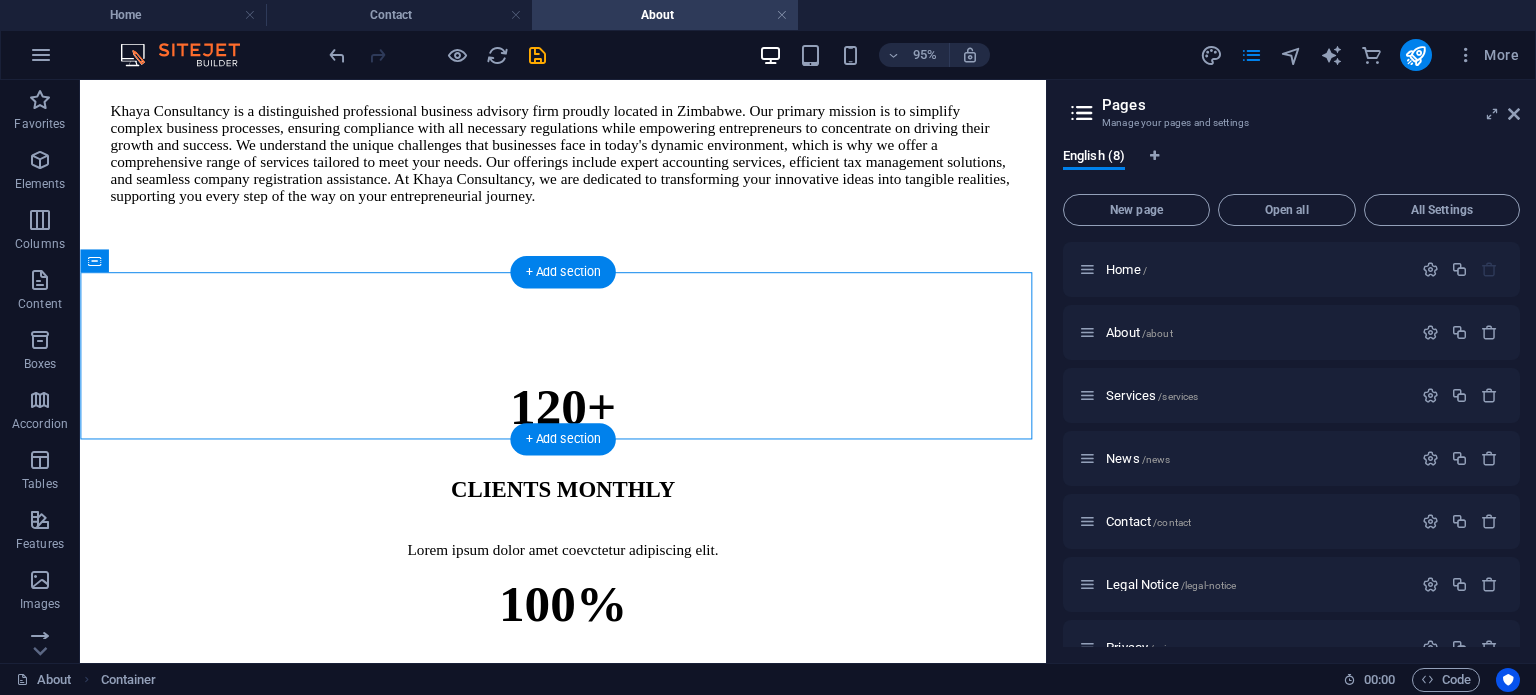click on "+ Add section" at bounding box center (562, 439) 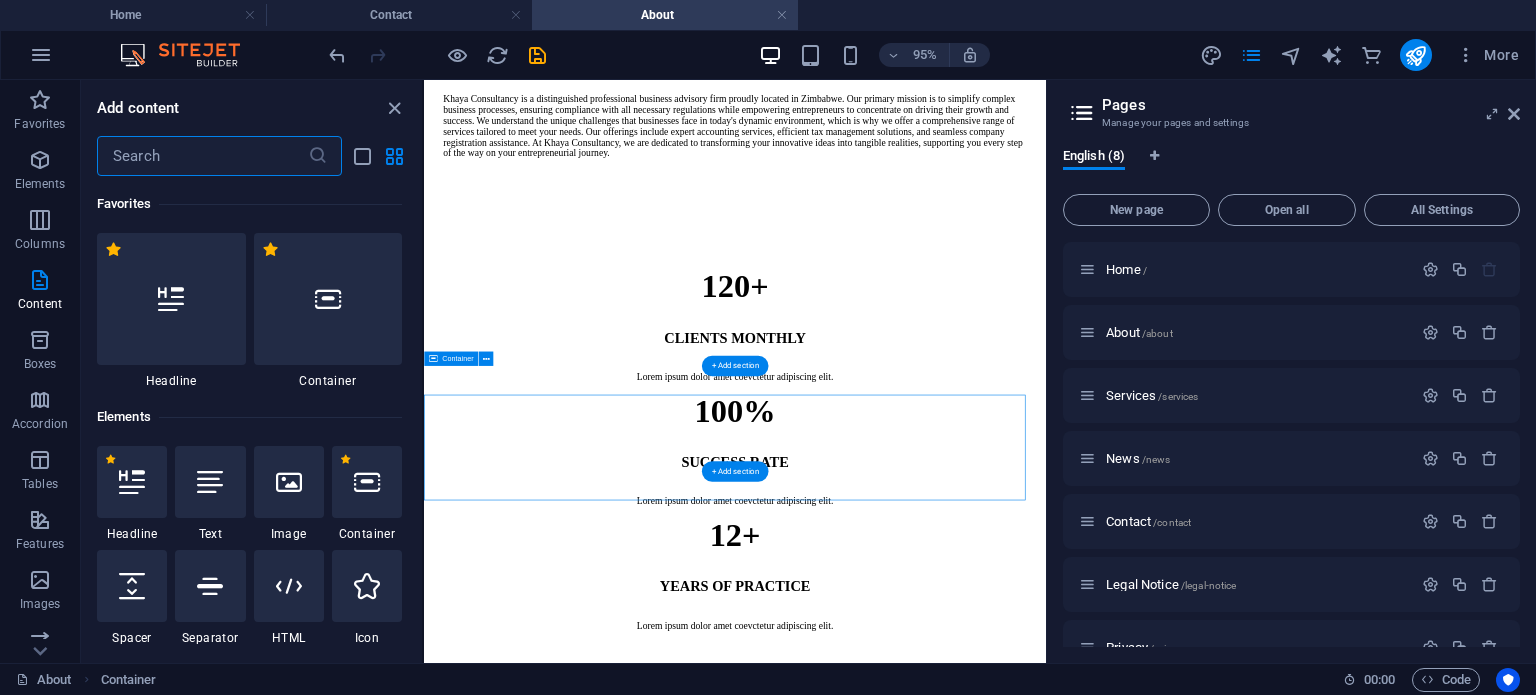 scroll, scrollTop: 689, scrollLeft: 0, axis: vertical 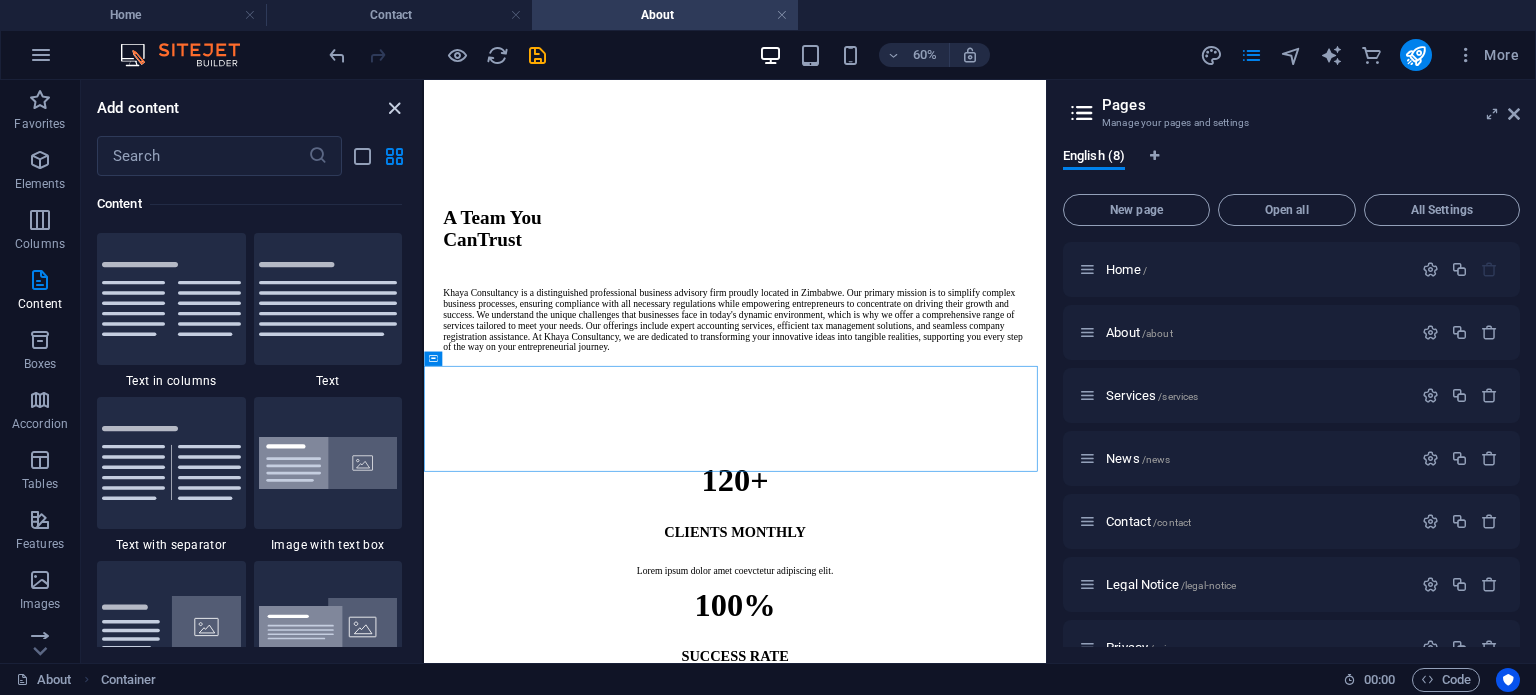 drag, startPoint x: 388, startPoint y: 107, endPoint x: 334, endPoint y: 51, distance: 77.7946 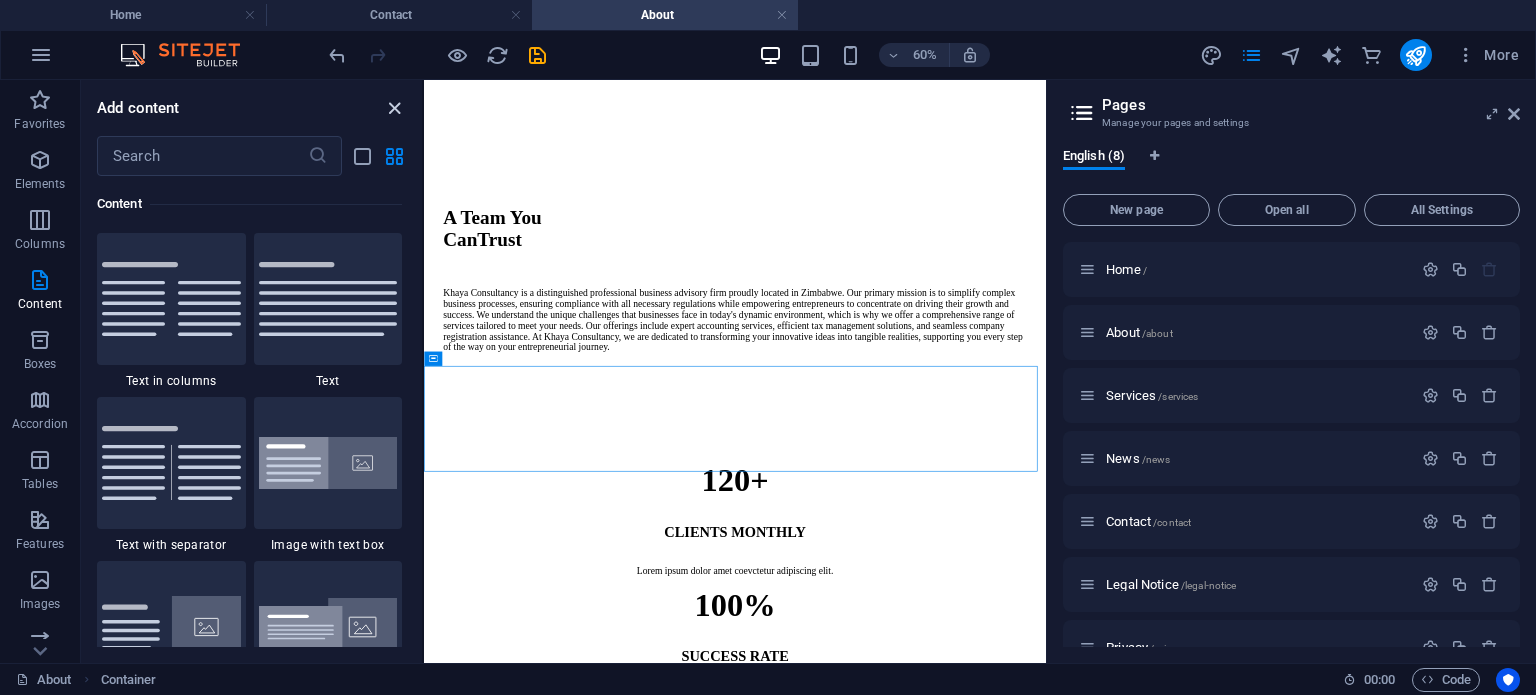 click at bounding box center [394, 108] 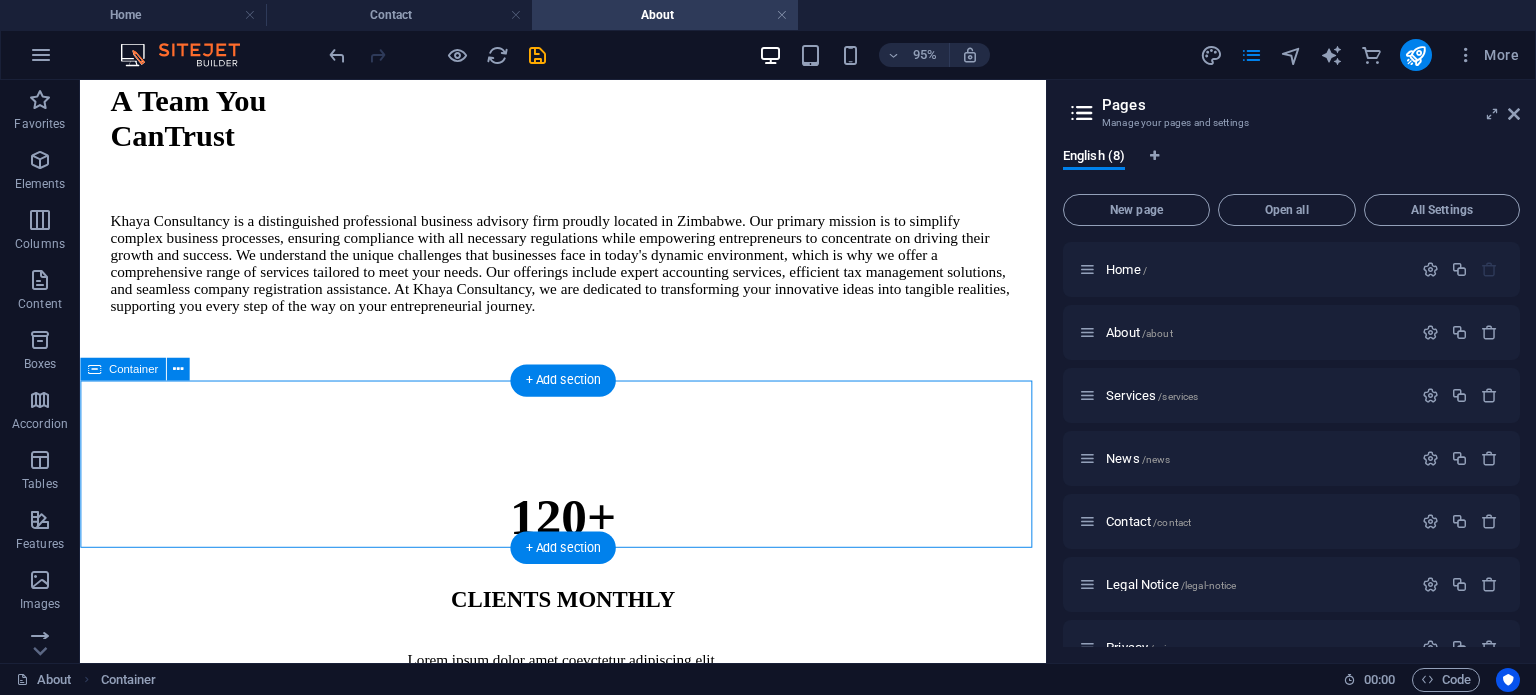 scroll, scrollTop: 897, scrollLeft: 0, axis: vertical 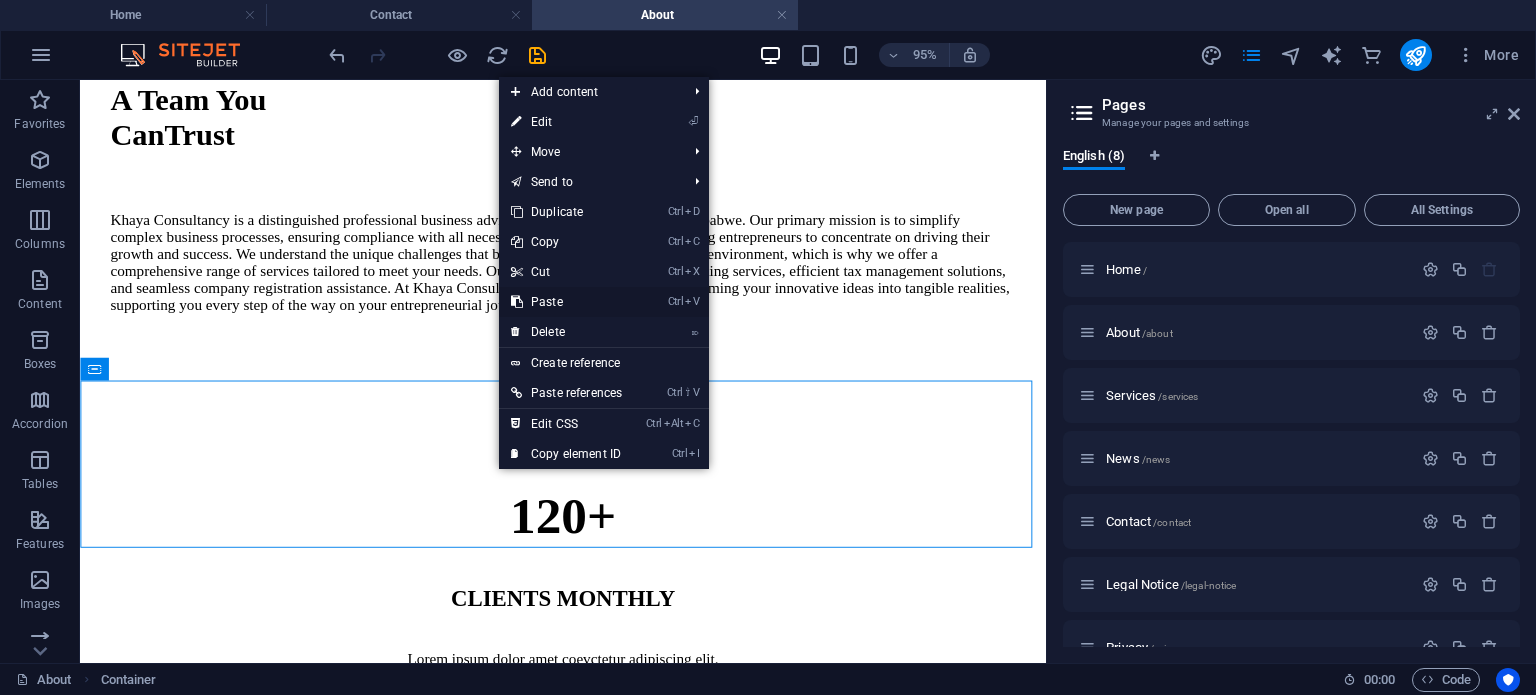click on "Ctrl V  Paste" at bounding box center [566, 302] 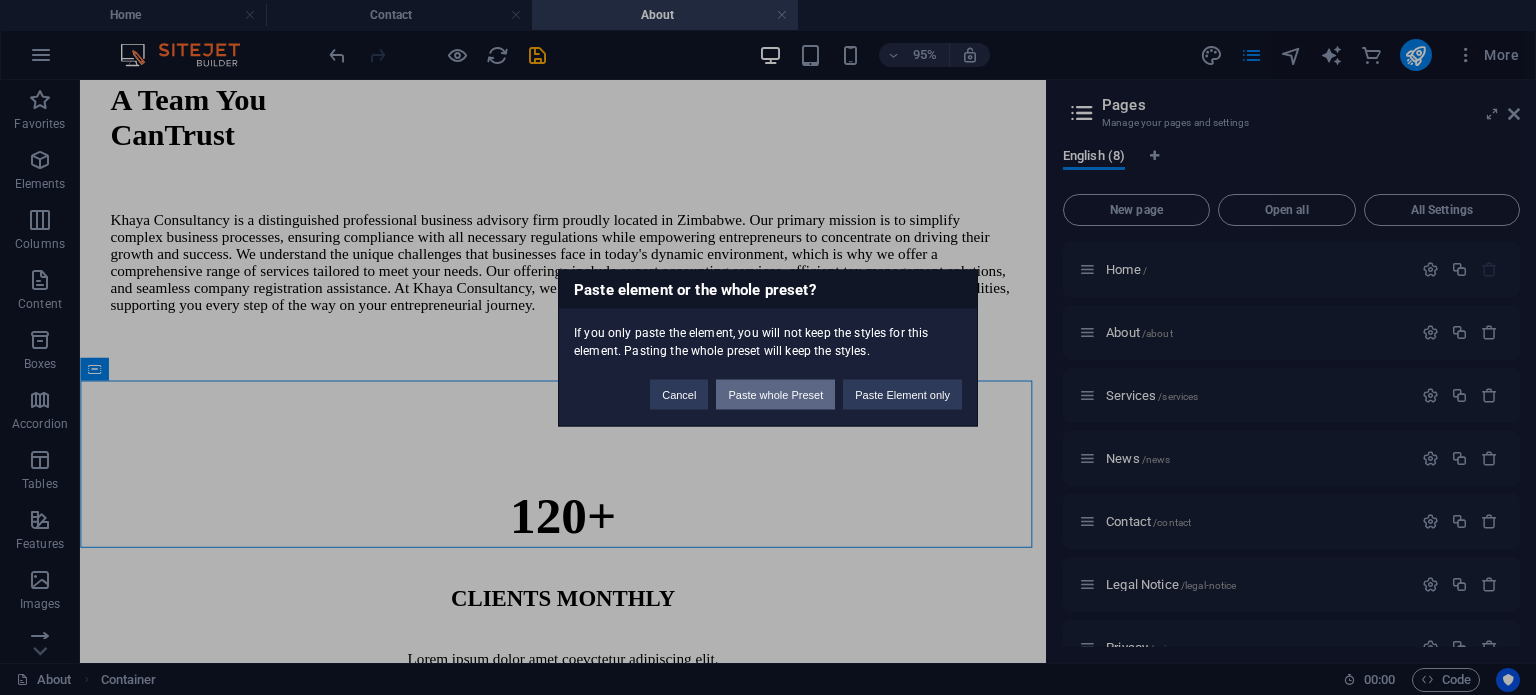 click on "Paste whole Preset" at bounding box center (775, 394) 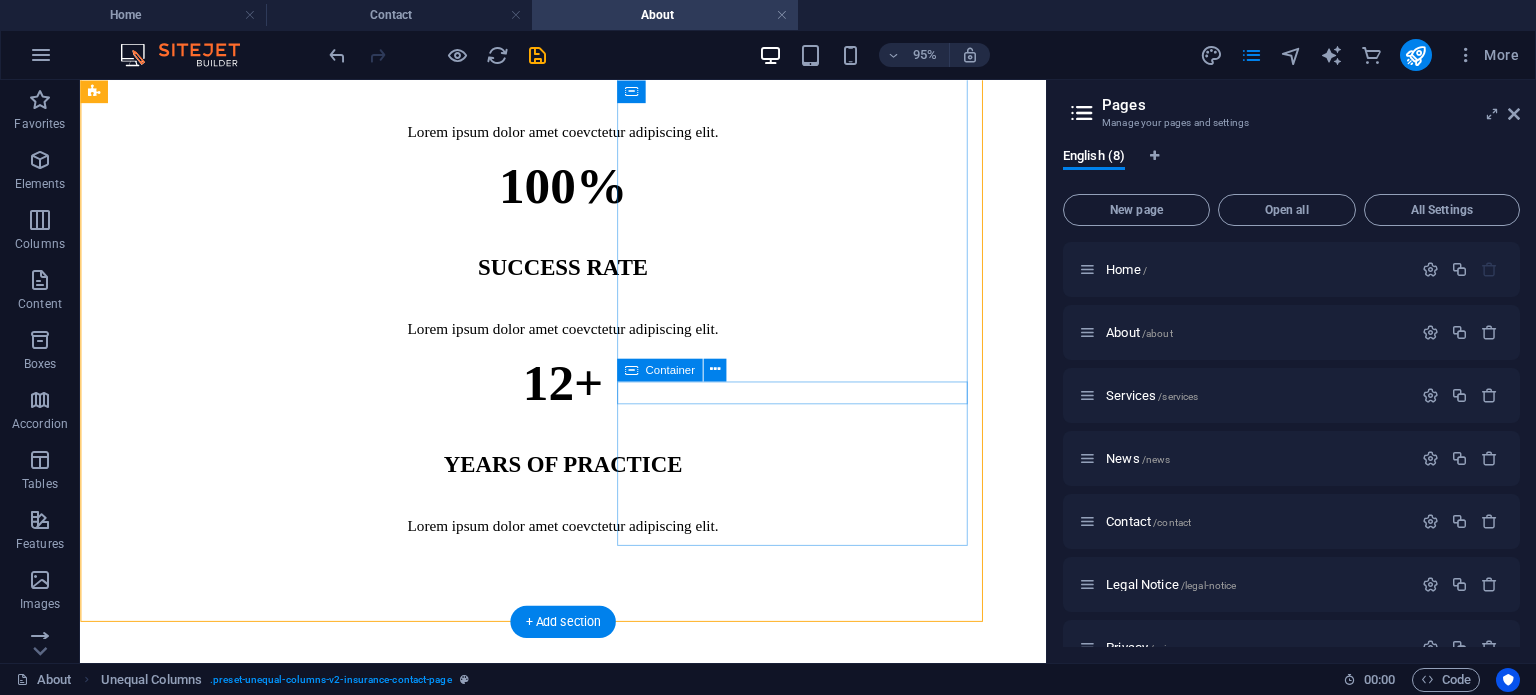 scroll, scrollTop: 1490, scrollLeft: 0, axis: vertical 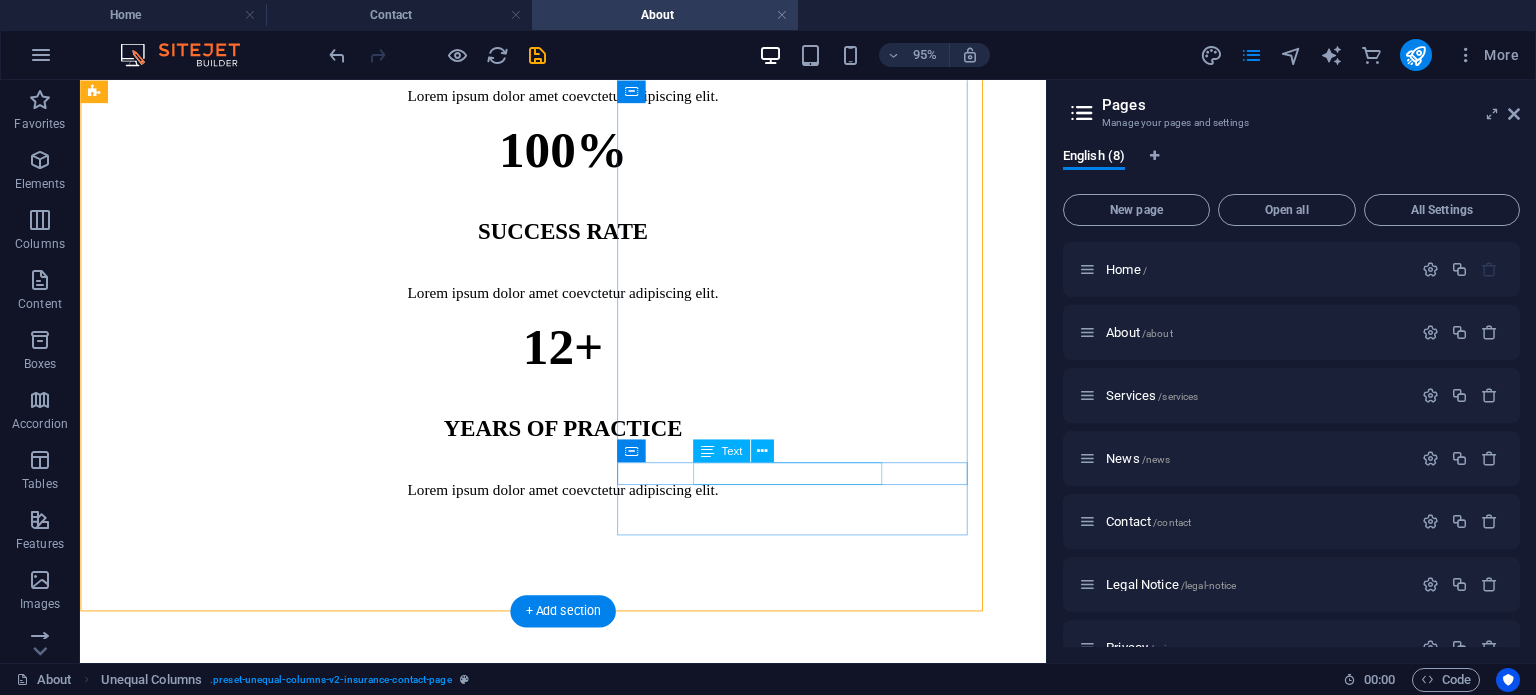 click on "template-safespace.de.rs" at bounding box center [563, 1820] 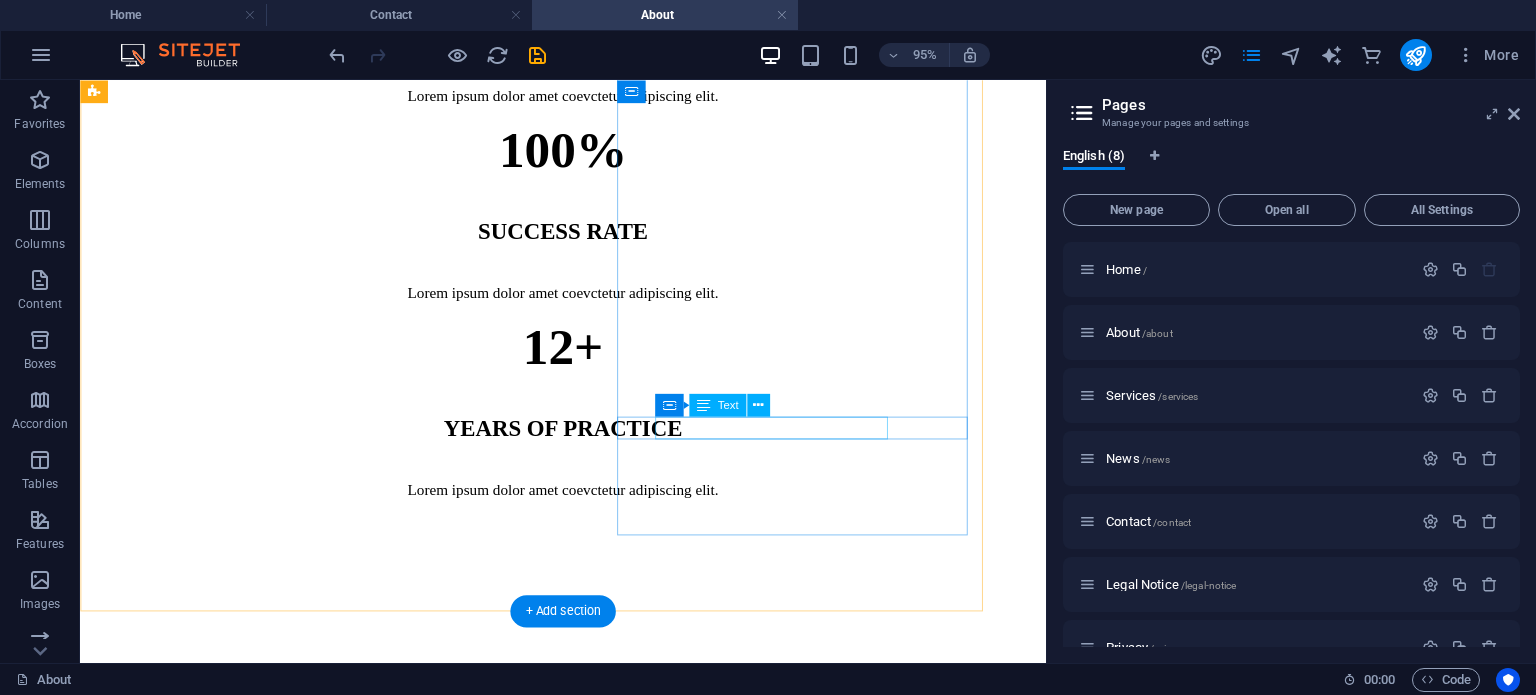click on "khayaconsultancy@[EXAMPLE.COM]" at bounding box center [563, 1703] 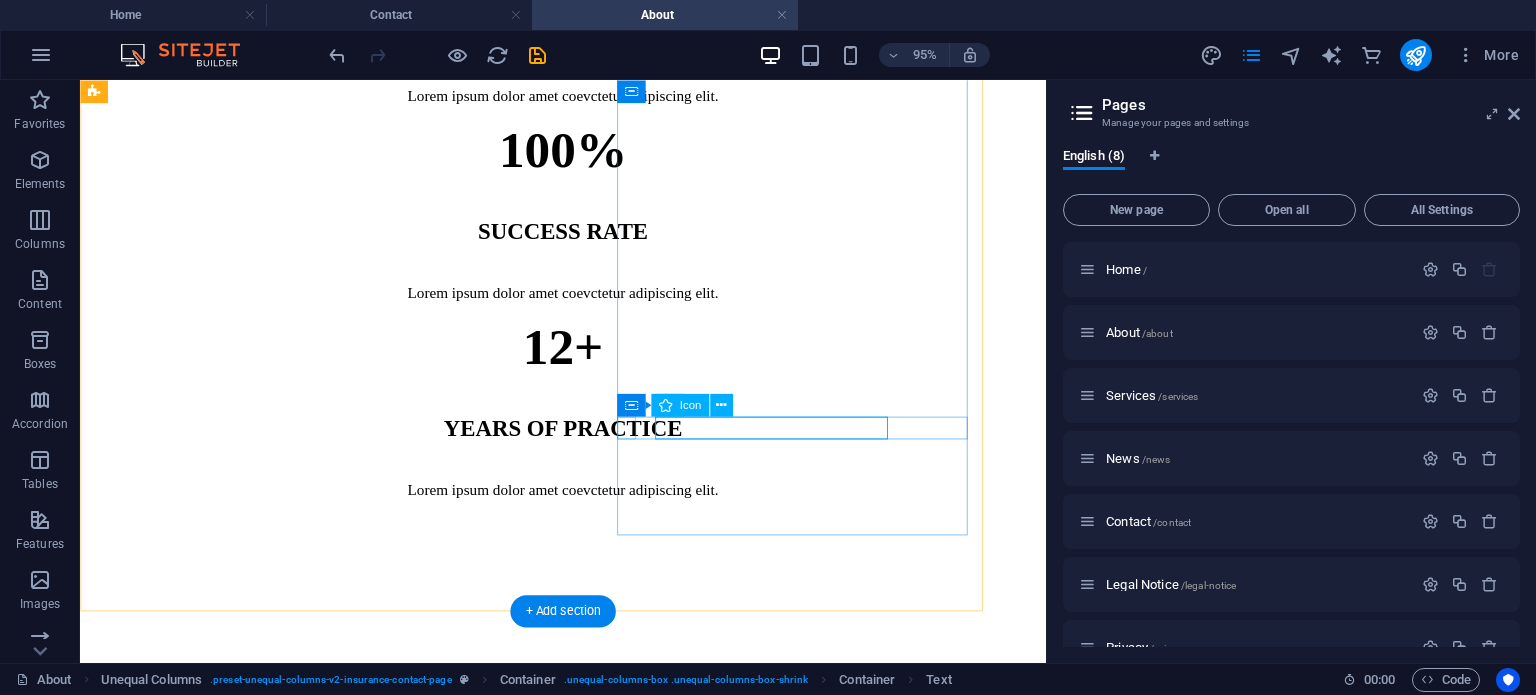 click at bounding box center (553, 1666) 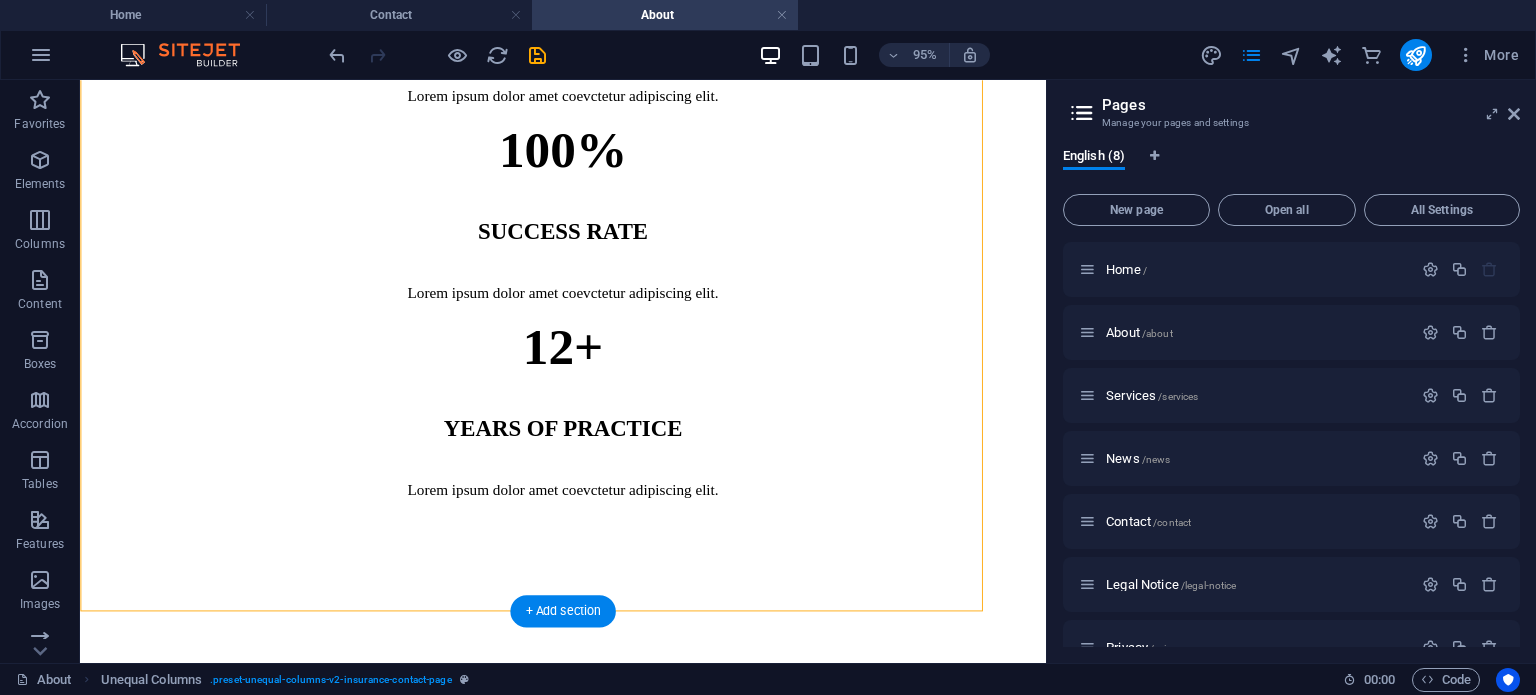 drag, startPoint x: 651, startPoint y: 495, endPoint x: 649, endPoint y: 447, distance: 48.04165 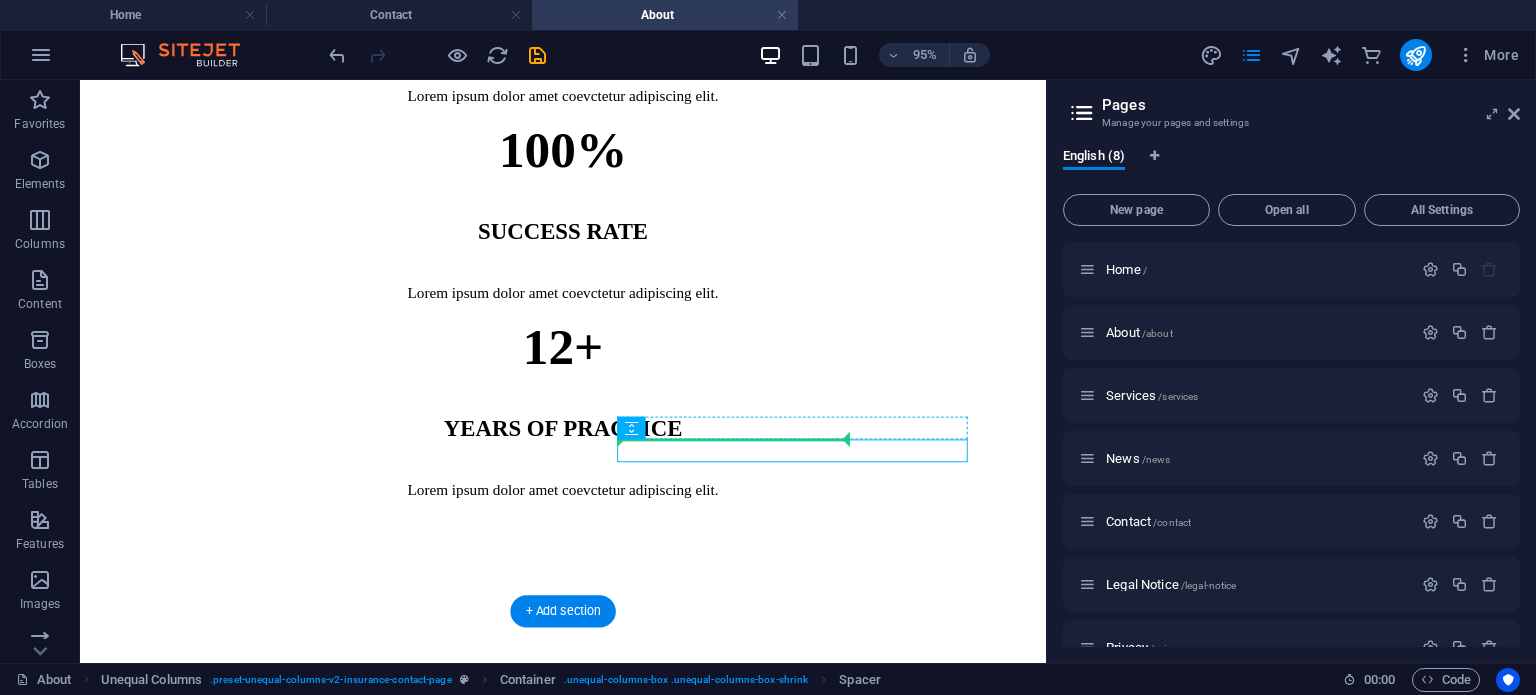 drag, startPoint x: 653, startPoint y: 478, endPoint x: 706, endPoint y: 508, distance: 60.90156 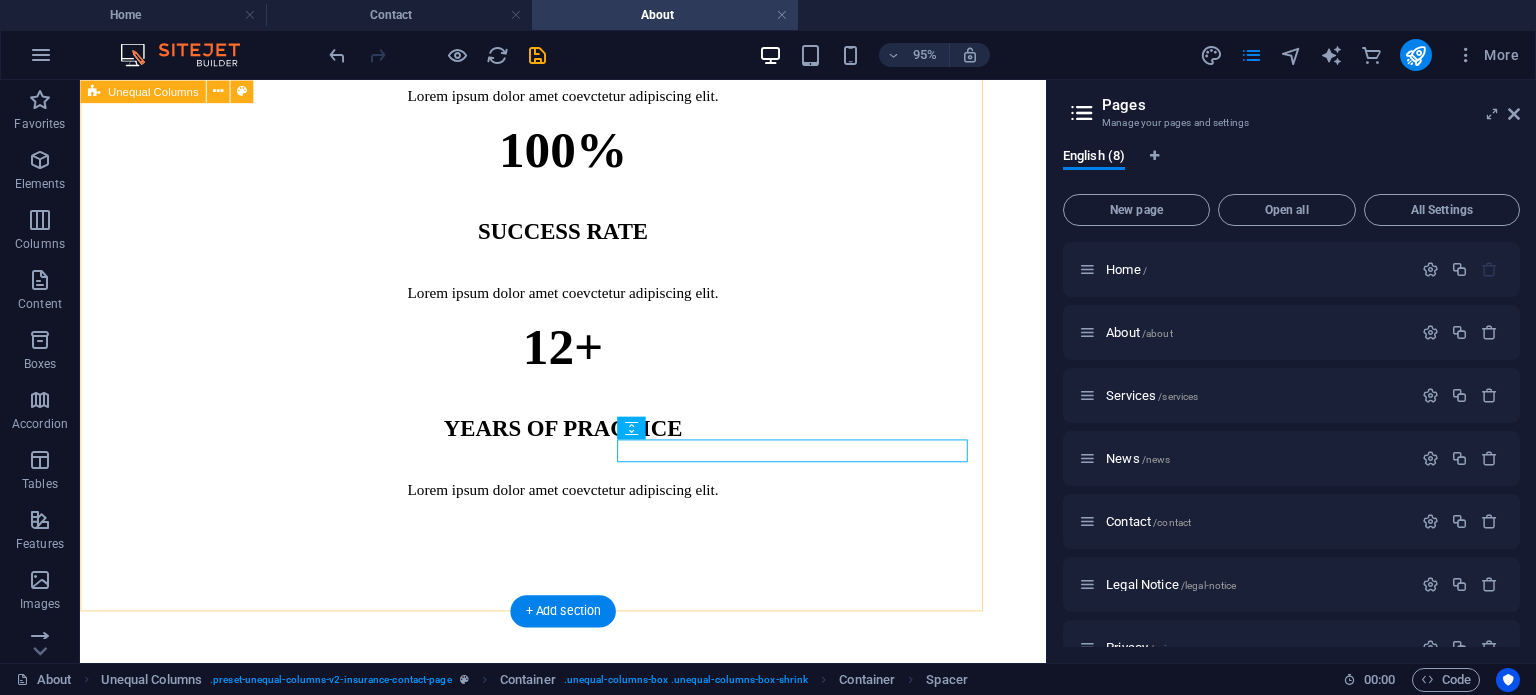 click on "Contact information Lorem ipsum dolor sit amet, contur elit. Nunc peulputate libero et velit. 99 Robert Mugabe, Corner Robert Mugabe & Sam Nujoma Street, Ndaziya Thaine Building, Second Floor, Suite 213 [CITY], [PHONE] [EMAIL]" at bounding box center [563, 1266] 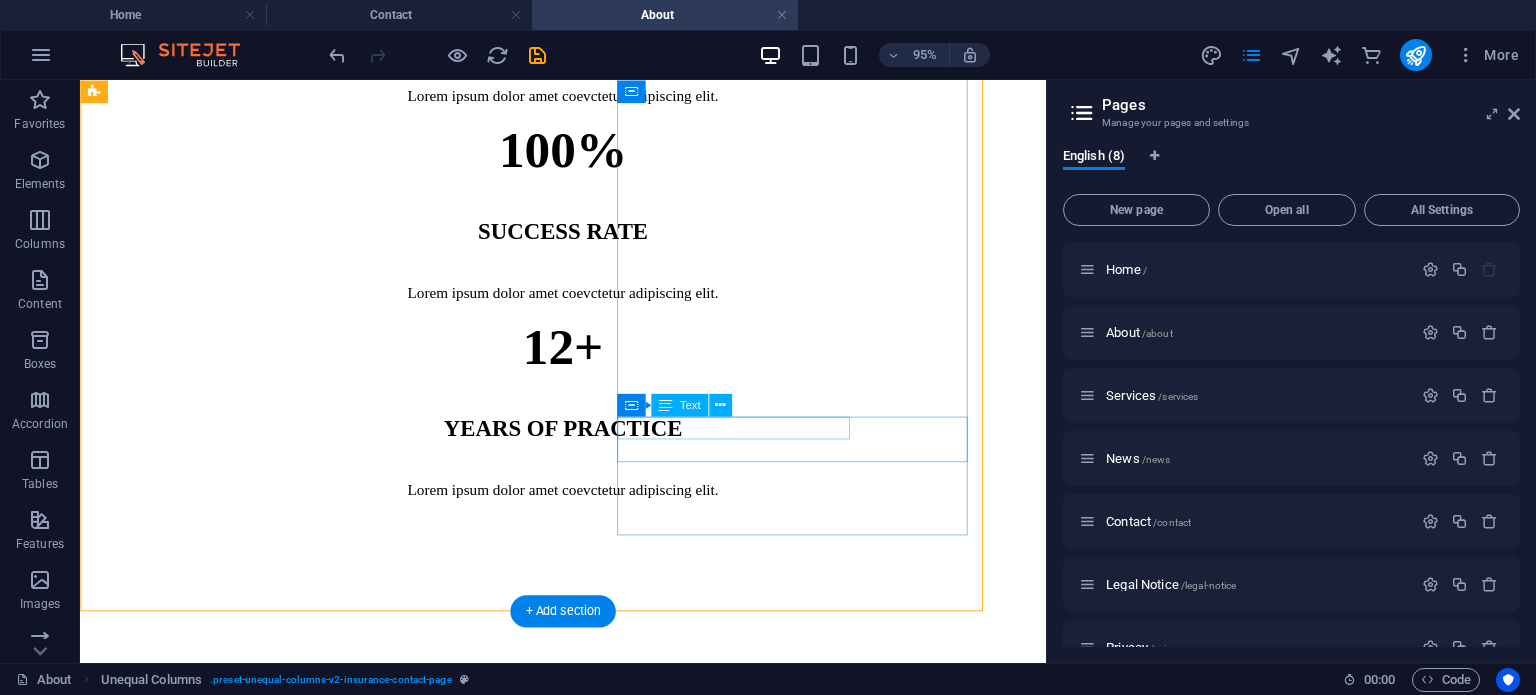 drag, startPoint x: 654, startPoint y: 484, endPoint x: 653, endPoint y: 444, distance: 40.012497 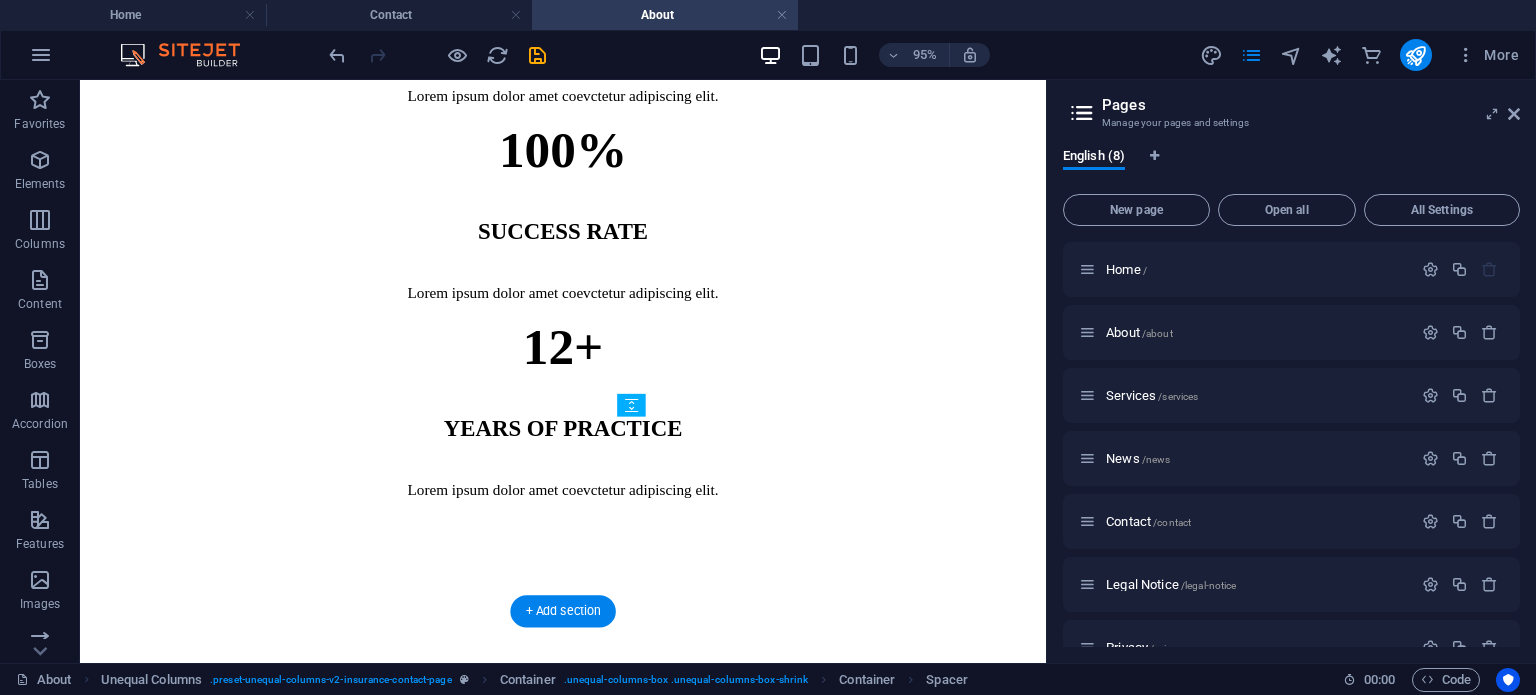 drag, startPoint x: 650, startPoint y: 480, endPoint x: 649, endPoint y: 462, distance: 18.027756 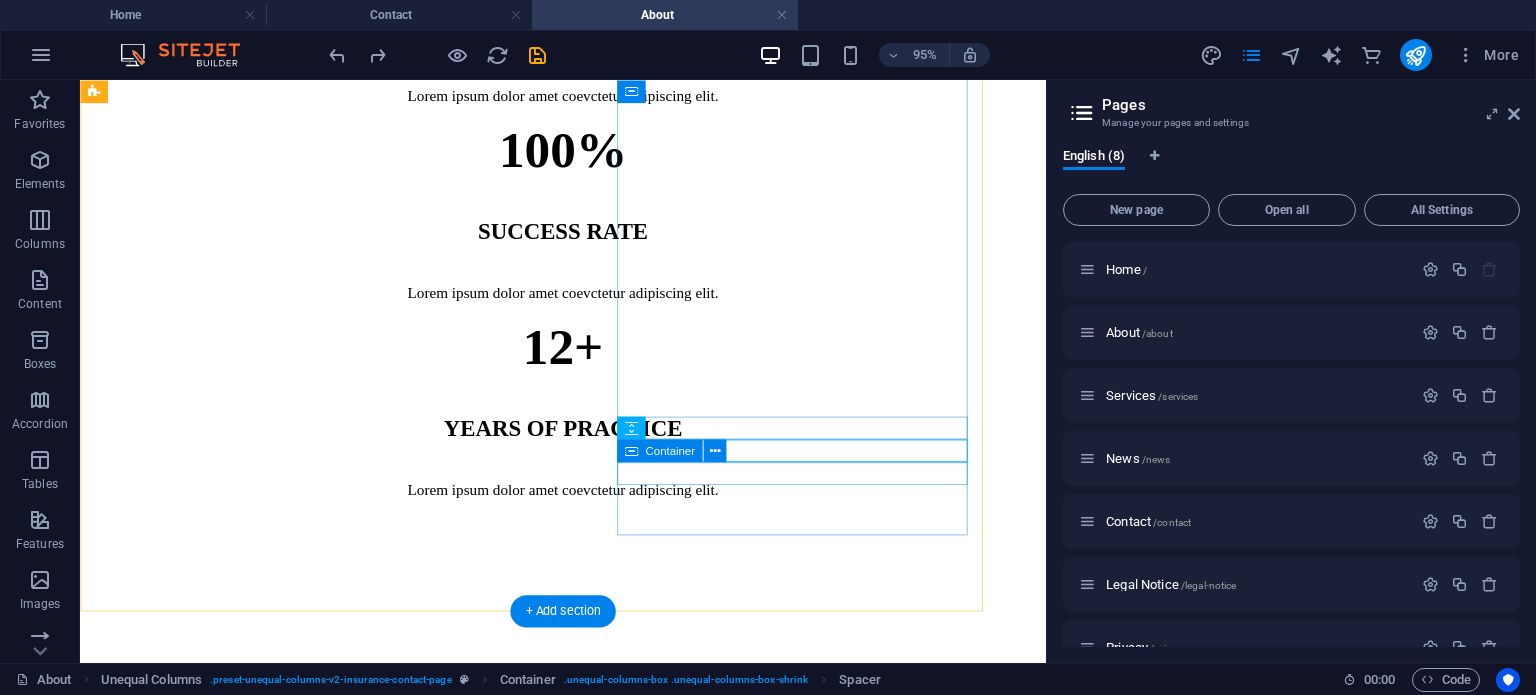 click at bounding box center (563, 1749) 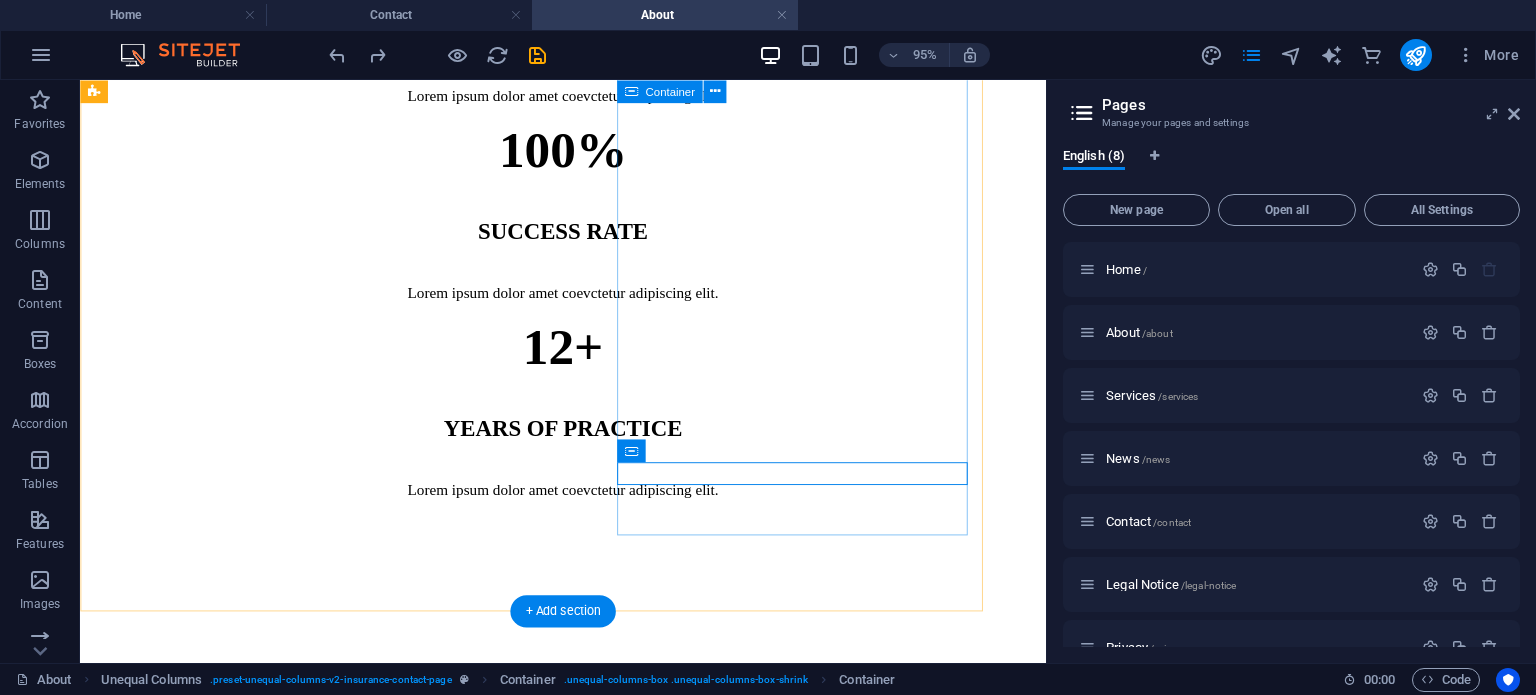 click on "Contact information Lorem ipsum dolor sit amet, contur elit. Nunc peulputate libero et velit. 99 Robert Mugabe, Corner Robert Mugabe & Sam Nujoma Street, Ndaziya Thaine Building, Second Floor, Suite 213 [CITY], [PHONE] [EMAIL]" at bounding box center [563, 1516] 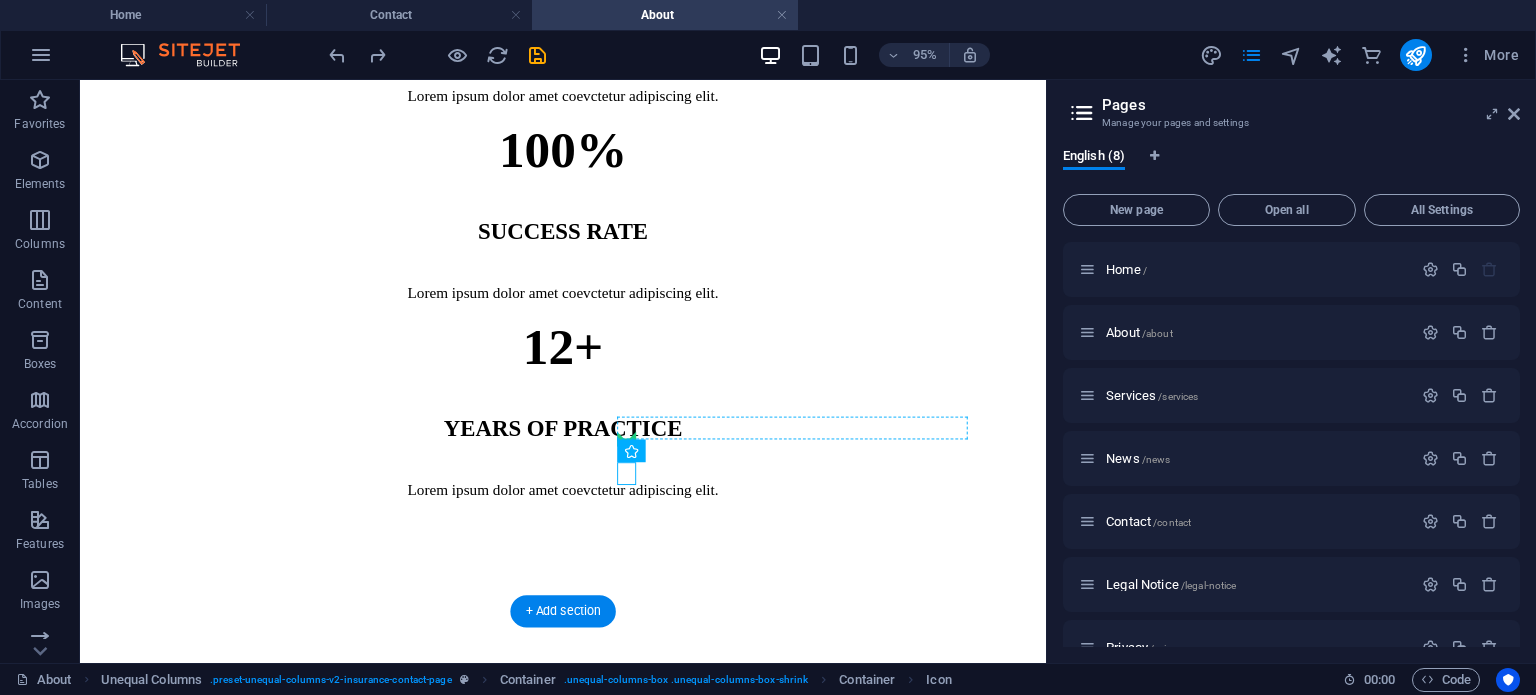 drag, startPoint x: 655, startPoint y: 489, endPoint x: 655, endPoint y: 447, distance: 42 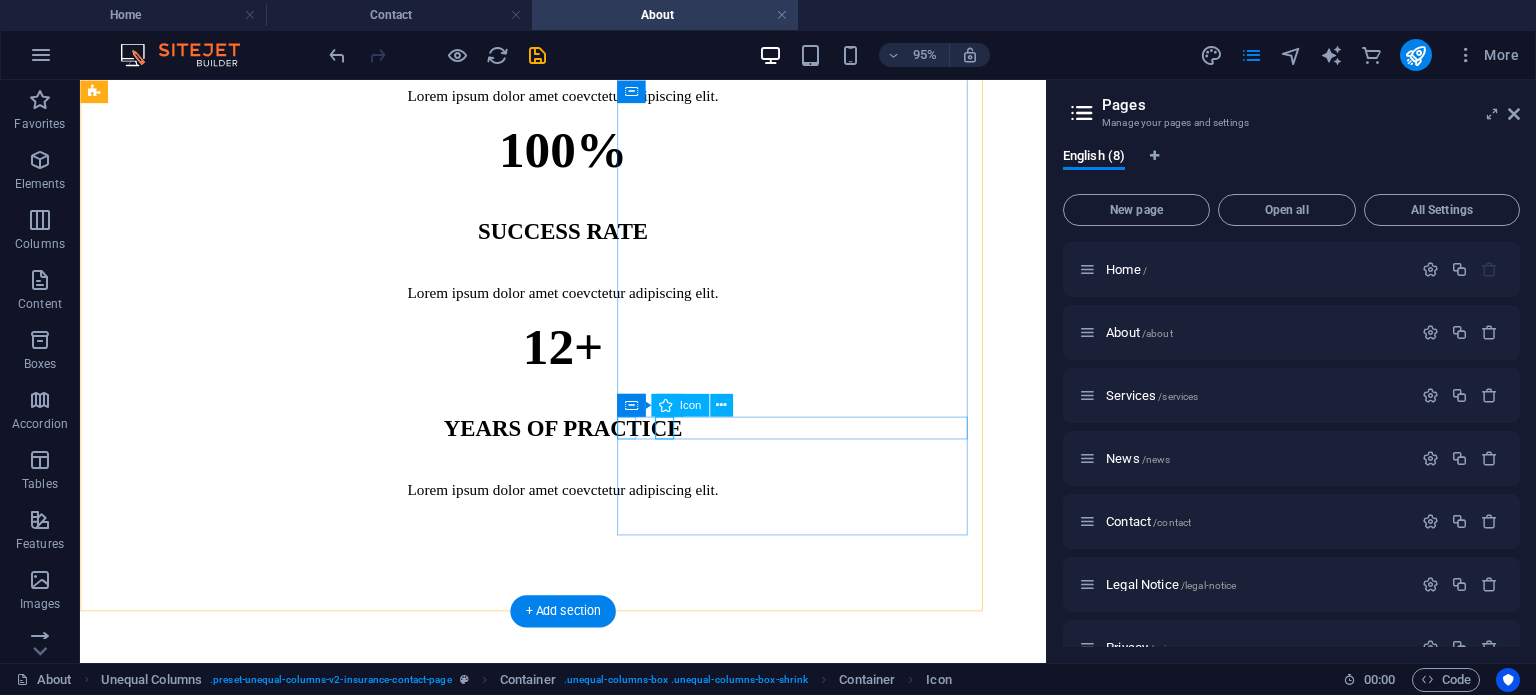 click at bounding box center (553, 1666) 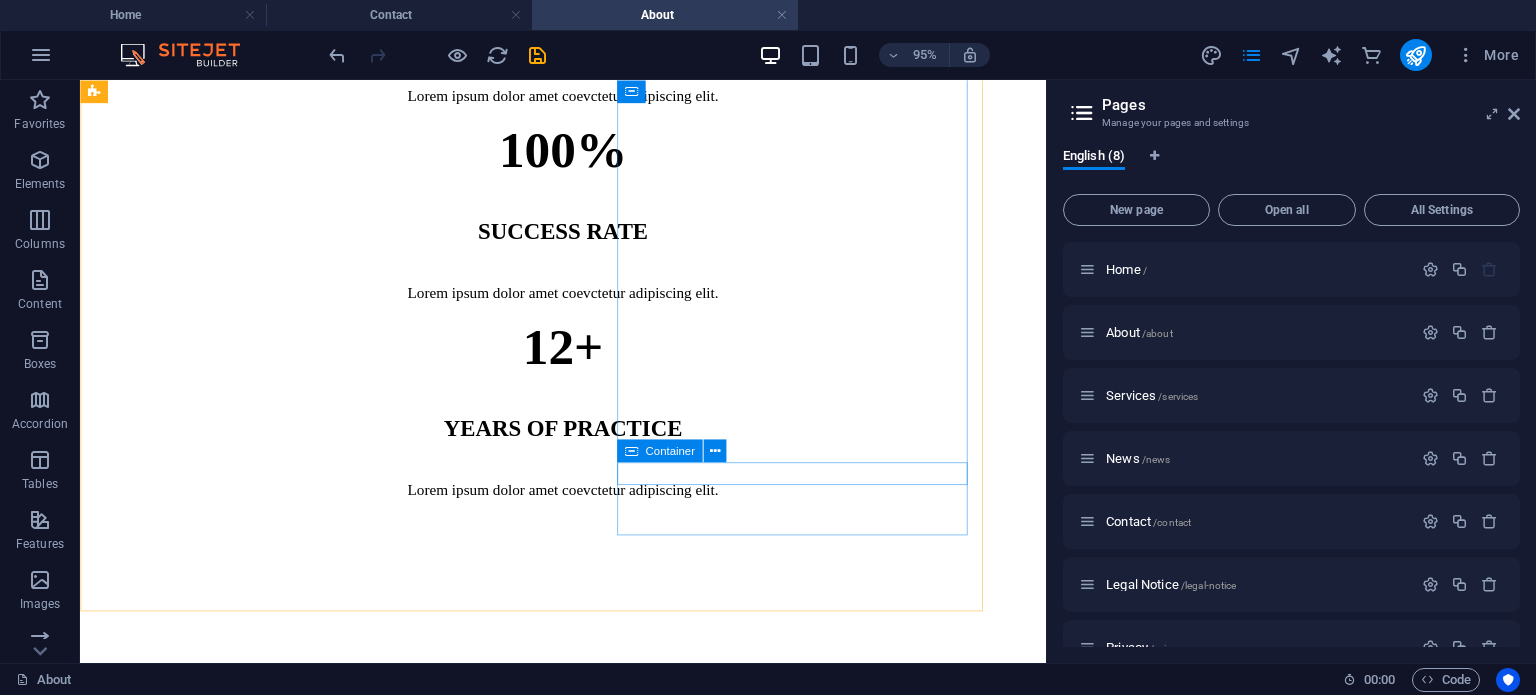 click on "Container" at bounding box center (678, 451) 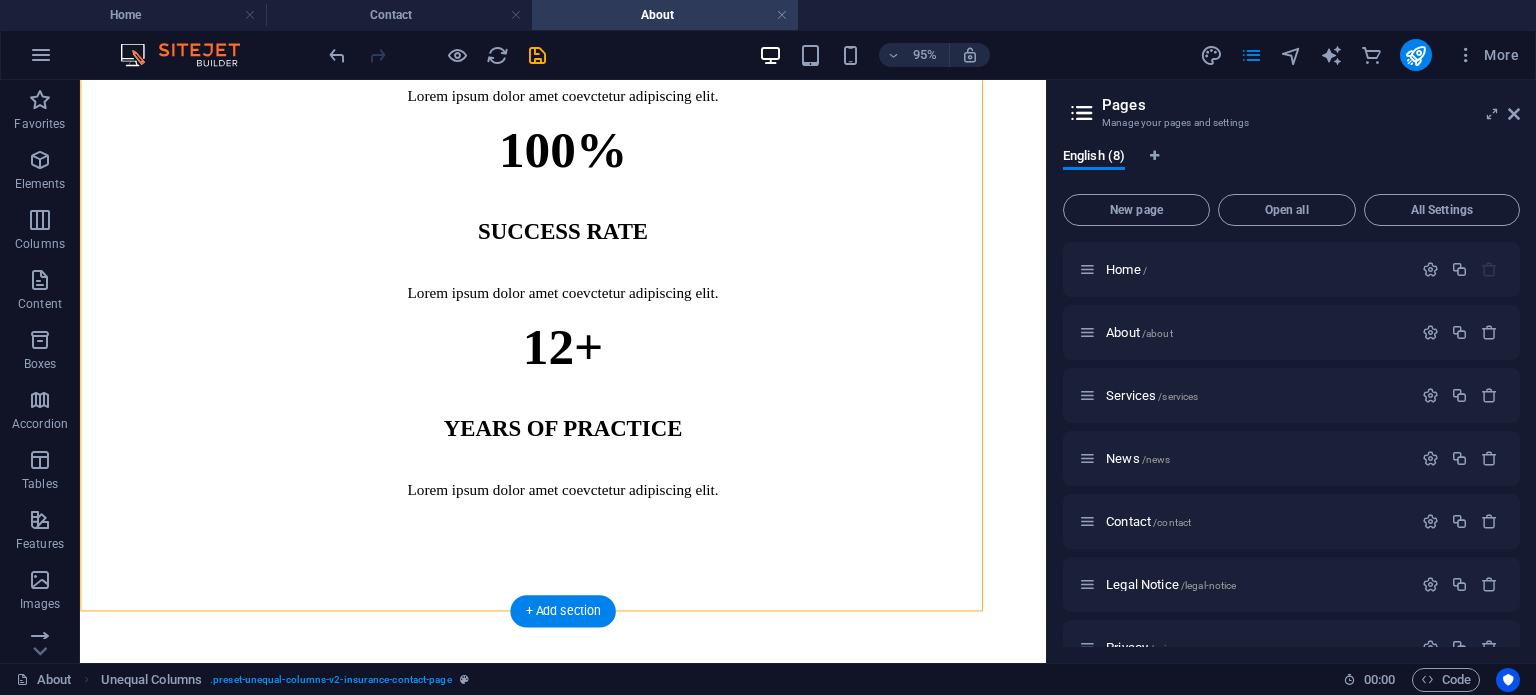 drag, startPoint x: 742, startPoint y: 450, endPoint x: 769, endPoint y: 448, distance: 27.073973 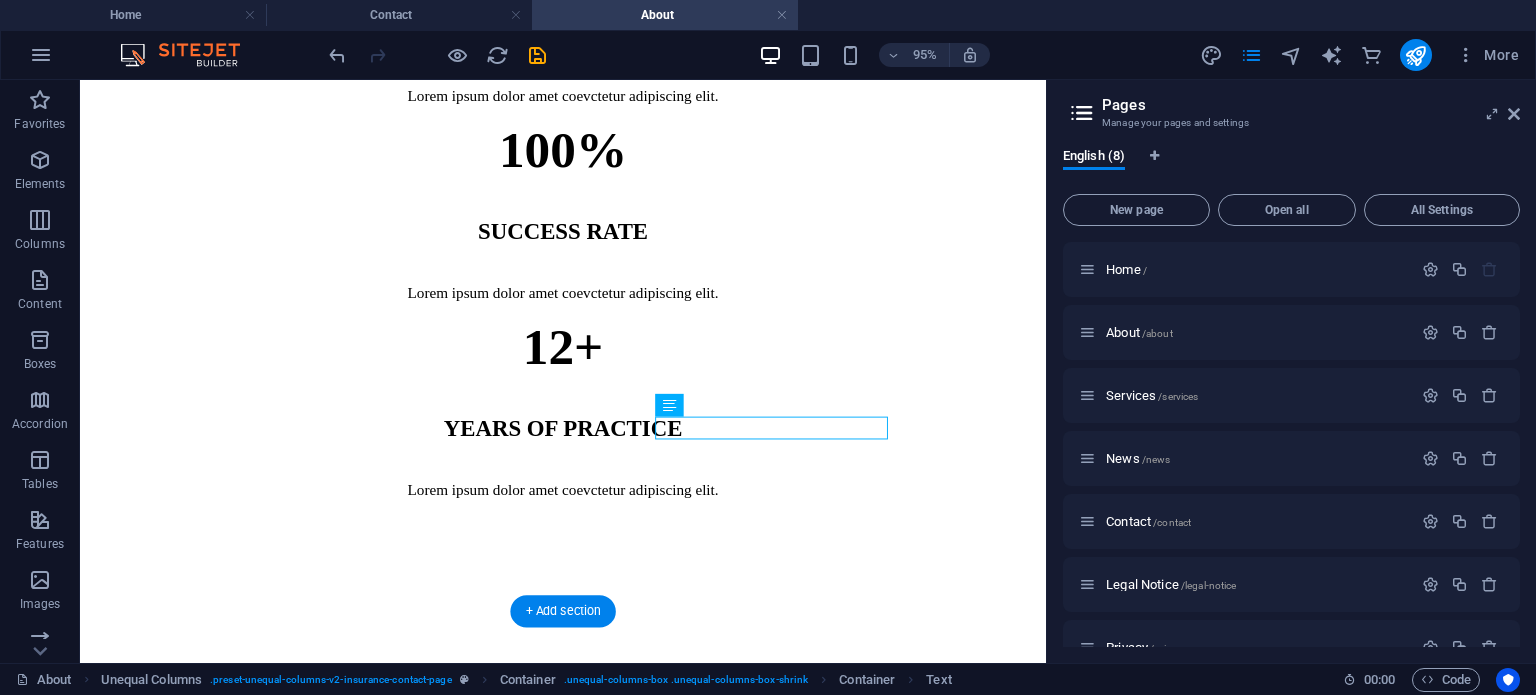 drag, startPoint x: 769, startPoint y: 448, endPoint x: 794, endPoint y: 441, distance: 25.96151 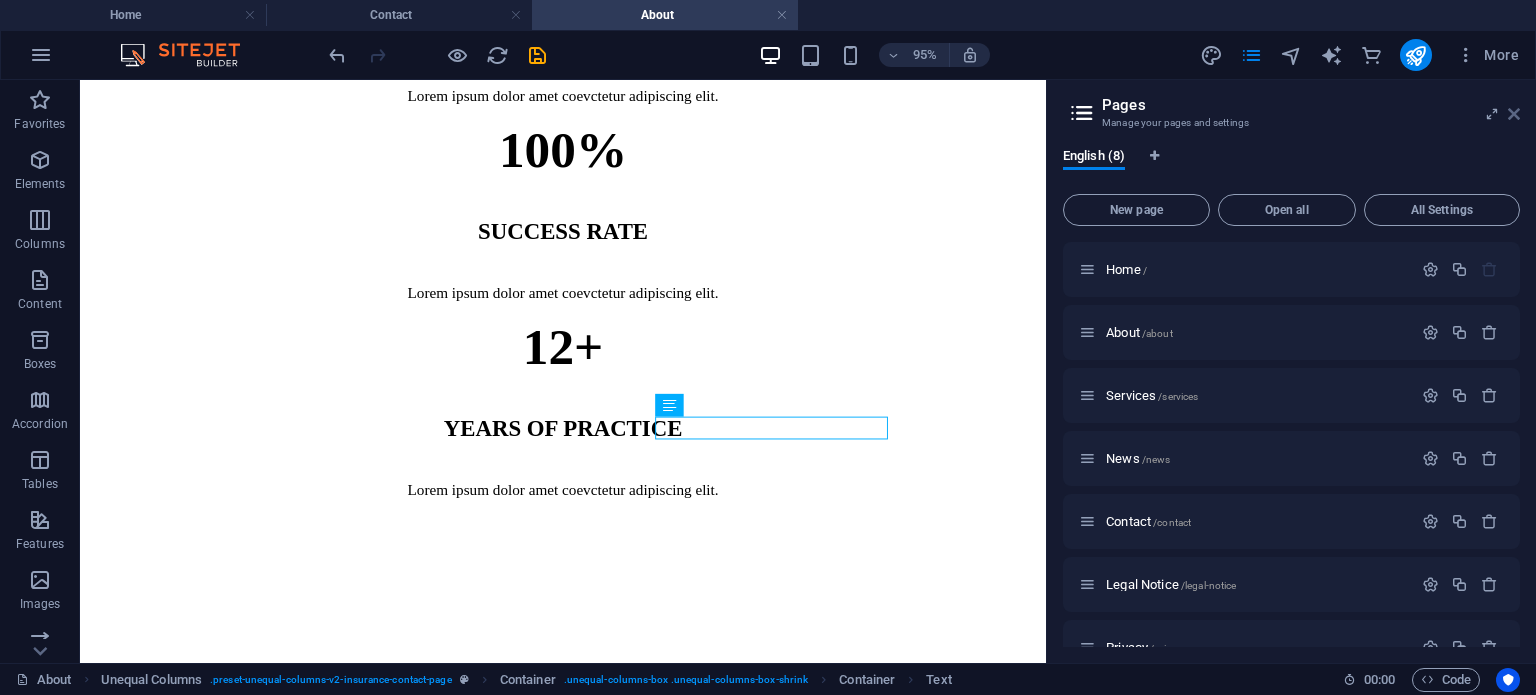 click at bounding box center [1514, 114] 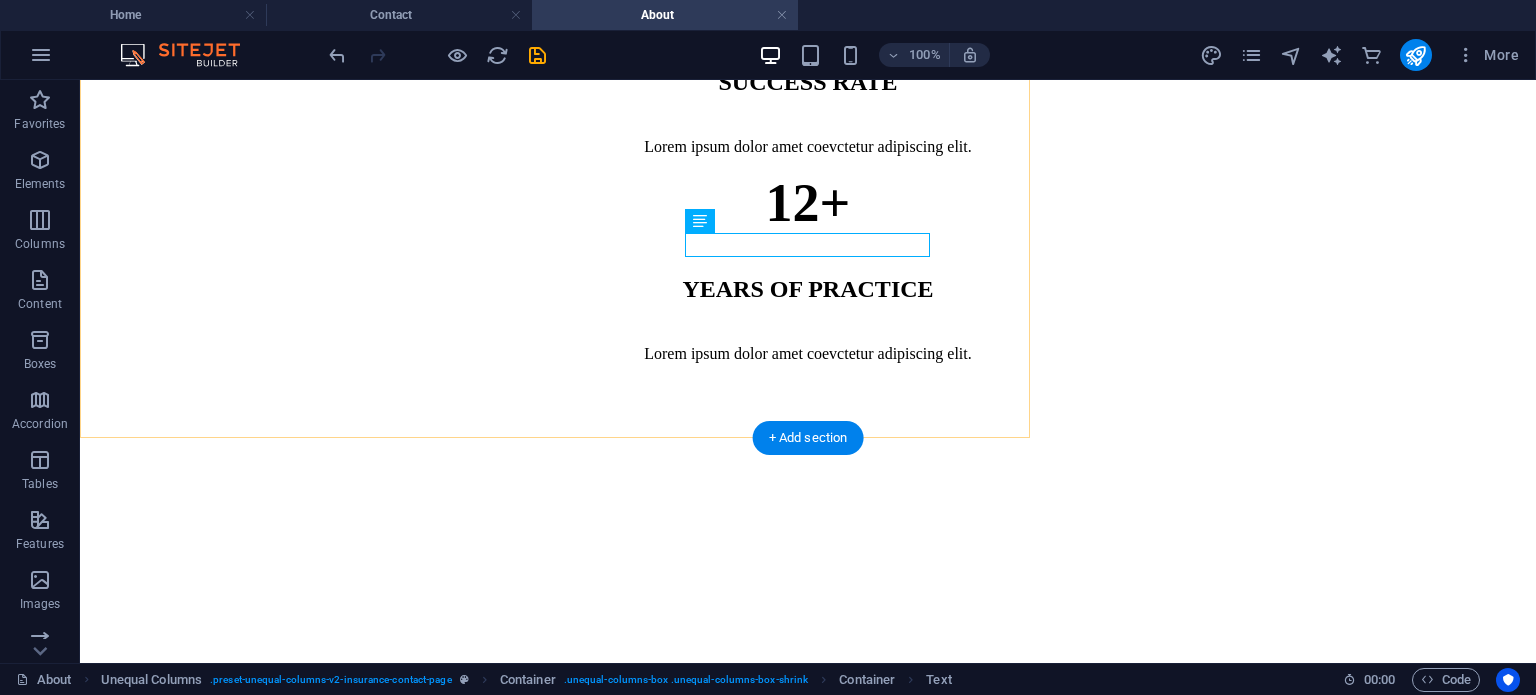 scroll, scrollTop: 1612, scrollLeft: 0, axis: vertical 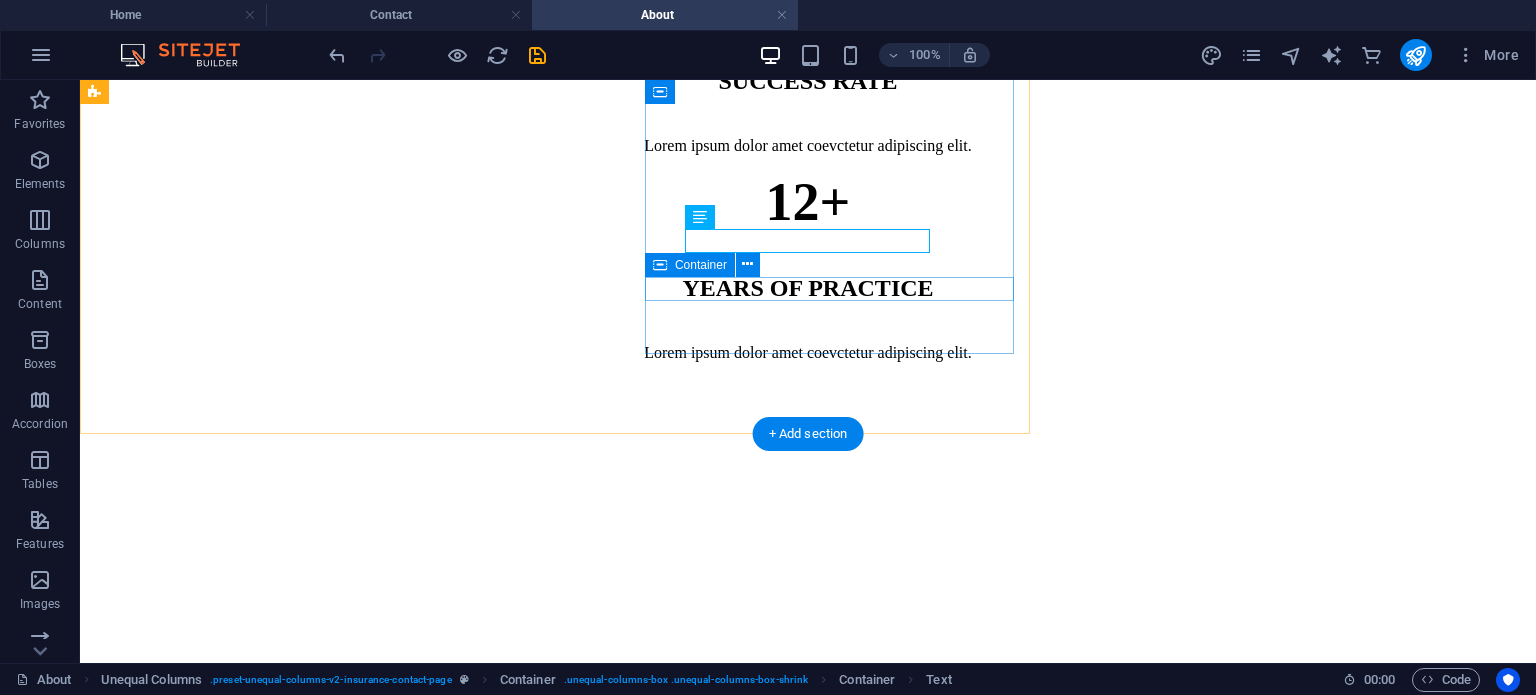click at bounding box center (563, 1601) 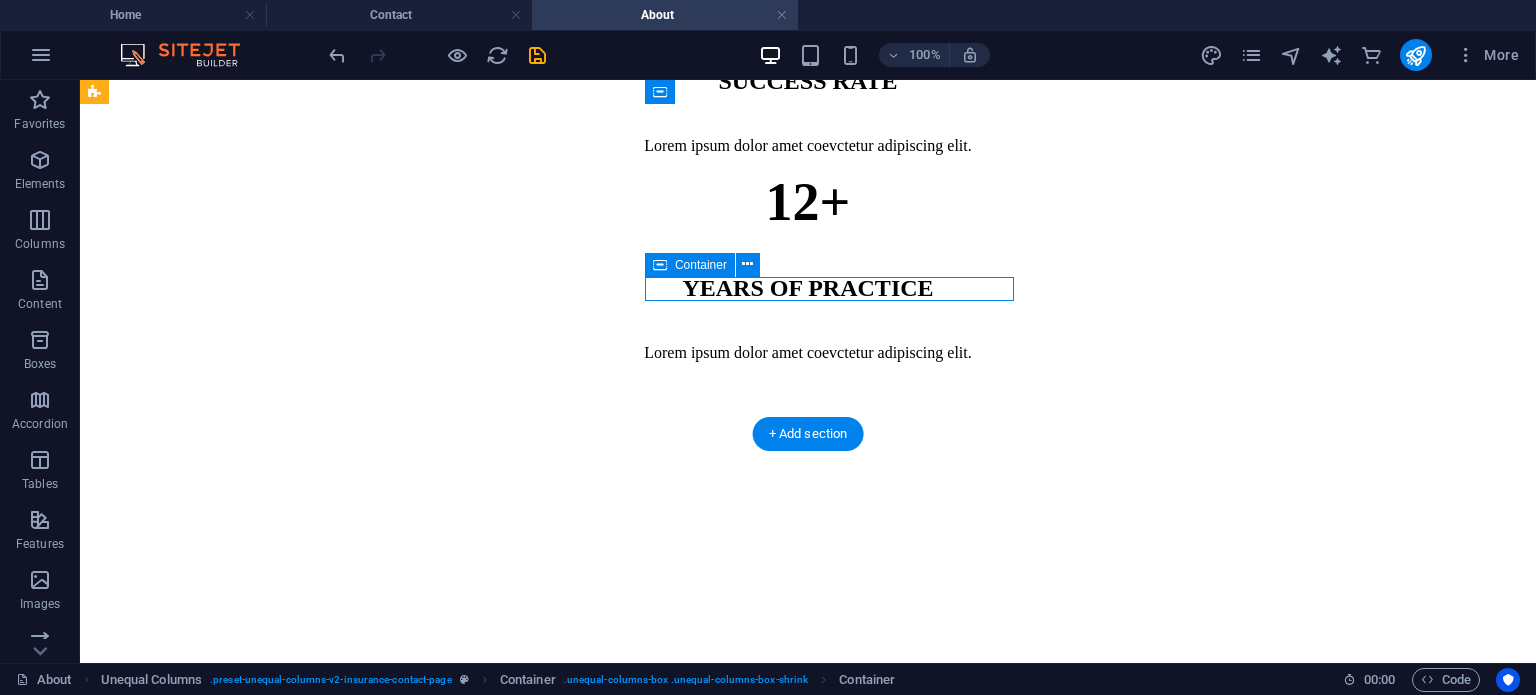 click at bounding box center [563, 1601] 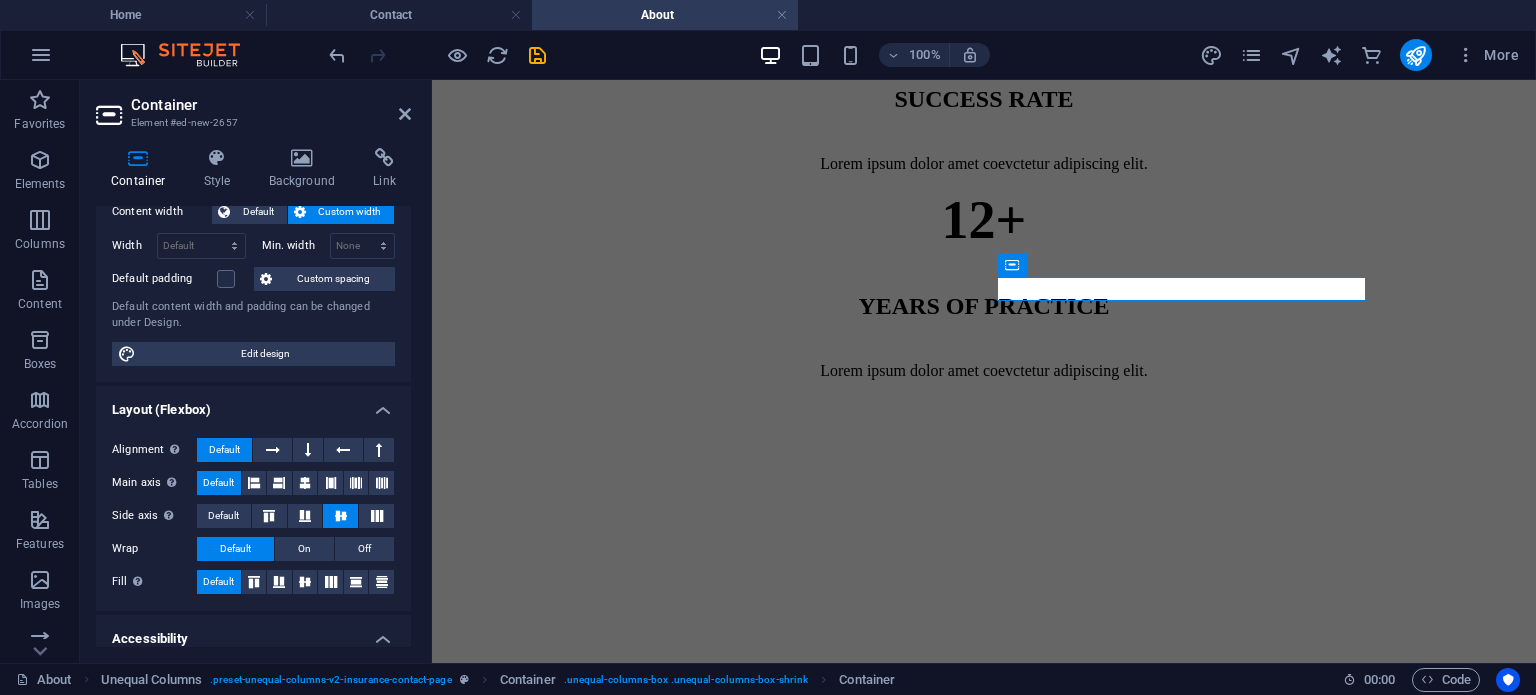 scroll, scrollTop: 366, scrollLeft: 0, axis: vertical 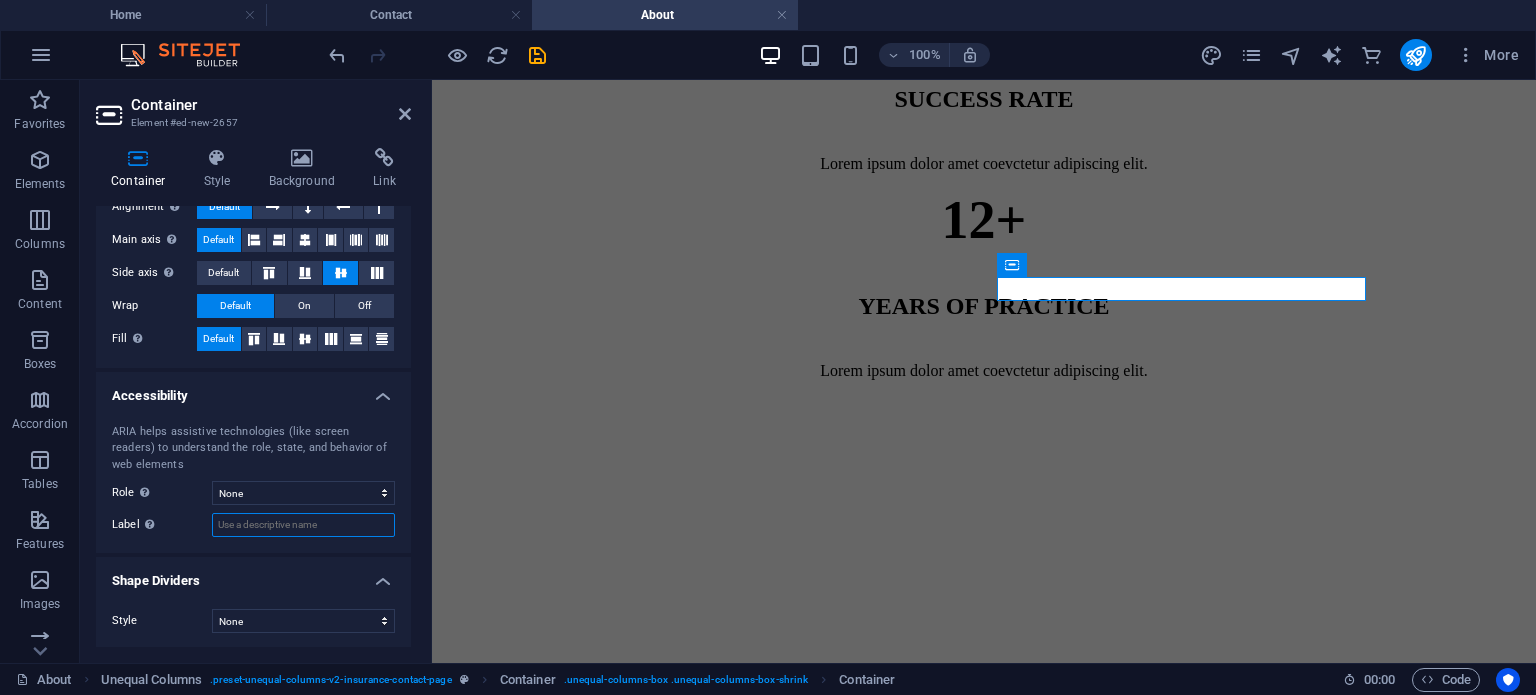click on "Label Use the  ARIA label  to provide a clear and descriptive name for elements that aren not self-explanatory on their own." at bounding box center (303, 525) 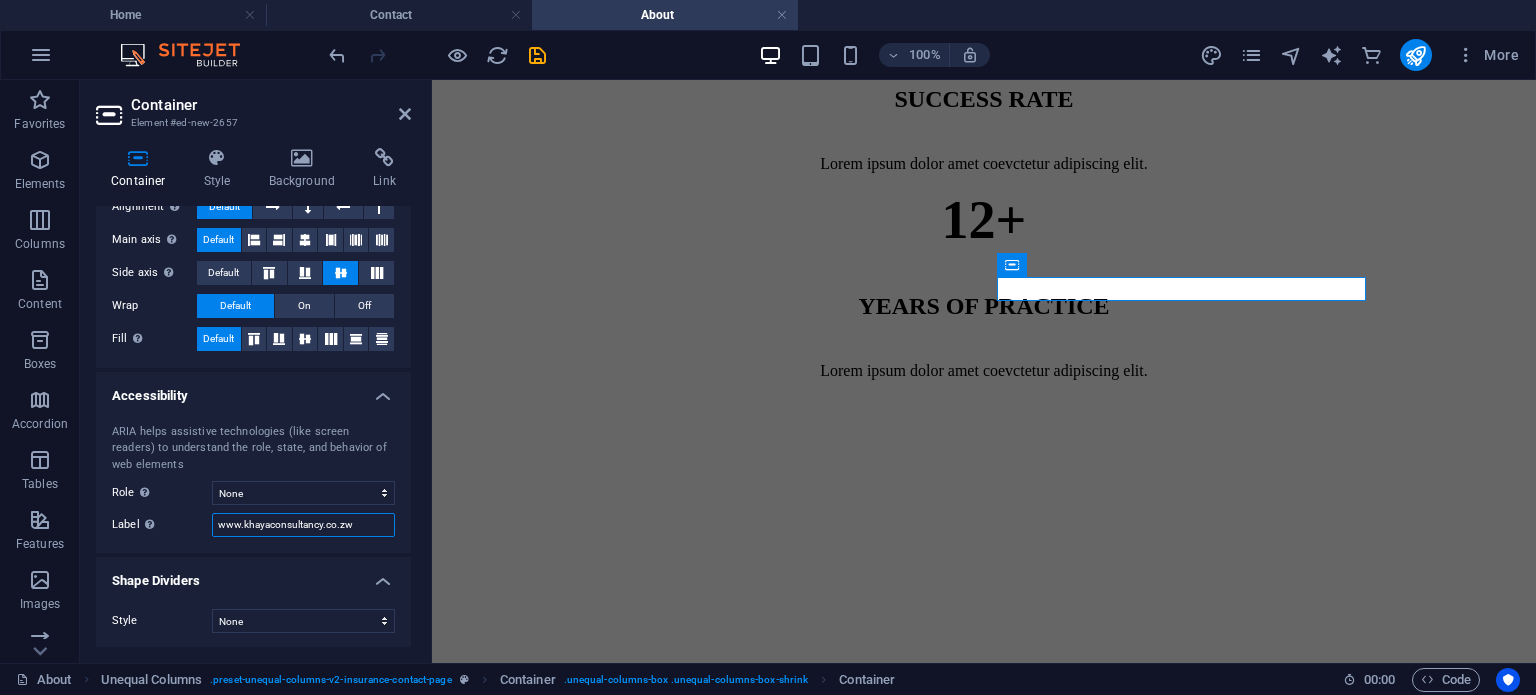 type on "www.khayaconsultancy.co.zw" 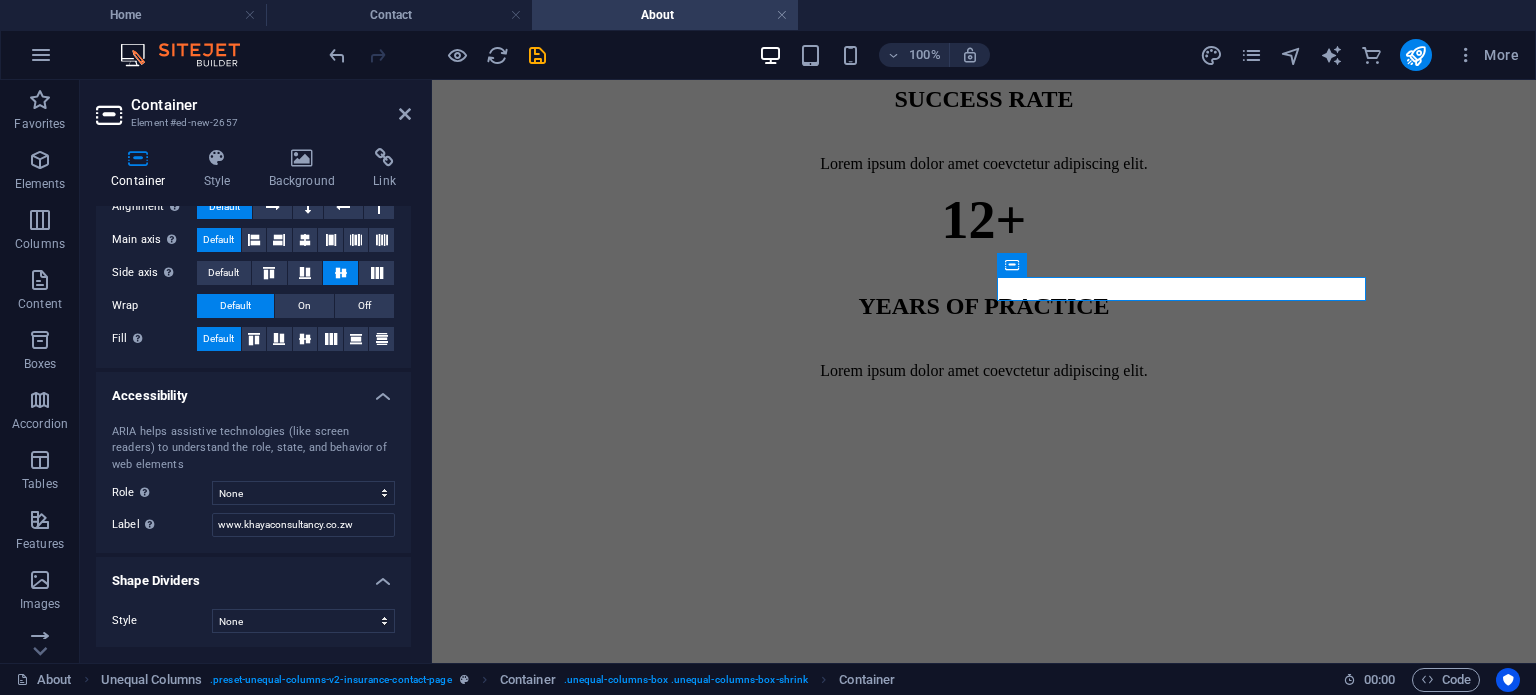 click on "Container" at bounding box center (271, 105) 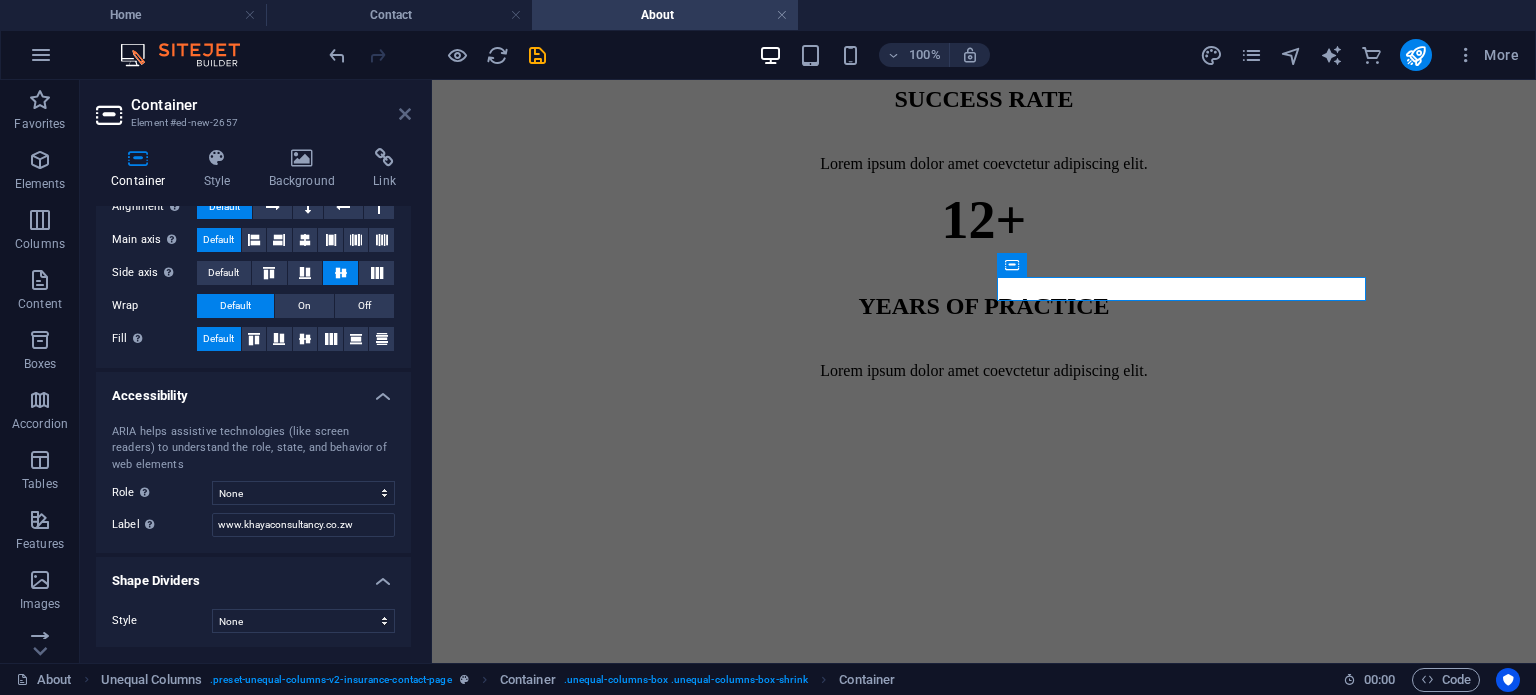 click at bounding box center (405, 114) 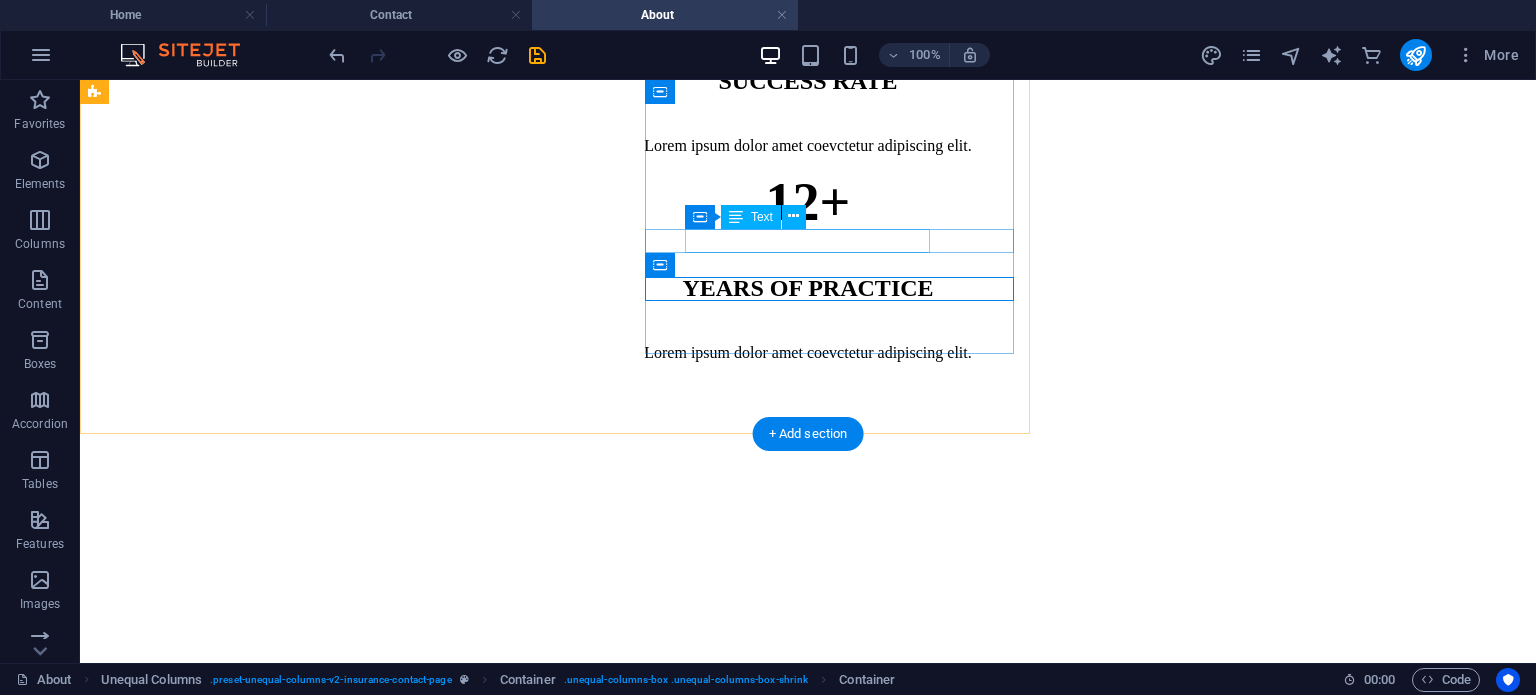 click on "khayaconsultancy@[EXAMPLE.COM]" at bounding box center [563, 1540] 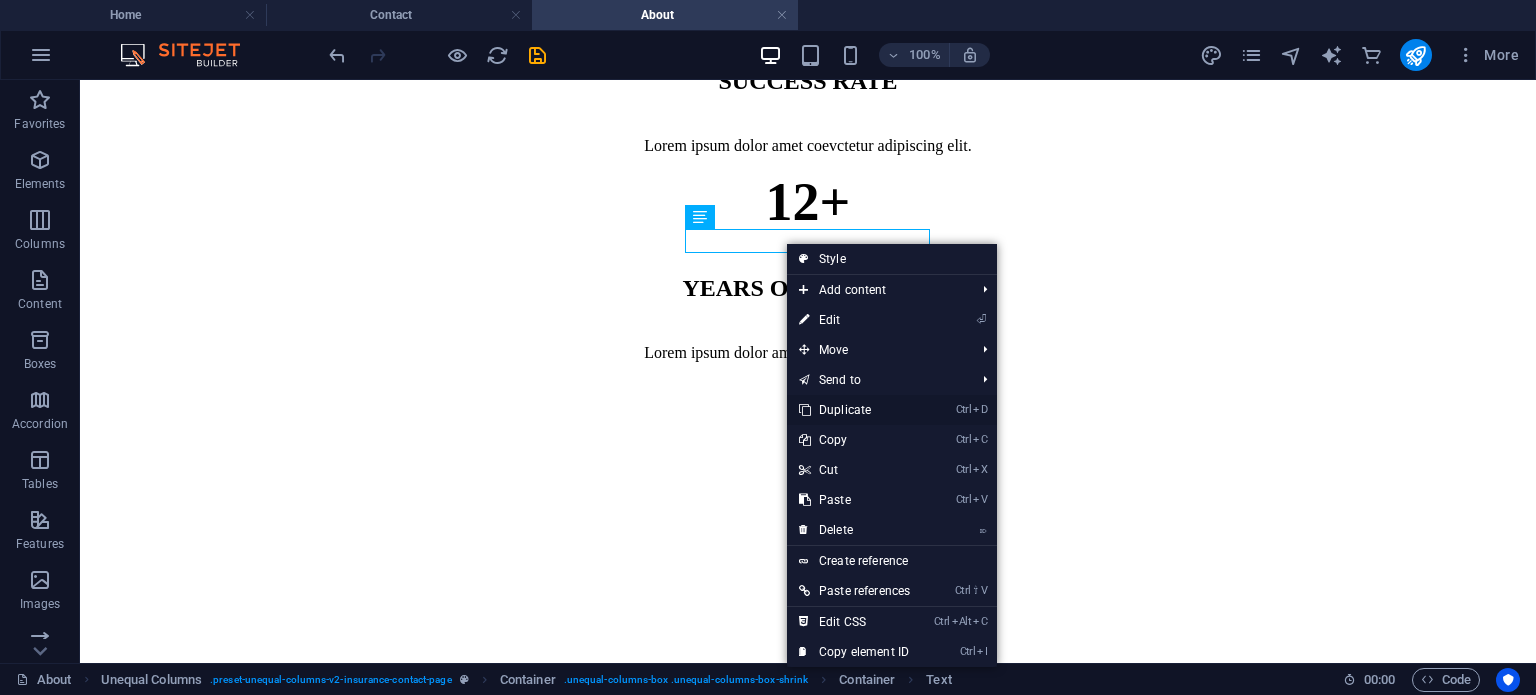 click on "Ctrl D  Duplicate" at bounding box center (854, 410) 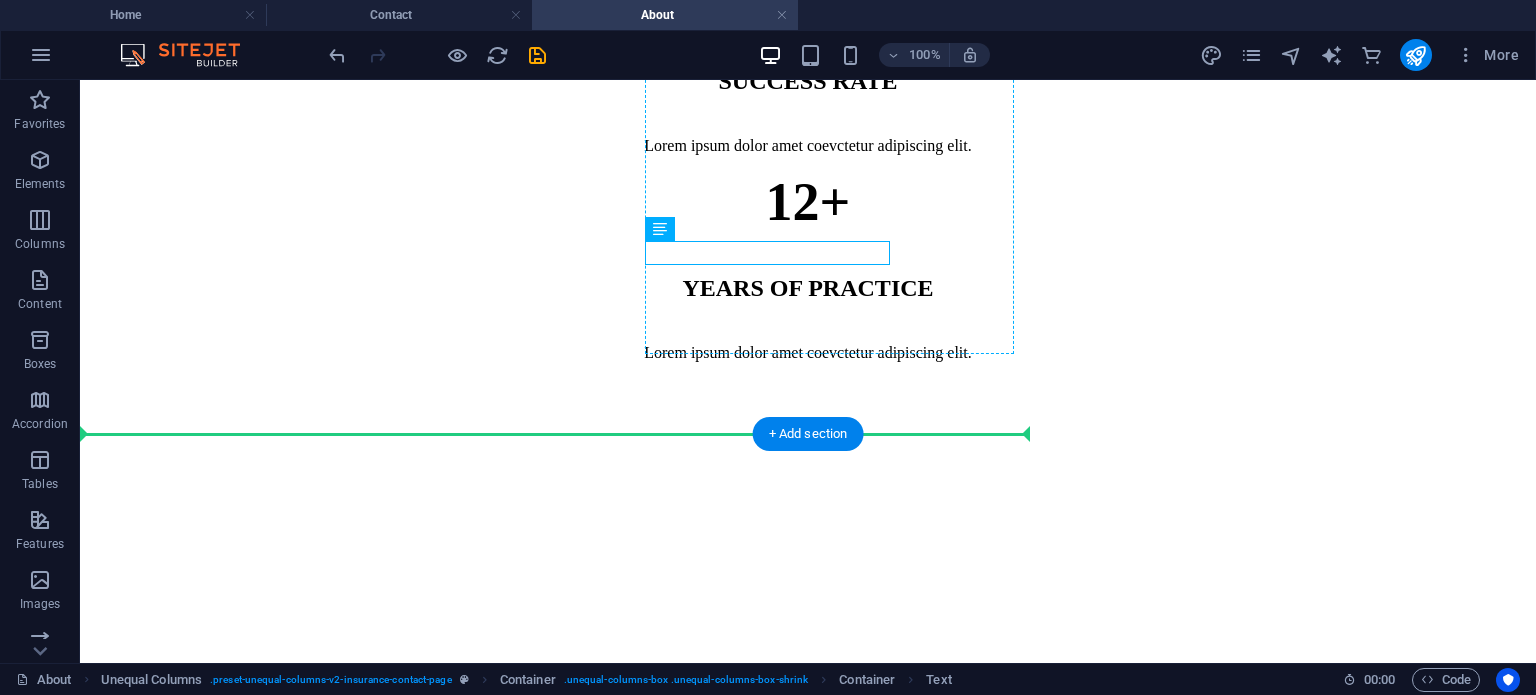 drag, startPoint x: 740, startPoint y: 253, endPoint x: 707, endPoint y: 303, distance: 59.908264 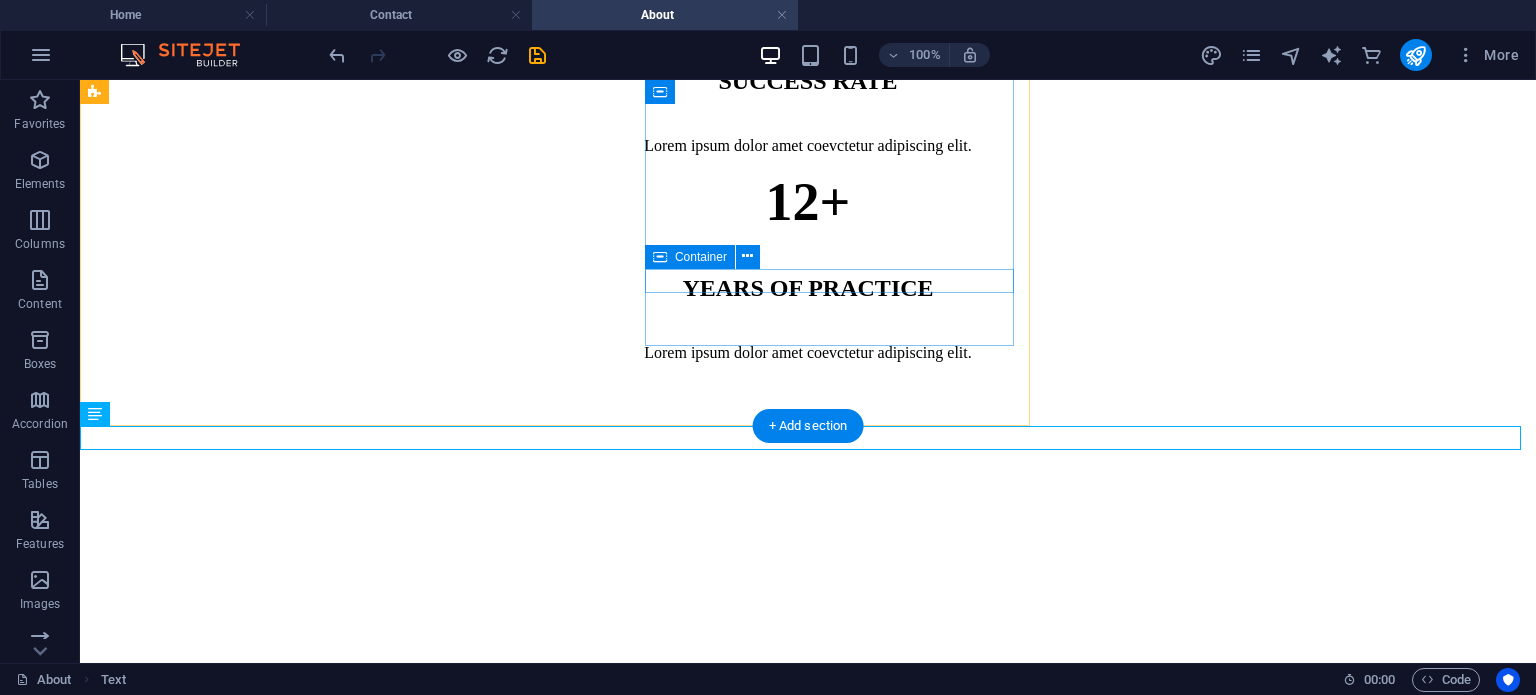 scroll, scrollTop: 1620, scrollLeft: 0, axis: vertical 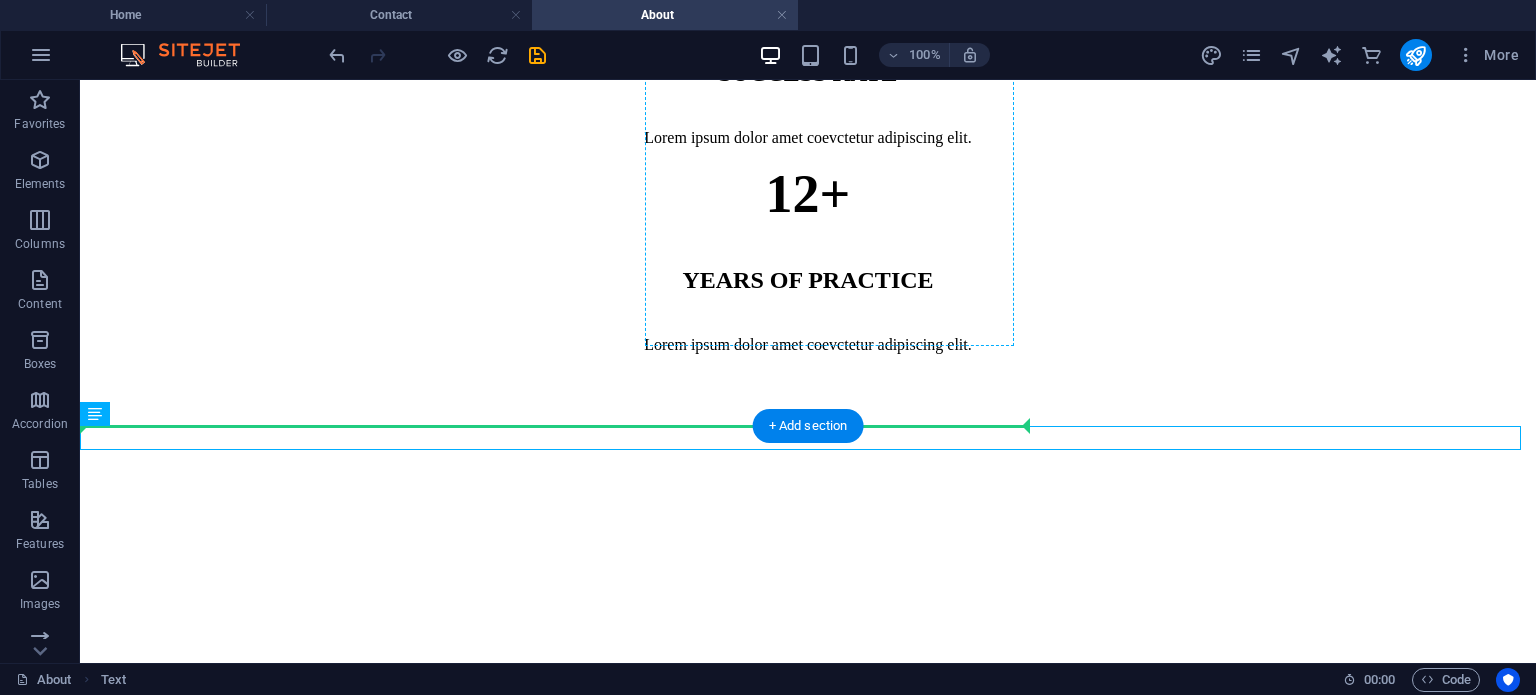 drag, startPoint x: 264, startPoint y: 439, endPoint x: 704, endPoint y: 277, distance: 468.87524 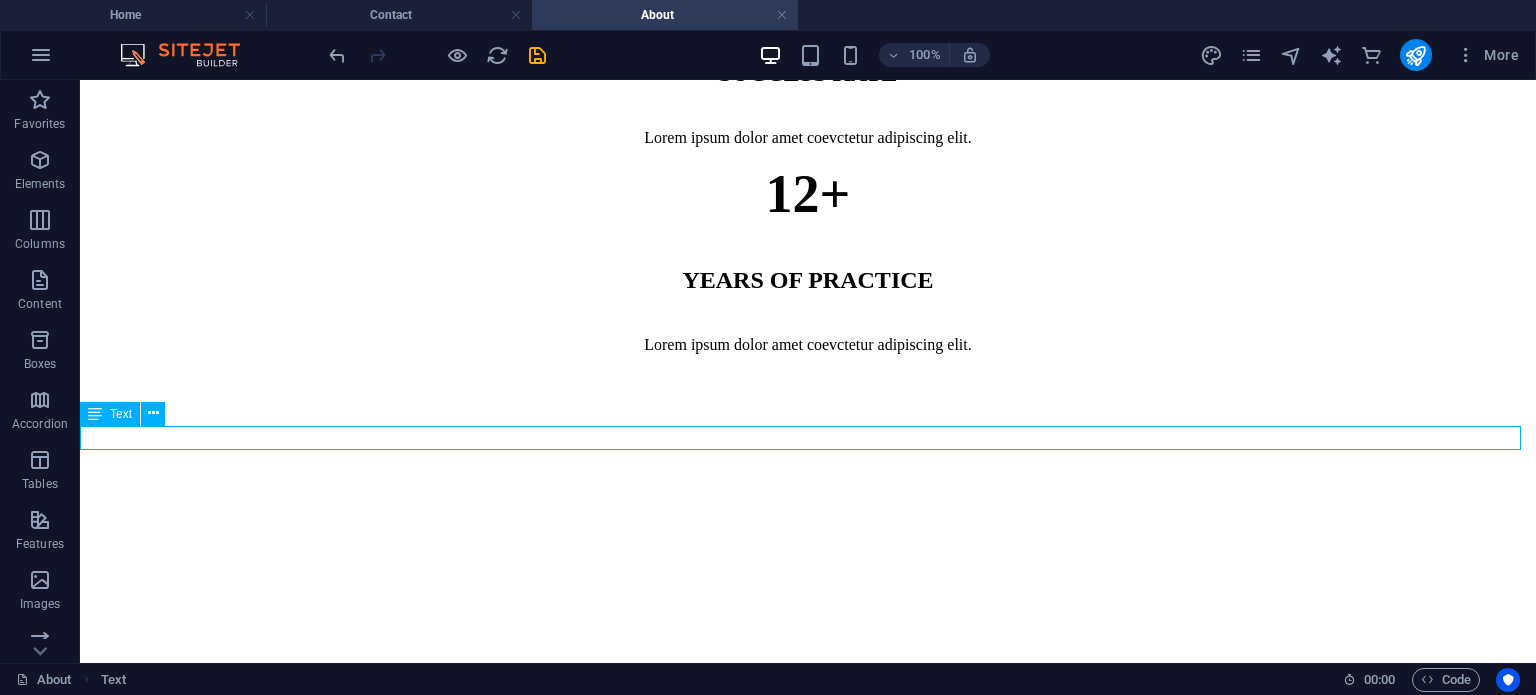 click on "khayaconsultancy@[EXAMPLE.COM]" at bounding box center (808, 1630) 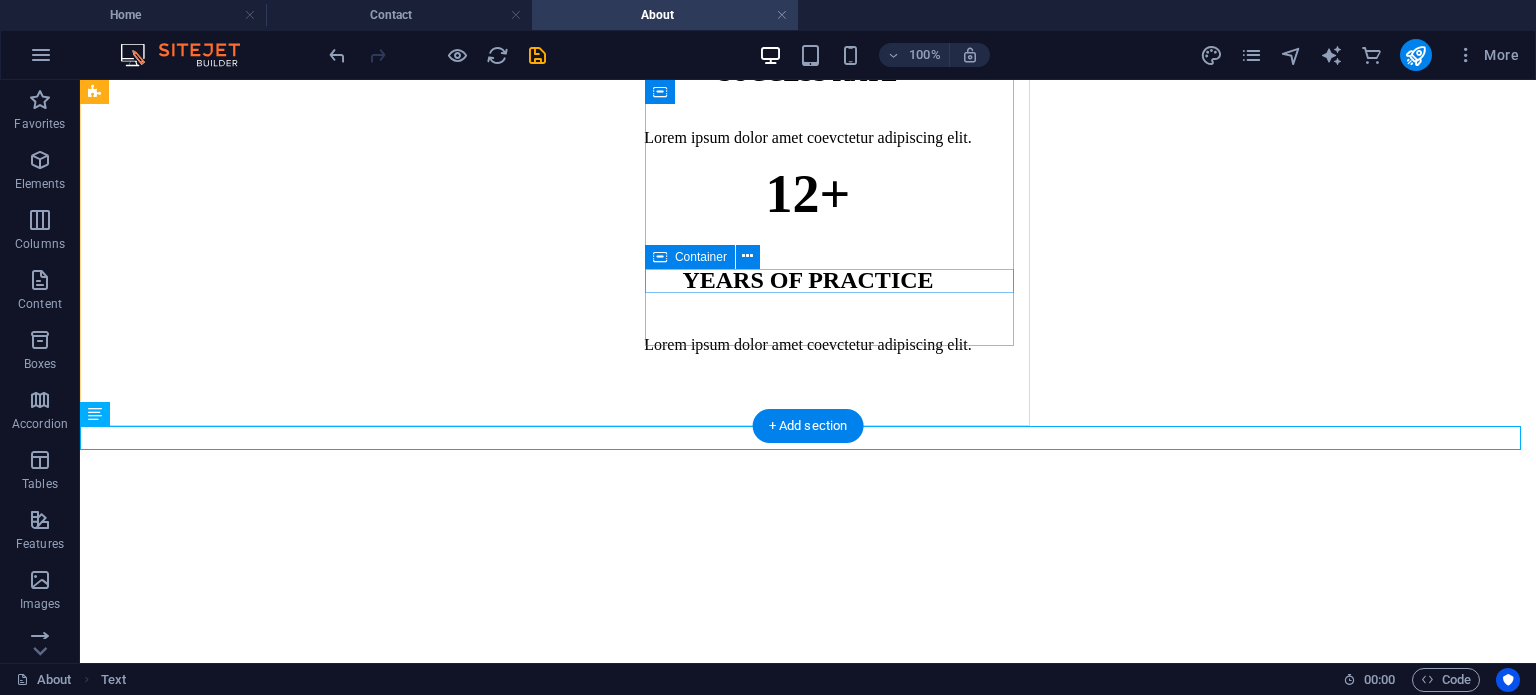 drag, startPoint x: 216, startPoint y: 429, endPoint x: 728, endPoint y: 275, distance: 534.65875 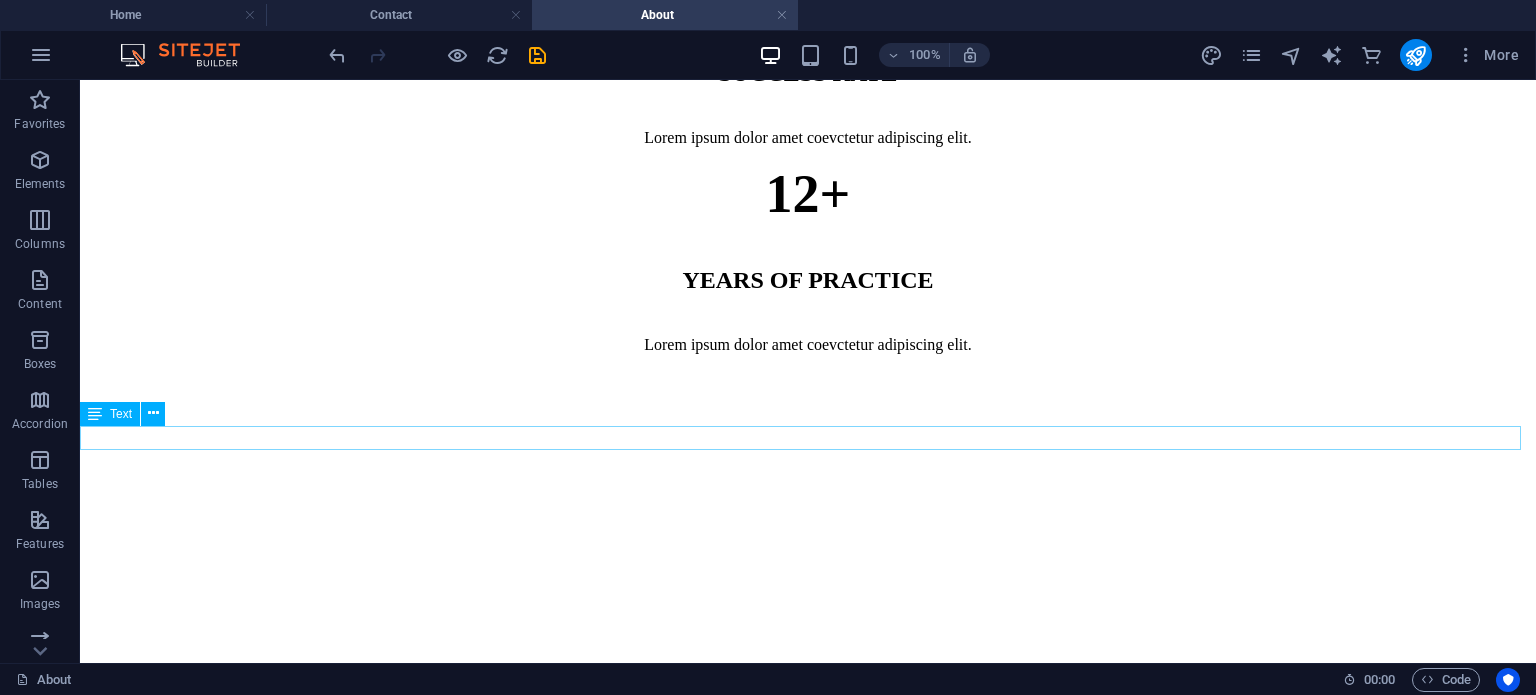 click on "khayaconsultancy@[EXAMPLE.COM]" at bounding box center (808, 1630) 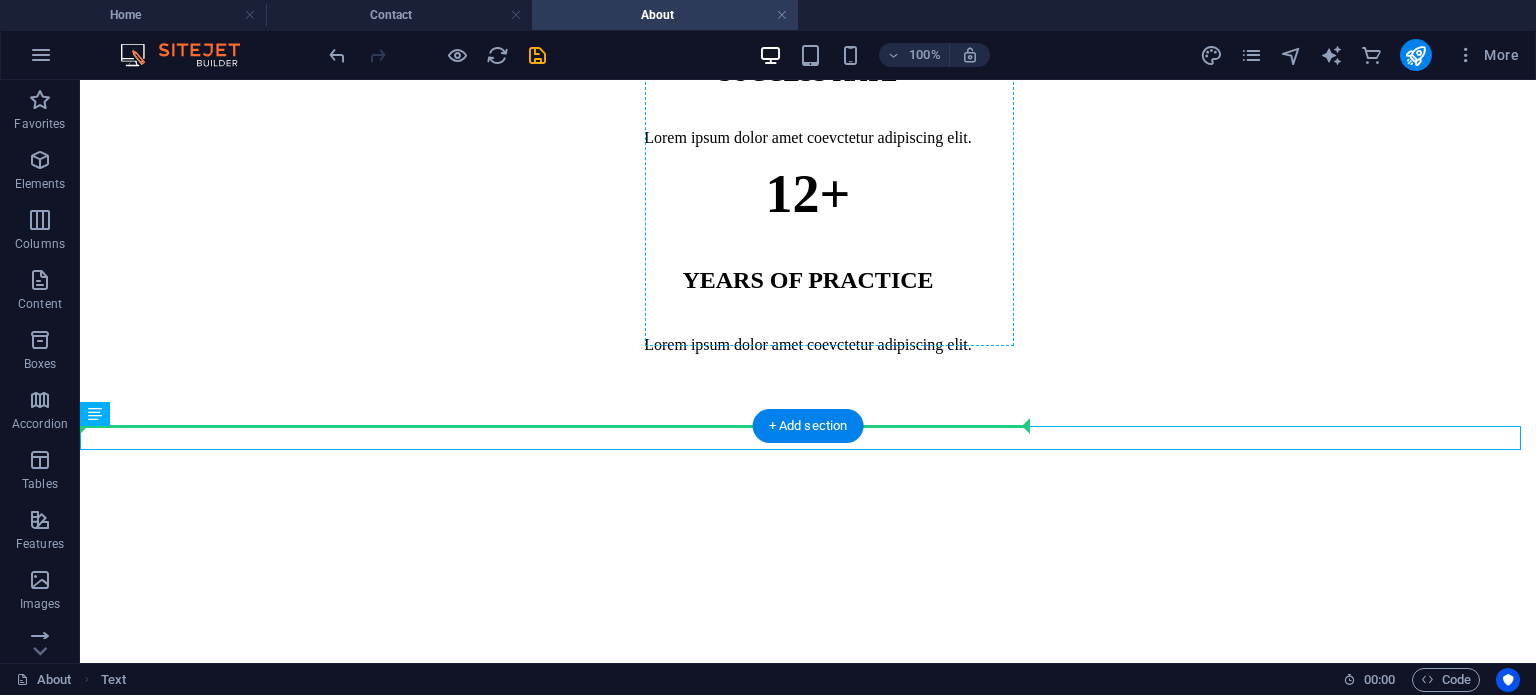 drag, startPoint x: 192, startPoint y: 495, endPoint x: 726, endPoint y: 279, distance: 576.03125 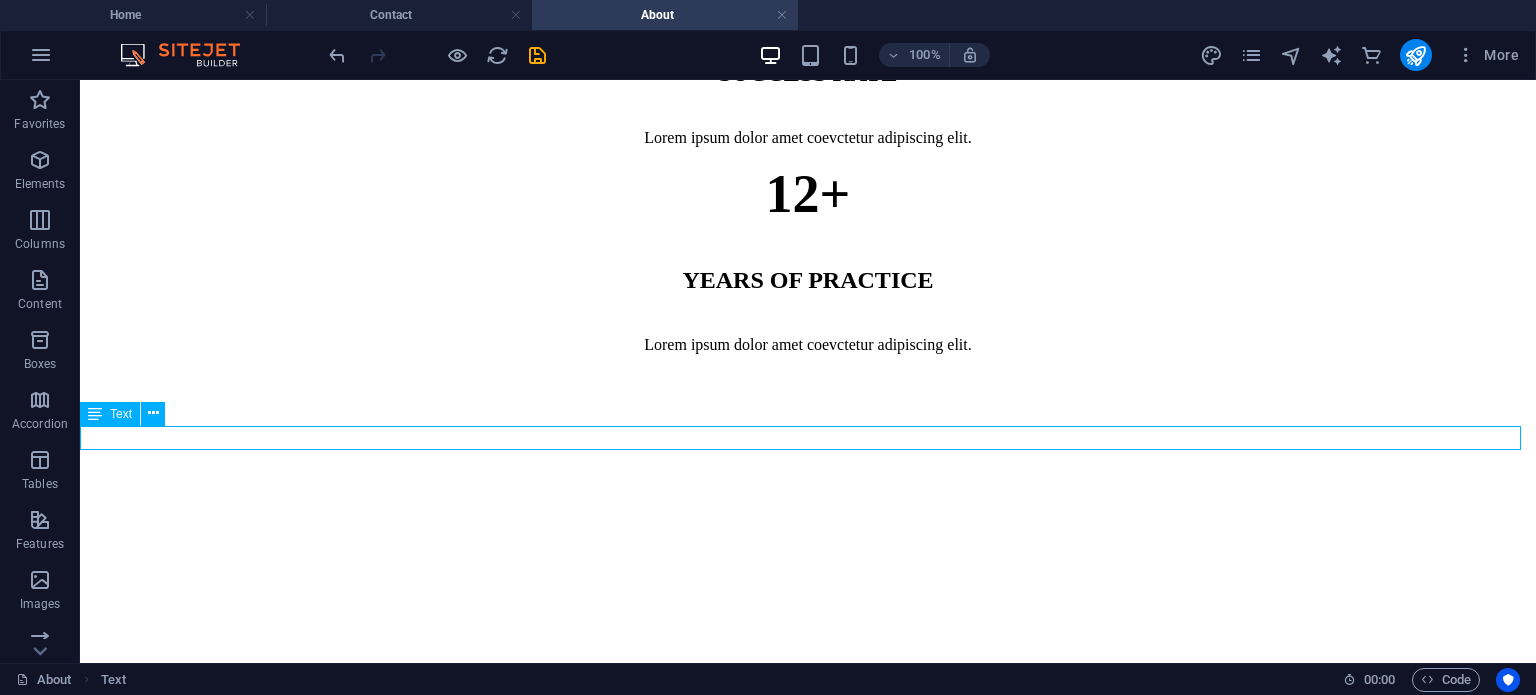 click on "khayaconsultancy@[EXAMPLE.COM]" at bounding box center (808, 1630) 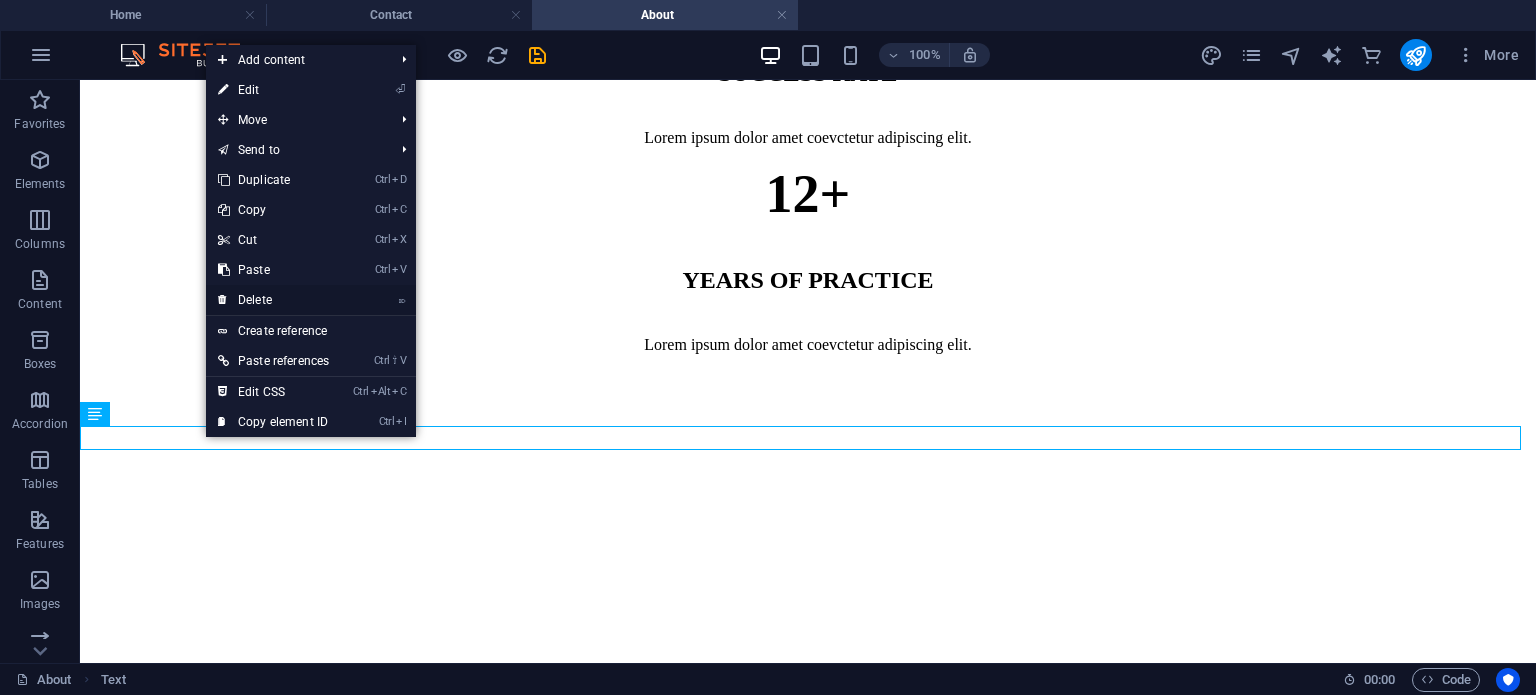click on "⌦  Delete" at bounding box center (273, 300) 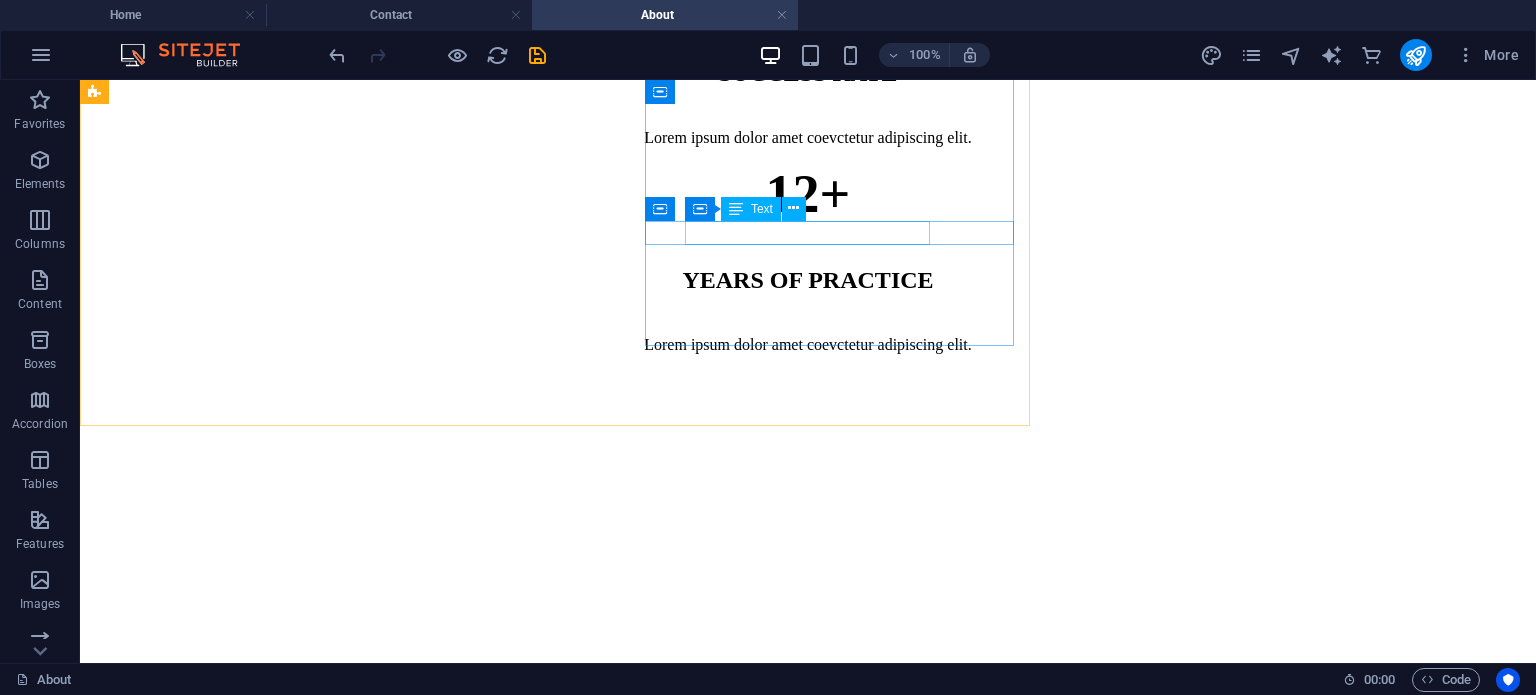click on "Container   Text" at bounding box center [752, 209] 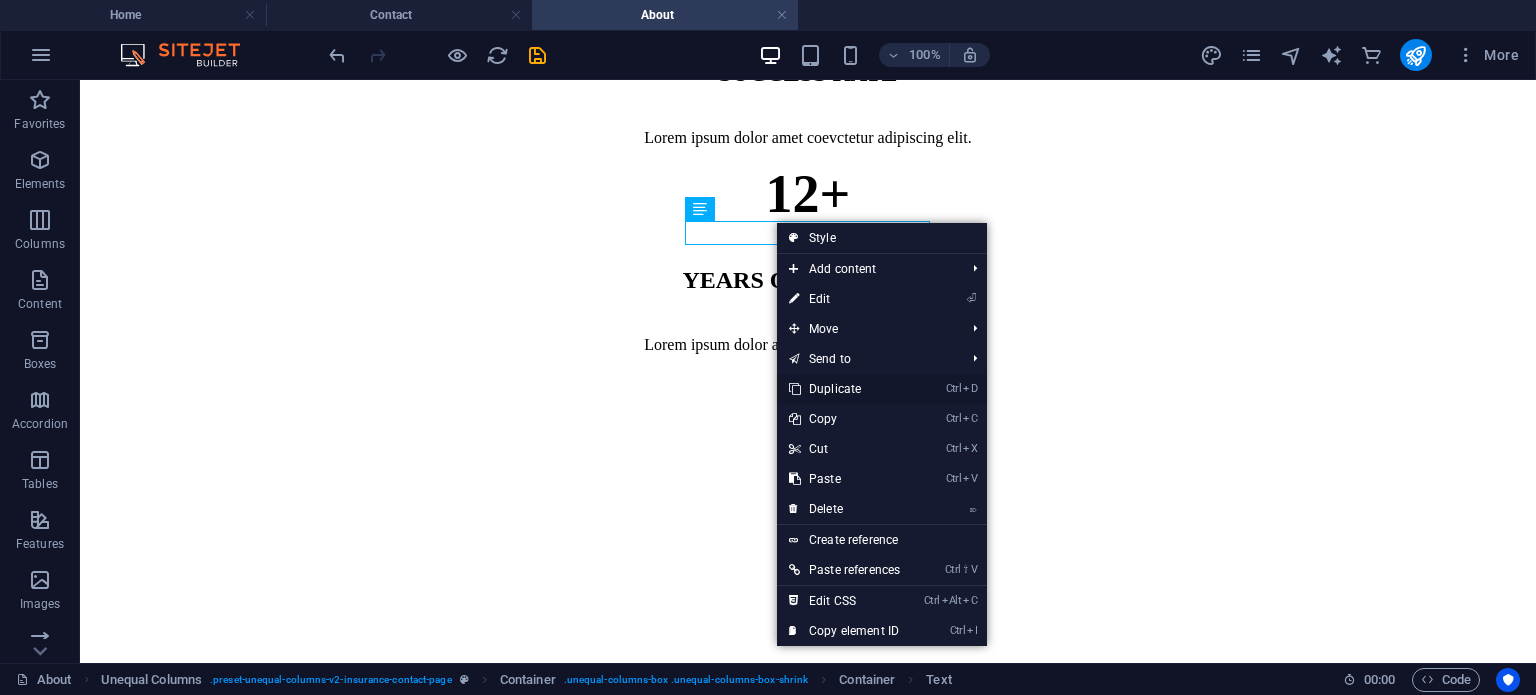 click on "Ctrl D  Duplicate" at bounding box center (844, 389) 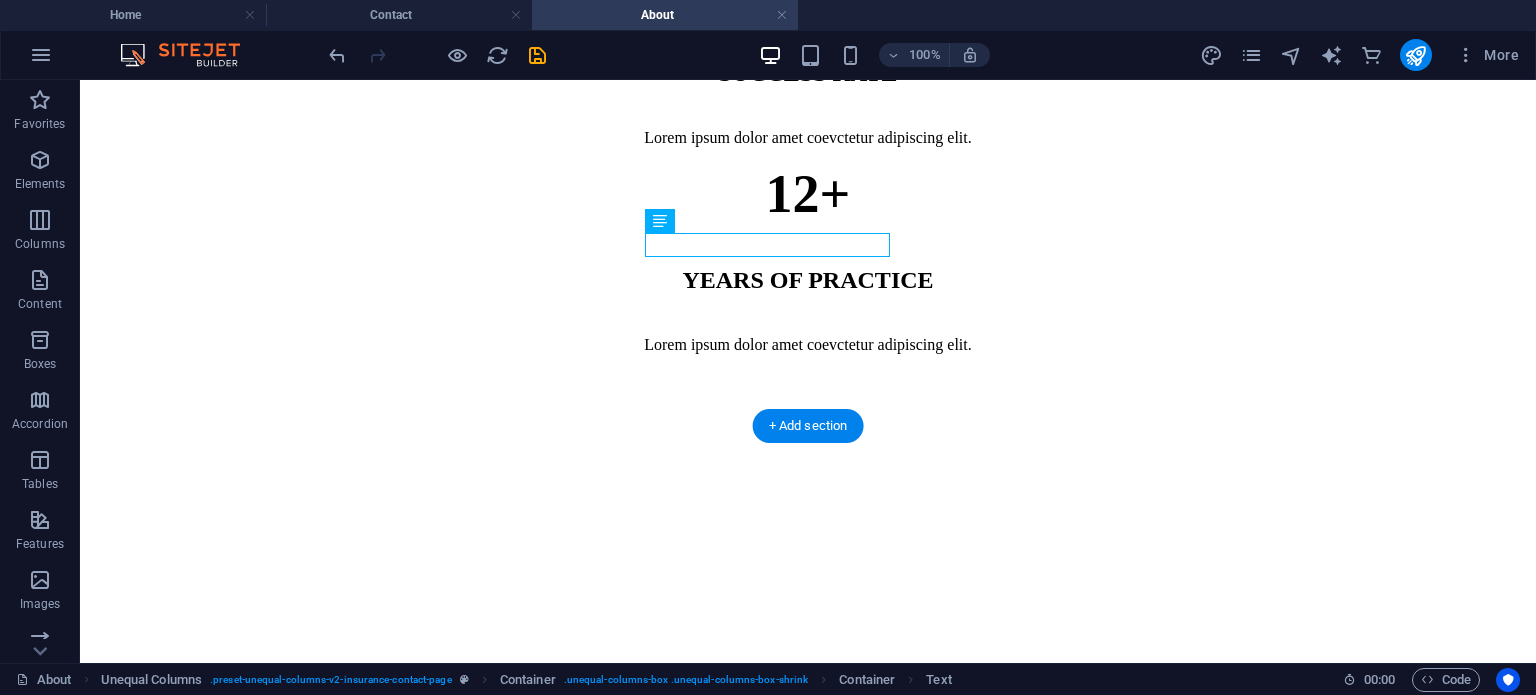drag, startPoint x: 729, startPoint y: 241, endPoint x: 692, endPoint y: 248, distance: 37.65634 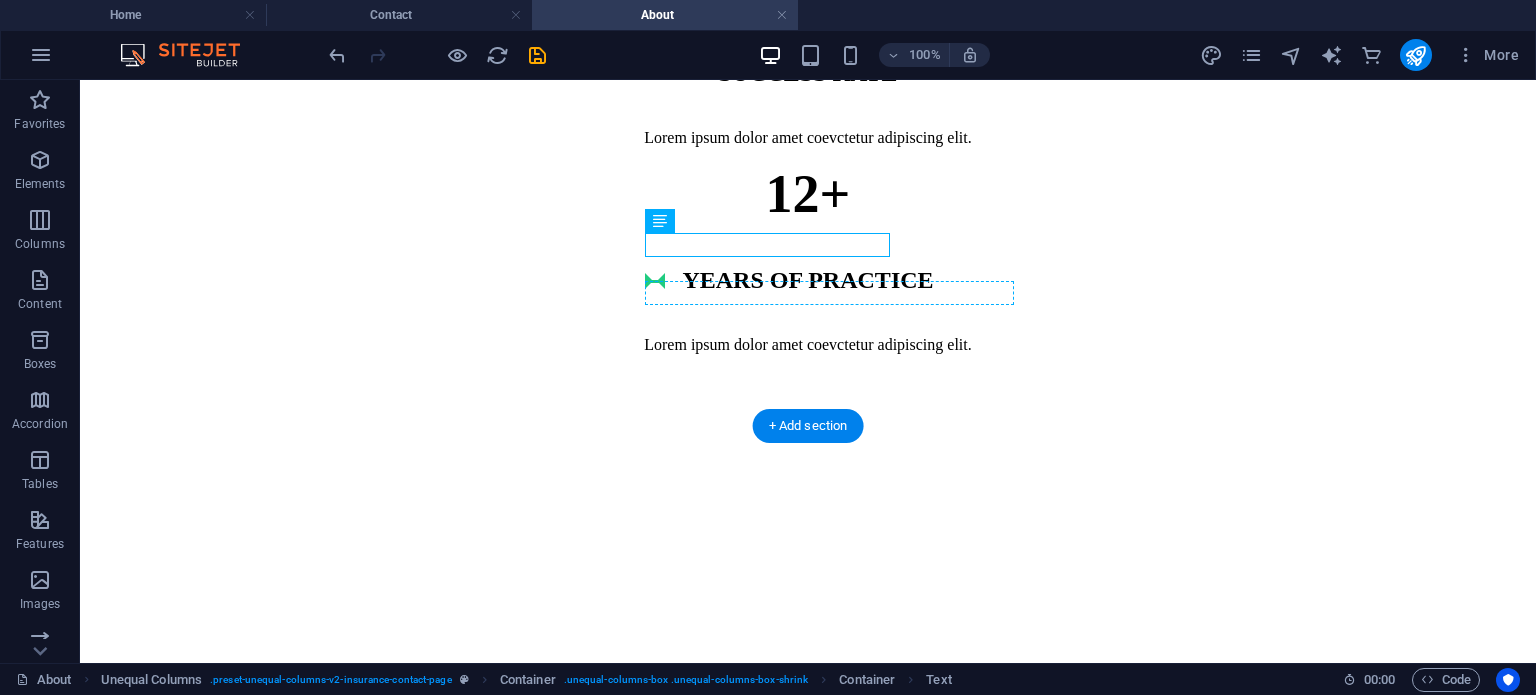 drag, startPoint x: 692, startPoint y: 248, endPoint x: 662, endPoint y: 290, distance: 51.613953 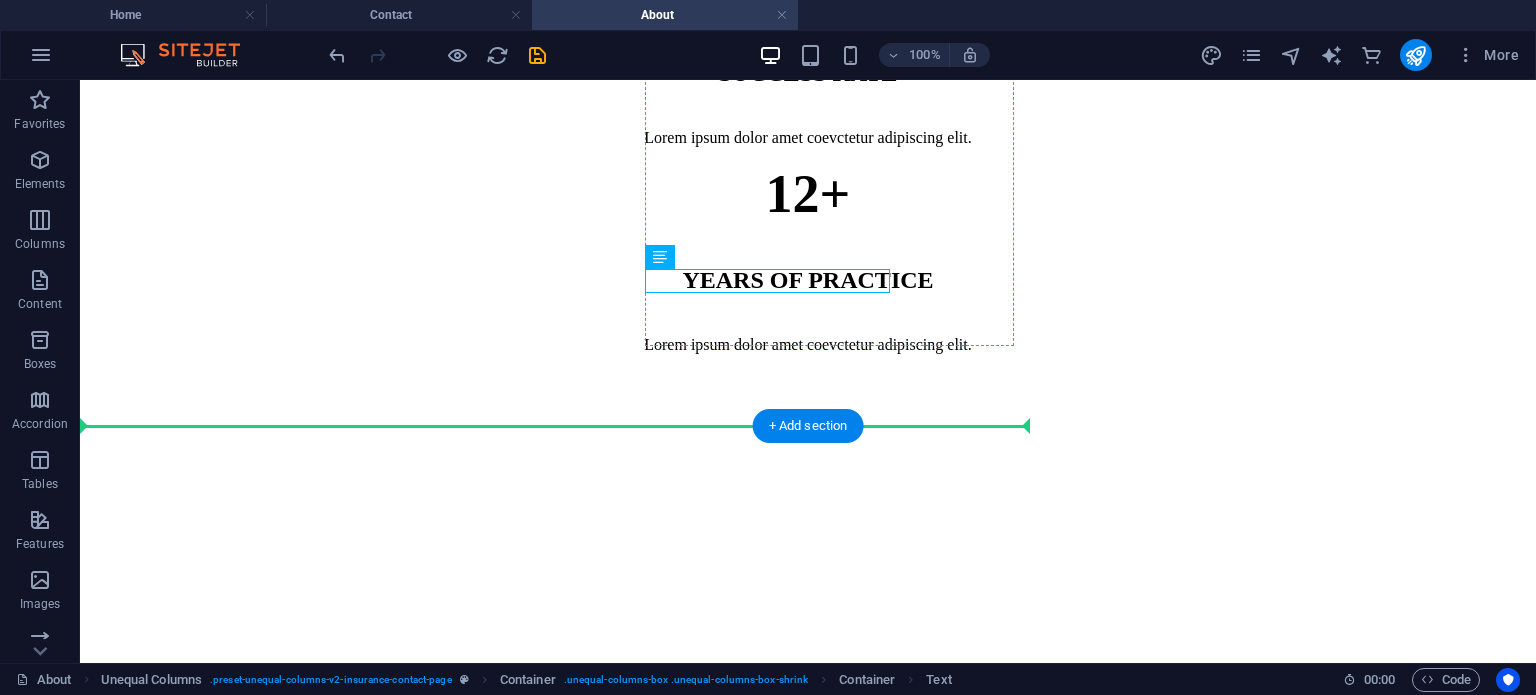drag, startPoint x: 840, startPoint y: 279, endPoint x: 917, endPoint y: 279, distance: 77 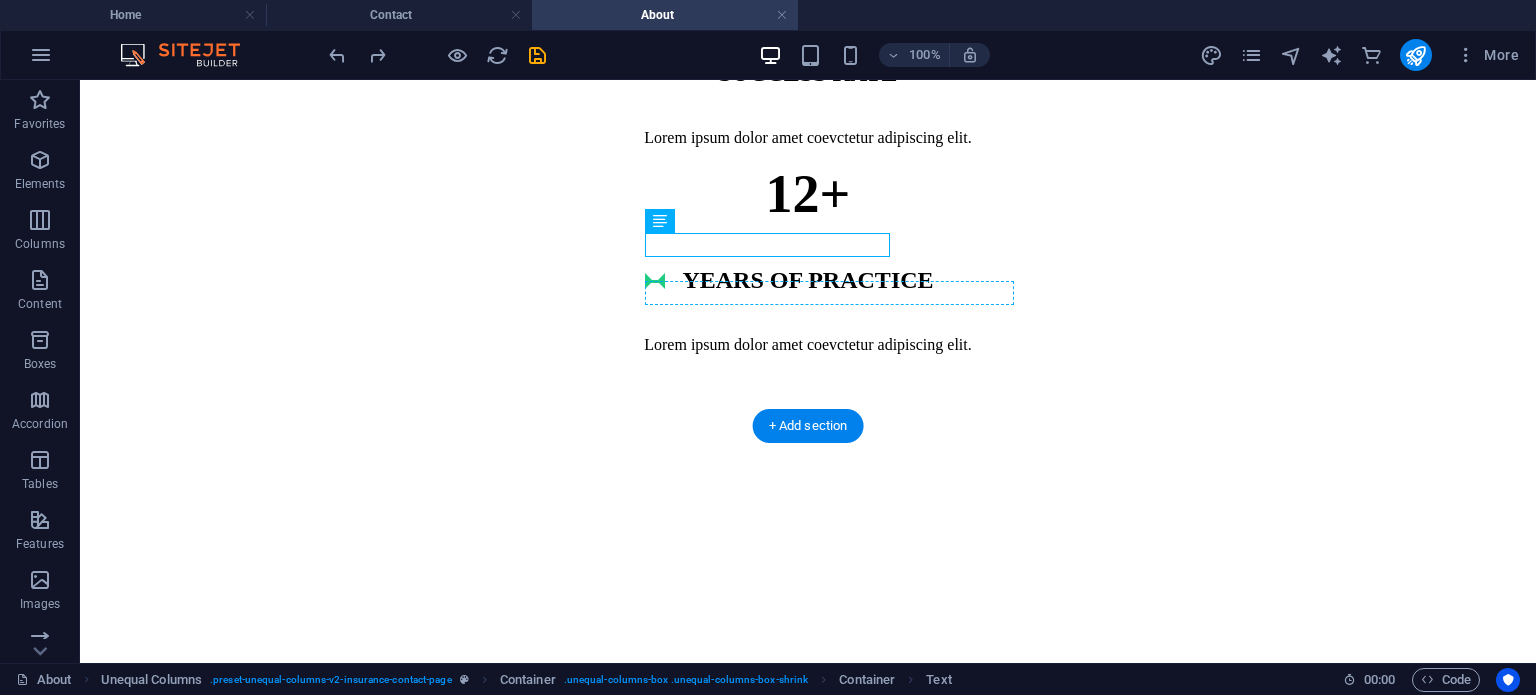 drag, startPoint x: 776, startPoint y: 246, endPoint x: 658, endPoint y: 291, distance: 126.28935 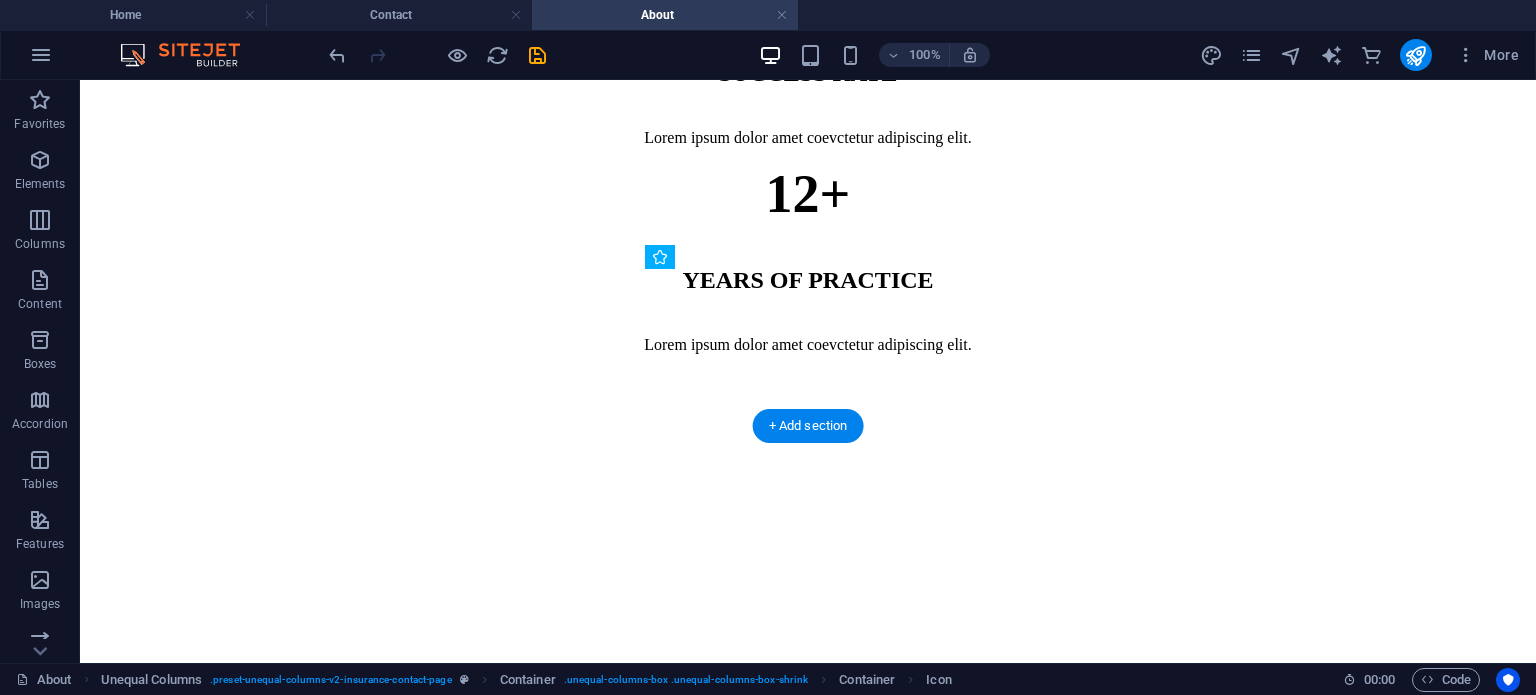 drag, startPoint x: 903, startPoint y: 274, endPoint x: 720, endPoint y: 280, distance: 183.09833 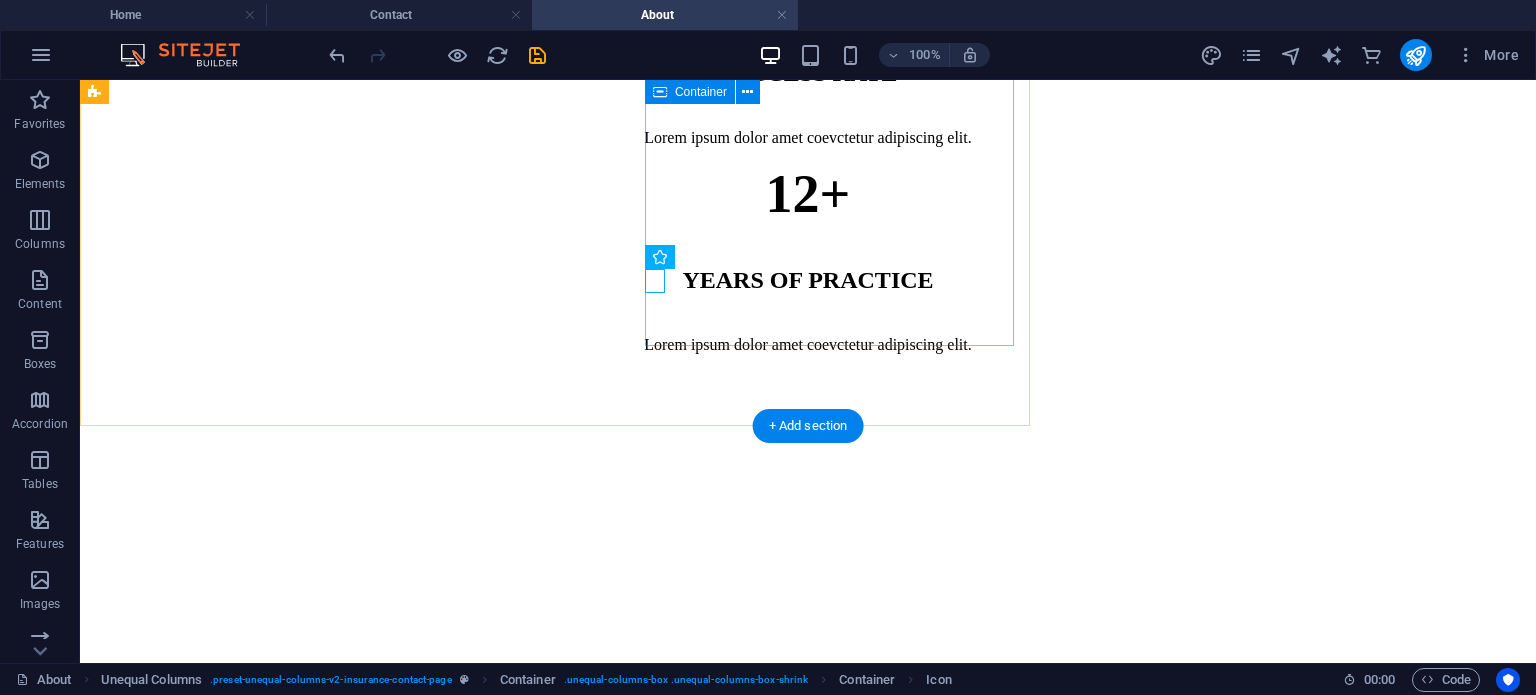 click on "Contact information Lorem ipsum dolor sit amet, contur elit. Nunc peulputate libero et velit. [NUMBER] [STREET], Corner [STREET] & [STREET] Street, [CITY] , [PHONE] [EMAIL] [EMAIL]" at bounding box center [563, 1375] 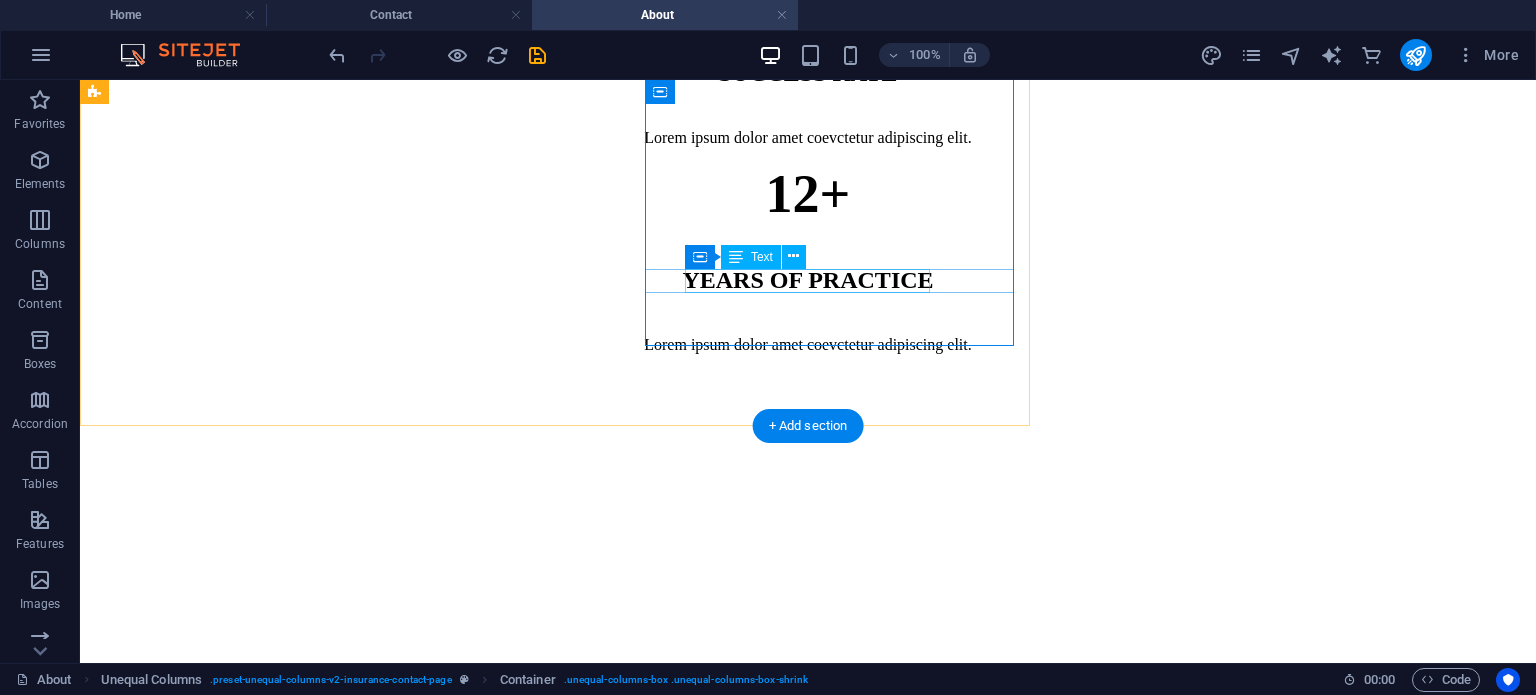 click on "khayaconsultancy@[EXAMPLE.COM]" at bounding box center (563, 1630) 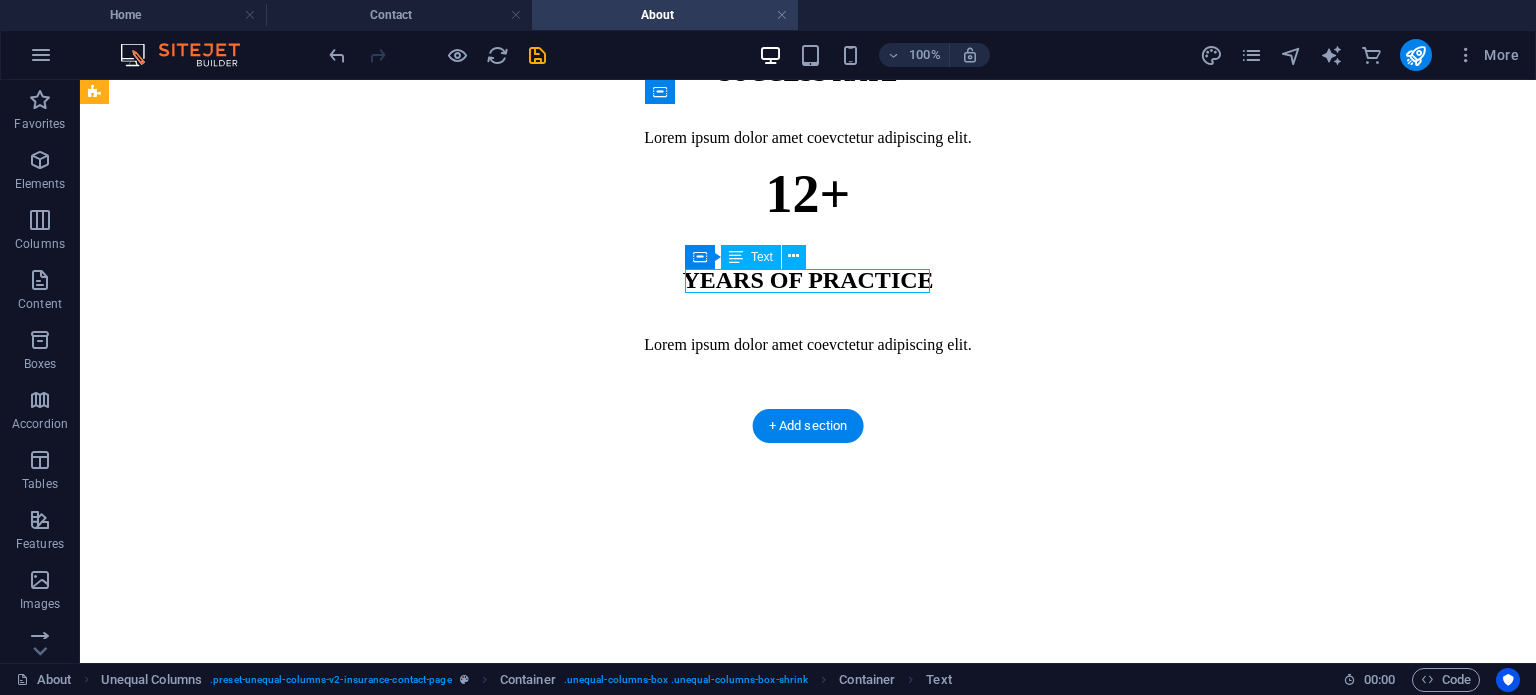 click on "khayaconsultancy@[EXAMPLE.COM]" at bounding box center [563, 1630] 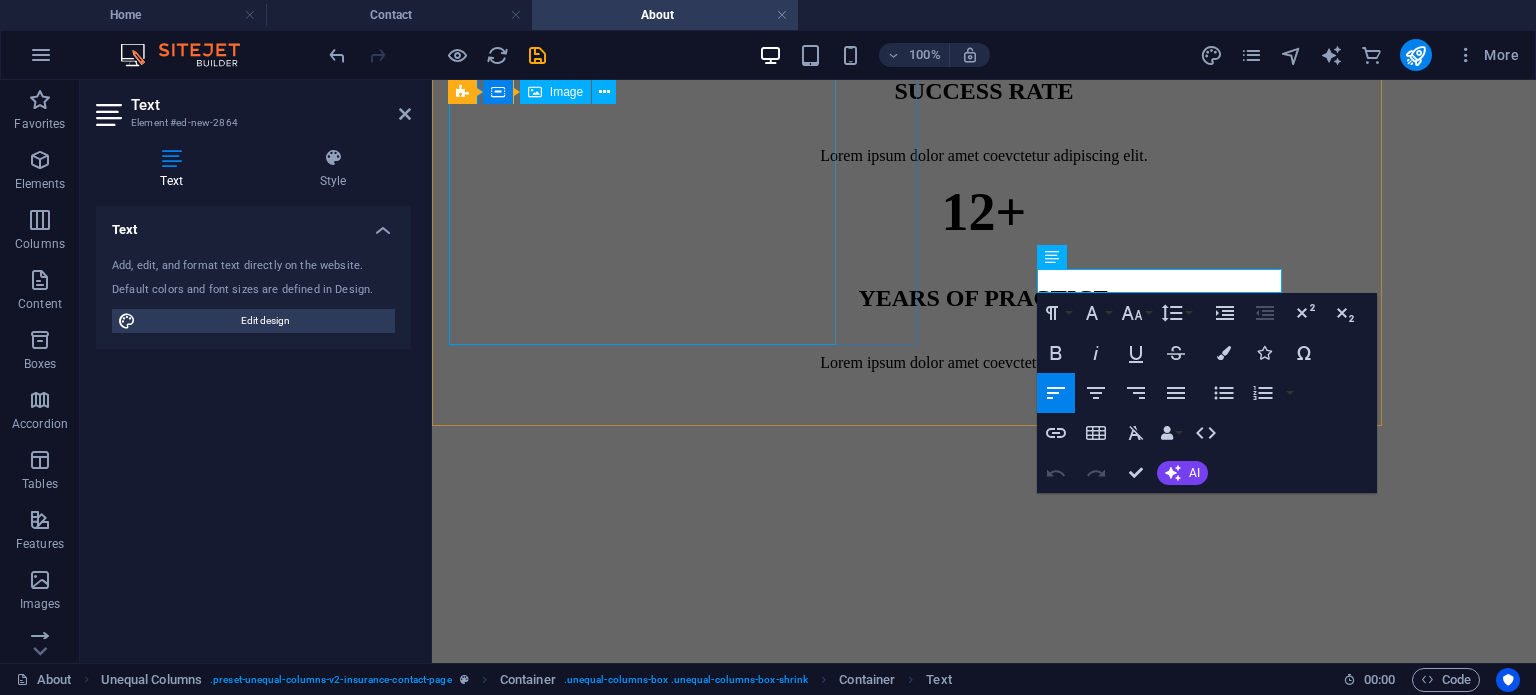 type 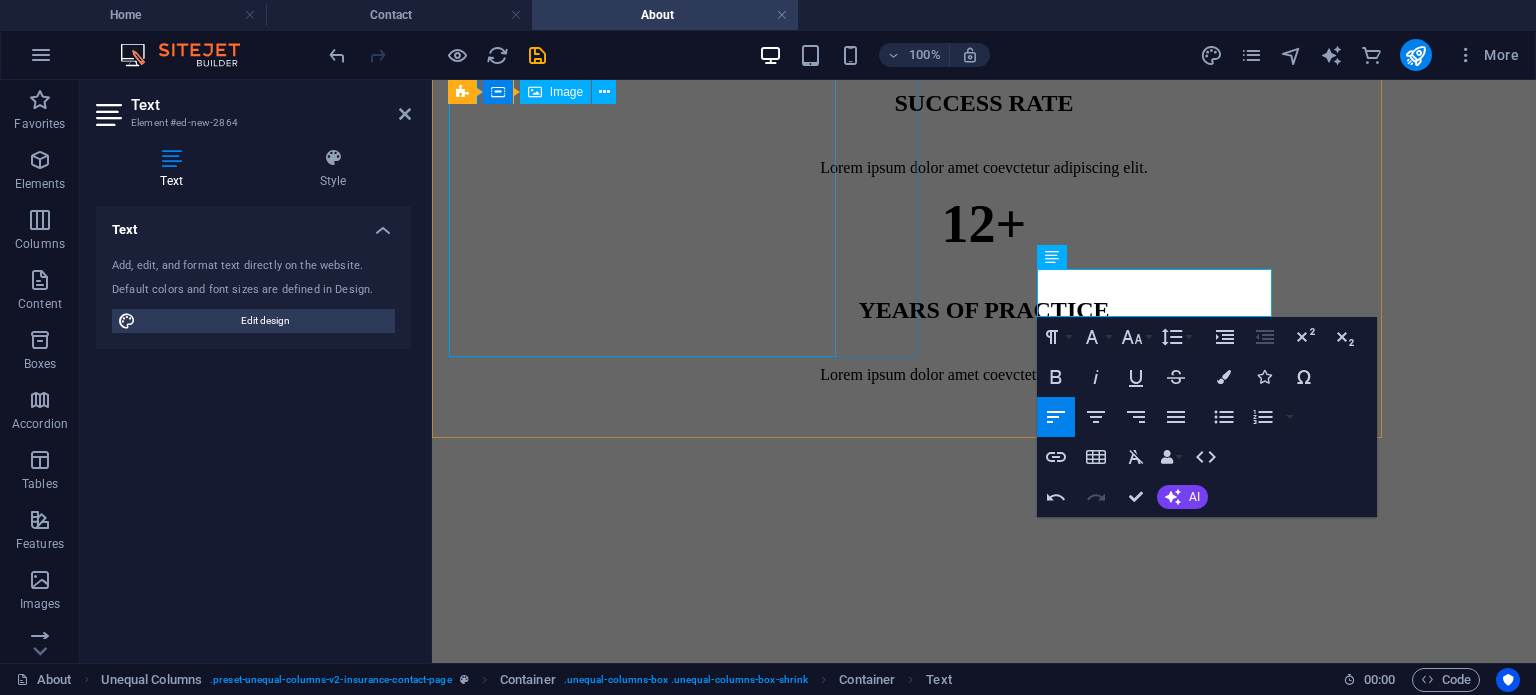 scroll, scrollTop: 1620, scrollLeft: 0, axis: vertical 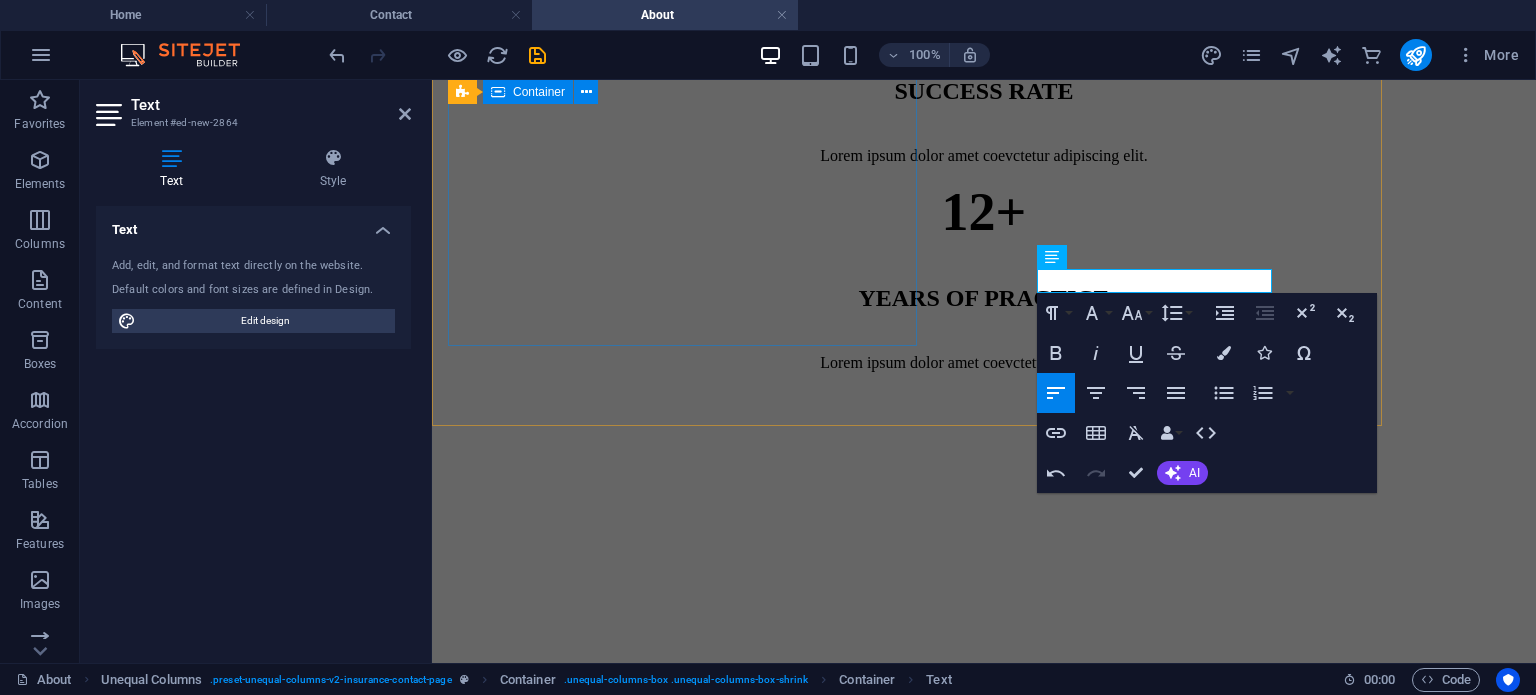 click at bounding box center [915, 864] 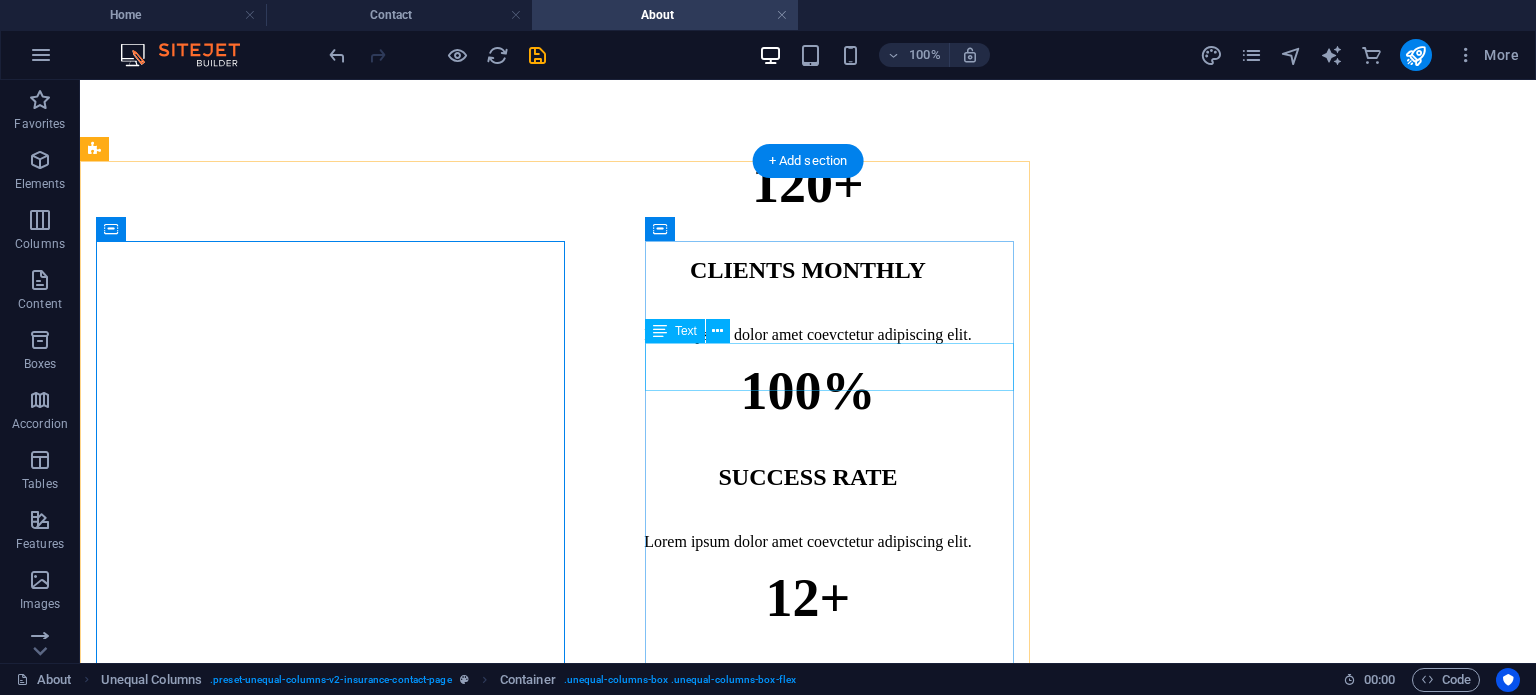 scroll, scrollTop: 1215, scrollLeft: 0, axis: vertical 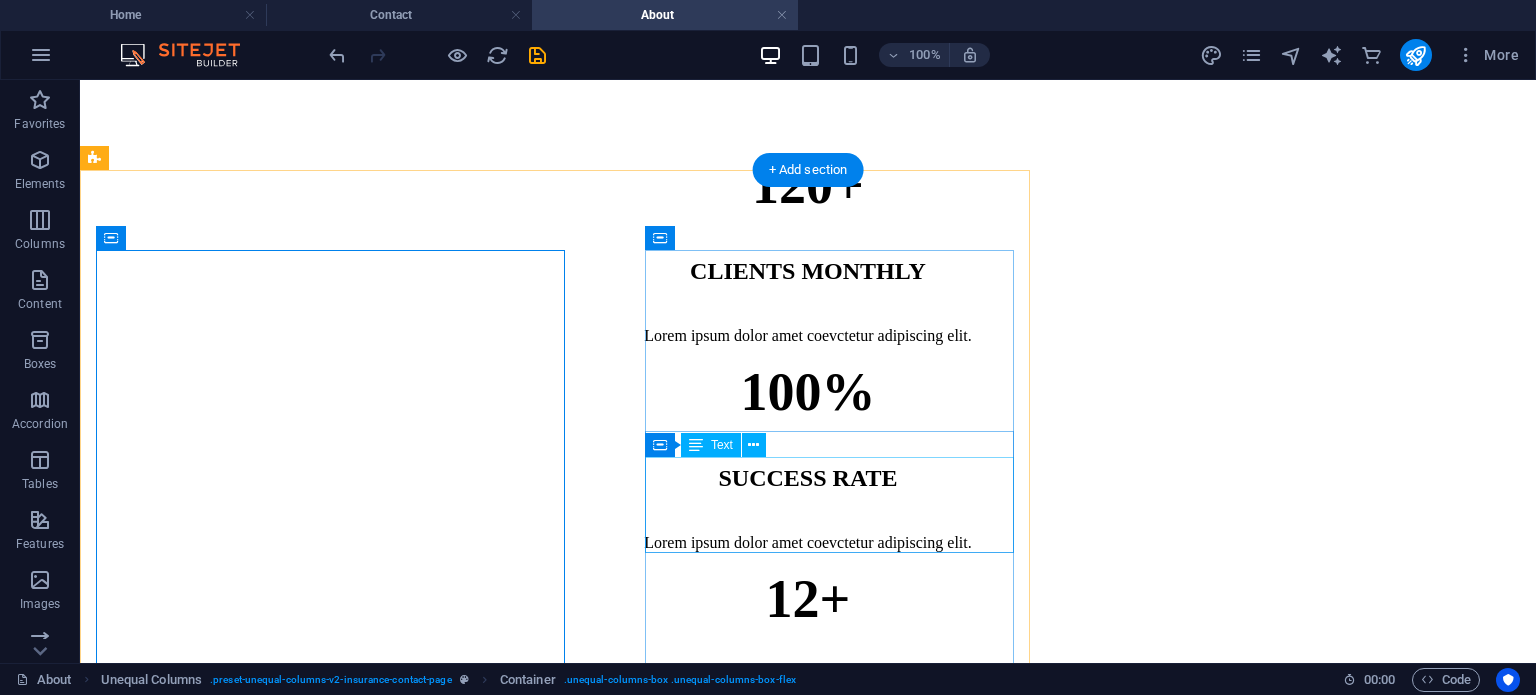 click on "[NUMBER] [STREET], Corner [STREET] & [STREET] Street, [BUILDING NAME], Second Floor, Suite [NUMBER] [CITY] ," at bounding box center [563, 1729] 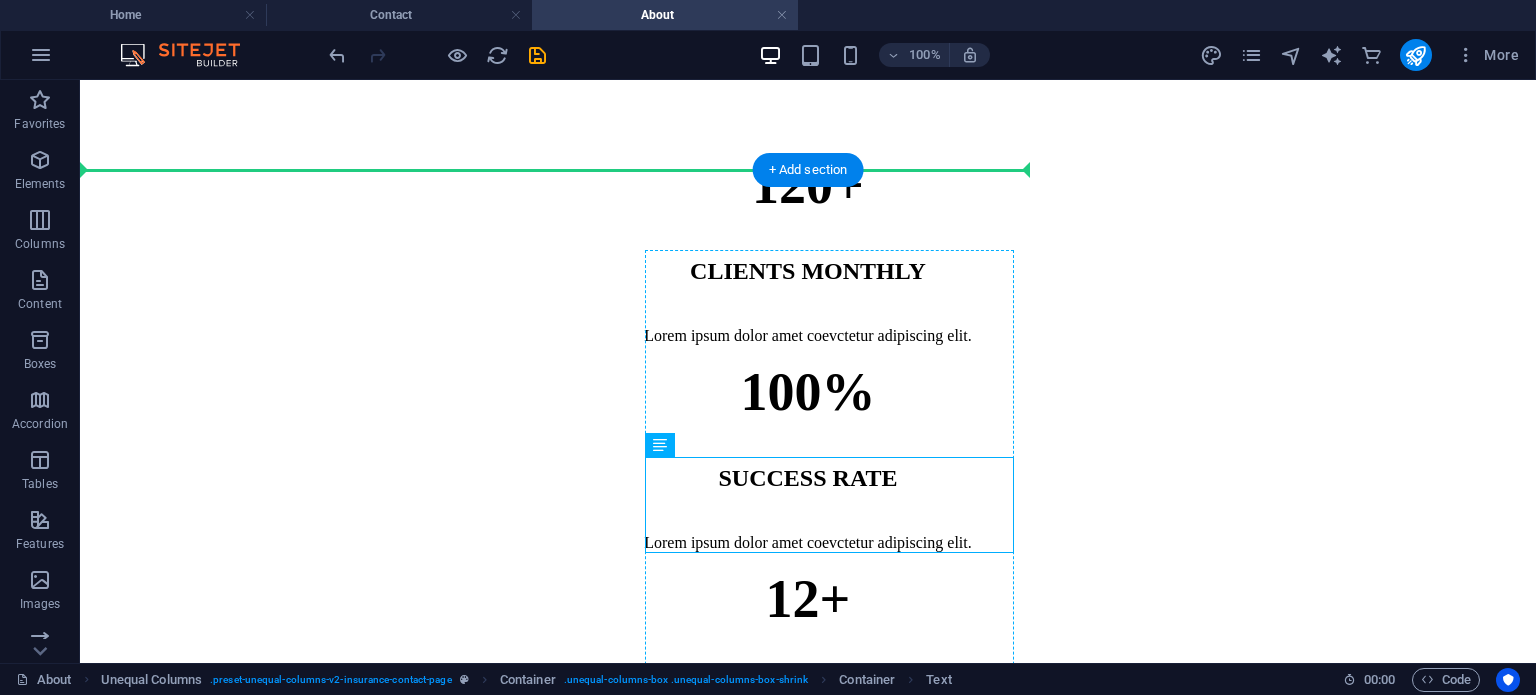 drag, startPoint x: 708, startPoint y: 487, endPoint x: 677, endPoint y: 435, distance: 60.53924 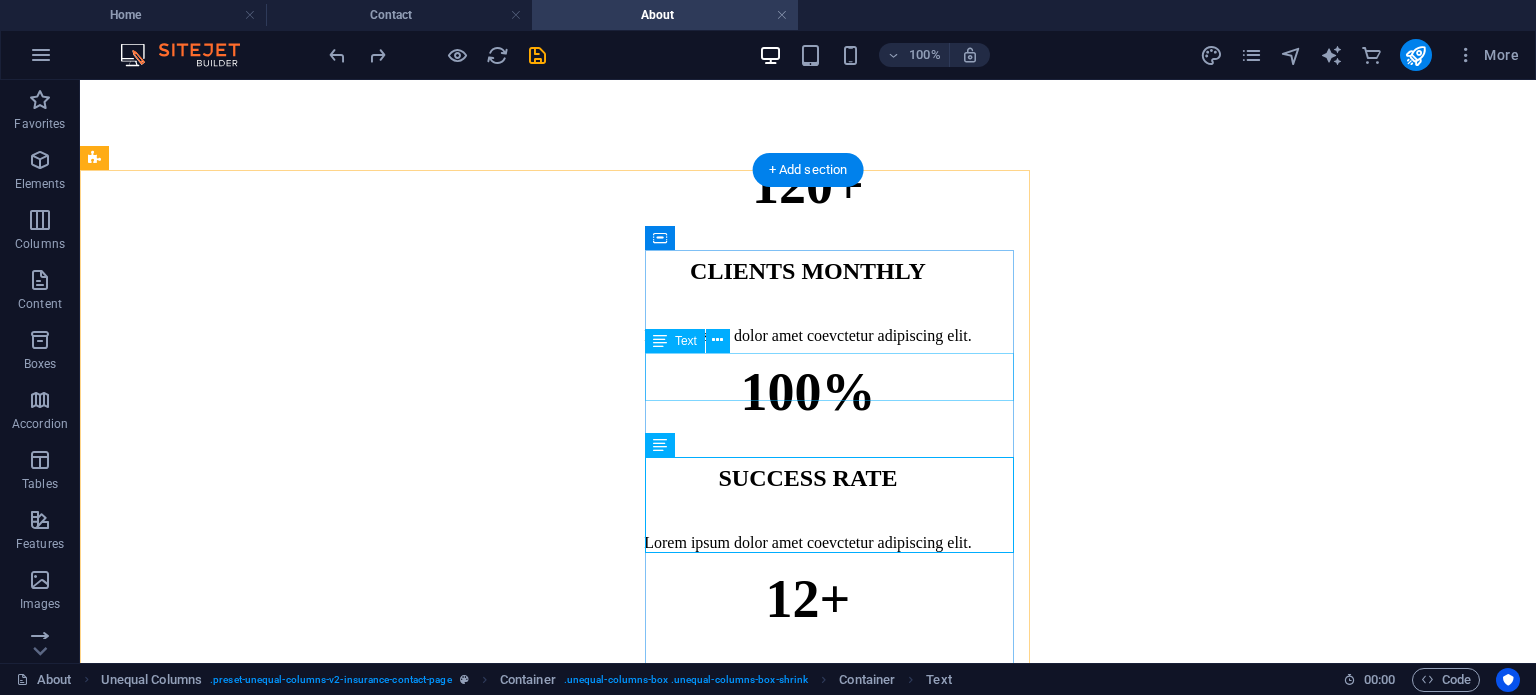 click on "Lorem ipsum dolor sit amet, contur elit. Nunc peulputate libero et velit." at bounding box center (563, 1601) 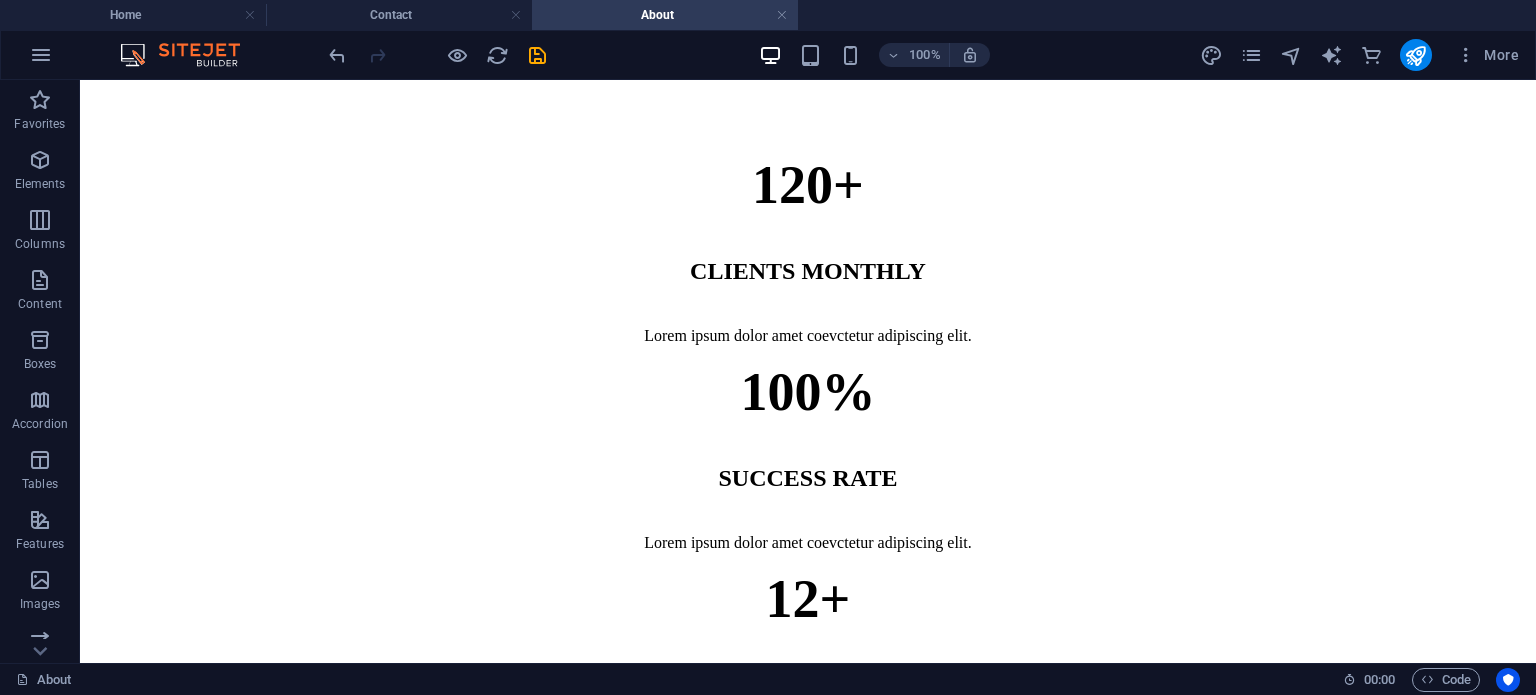click on "ABOUT US SERVICES NEWS CONTACT BOOK A CALL A Team You Can  Trust Khaya Consultancy is a distinguished professional business advisory firm proudly located in Zimbabwe. Our primary mission is to simplify complex business processes, ensuring compliance with all necessary regulations while empowering entrepreneurs to concentrate on driving their growth and success. We understand the unique challenges that businesses face in today's dynamic environment, which is why we offer a comprehensive range of services tailored to meet your needs. Our offerings include expert accounting services, efficient tax management solutions, and seamless company registration assistance. At Khaya Consultancy, we are dedicated to transforming your innovative ideas into tangible realities, supporting you every step of the way on your entrepreneurial journey. [NUMBER]+ CLIENTS MONTHLY Lorem ipsum dolor amet coevctetur adipiscing elit. [NUMBER]% SUCCESS RATE Lorem ipsum dolor amet coevctetur adipiscing elit. [NUMBER]+ YEARS OF PRACTICE Contact information" at bounding box center (808, 4828) 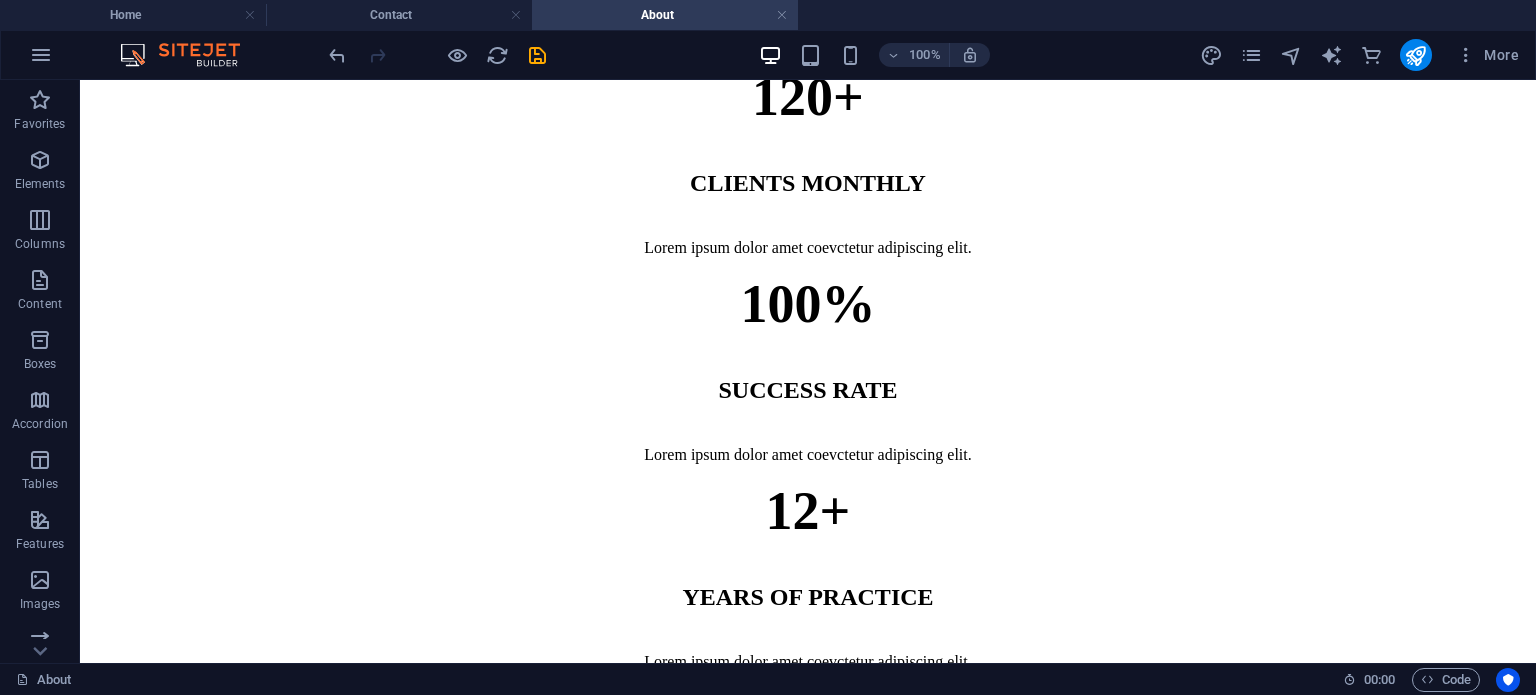 scroll, scrollTop: 1273, scrollLeft: 0, axis: vertical 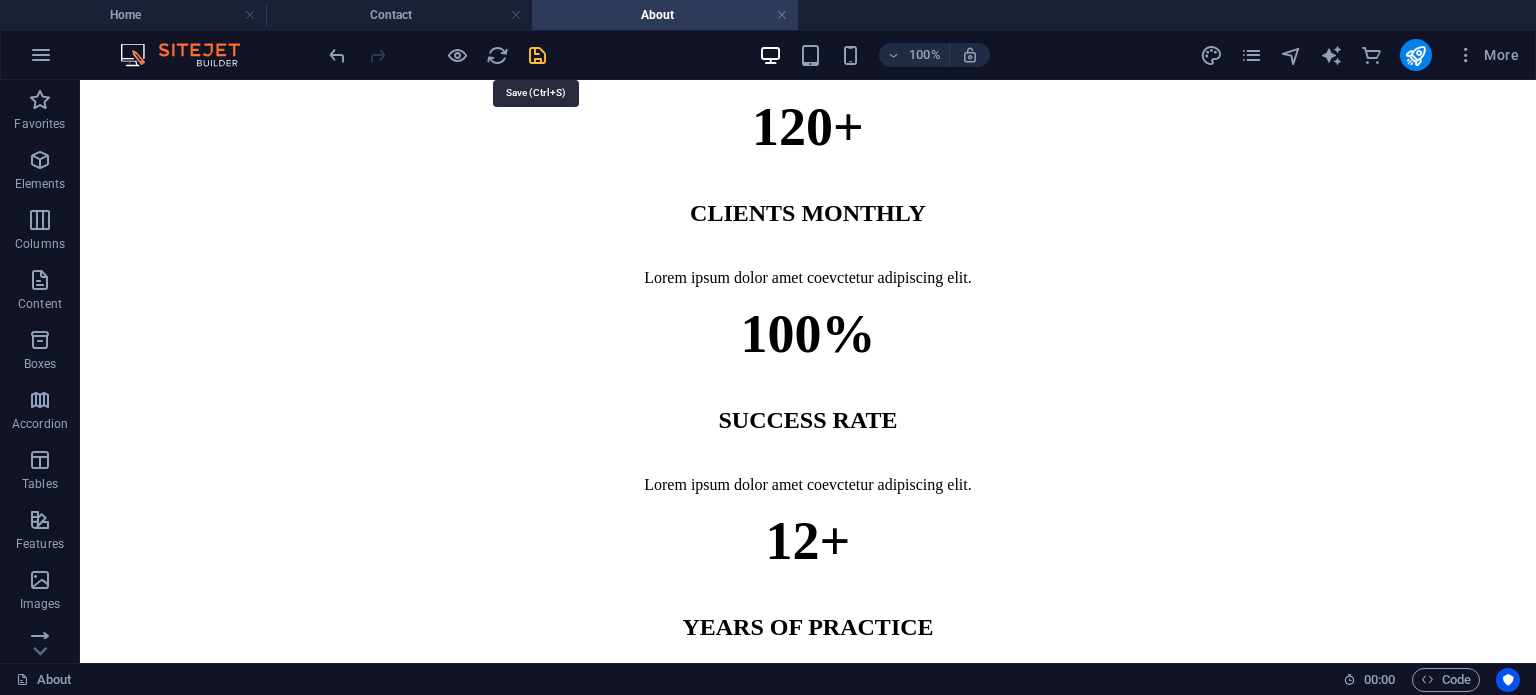 click at bounding box center (537, 55) 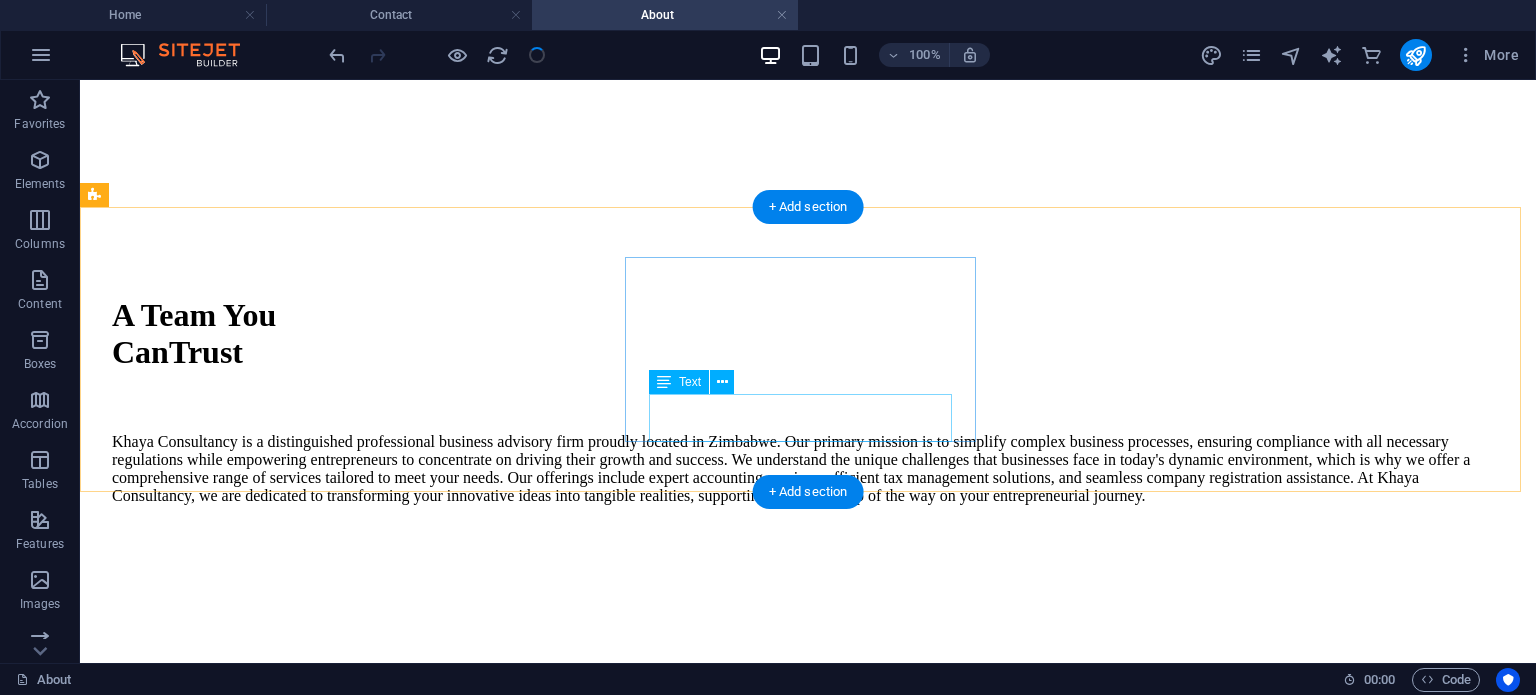 scroll, scrollTop: 781, scrollLeft: 0, axis: vertical 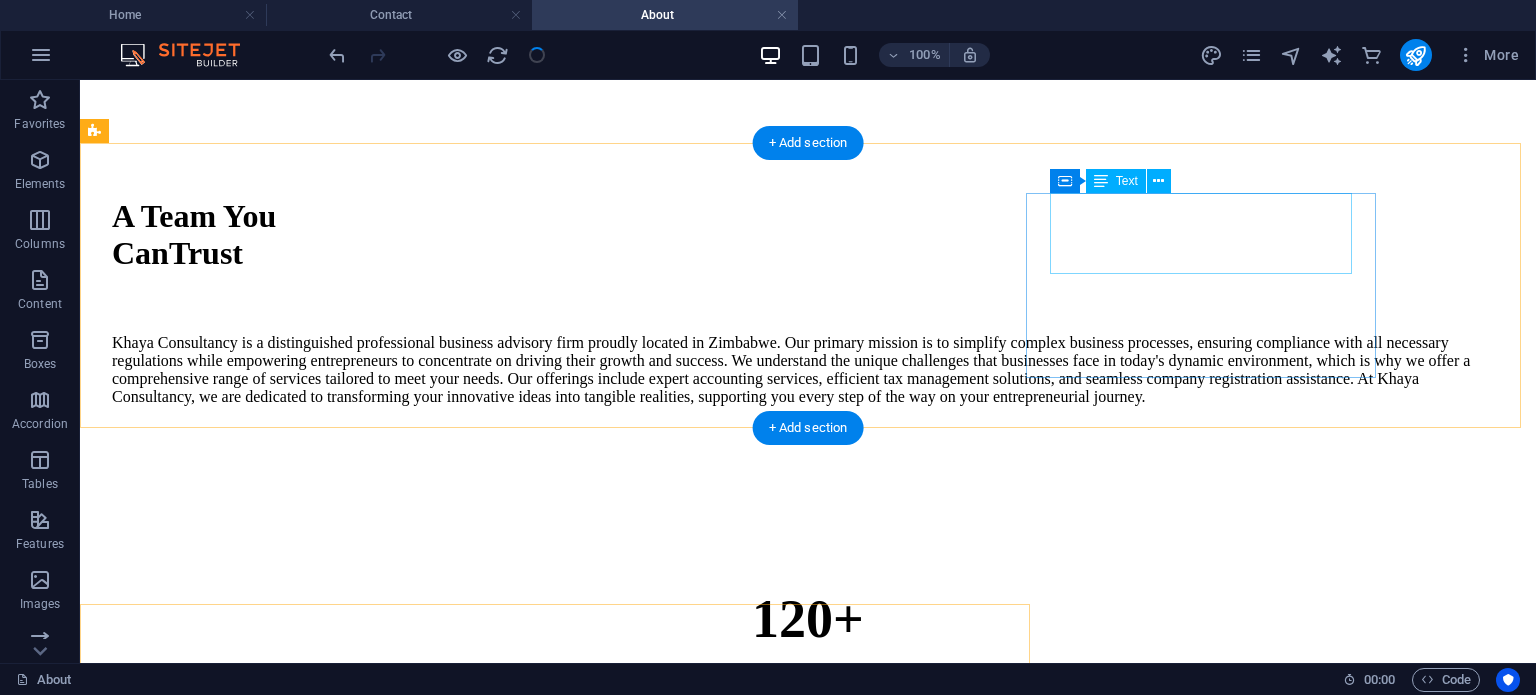 click on "12+" at bounding box center [808, 1033] 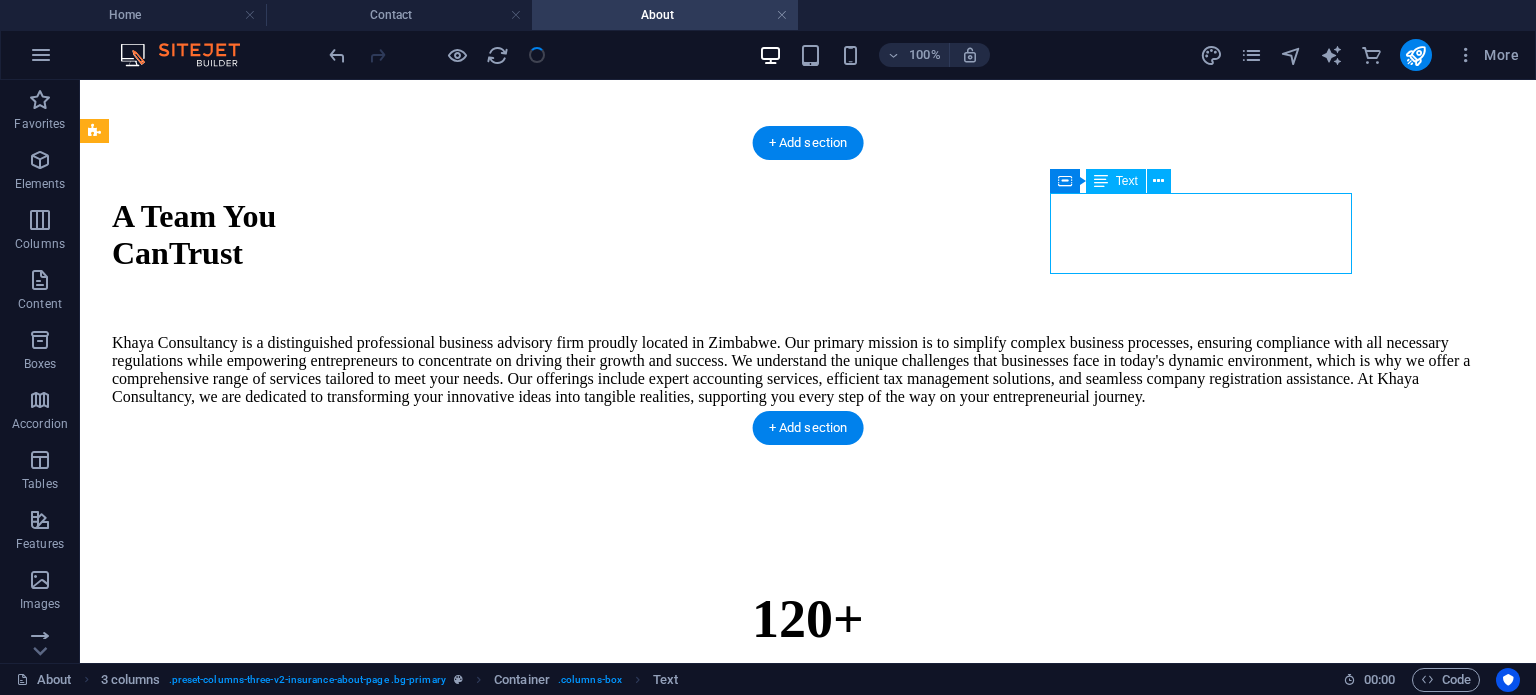click on "12+" at bounding box center [808, 1033] 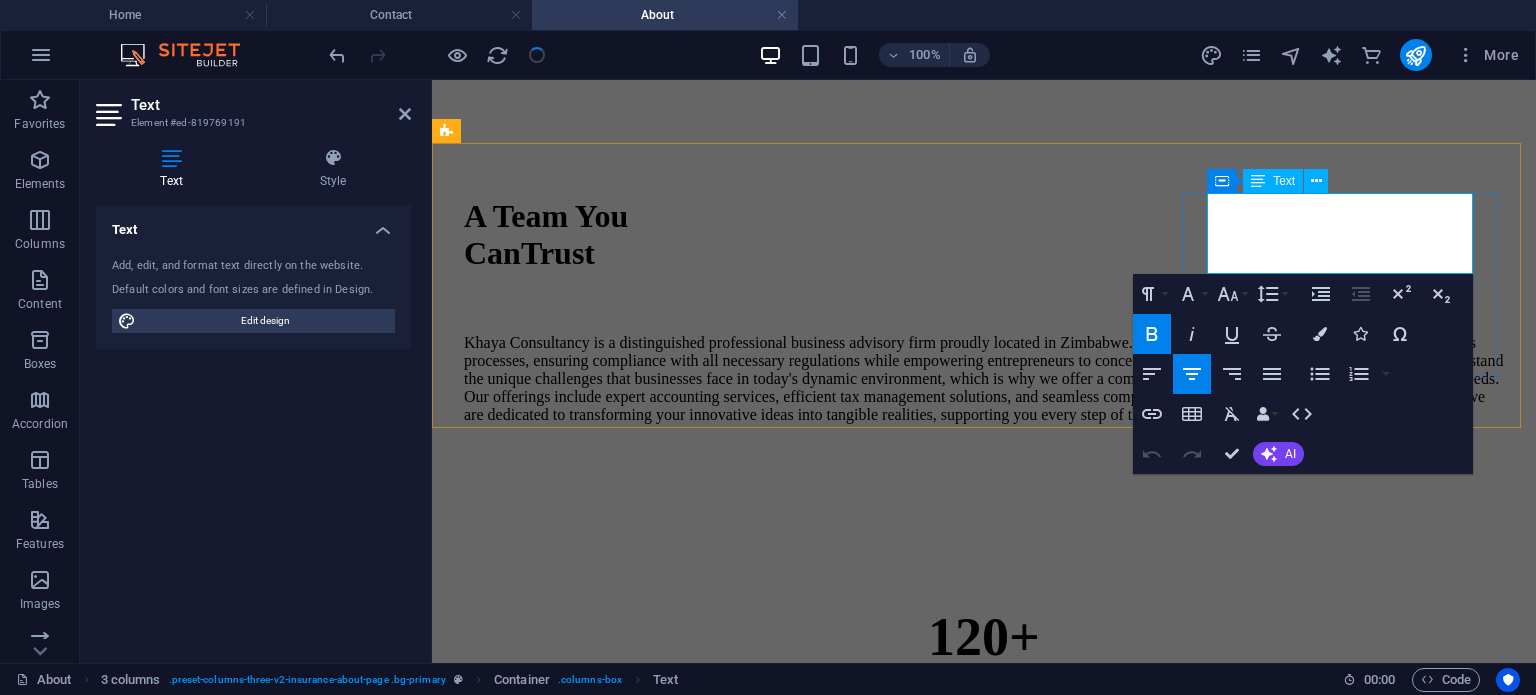 type 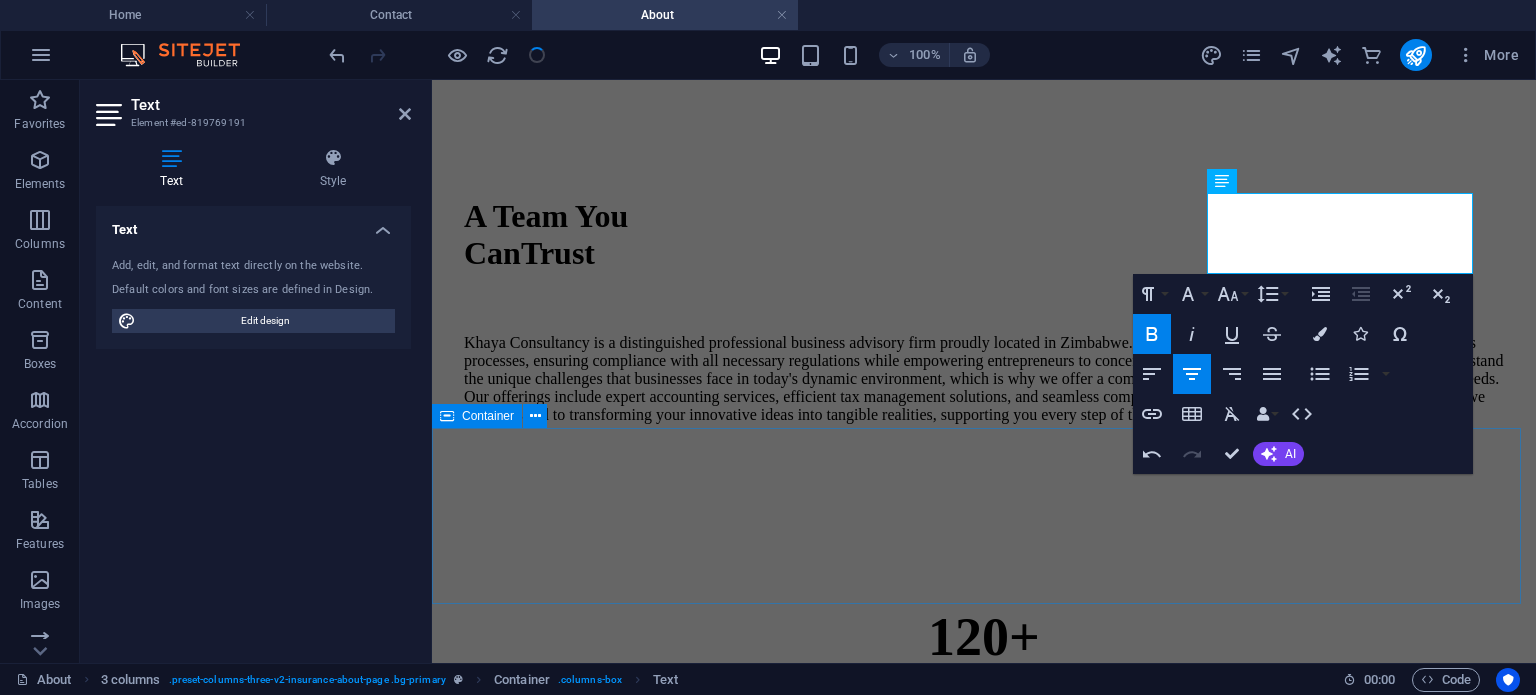 click at bounding box center (984, 1365) 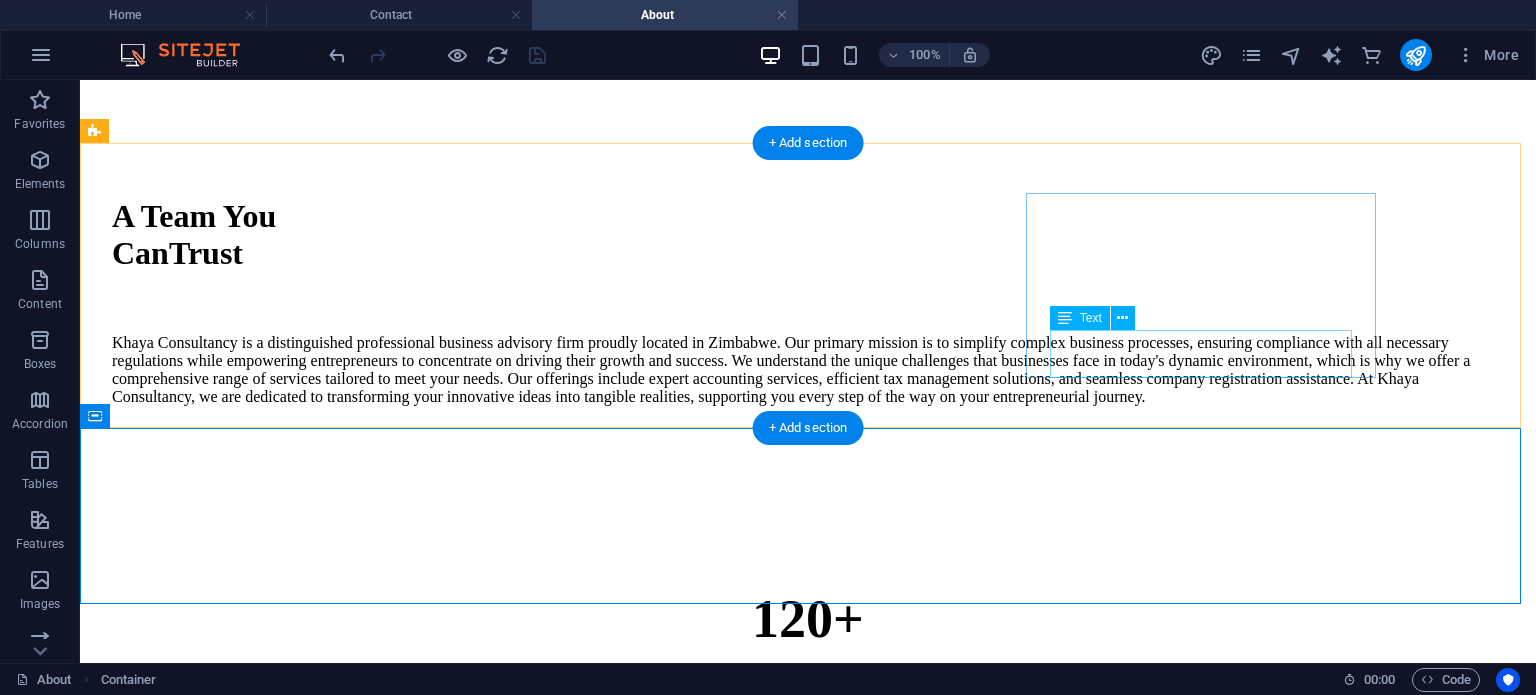 click on "Lorem ipsum dolor amet coevctetur adipiscing elit." at bounding box center (808, 1184) 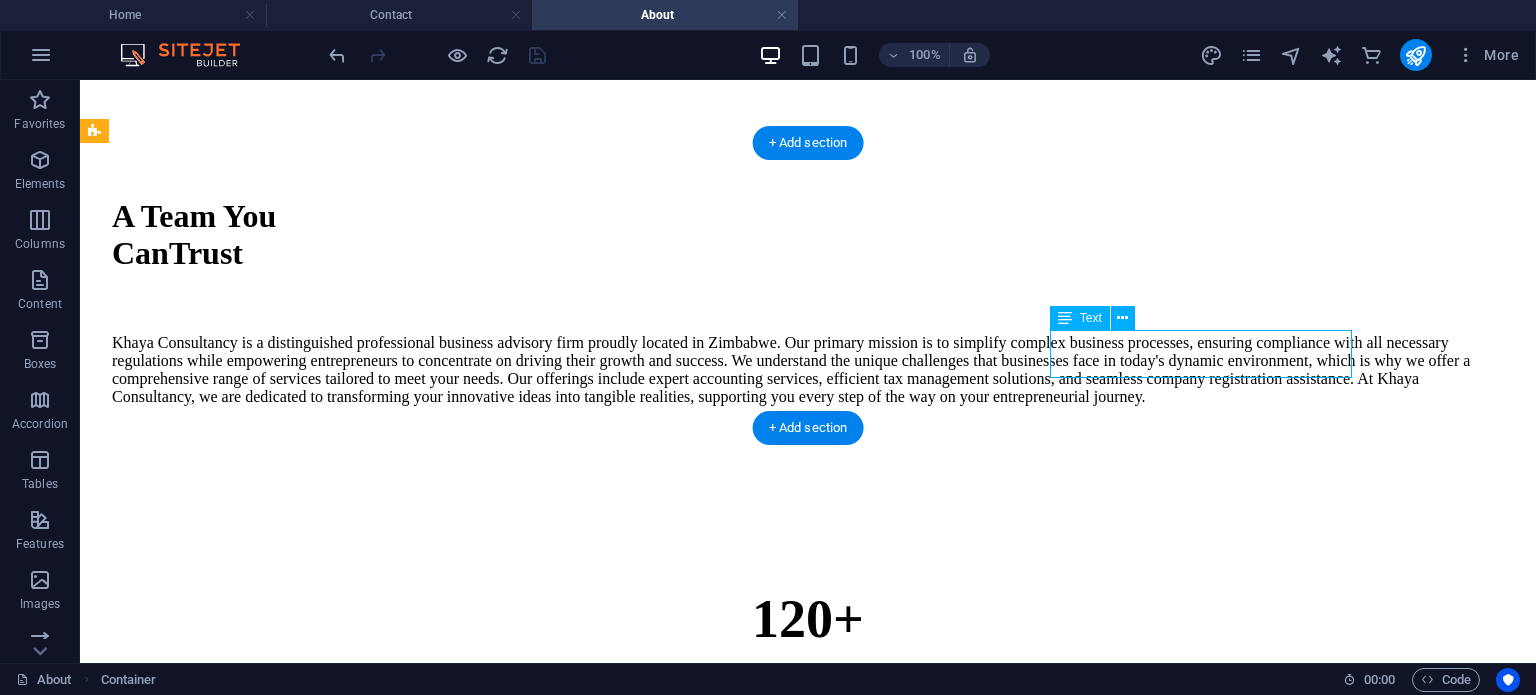 click on "Lorem ipsum dolor amet coevctetur adipiscing elit." at bounding box center [808, 1184] 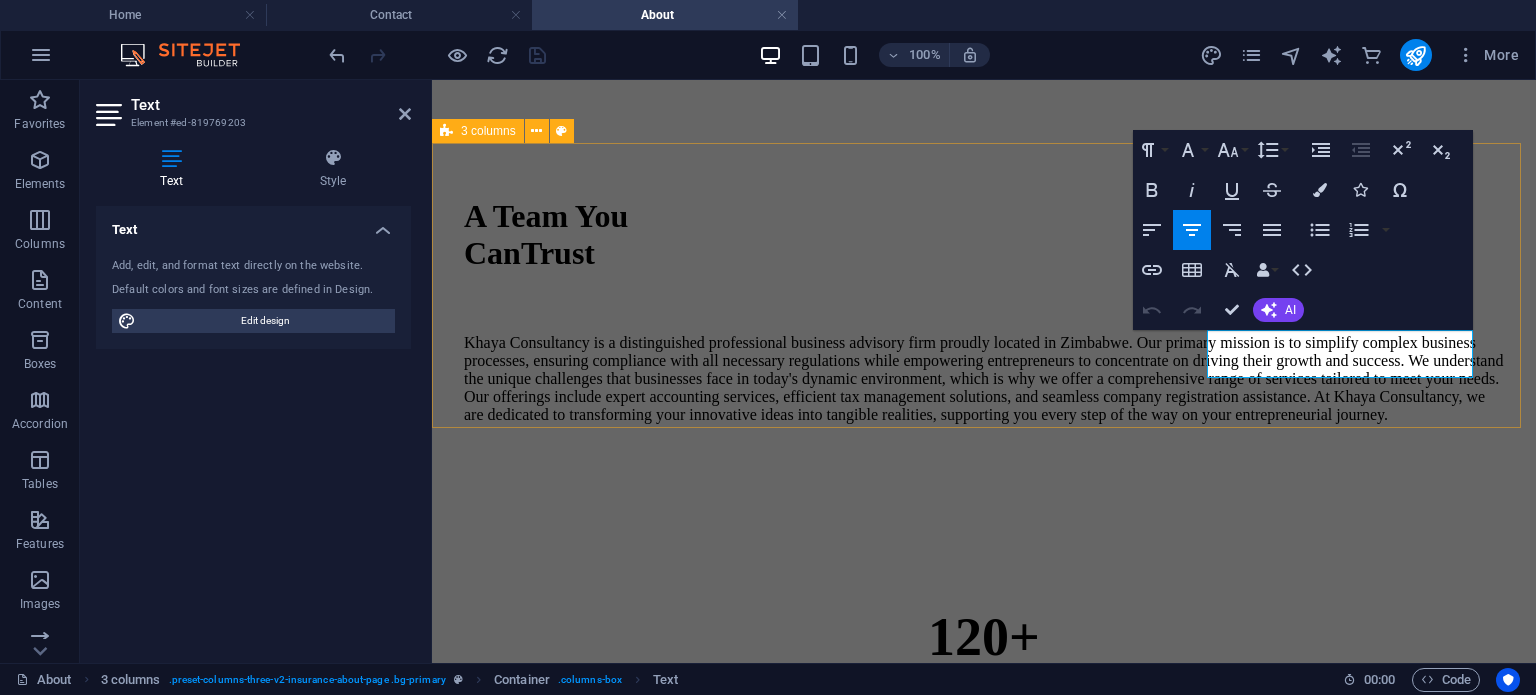 type 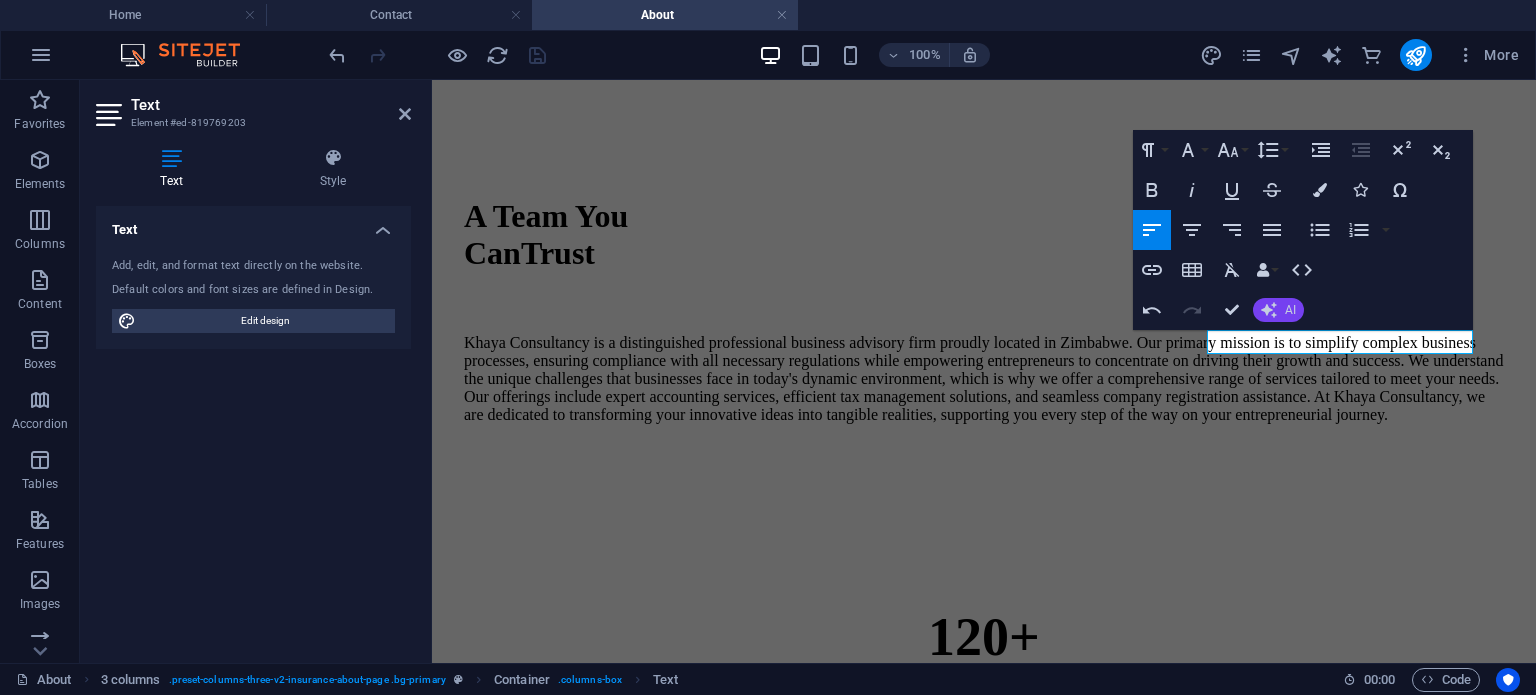 click on "AI" at bounding box center (1290, 310) 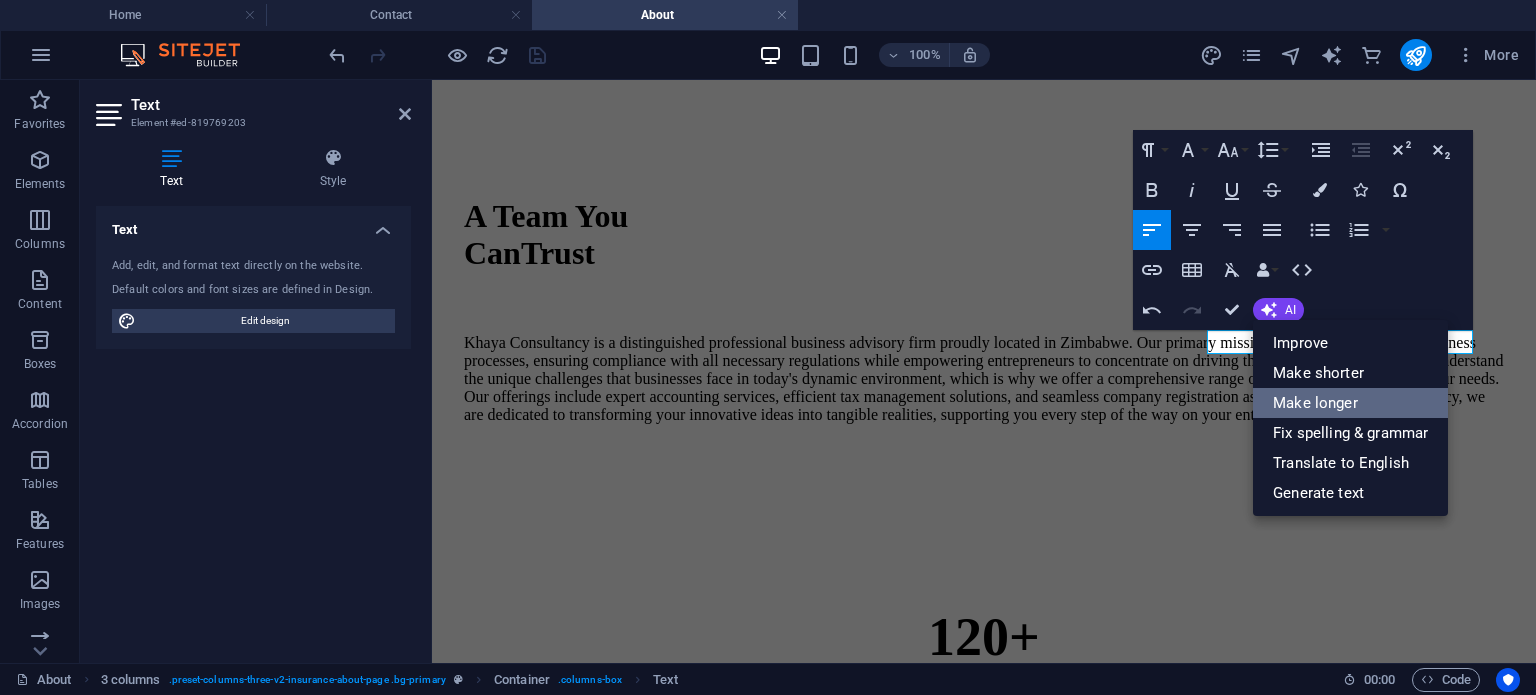 click on "Make longer" at bounding box center (1350, 403) 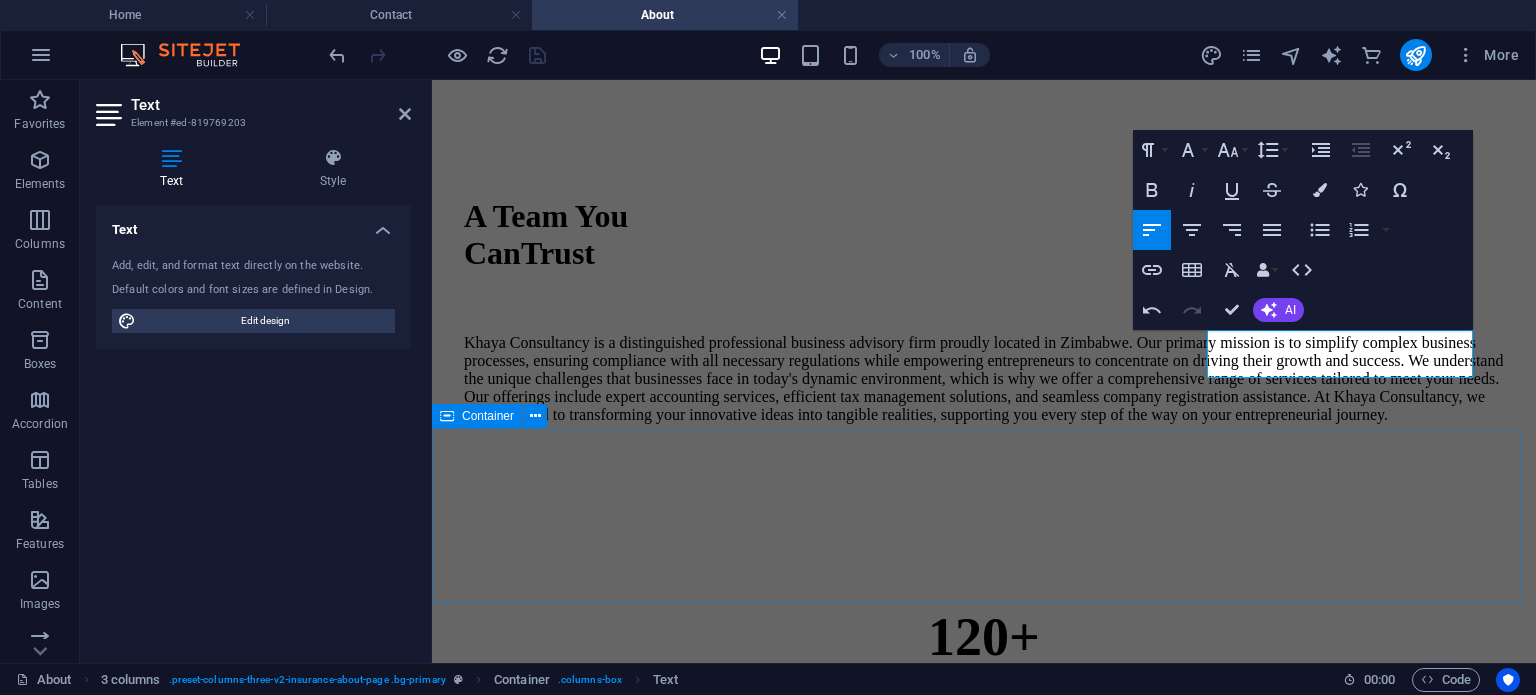 click at bounding box center [984, 1365] 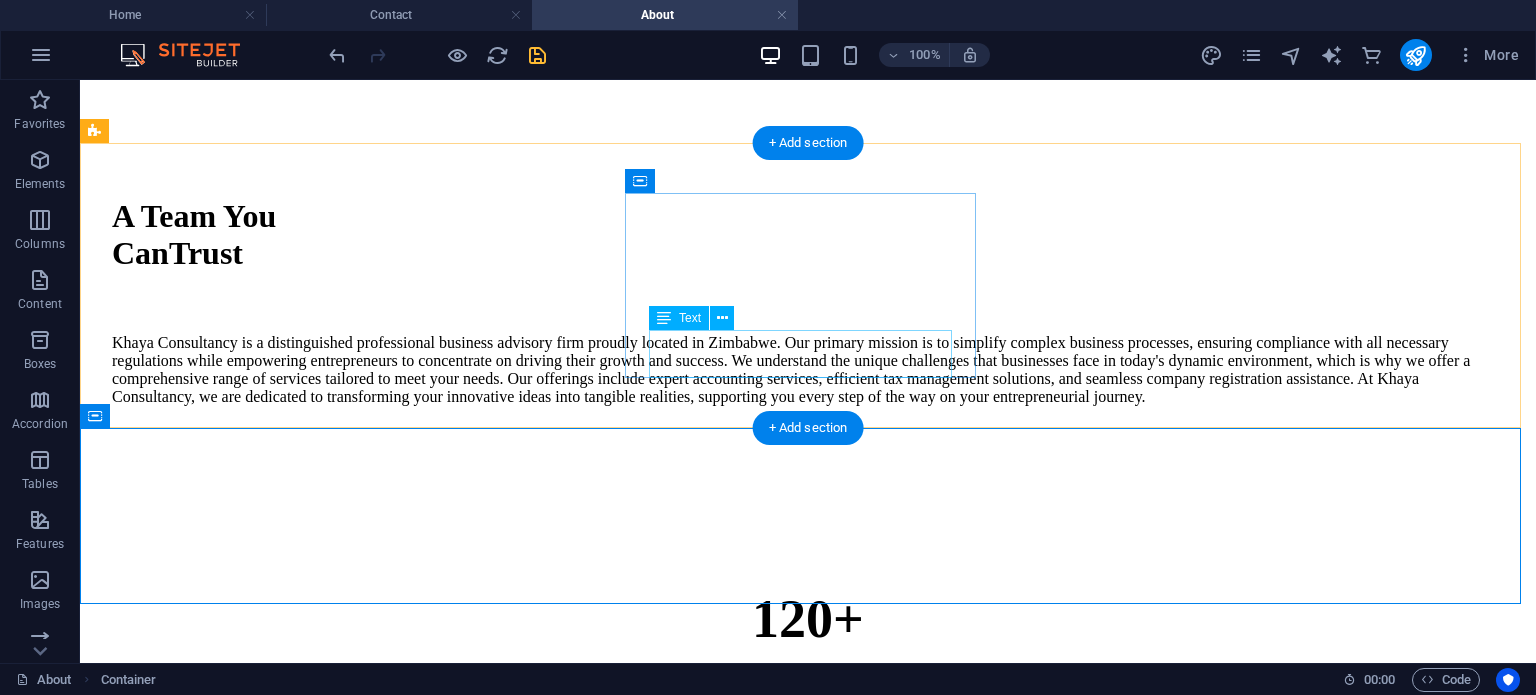 click on "Lorem ipsum dolor amet coevctetur adipiscing elit." at bounding box center [808, 977] 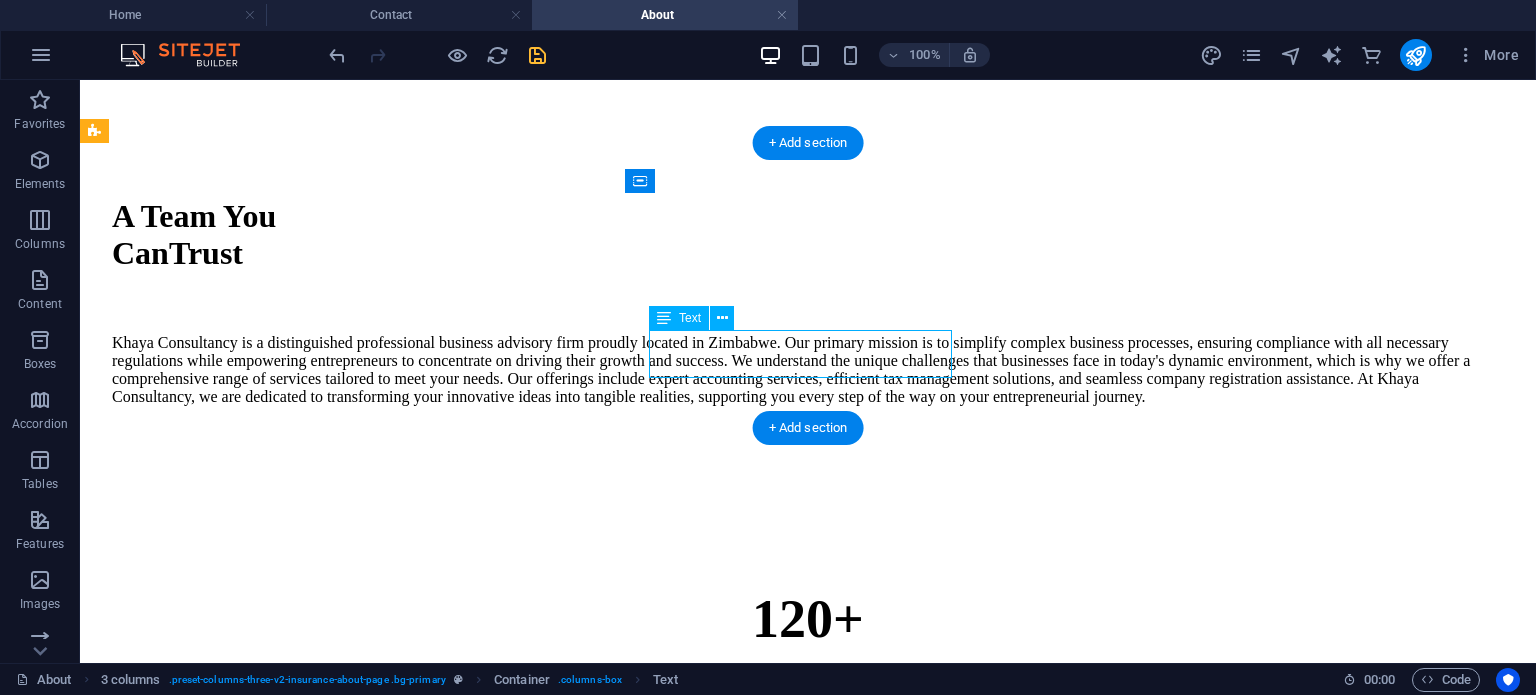 click on "Lorem ipsum dolor amet coevctetur adipiscing elit." at bounding box center [808, 977] 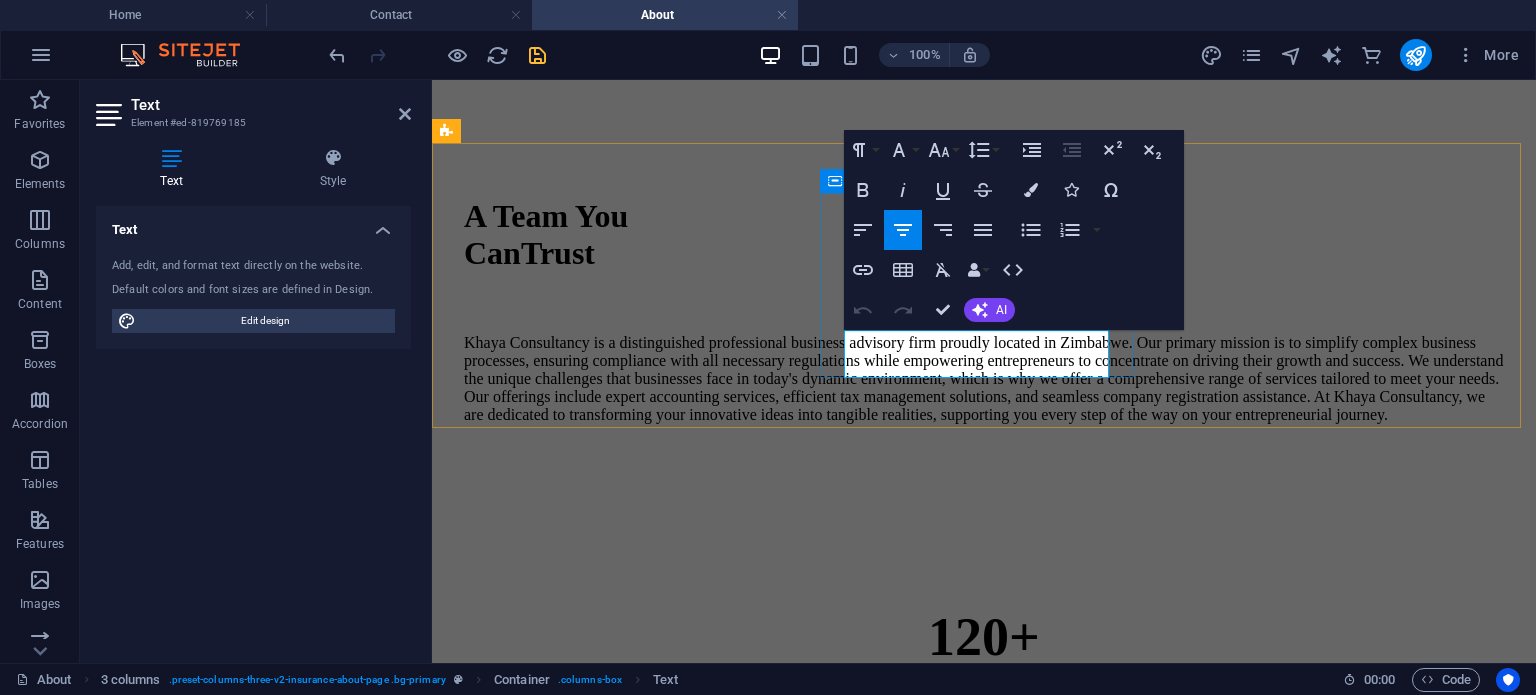 type 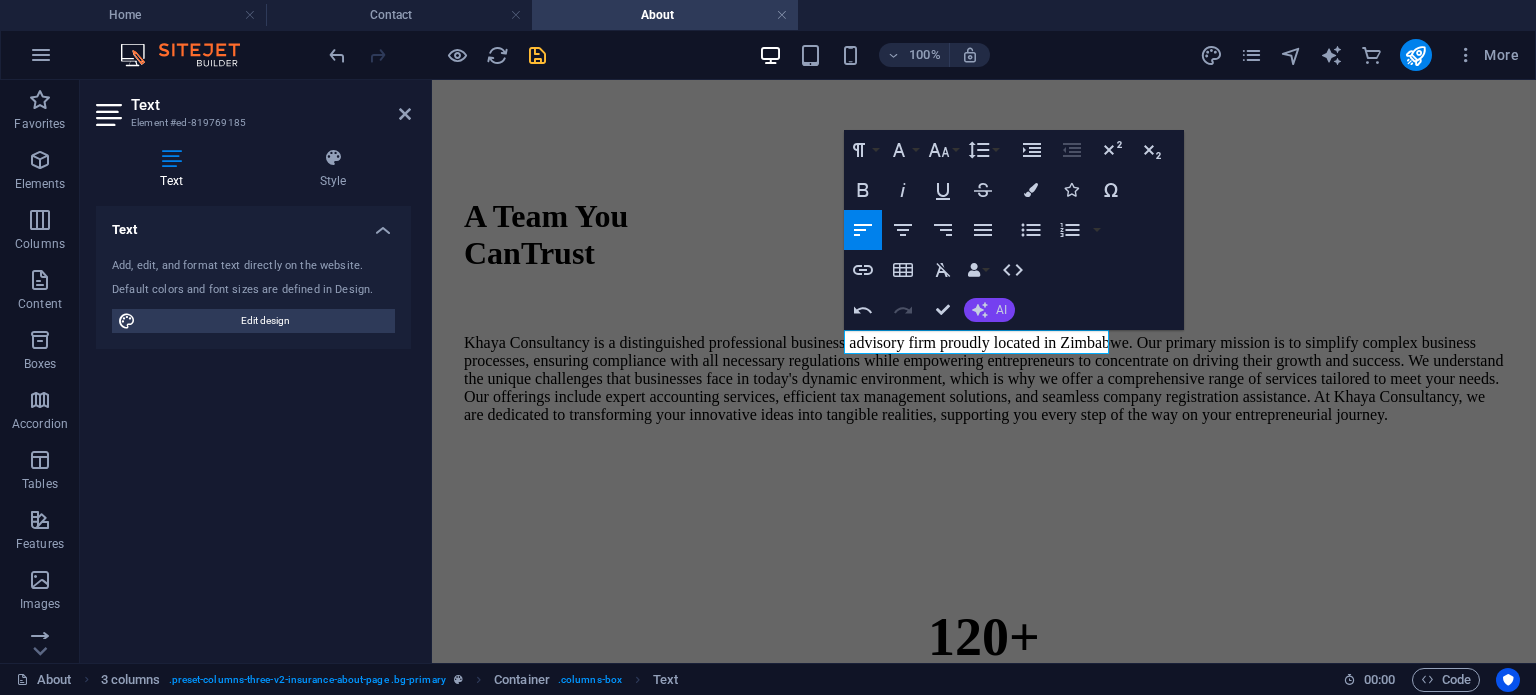 click on "AI" at bounding box center (989, 310) 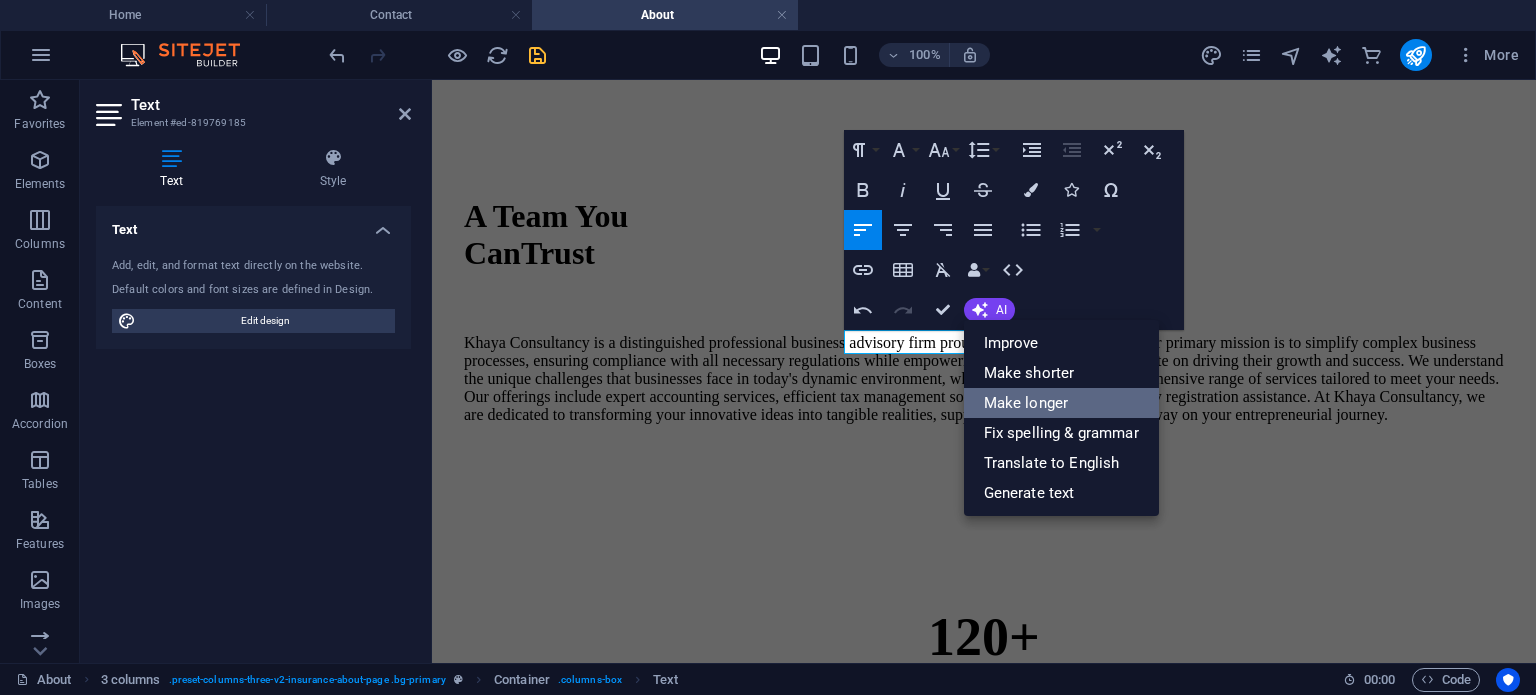 click on "Make longer" at bounding box center (1061, 403) 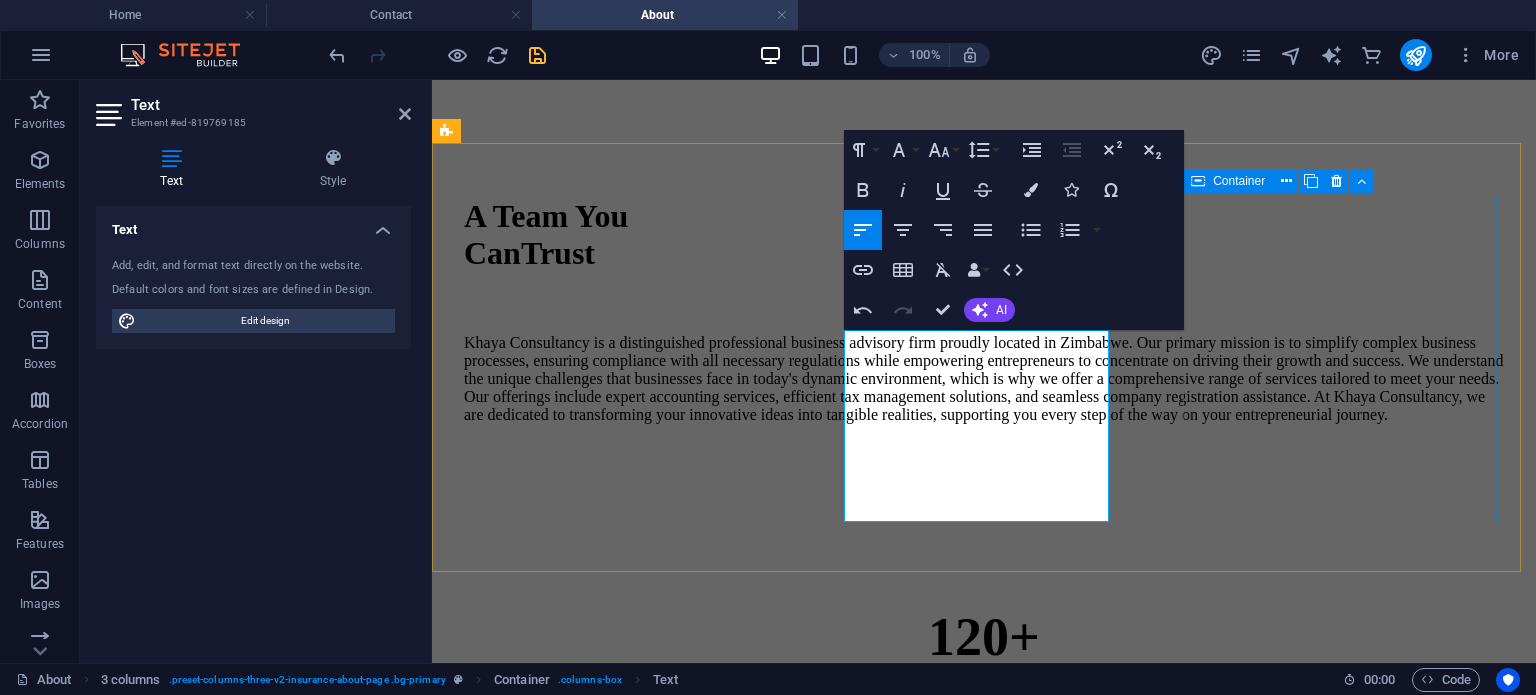 click on "10+ YEARS OF PRACTICE Over a decade of extensive experience in the field." at bounding box center (984, 1133) 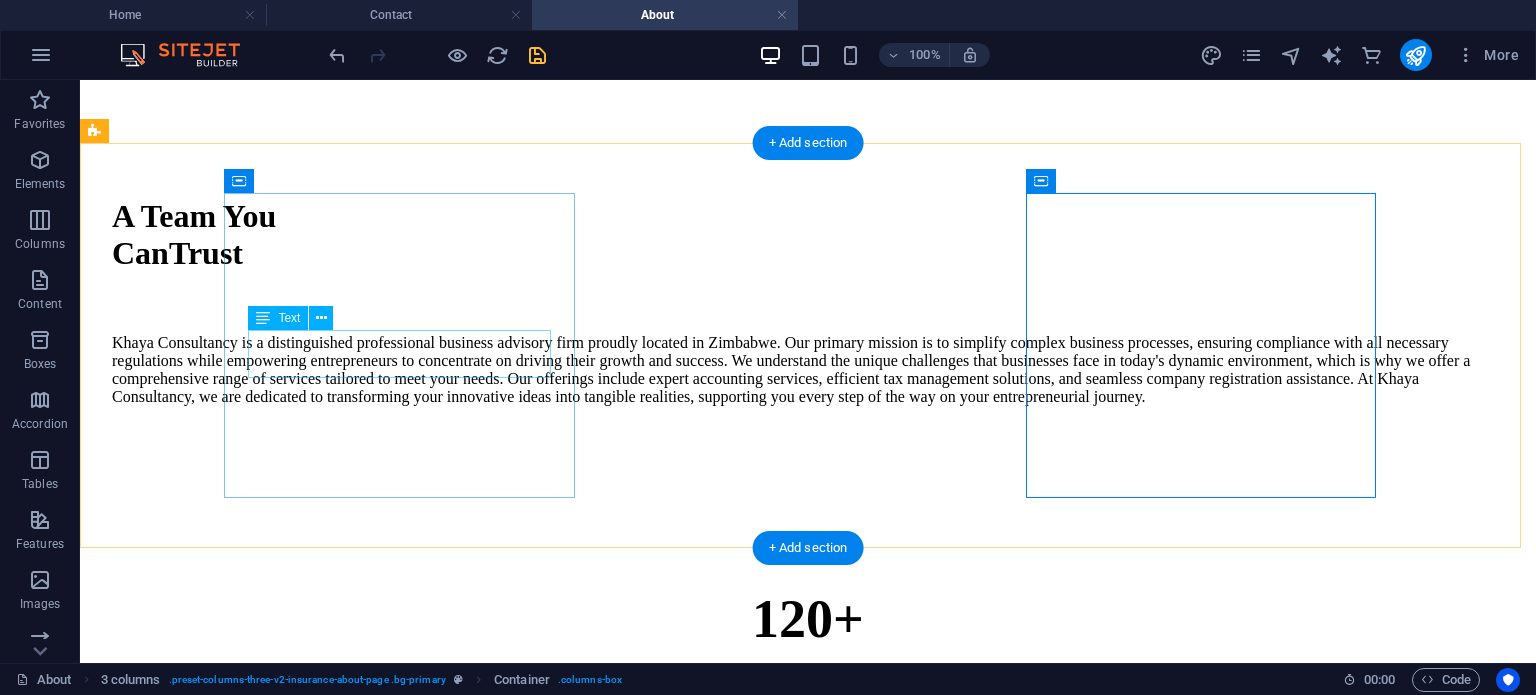 click on "Lorem ipsum dolor amet coevctetur adipiscing elit." at bounding box center (808, 770) 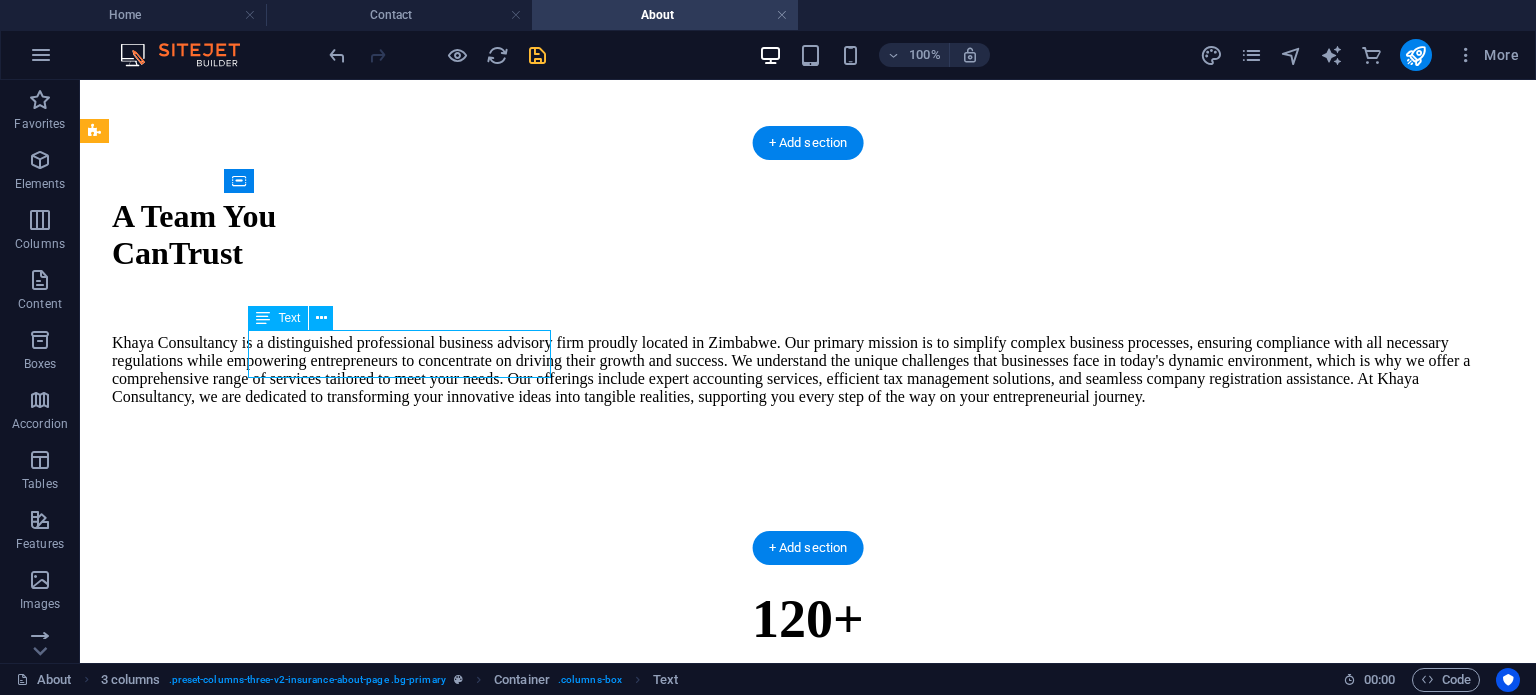 click on "Lorem ipsum dolor amet coevctetur adipiscing elit." at bounding box center [808, 770] 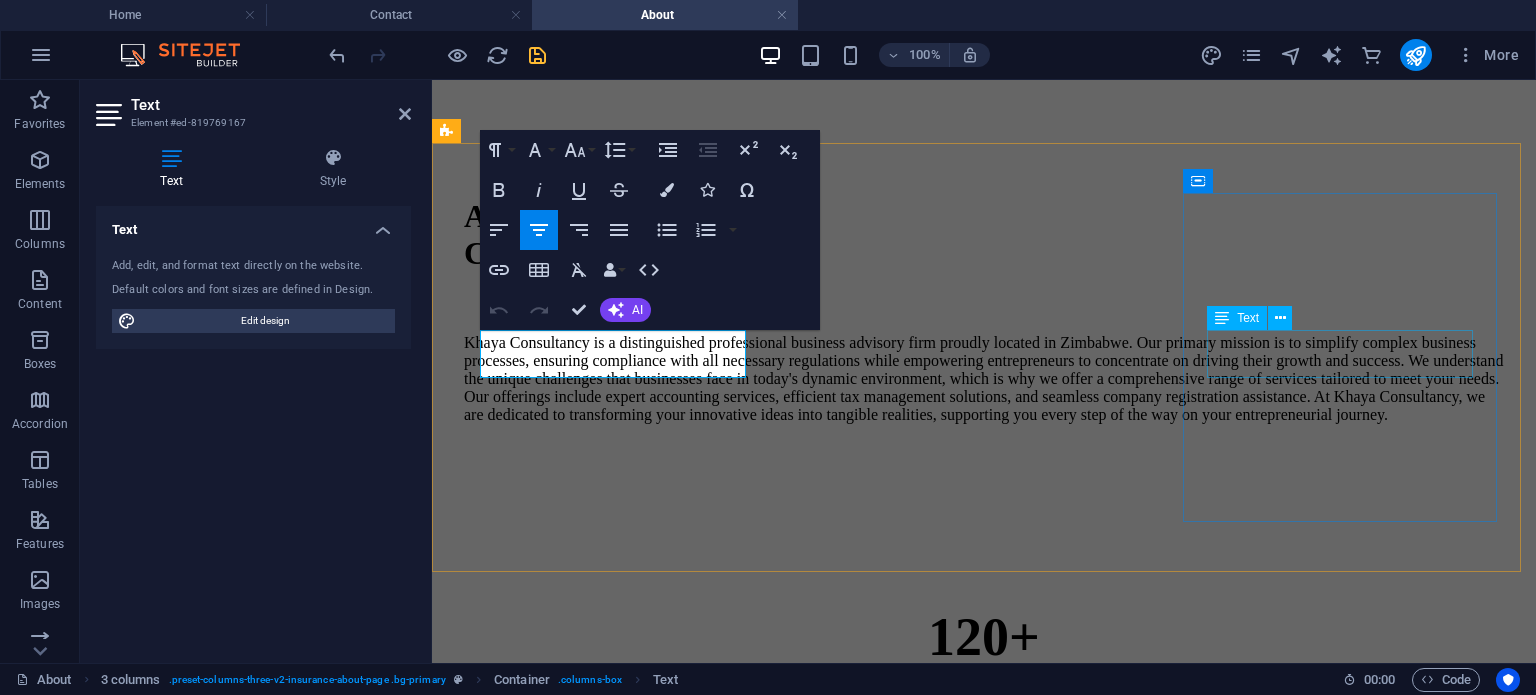 click on "Over a decade of extensive experience in the field." at bounding box center [984, 1220] 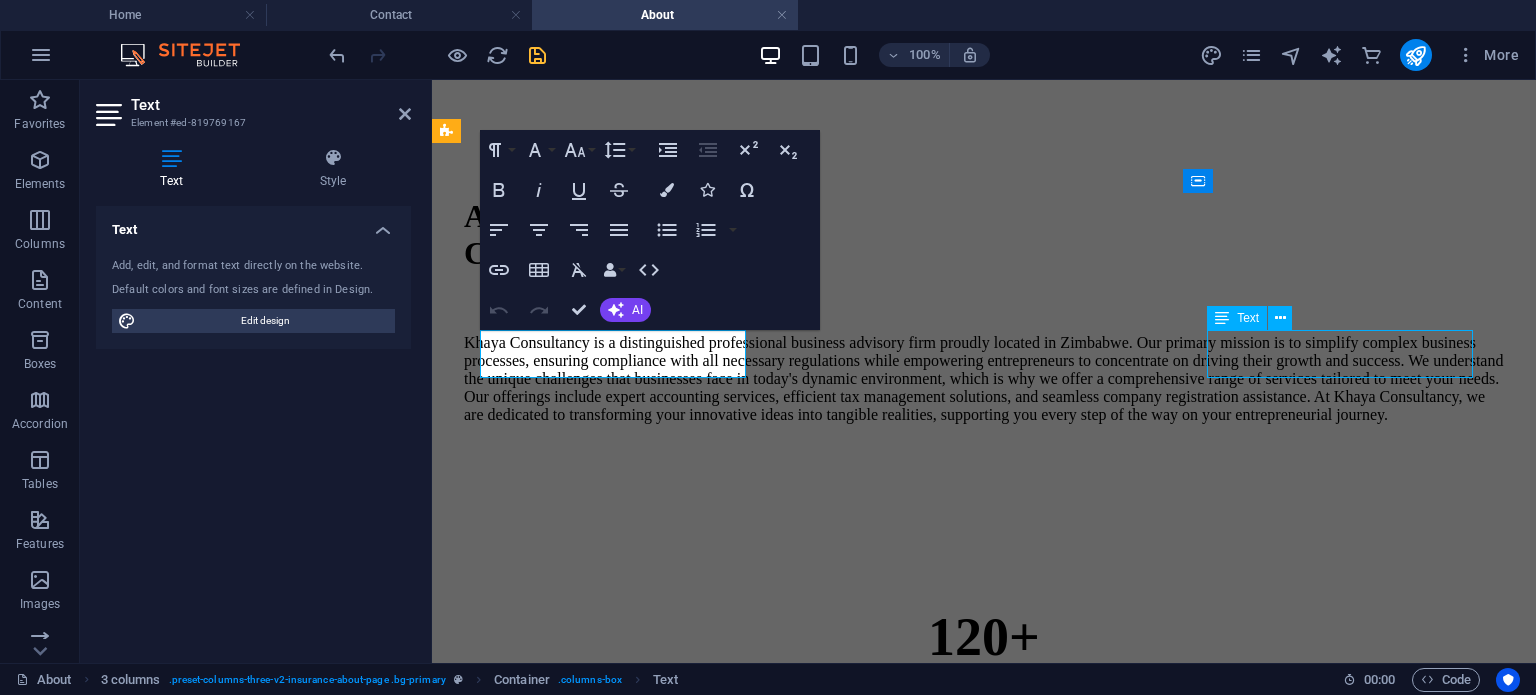 click on "Over a decade of extensive experience in the field." at bounding box center (984, 1220) 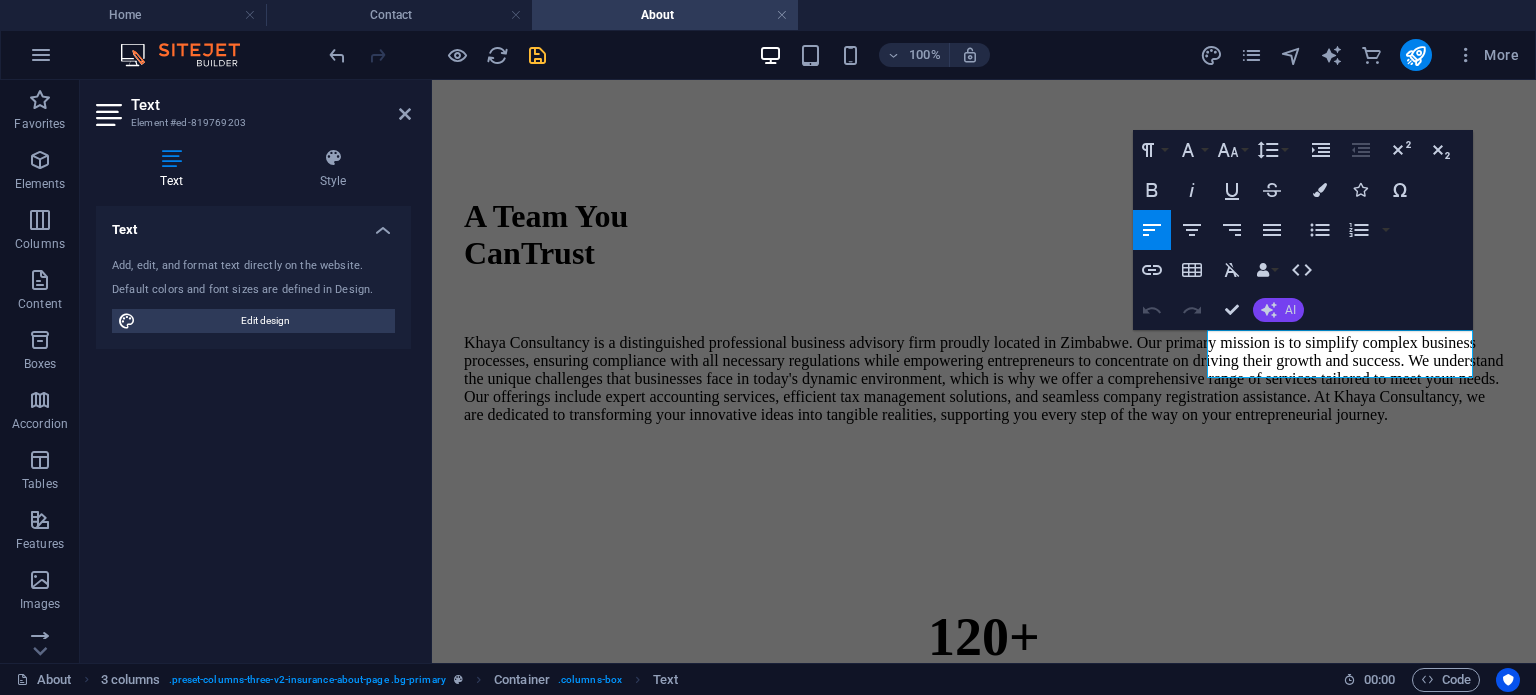 click on "AI" at bounding box center [1278, 310] 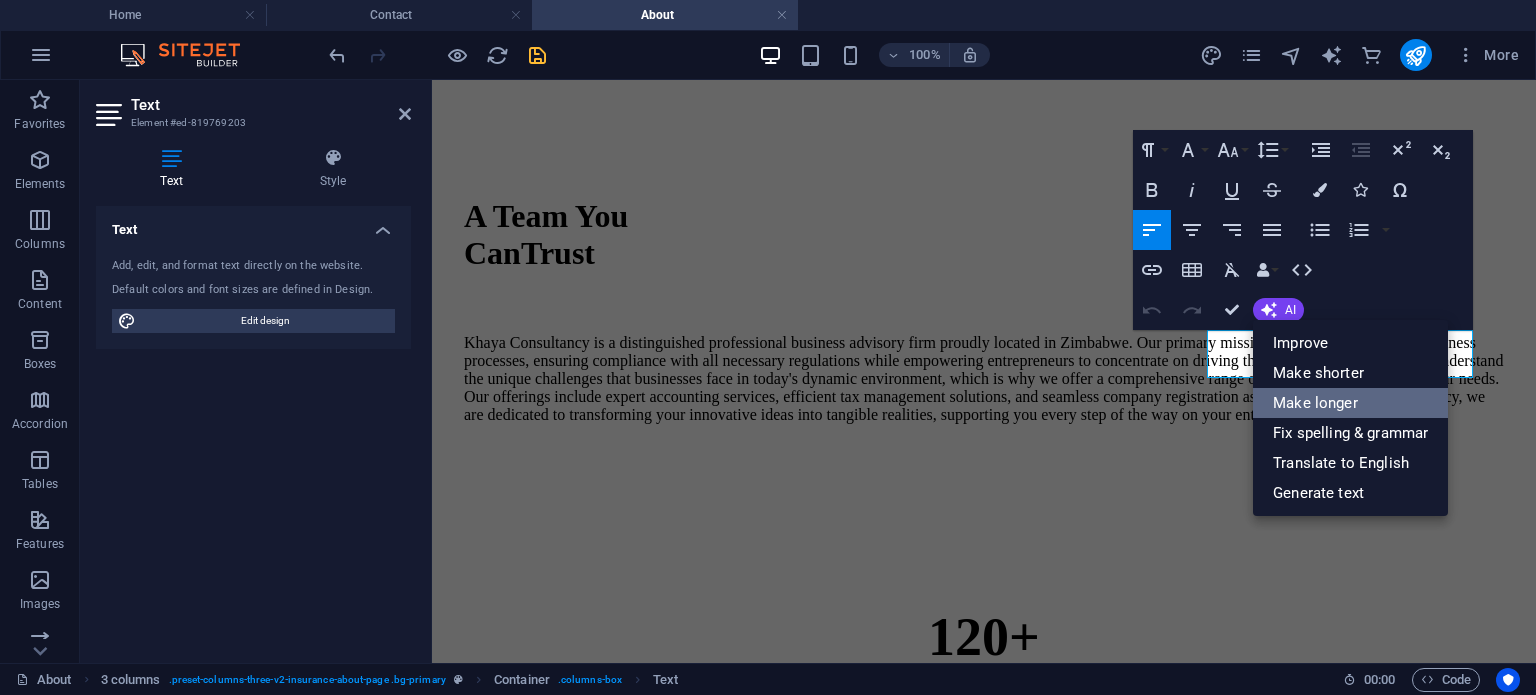 click on "Make longer" at bounding box center (1350, 403) 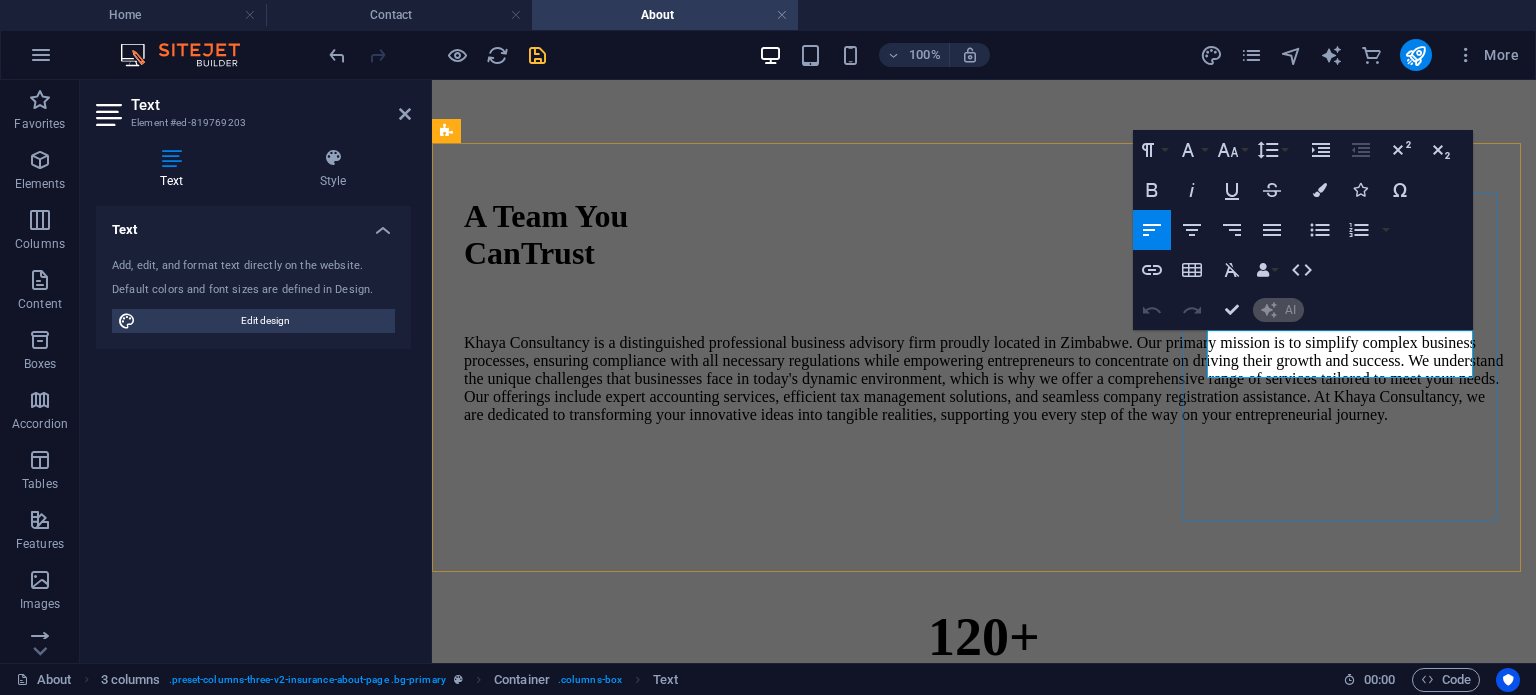 type 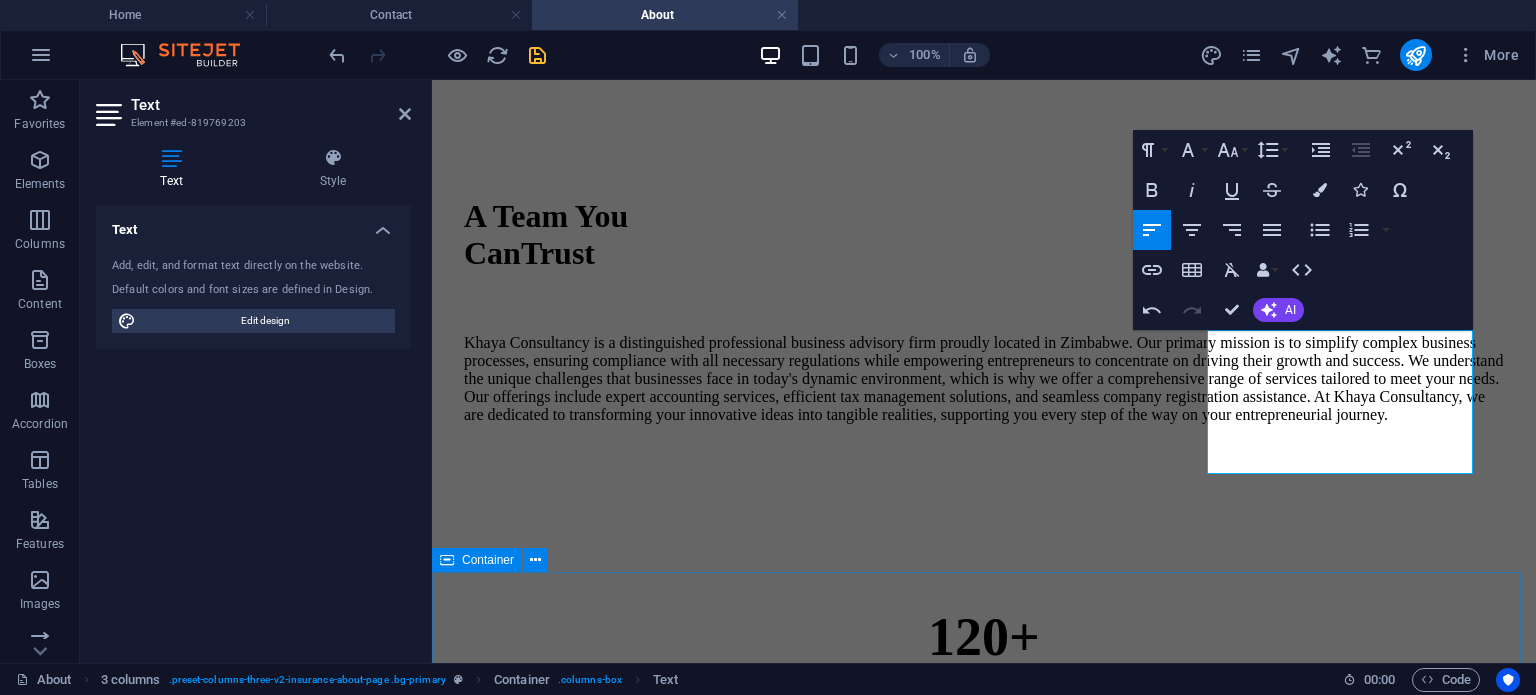click at bounding box center [984, 1401] 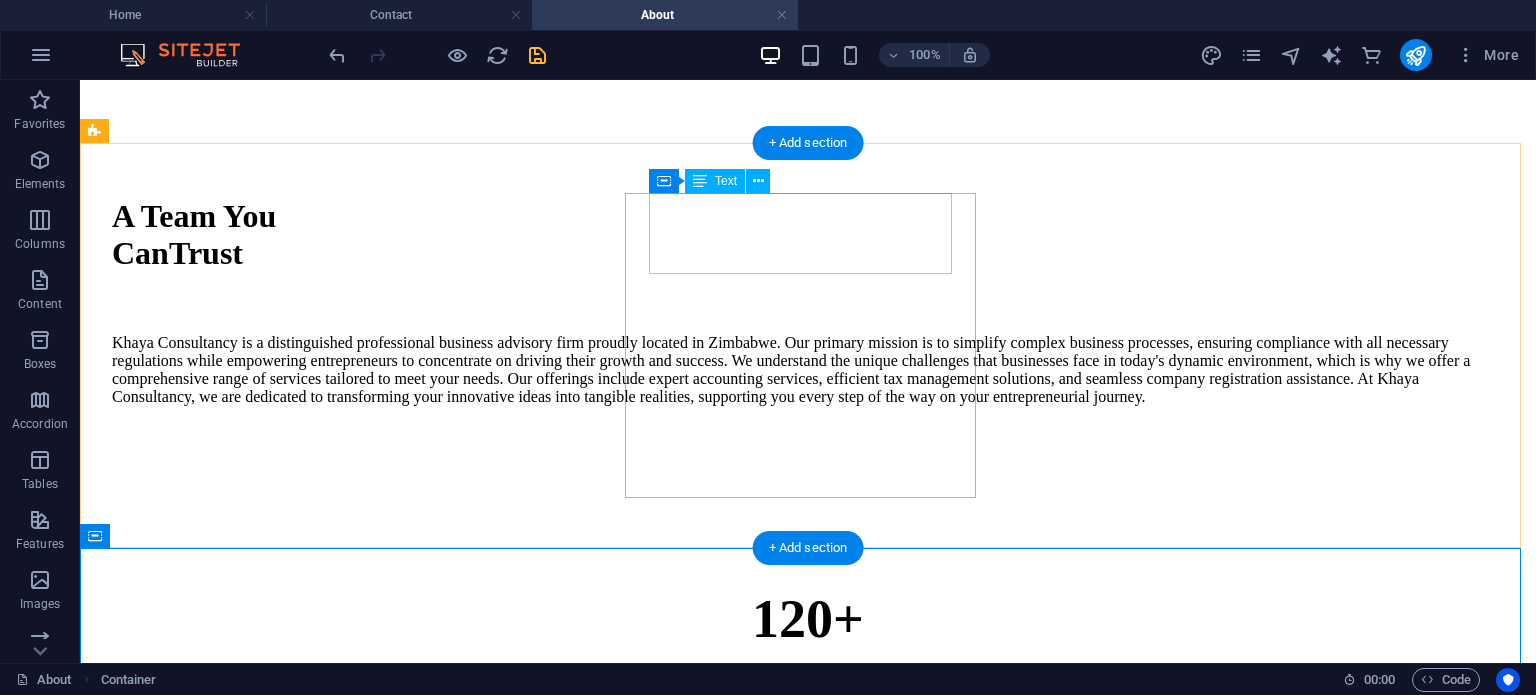 click on "100%" at bounding box center [808, 826] 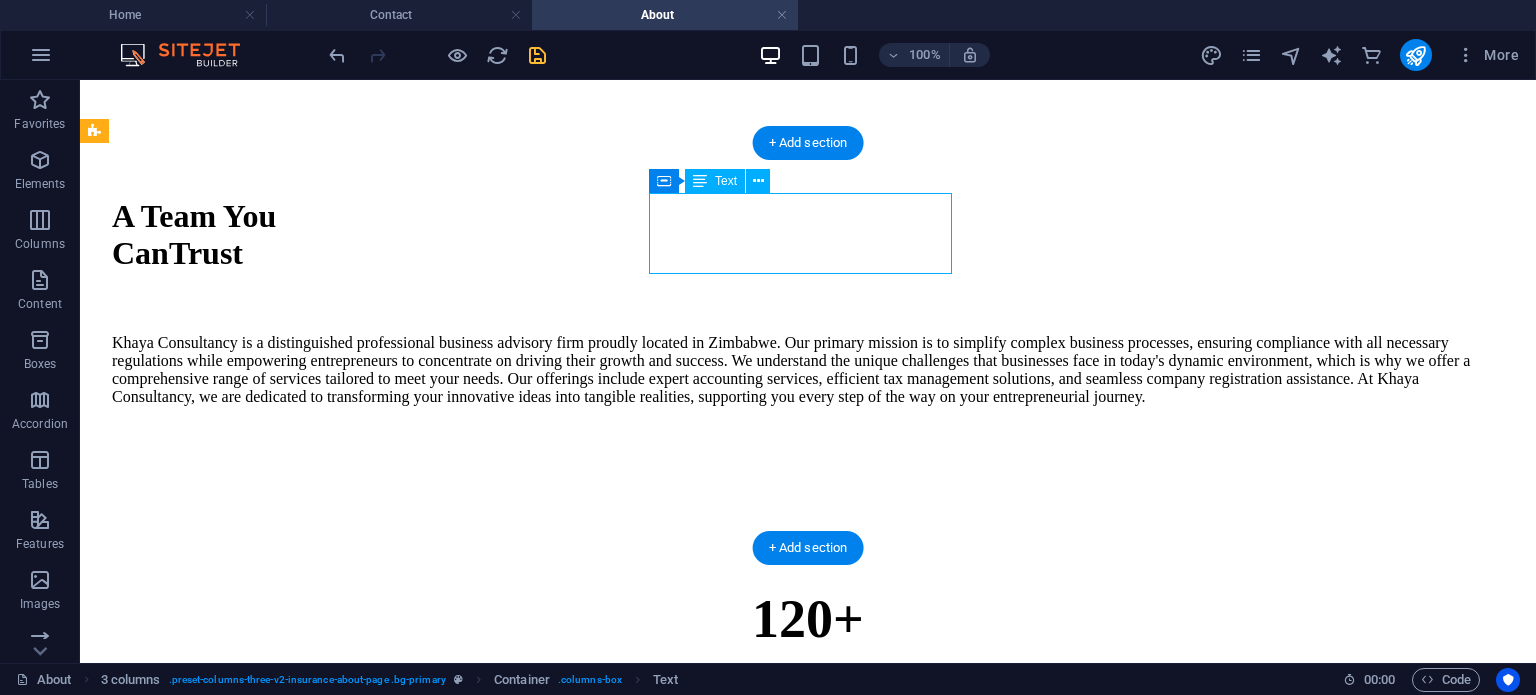click on "100%" at bounding box center (808, 826) 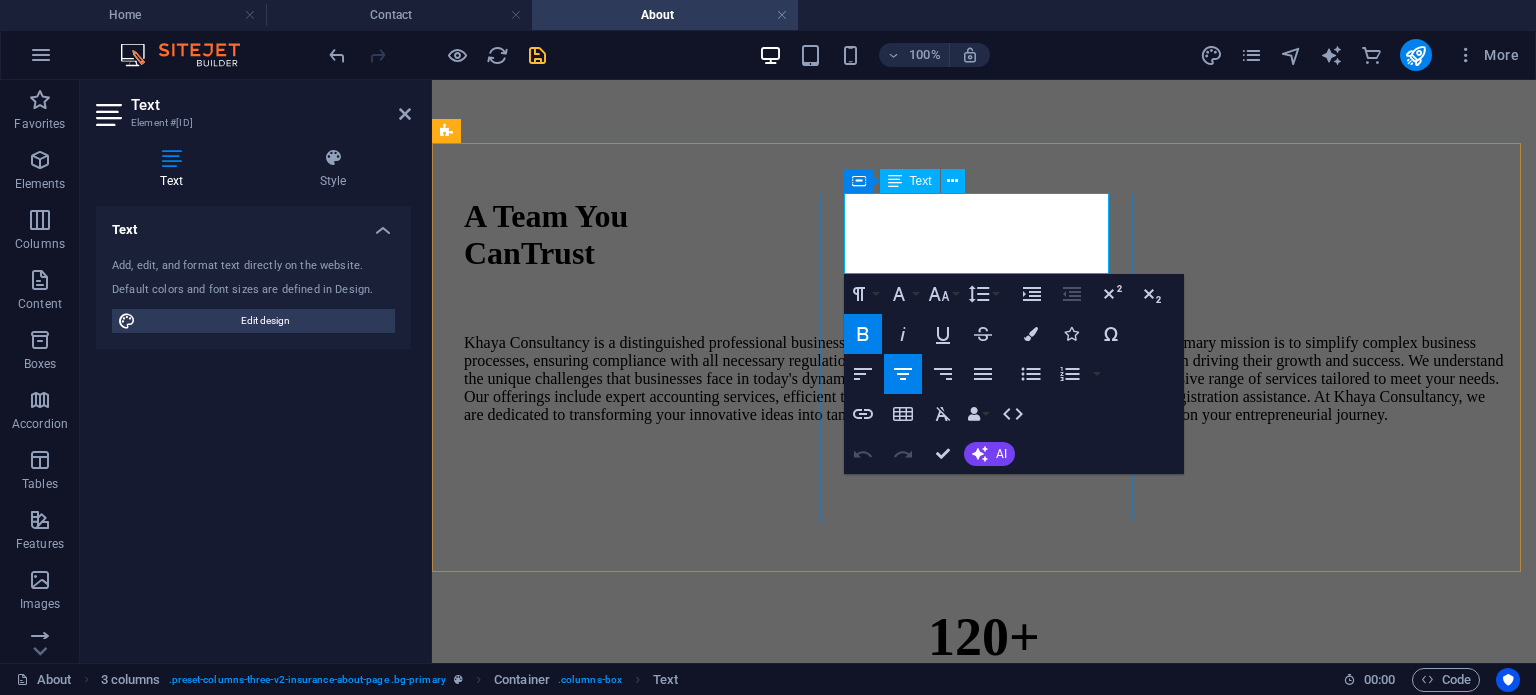 click on "100%" at bounding box center [984, 844] 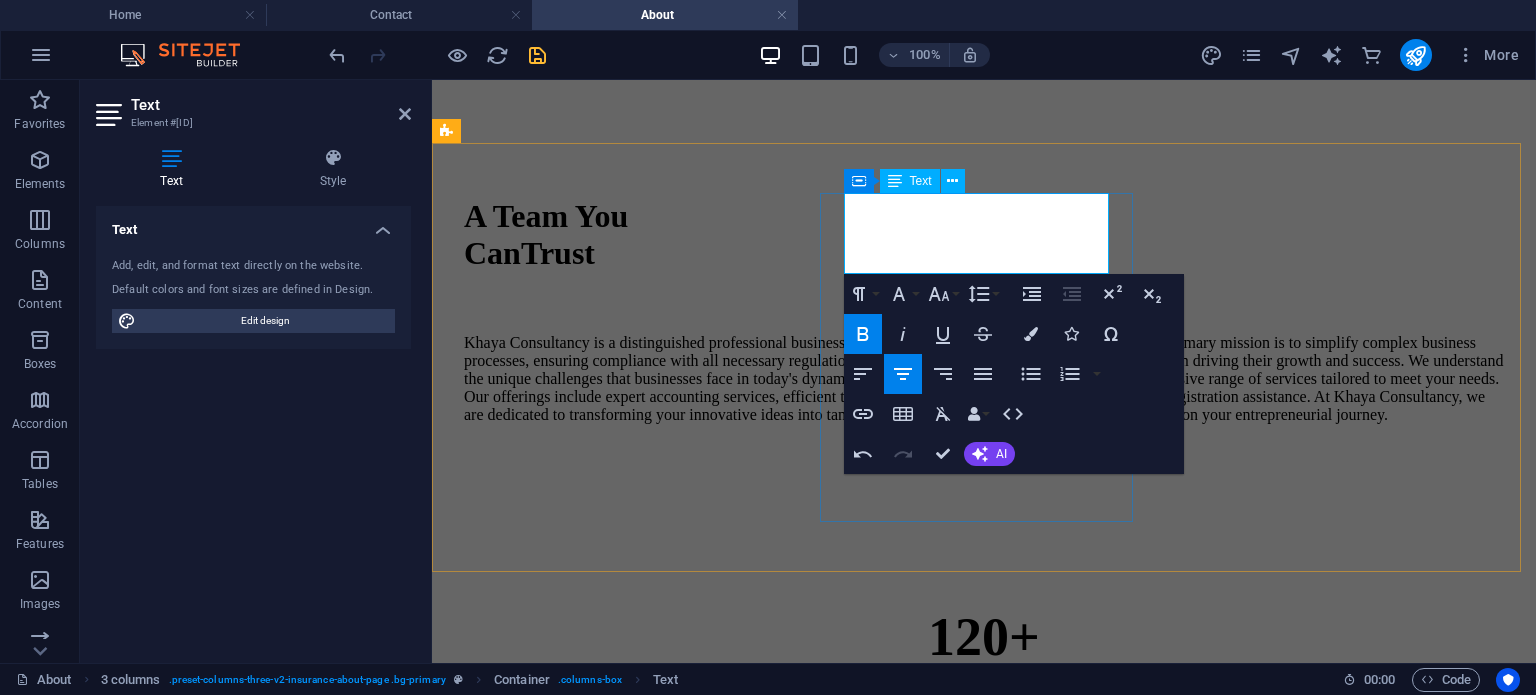 type 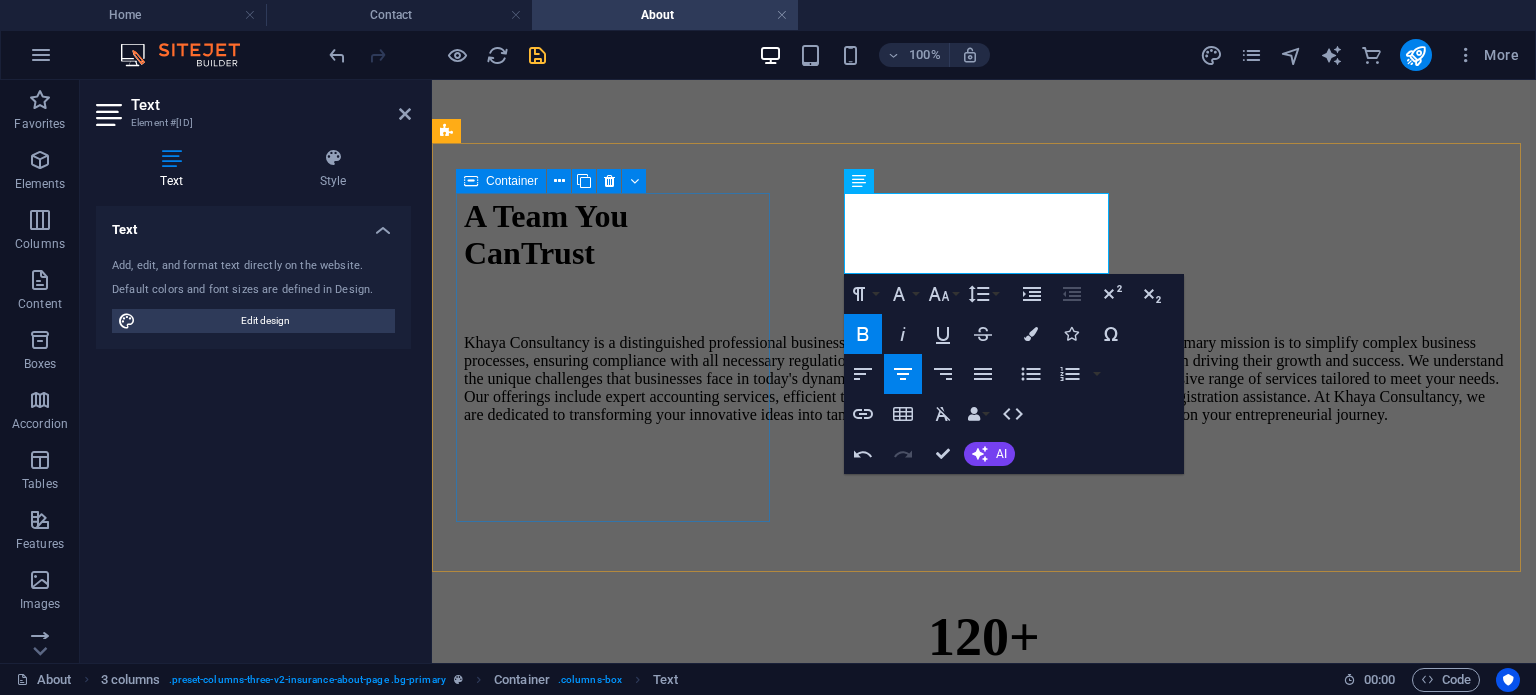 click on "[NUMBER]+ CLIENTS MONTHLY Lorem ipsum dolor amet coevctetur adipiscing elit." at bounding box center (984, 701) 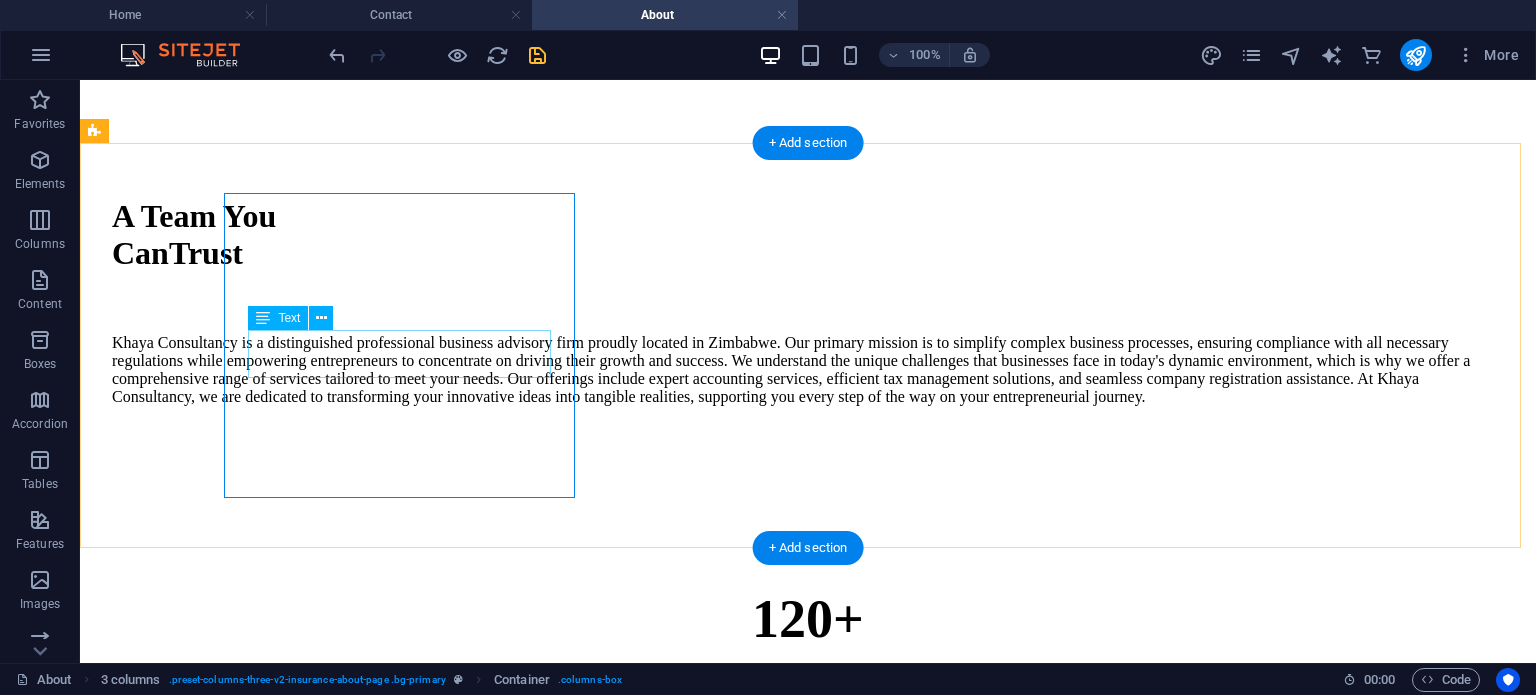 click on "Lorem ipsum dolor amet coevctetur adipiscing elit." at bounding box center [808, 770] 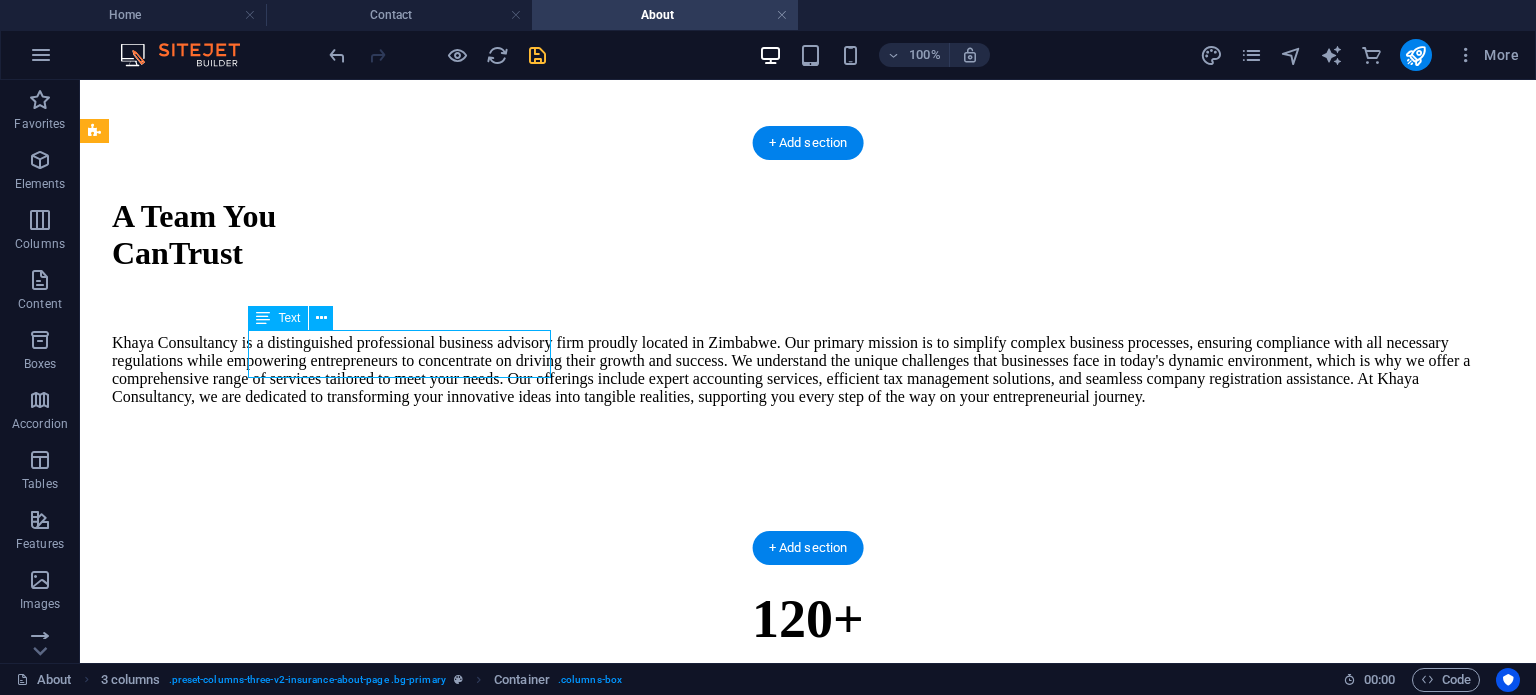click on "Lorem ipsum dolor amet coevctetur adipiscing elit." at bounding box center [808, 770] 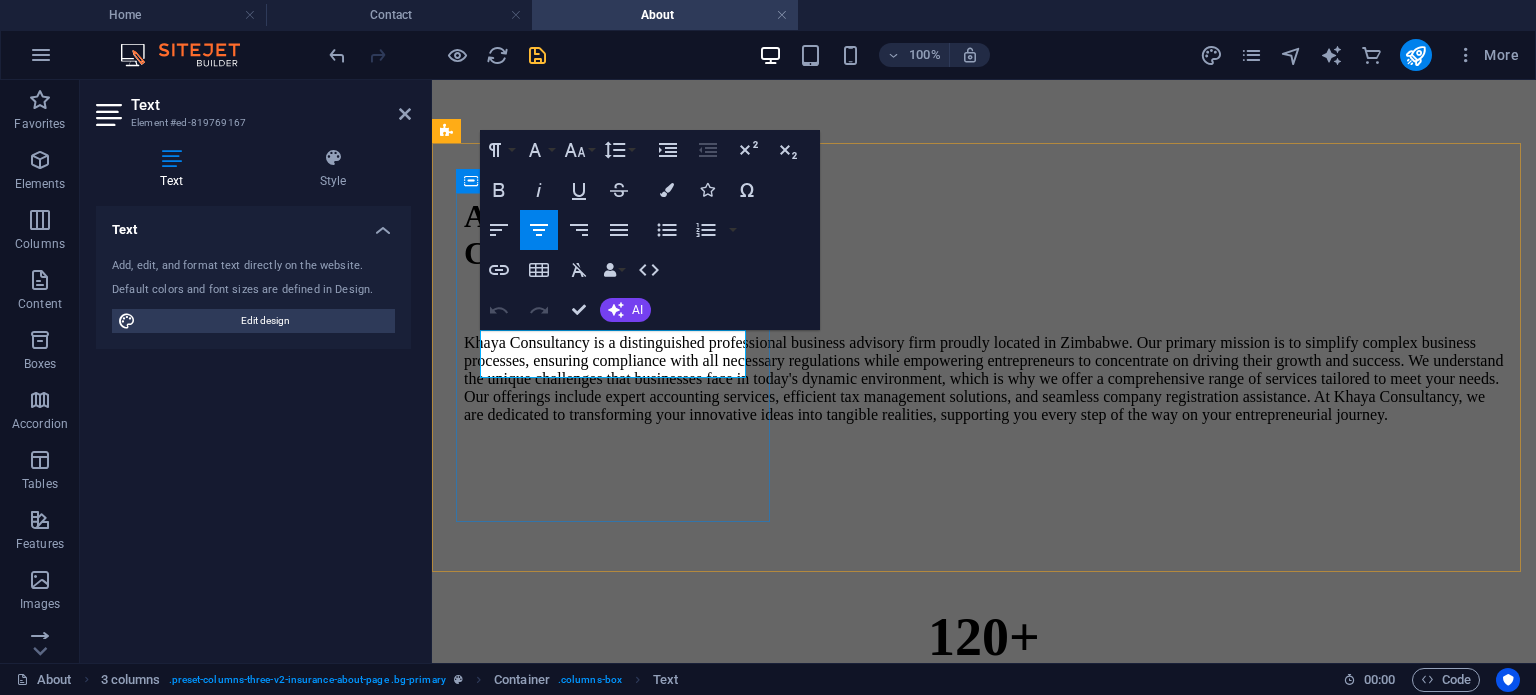 click on "[NUMBER]+ CLIENTS MONTHLY Lorem ipsum dolor amet coevctetur adipiscing elit." at bounding box center [984, 701] 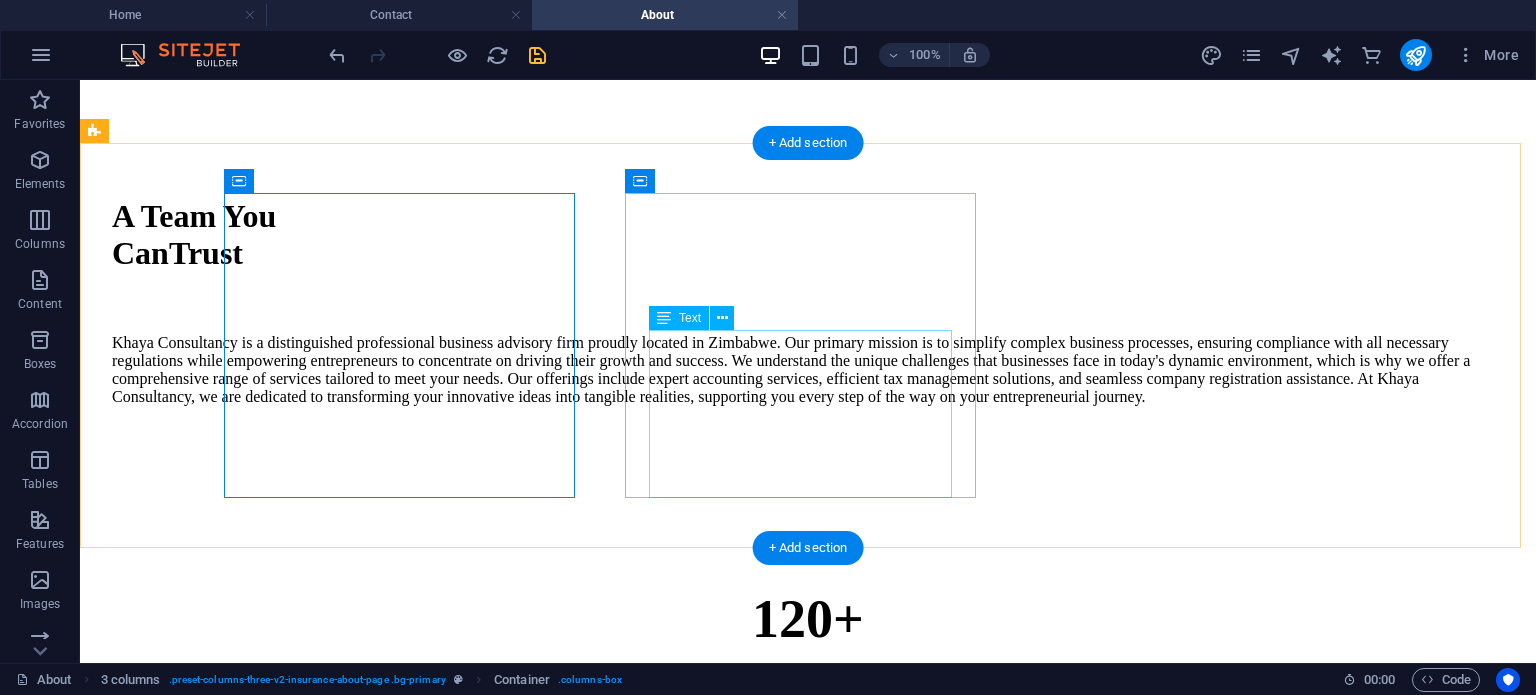 click on "We are proud to announce that we have achieved an impressive success rate of over 90%. This exceptional figure reflects our unwavering commitment to excellence and the outstanding results we consistently deliver to our clients." at bounding box center [808, 986] 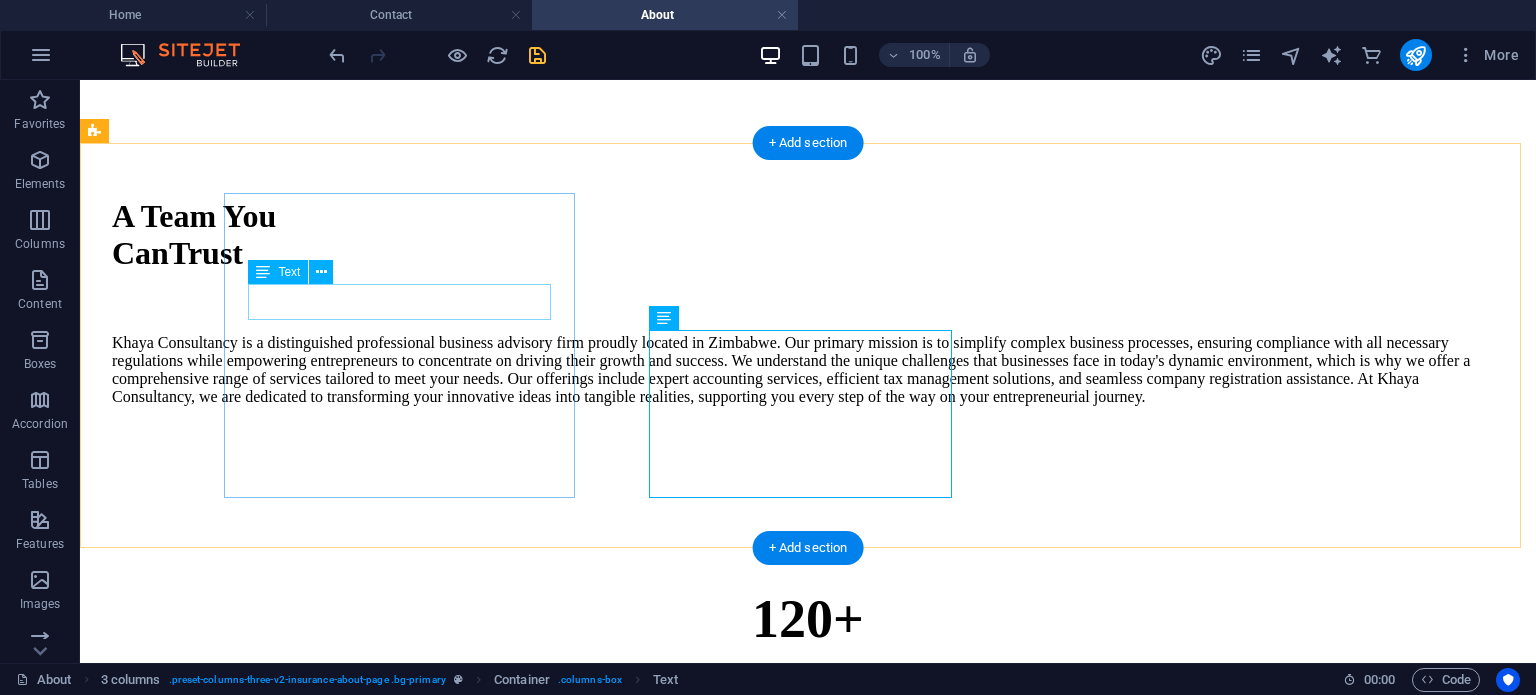 click on "CLIENTS MONTHLY" at bounding box center (808, 705) 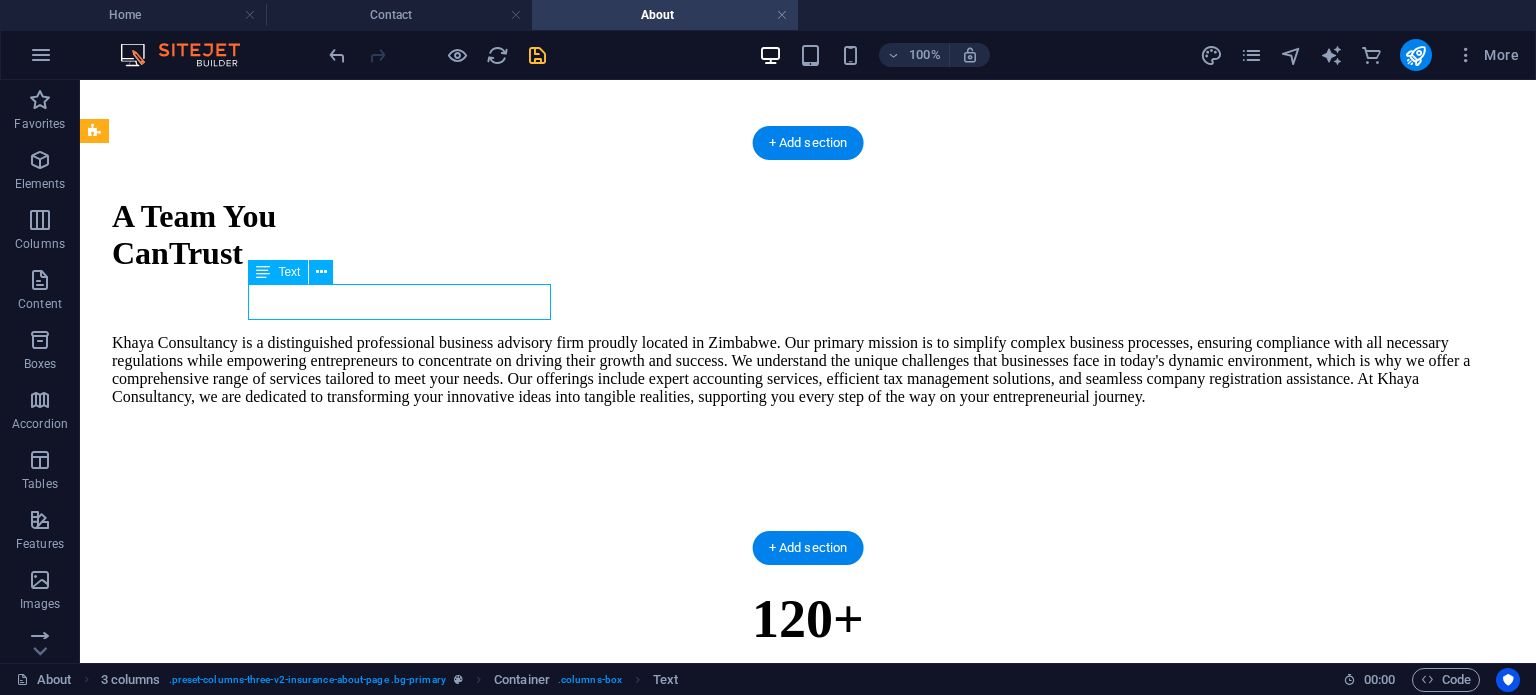 click on "CLIENTS MONTHLY" at bounding box center [808, 705] 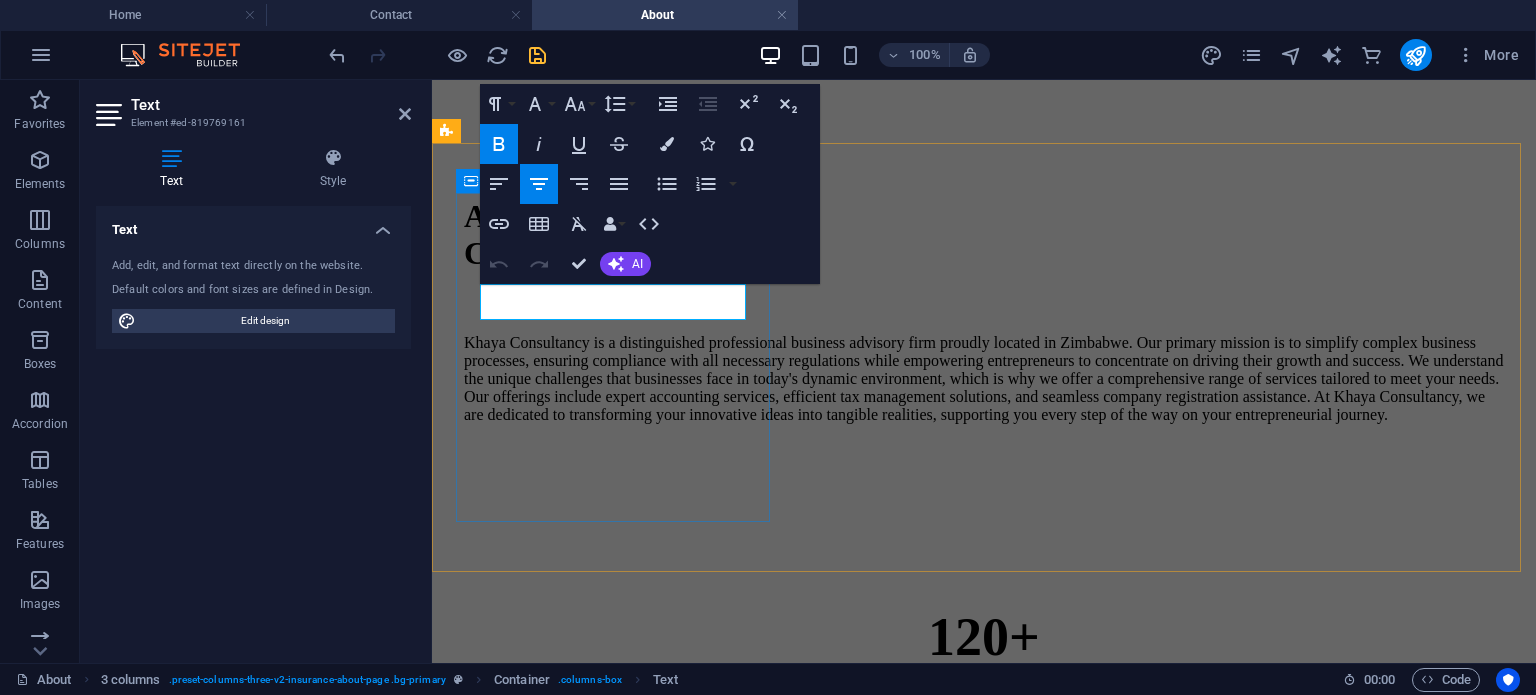 drag, startPoint x: 602, startPoint y: 298, endPoint x: 764, endPoint y: 303, distance: 162.07715 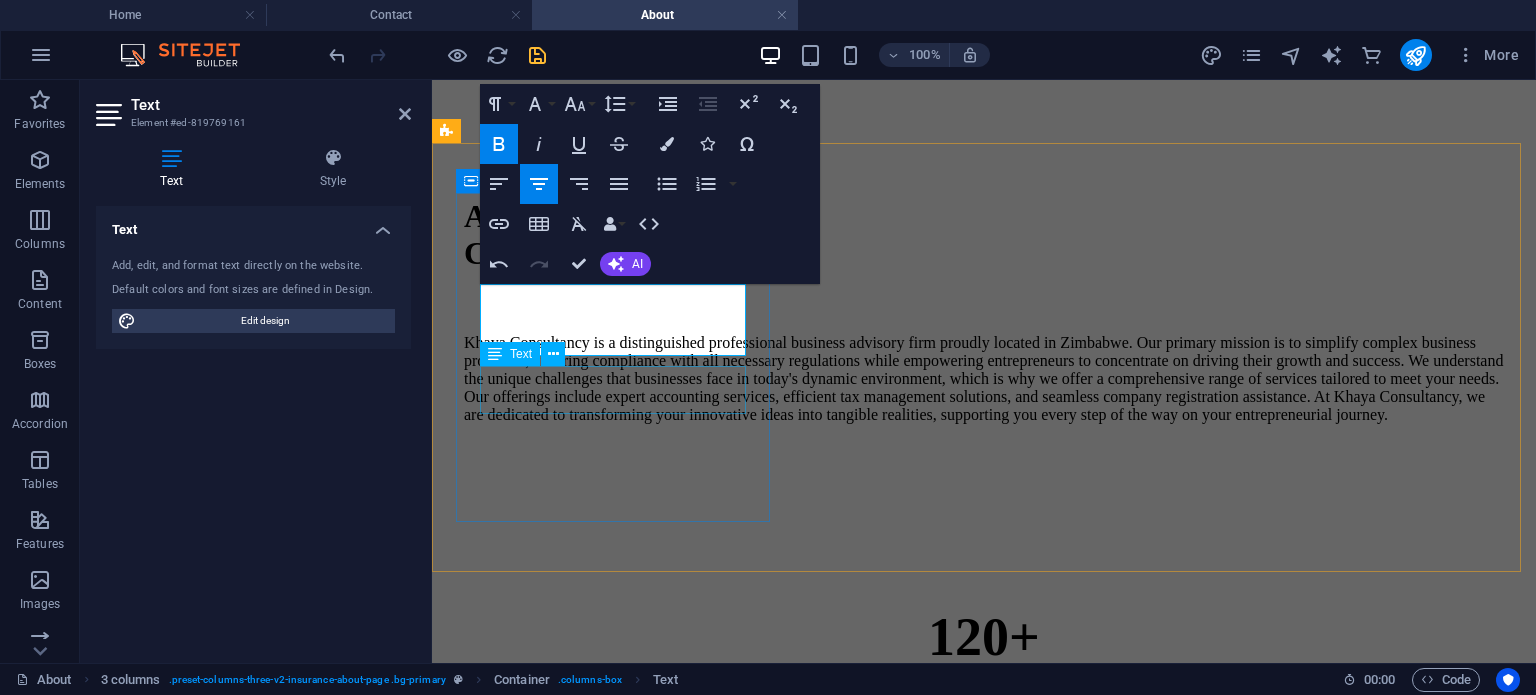 click on "Lorem ipsum dolor amet coevctetur adipiscing elit." at bounding box center (984, 788) 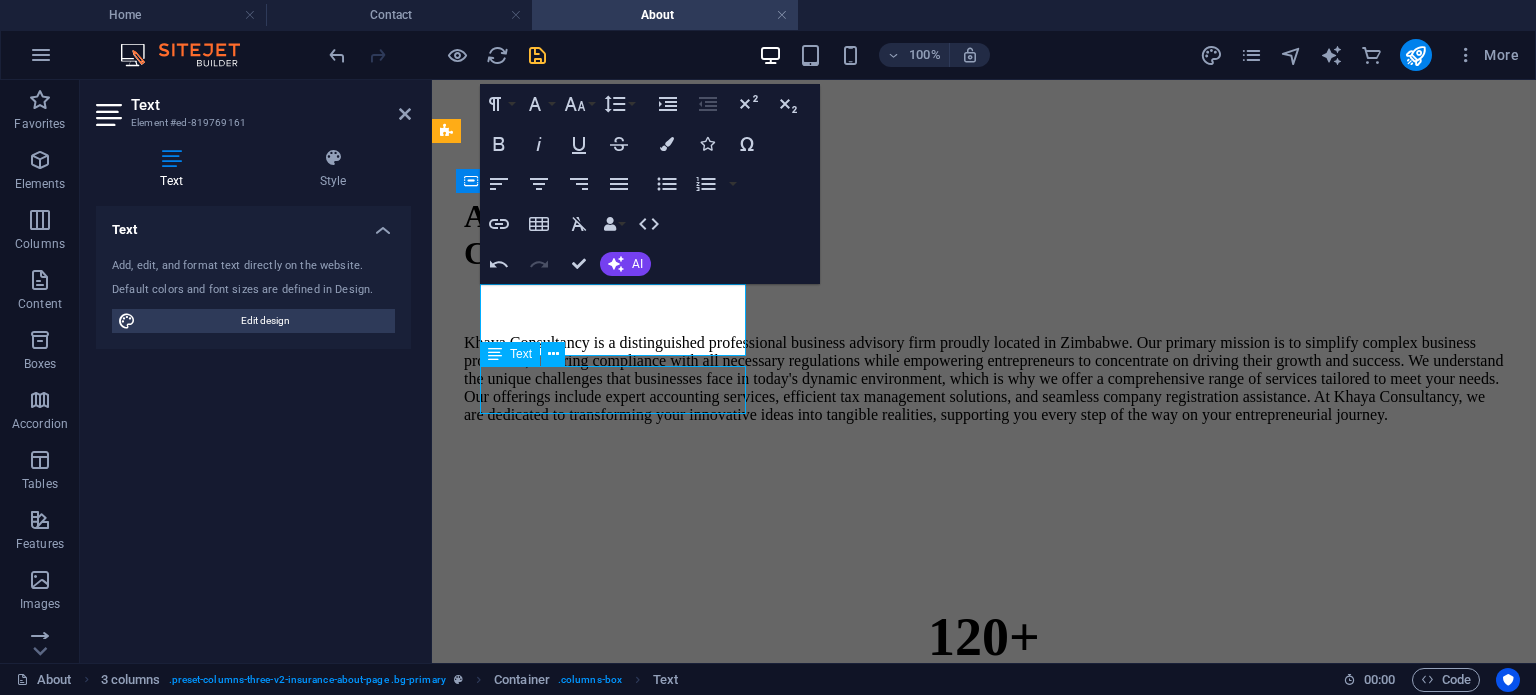 click on "Lorem ipsum dolor amet coevctetur adipiscing elit." at bounding box center [984, 788] 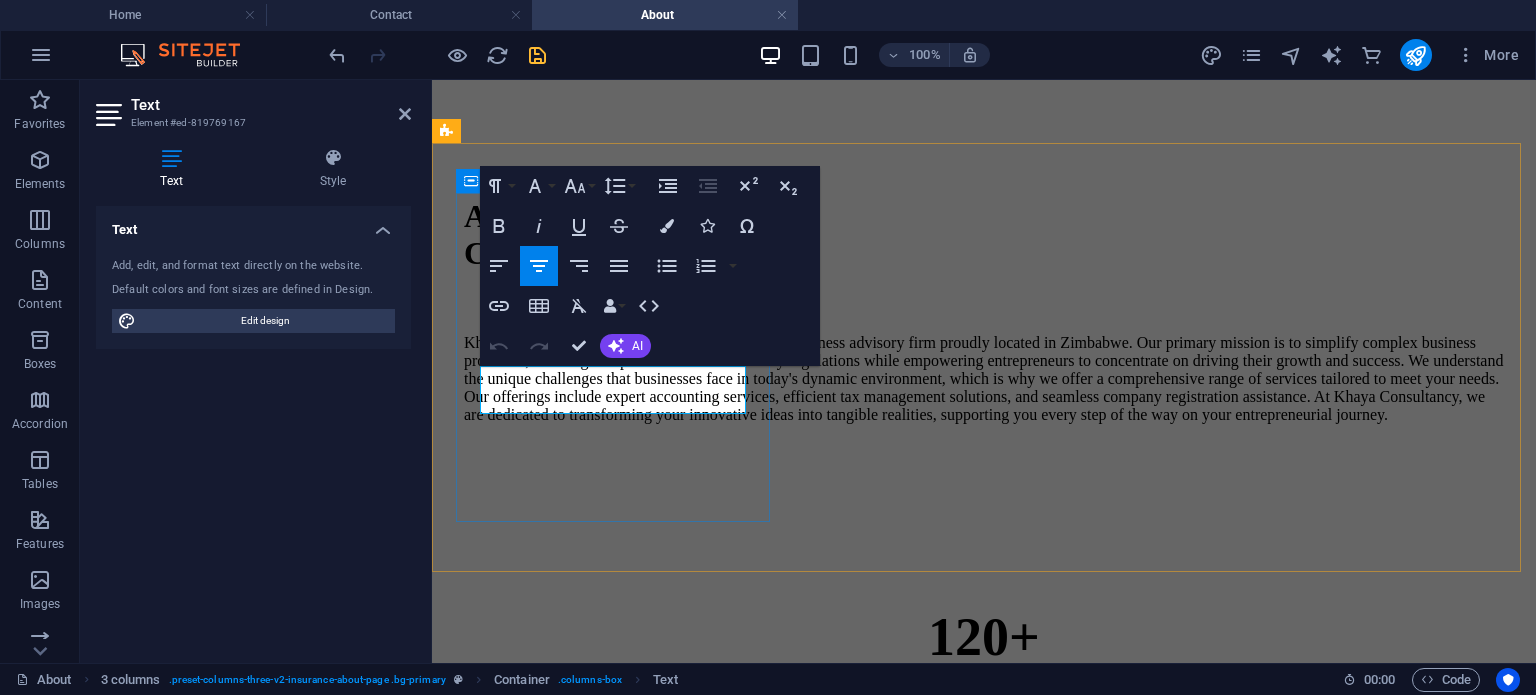 type 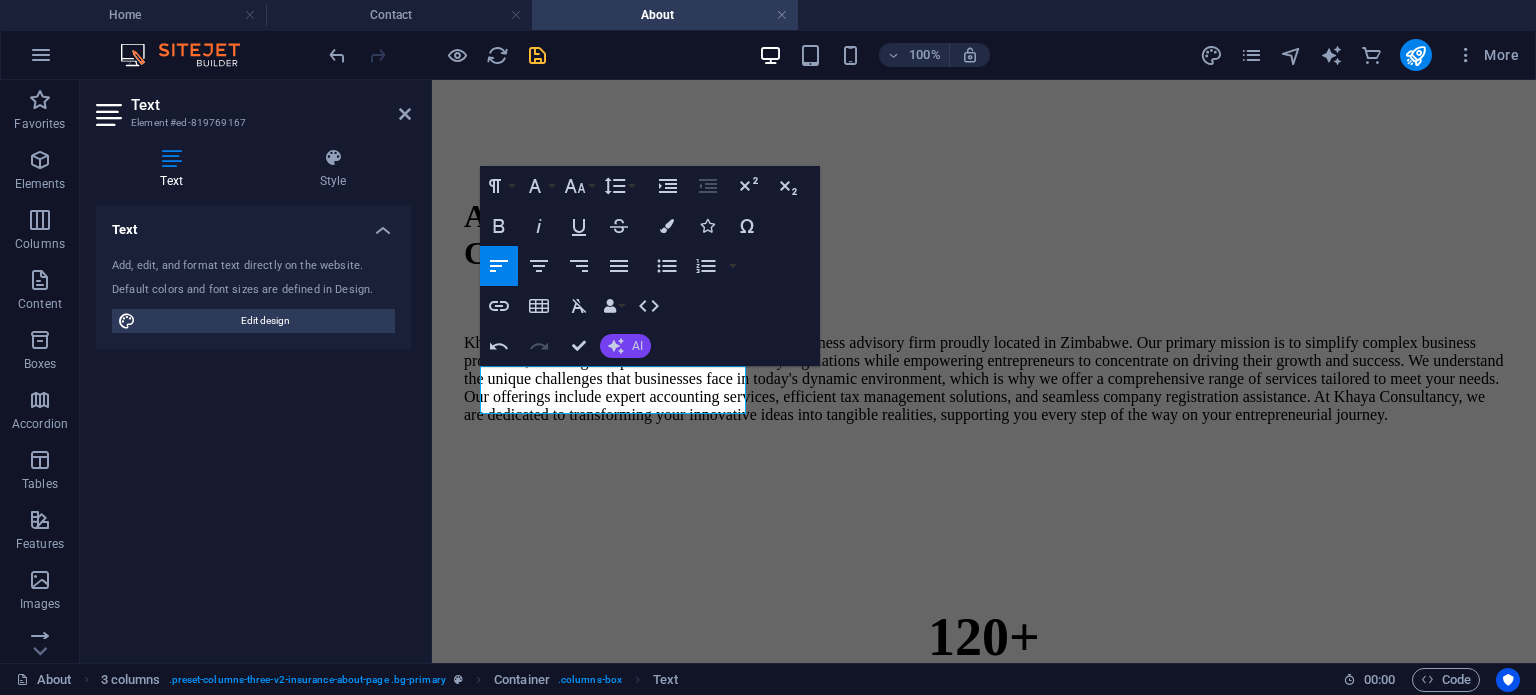 click on "AI" at bounding box center [625, 346] 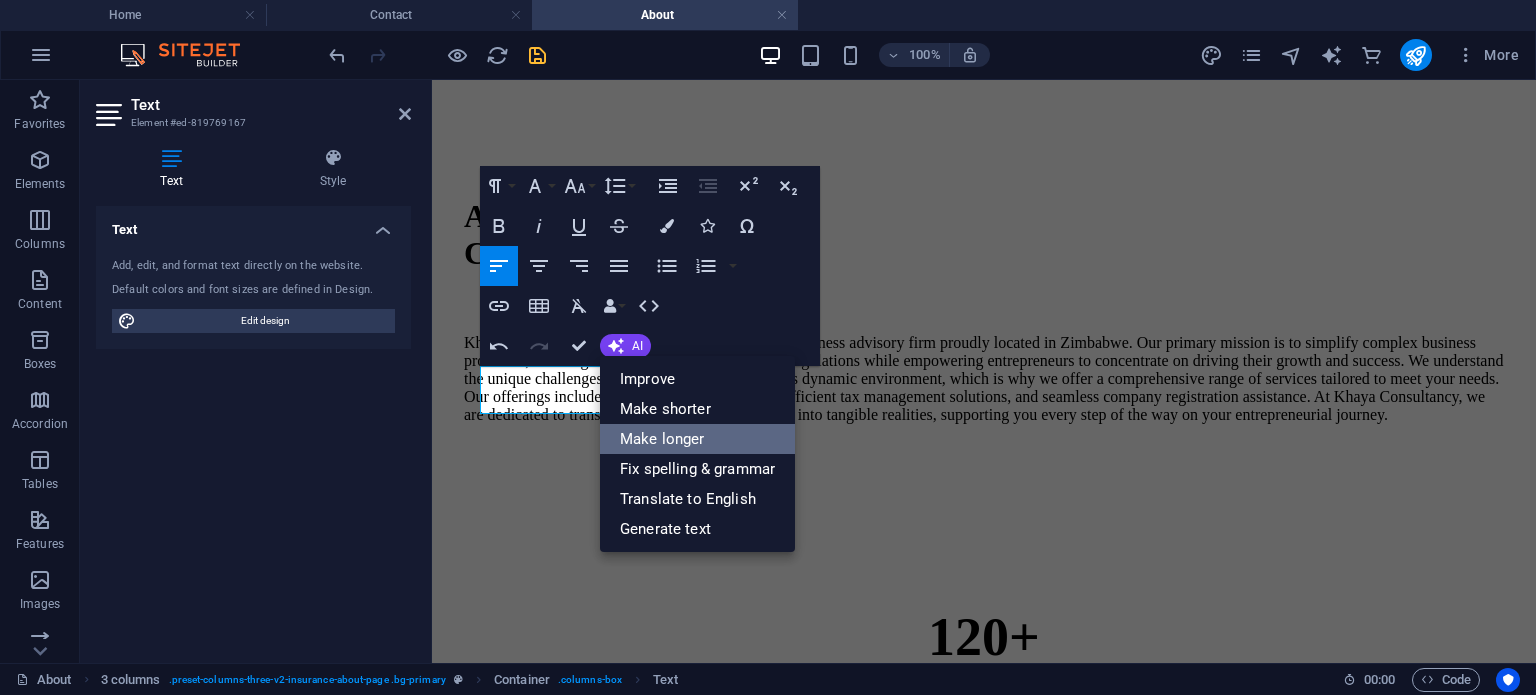 click on "Make longer" at bounding box center (697, 439) 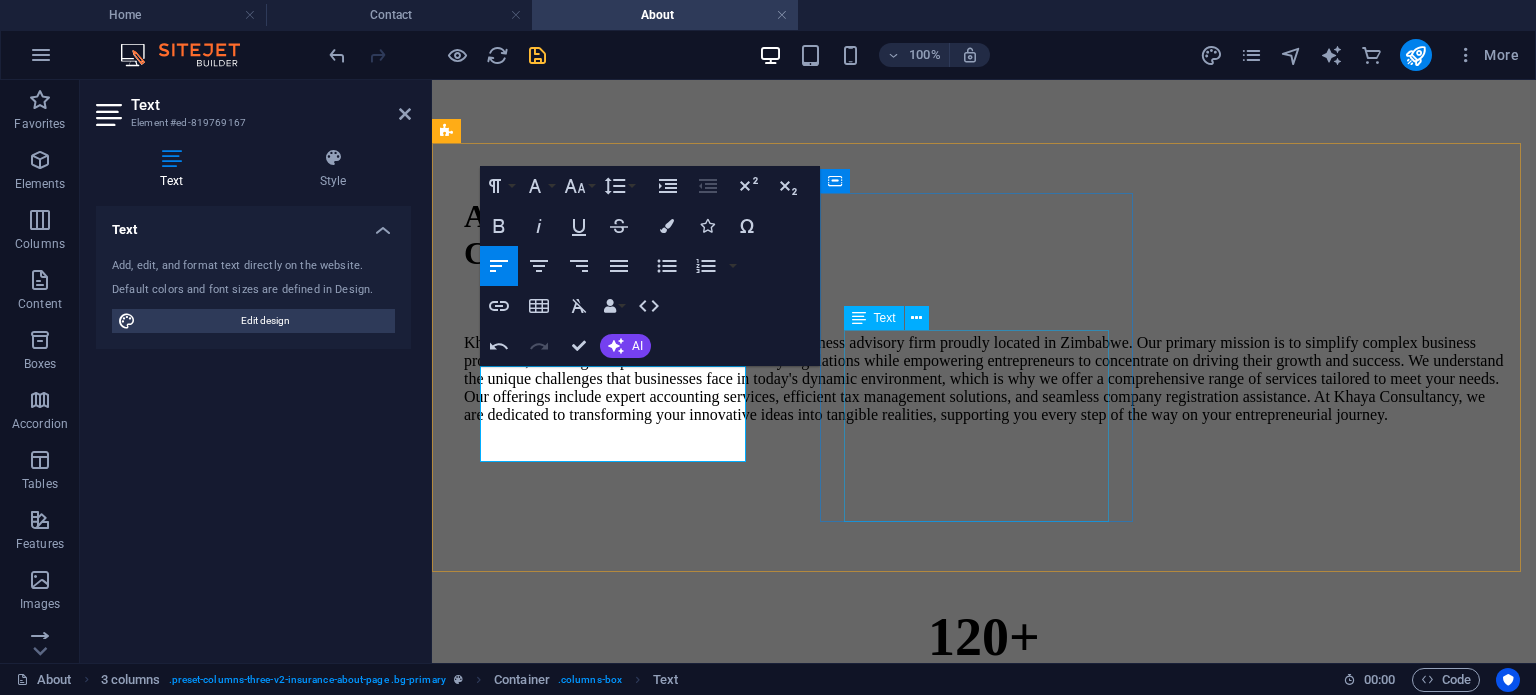 click on "We are proud to announce that we have achieved an impressive success rate of over 90%. This exceptional figure reflects our unwavering commitment to excellence and the outstanding results we consistently deliver to our clients." at bounding box center [984, 1004] 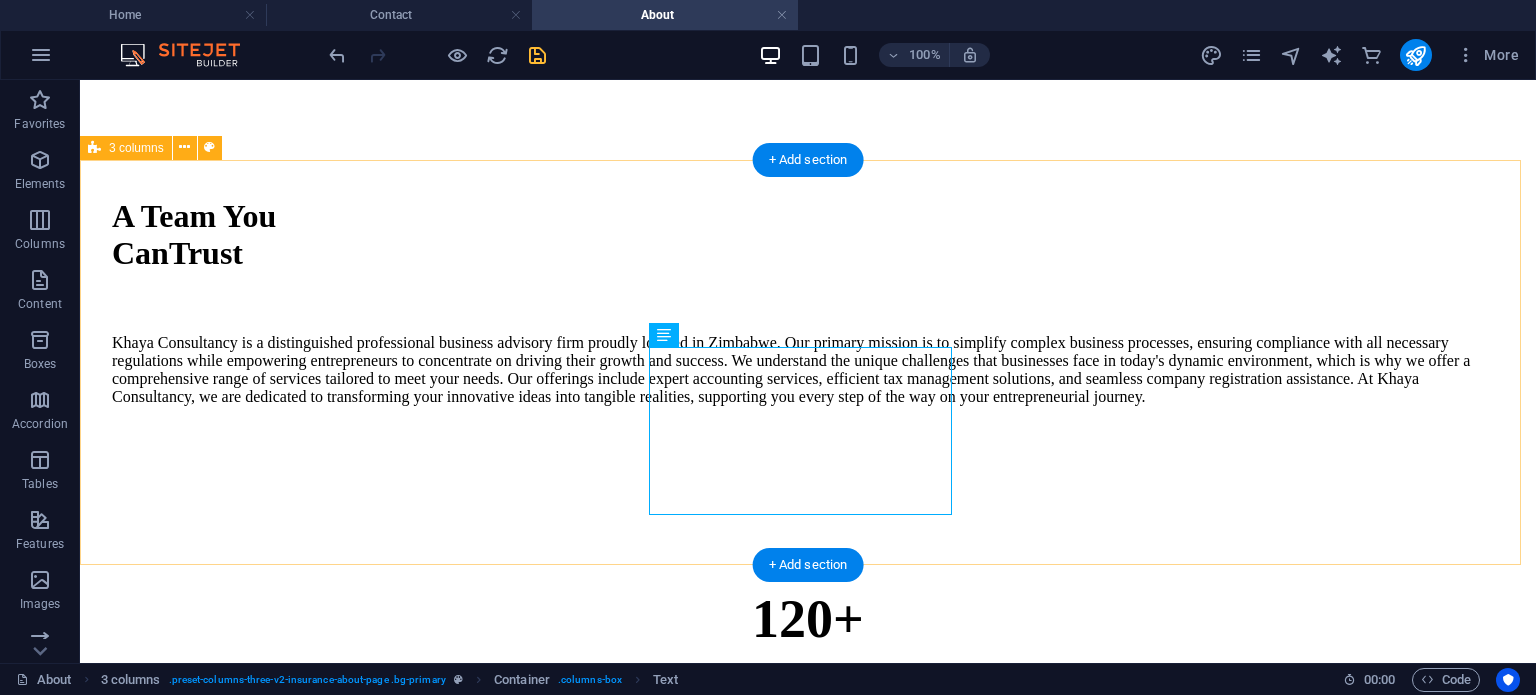 scroll, scrollTop: 690, scrollLeft: 0, axis: vertical 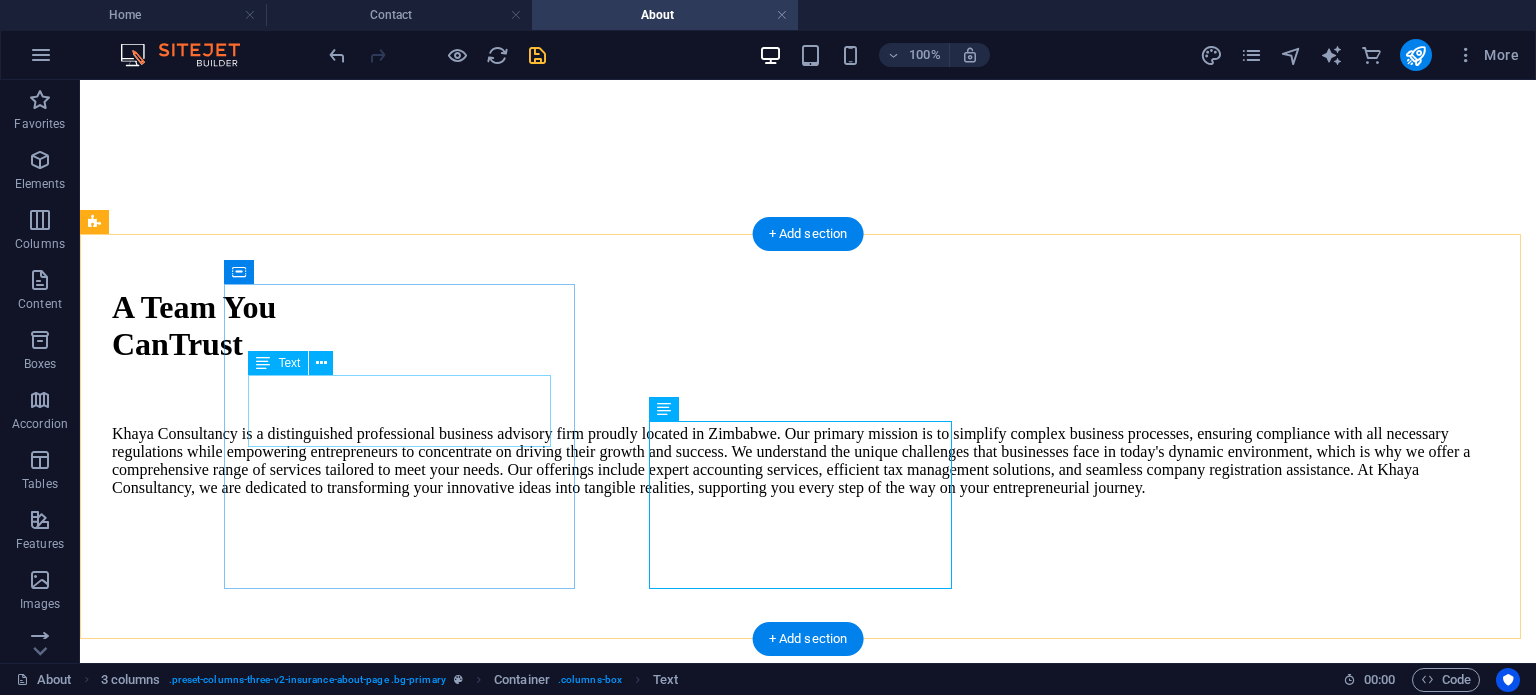 click on "CLIENTS OVER THE YEARS" at bounding box center [808, 796] 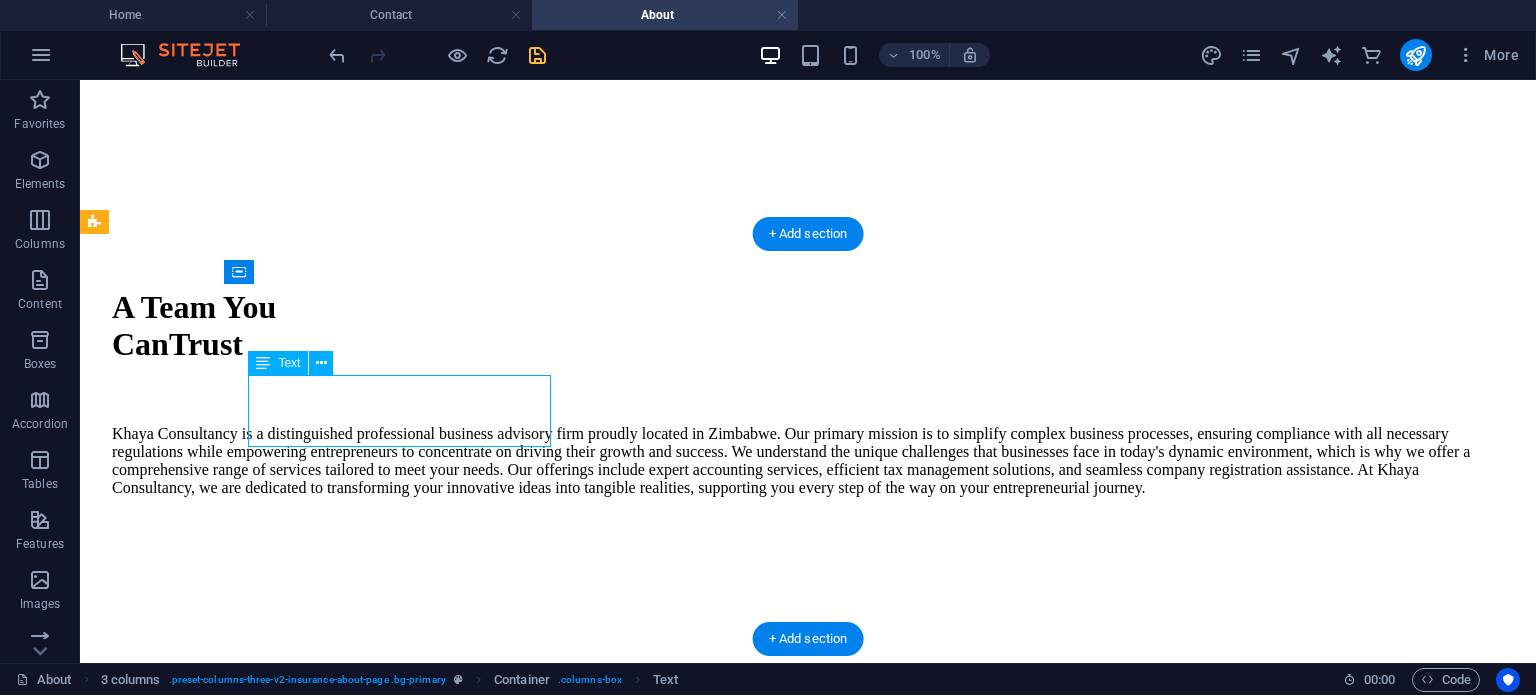 click on "CLIENTS OVER THE YEARS" at bounding box center (808, 796) 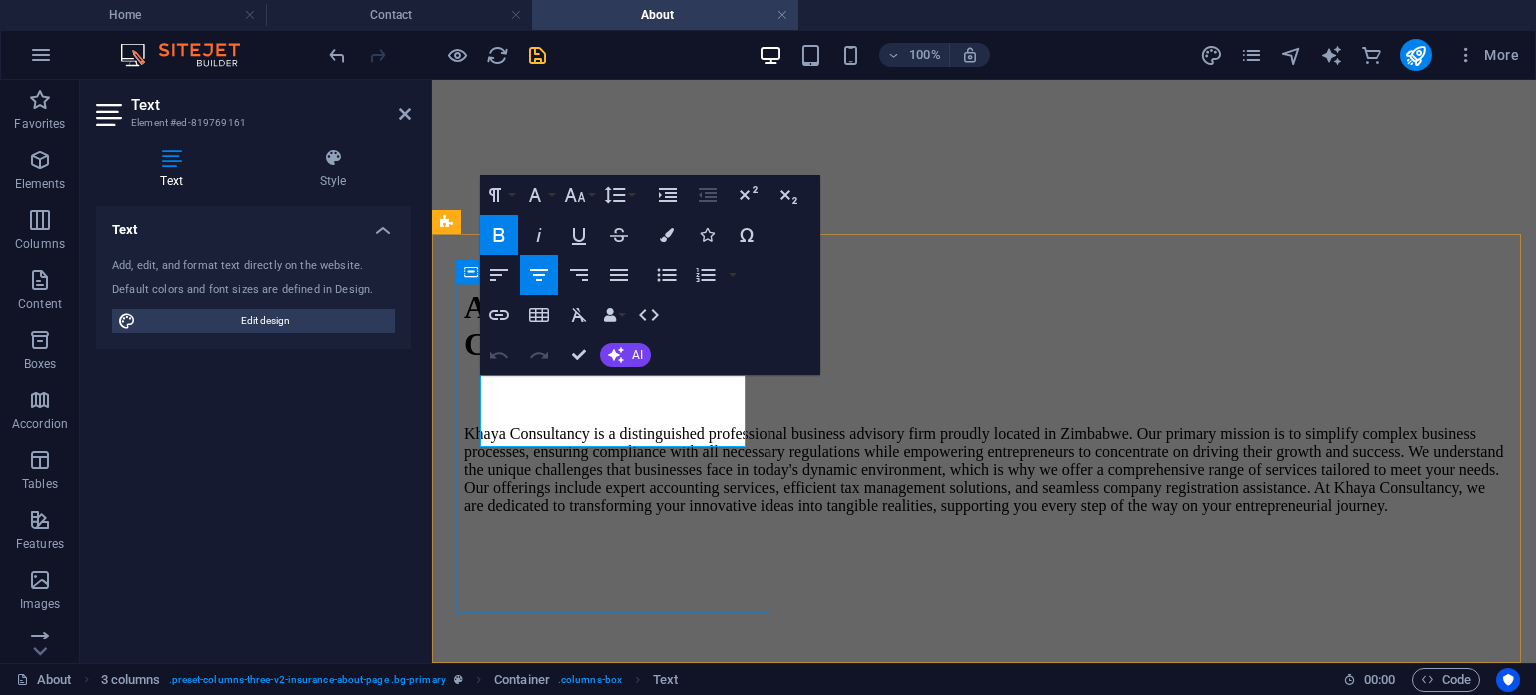 drag, startPoint x: 613, startPoint y: 388, endPoint x: 819, endPoint y: 503, distance: 235.92584 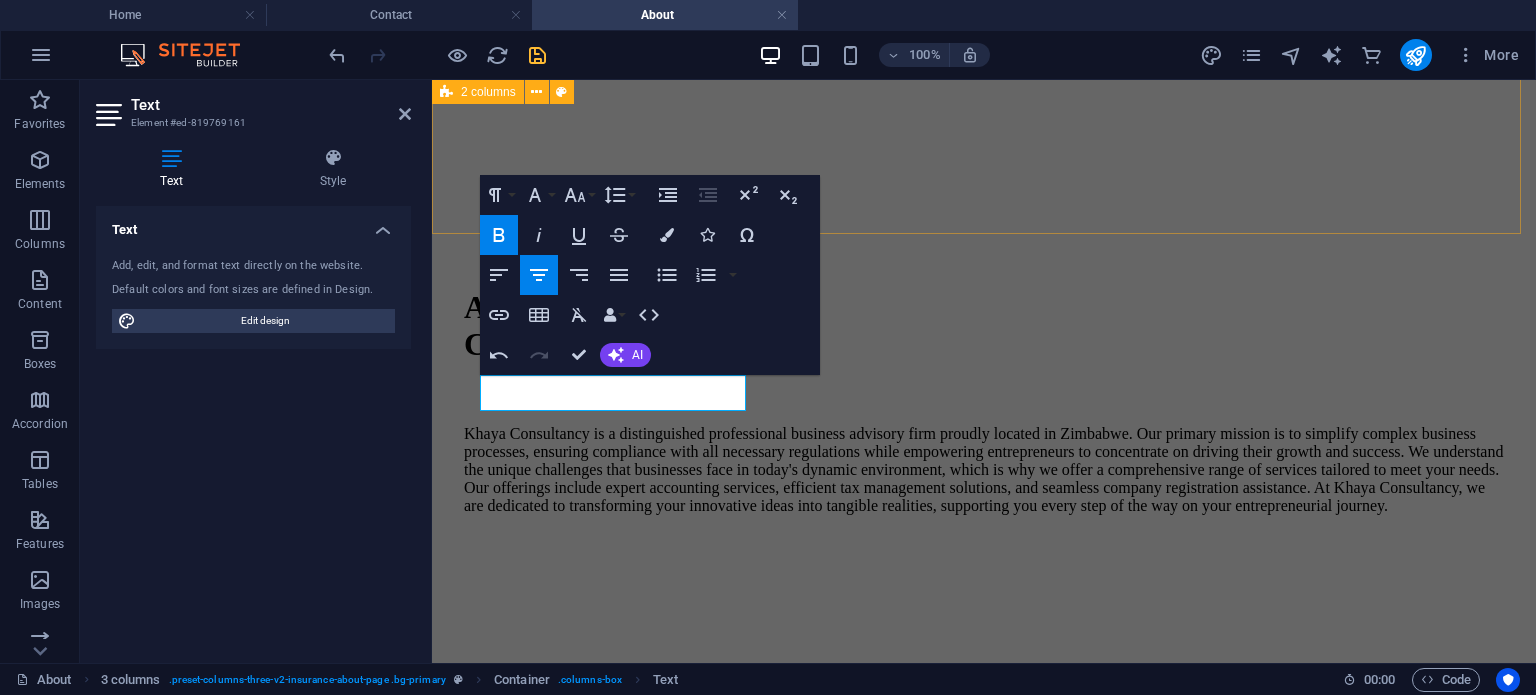 click on "A Team You Can Trust Khaya Consultancy is a distinguished professional business advisory firm proudly located in Zimbabwe. Our primary mission is to simplify complex business processes, ensuring compliance with all necessary regulations while empowering entrepreneurs to concentrate on driving their growth and success. We understand the unique challenges that businesses face in today's dynamic environment, which is why we offer a comprehensive range of services tailored to meet your needs. Our offerings include expert accounting services, efficient tax management solutions, and seamless company registration assistance. At Khaya Consultancy, we are dedicated to transforming your innovative ideas into tangible realities, supporting you every step of the way on your entrepreneurial journey." at bounding box center [984, 119] 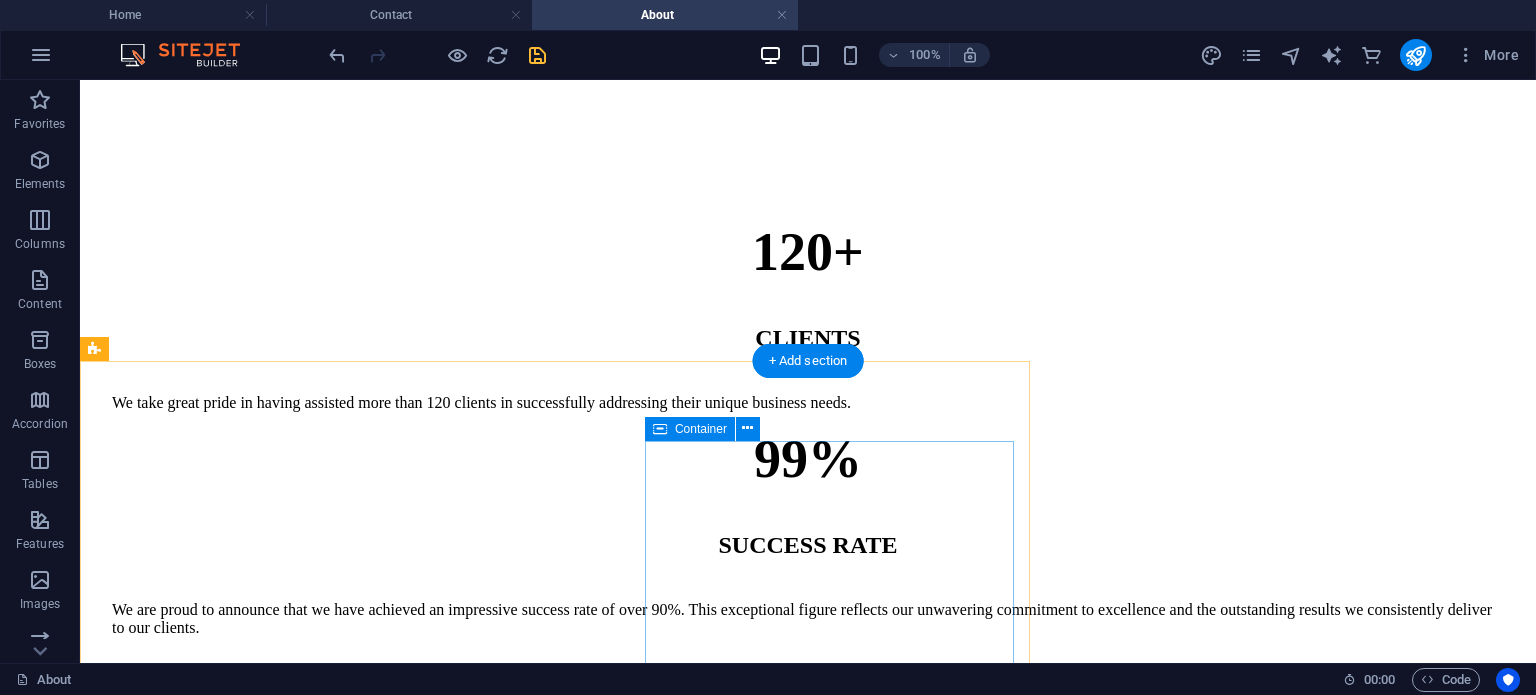 scroll, scrollTop: 1140, scrollLeft: 0, axis: vertical 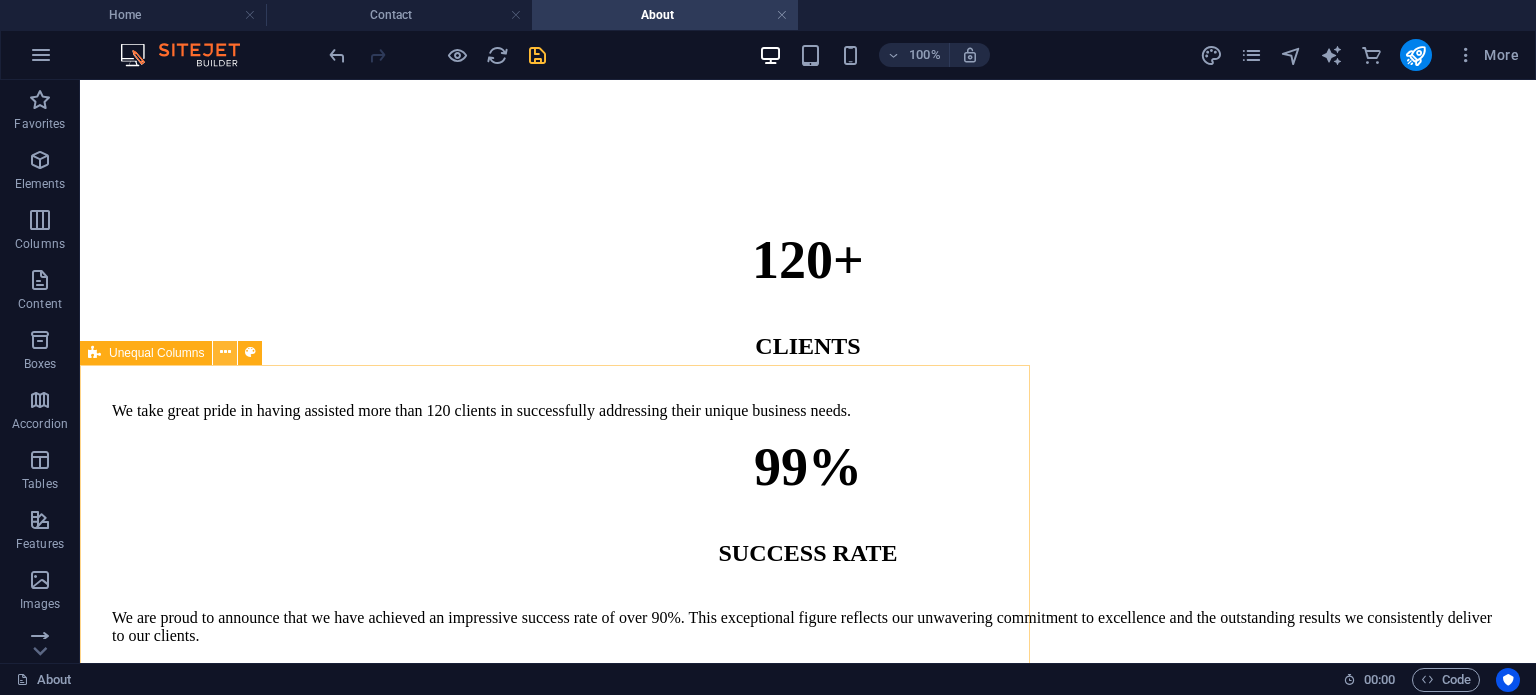 click at bounding box center (225, 352) 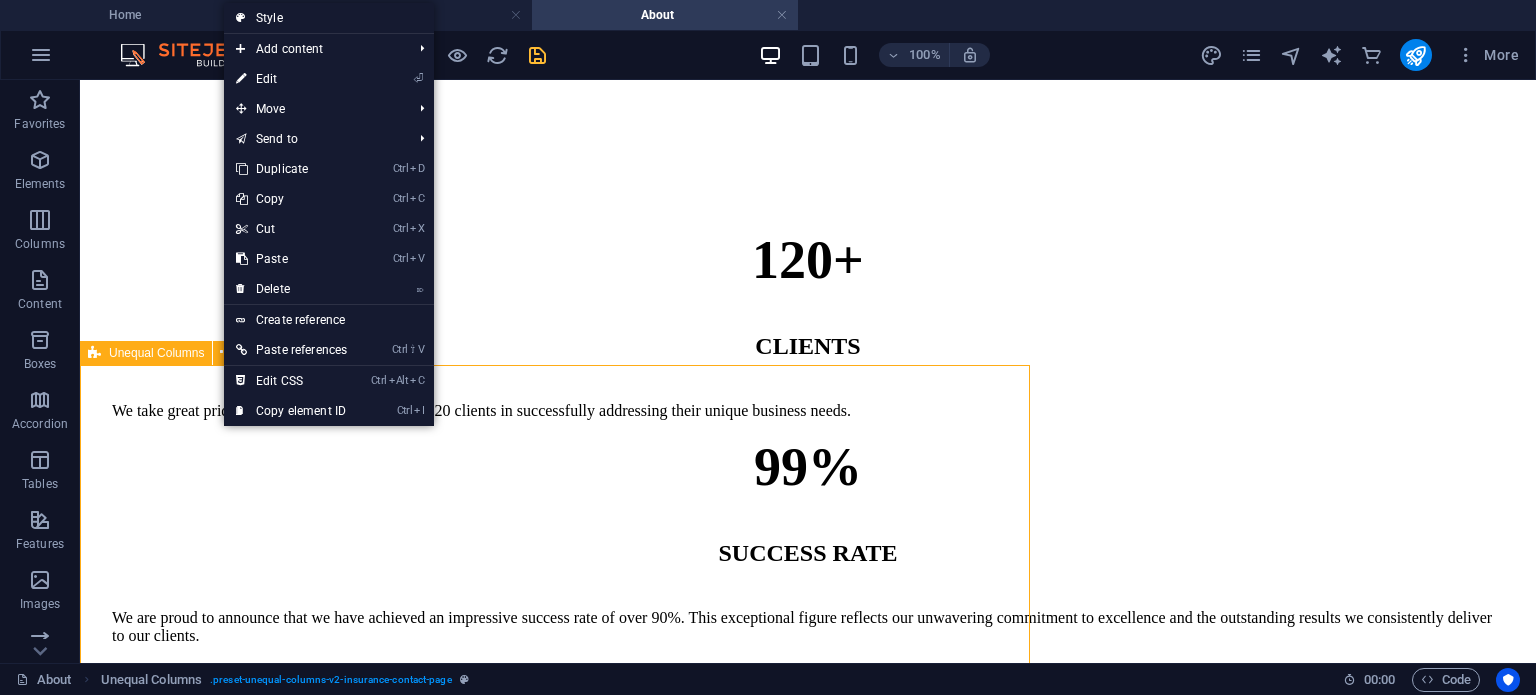 click on "Unequal Columns" at bounding box center (156, 353) 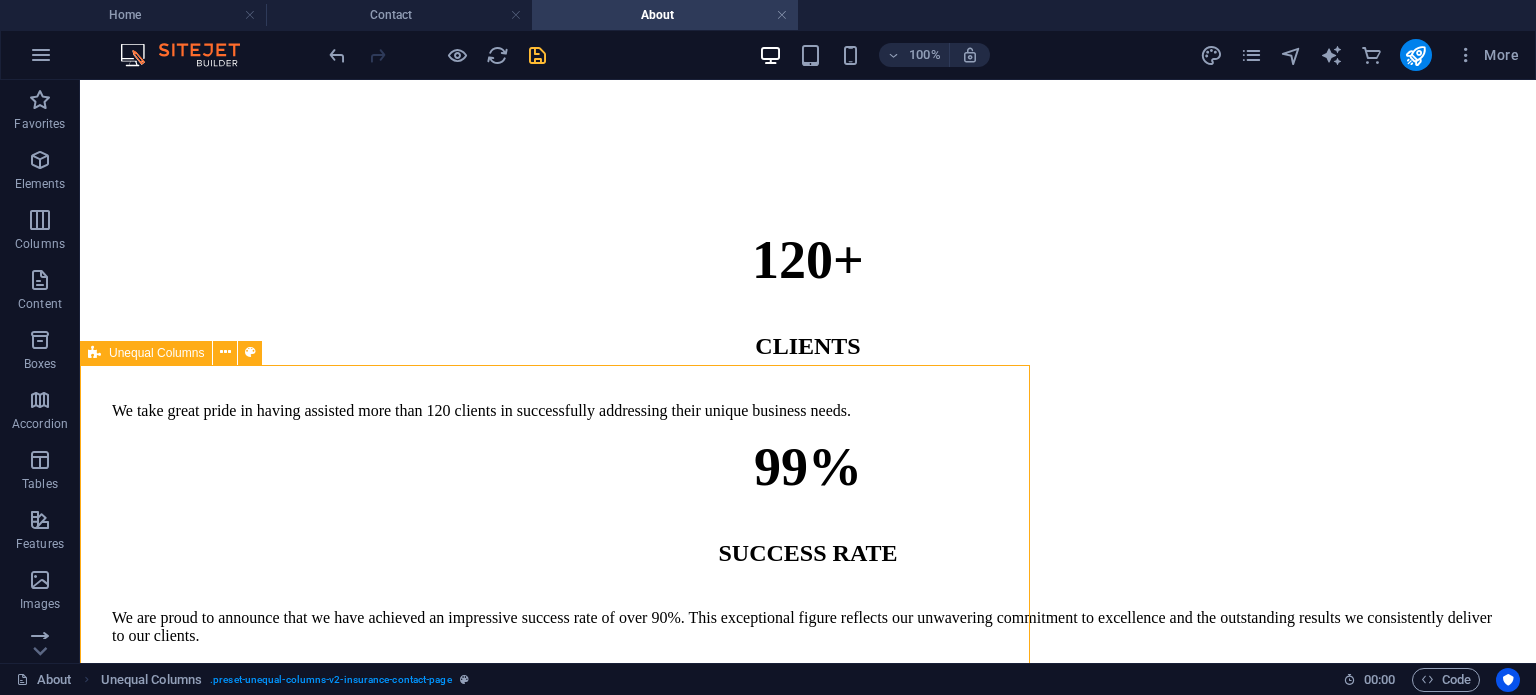 click on "Unequal Columns" at bounding box center (156, 353) 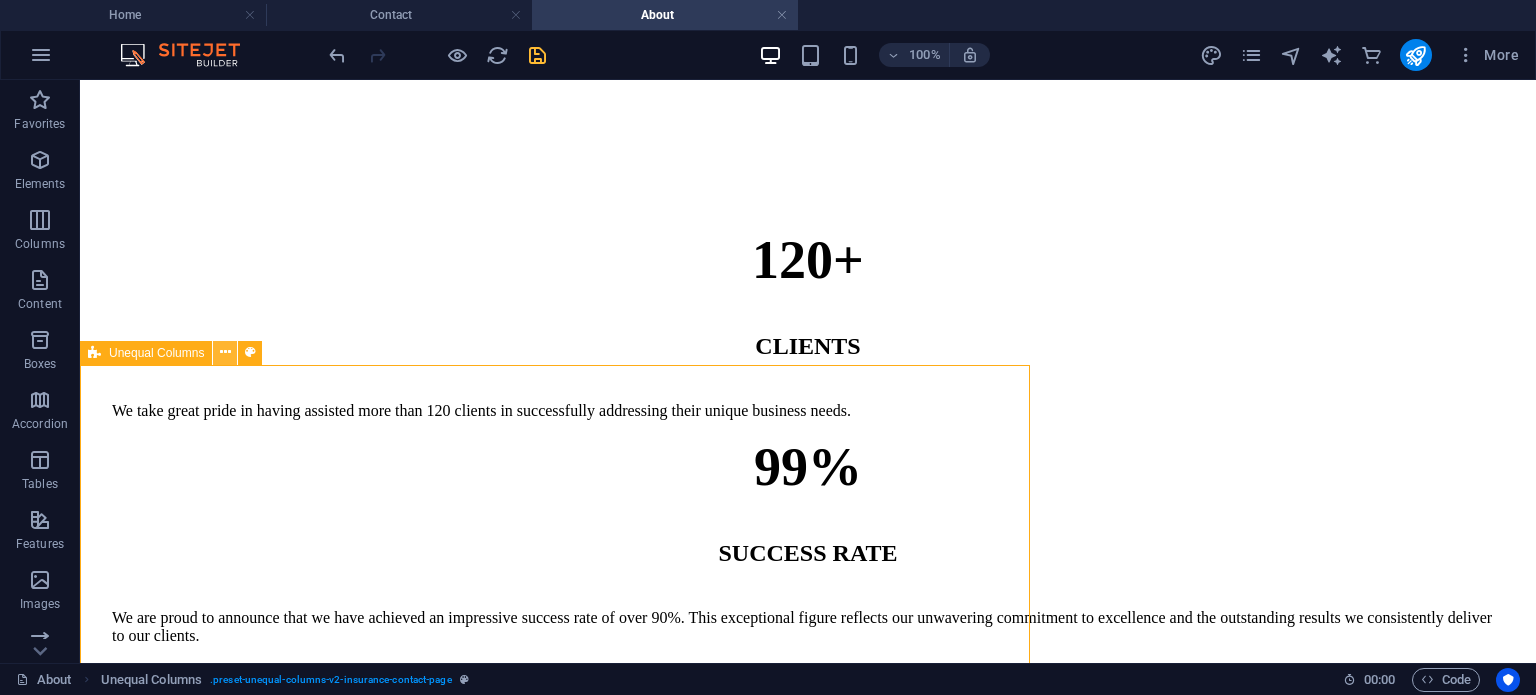 click at bounding box center [225, 352] 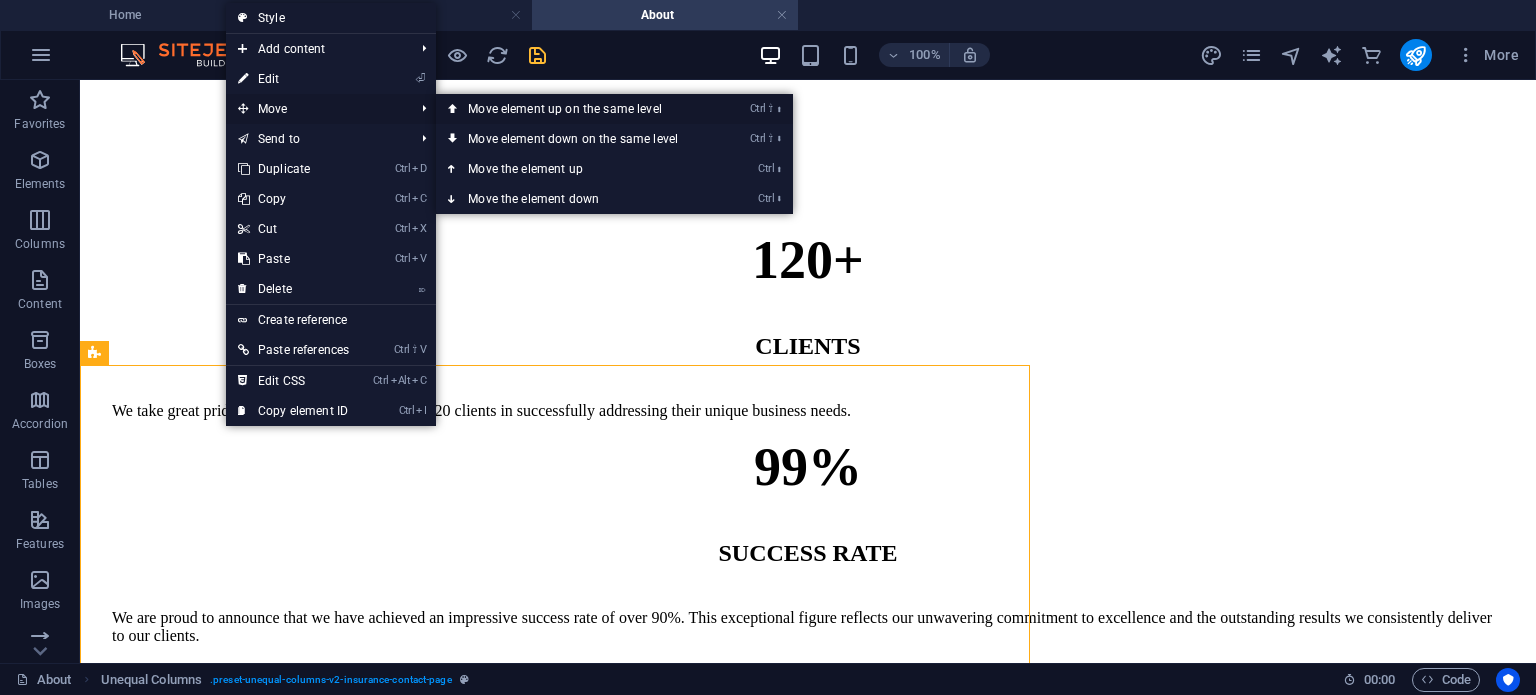 click on "Ctrl ⇧ ⬆  Move element up on the same level" at bounding box center (577, 109) 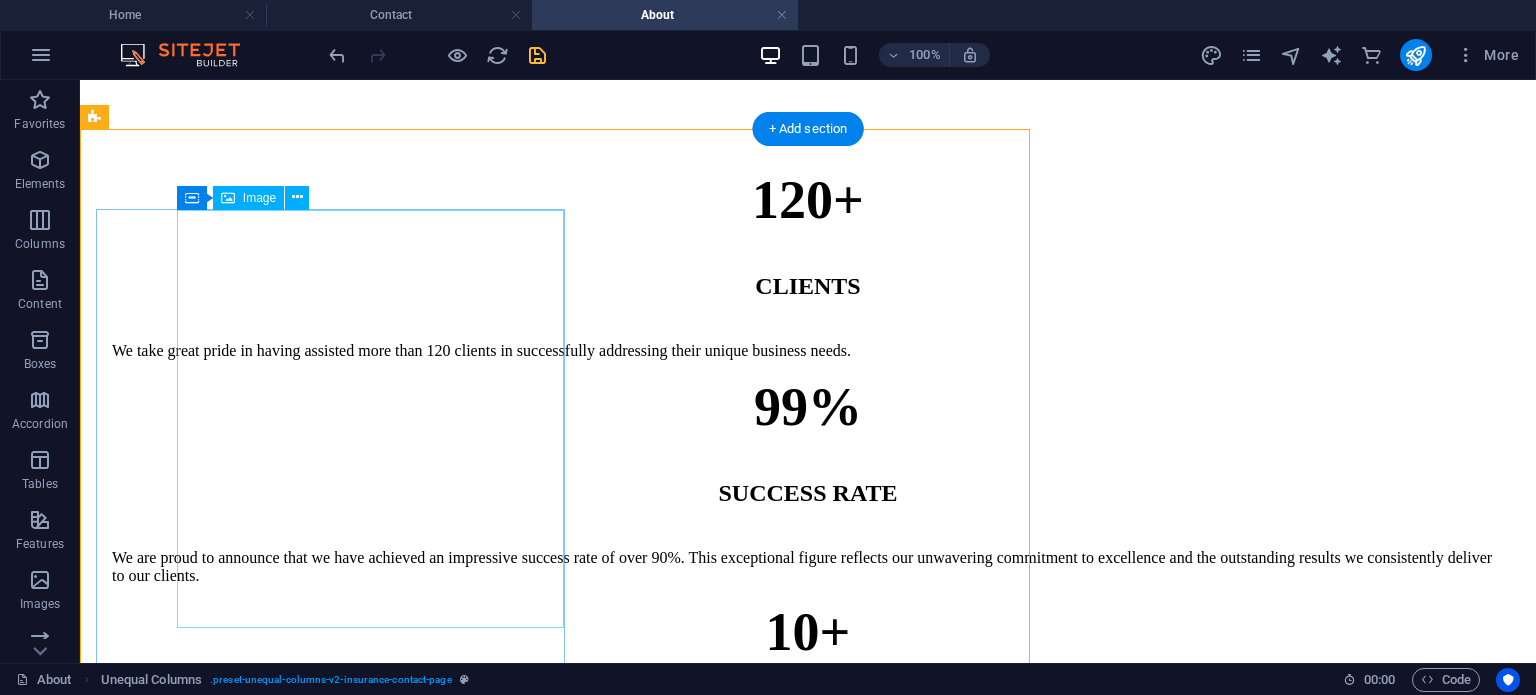 scroll, scrollTop: 1090, scrollLeft: 0, axis: vertical 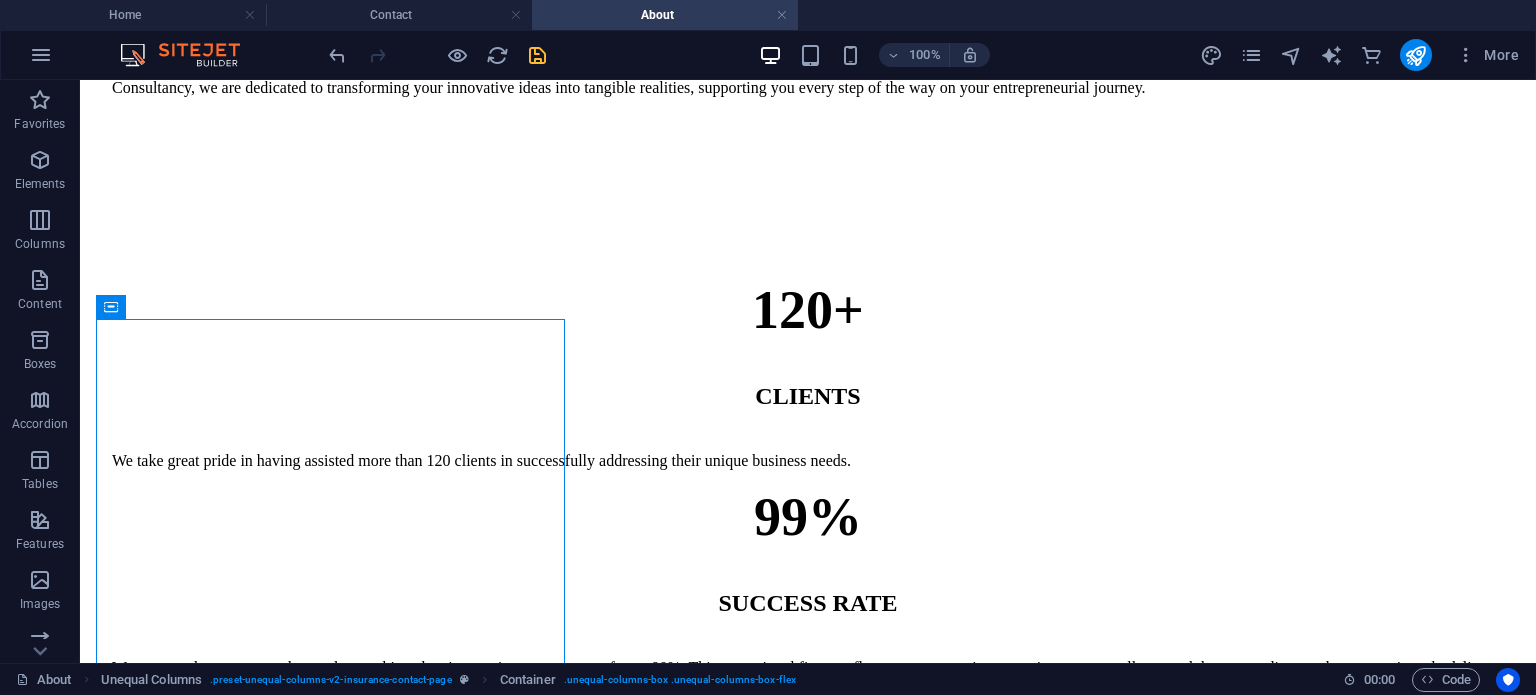 drag, startPoint x: 228, startPoint y: 384, endPoint x: 1122, endPoint y: 355, distance: 894.4702 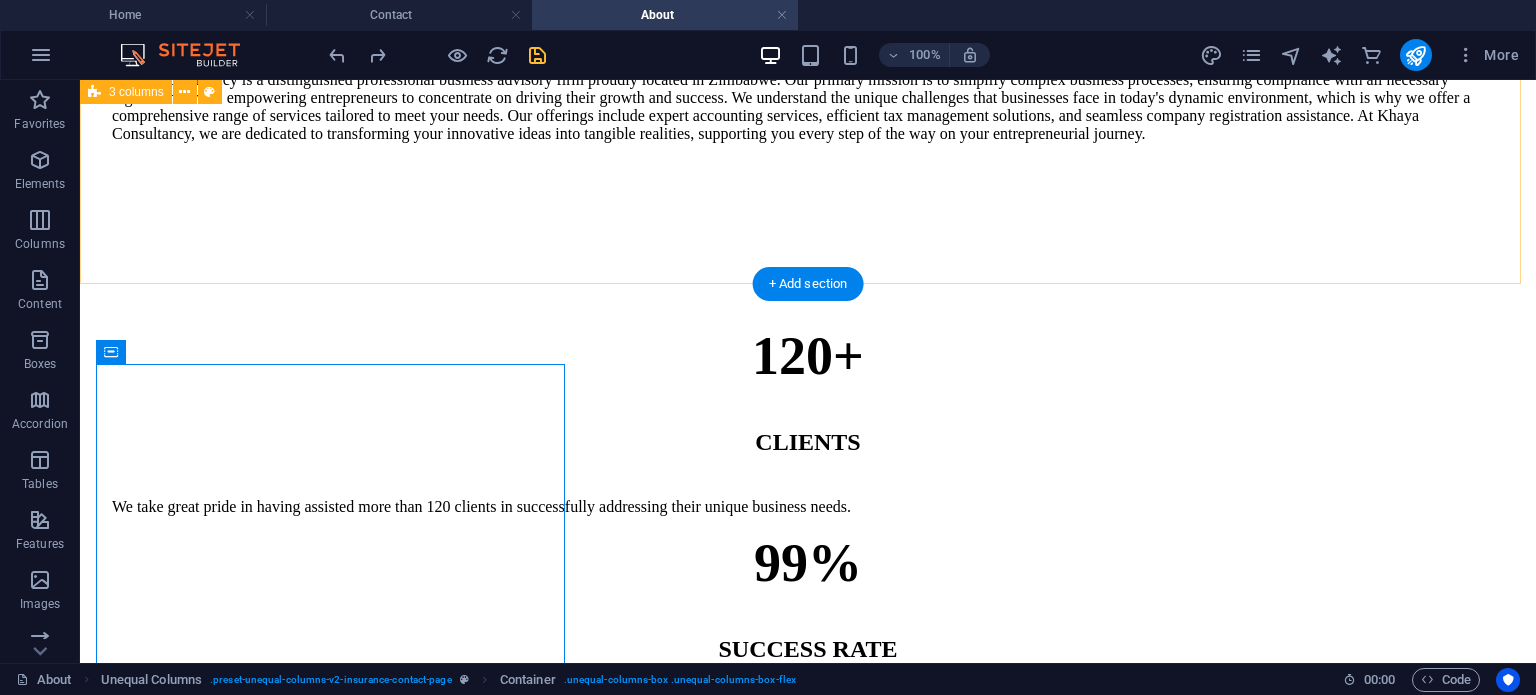 scroll, scrollTop: 1042, scrollLeft: 0, axis: vertical 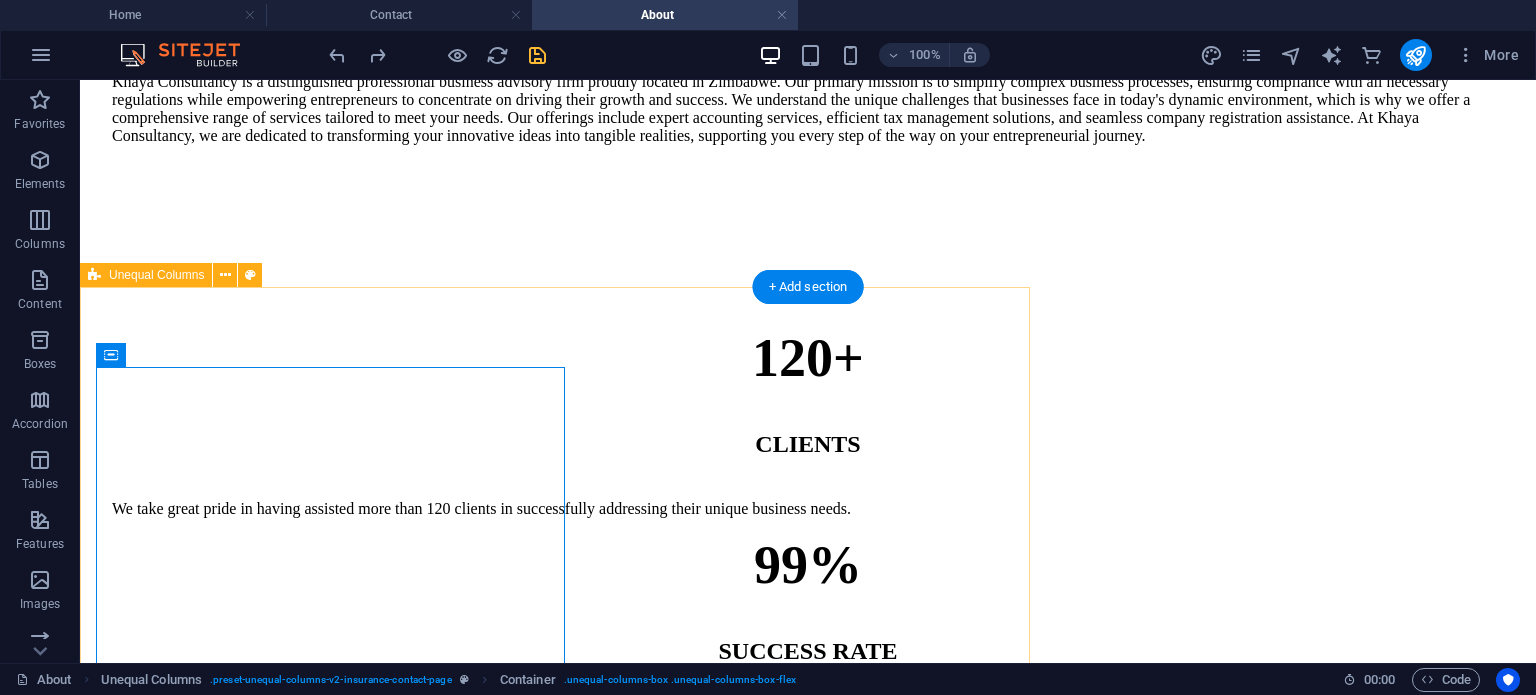 click on "Contact information [NUMBER] [STREET], Corner [STREET] & [STREET] Street, [CITY] Thaine Building, Second Floor, Suite [NUMBER] [CITY] , [POSTAL CODE] +[COUNTRY CODE] [PHONE] [EMAIL] www.[DOMAIN].zw" at bounding box center (563, 1520) 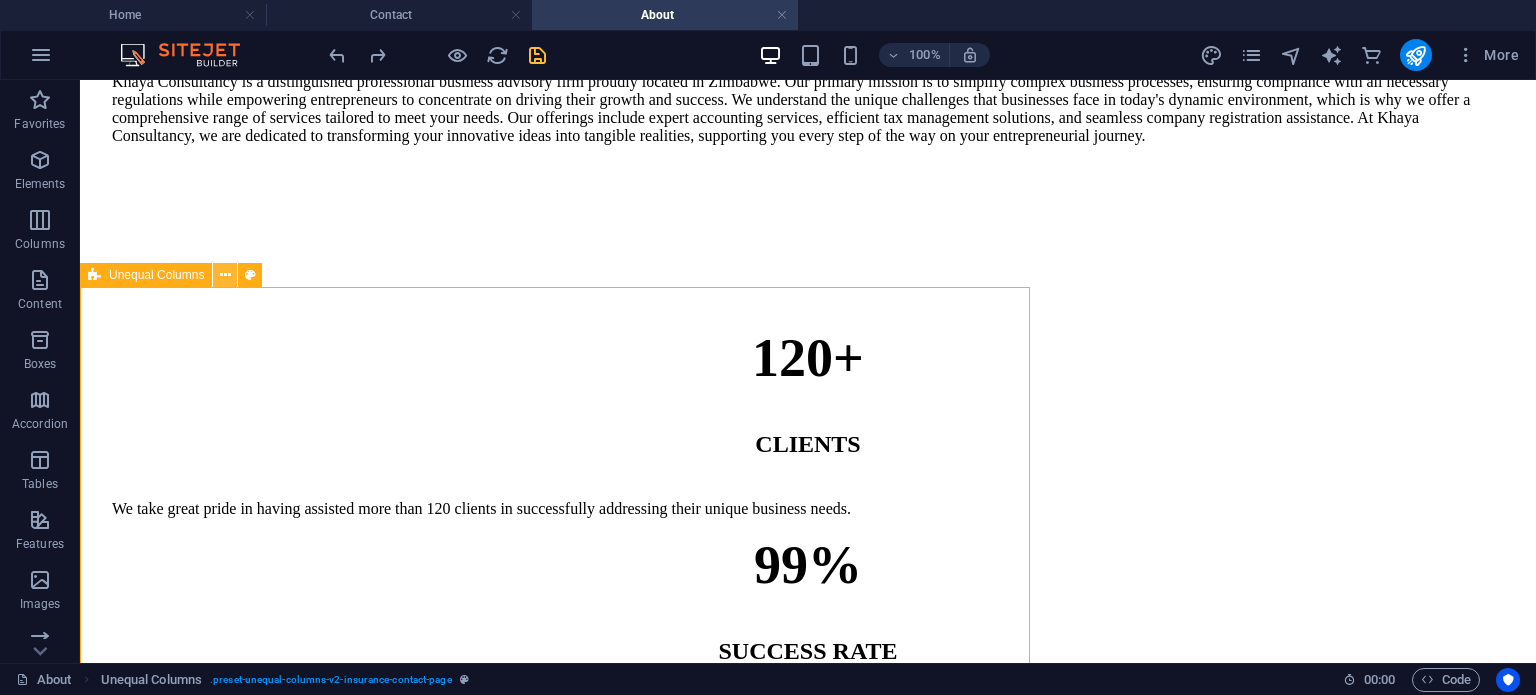 click at bounding box center (225, 275) 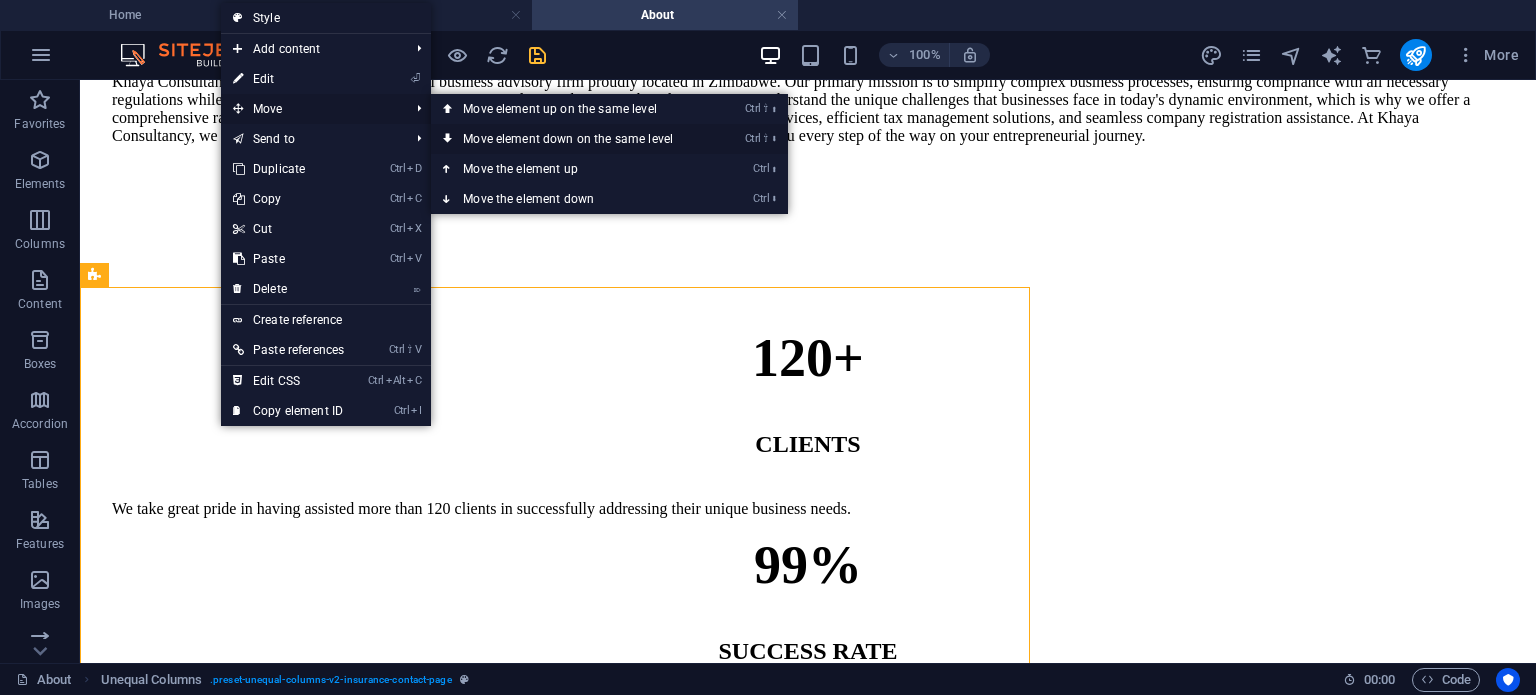 click on "Ctrl ⇧ ⬇  Move element down on the same level" at bounding box center (572, 139) 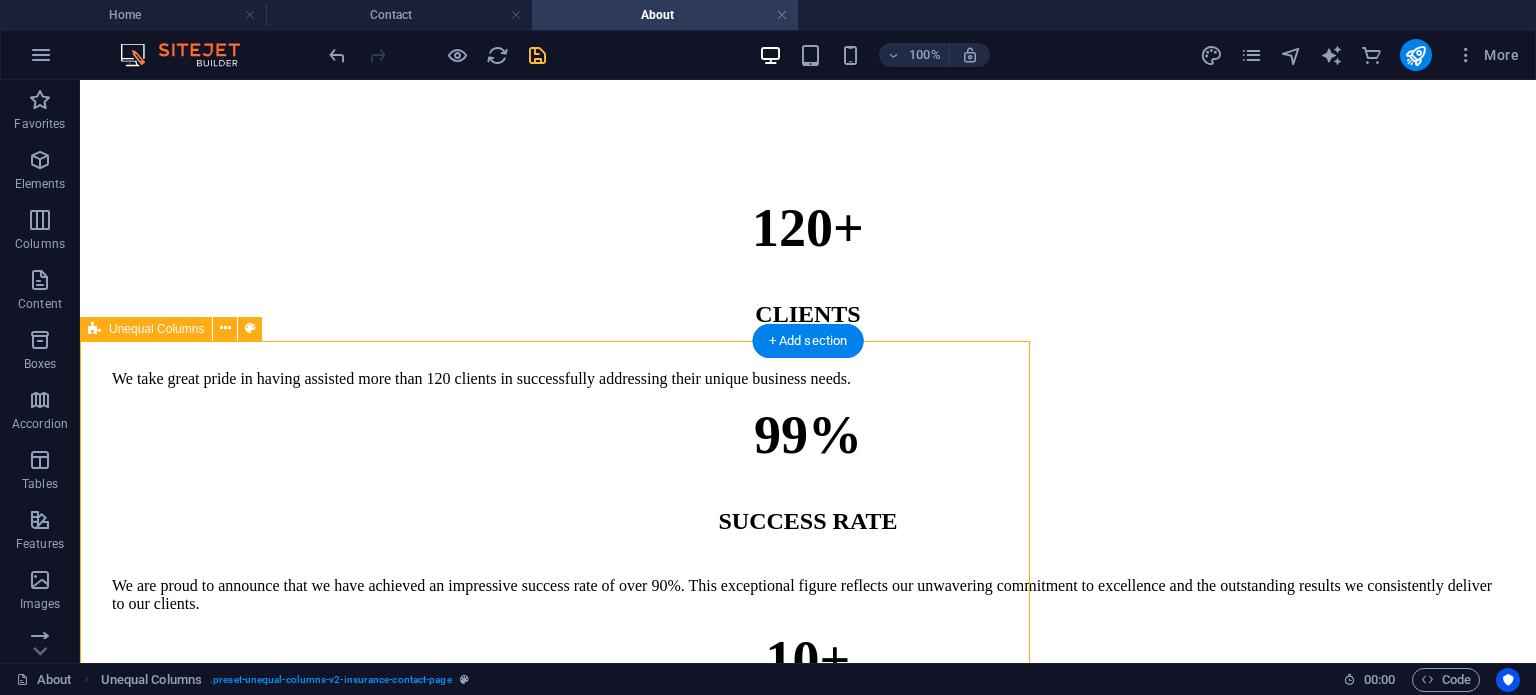 scroll, scrollTop: 1173, scrollLeft: 0, axis: vertical 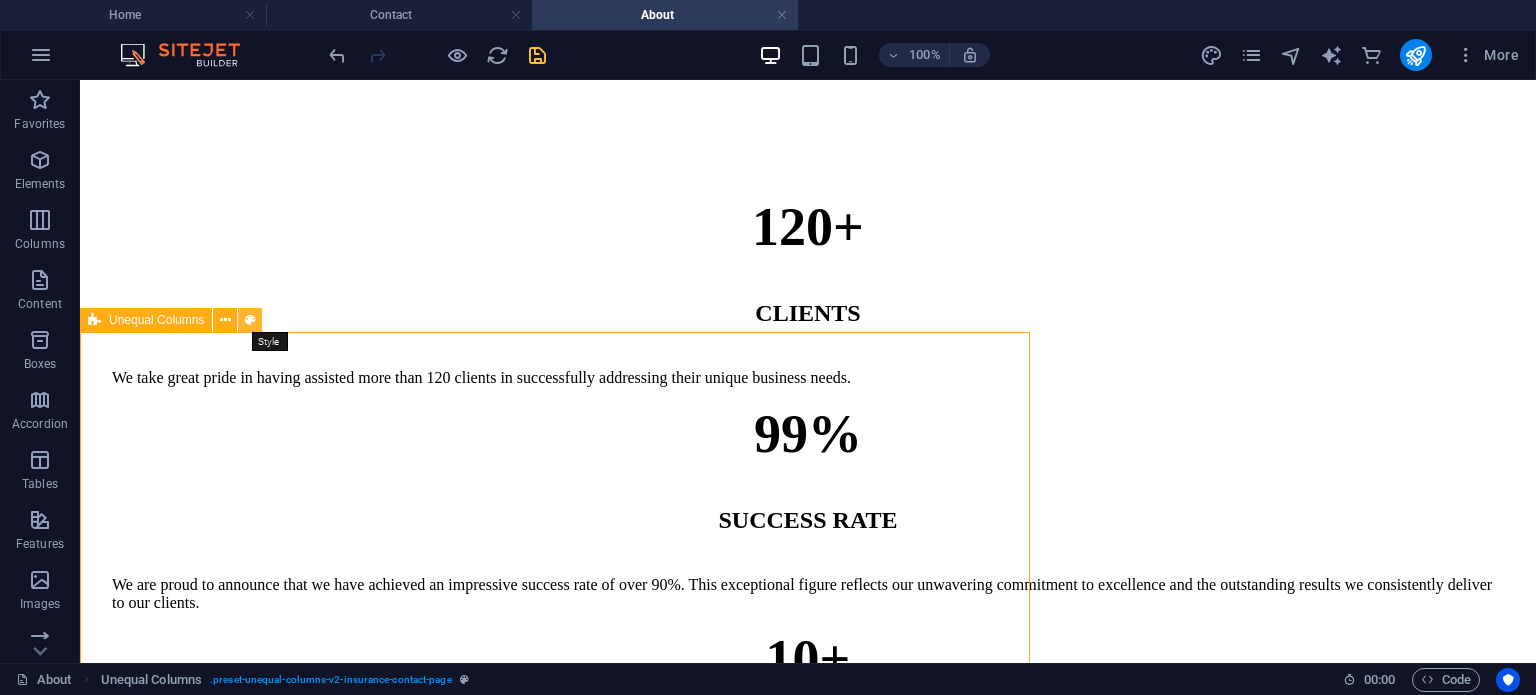 click at bounding box center (250, 320) 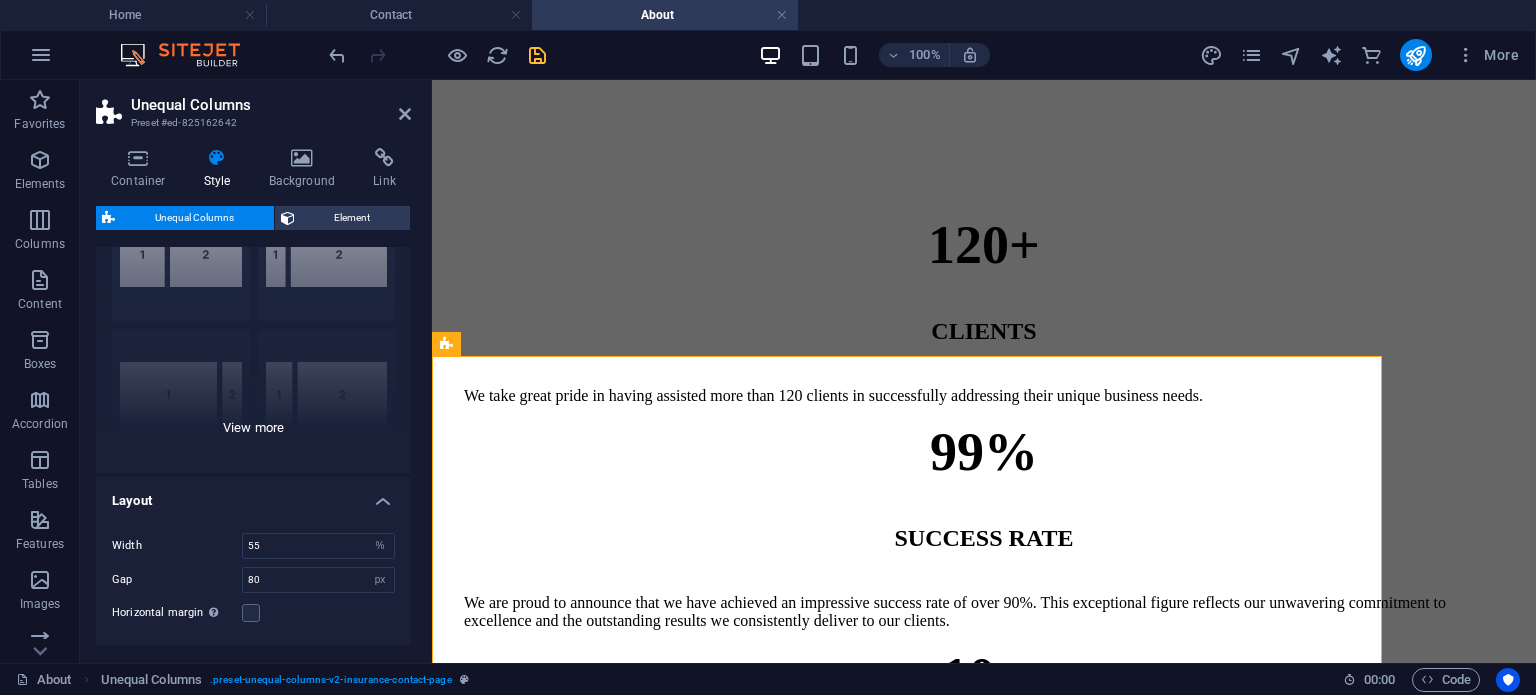 scroll, scrollTop: 123, scrollLeft: 0, axis: vertical 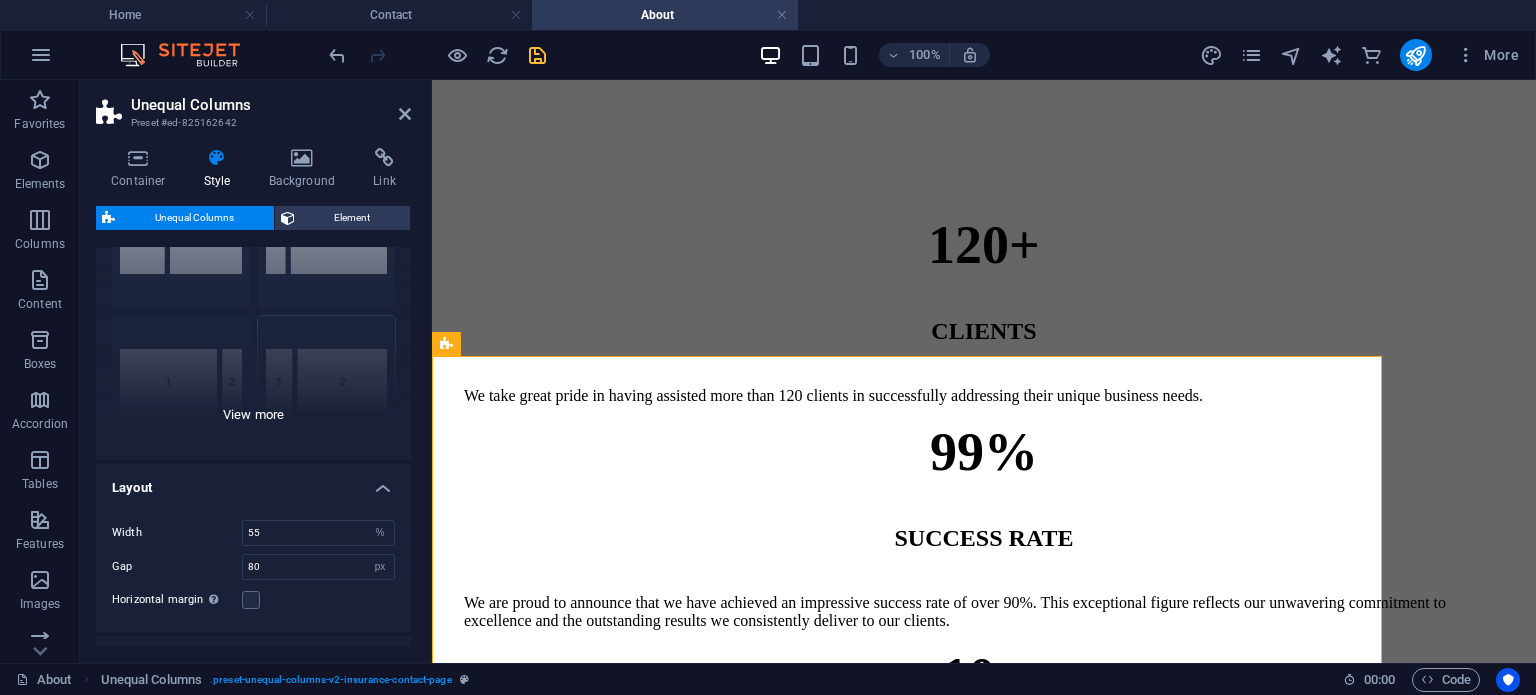 drag, startPoint x: 269, startPoint y: 394, endPoint x: 258, endPoint y: 426, distance: 33.83785 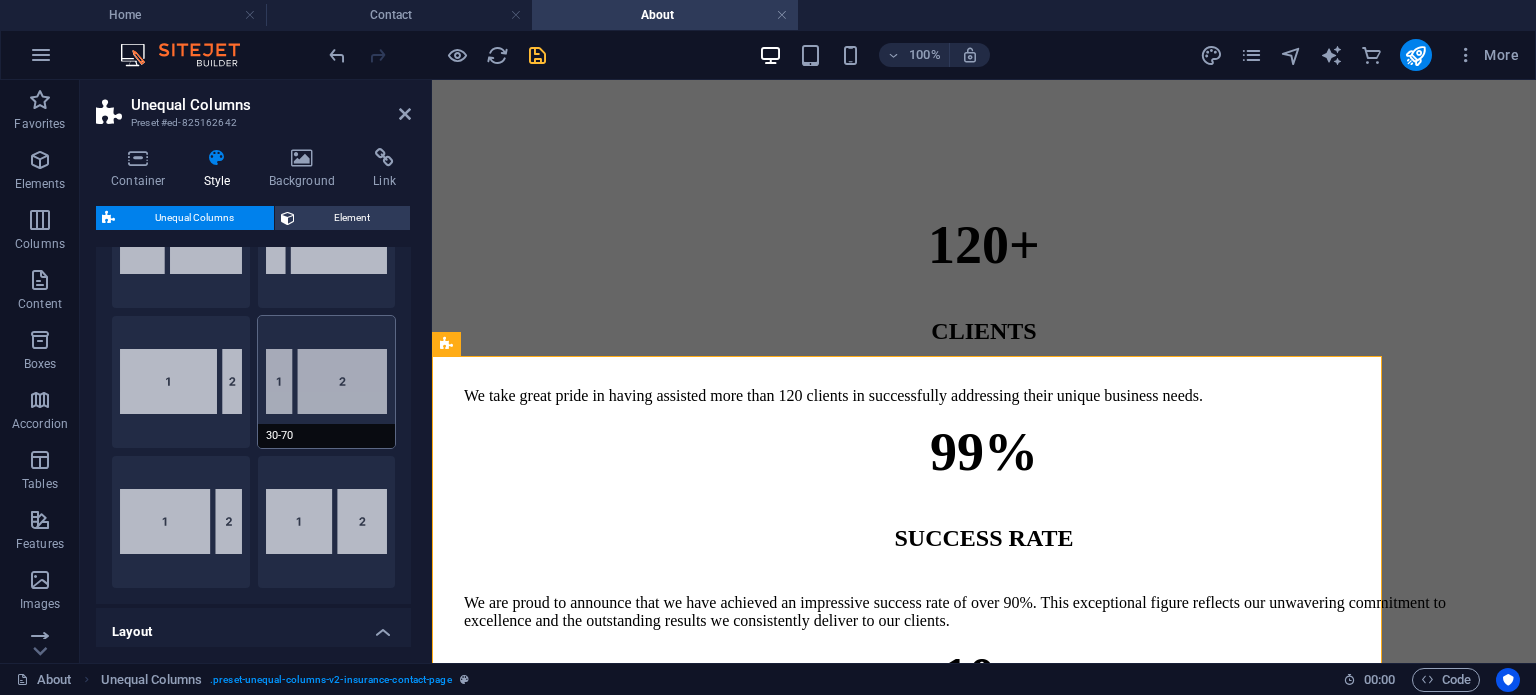 click on "30-70" at bounding box center [327, 436] 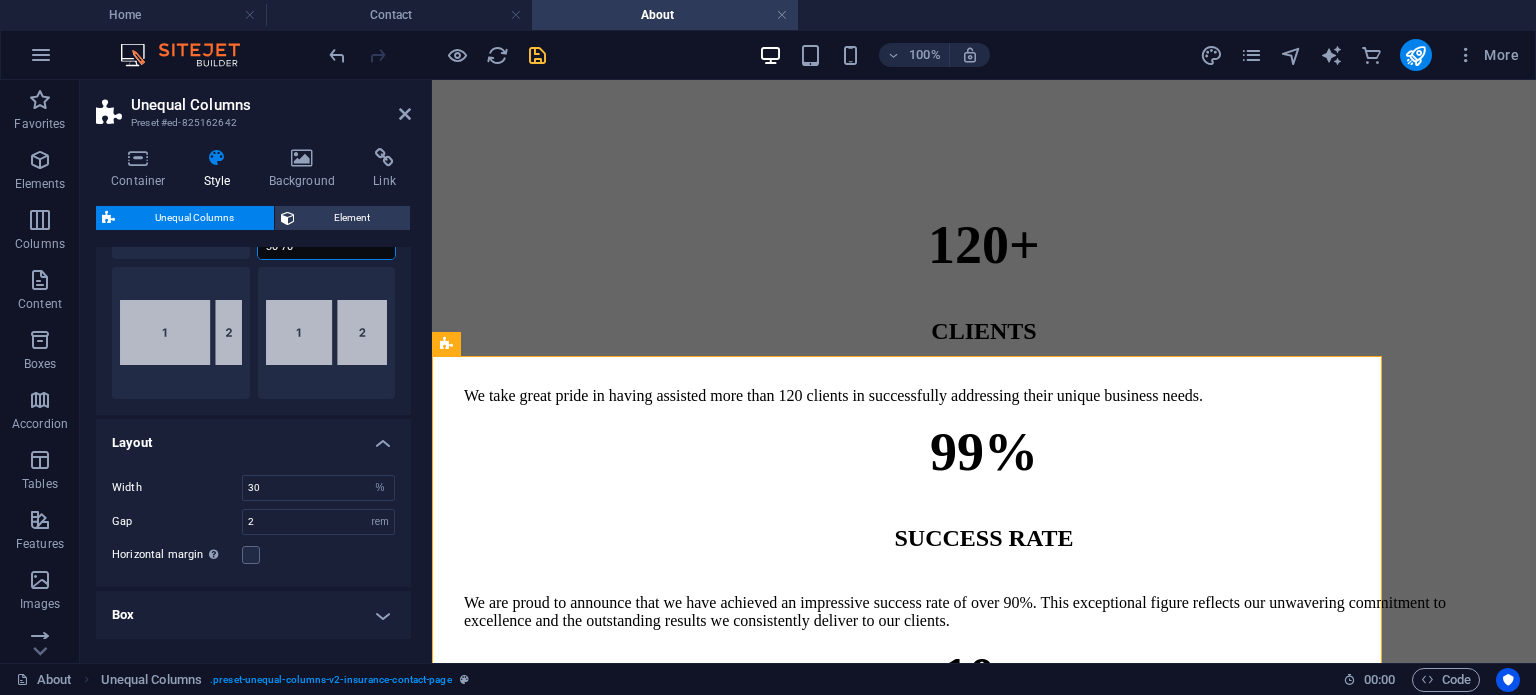 scroll, scrollTop: 310, scrollLeft: 0, axis: vertical 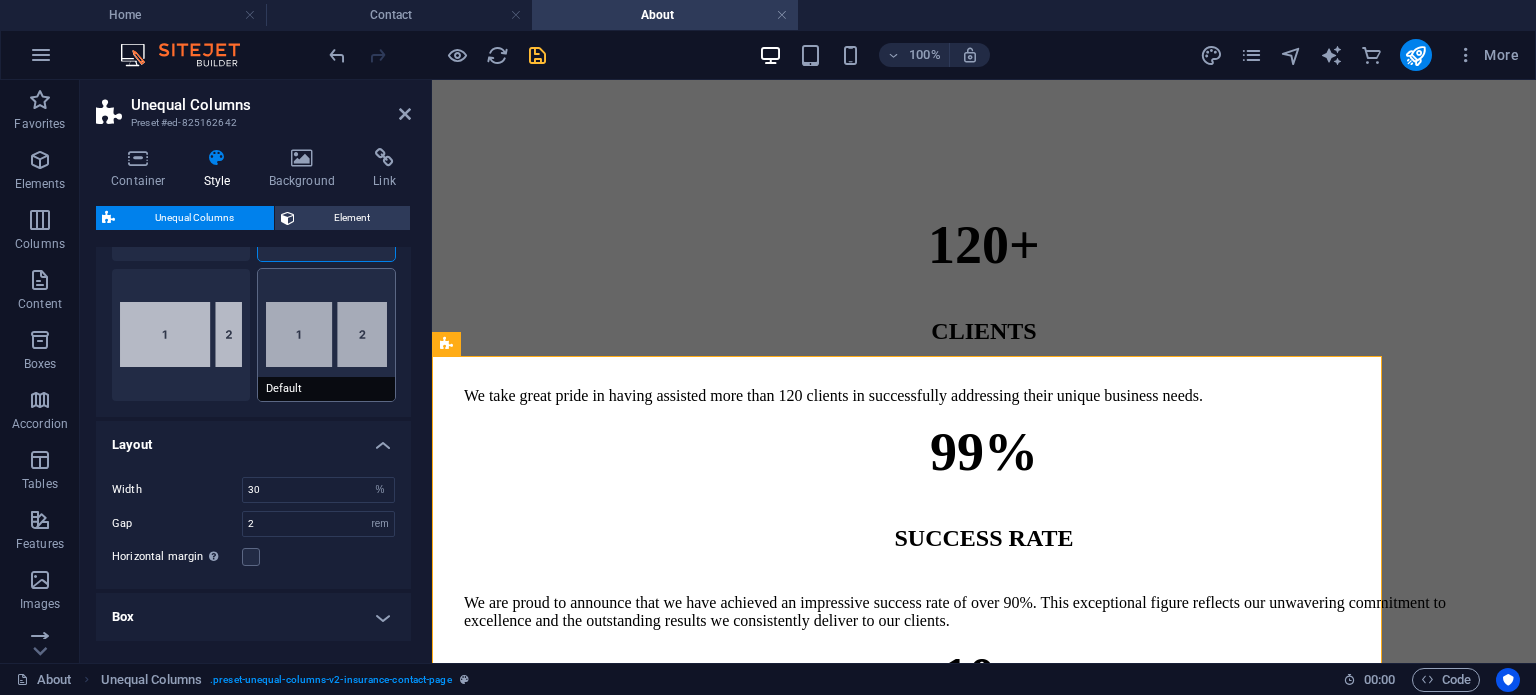 click on "Default" at bounding box center [327, 335] 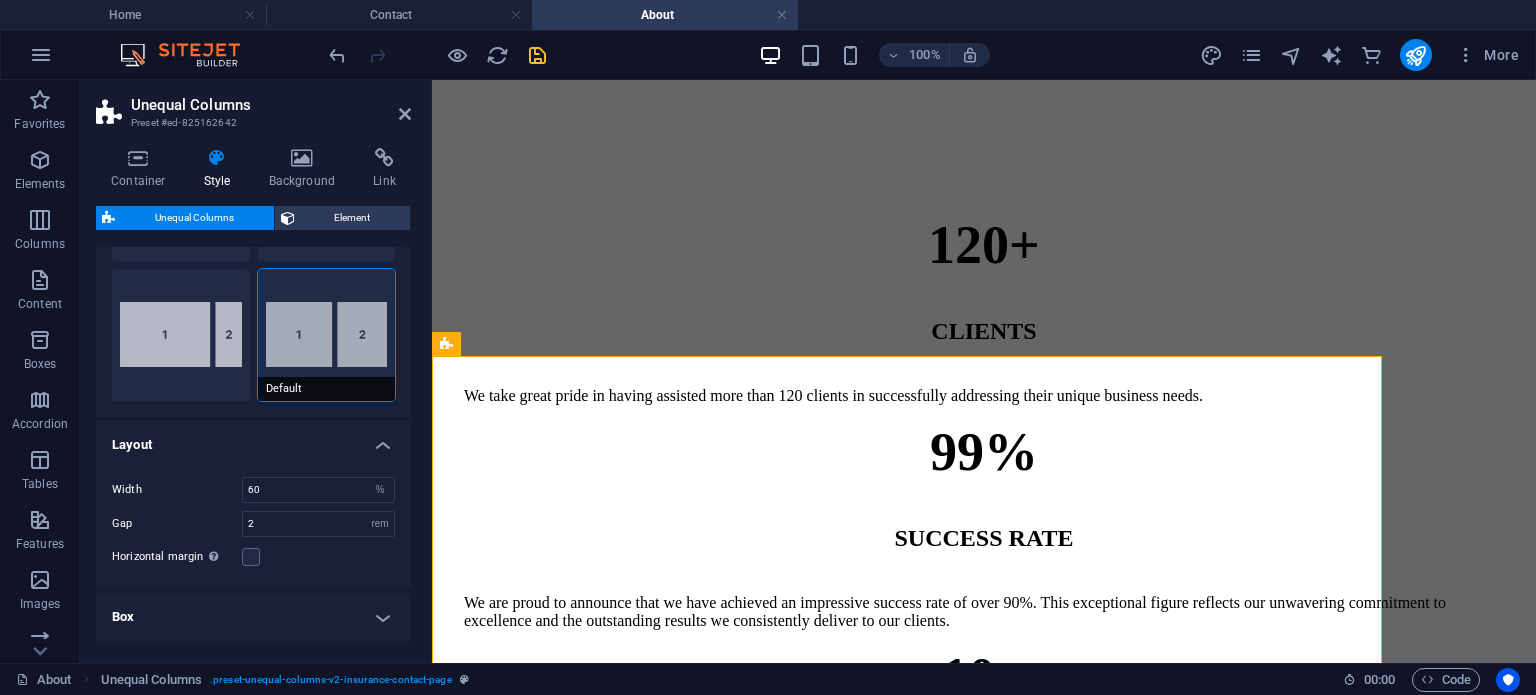 scroll, scrollTop: 382, scrollLeft: 0, axis: vertical 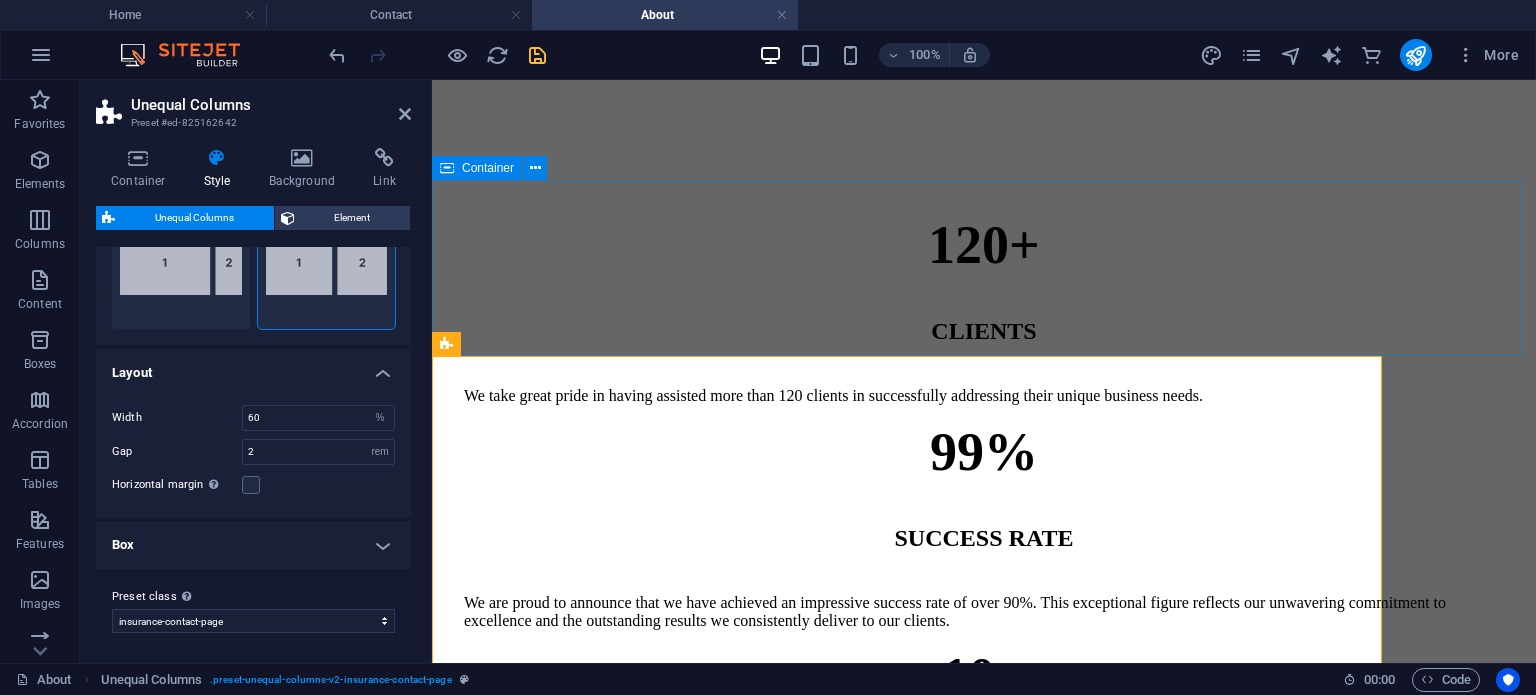 click at bounding box center (984, 1009) 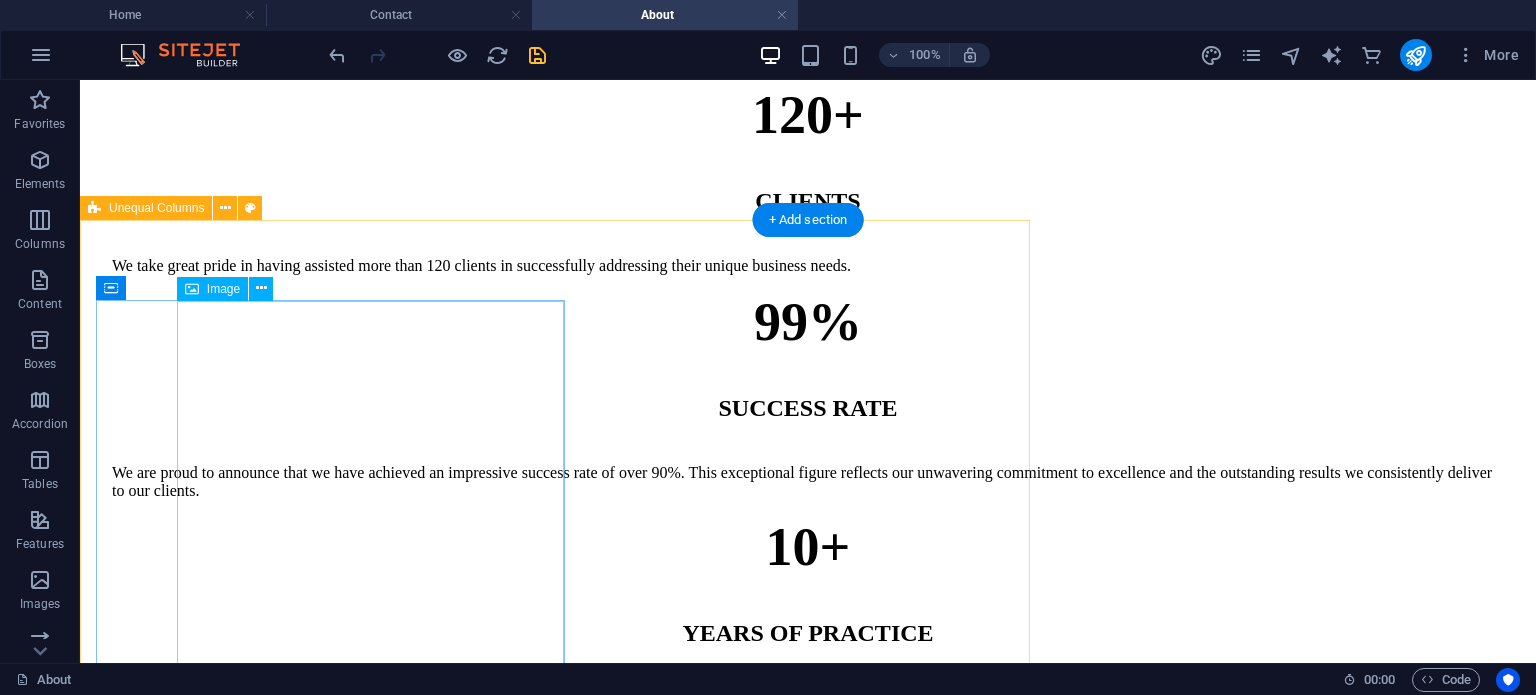 scroll, scrollTop: 1270, scrollLeft: 0, axis: vertical 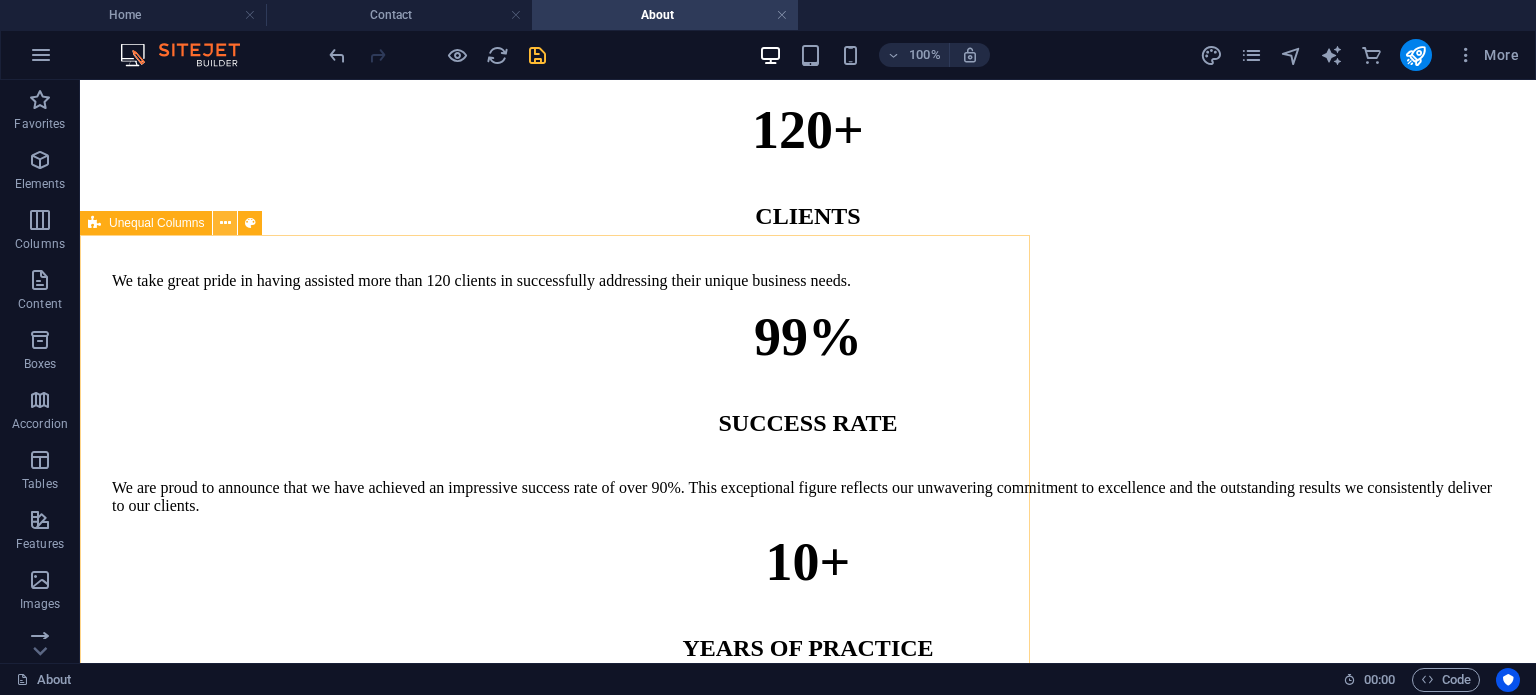 click at bounding box center [225, 223] 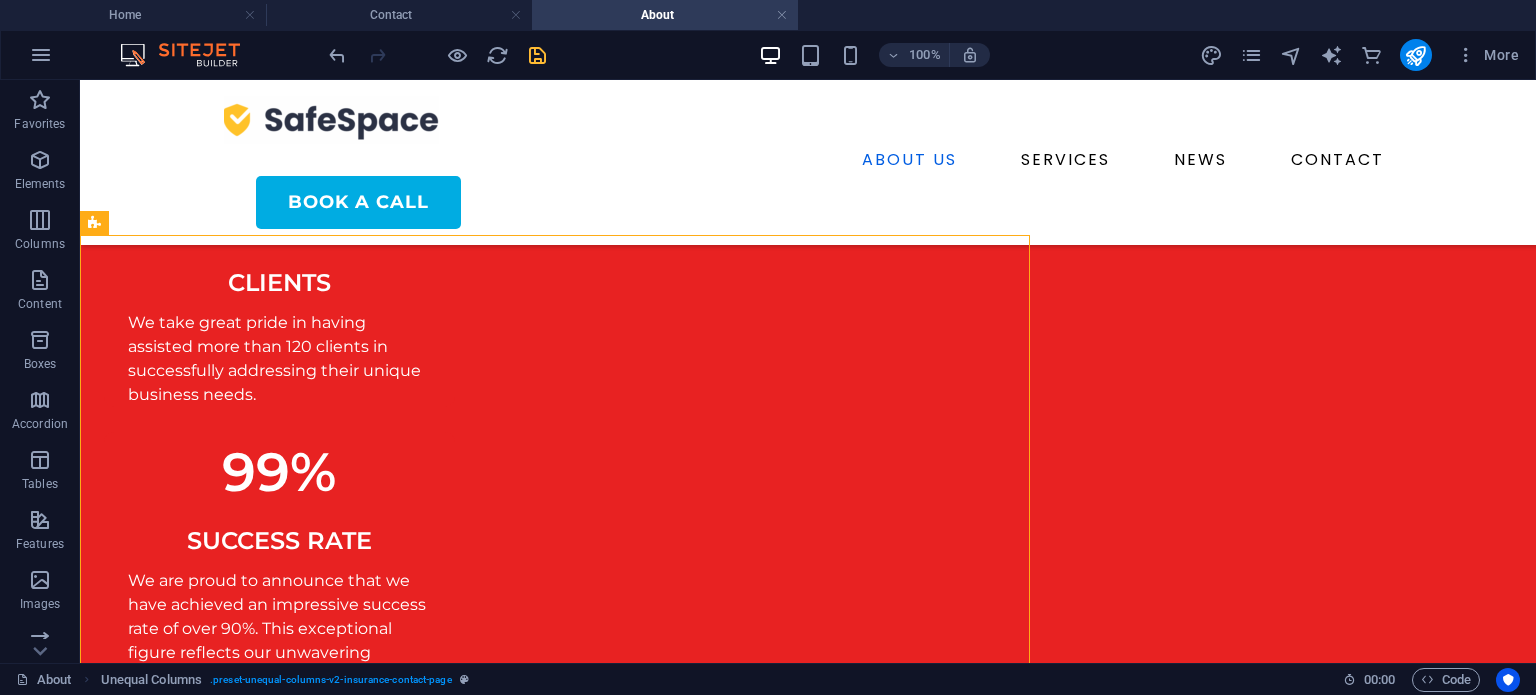 click on "ABOUT US SERVICES NEWS CONTACT BOOK A CALL A Team You Can Trust Khaya Consultancy is a distinguished professional business advisory firm proudly located in Zimbabwe. Our primary mission is to simplify complex business processes, ensuring compliance with all necessary regulations while empowering entrepreneurs to concentrate on driving their growth and success. We understand the unique challenges that businesses face in today's dynamic environment, which is why we offer a comprehensive range of services tailored to meet your needs. Our offerings include expert accounting services, efficient tax management solutions, and seamless company registration assistance. At Khaya Consultancy, we are dedicated to transforming your innovative ideas into tangible realities, supporting you every step of the way on your entrepreneurial journey. 120+ CLIENTS We take great pride in having assisted more than 120 clients in successfully addressing their unique business needs. 99% SUCCESS RATE 10+ YEARS OF PRACTICE [CITY]," at bounding box center [808, 869] 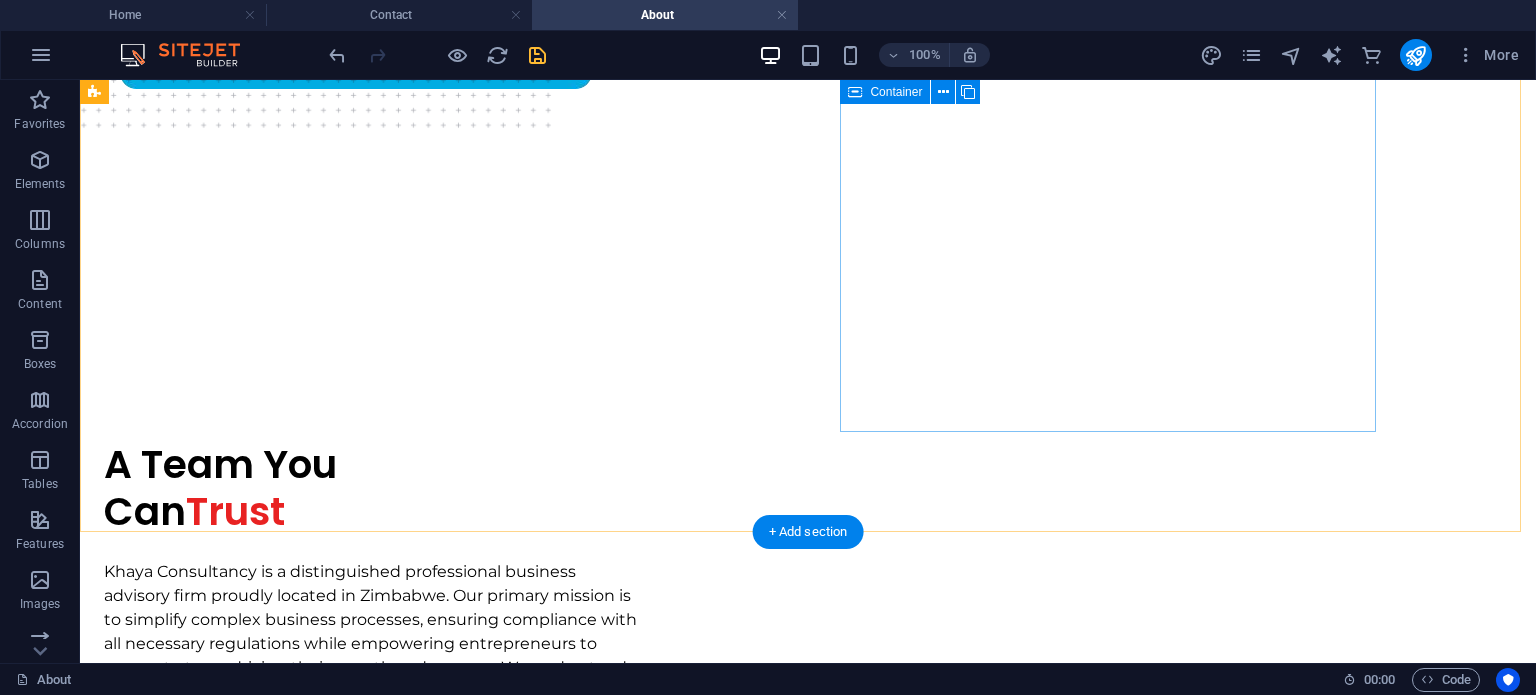 scroll, scrollTop: 0, scrollLeft: 0, axis: both 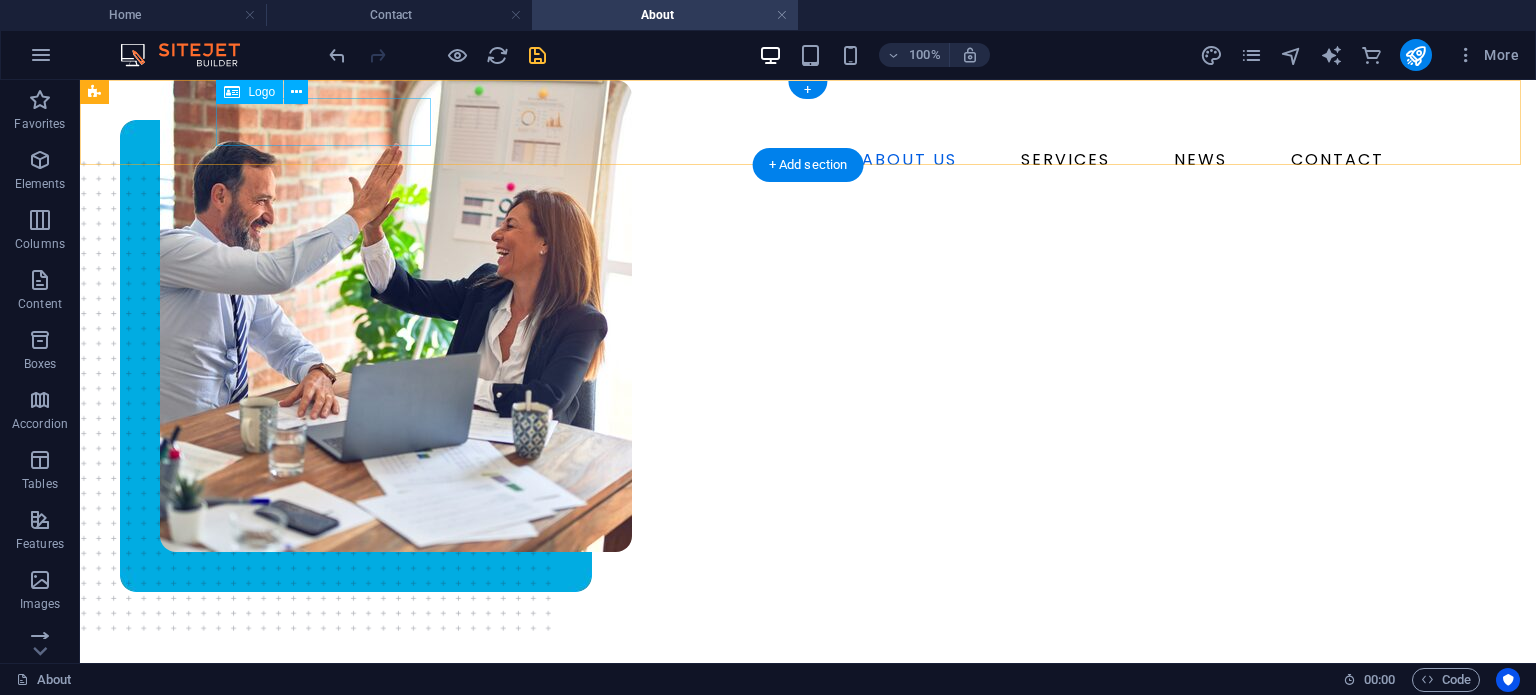 click at bounding box center (808, 120) 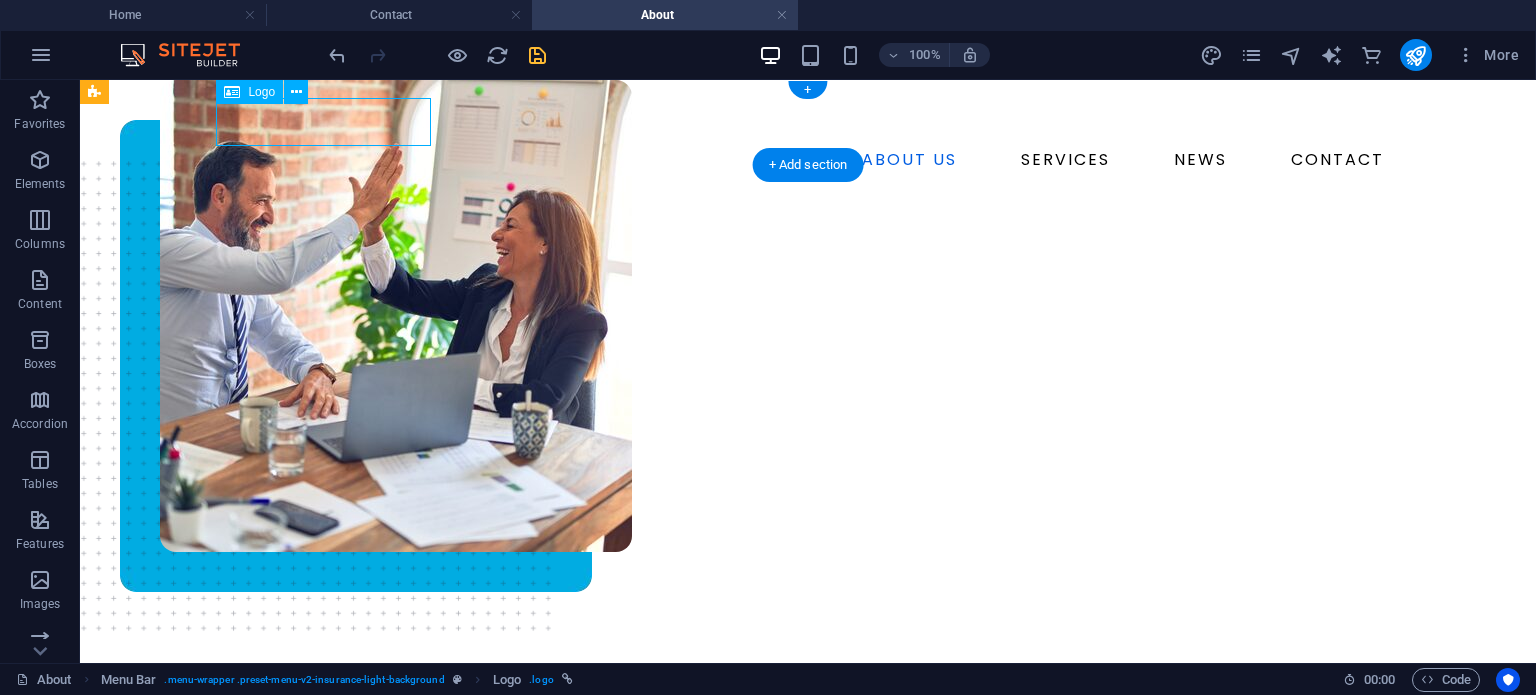 click at bounding box center (808, 120) 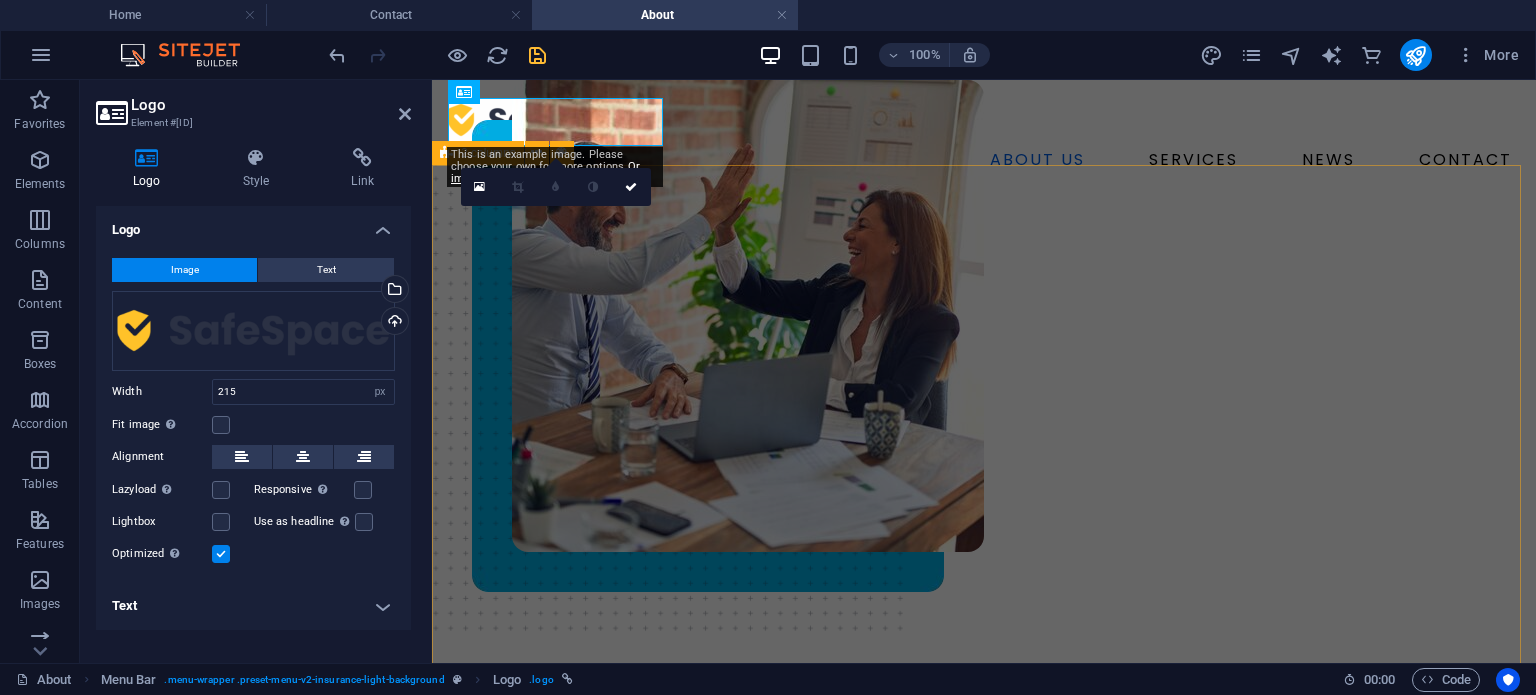 click on "A Team You Can Trust Khaya Consultancy is a distinguished professional business advisory firm proudly located in Zimbabwe. Our primary mission is to simplify complex business processes, ensuring compliance with all necessary regulations while empowering entrepreneurs to concentrate on driving their growth and success. We understand the unique challenges that businesses face in today's dynamic environment, which is why we offer a comprehensive range of services tailored to meet your needs. Our offerings include expert accounting services, efficient tax management solutions, and seamless company registration assistance. At Khaya Consultancy, we are dedicated to transforming your innovative ideas into tangible realities, supporting you every step of the way on your entrepreneurial journey." at bounding box center [984, 872] 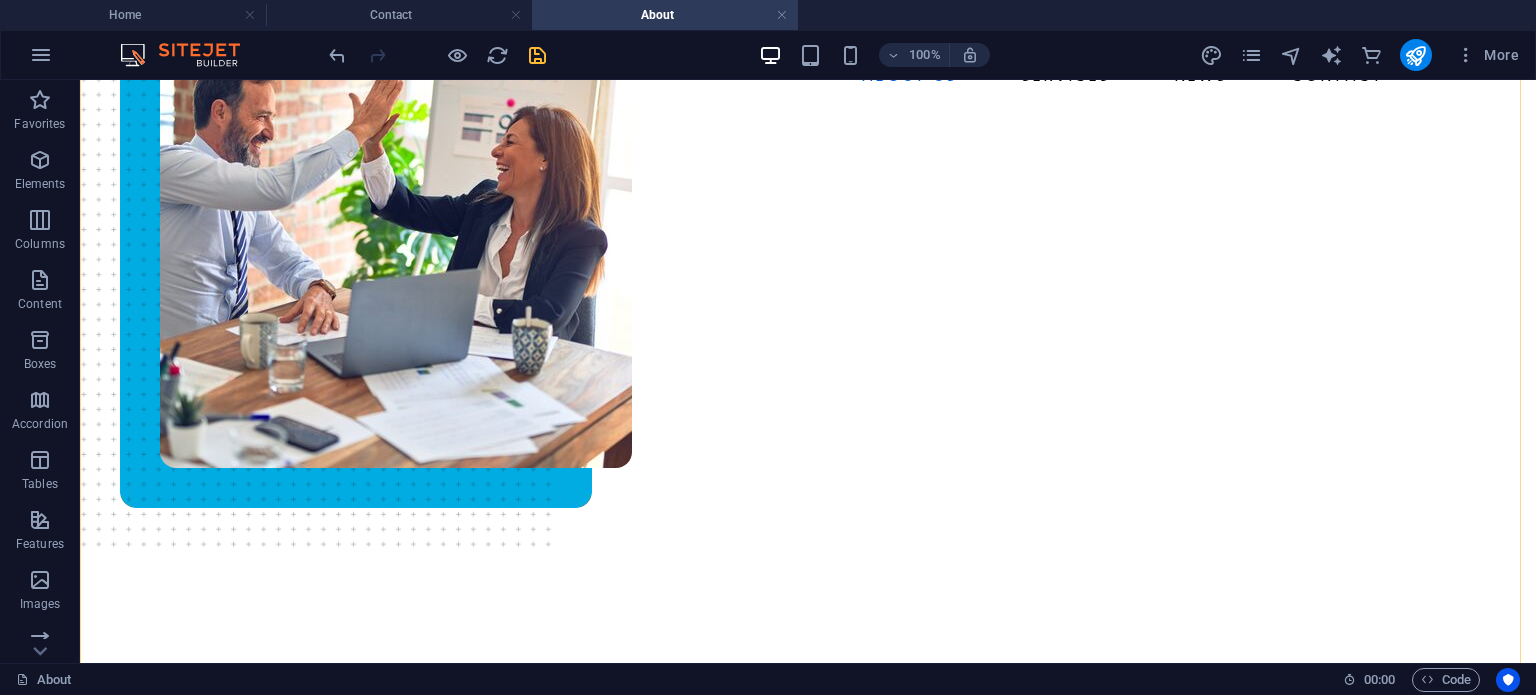 scroll, scrollTop: 0, scrollLeft: 0, axis: both 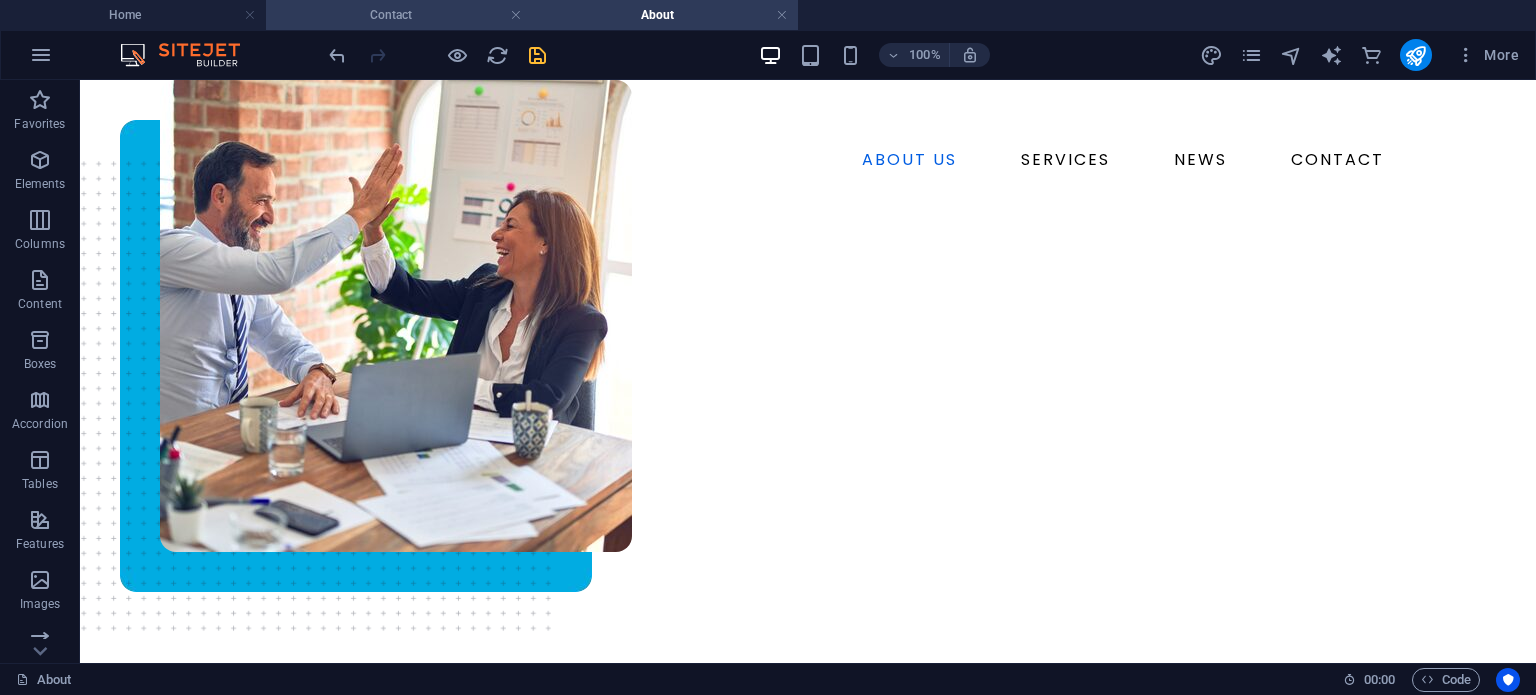 click on "Contact" at bounding box center (399, 15) 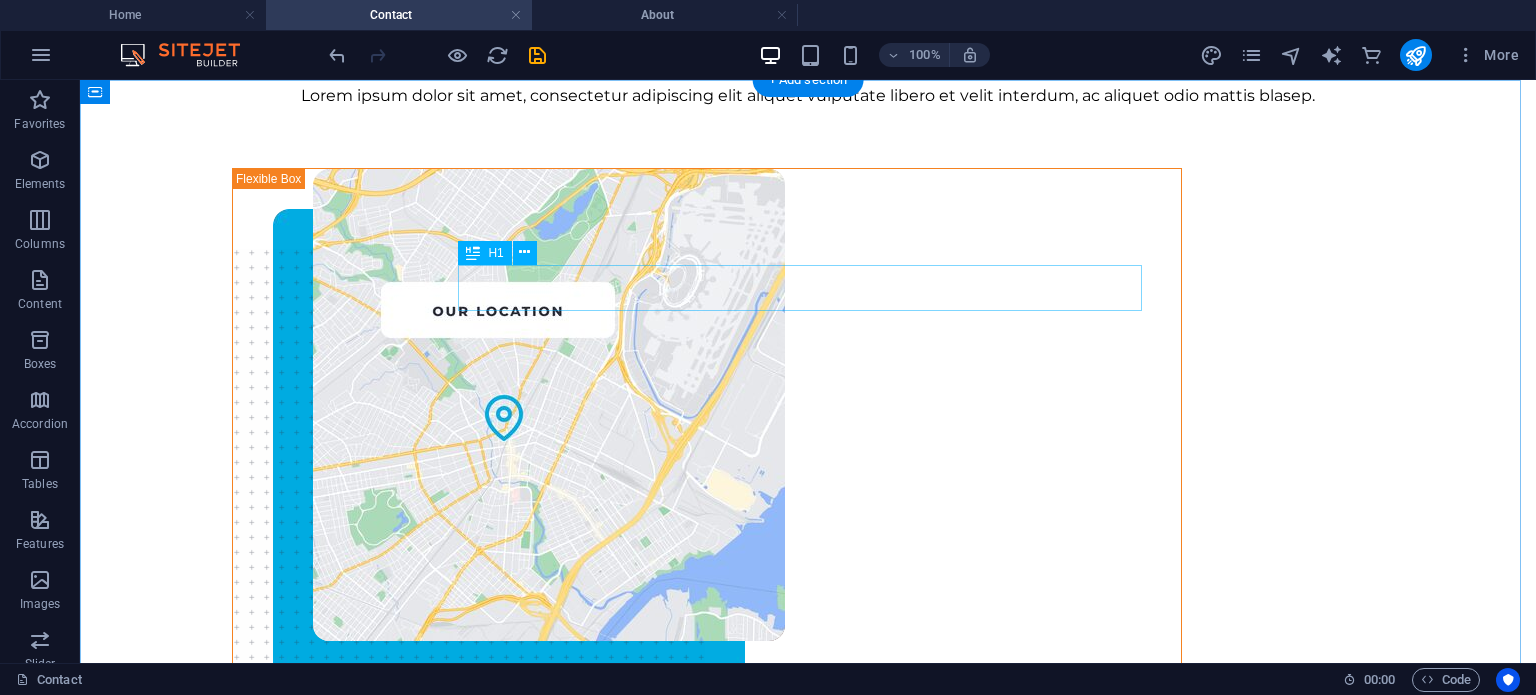 scroll, scrollTop: 0, scrollLeft: 0, axis: both 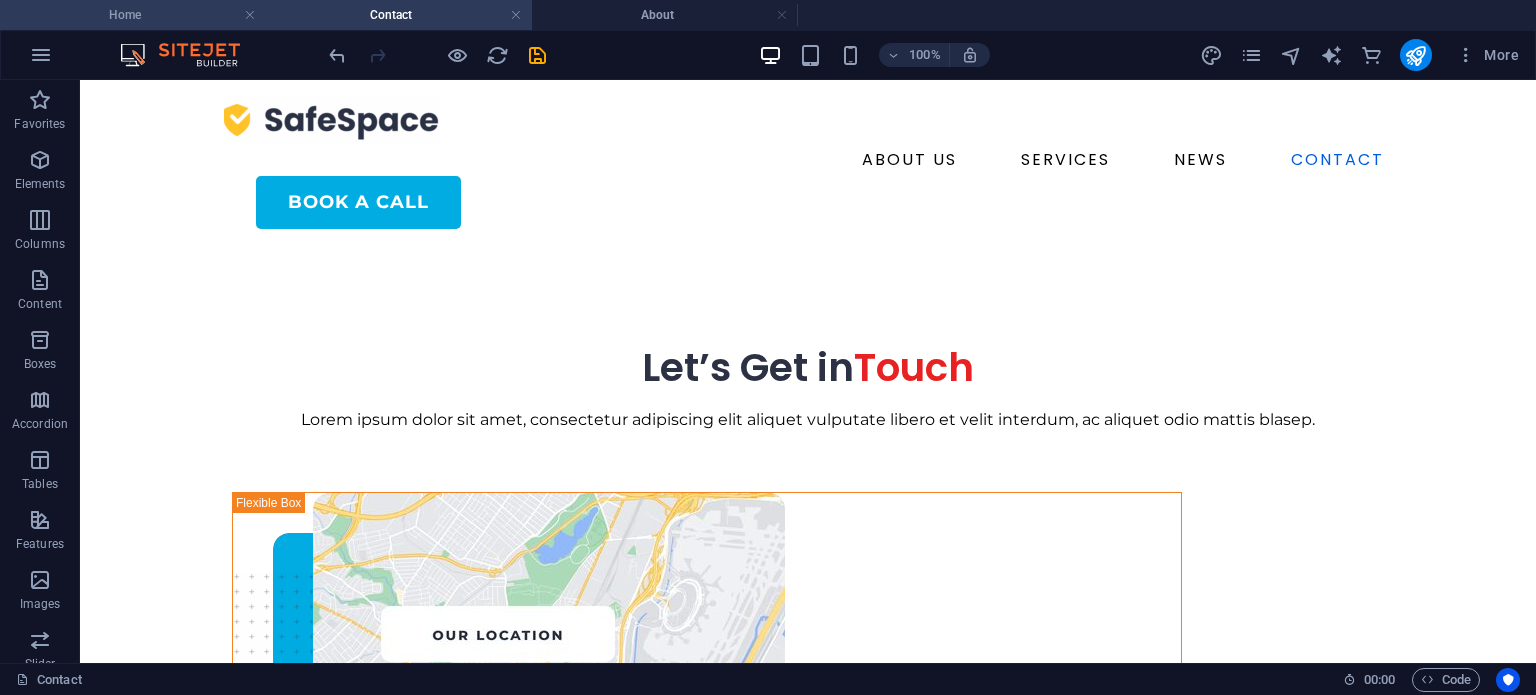 click on "Home" at bounding box center (133, 15) 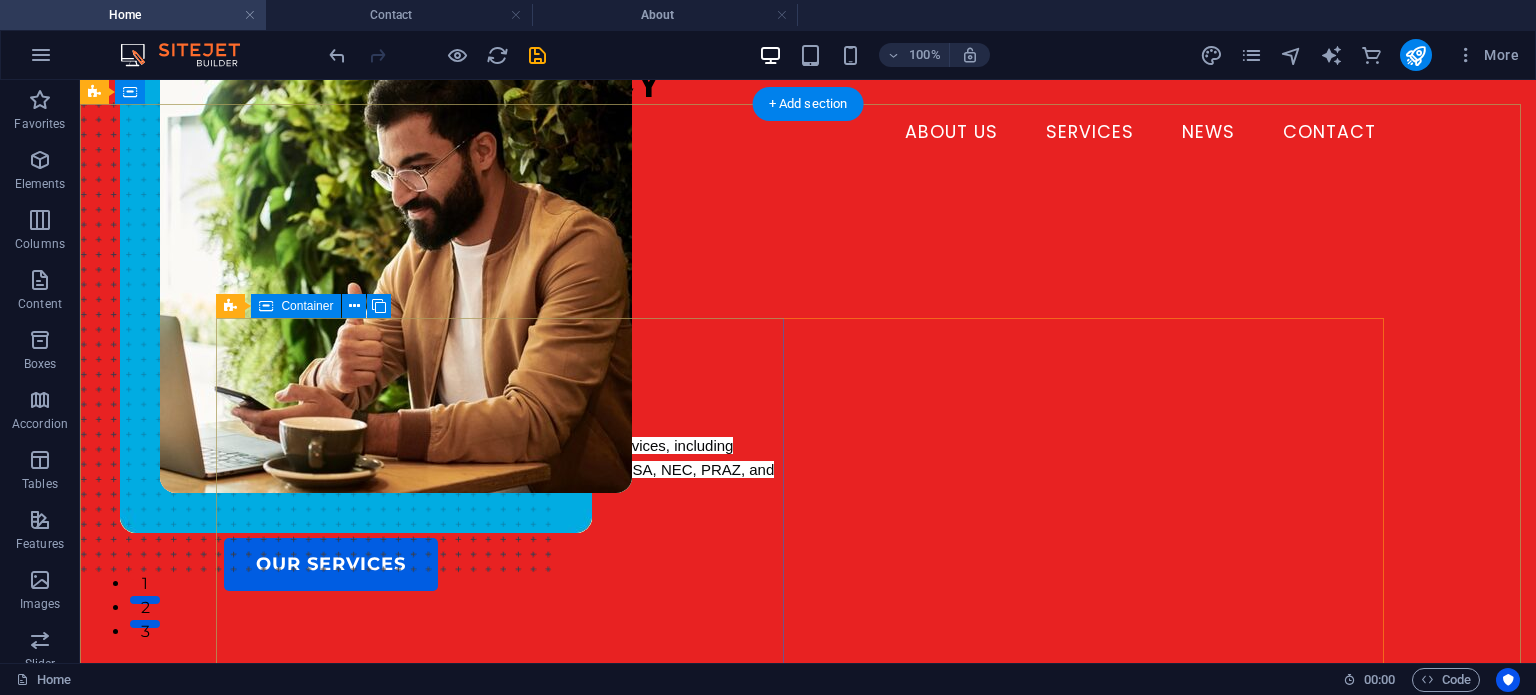 scroll, scrollTop: 0, scrollLeft: 0, axis: both 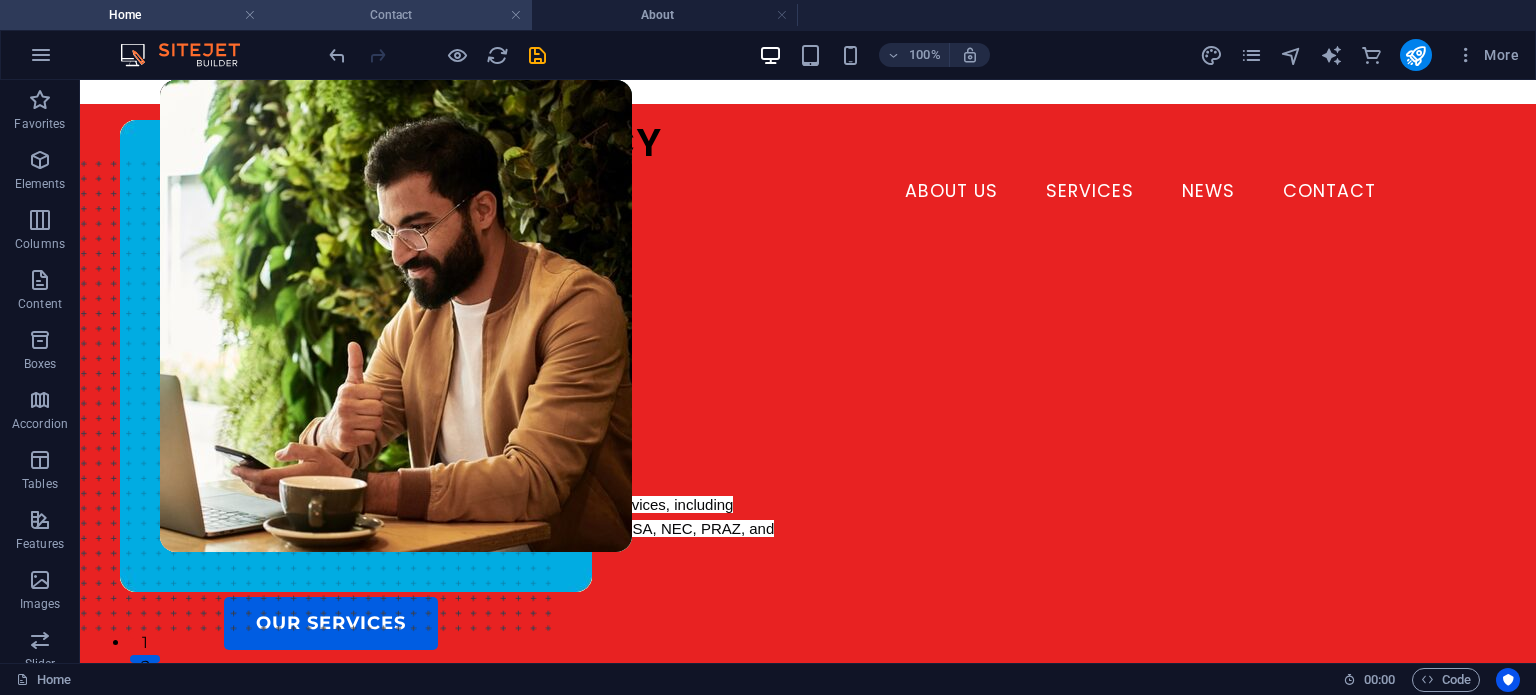 click on "Contact" at bounding box center [399, 15] 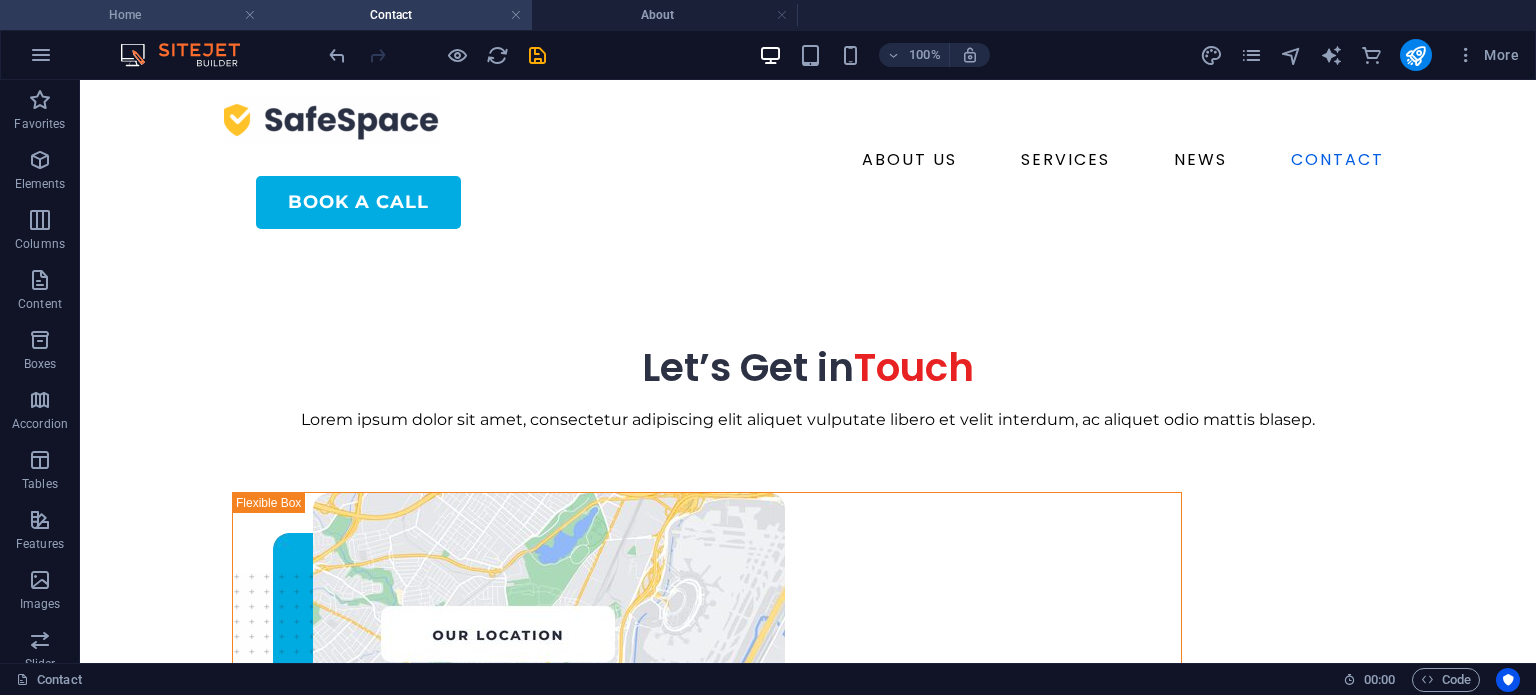 click on "Home" at bounding box center (133, 15) 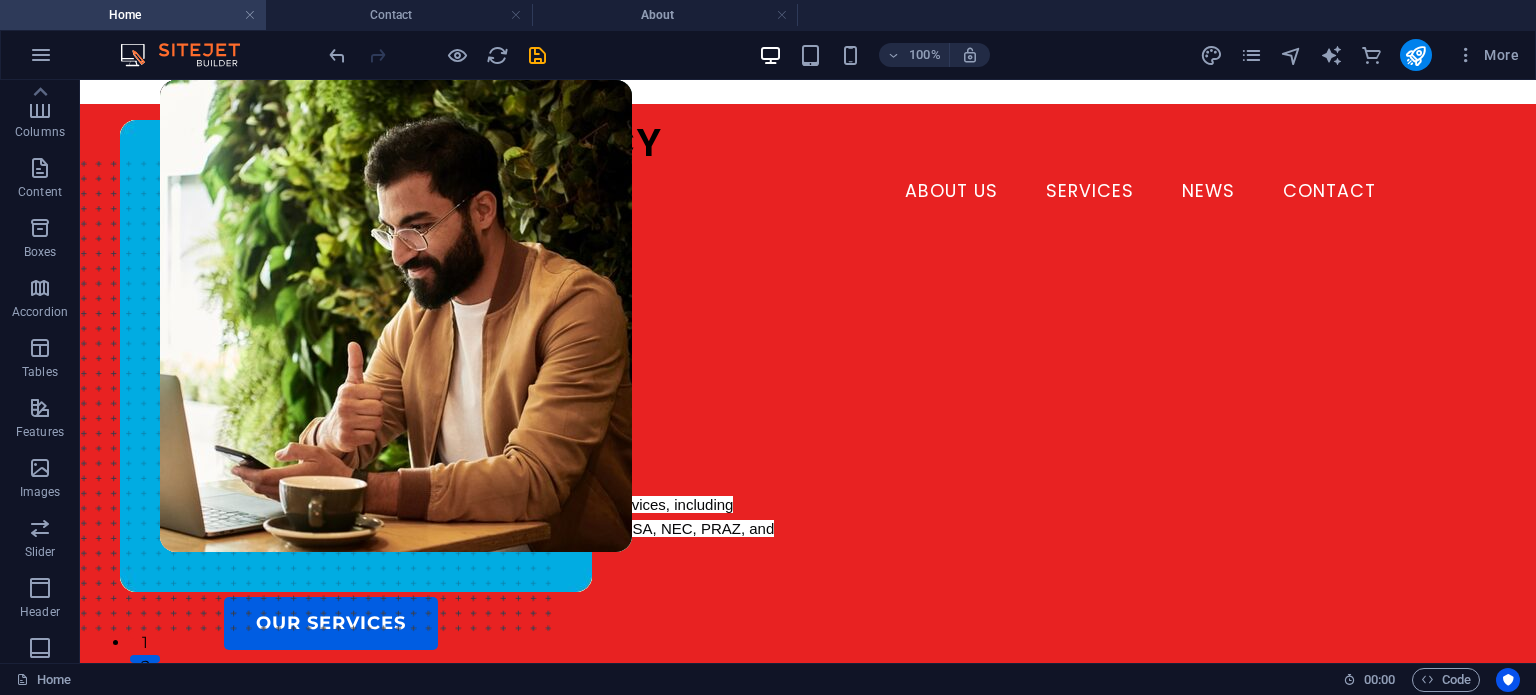scroll, scrollTop: 0, scrollLeft: 0, axis: both 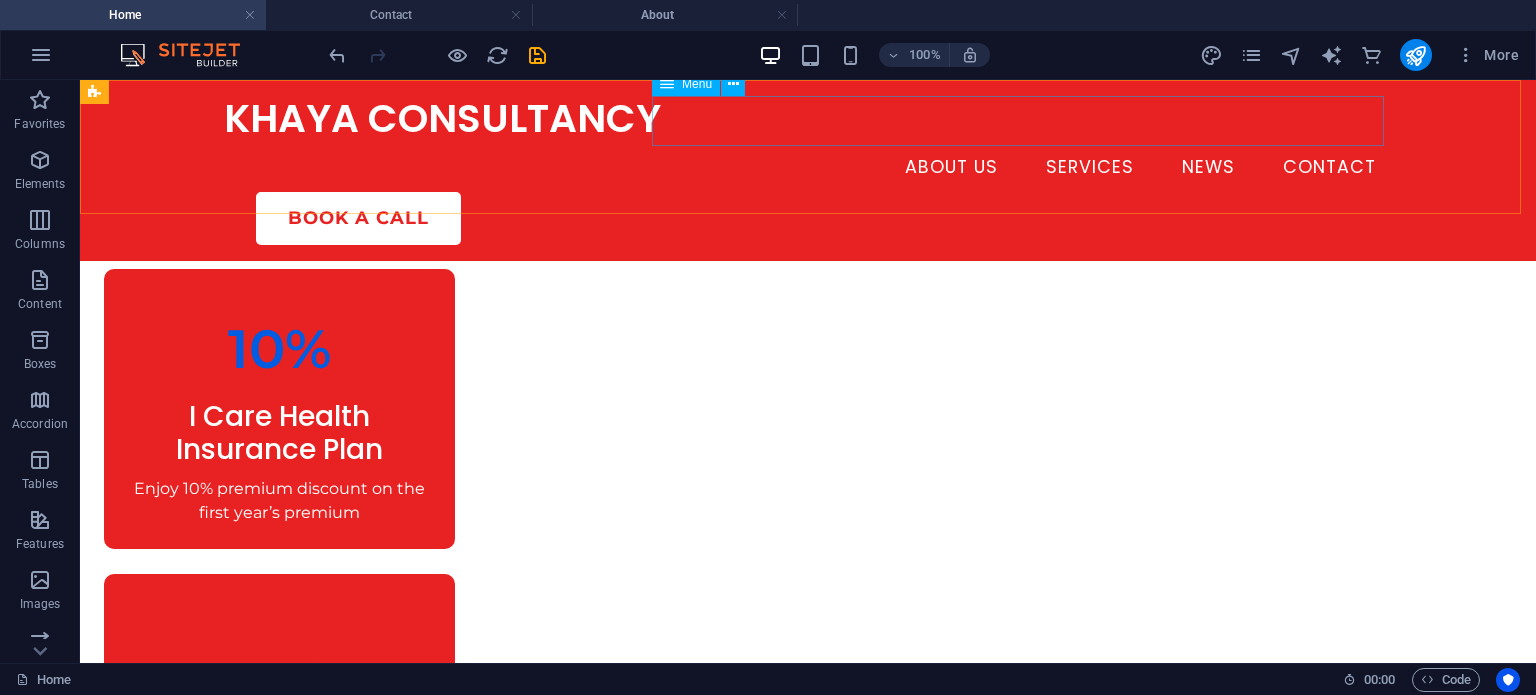 click on "ABOUT US SERVICES NEWS CONTACT" at bounding box center [808, 168] 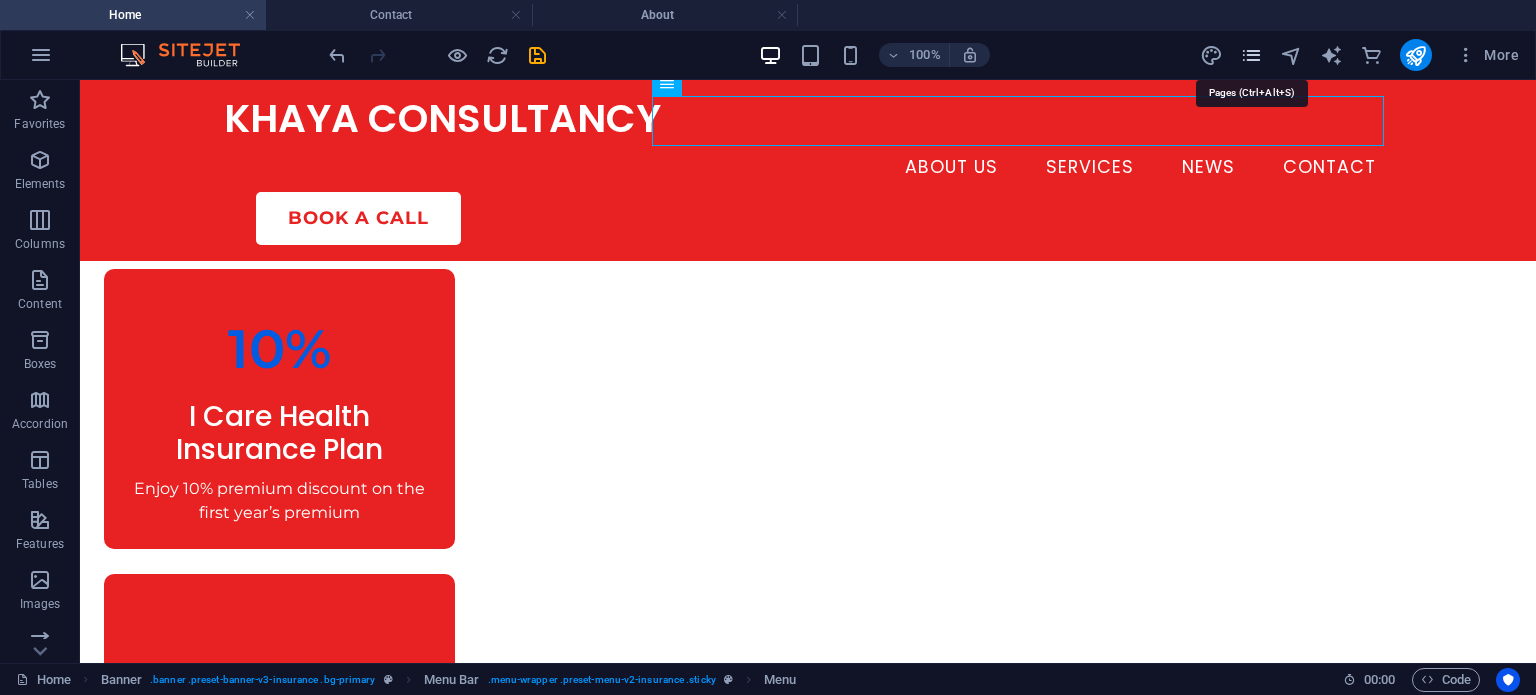 click at bounding box center (1251, 55) 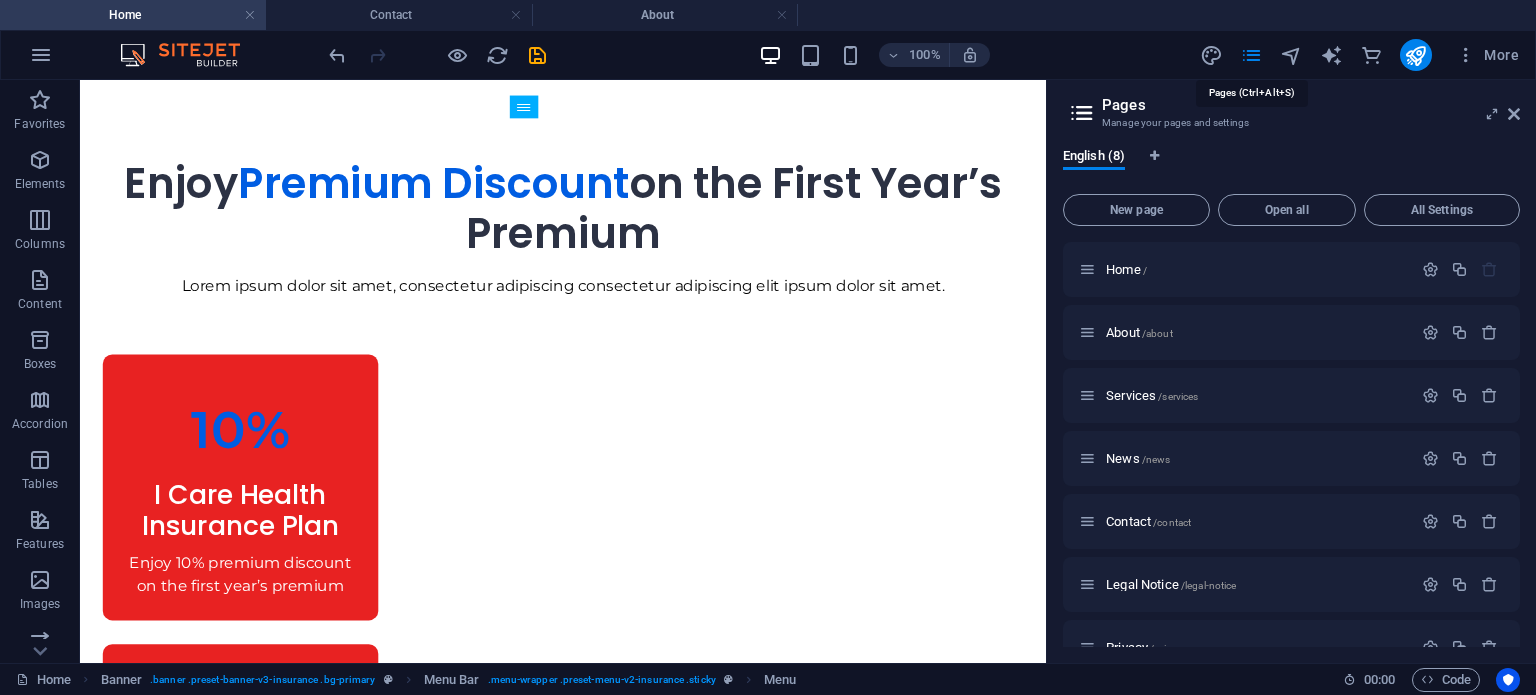 scroll, scrollTop: 0, scrollLeft: 0, axis: both 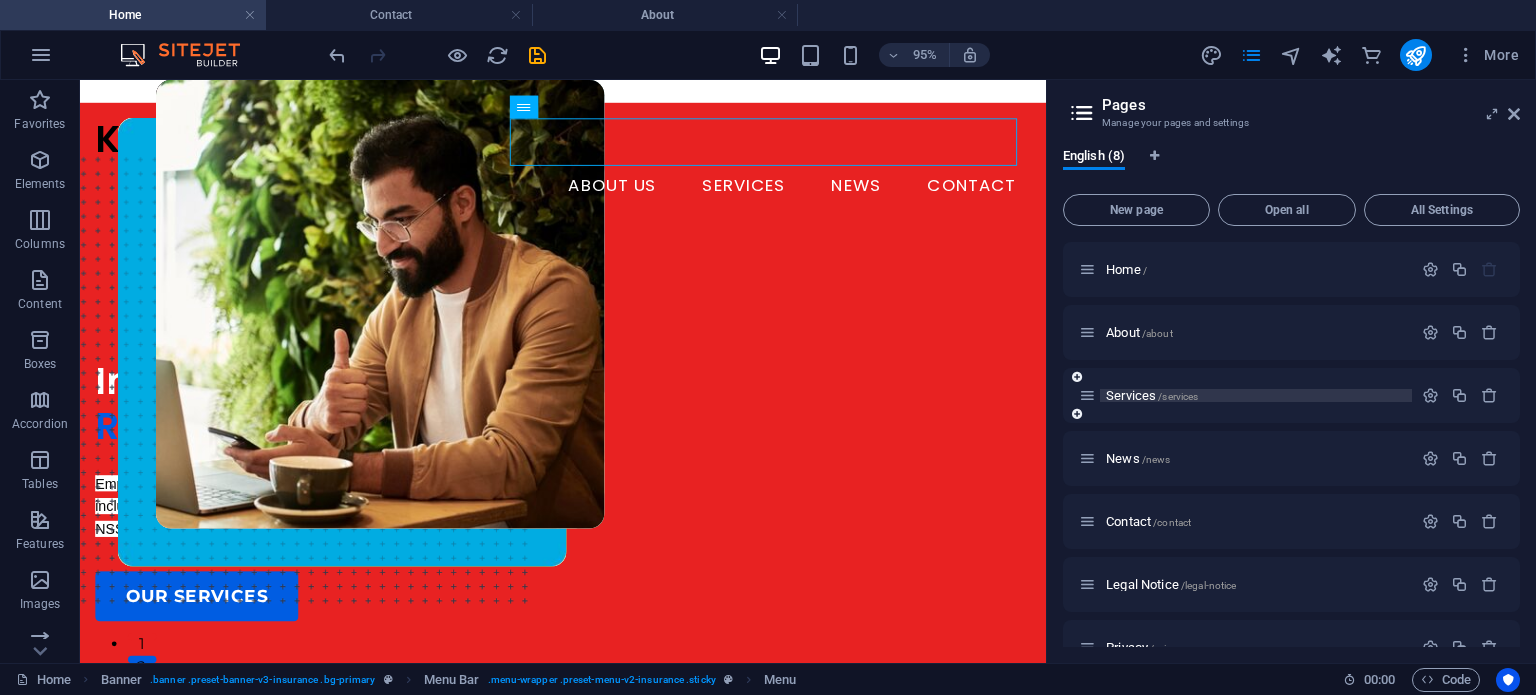 click on "Services /services" at bounding box center [1245, 395] 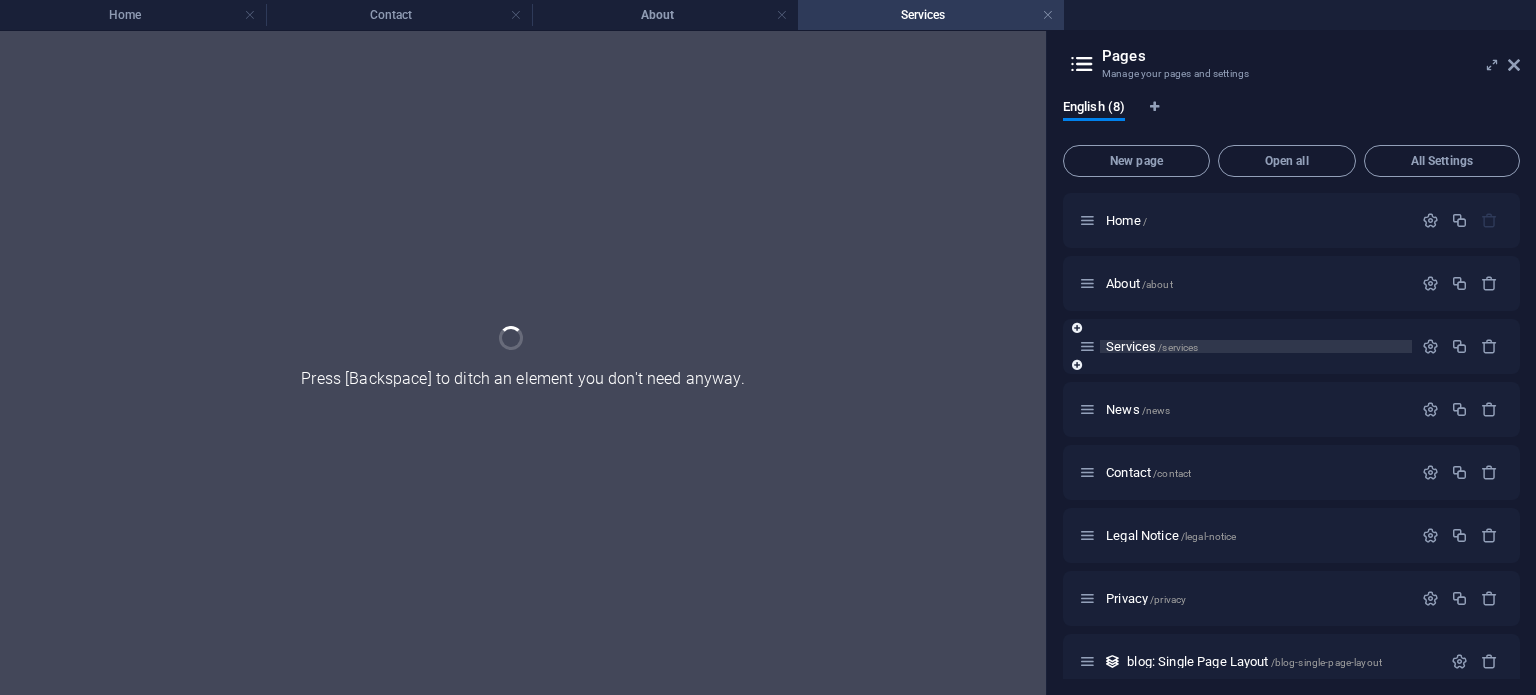 click on "News /news" at bounding box center [1291, 409] 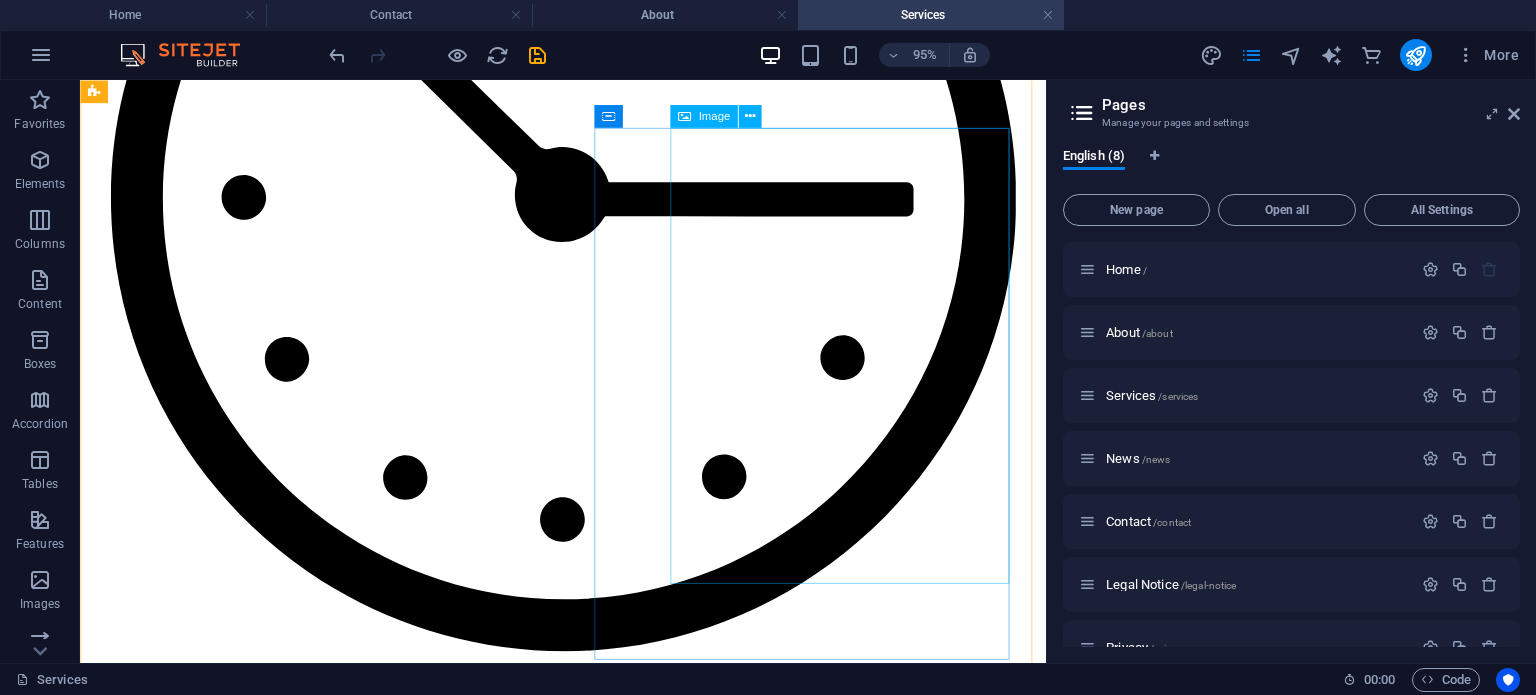 scroll, scrollTop: 1968, scrollLeft: 0, axis: vertical 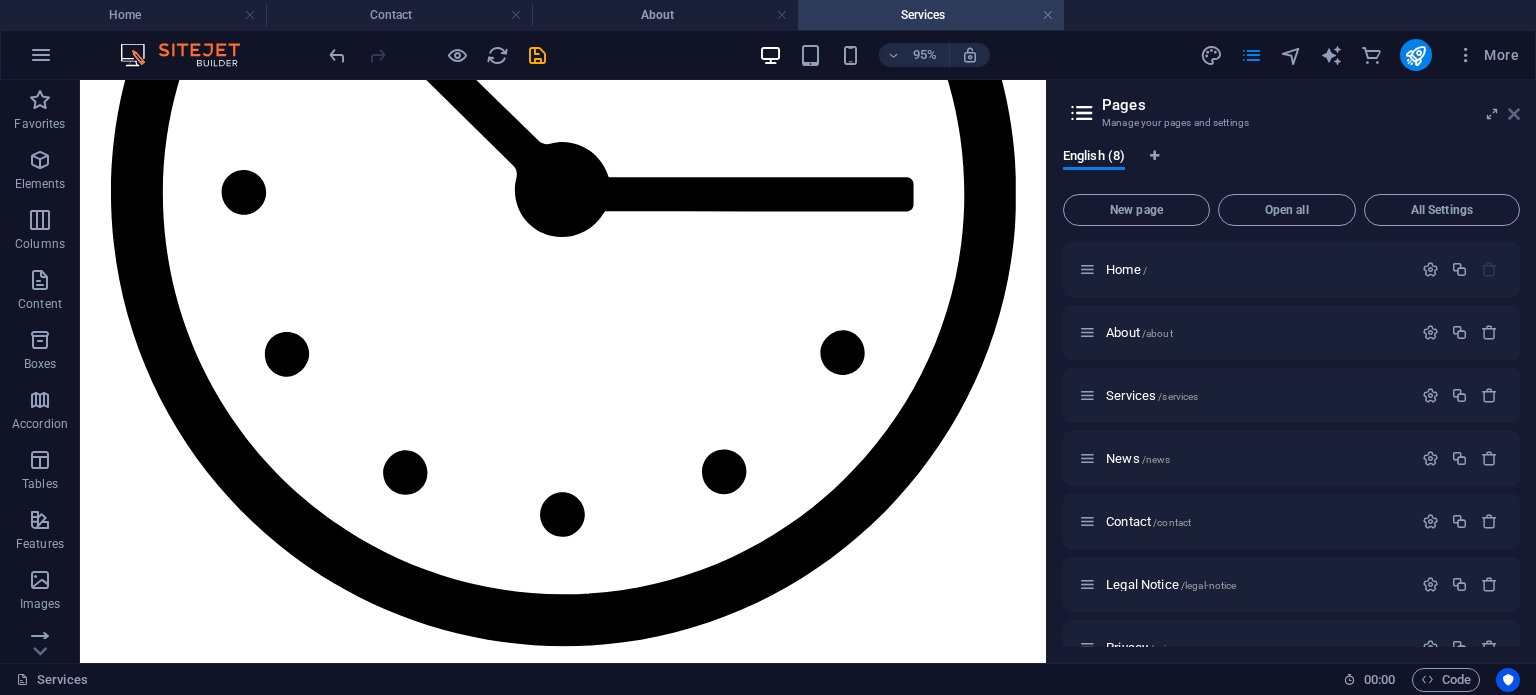 click at bounding box center [1514, 114] 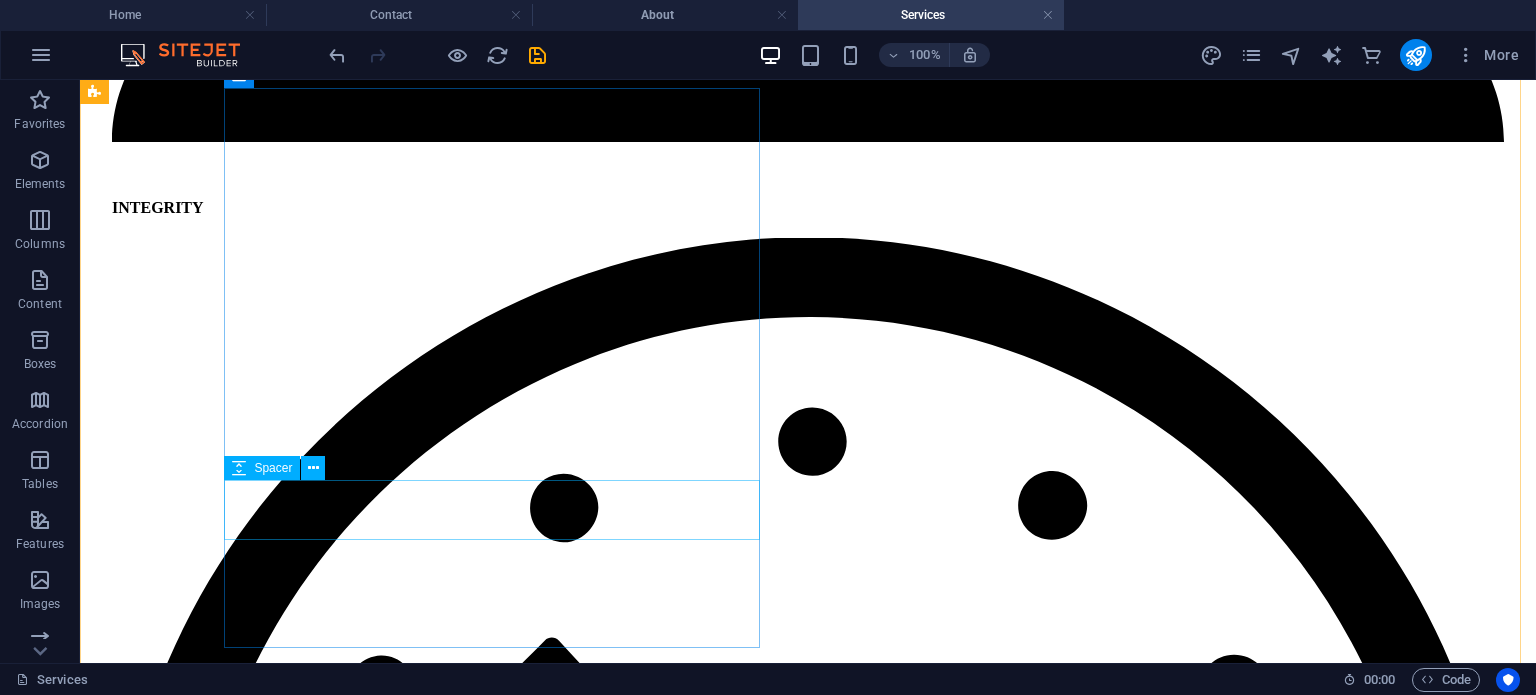 scroll, scrollTop: 1875, scrollLeft: 0, axis: vertical 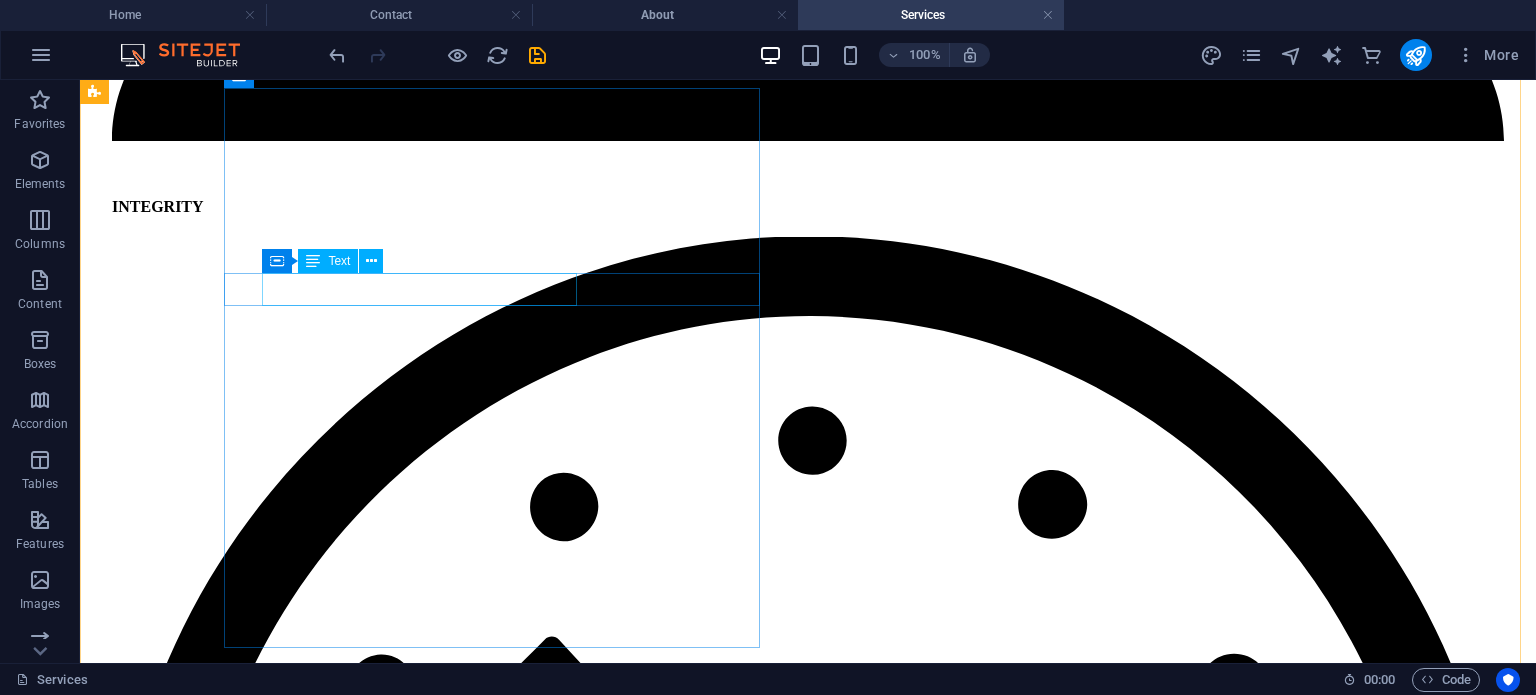 click on "A Personal Insurance Agent" at bounding box center [808, 14343] 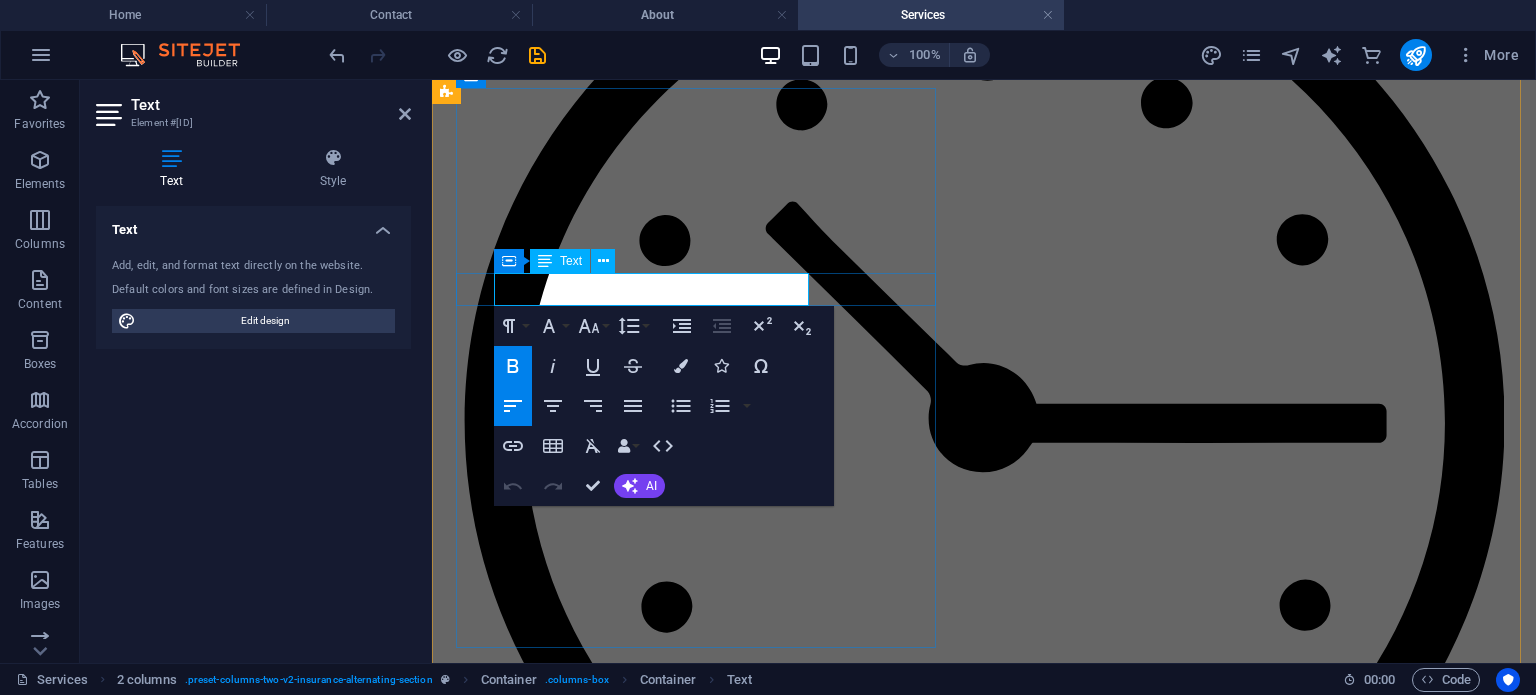 drag, startPoint x: 730, startPoint y: 287, endPoint x: 628, endPoint y: 292, distance: 102.122475 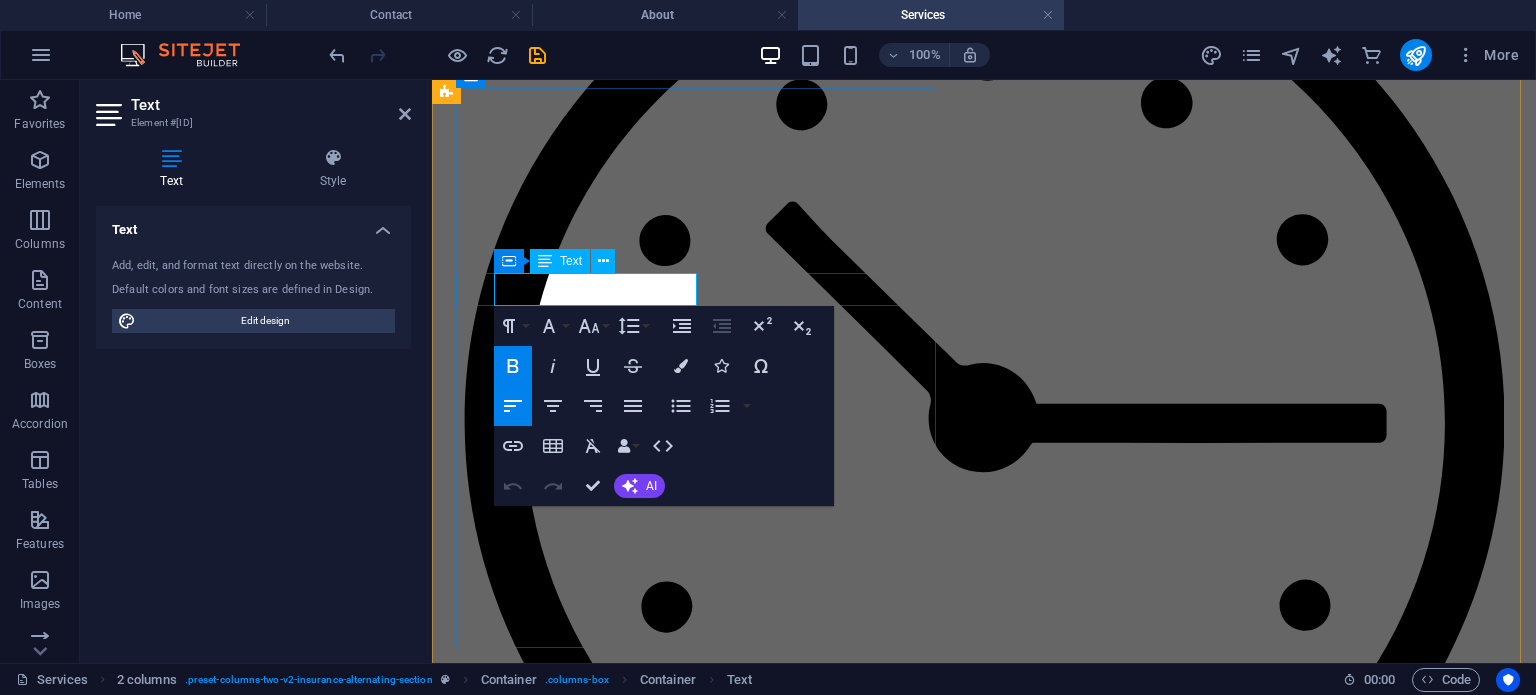 type 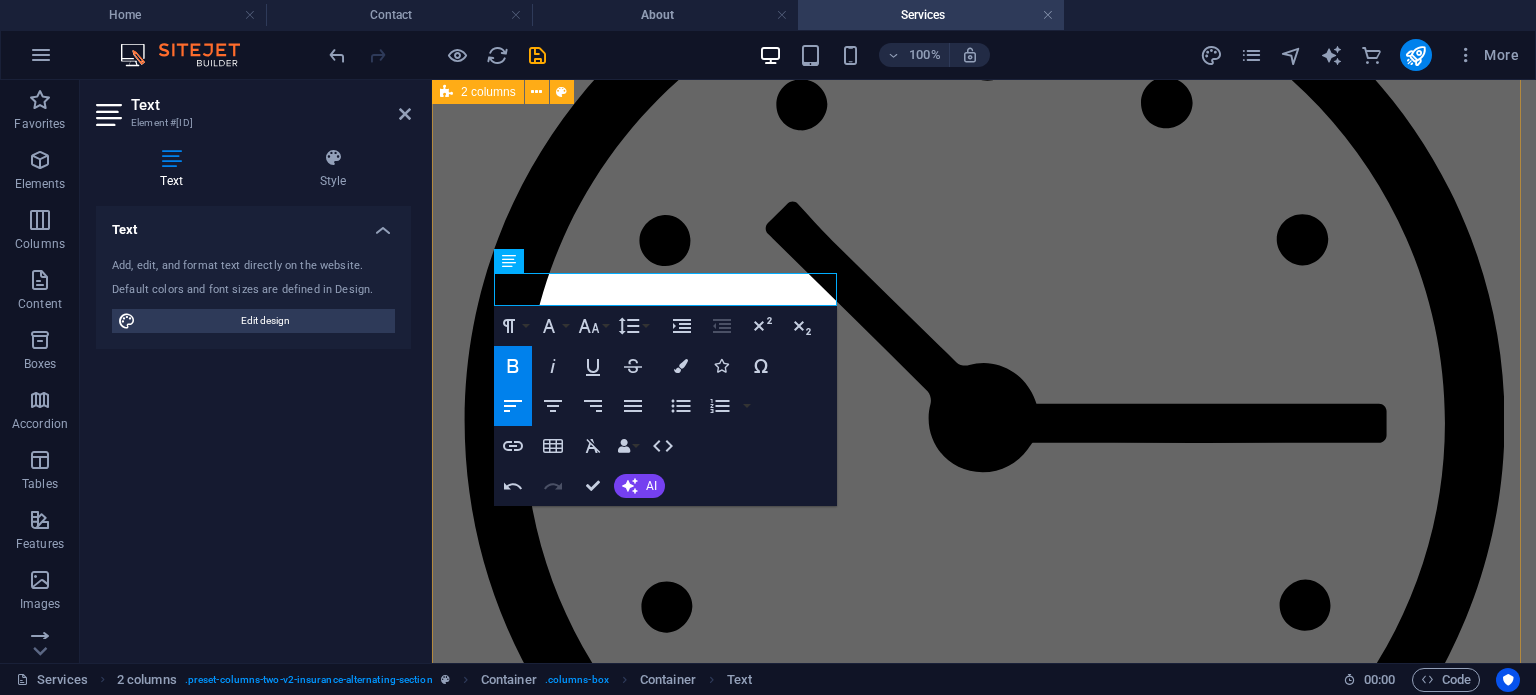 click on "Advantages When You  Sign Up A Personal Consultancy Agent Awarded Insurance Coverage One Company For All Your Insurances Excellent Value For Money sign up" at bounding box center [984, 11359] 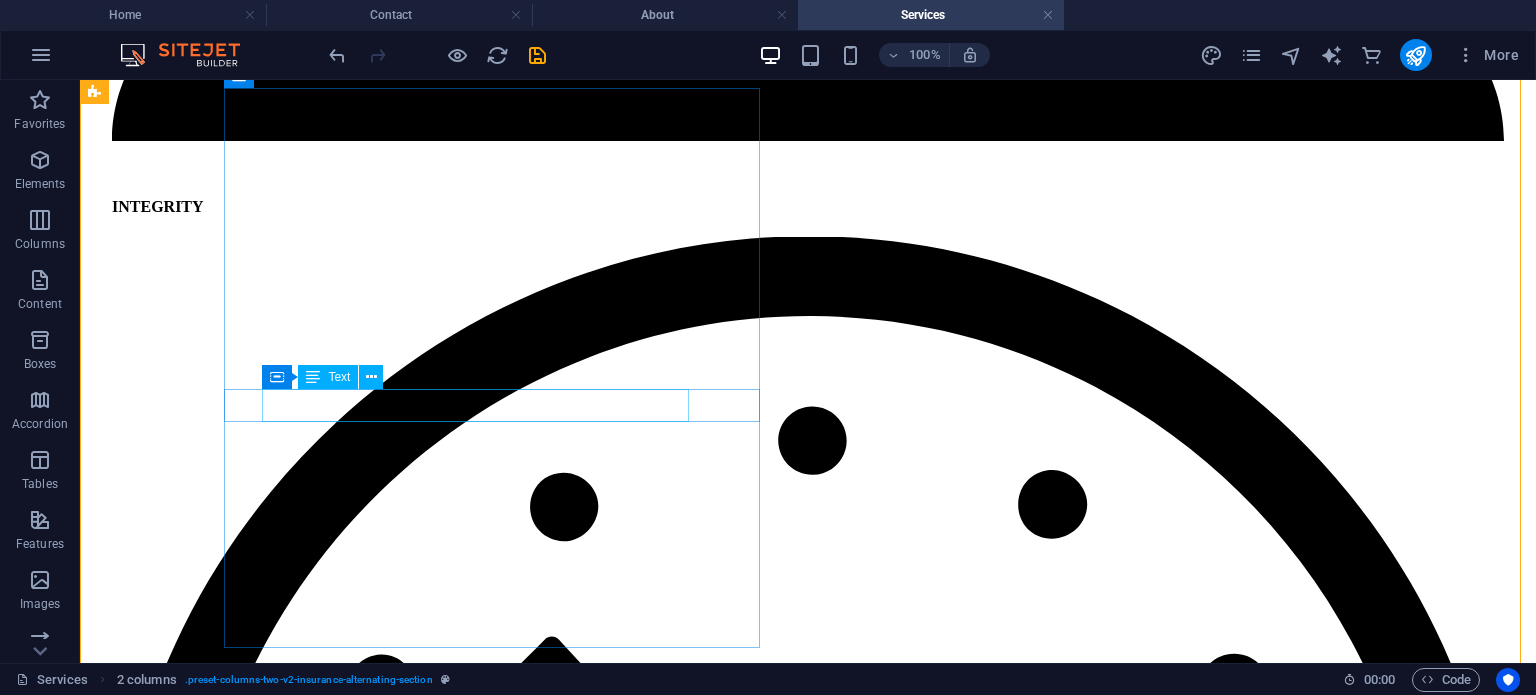 click on "One Company For All Your Insurances" at bounding box center (808, 14589) 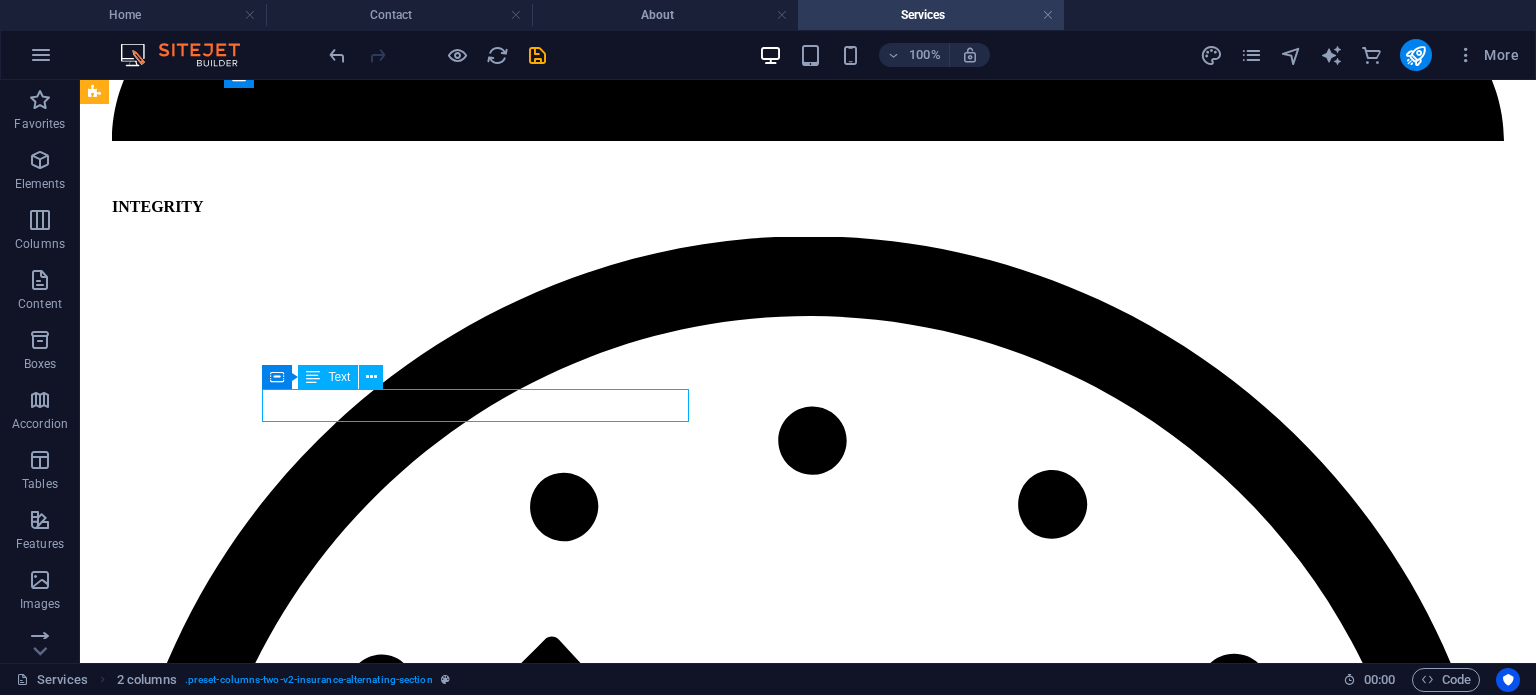 click on "One Company For All Your Insurances" at bounding box center [808, 14589] 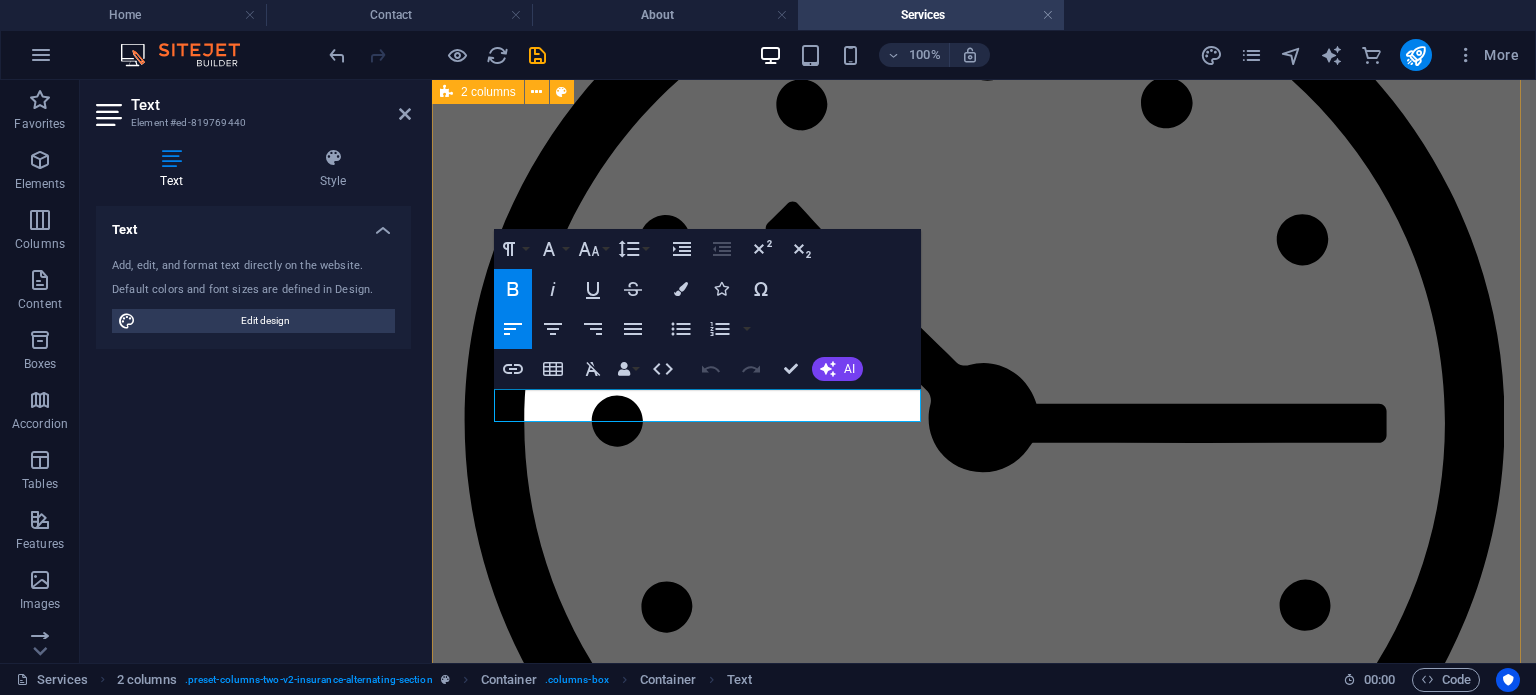 drag, startPoint x: 737, startPoint y: 407, endPoint x: 948, endPoint y: 435, distance: 212.84972 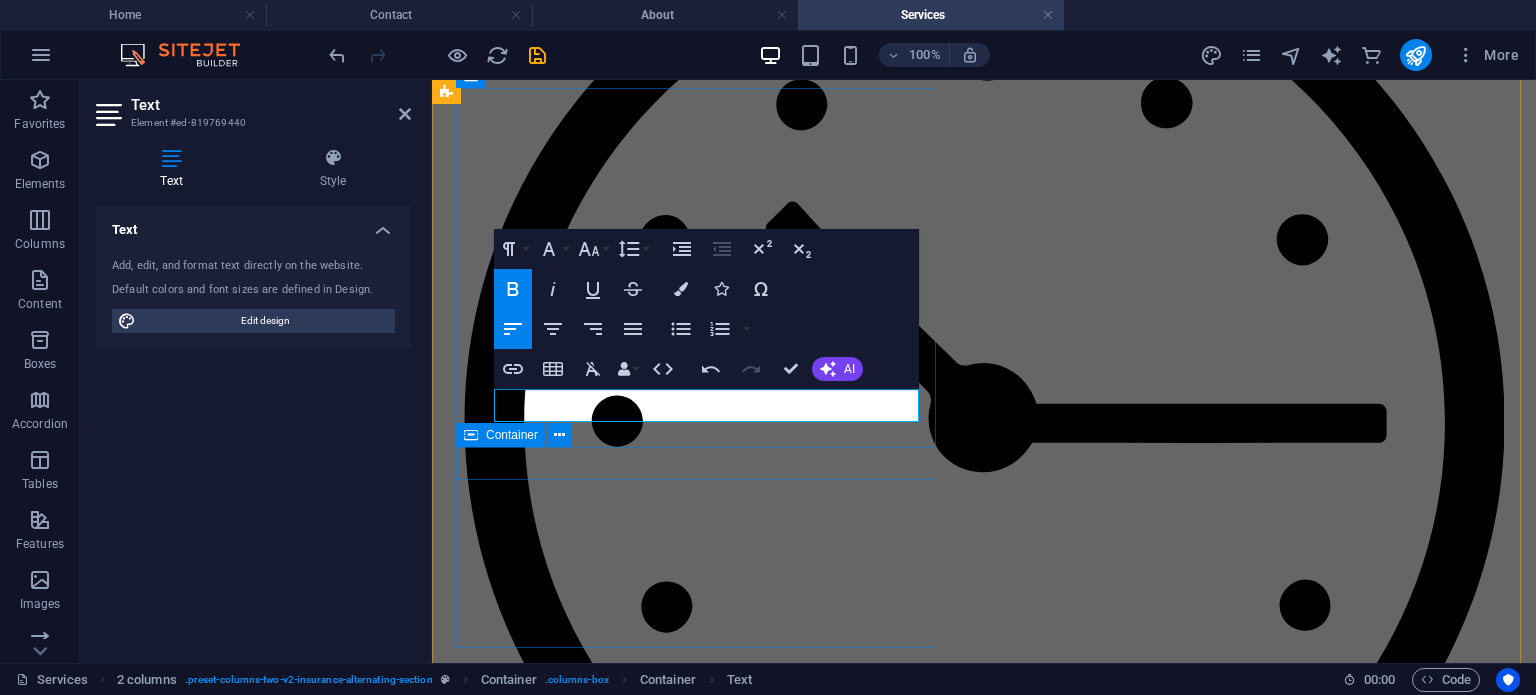 click on "Excellent Value For Money" at bounding box center (984, 11326) 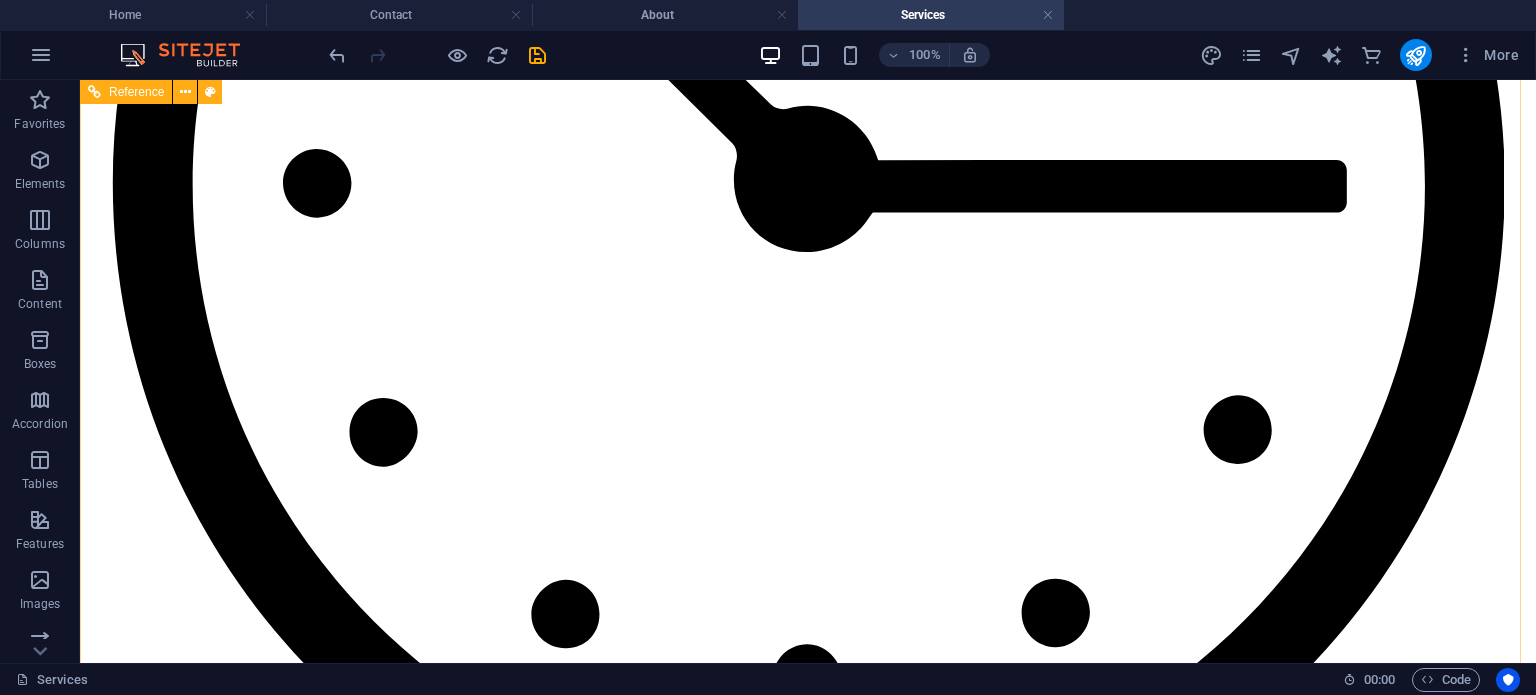 scroll, scrollTop: 2620, scrollLeft: 0, axis: vertical 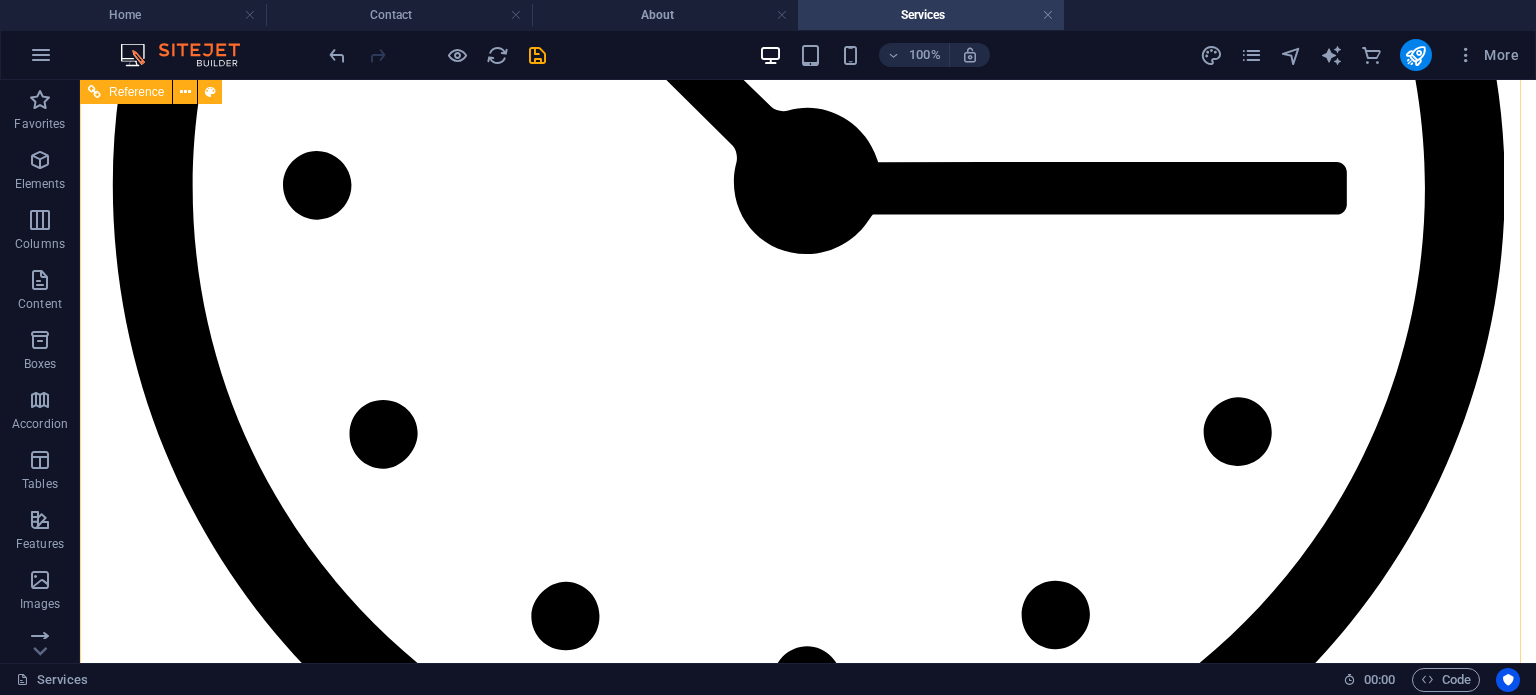click on "Lorem ipsum dolor sit amet, consectetur adipiscing elit. Etiam eu turpis etmolestie, dictum est a, mattis tellus. Sed dignissim, metus nec fringilla accumsan." at bounding box center [808, 15537] 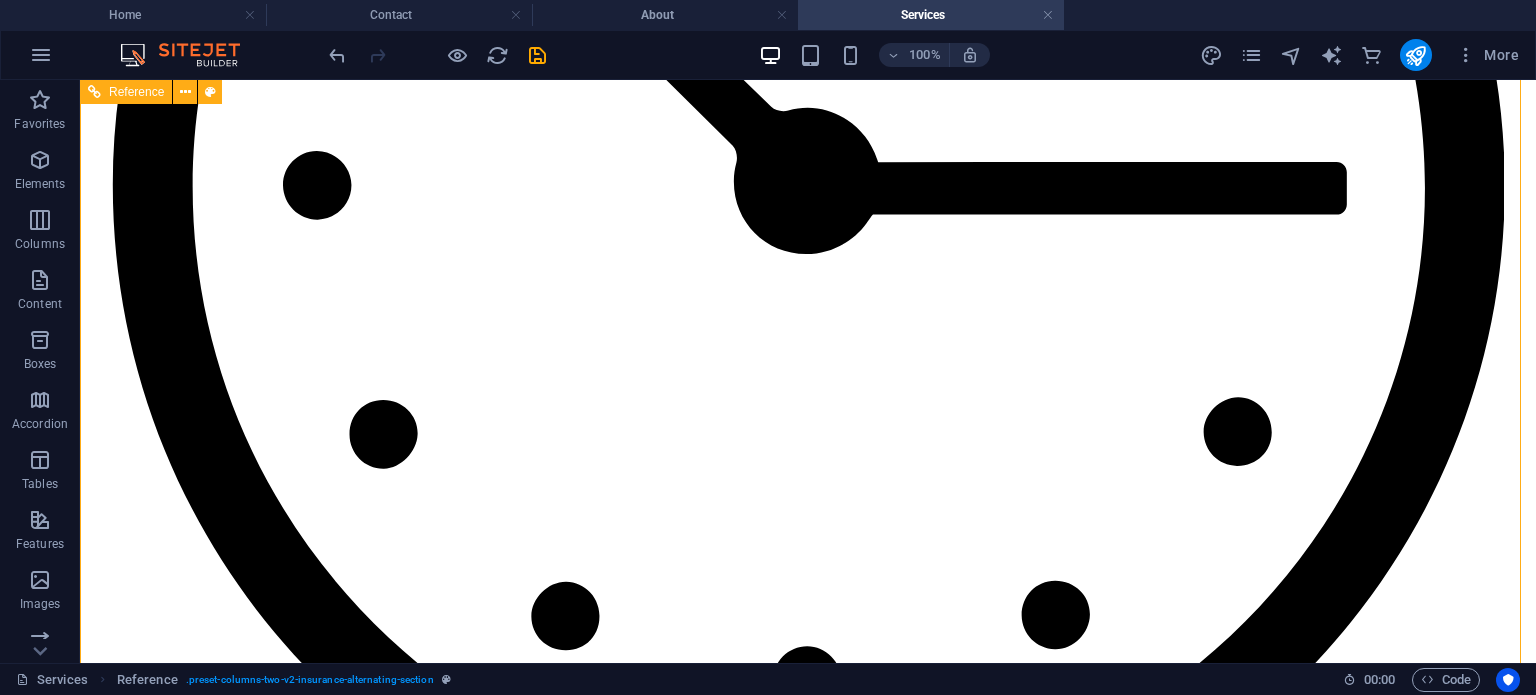 click on "Lorem ipsum dolor sit amet, consectetur adipiscing elit. Etiam eu turpis etmolestie, dictum est a, mattis tellus. Sed dignissim, metus nec fringilla accumsan." at bounding box center [808, 15537] 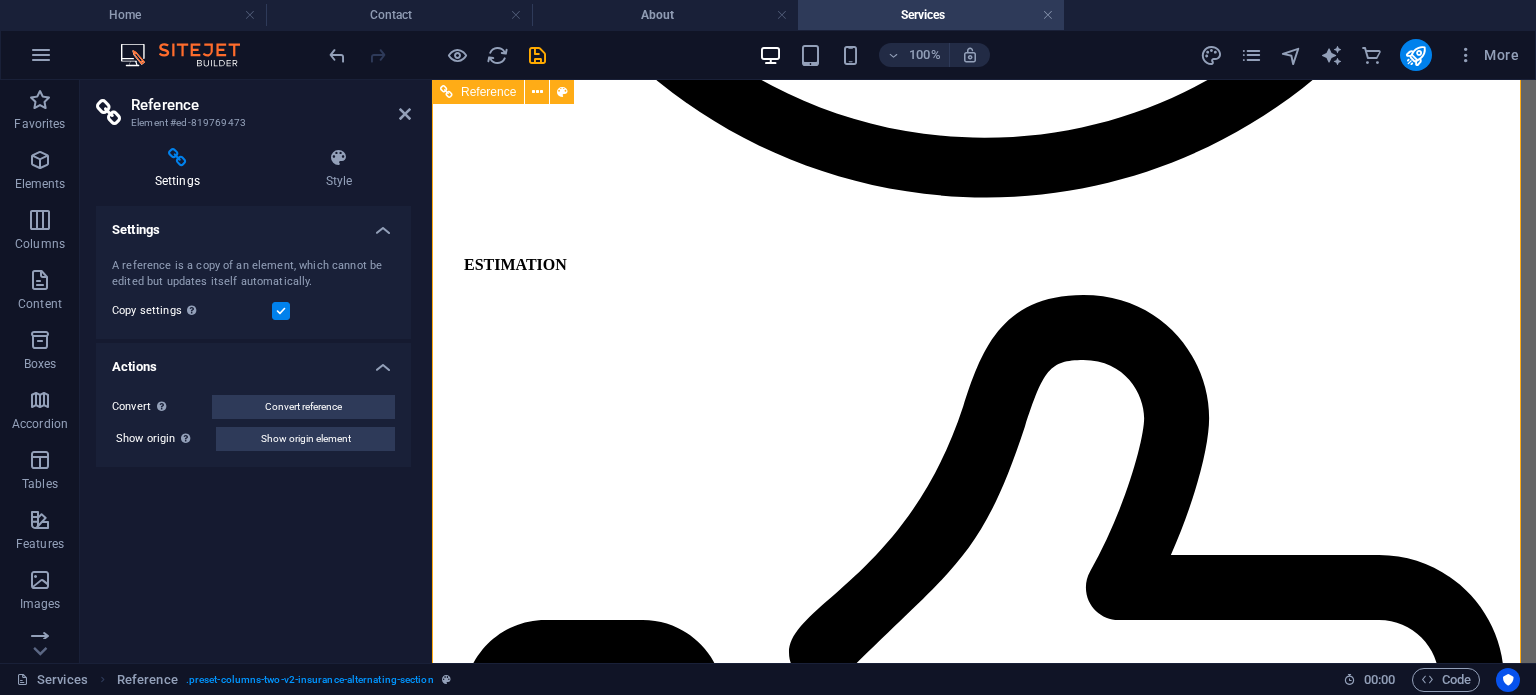click on "Lorem ipsum dolor sit amet, consectetur adipiscing elit. Etiam eu turpis etmolestie, dictum est a, mattis tellus. Sed dignissim, metus nec fringilla accumsan." at bounding box center [984, 12179] 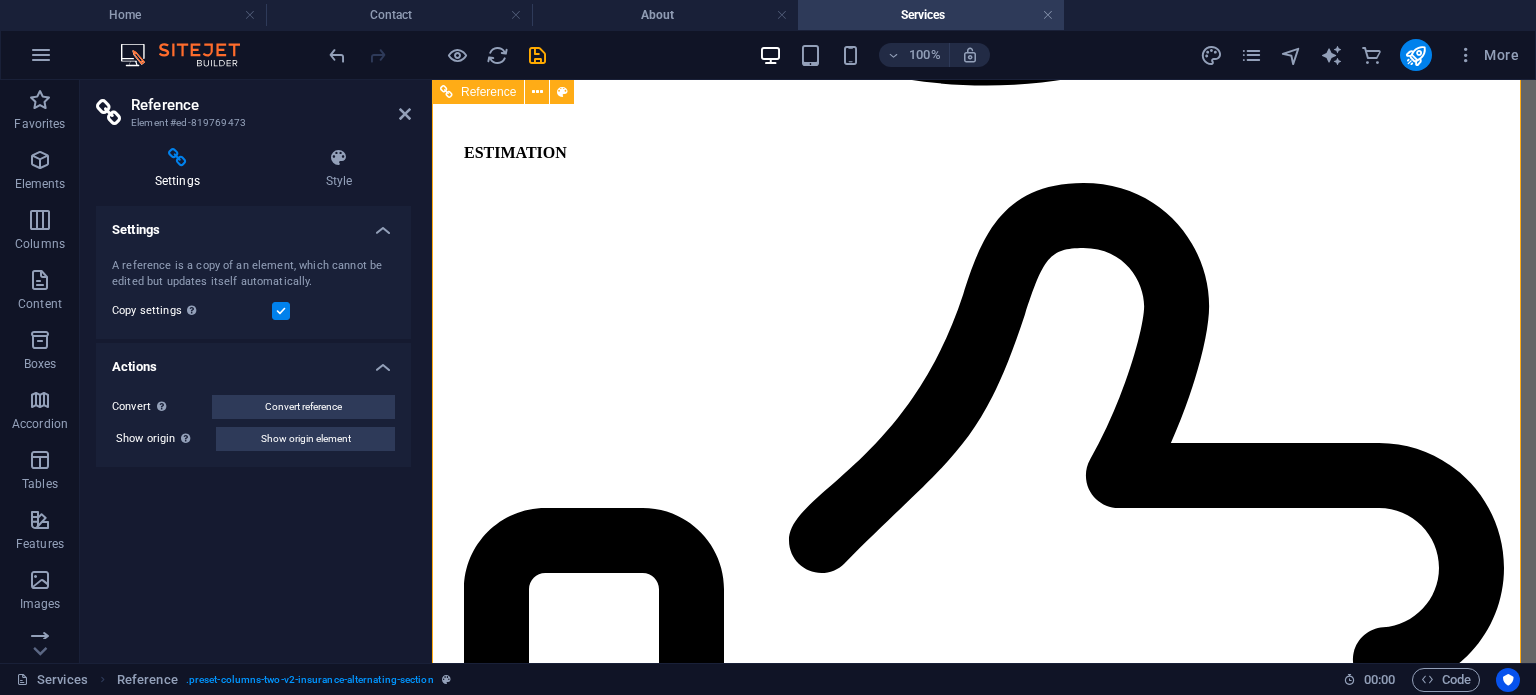 scroll, scrollTop: 2734, scrollLeft: 0, axis: vertical 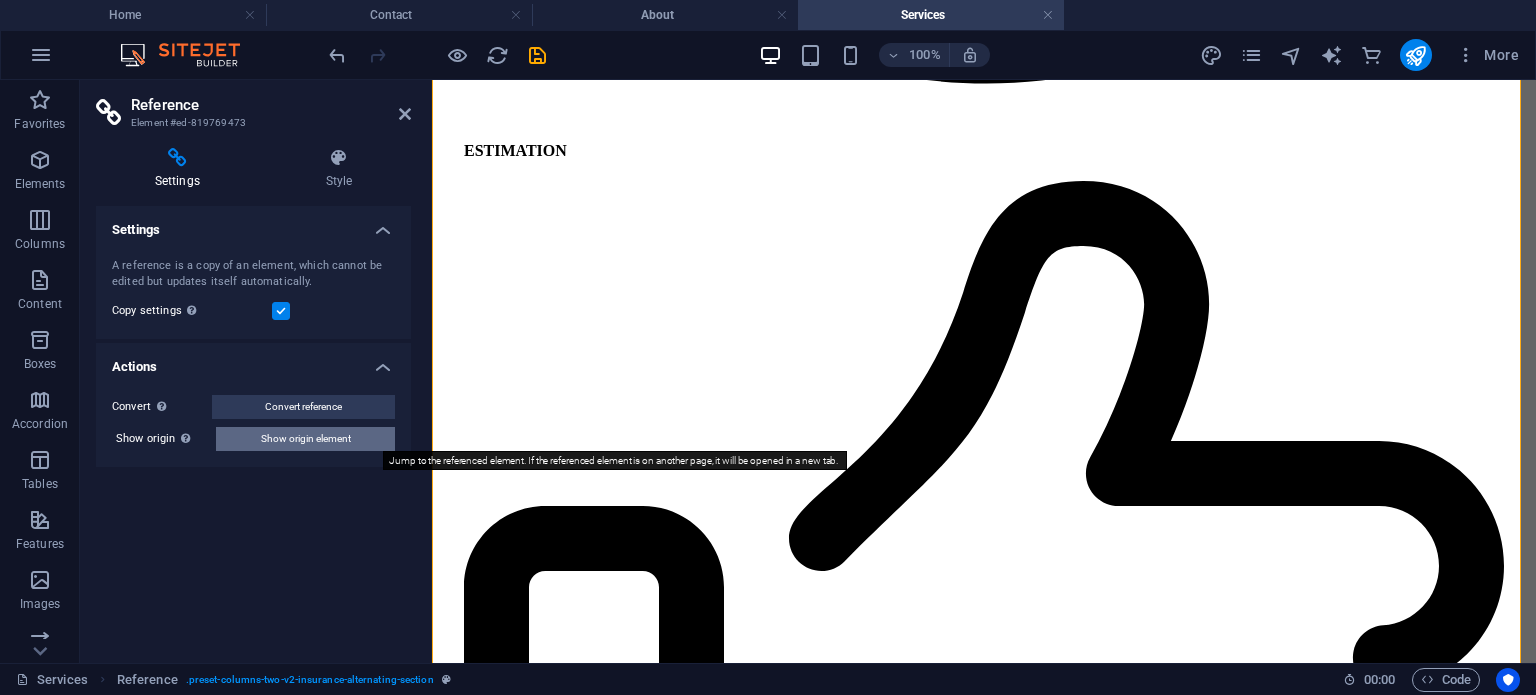 click on "Show origin element" at bounding box center (306, 439) 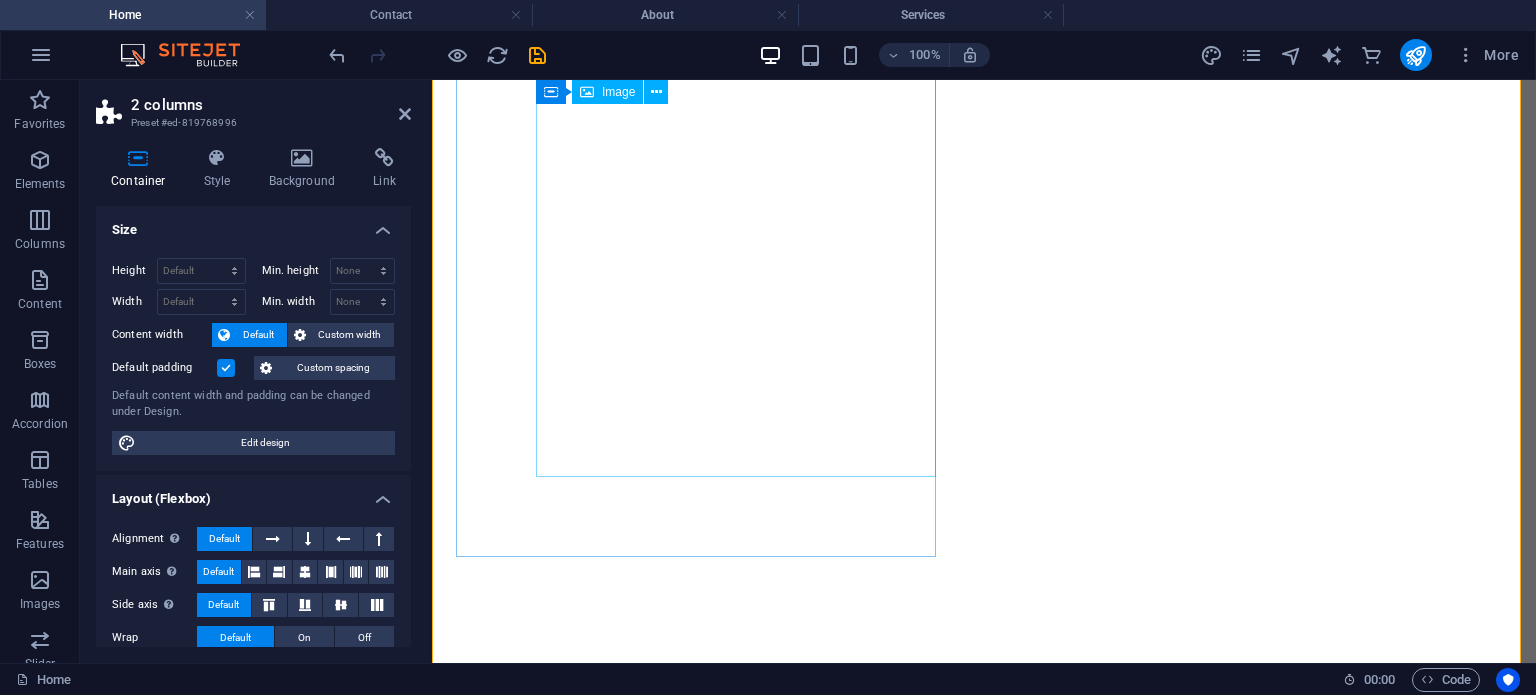 scroll, scrollTop: 6431, scrollLeft: 0, axis: vertical 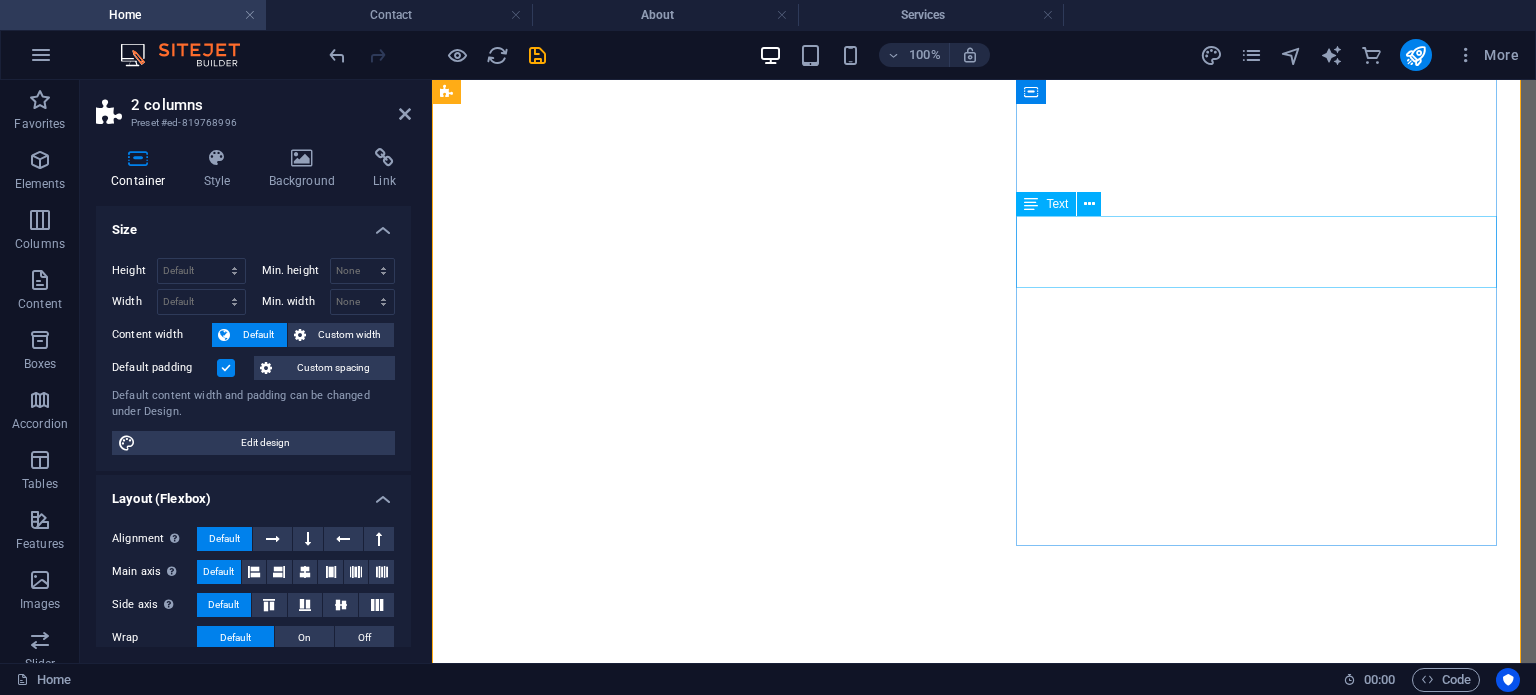 click on "Lorem ipsum dolor sit amet, consectetur adipiscing elit. Etiam eu turpis etmolestie, dictum est a, mattis tellus. Sed dignissim, metus nec fringilla accumsan." at bounding box center [700, 4581] 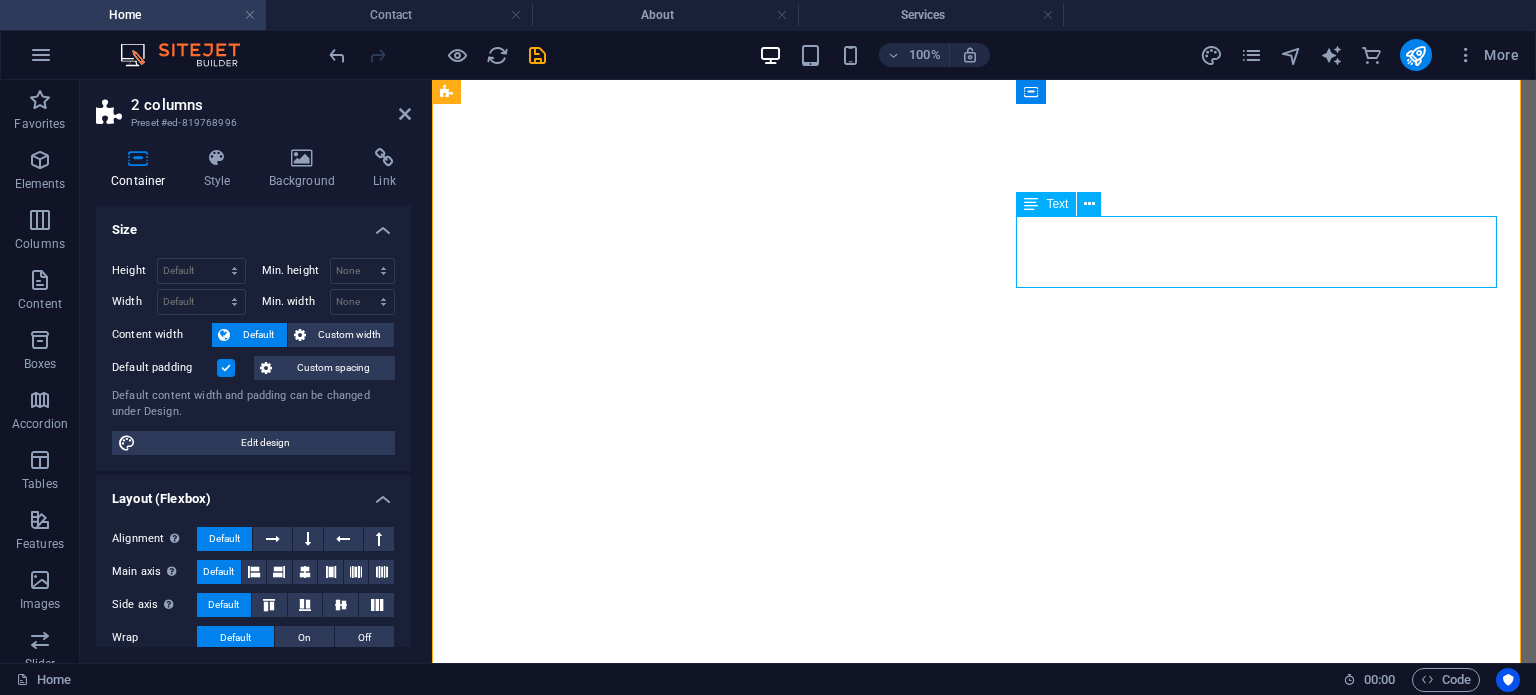 click on "Lorem ipsum dolor sit amet, consectetur adipiscing elit. Etiam eu turpis etmolestie, dictum est a, mattis tellus. Sed dignissim, metus nec fringilla accumsan." at bounding box center [700, 4581] 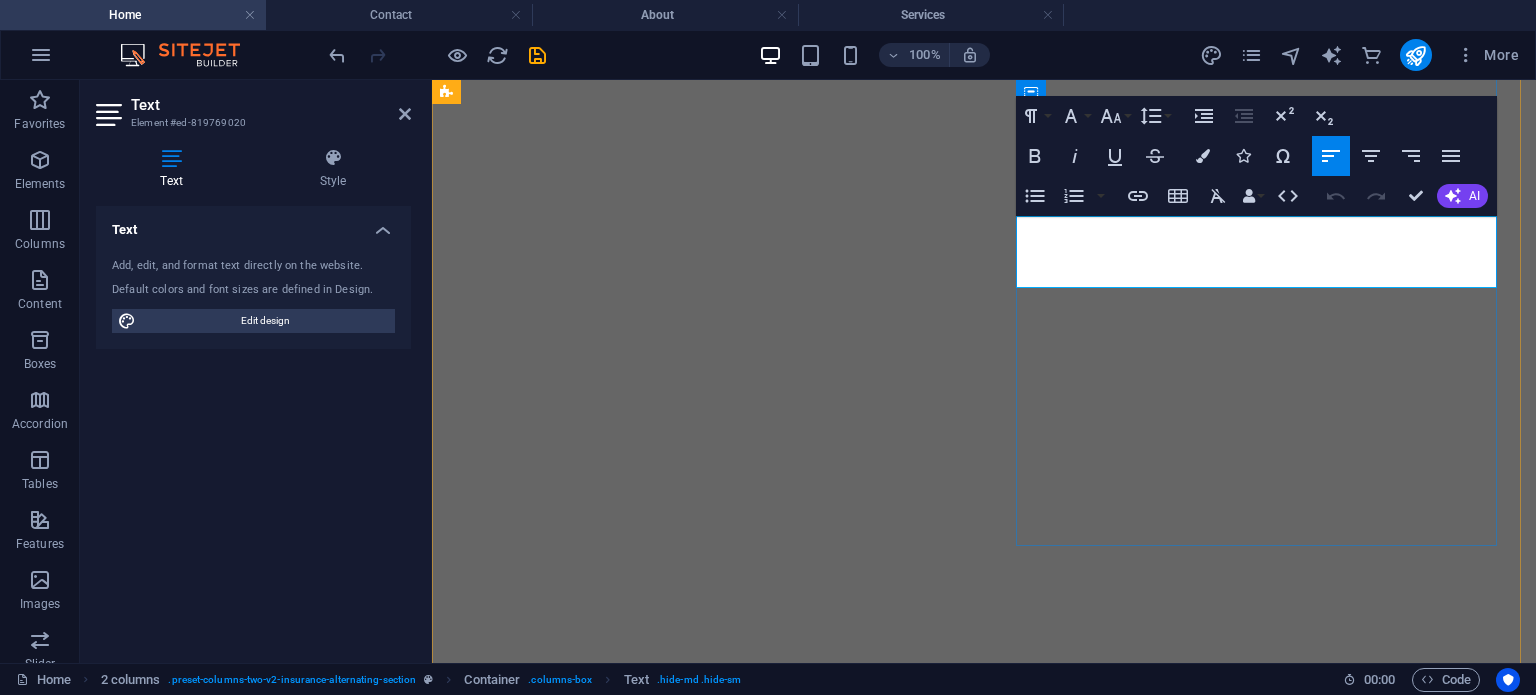 click on "Lorem ipsum dolor sit amet, consectetur adipiscing elit. Etiam eu turpis etmolestie, dictum est a, mattis tellus. Sed dignissim, metus nec fringilla accumsan." at bounding box center (700, 4581) 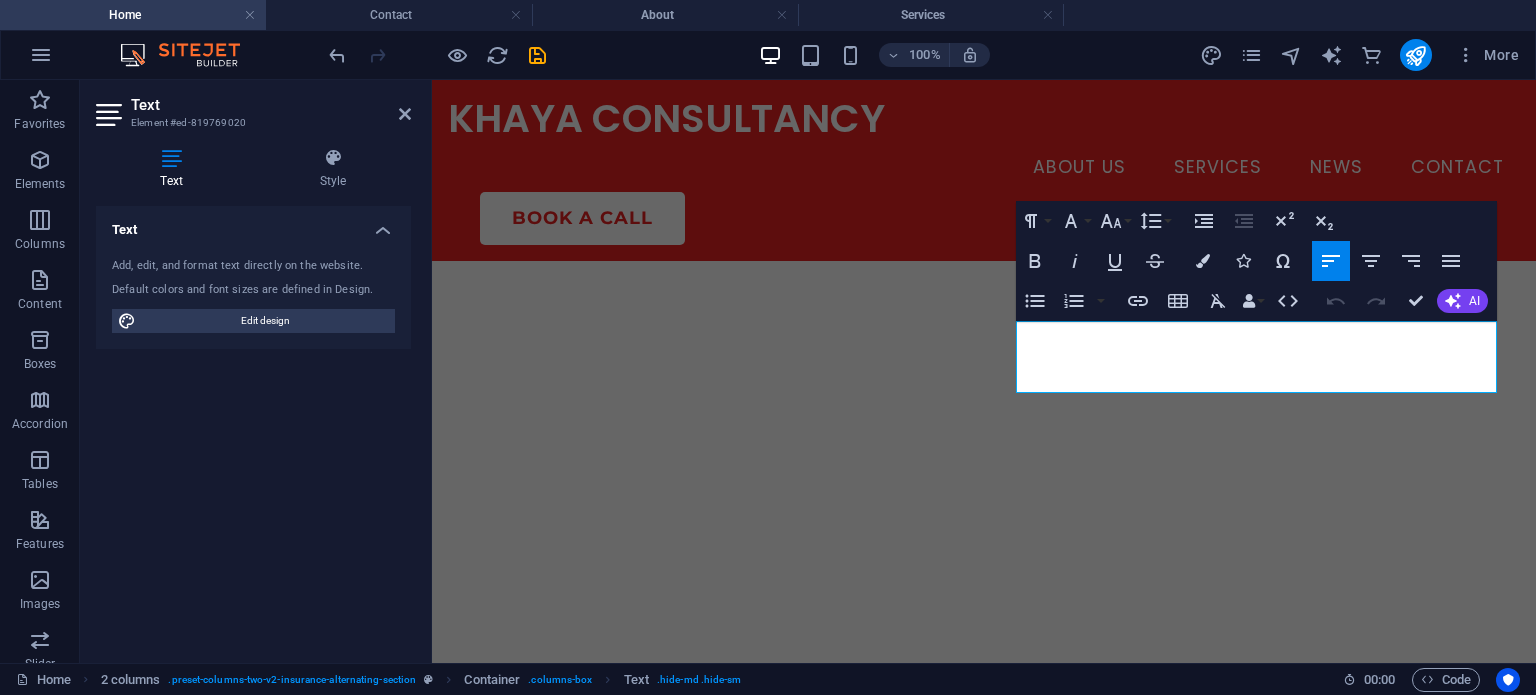 scroll, scrollTop: 6326, scrollLeft: 0, axis: vertical 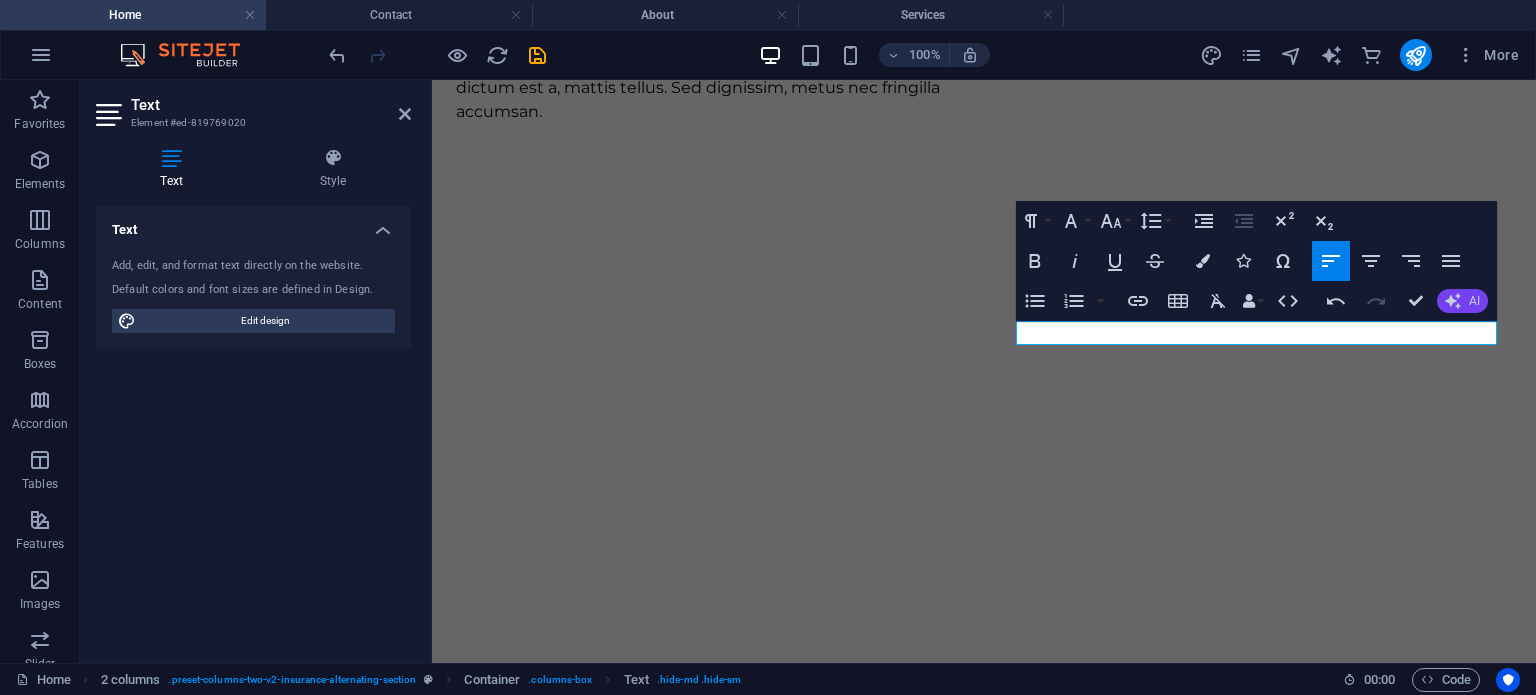 click on "AI" at bounding box center (1462, 301) 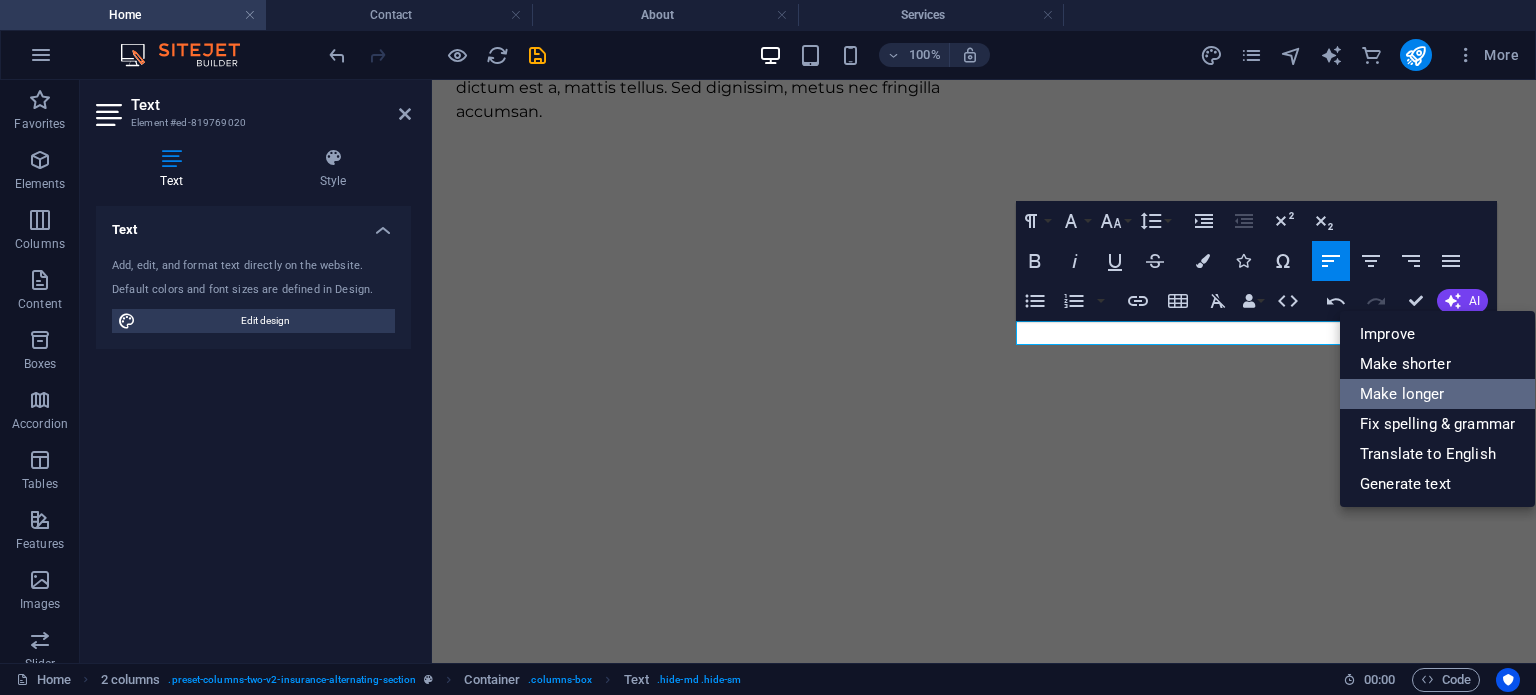 click on "Make longer" at bounding box center (1437, 394) 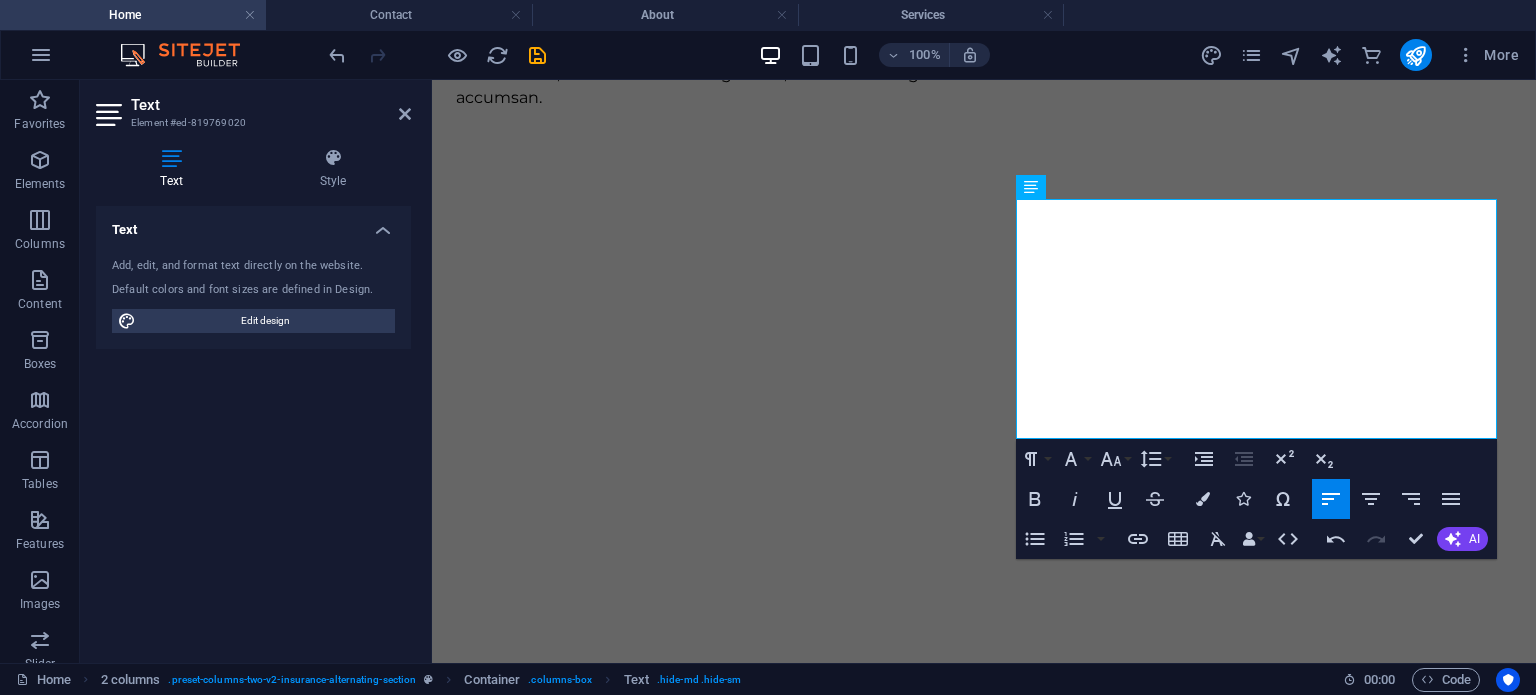 scroll, scrollTop: 6368, scrollLeft: 0, axis: vertical 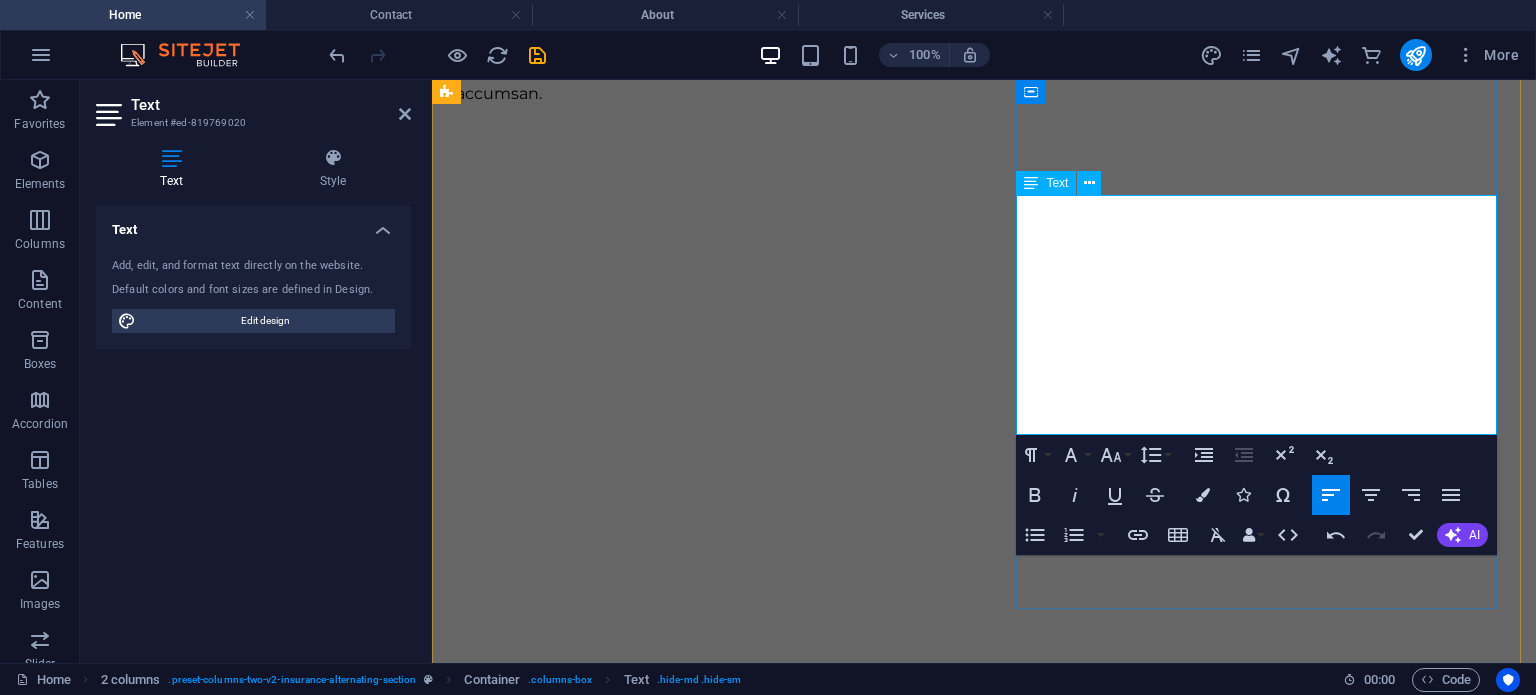 click on "Take the next step towards enhancing your well-being by booking an appointment with us today. Our dedicated team is here to provide you with personalized care tailored to your unique needs. Whether you're looking to address specific concerns or simply want to take time for self-care, we invite you to experience the difference our services can make. Don't wait any longer—schedule your appointment now and embark on a journey towards a healthier, happier you. Your well-being is our priority, and we can't wait to assist you!" at bounding box center (700, 4716) 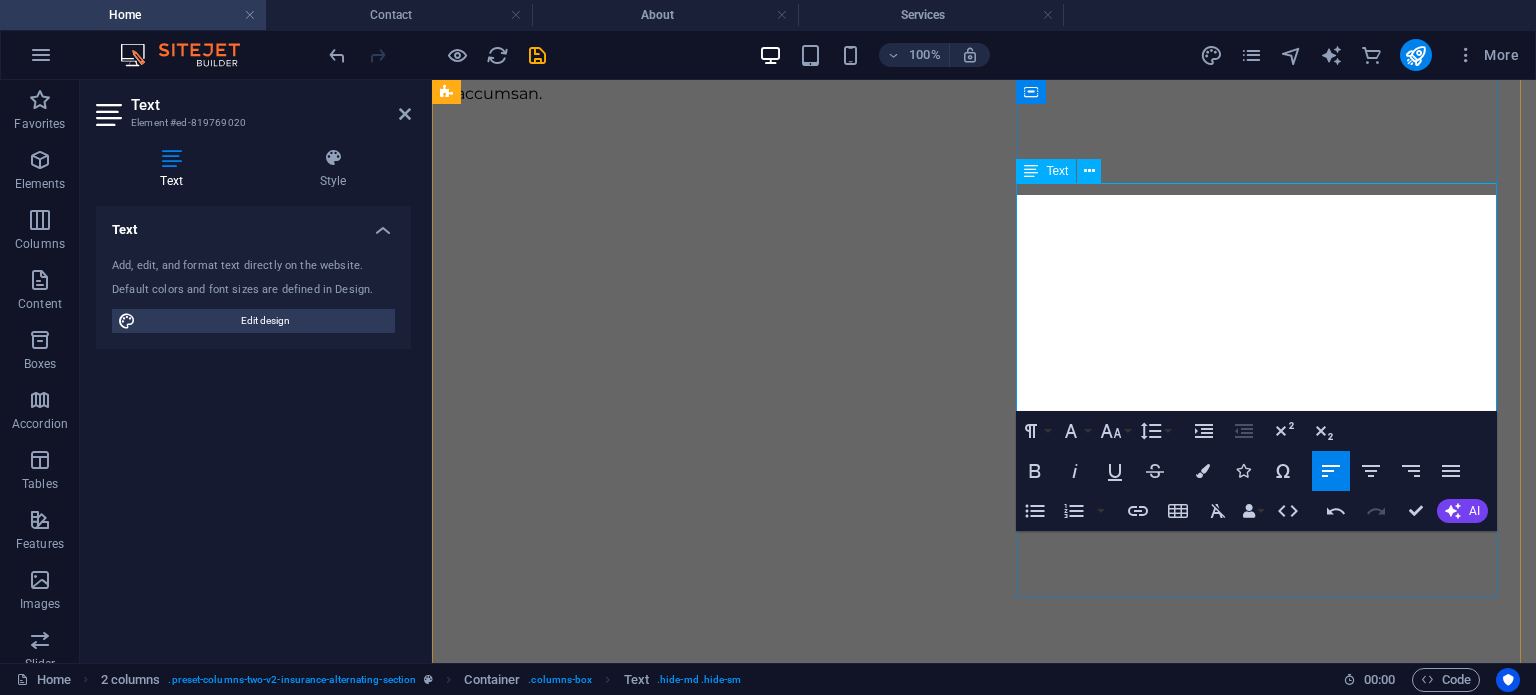 scroll, scrollTop: 6380, scrollLeft: 0, axis: vertical 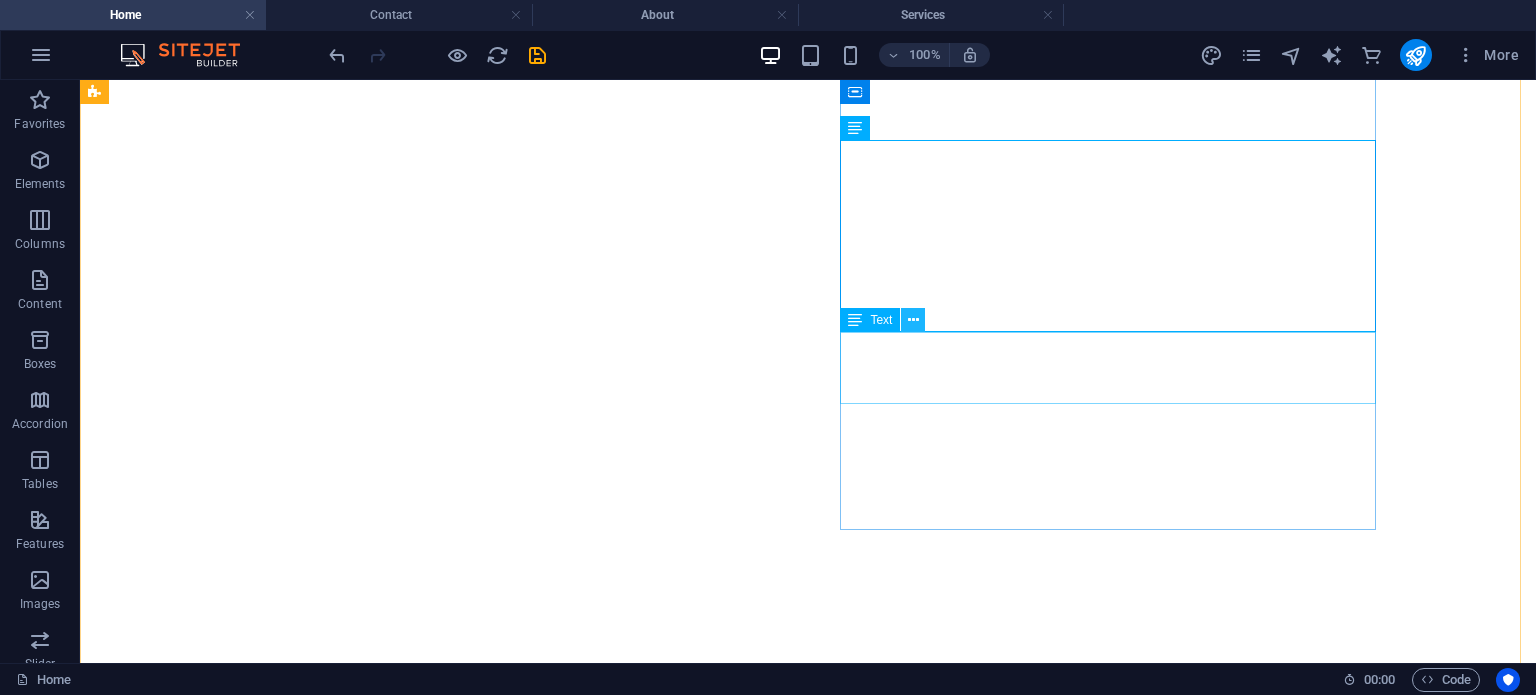 click at bounding box center [913, 320] 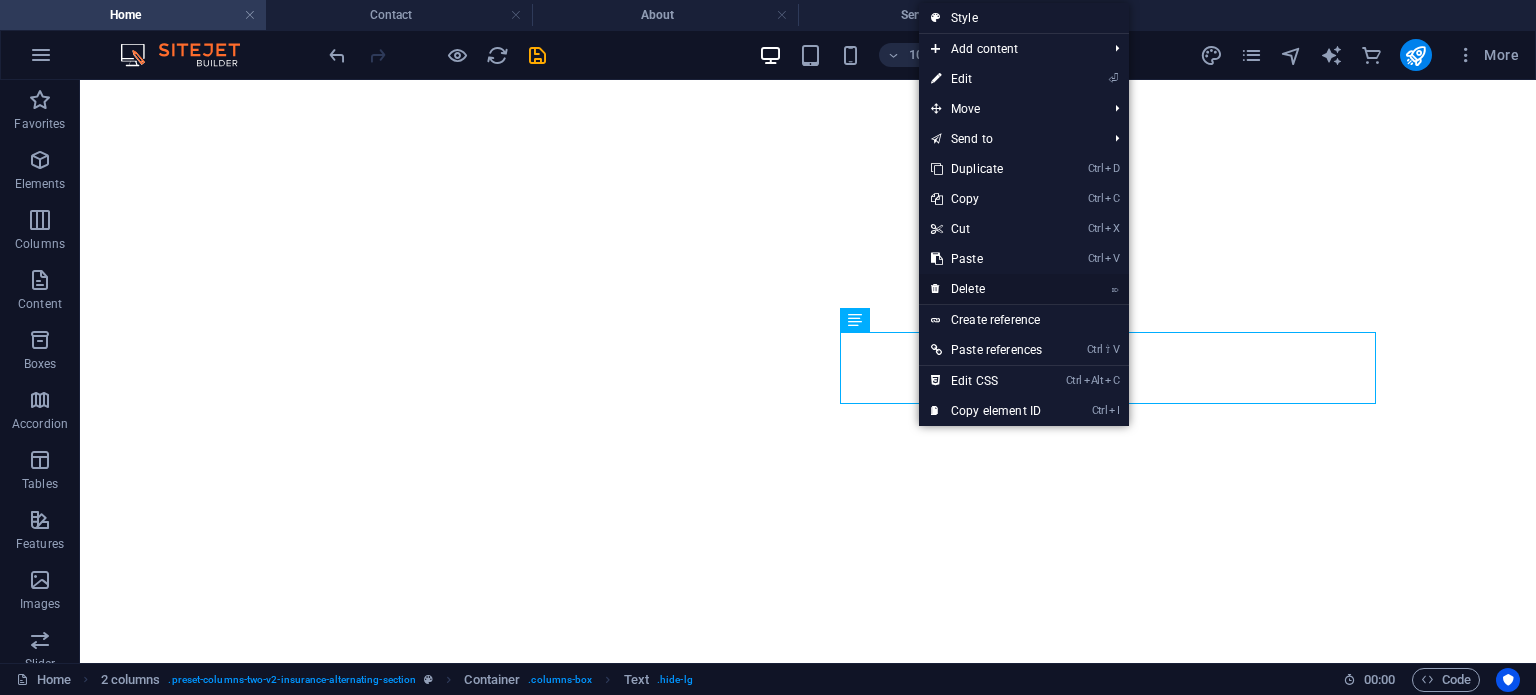 click on "⌦  Delete" at bounding box center (986, 289) 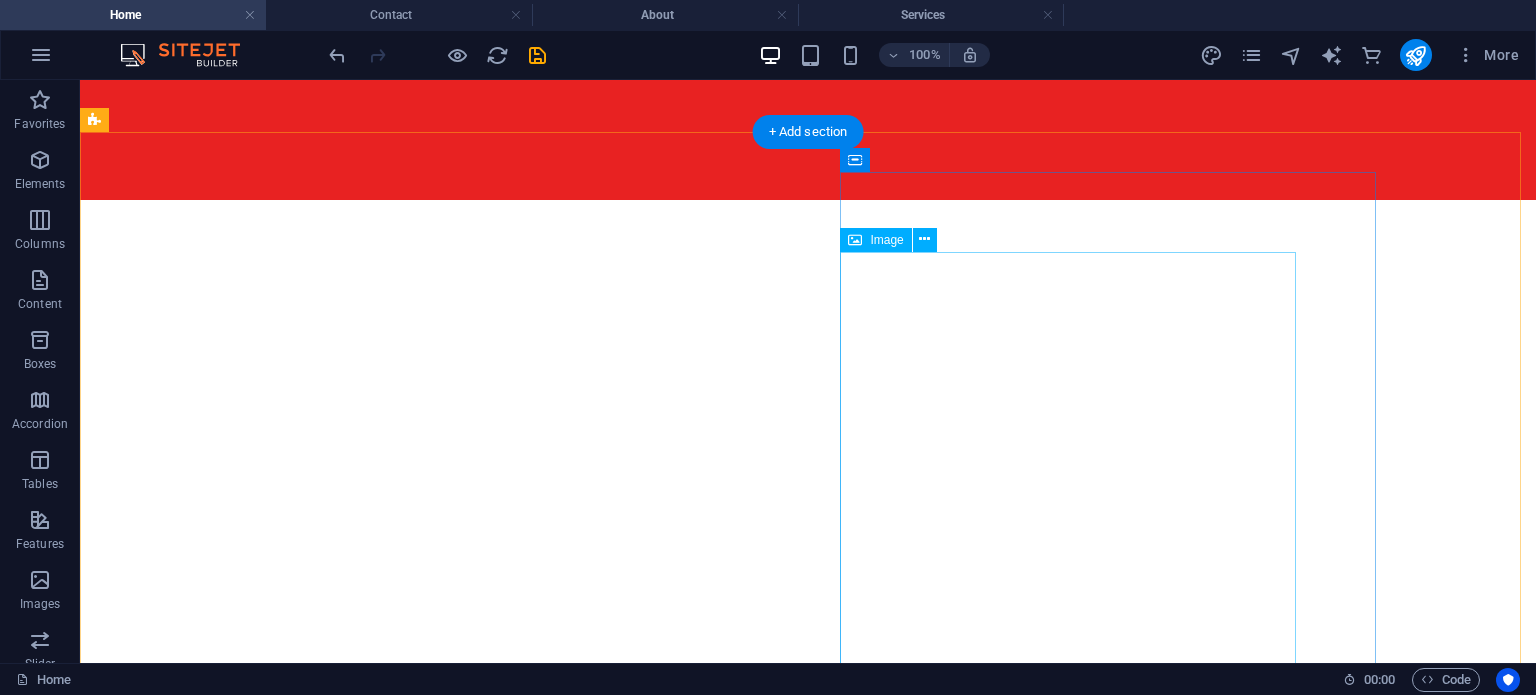 scroll, scrollTop: 4764, scrollLeft: 0, axis: vertical 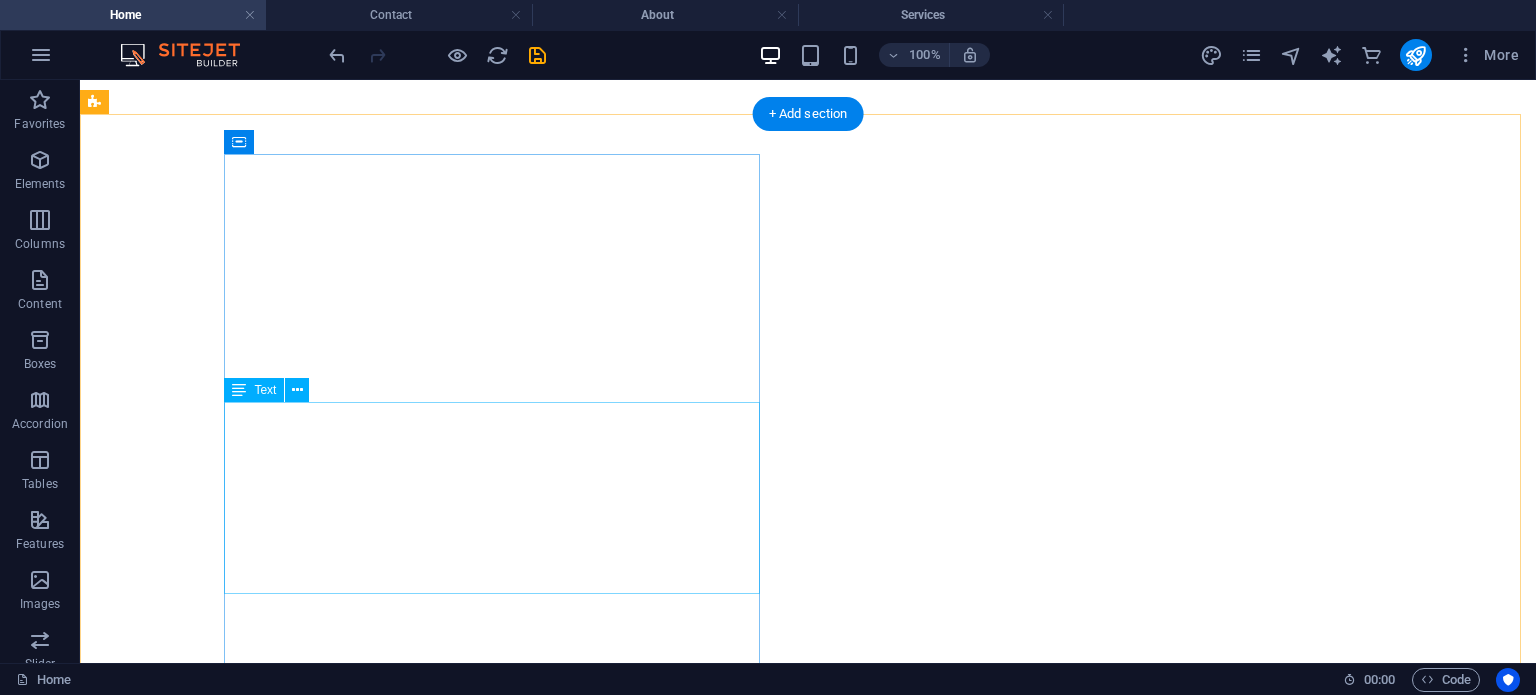 click on "Lorem ipsum dolor sit amet, consectetur adipiscing elit. Etiam eu turpis etmolestie, dictum est a, mattis tellus. Sed dignissim, metus nec fringilla accumsan. Lorem ipsum dolor sit amet, consectetur adipiscing elit. Etiam eu turpis etmolestie, dictum est a, mattis tellus. Sed dignissim, metus nec fringilla accumsan.Lorem ipsum dolor sit amet, consectetur adipiscing elit. Etiam eu turpis etmolestie, dictum est a, mattis tellus. Sed dignissim, metus nec fringilla accumsan." at bounding box center [372, 3668] 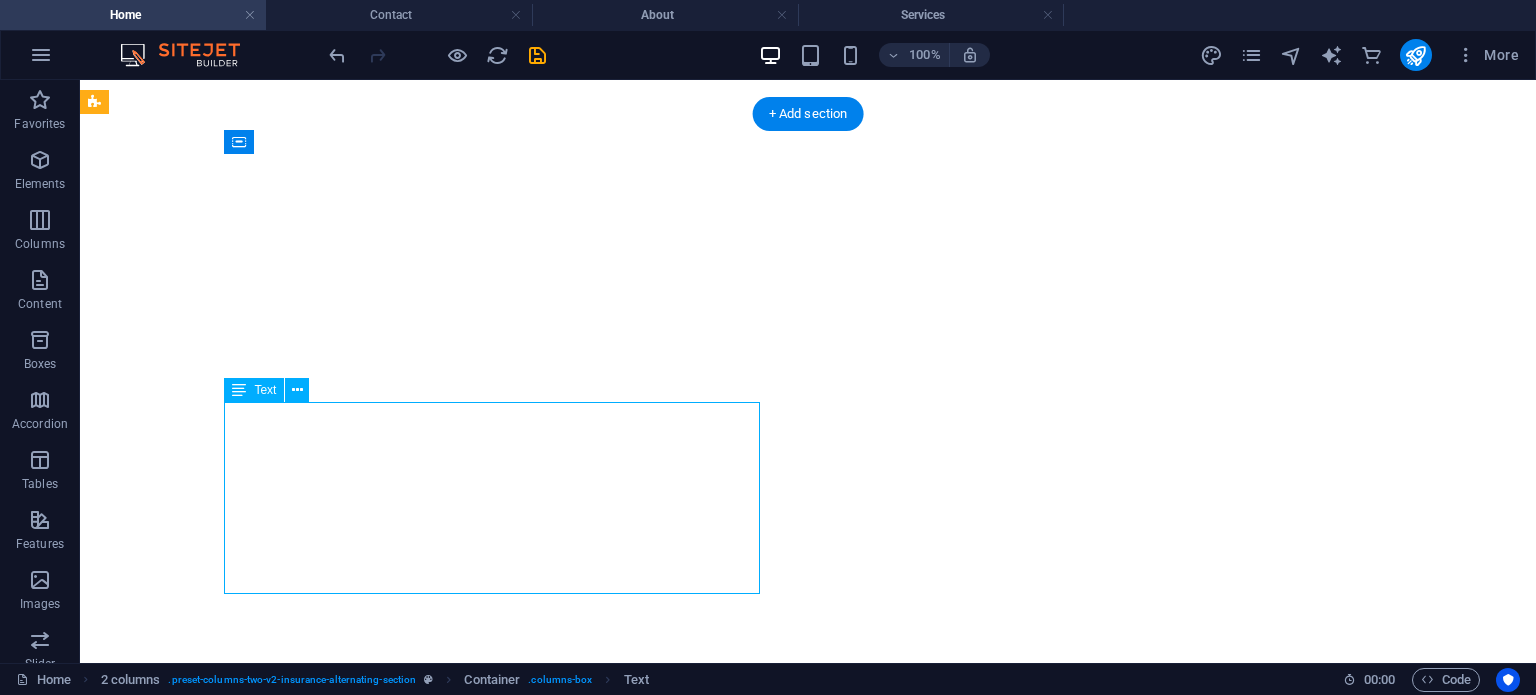 click on "Lorem ipsum dolor sit amet, consectetur adipiscing elit. Etiam eu turpis etmolestie, dictum est a, mattis tellus. Sed dignissim, metus nec fringilla accumsan. Lorem ipsum dolor sit amet, consectetur adipiscing elit. Etiam eu turpis etmolestie, dictum est a, mattis tellus. Sed dignissim, metus nec fringilla accumsan.Lorem ipsum dolor sit amet, consectetur adipiscing elit. Etiam eu turpis etmolestie, dictum est a, mattis tellus. Sed dignissim, metus nec fringilla accumsan." at bounding box center (372, 3668) 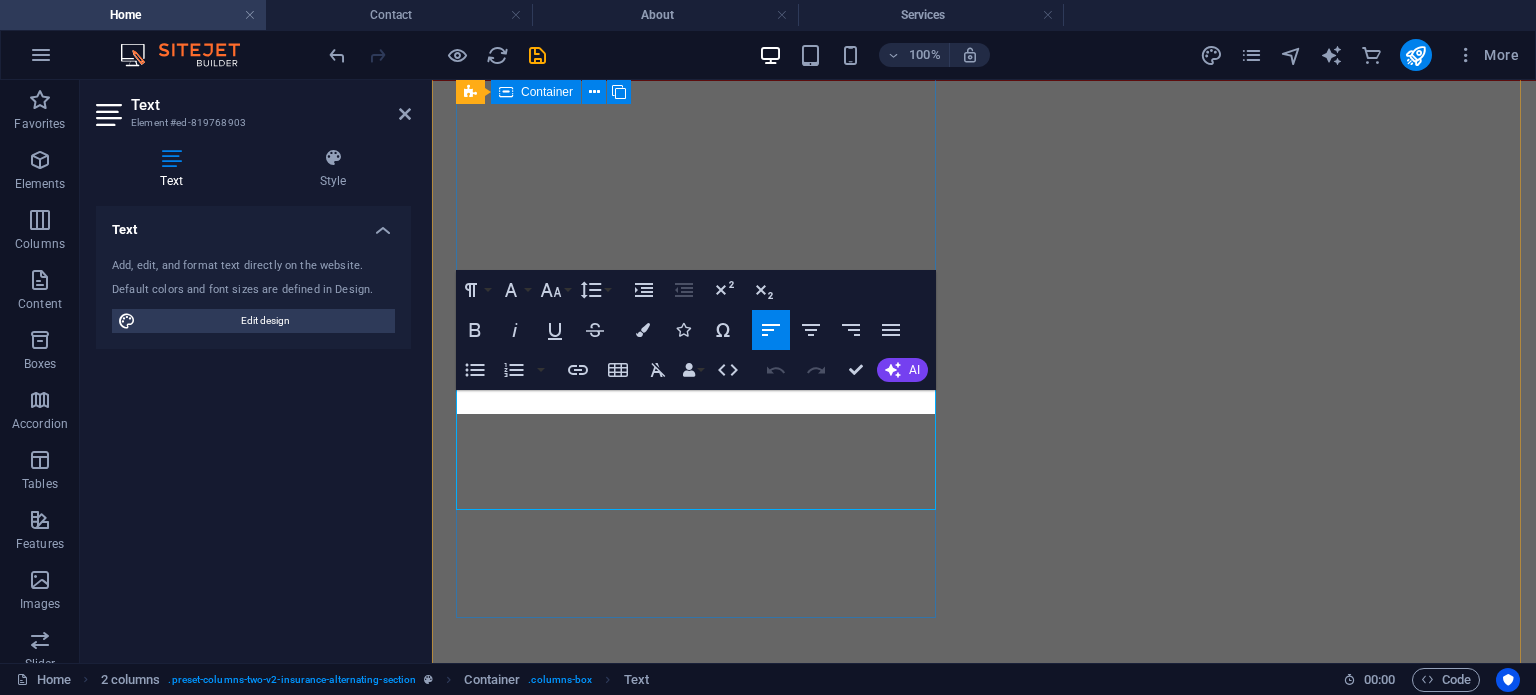 scroll, scrollTop: 4860, scrollLeft: 0, axis: vertical 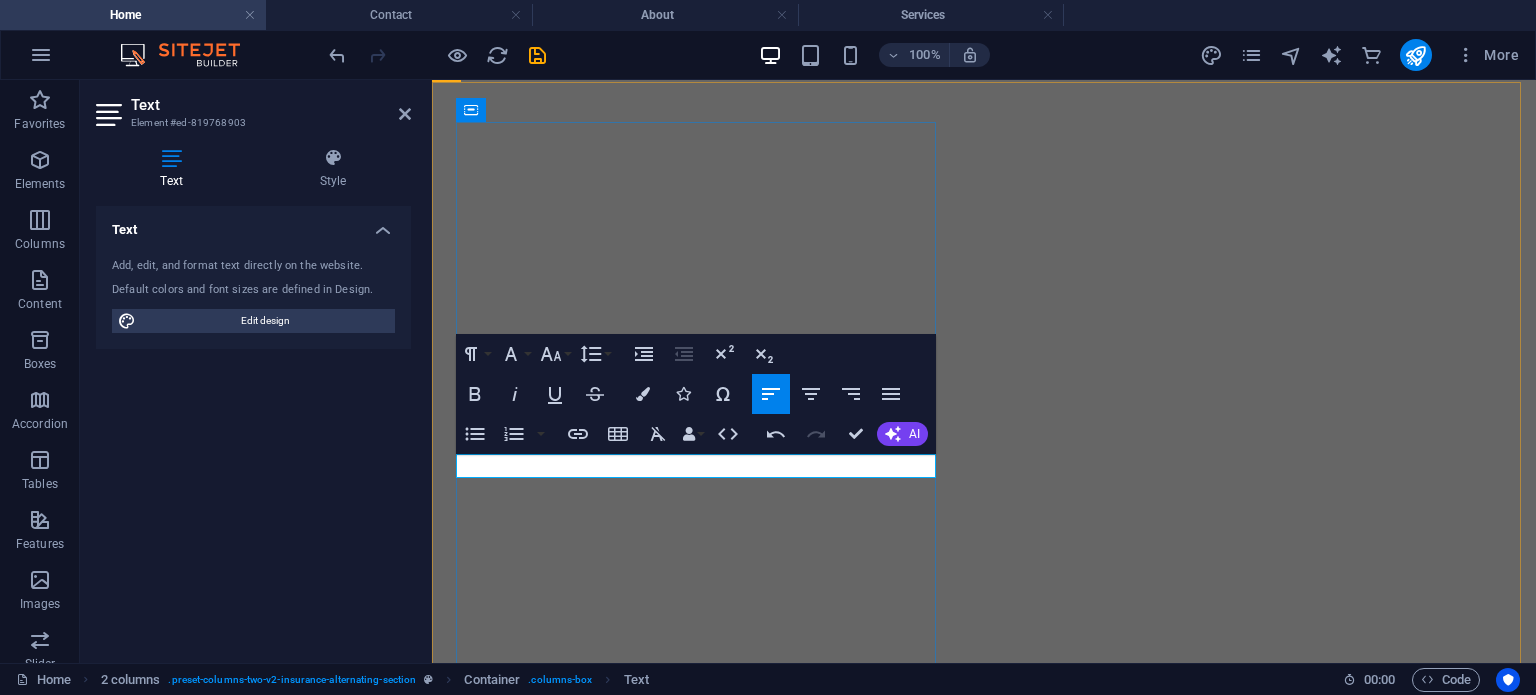 click at bounding box center [700, 3677] 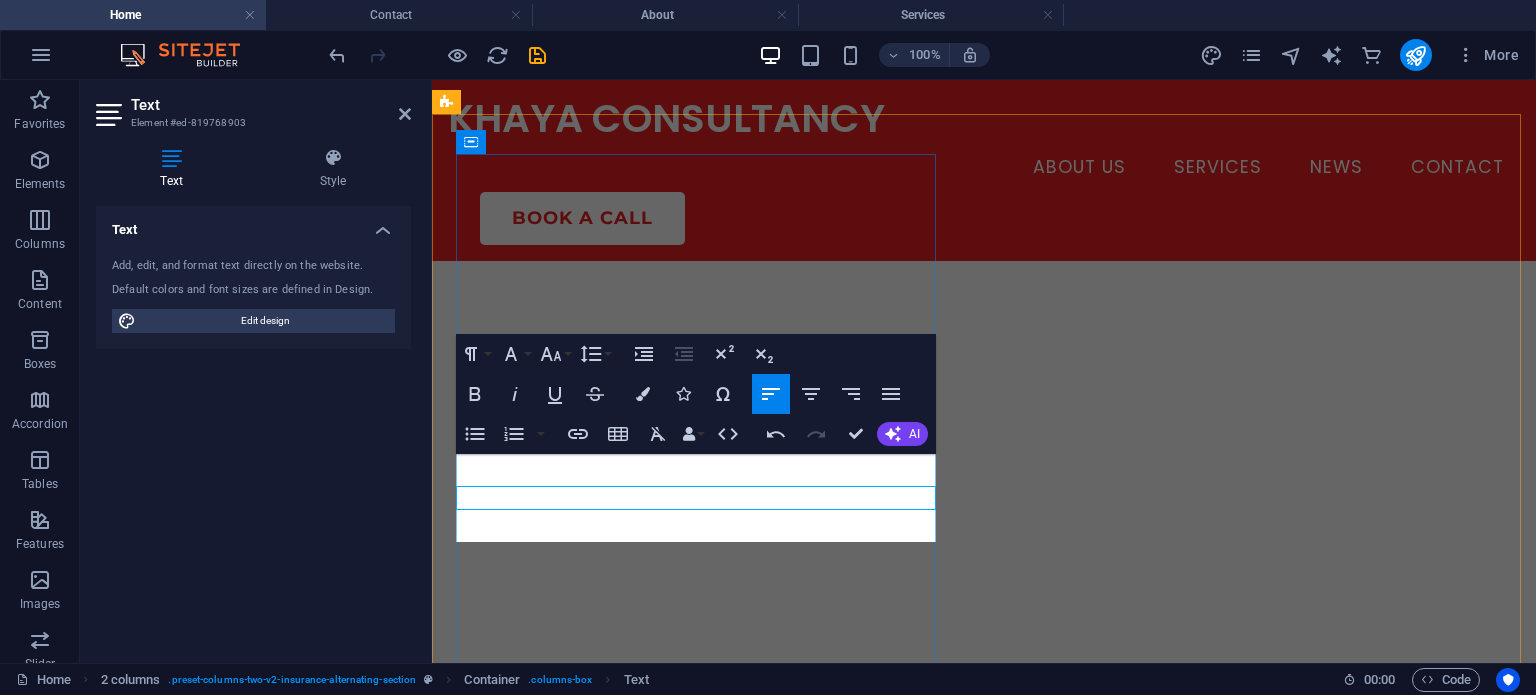 scroll, scrollTop: 4764, scrollLeft: 0, axis: vertical 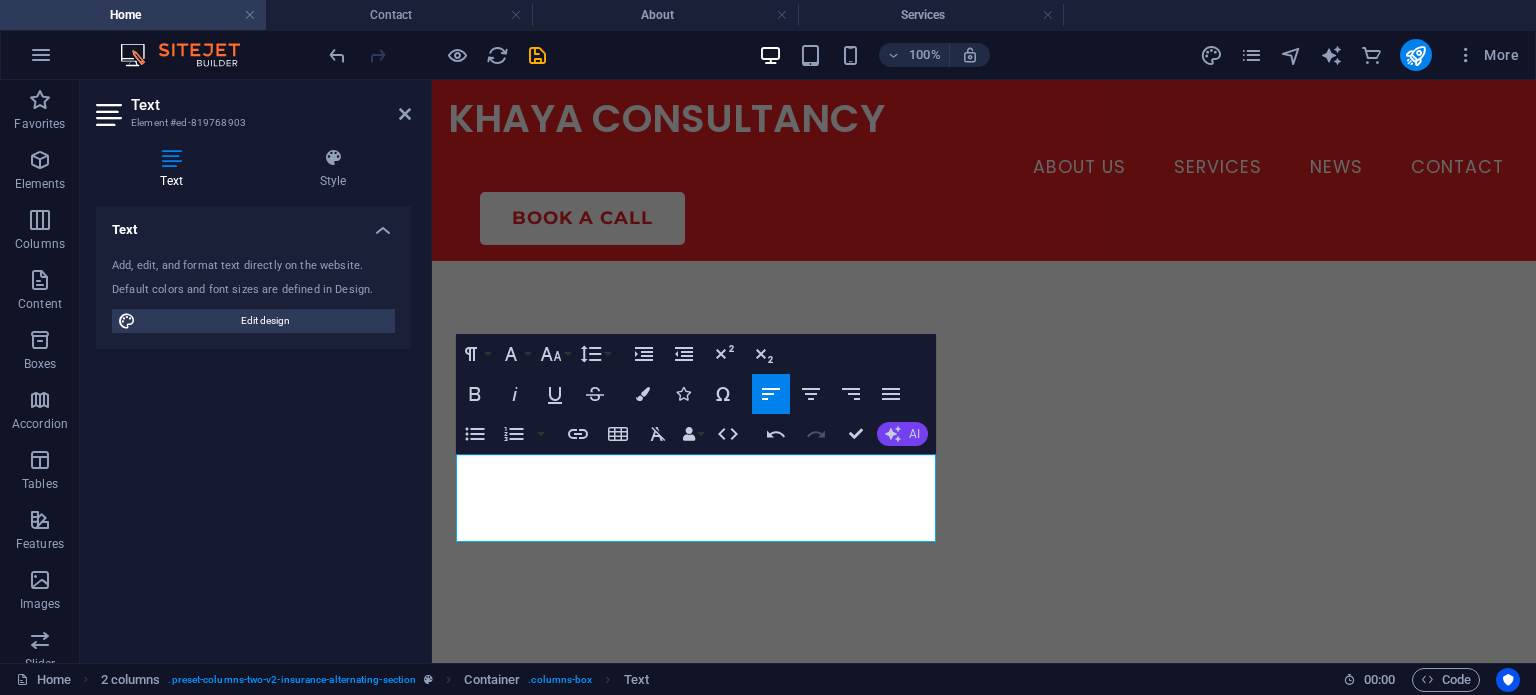 click on "AI" at bounding box center (902, 434) 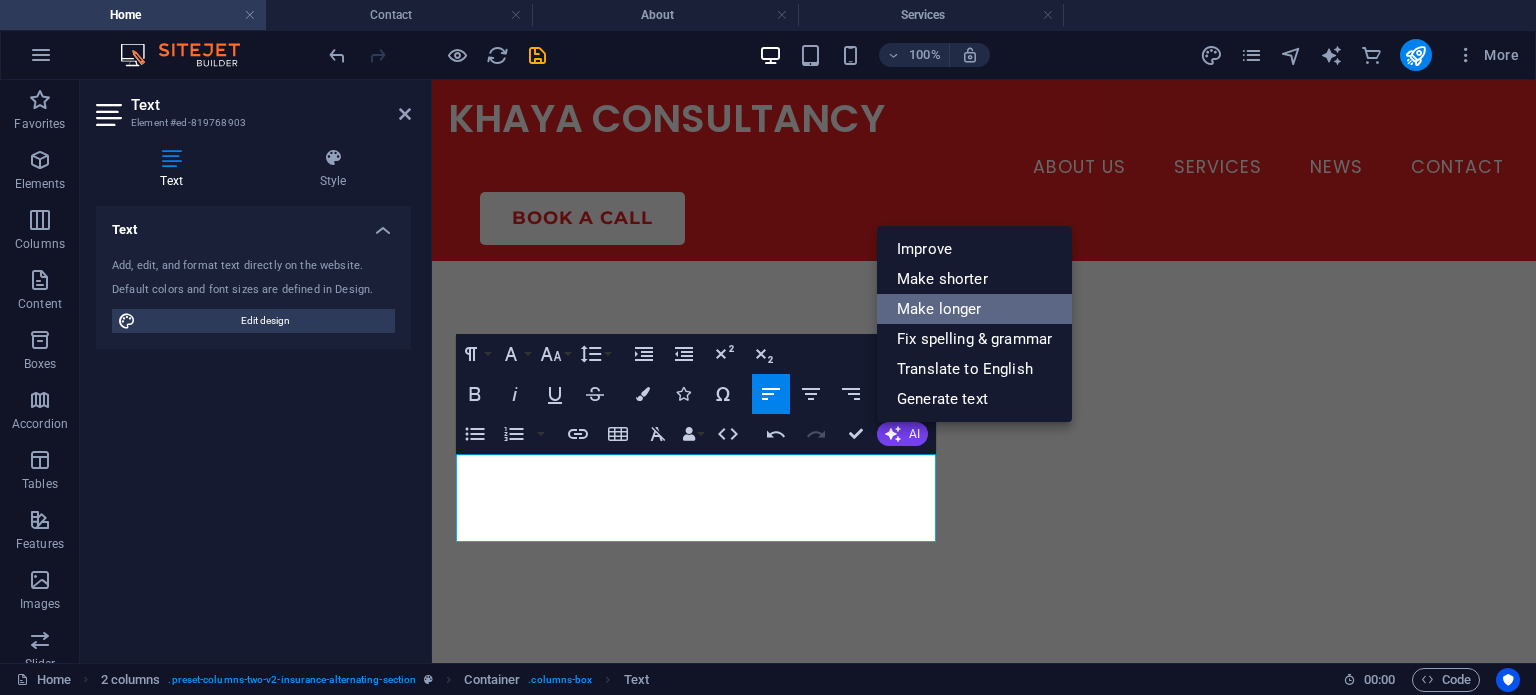 click on "Make longer" at bounding box center [974, 309] 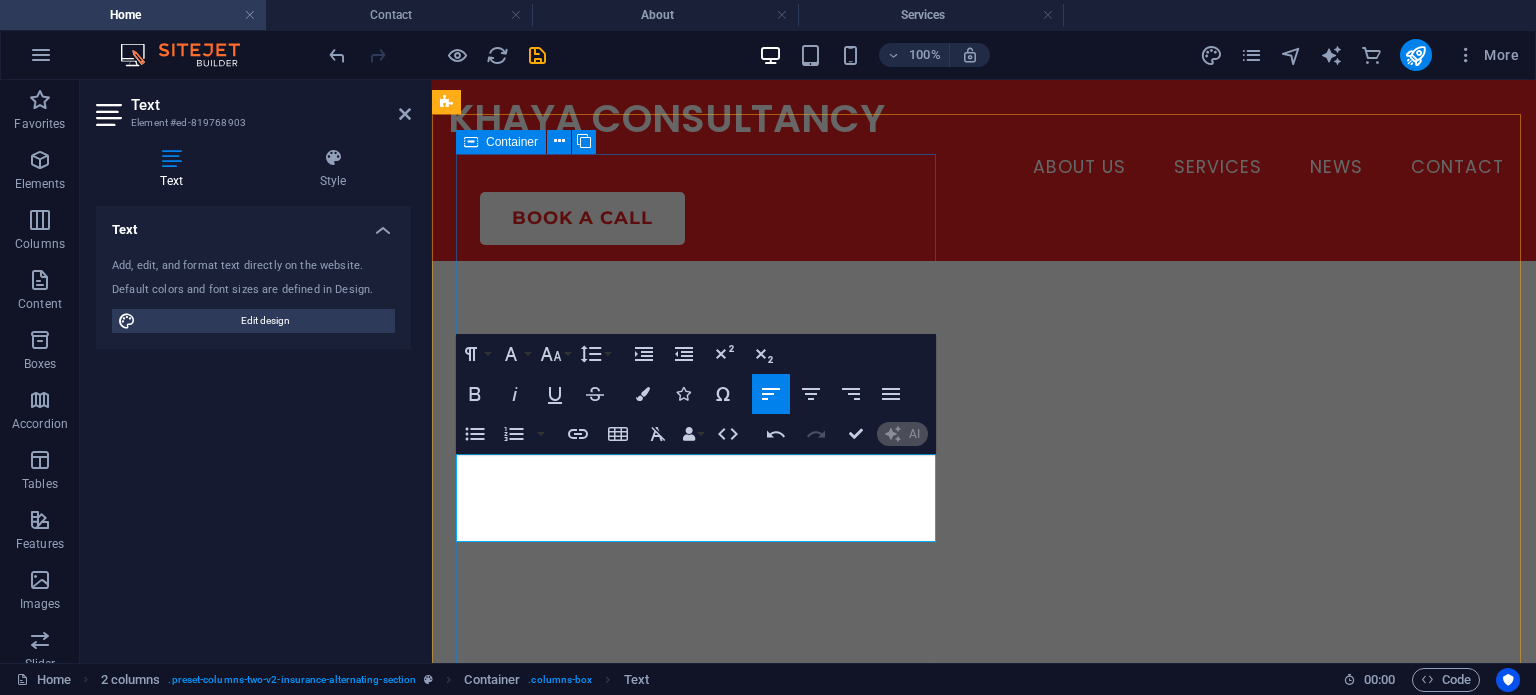 click on "Excellent  Value For Money Avoid potential penalties and fines Stress-free, timely submissions Expert consultants ensuring accuracy" at bounding box center (700, 3629) 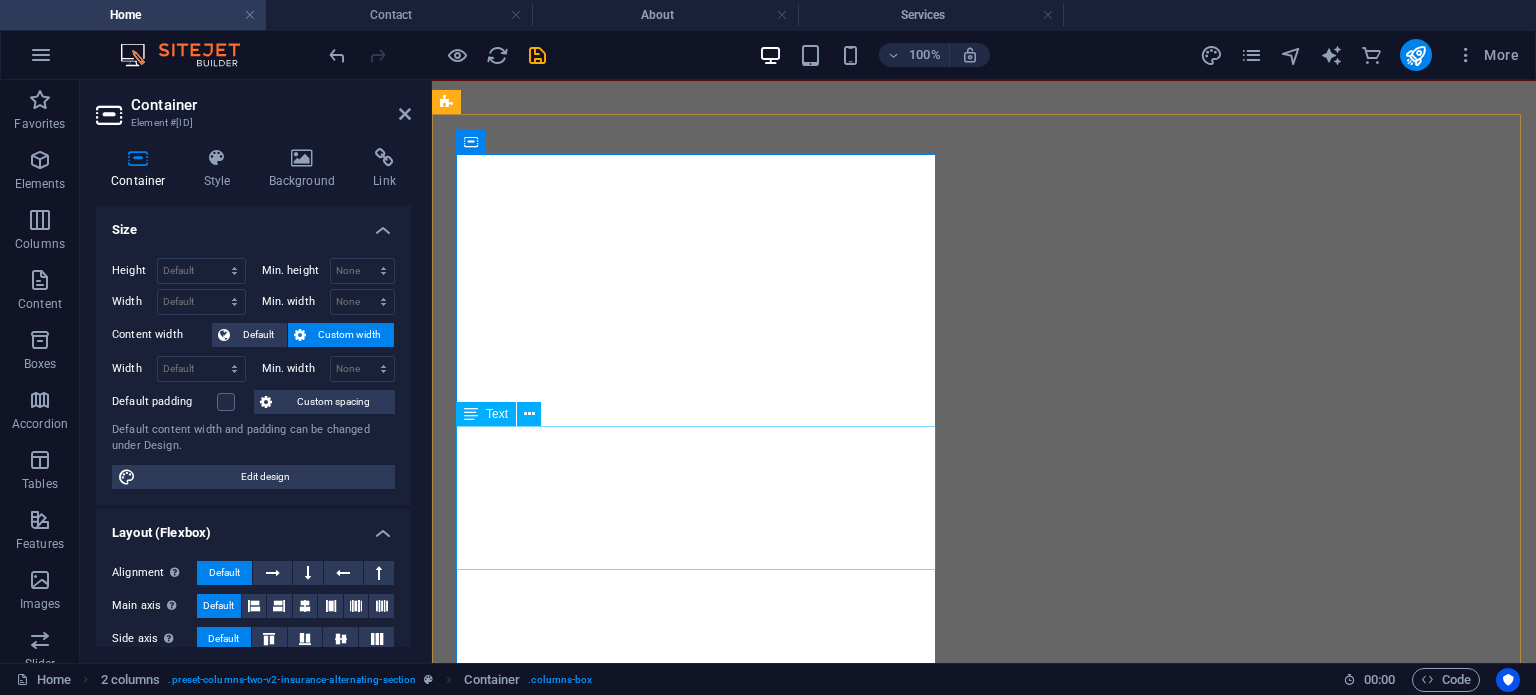 click on "Ensure you steer clear of potential penalties and fines that could impact your business. Our dedicated team focuses on providing stress-free and timely submissions to meet all your regulatory deadlines. With expert consultants at your side, you can trust that every detail is meticulously handled, ensuring accuracy and compliance throughout the process." at bounding box center [700, 3769] 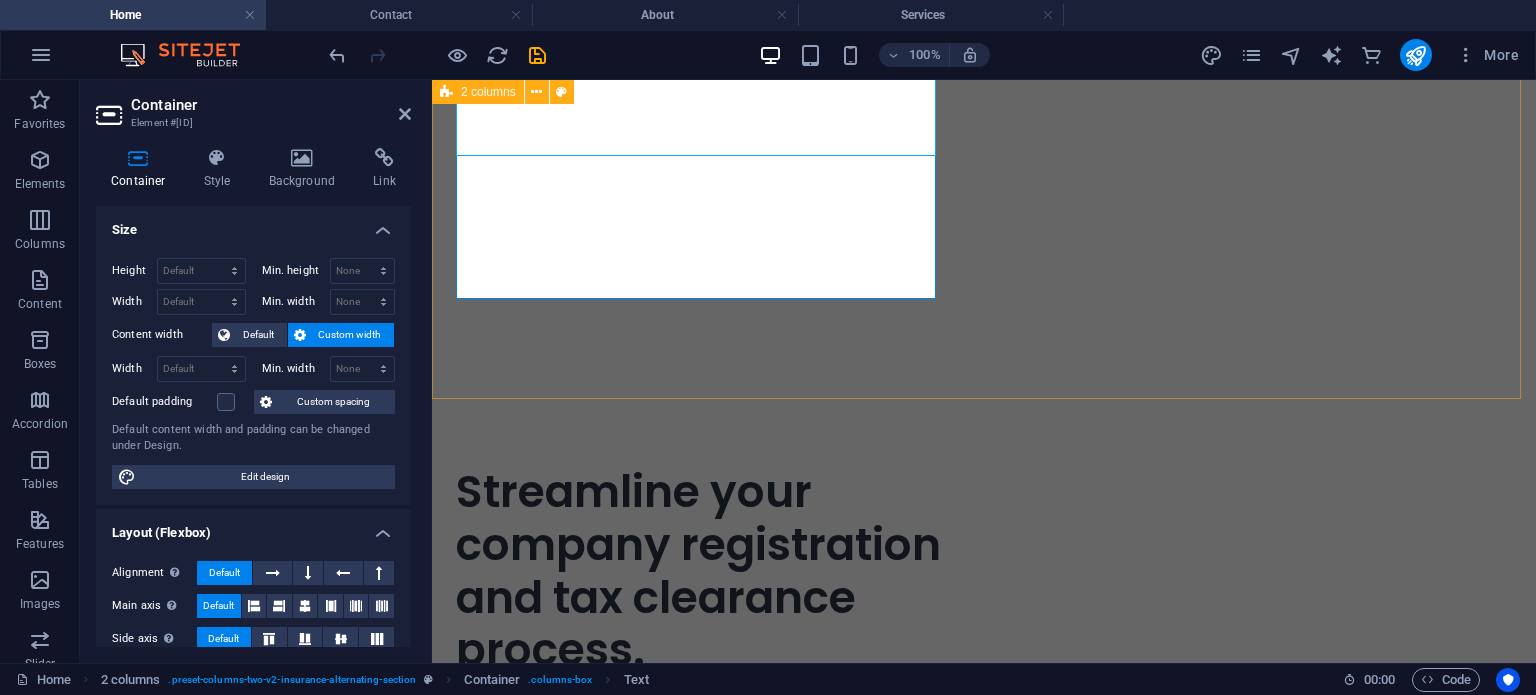 scroll, scrollTop: 5180, scrollLeft: 0, axis: vertical 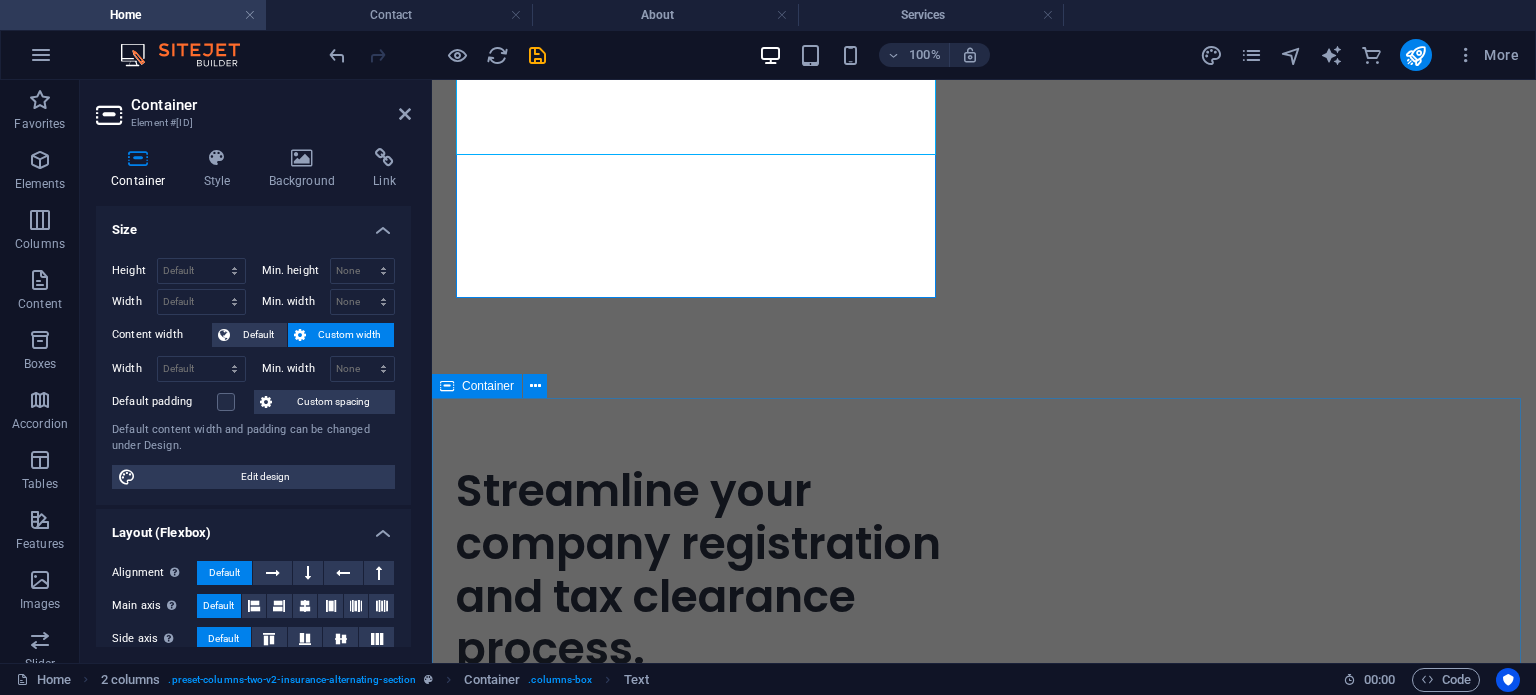 click on "What Our Customers are Saying About Us [FIRST] [LAST] Investment Officer “Lorem ipsum dolor sit amet, consectetur adipiscing elit. Nunc vulputate s libero et velit interdum, ac per aliquet odio mattis. Class aptent taciti sociosqu ad litora torquent per conubia nostra, per ad inceptos.” [FIRST] [LAST] Market Manager “Lorem ipsum dolor sit amet, consectetur adipiscing elit. Nunc vulputate s libero et velit interdum, ac per aliquet odio mattis. Class aptent taciti sociosqu ad litora torquent per conubia nostra, per ad inceptos.” [FIRST] [LAST] Operating Officer “Lorem ipsum dolor sit amet, consectetur adipiscing elit. Nunc vulputate s libero et velit interdum, ac per aliquet odio mattis. Class aptent taciti sociosqu ad litora torquent per conubia nostra, per ad inceptos.” [FIRST] [LAST] Investment Officer [FIRST] [LAST] Market Manager" at bounding box center [984, 4510] 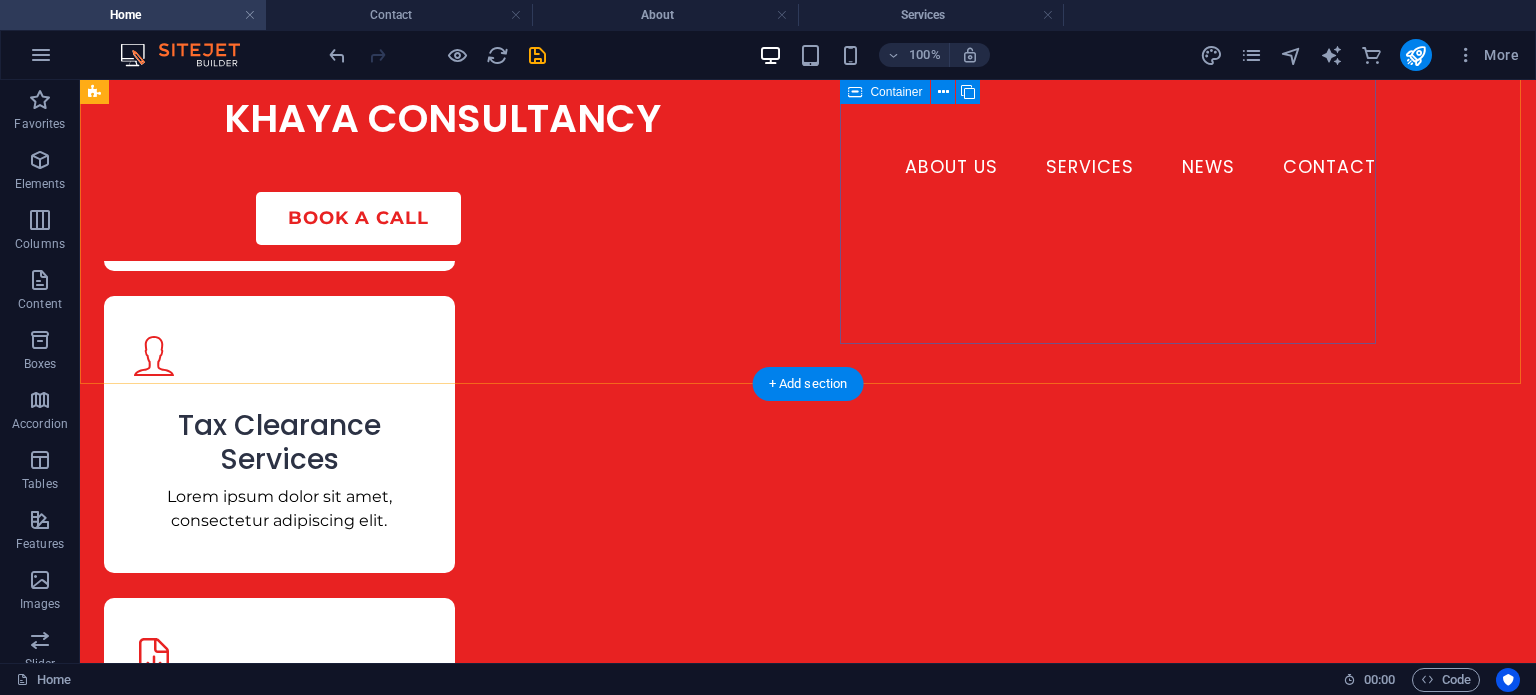 scroll, scrollTop: 3214, scrollLeft: 0, axis: vertical 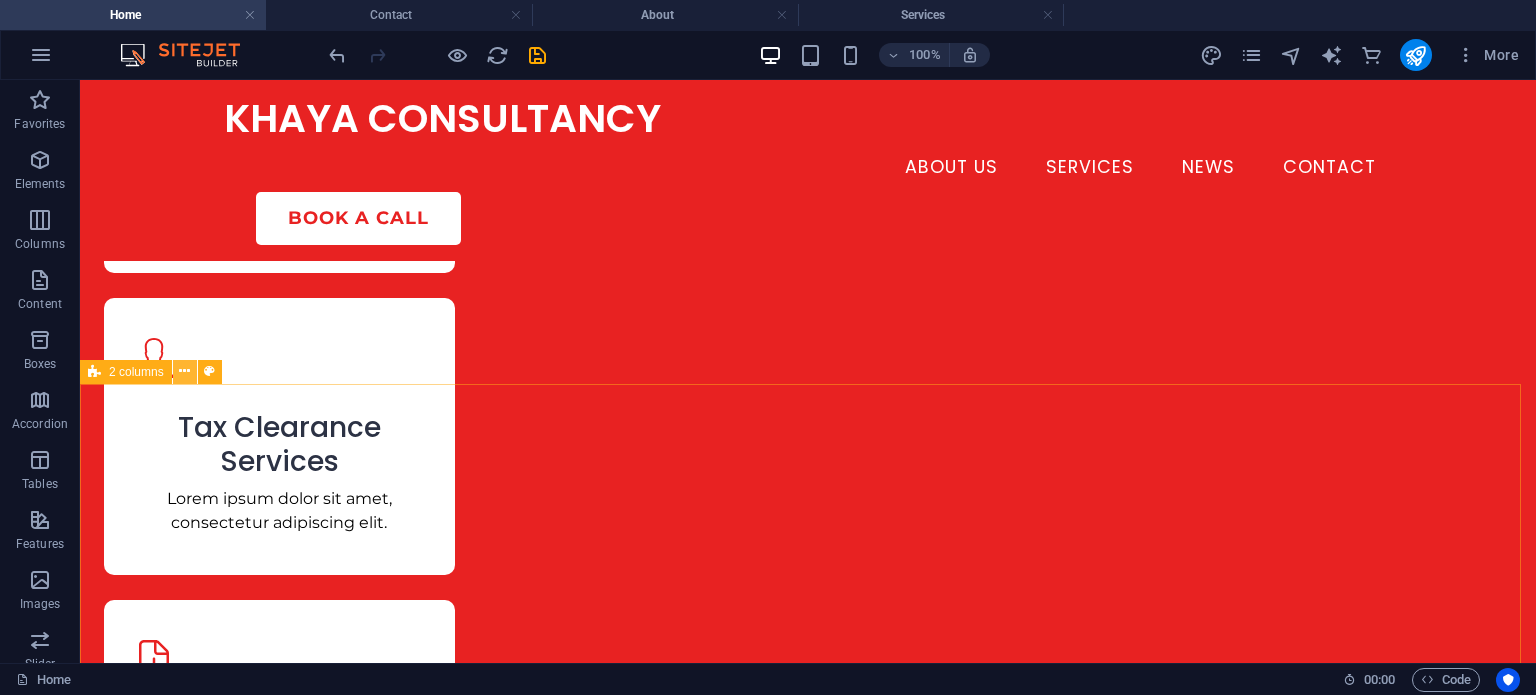 click at bounding box center [185, 372] 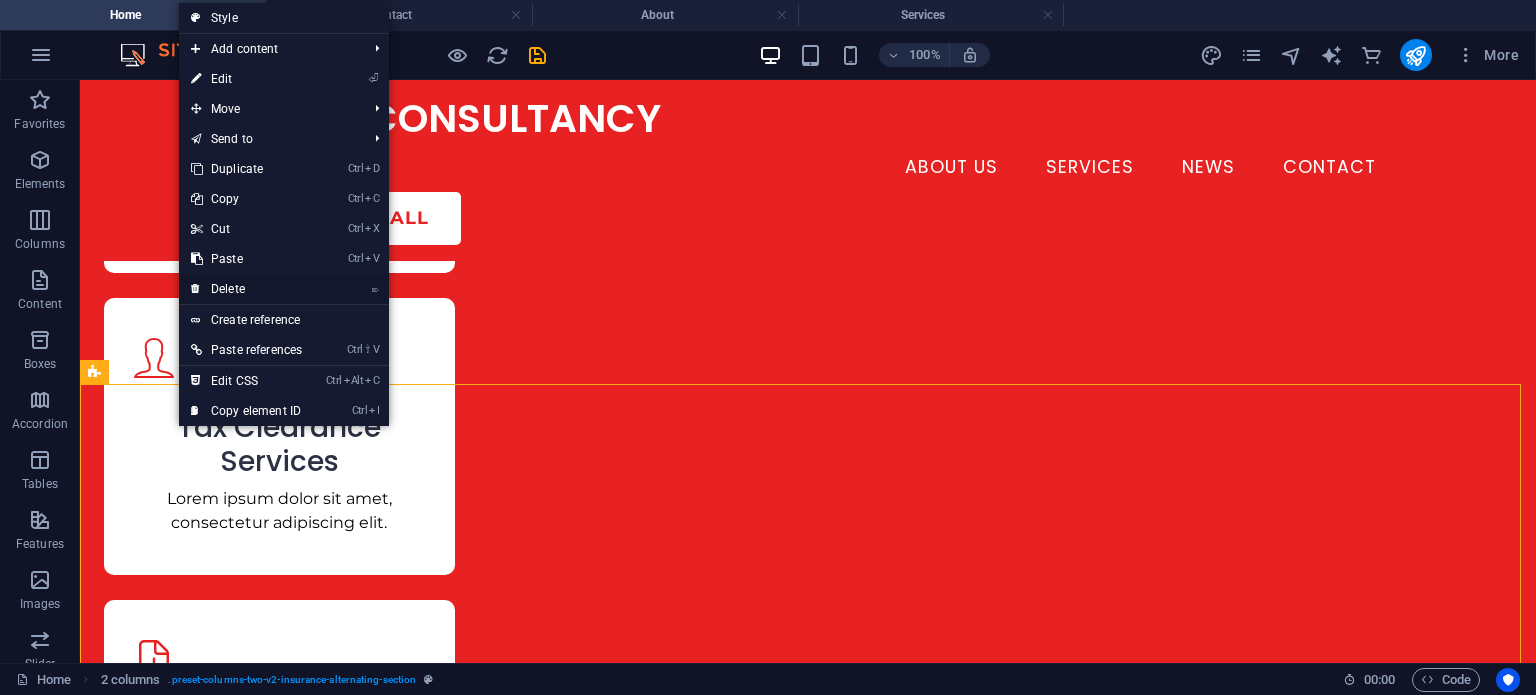 click on "⌦  Delete" at bounding box center [246, 289] 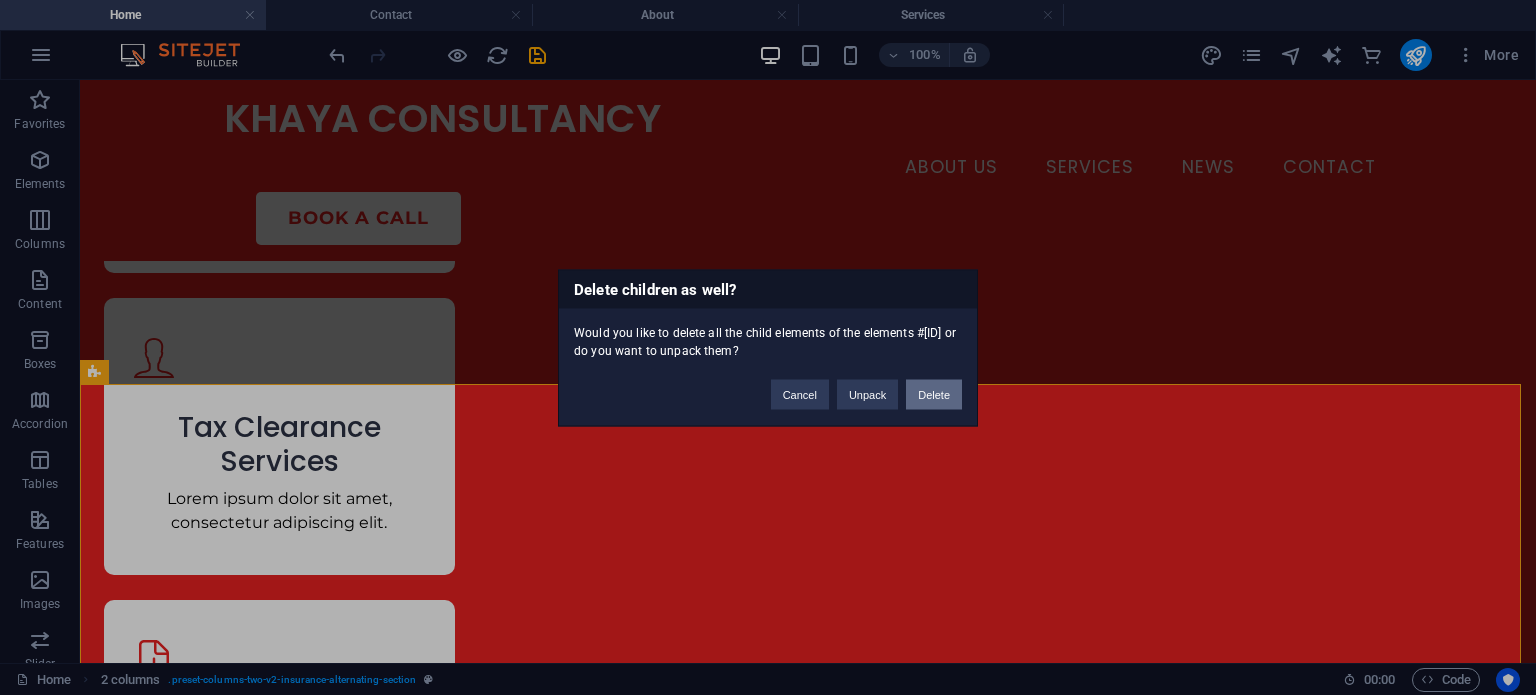 click on "Delete" at bounding box center [934, 394] 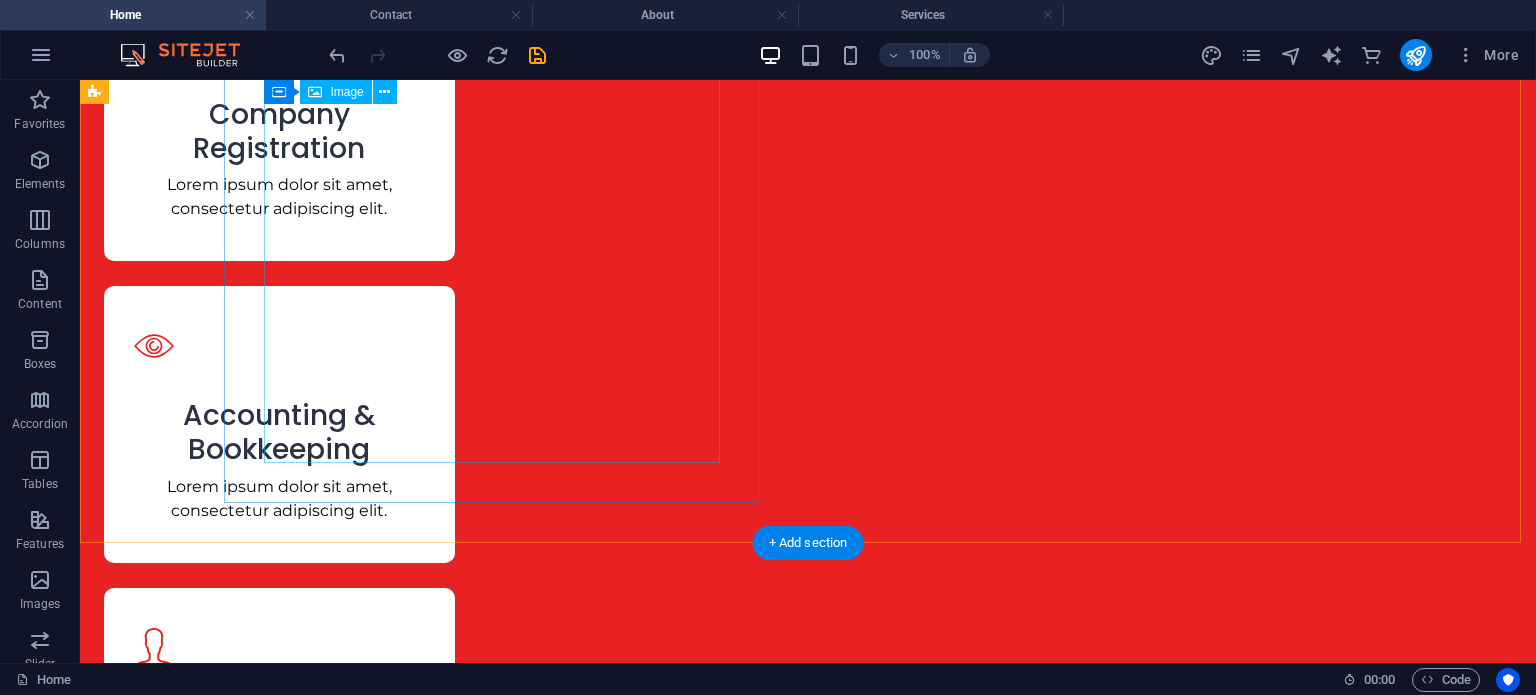 scroll, scrollTop: 3068, scrollLeft: 0, axis: vertical 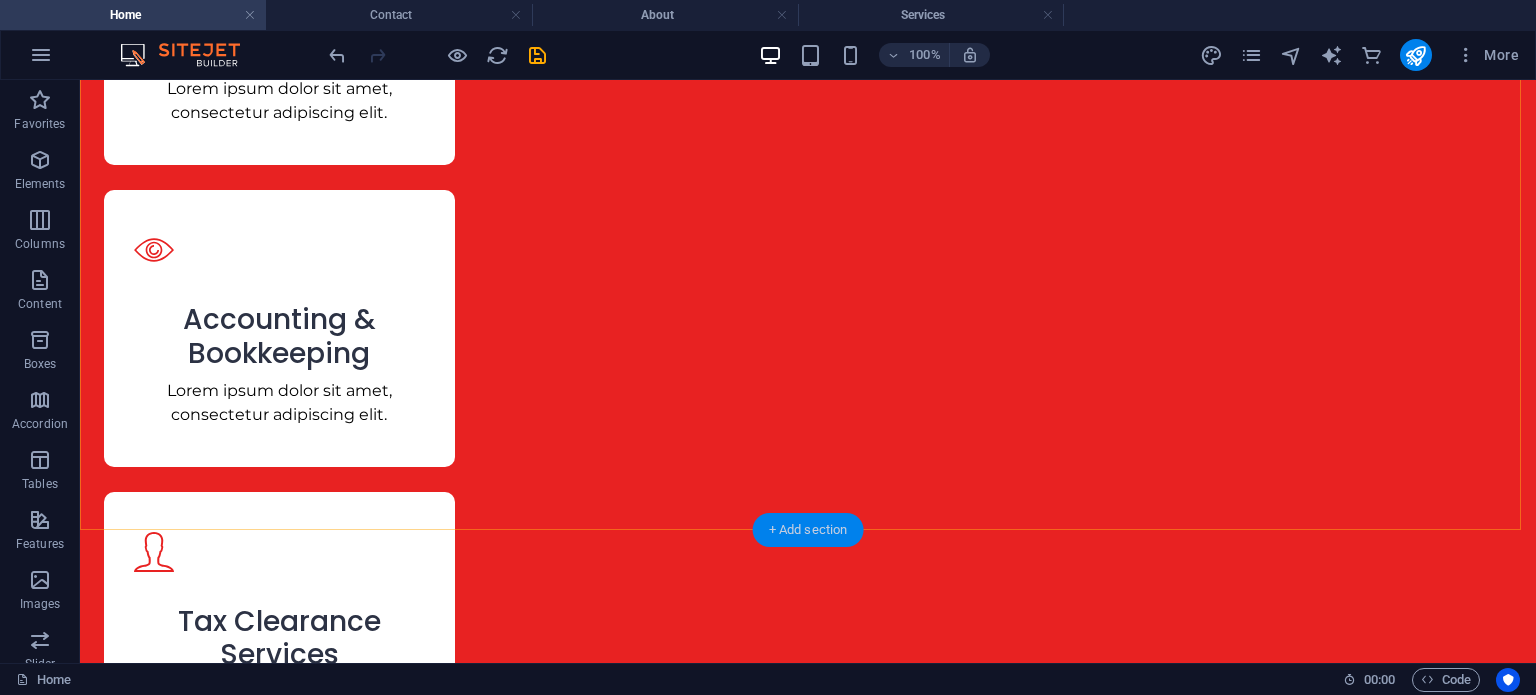 click on "+ Add section" at bounding box center [808, 530] 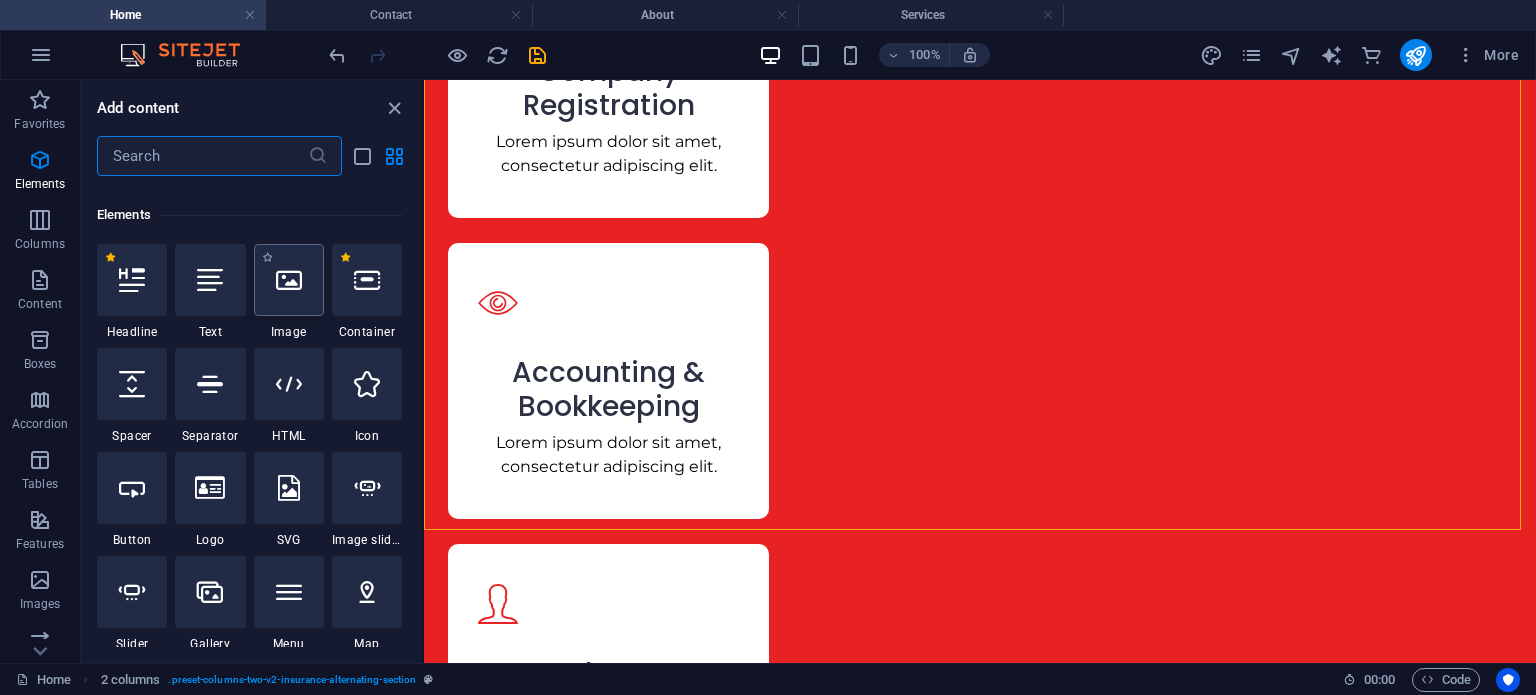 scroll, scrollTop: 203, scrollLeft: 0, axis: vertical 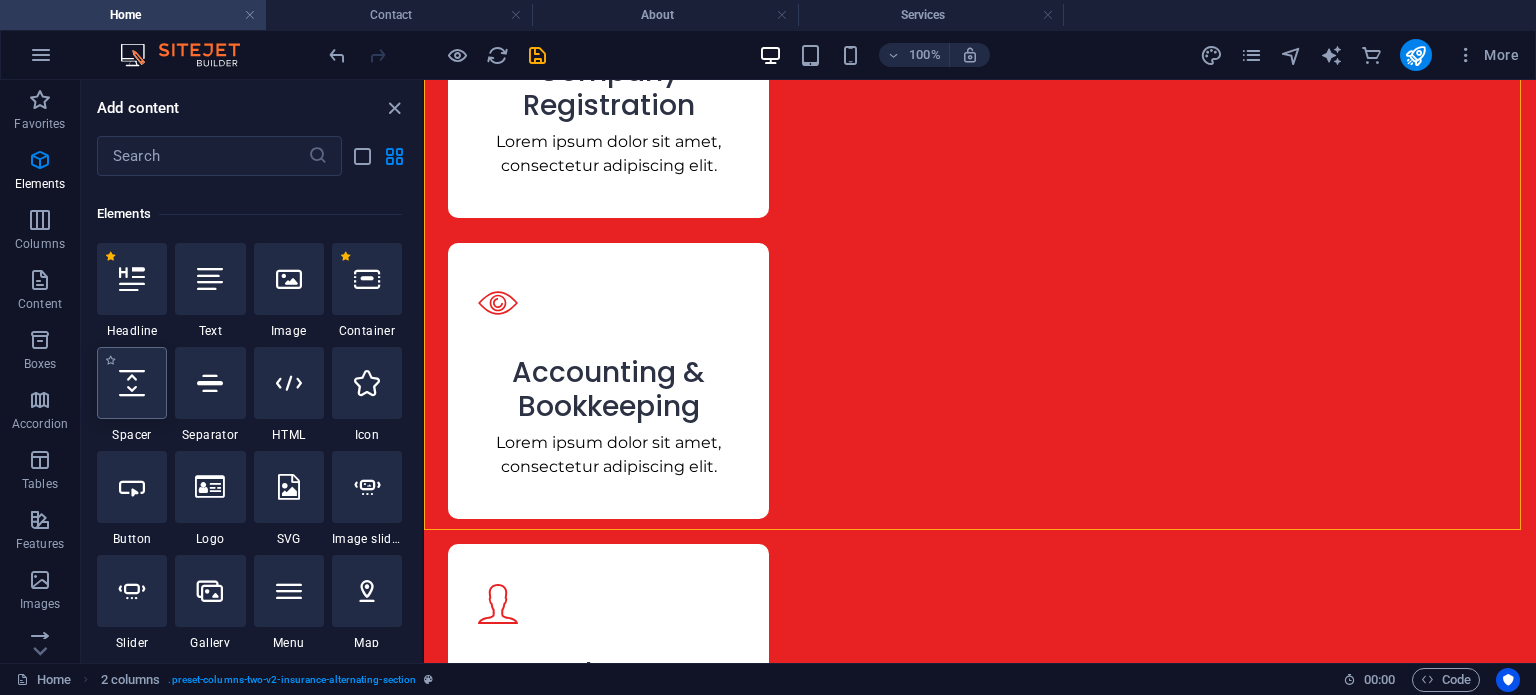 drag, startPoint x: 172, startPoint y: 405, endPoint x: 140, endPoint y: 391, distance: 34.928497 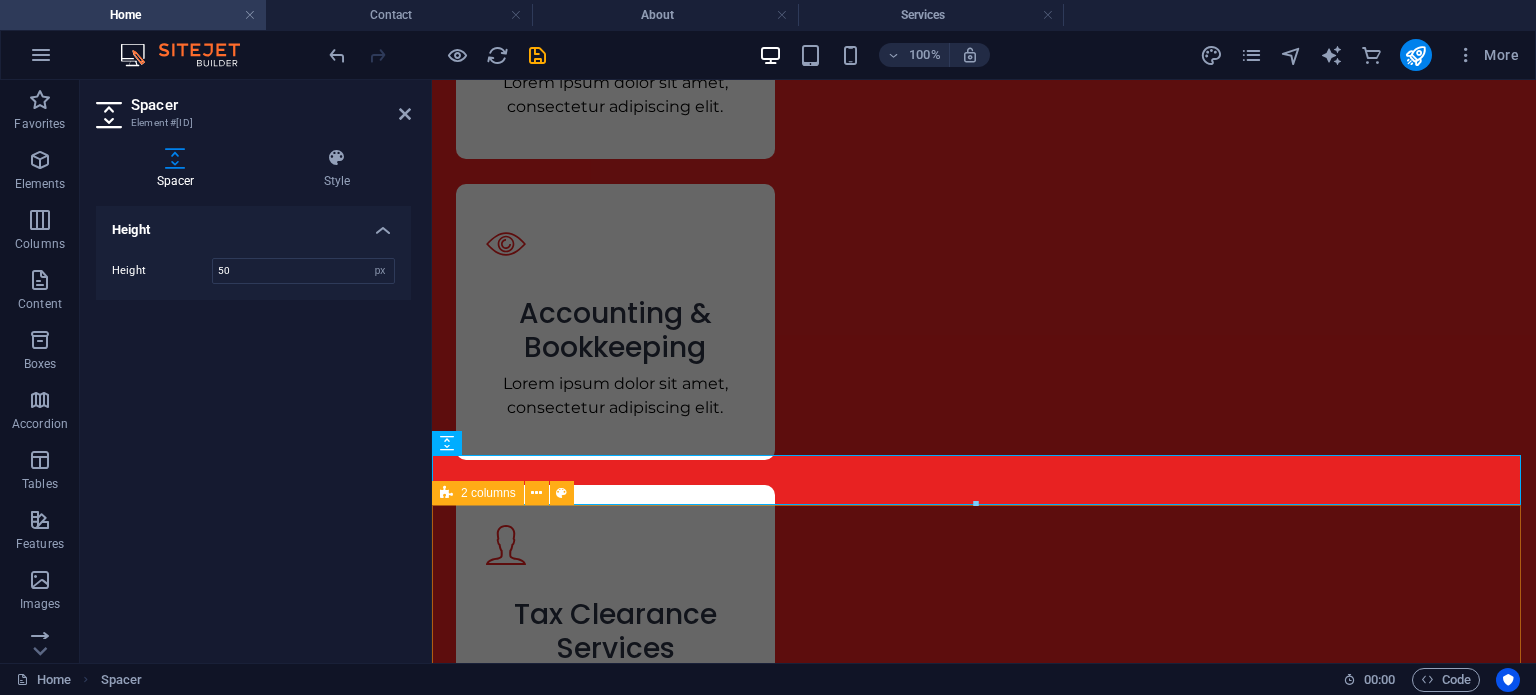 scroll, scrollTop: 3164, scrollLeft: 0, axis: vertical 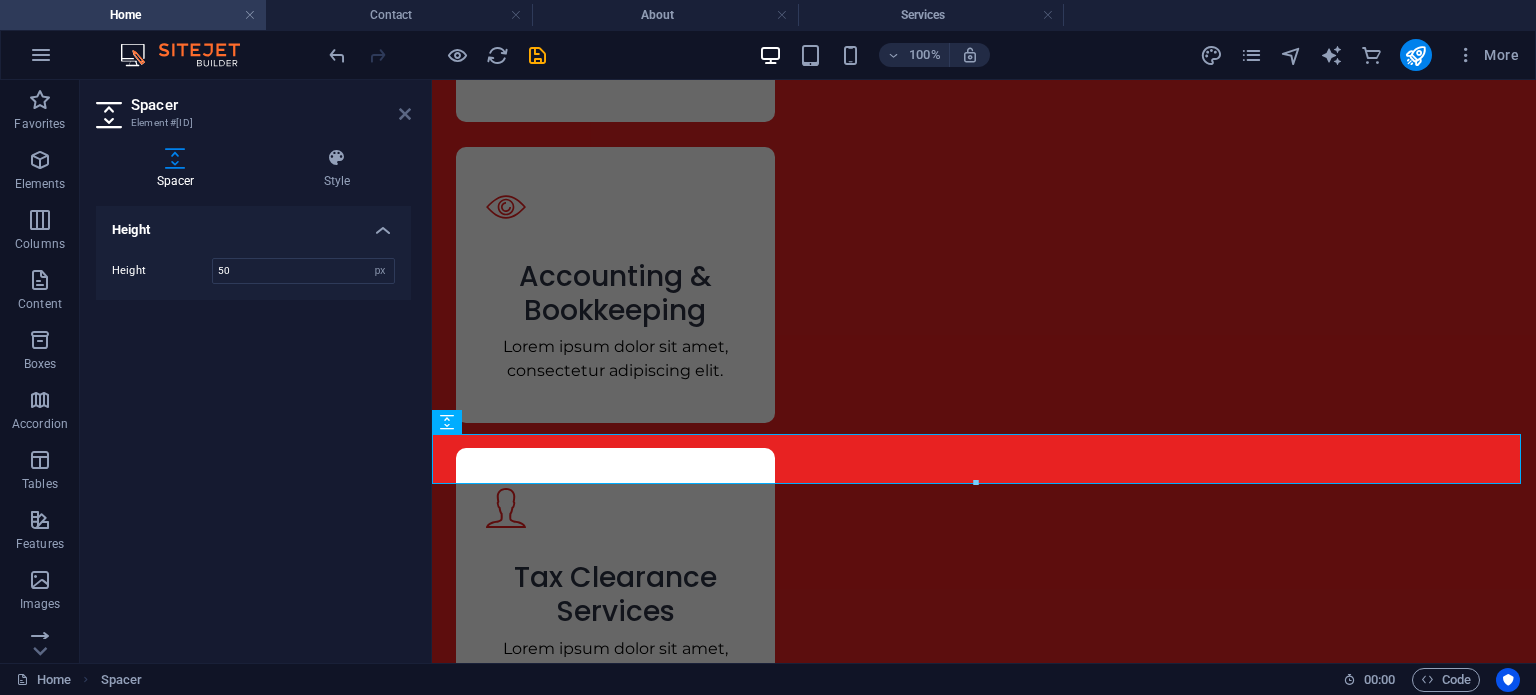 click at bounding box center (405, 114) 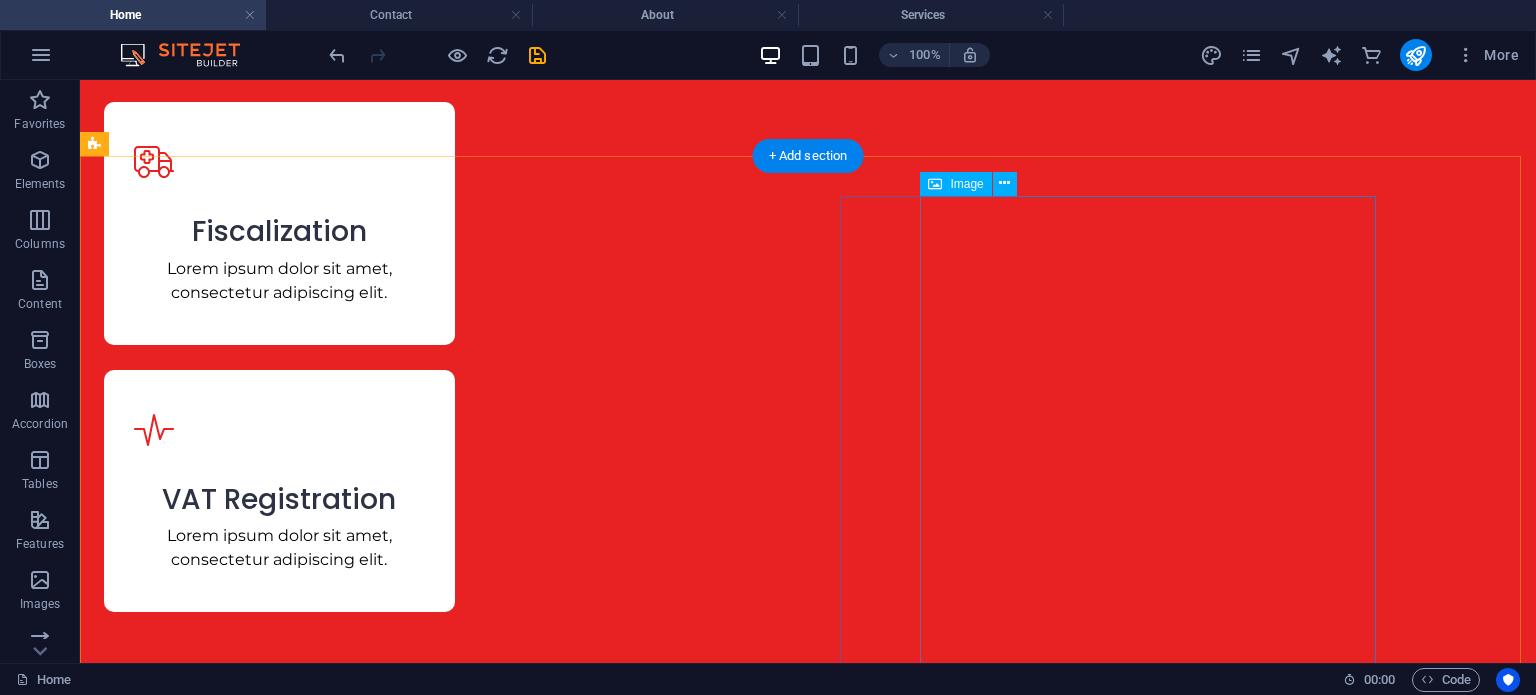 scroll, scrollTop: 4200, scrollLeft: 0, axis: vertical 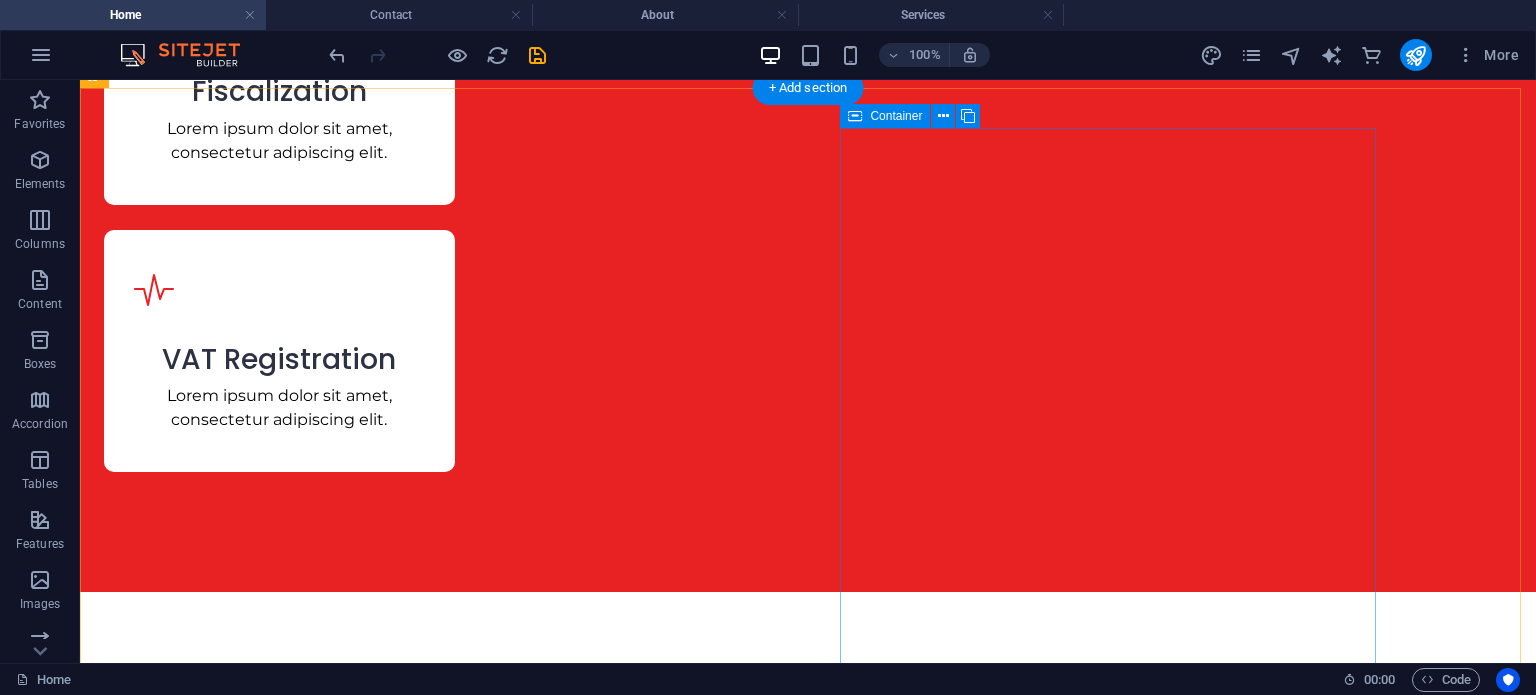 click at bounding box center (372, 3649) 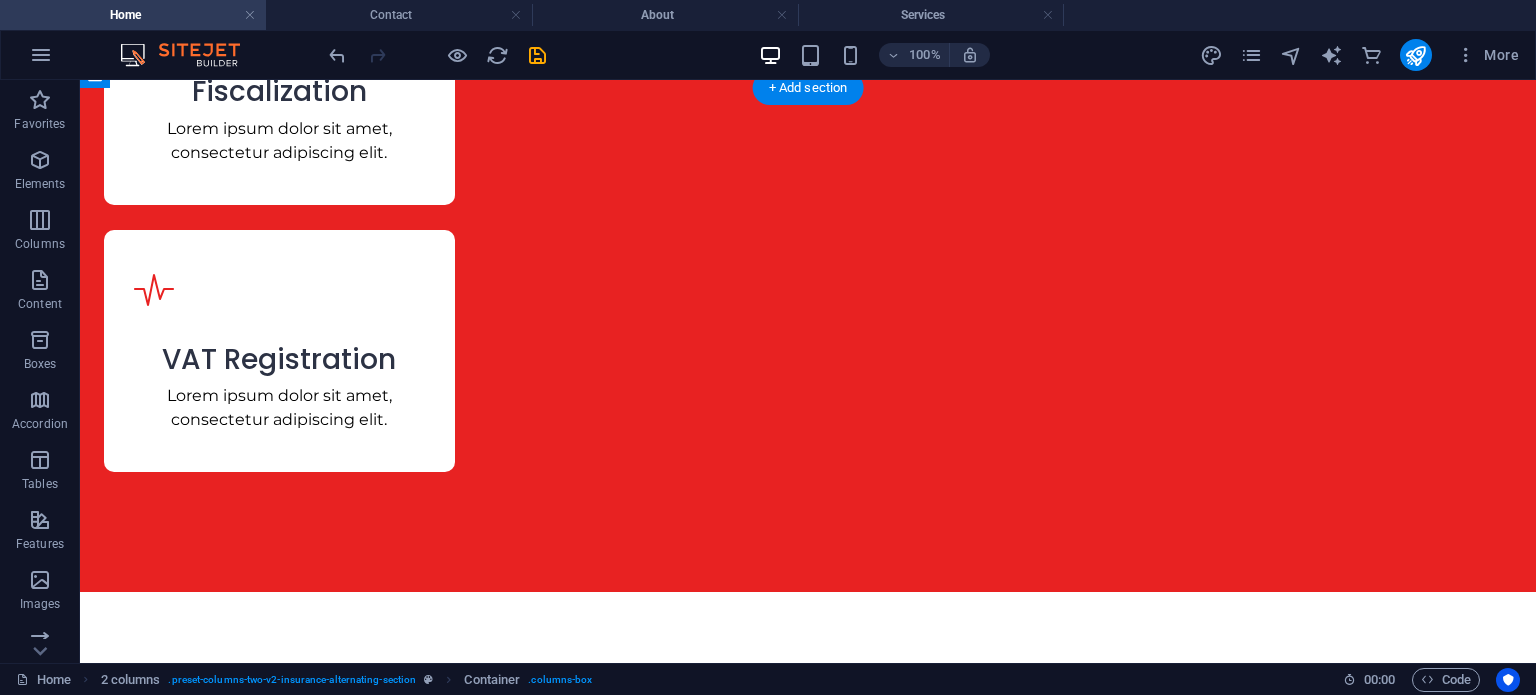 drag, startPoint x: 976, startPoint y: 196, endPoint x: 379, endPoint y: 175, distance: 597.36926 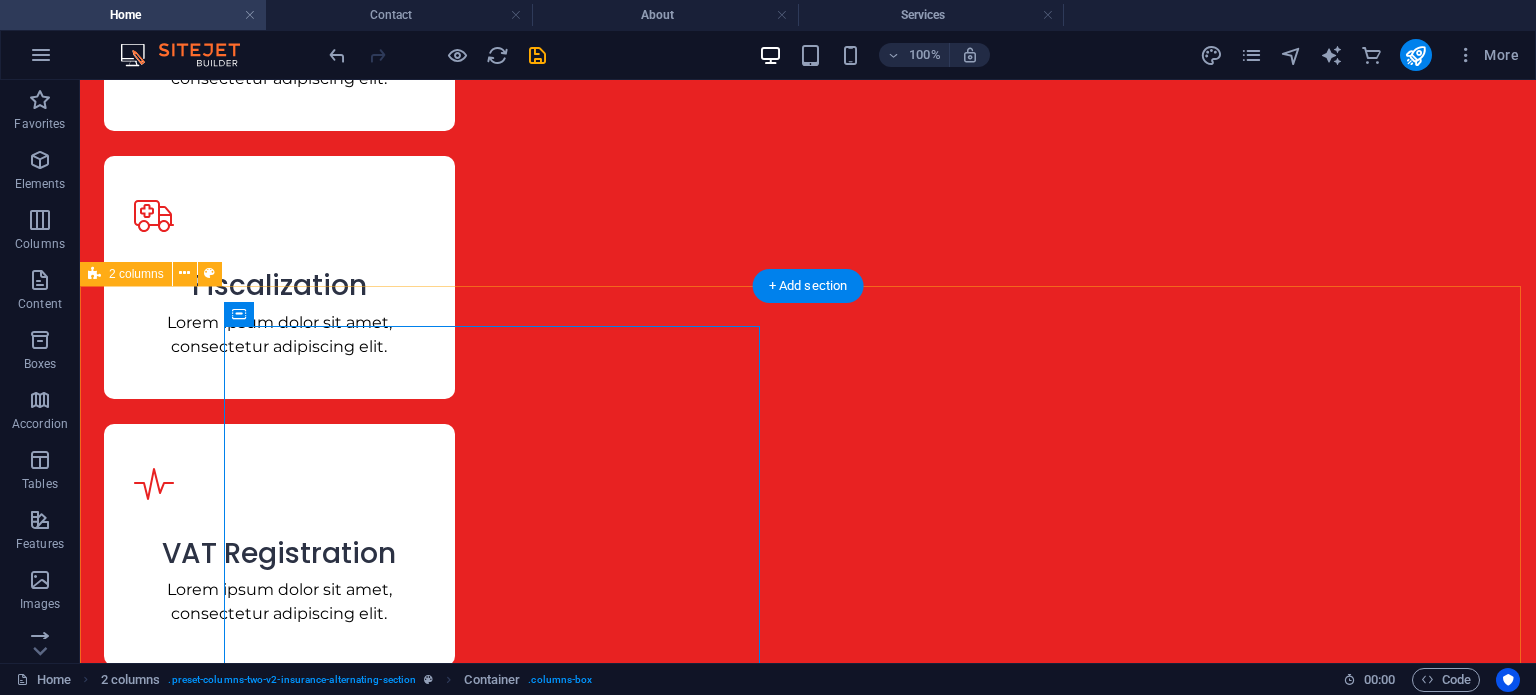 scroll, scrollTop: 4007, scrollLeft: 0, axis: vertical 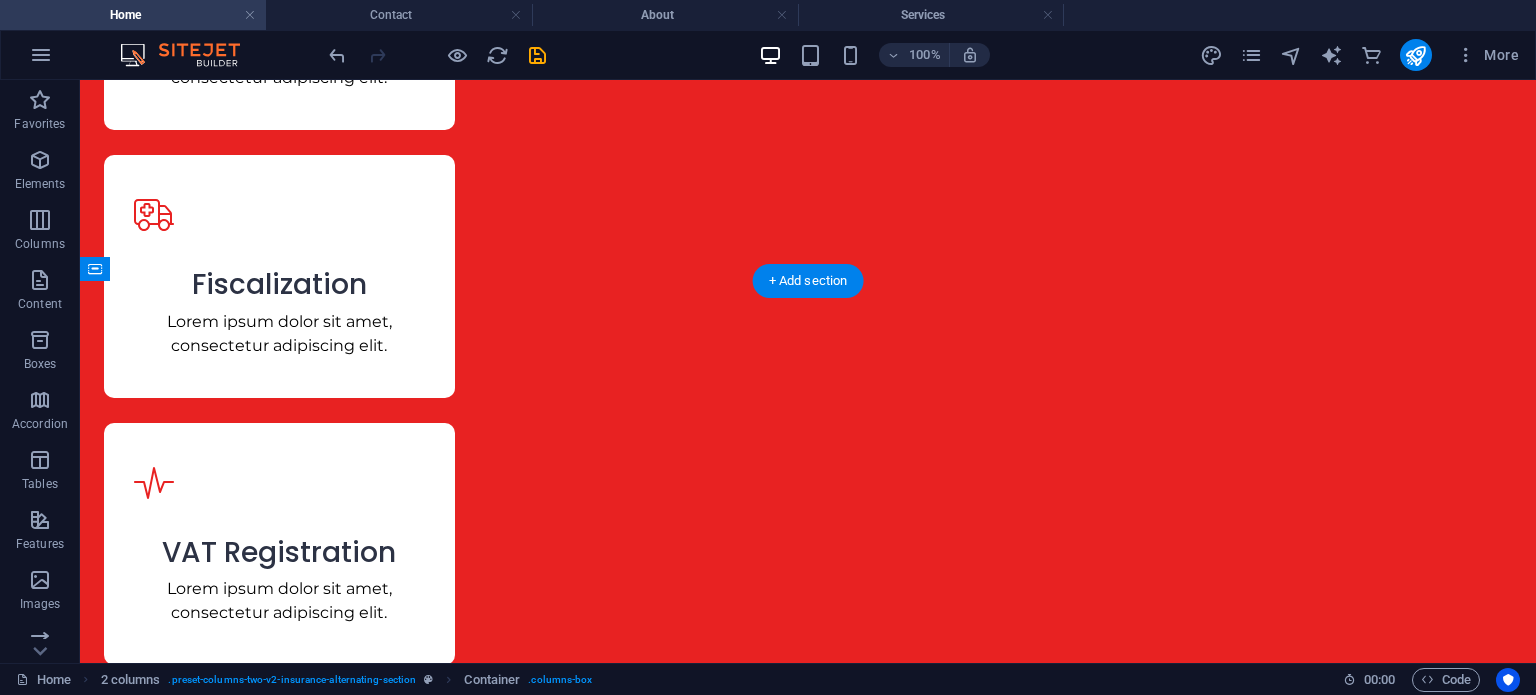 drag, startPoint x: 340, startPoint y: 393, endPoint x: 996, endPoint y: 334, distance: 658.6478 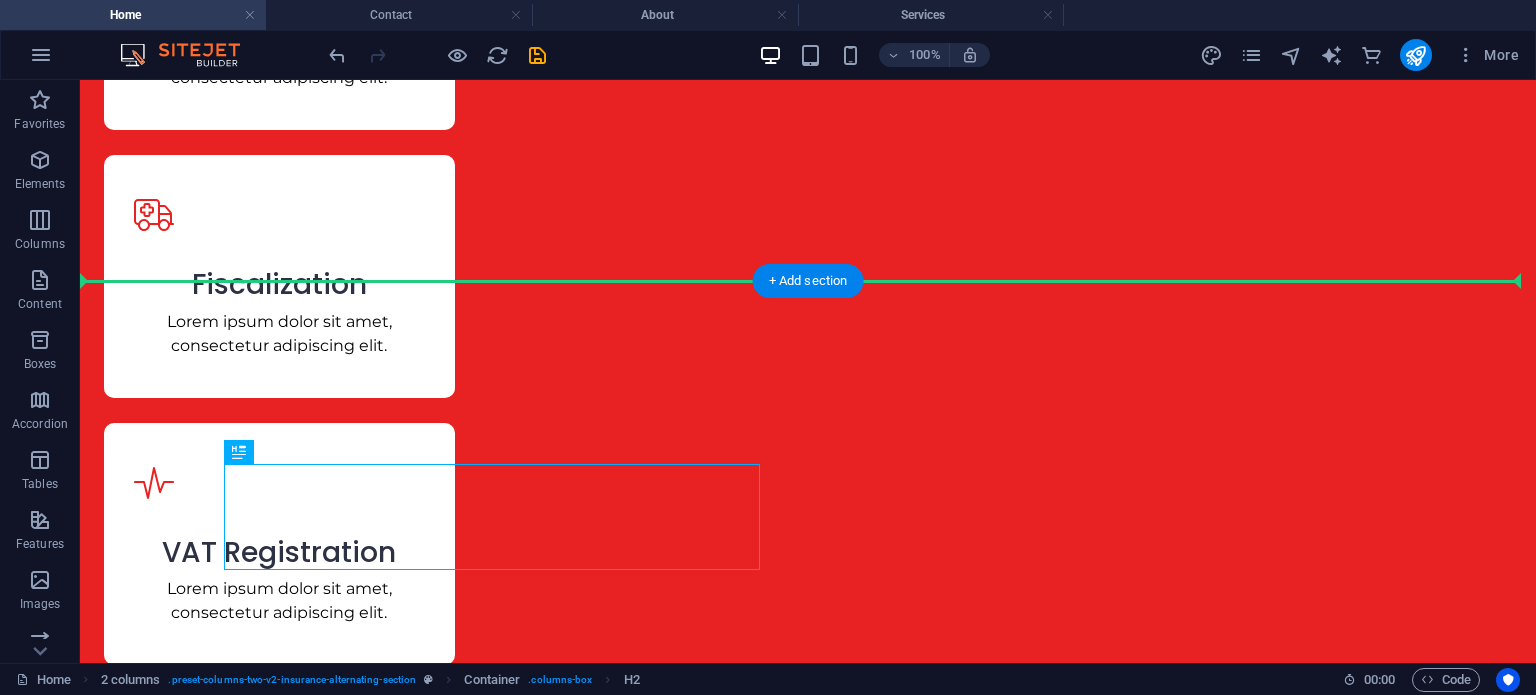 drag, startPoint x: 342, startPoint y: 534, endPoint x: 756, endPoint y: 295, distance: 478.03452 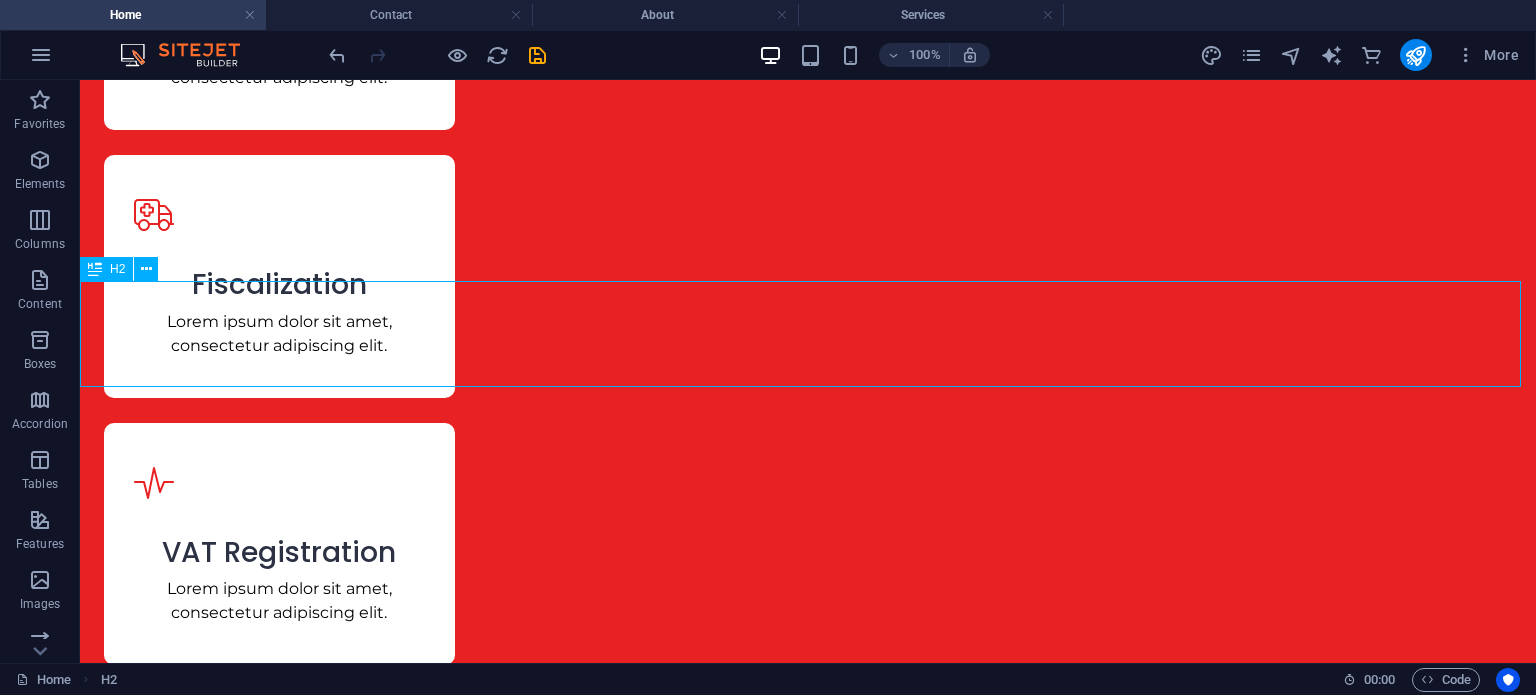 click on "H2" at bounding box center (106, 269) 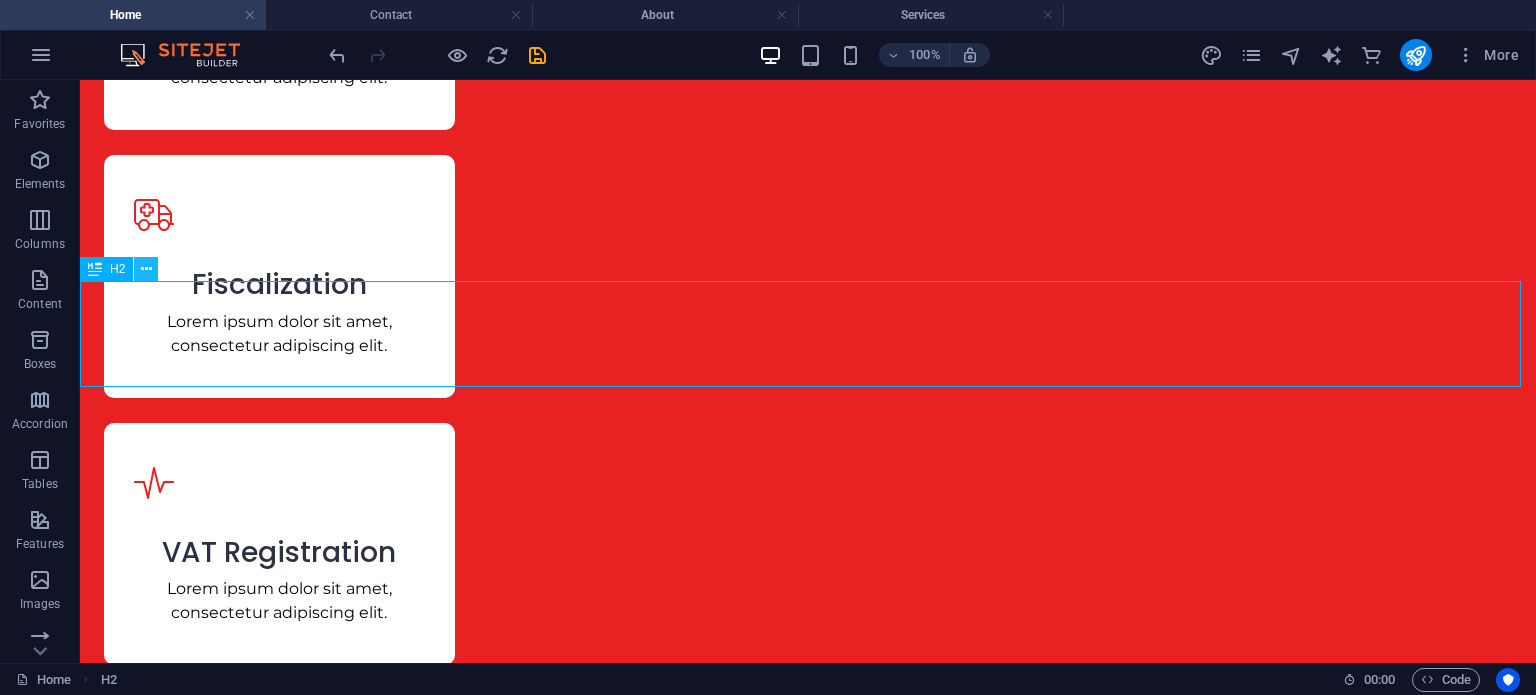 click at bounding box center (146, 269) 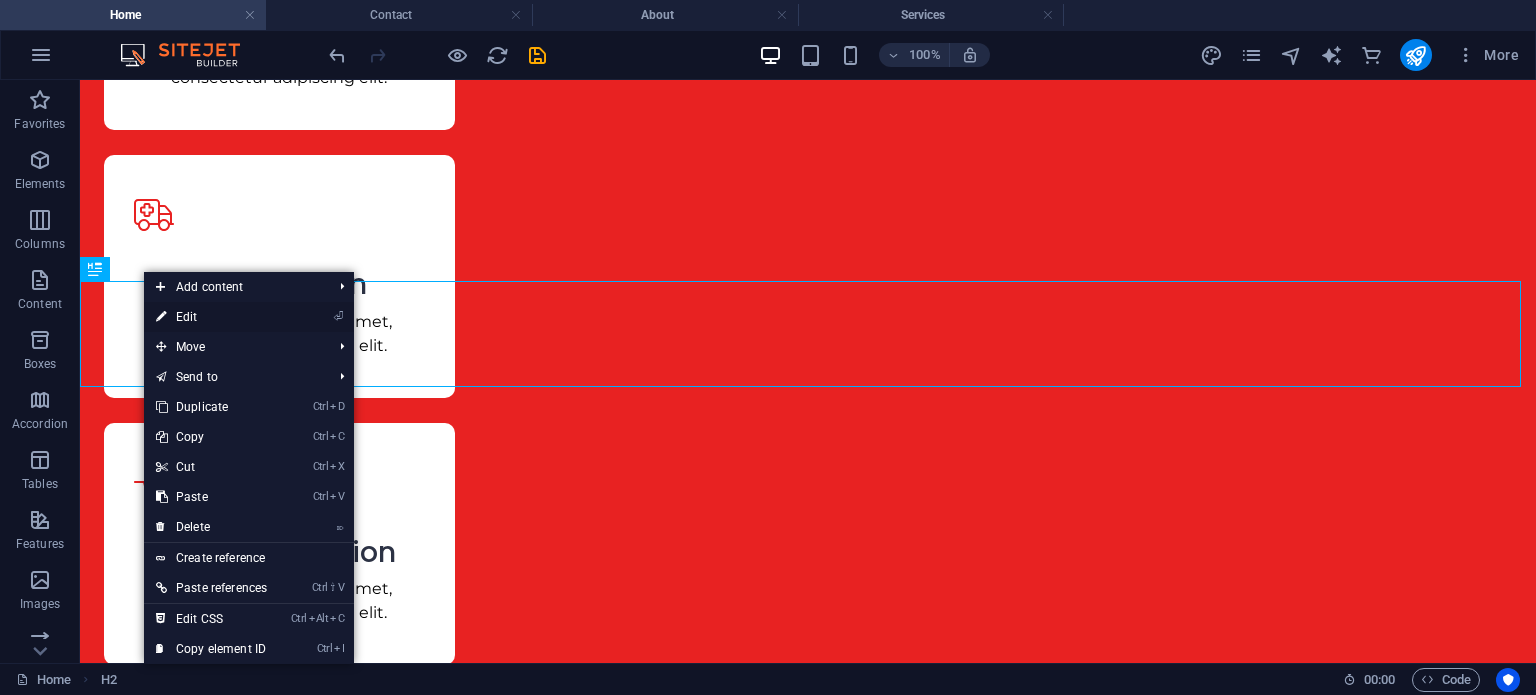 click on "⏎  Edit" at bounding box center [211, 317] 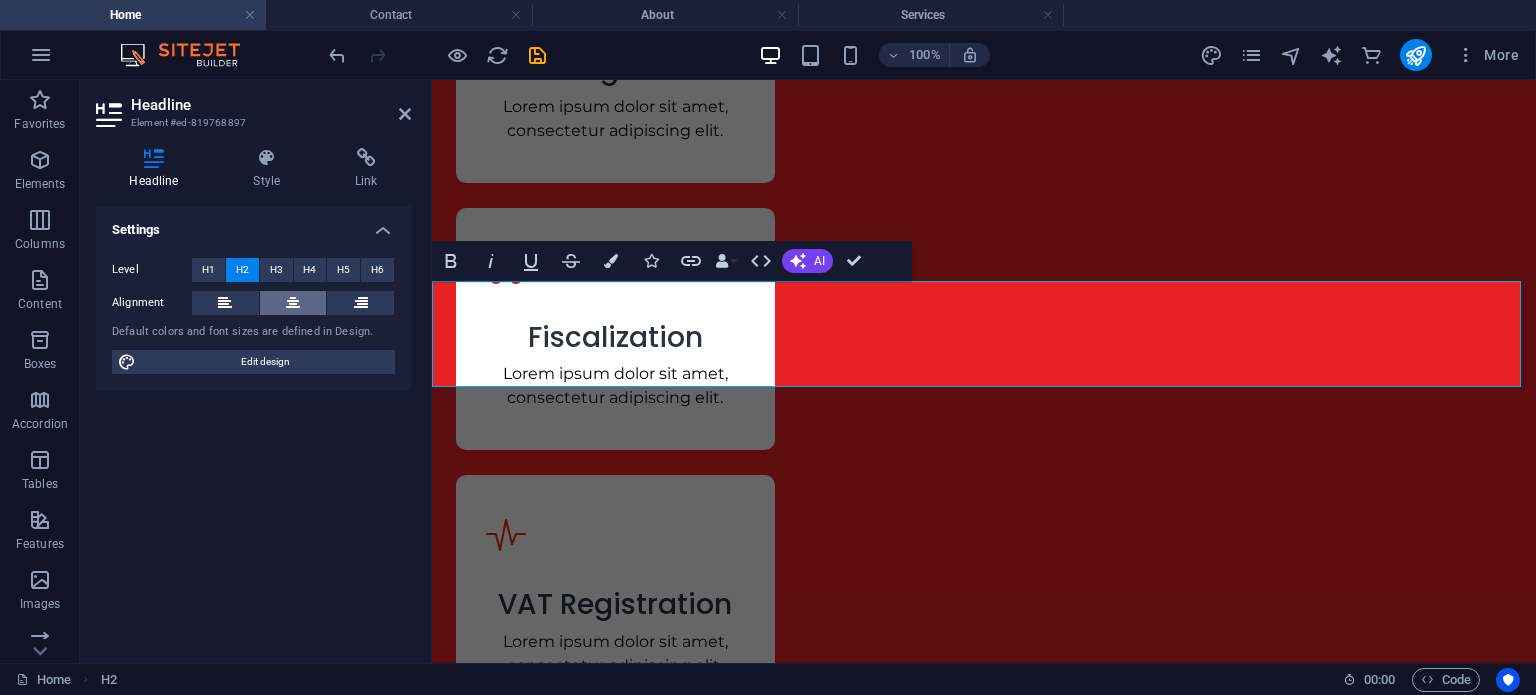 click at bounding box center (293, 303) 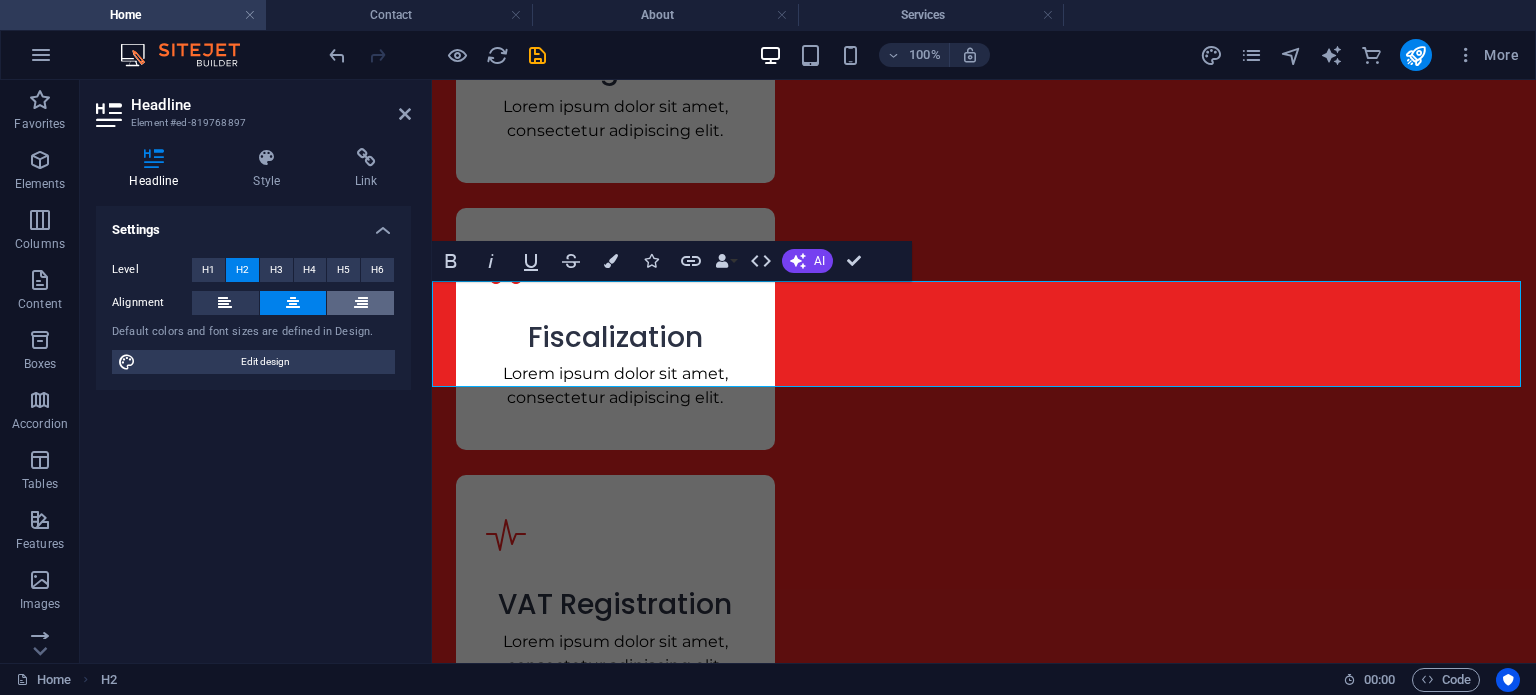 click at bounding box center (360, 303) 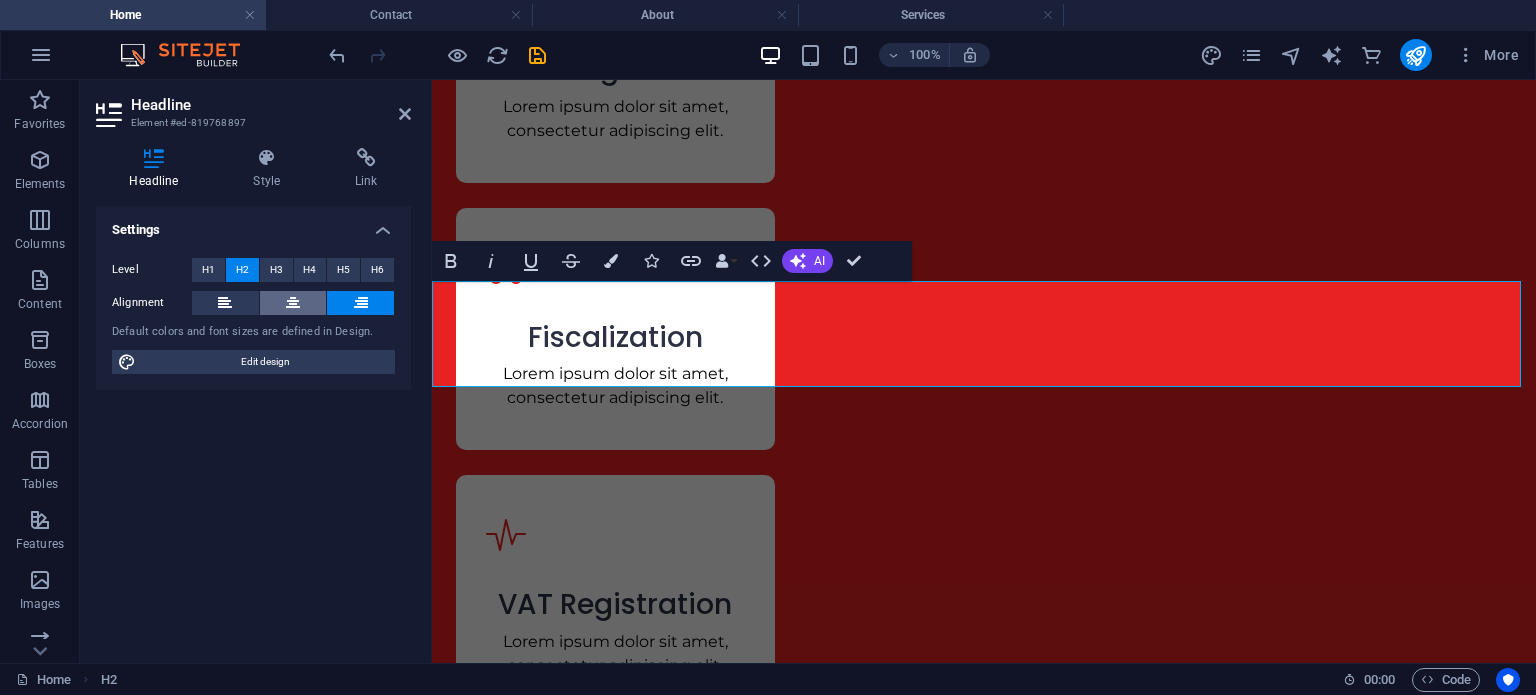 click at bounding box center (293, 303) 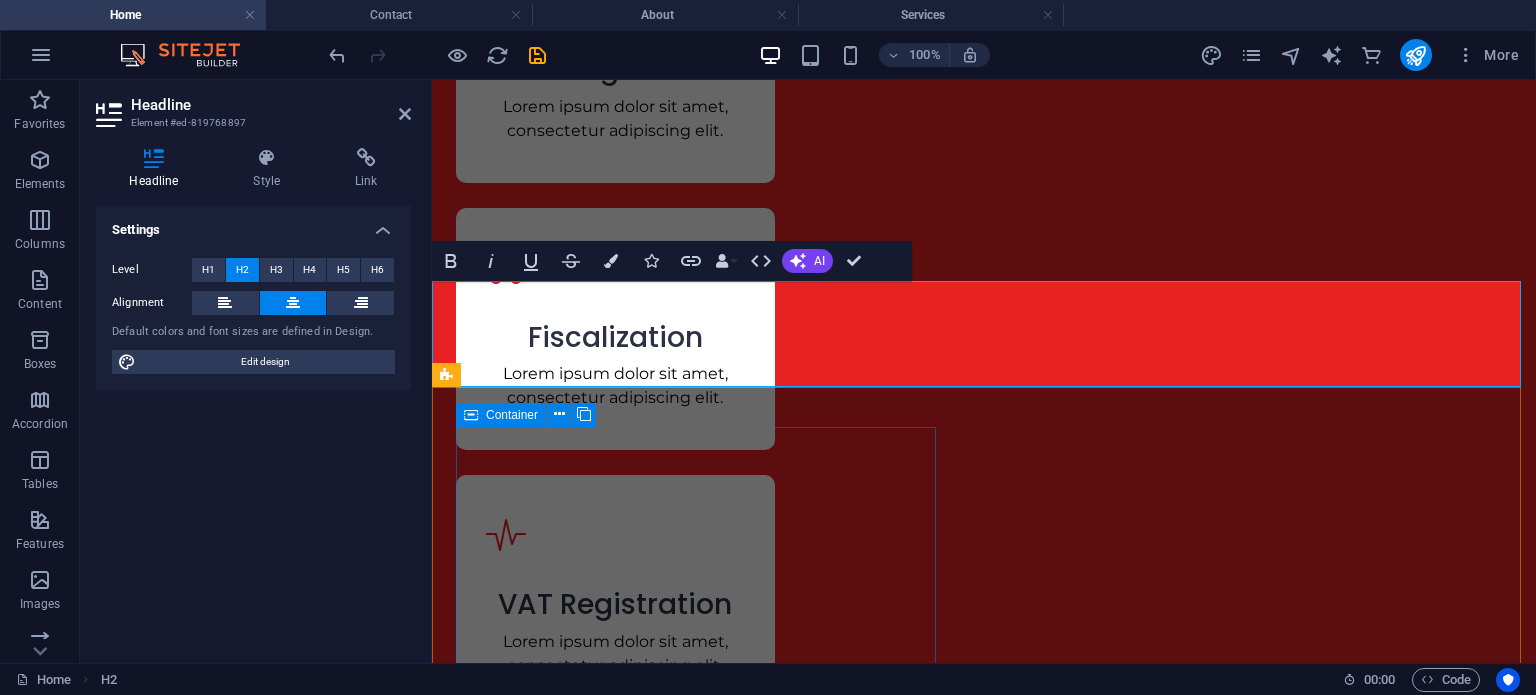 click on "Ensure you steer clear of potential penalties and fines that could impact your business. Our dedicated team focuses on providing stress-free and timely submissions to meet all your regulatory deadlines. With expert consultants at your side, you can trust that every detail is meticulously handled, ensuring accuracy and compliance throughout the process." at bounding box center [700, 3538] 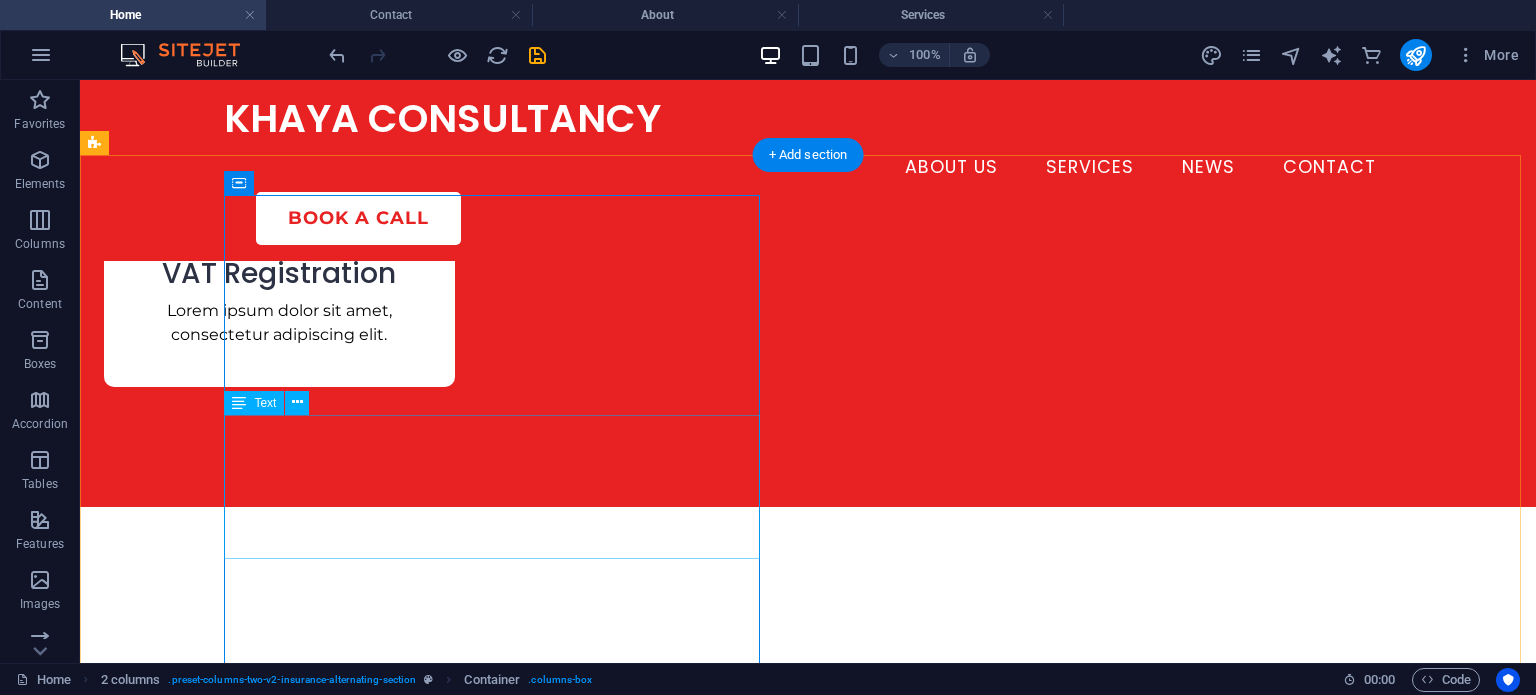 scroll, scrollTop: 4236, scrollLeft: 0, axis: vertical 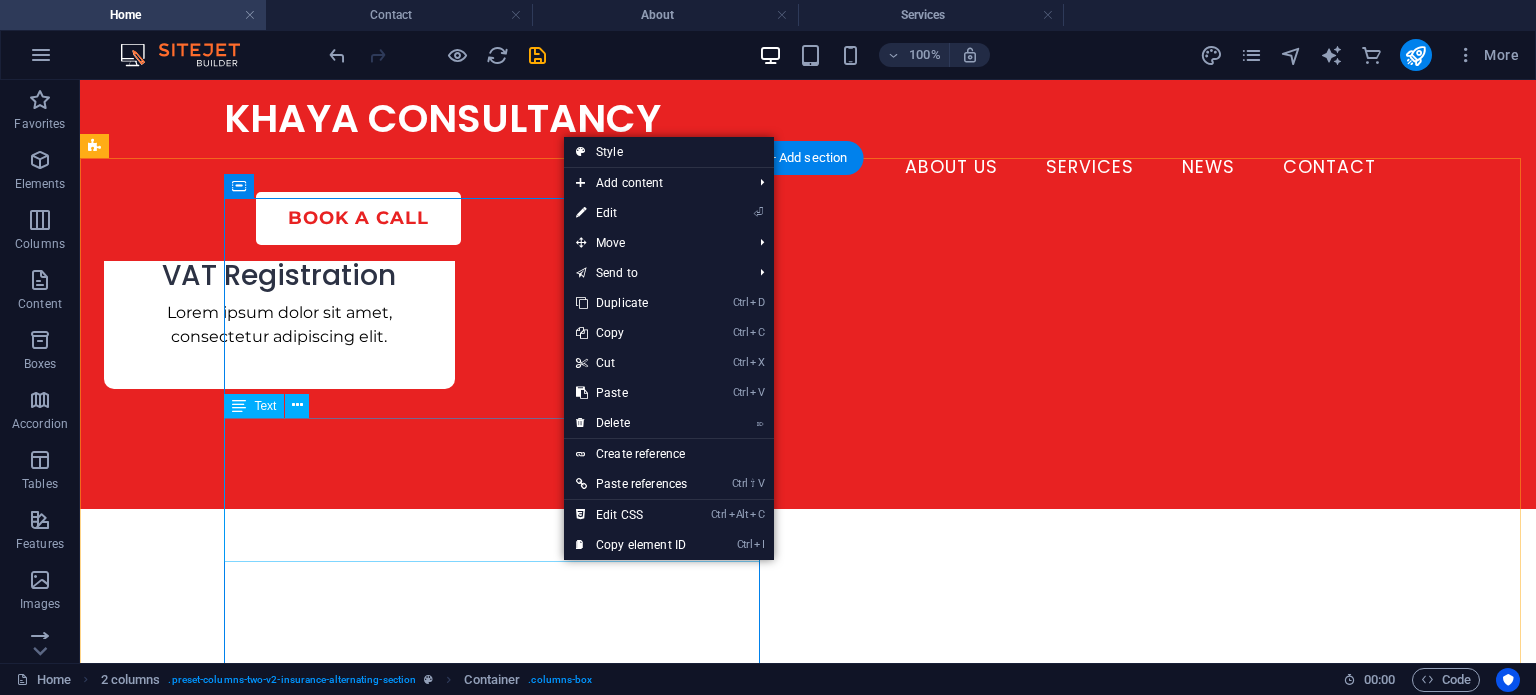 click on "Ensure you steer clear of potential penalties and fines that could impact your business. Our dedicated team focuses on providing stress-free and timely submissions to meet all your regulatory deadlines. With expert consultants at your side, you can trust that every detail is meticulously handled, ensuring accuracy and compliance throughout the process." at bounding box center [372, 3173] 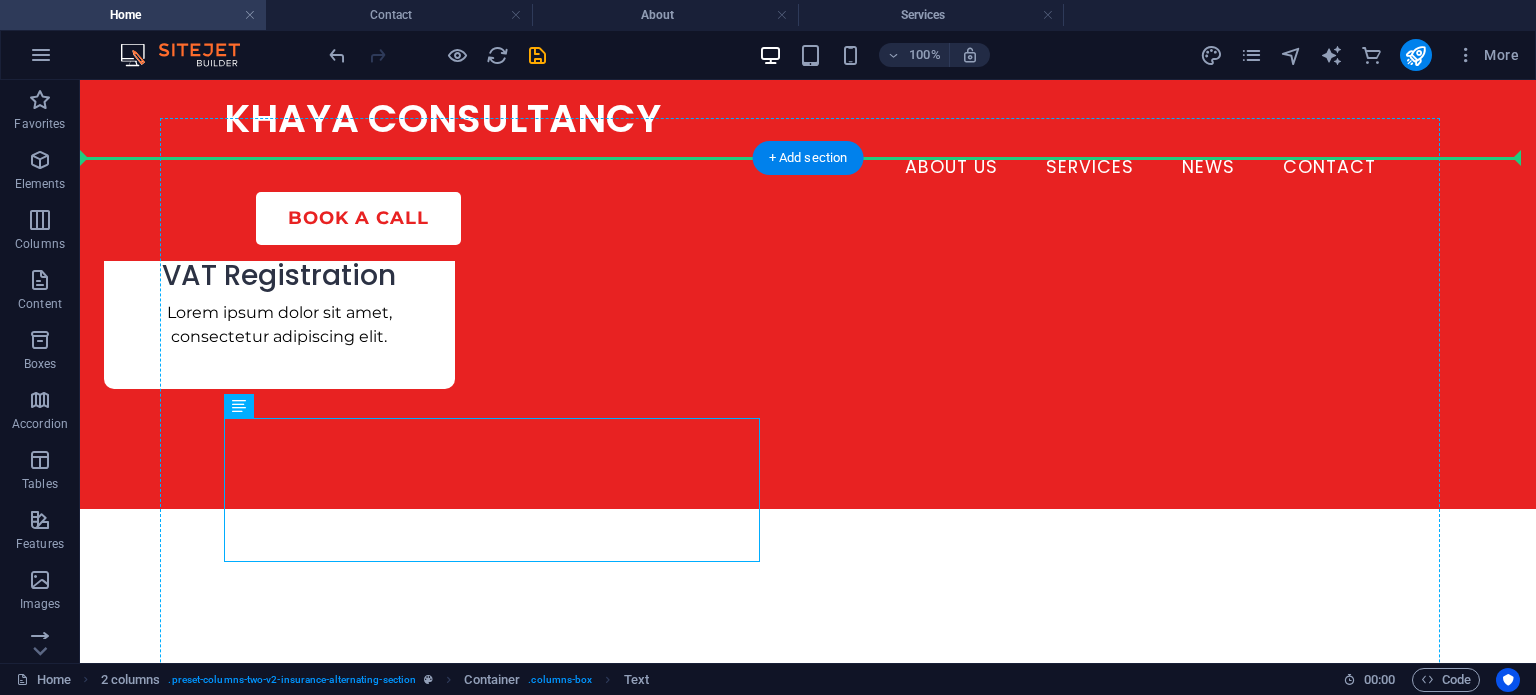drag, startPoint x: 461, startPoint y: 503, endPoint x: 459, endPoint y: 337, distance: 166.01205 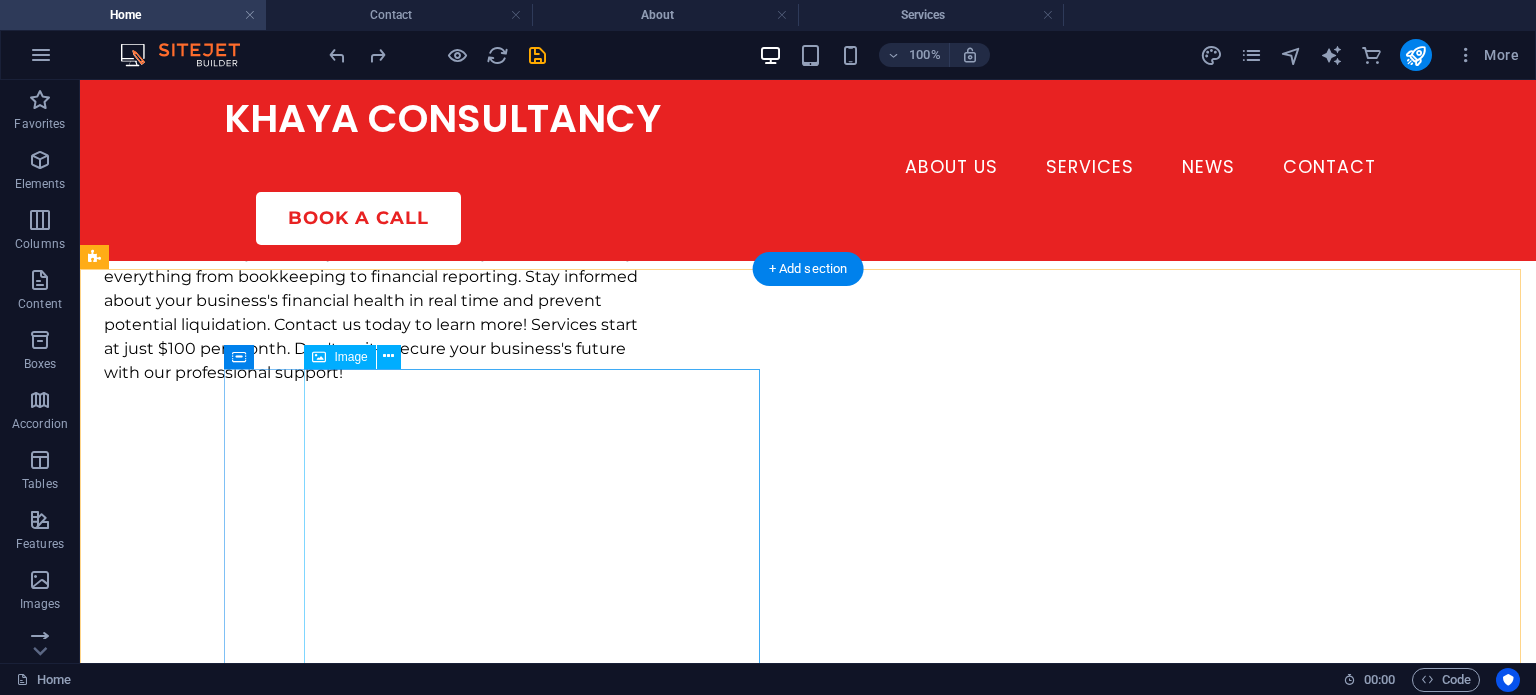scroll, scrollTop: 5536, scrollLeft: 0, axis: vertical 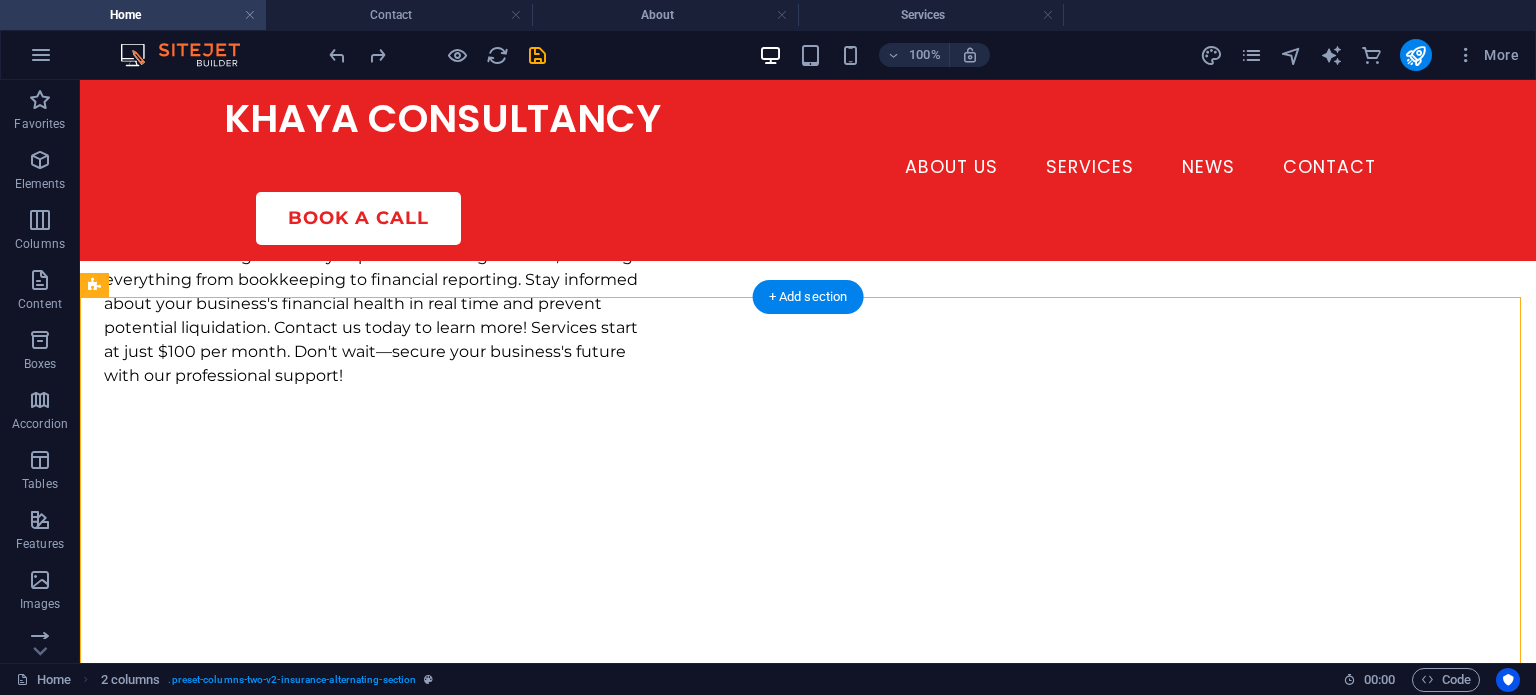 drag, startPoint x: 916, startPoint y: 507, endPoint x: 733, endPoint y: 327, distance: 256.68854 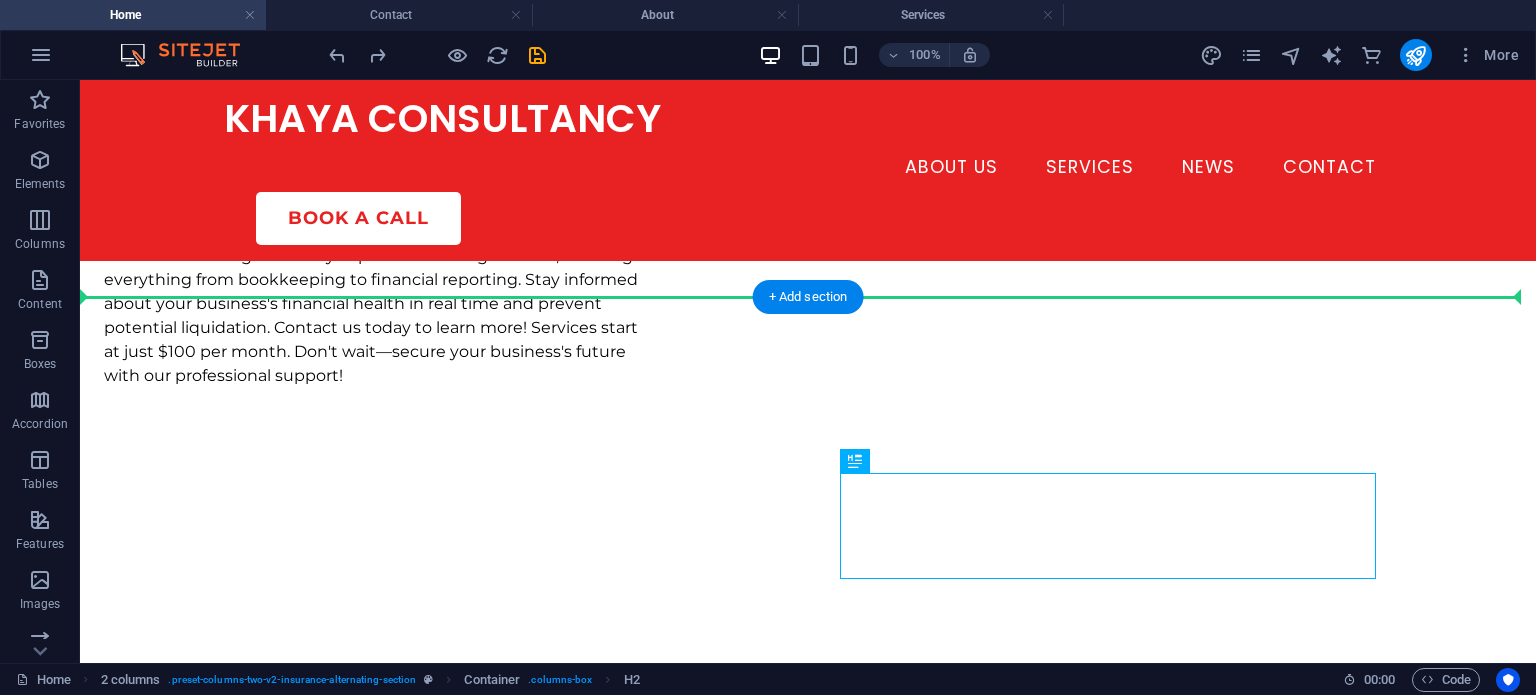 drag, startPoint x: 1001, startPoint y: 531, endPoint x: 753, endPoint y: 335, distance: 316.10126 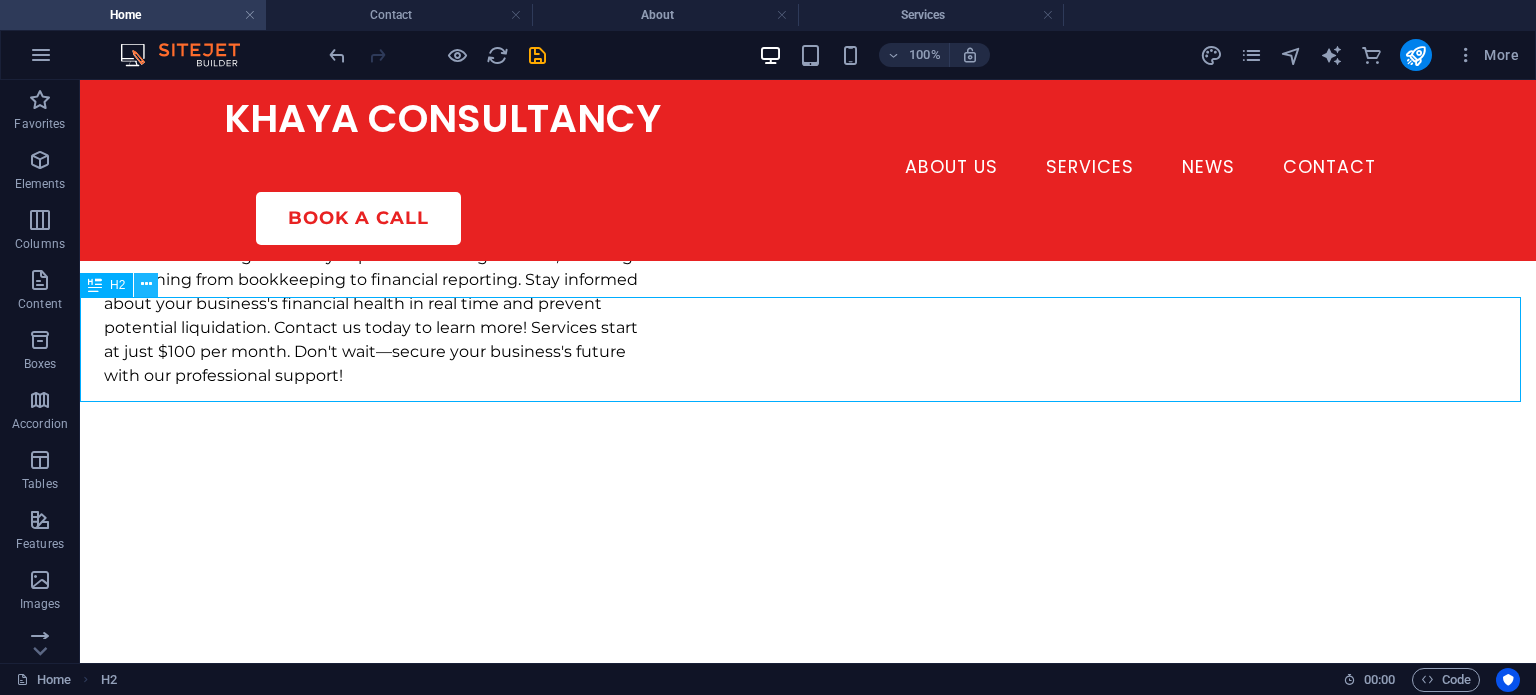 click at bounding box center (146, 284) 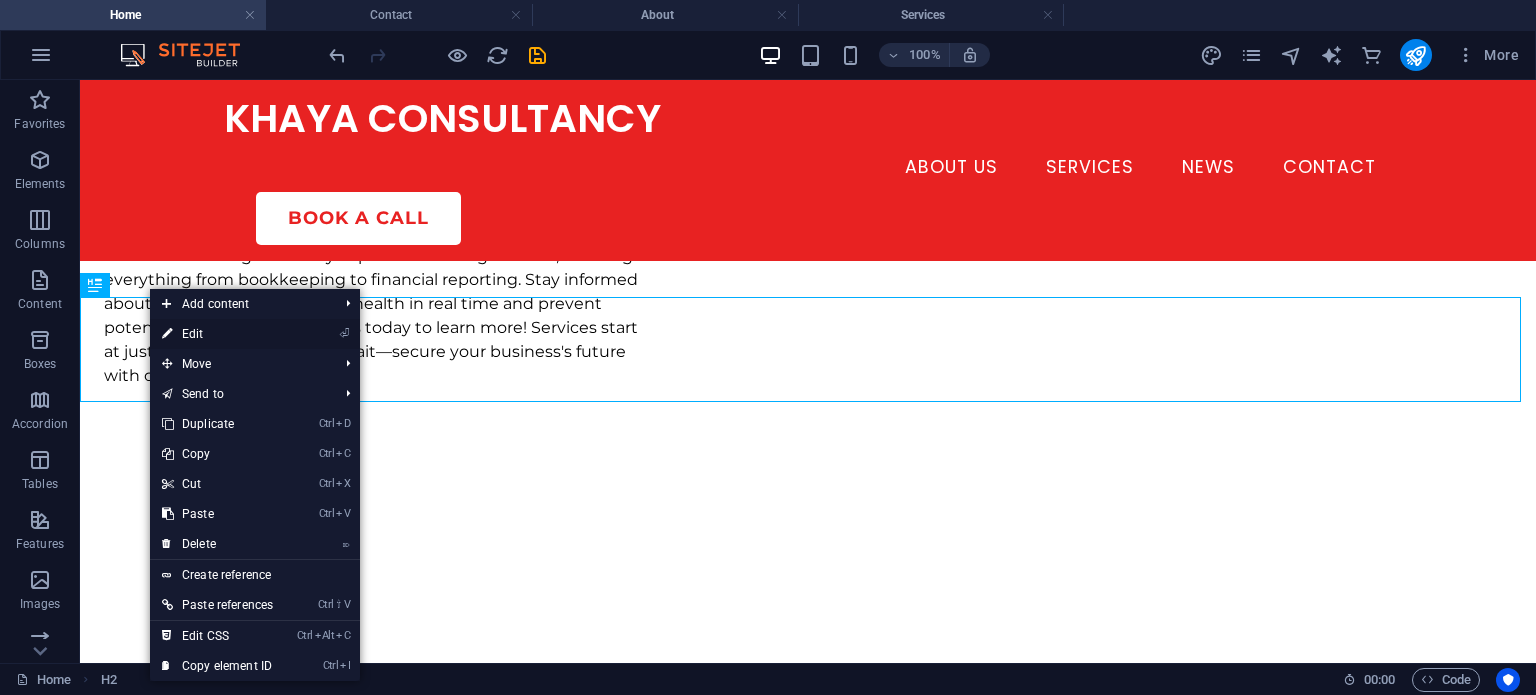 click on "⏎  Edit" at bounding box center [217, 334] 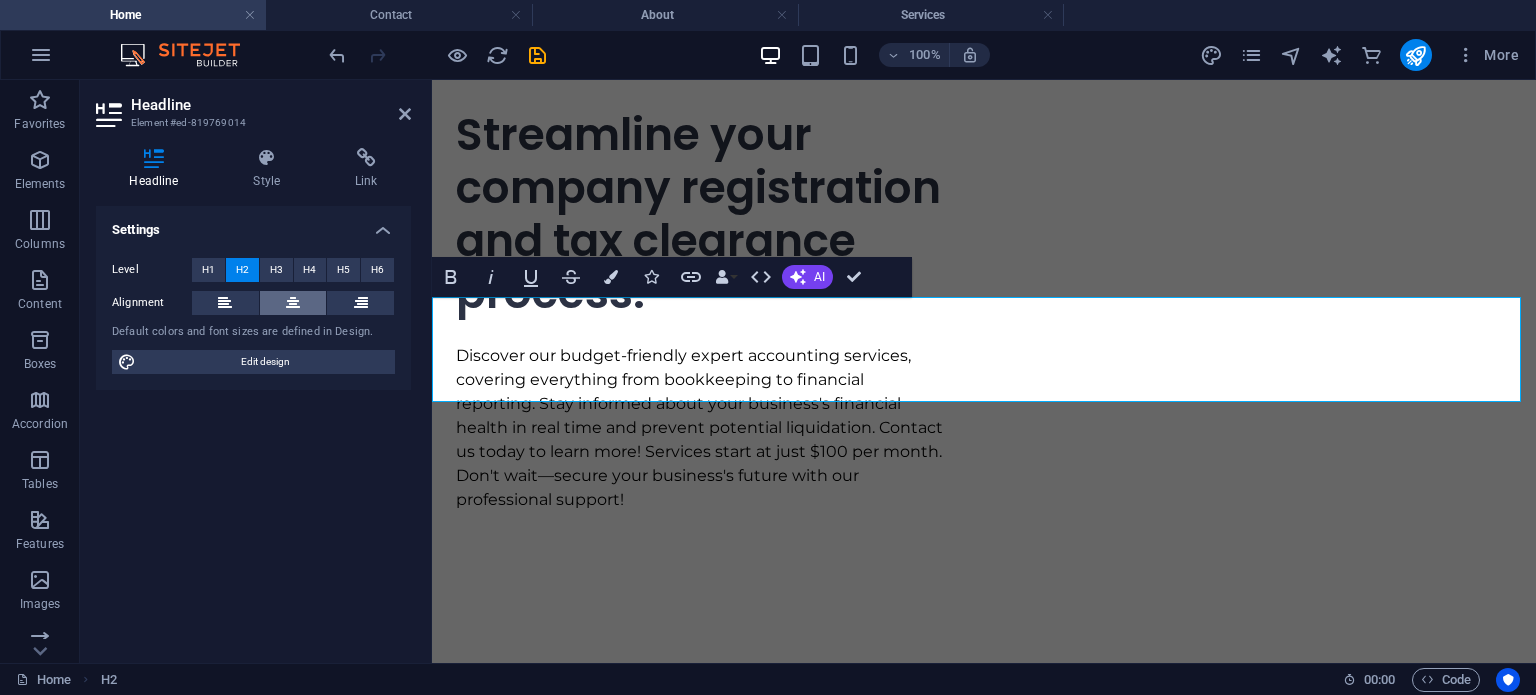 click at bounding box center (293, 303) 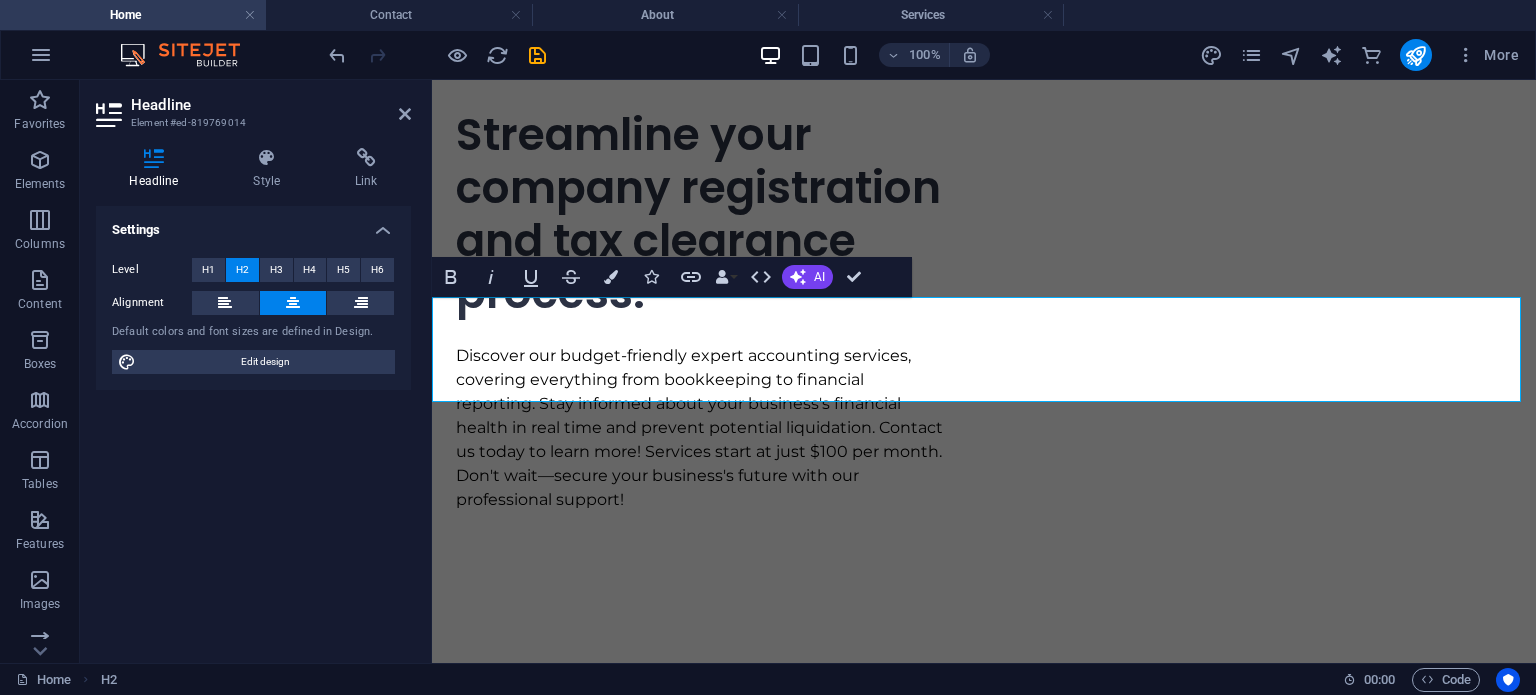 click on "Settings Level H1 H2 H3 H4 H5 H6 Alignment Default colors and font sizes are defined in Design. Edit design" at bounding box center [253, 426] 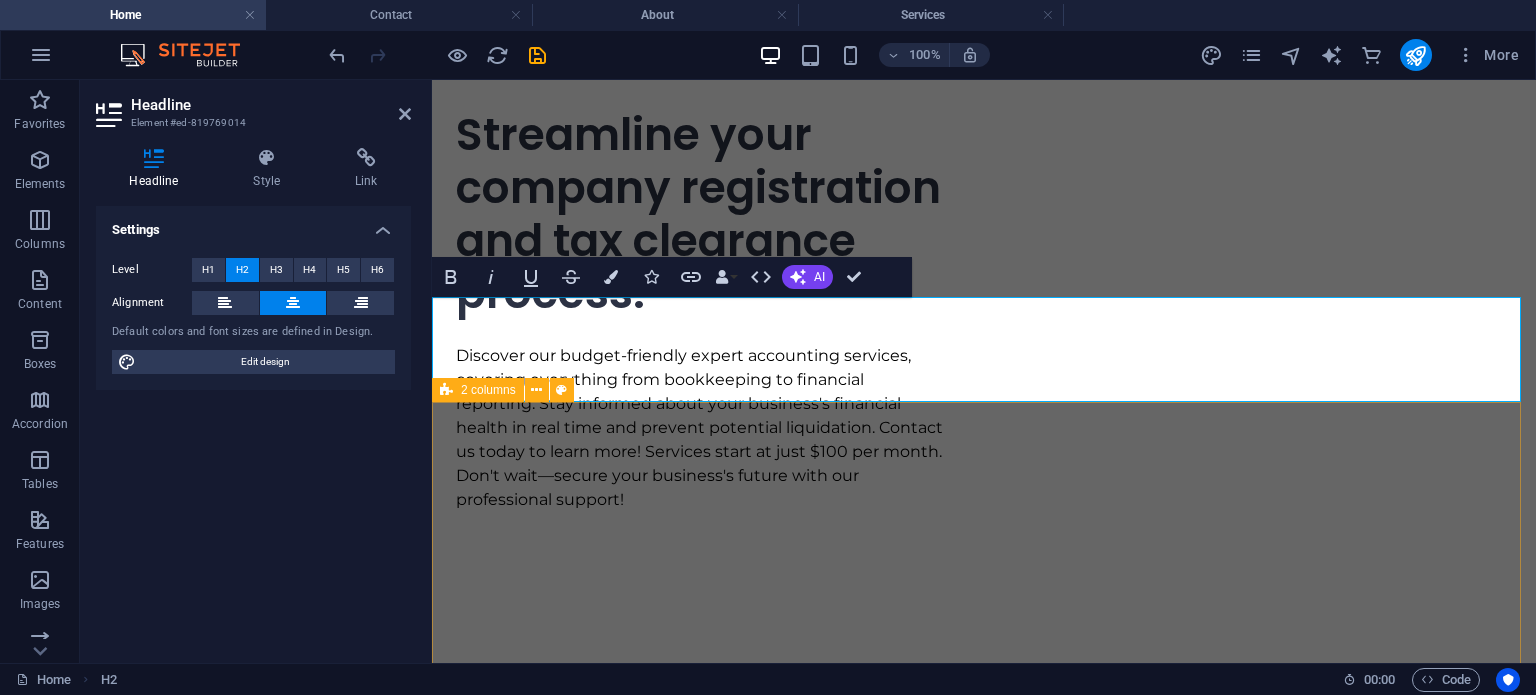 click on "Take the next step towards enhancing your well-being by booking an appointment with us today. Our dedicated team is here to provide you with personalized care tailored to your unique needs. Whether you're looking to address specific concerns or simply want to take time for self-care, we invite you to experience the difference our services can make. Don't wait any longer—schedule your appointment now and embark on a journey towards a more compliant and successful business. talk to an expert" at bounding box center (984, 4281) 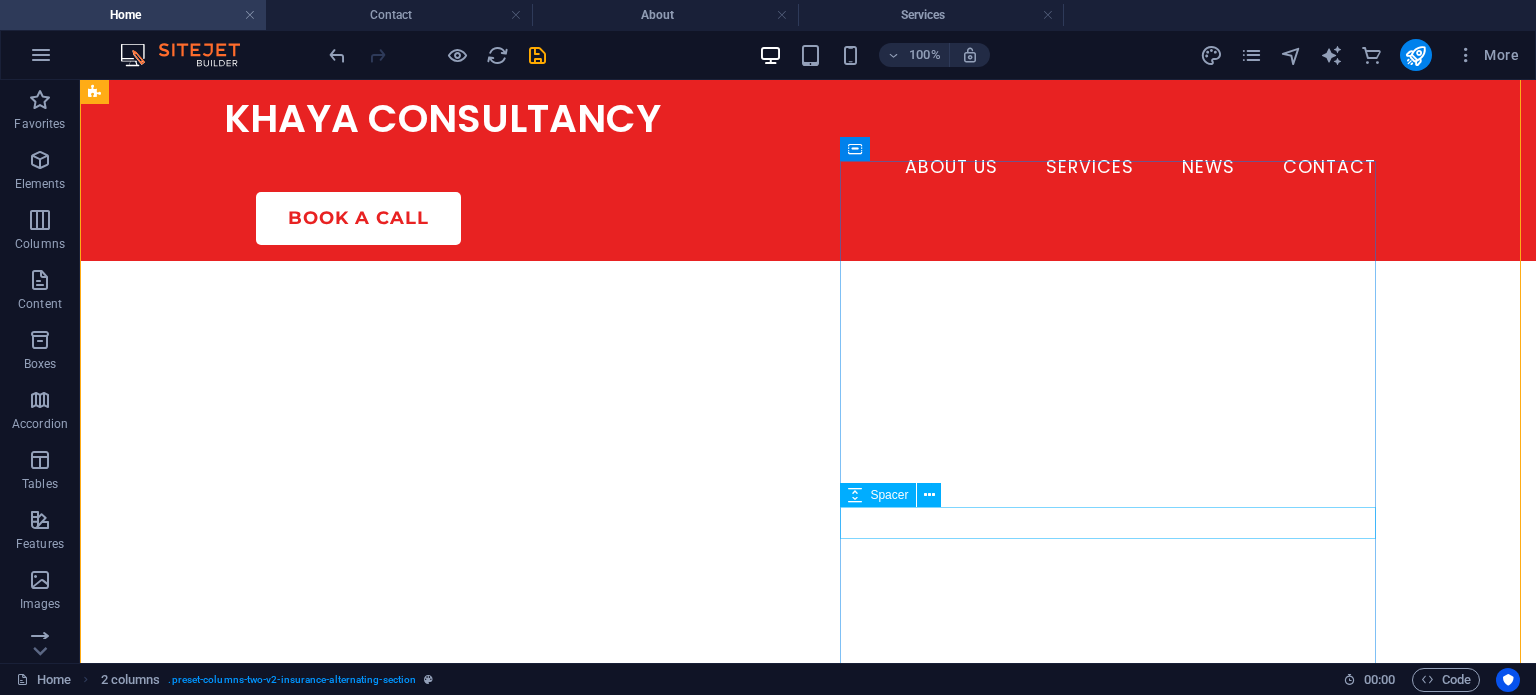 scroll, scrollTop: 5796, scrollLeft: 0, axis: vertical 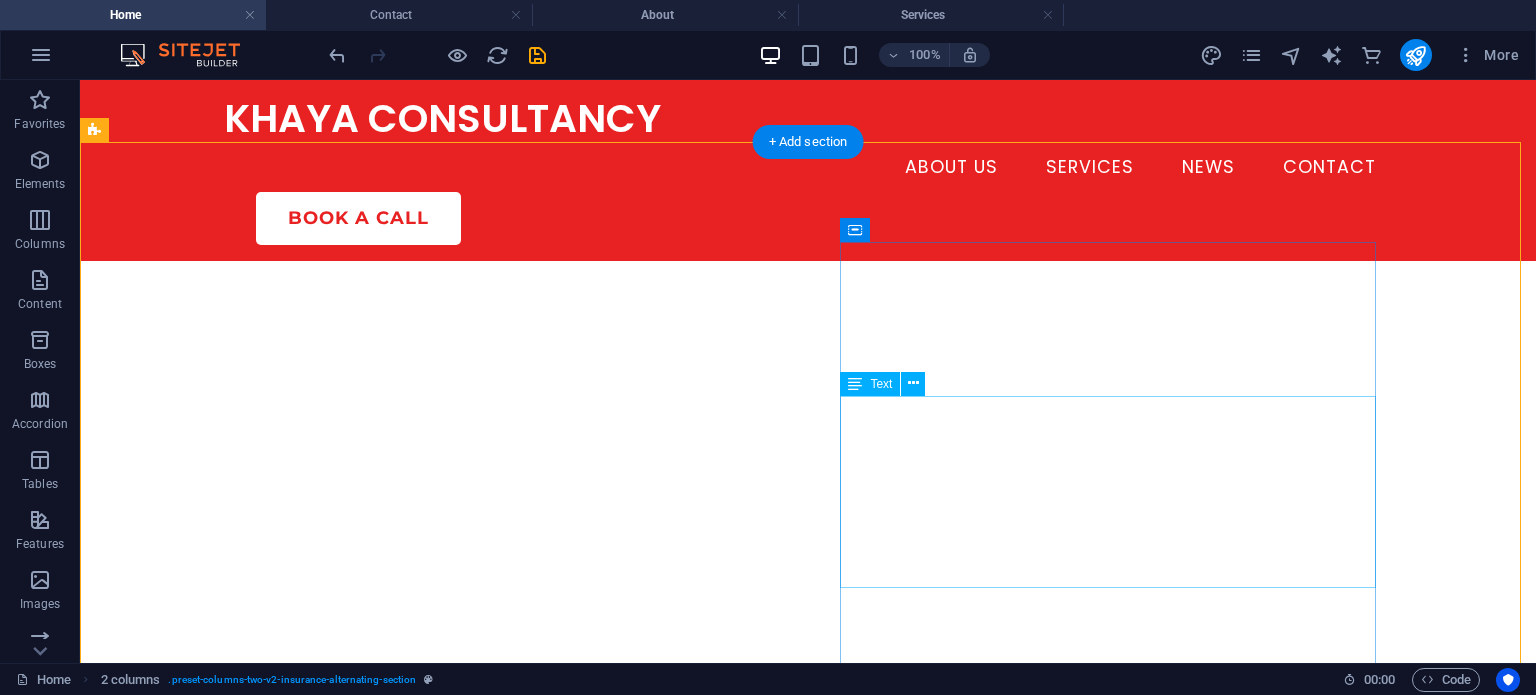 click on "Take the next step towards enhancing your well-being by booking an appointment with us today. Our dedicated team is here to provide you with personalized care tailored to your unique needs. Whether you're looking to address specific concerns or simply want to take time for self-care, we invite you to experience the difference our services can make. Don't wait any longer—schedule your appointment now and embark on a journey towards a more compliant and successful business." at bounding box center (372, 4081) 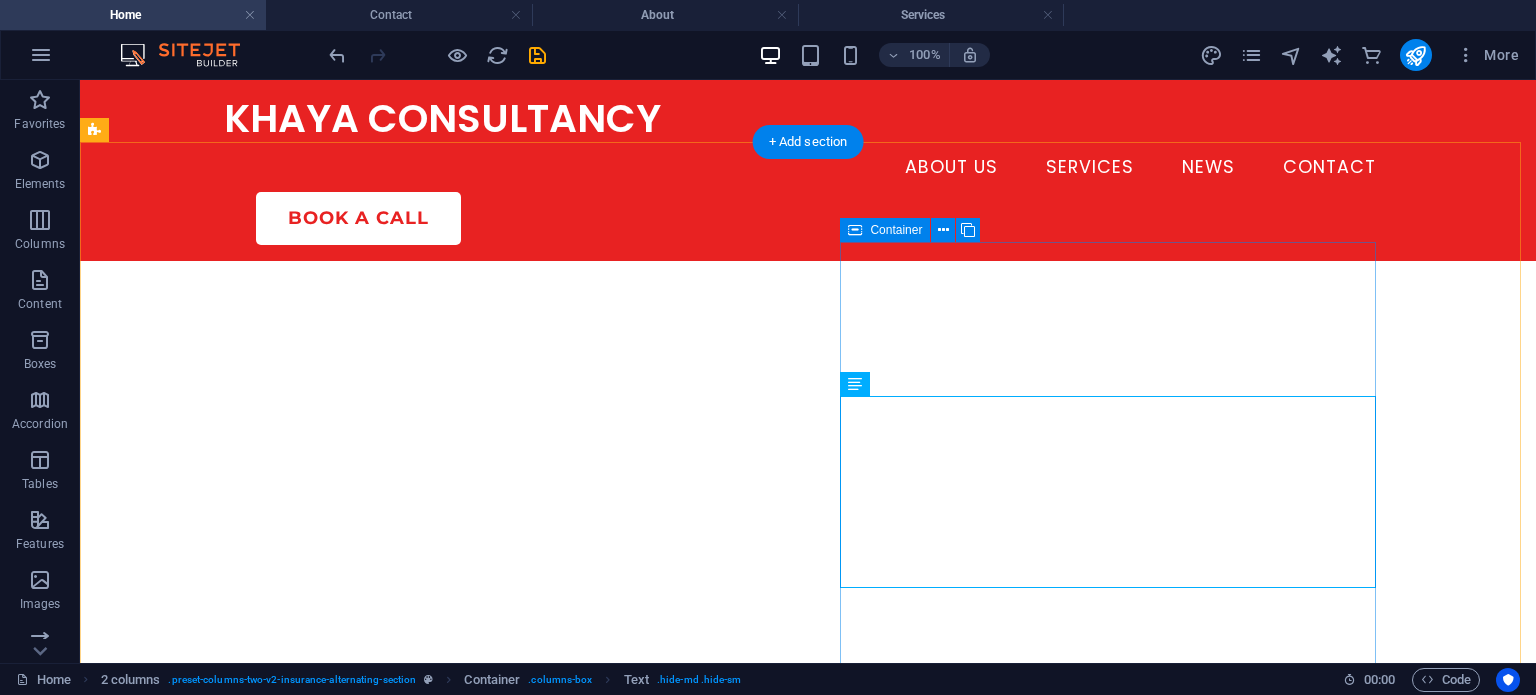 click on "Take the next step towards enhancing your well-being by booking an appointment with us today. Our dedicated team is here to provide you with personalized care tailored to your unique needs. Whether you're looking to address specific concerns or simply want to take time for self-care, we invite you to experience the difference our services can make. Don't wait any longer—schedule your appointment now and embark on a journey towards a more compliant and successful business. talk to an expert" at bounding box center (372, 4111) 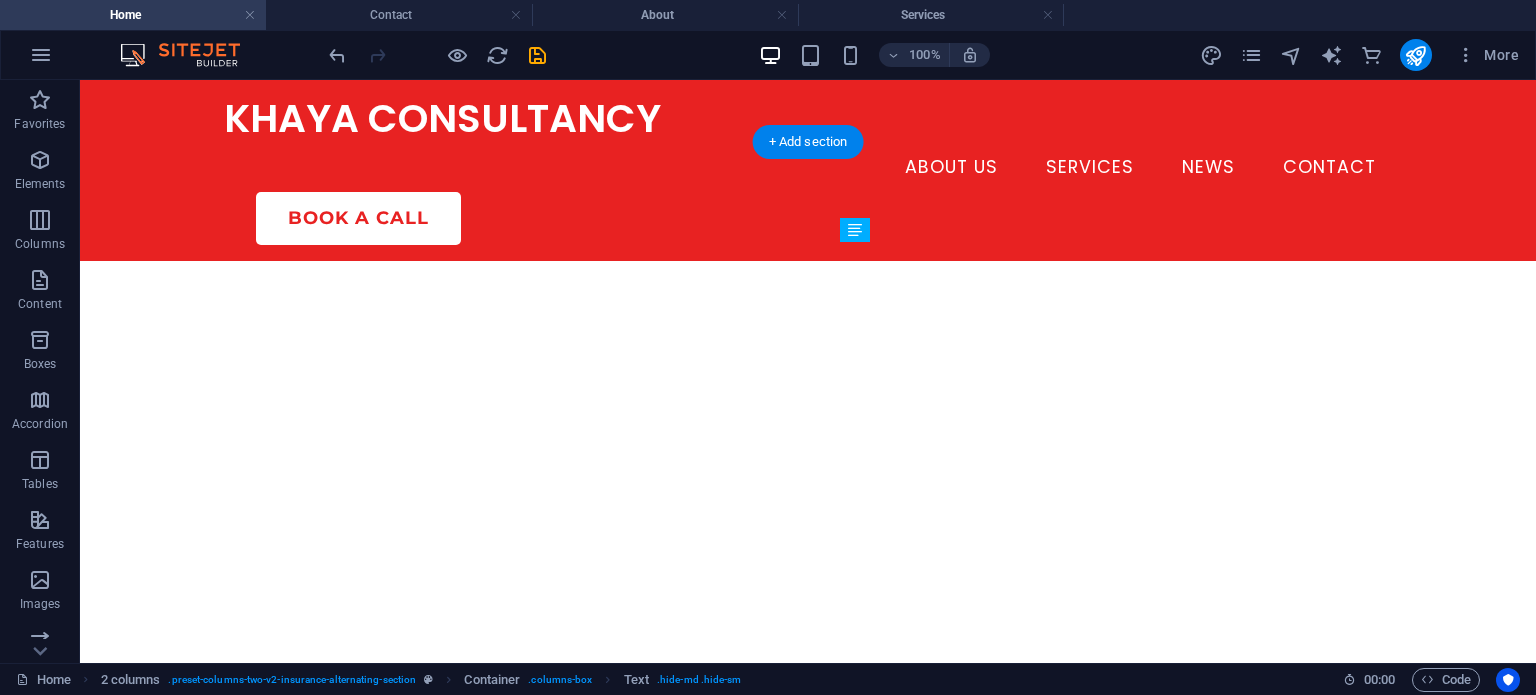 drag, startPoint x: 984, startPoint y: 471, endPoint x: 980, endPoint y: 424, distance: 47.169907 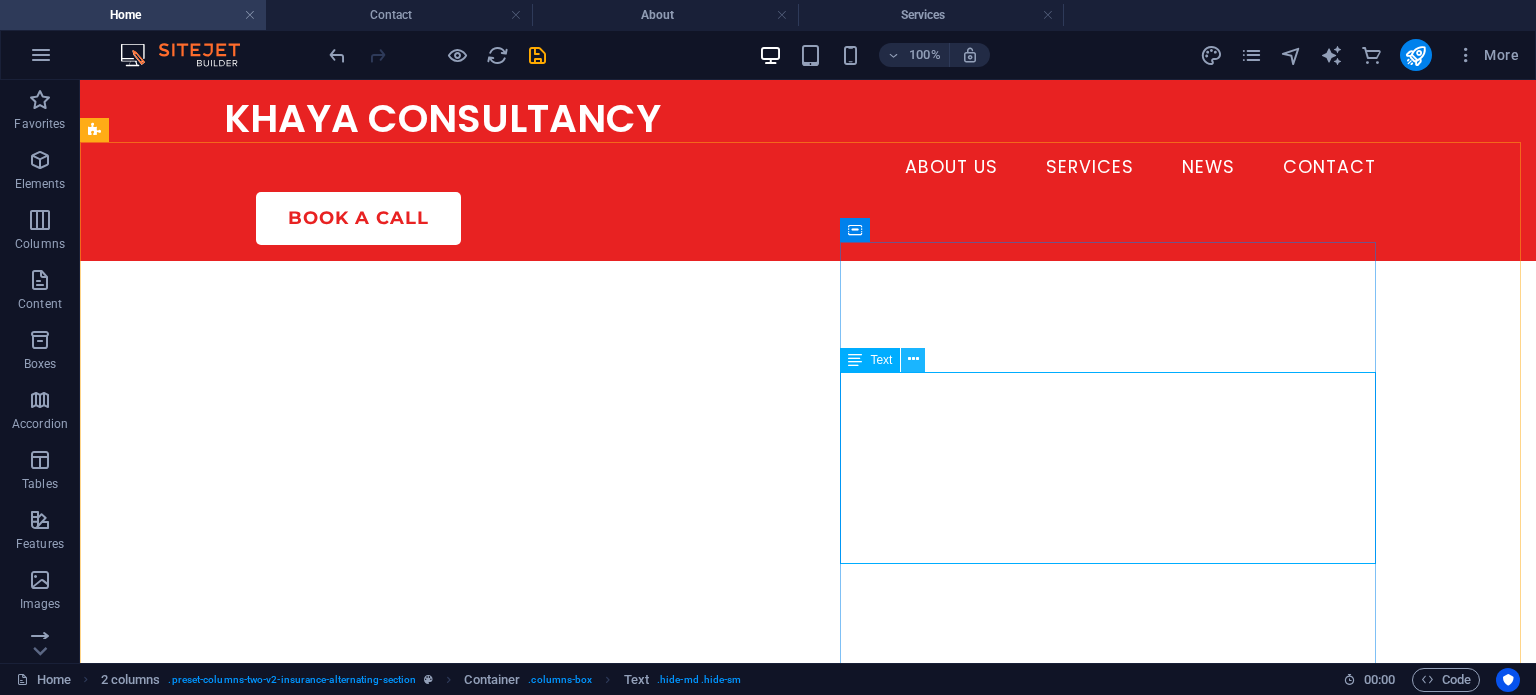 click at bounding box center [913, 359] 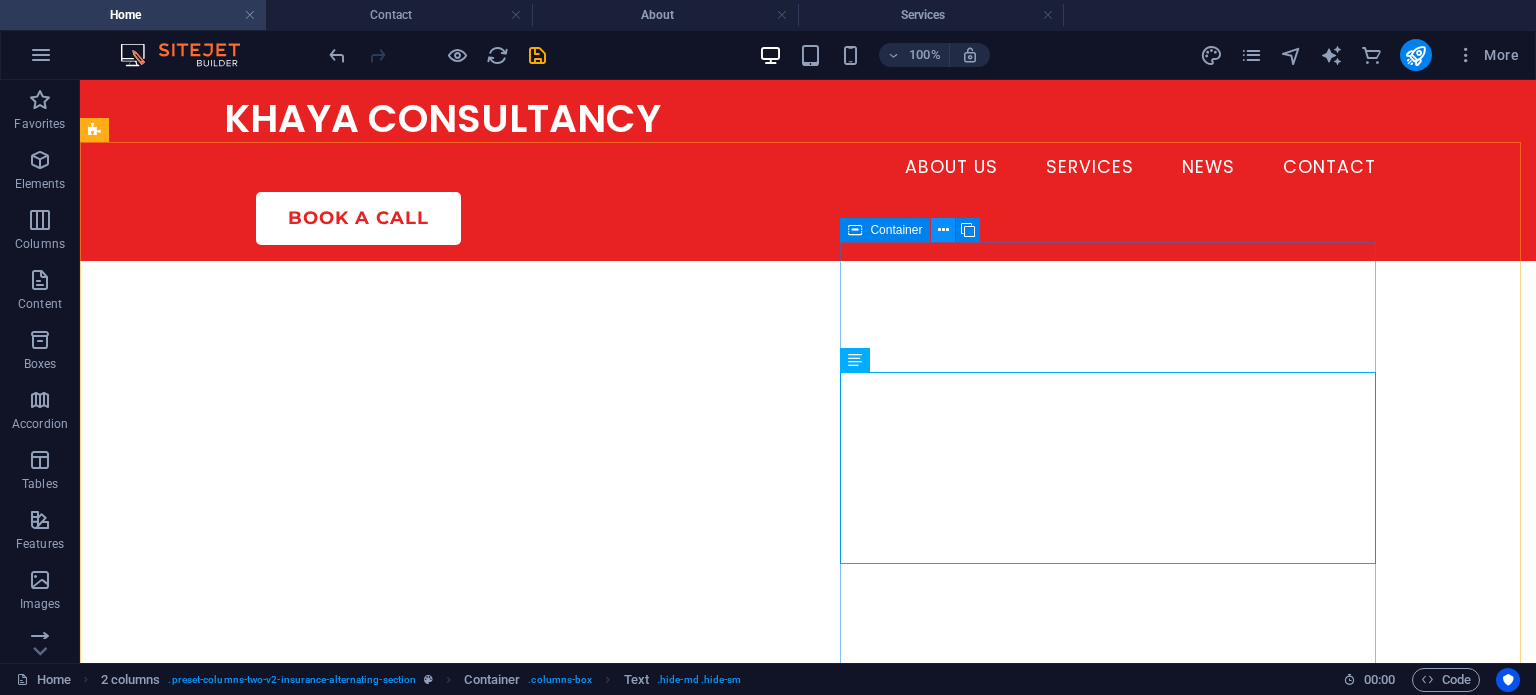 click at bounding box center (943, 230) 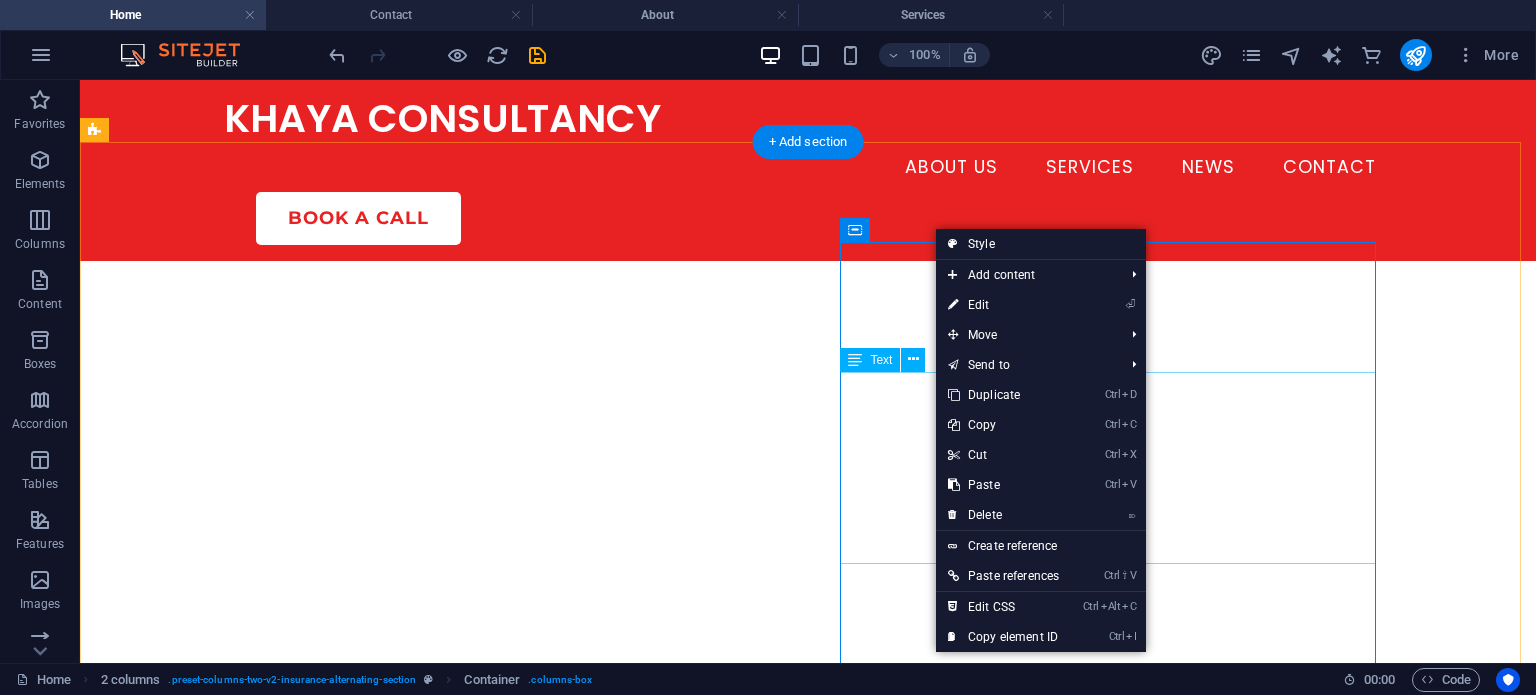 click on "Take the next step towards enhancing your well-being by booking an appointment with us today. Our dedicated team is here to provide you with personalized care tailored to your unique needs. Whether you're looking to address specific concerns or simply want to take time for self-care, we invite you to experience the difference our services can make. Don't wait any longer—schedule your appointment now and embark on a journey towards a more compliant and successful business." at bounding box center (372, 4057) 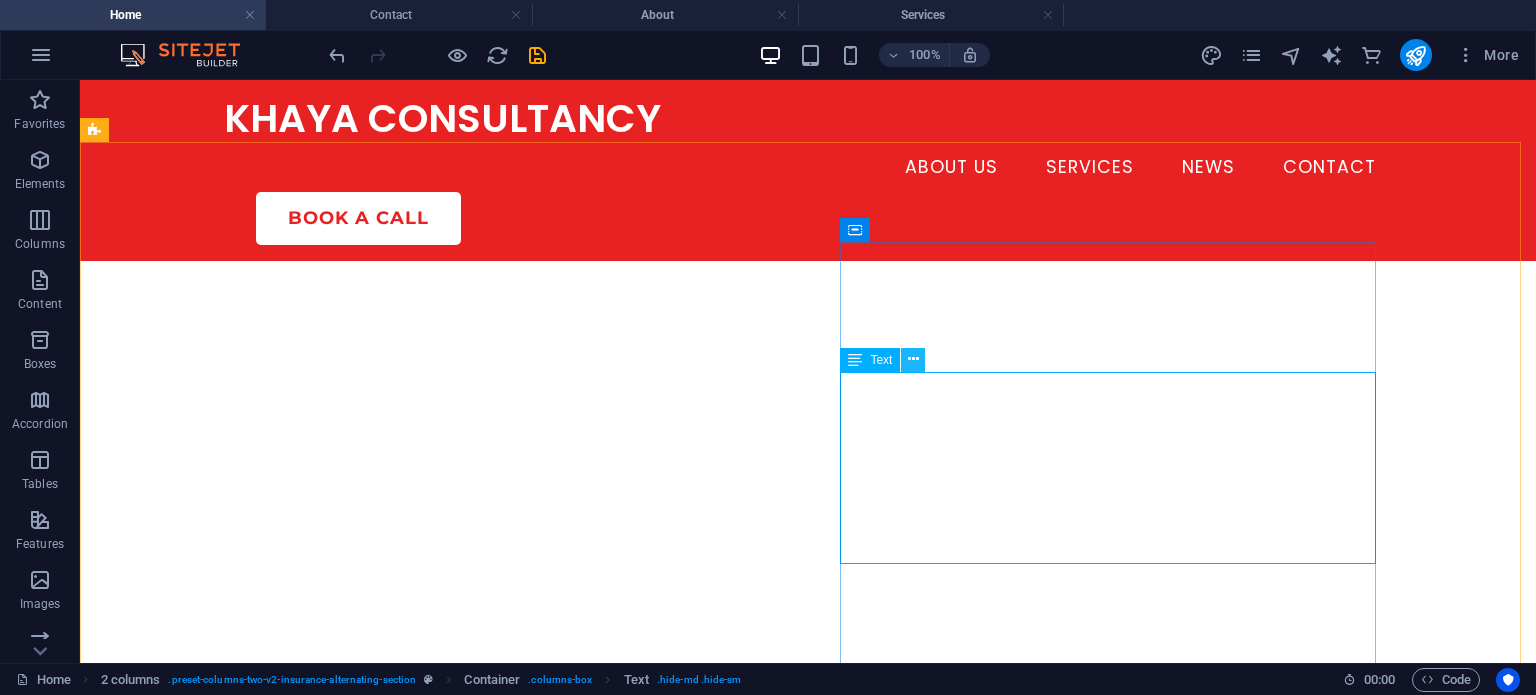 click at bounding box center (913, 359) 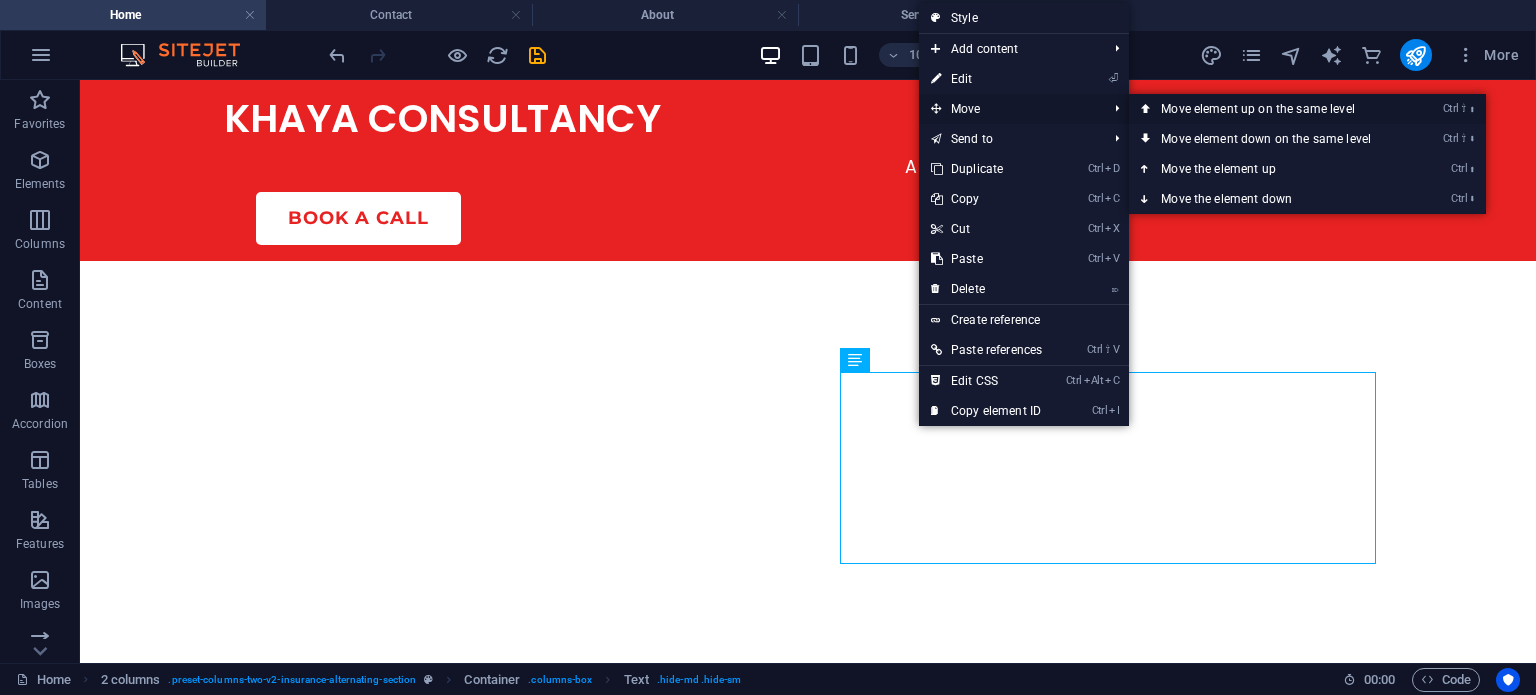 click on "Ctrl ⇧ ⬆  Move element up on the same level" at bounding box center (1270, 109) 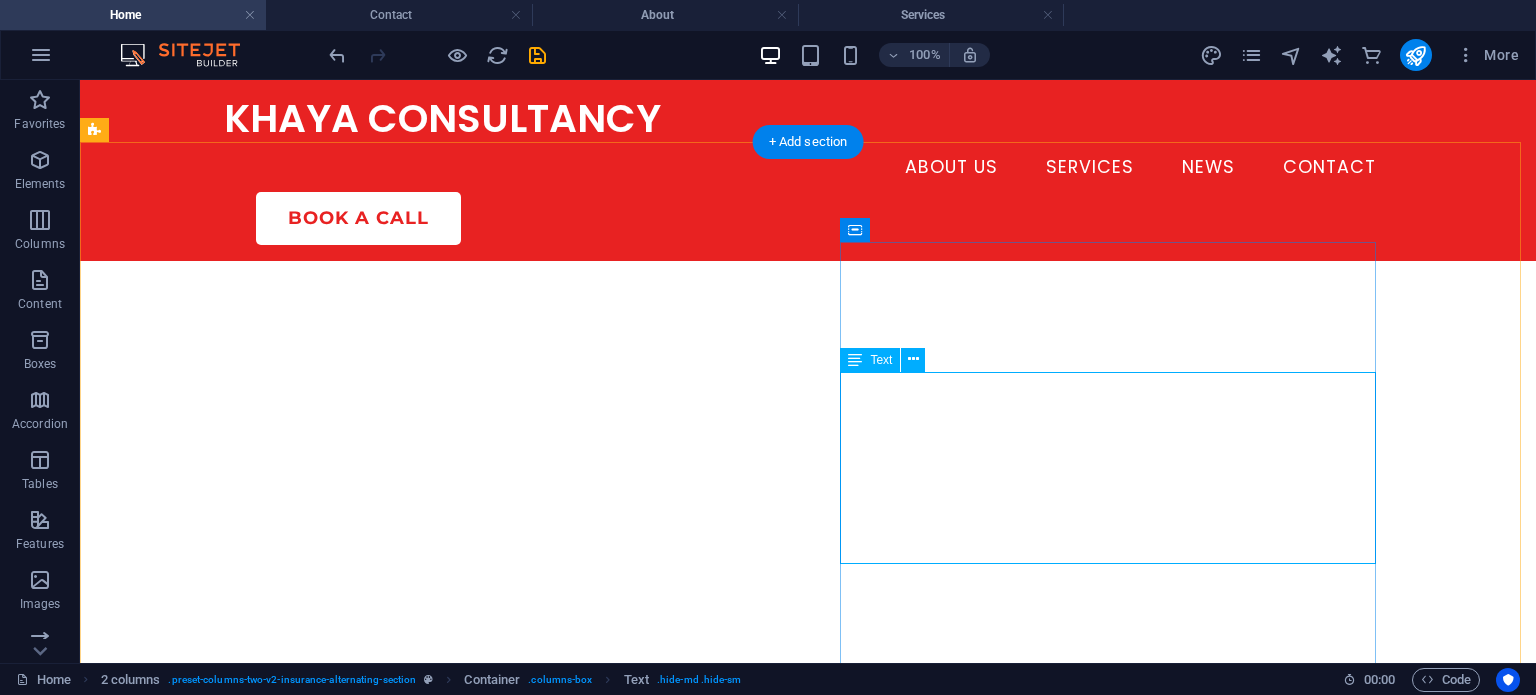 scroll, scrollTop: 5748, scrollLeft: 0, axis: vertical 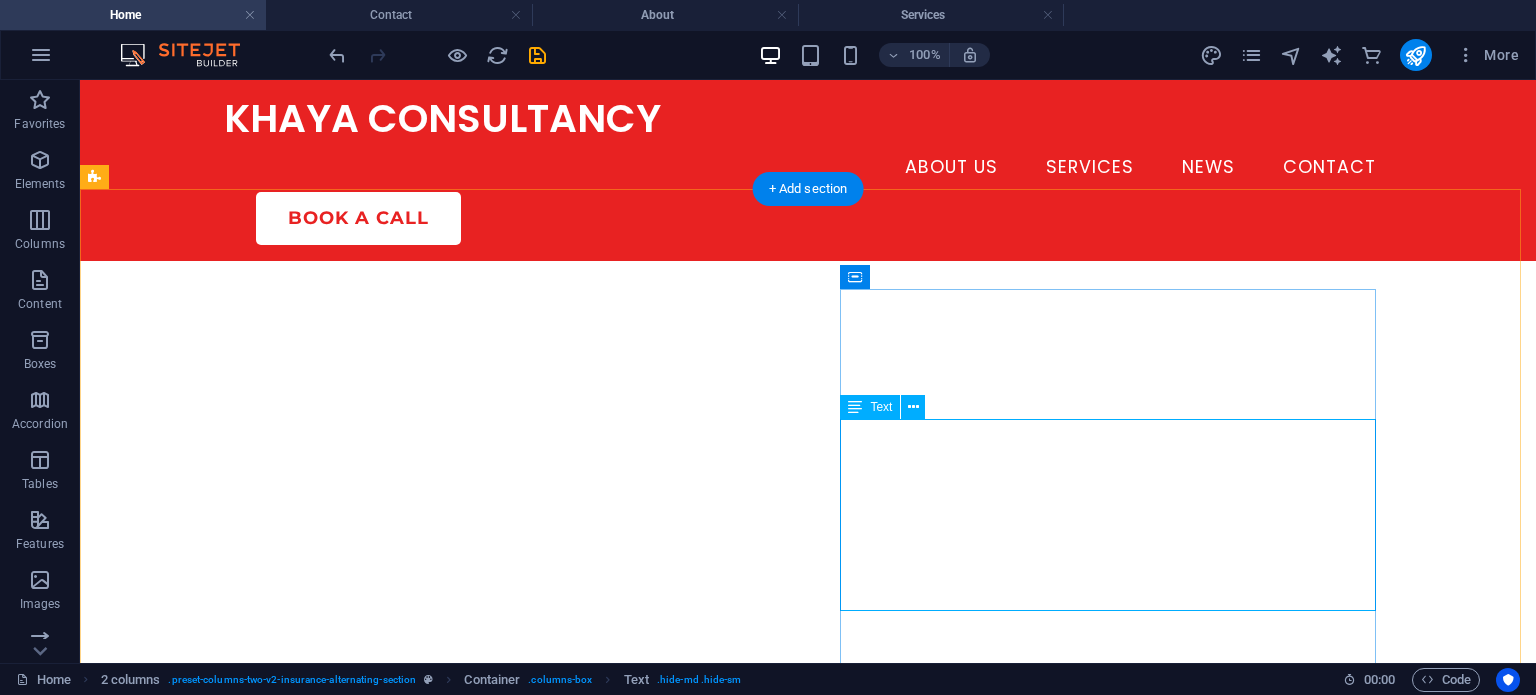 click on "Take the next step towards enhancing your well-being by booking an appointment with us today. Our dedicated team is here to provide you with personalized care tailored to your unique needs. Whether you're looking to address specific concerns or simply want to take time for self-care, we invite you to experience the difference our services can make. Don't wait any longer—schedule your appointment now and embark on a journey towards a more compliant and successful business." at bounding box center (372, 4105) 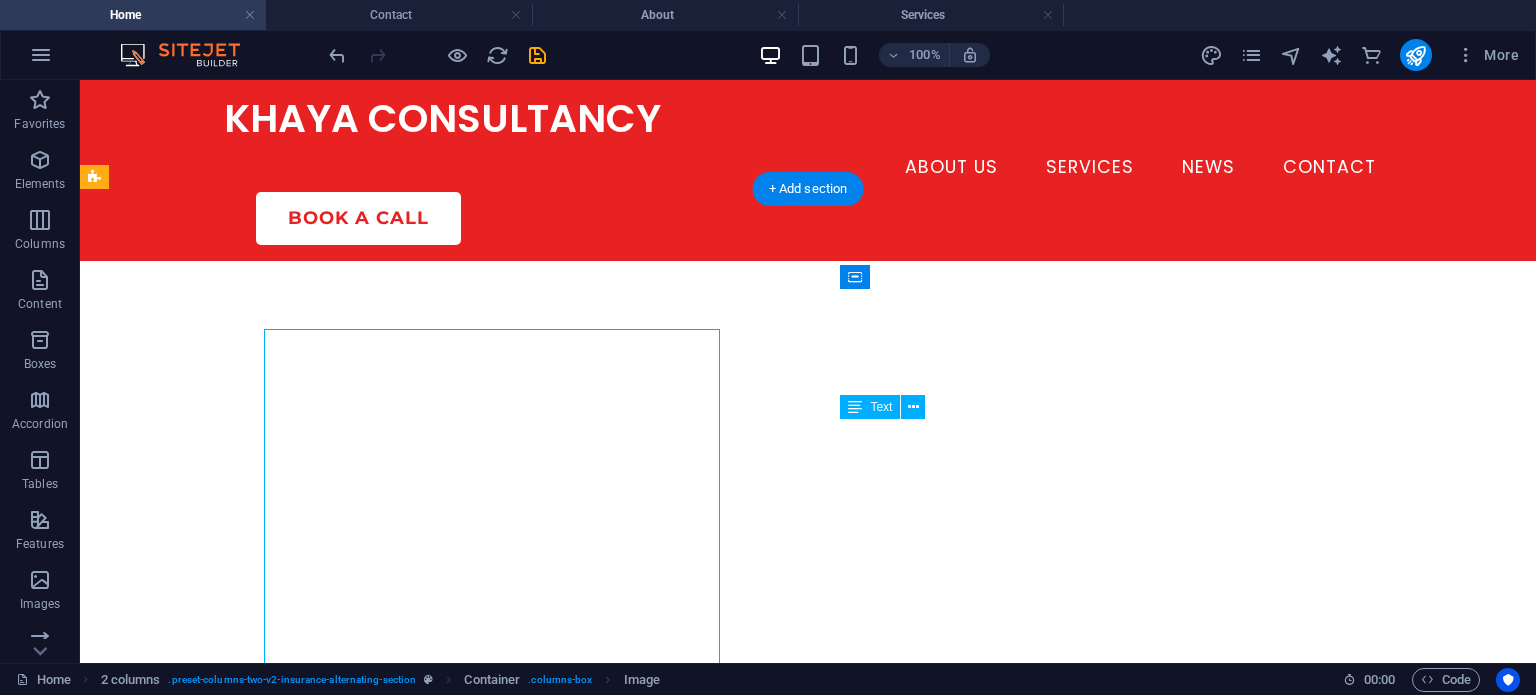 click on "Take the next step towards enhancing your well-being by booking an appointment with us today. Our dedicated team is here to provide you with personalized care tailored to your unique needs. Whether you're looking to address specific concerns or simply want to take time for self-care, we invite you to experience the difference our services can make. Don't wait any longer—schedule your appointment now and embark on a journey towards a more compliant and successful business." at bounding box center [372, 4105] 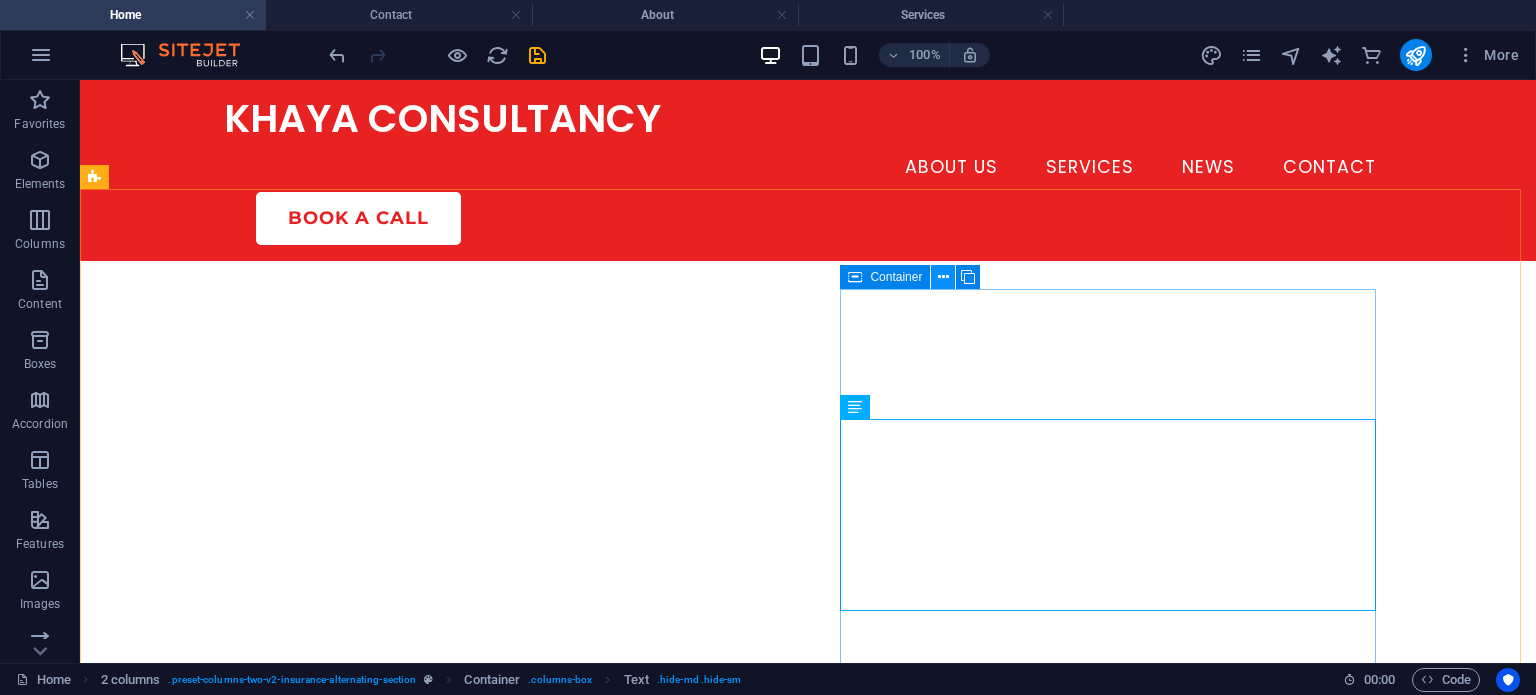 click at bounding box center (943, 277) 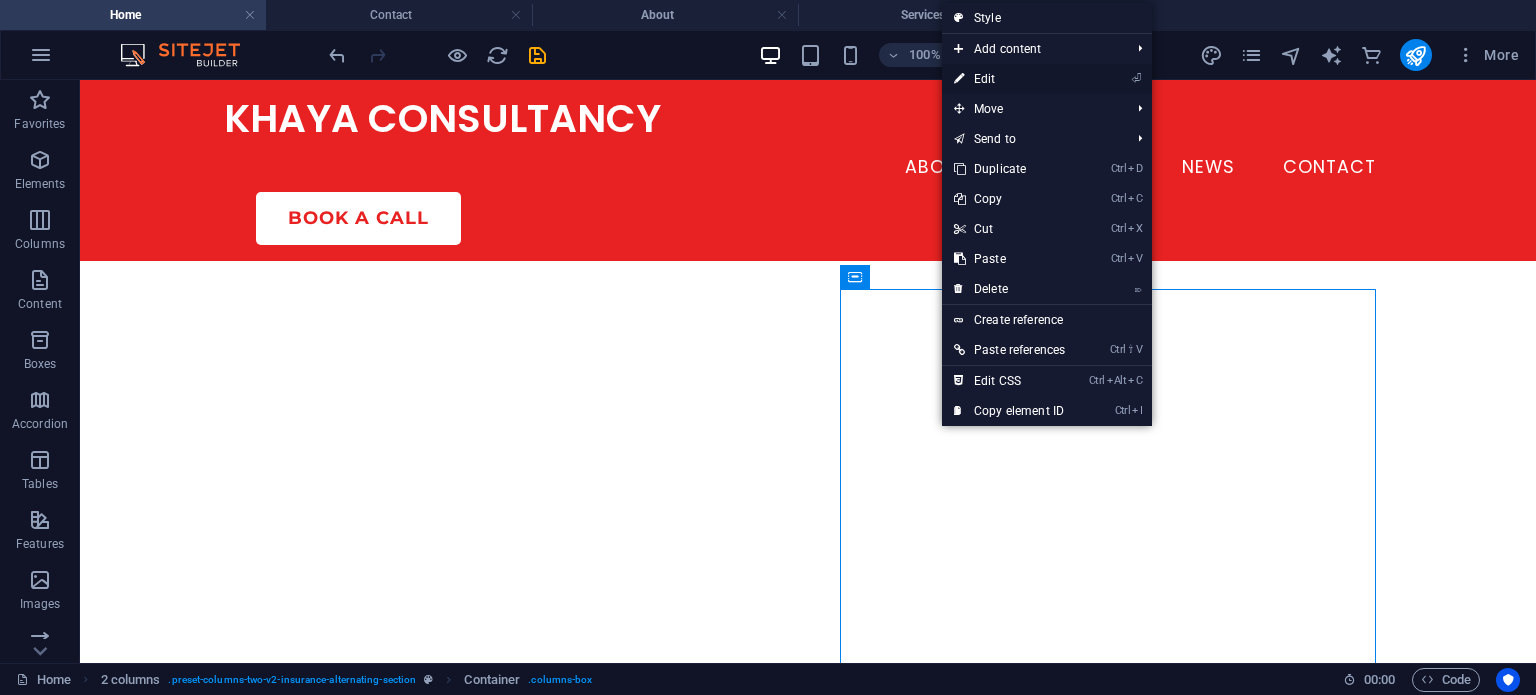 click on "⏎  Edit" at bounding box center (1009, 79) 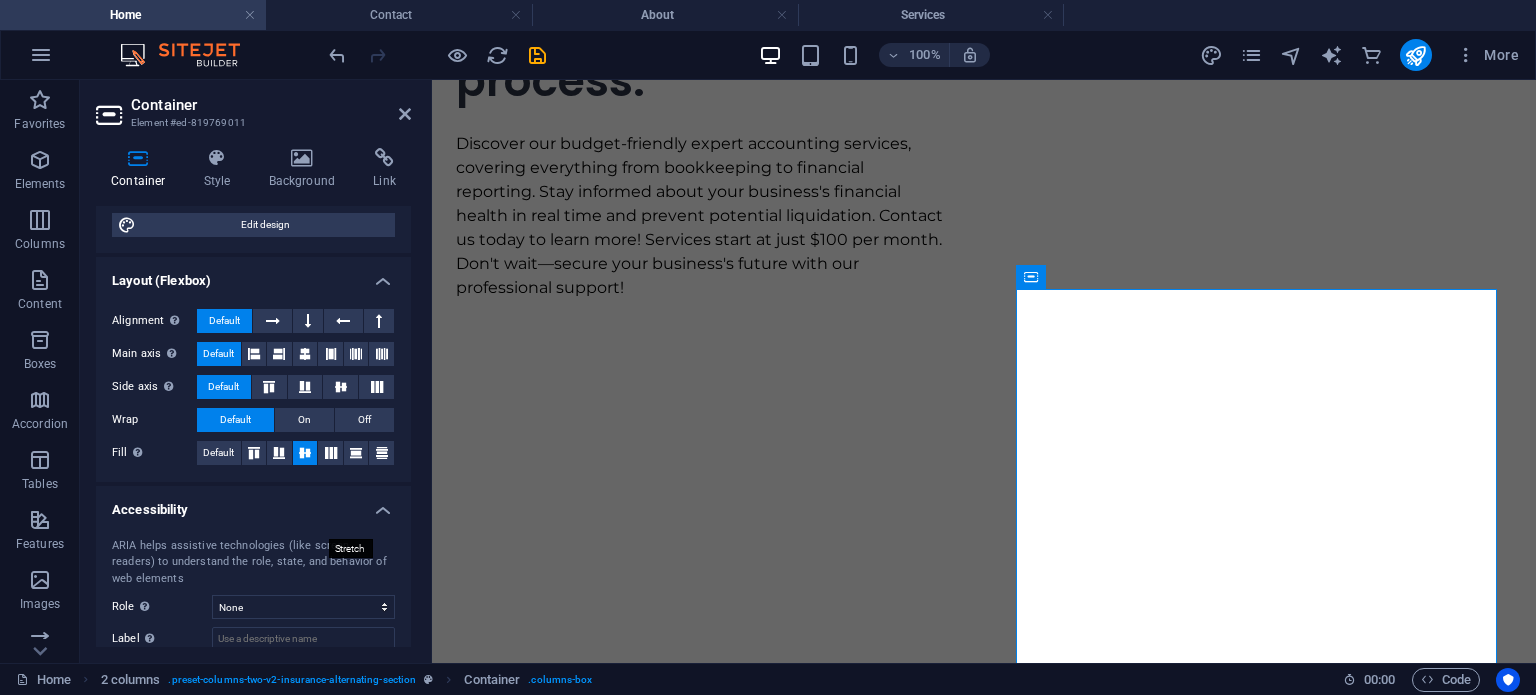 scroll, scrollTop: 252, scrollLeft: 0, axis: vertical 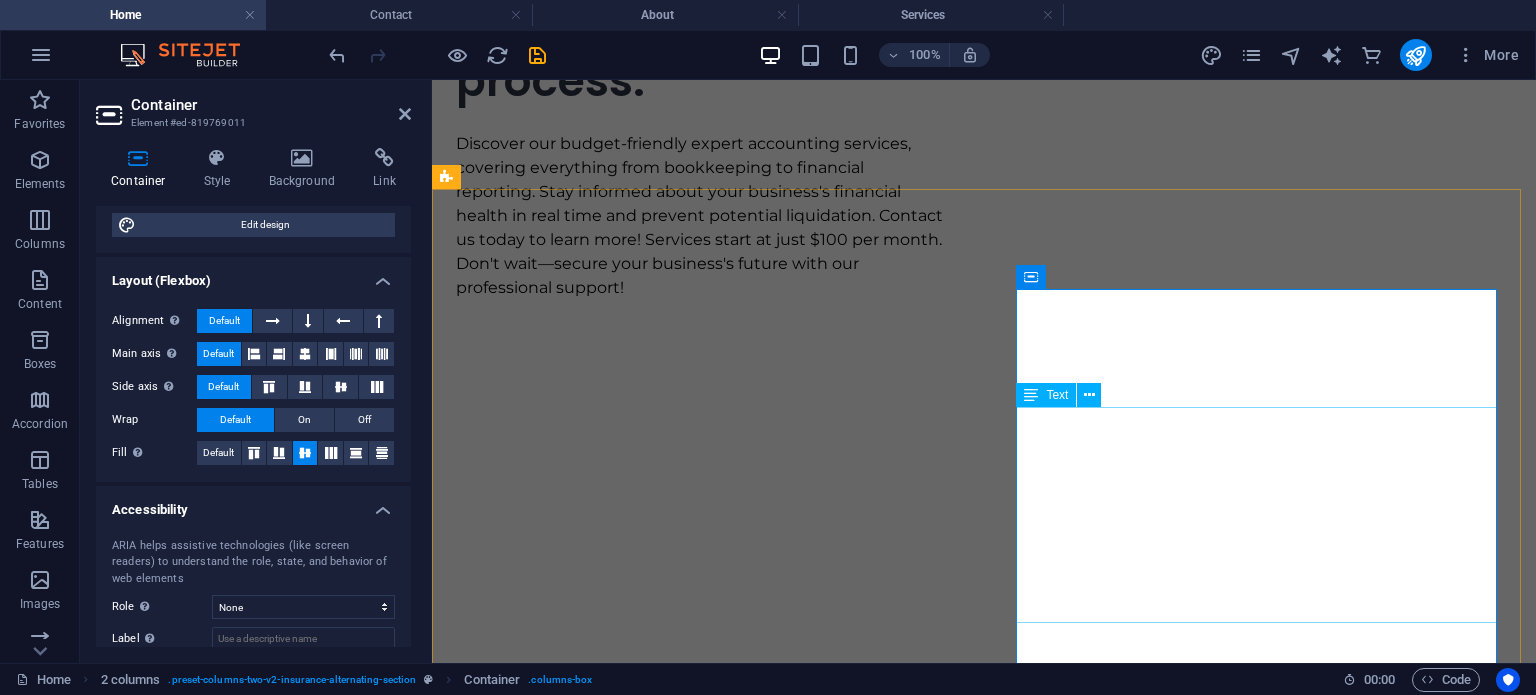 click on "Take the next step towards enhancing your well-being by booking an appointment with us today. Our dedicated team is here to provide you with personalized care tailored to your unique needs. Whether you're looking to address specific concerns or simply want to take time for self-care, we invite you to experience the difference our services can make. Don't wait any longer—schedule your appointment now and embark on a journey towards a more compliant and successful business." at bounding box center [700, 4265] 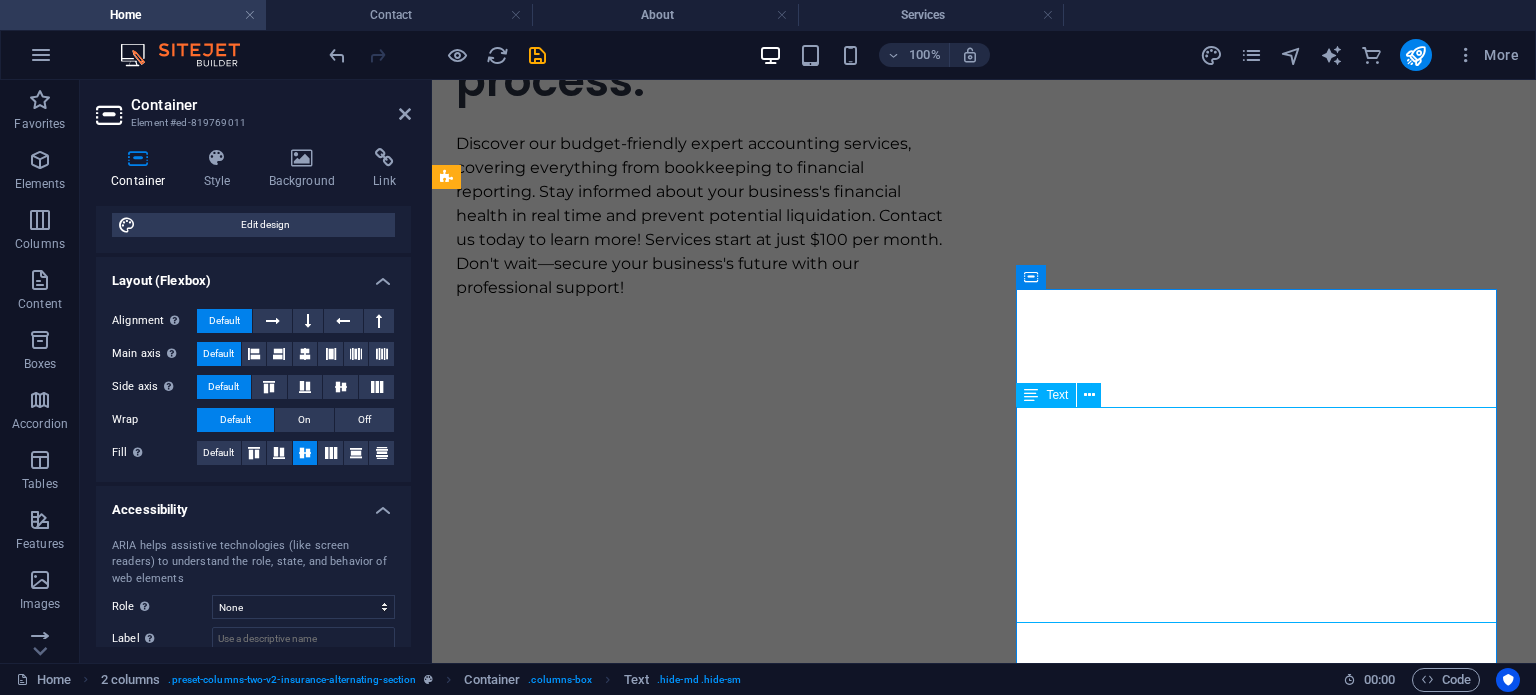 click on "Take the next step towards enhancing your well-being by booking an appointment with us today. Our dedicated team is here to provide you with personalized care tailored to your unique needs. Whether you're looking to address specific concerns or simply want to take time for self-care, we invite you to experience the difference our services can make. Don't wait any longer—schedule your appointment now and embark on a journey towards a more compliant and successful business." at bounding box center [700, 4265] 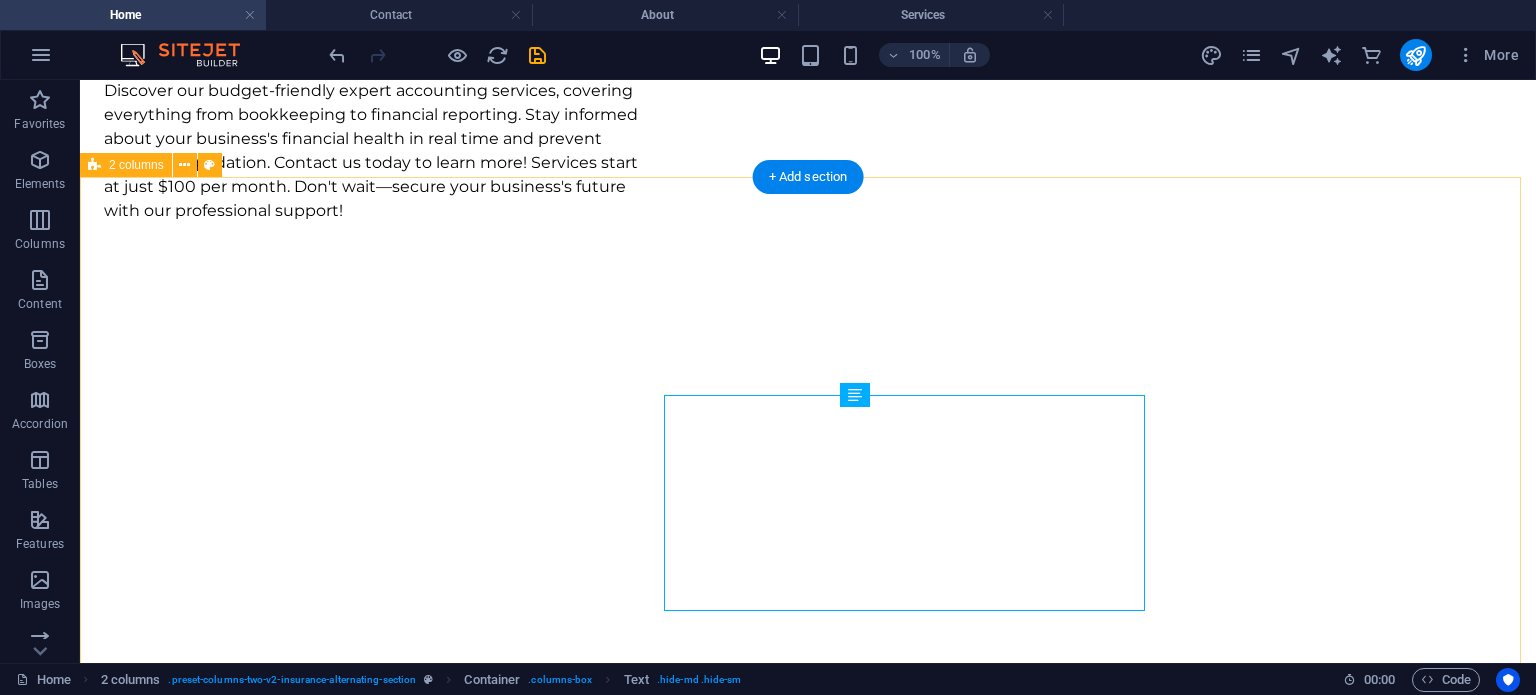 scroll, scrollTop: 5760, scrollLeft: 0, axis: vertical 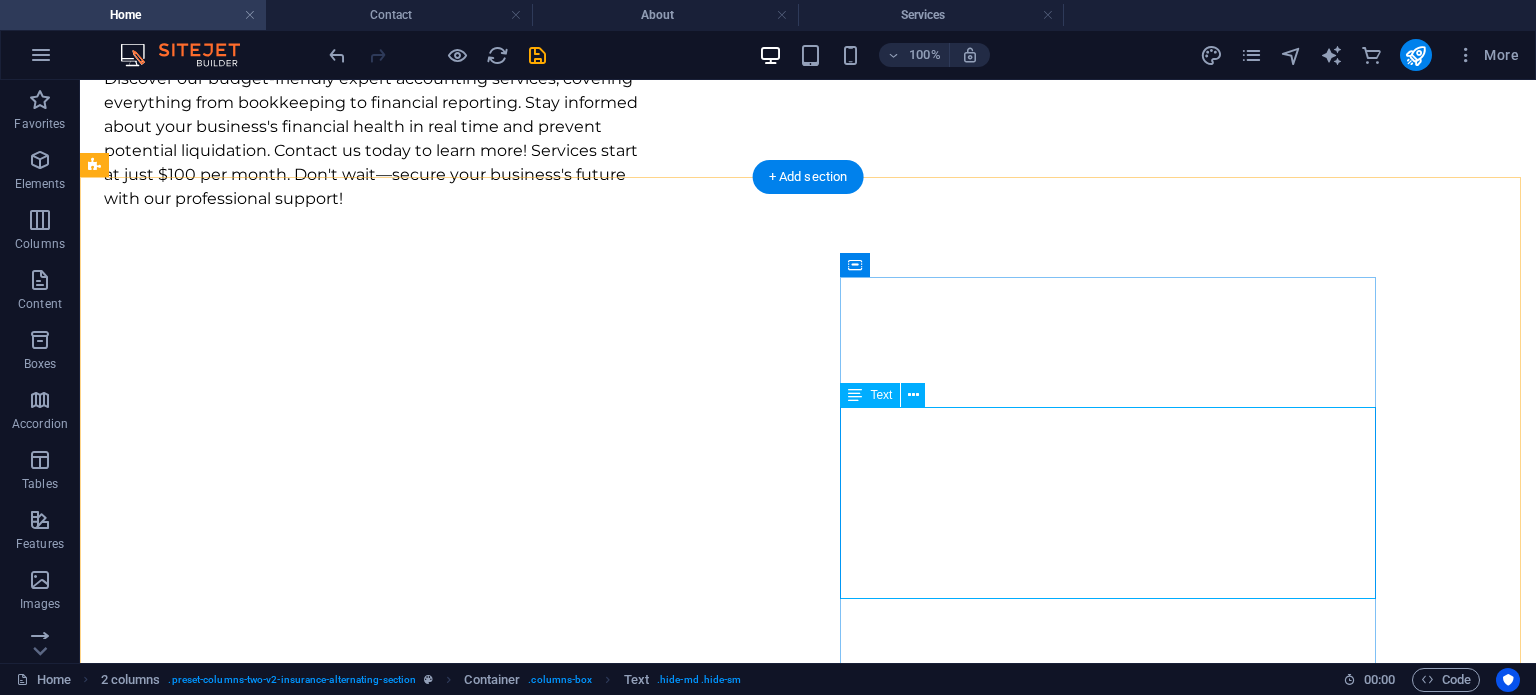 click on "Take the next step towards enhancing your well-being by booking an appointment with us today. Our dedicated team is here to provide you with personalized care tailored to your unique needs. Whether you're looking to address specific concerns or simply want to take time for self-care, we invite you to experience the difference our services can make. Don't wait any longer—schedule your appointment now and embark on a journey towards a more compliant and successful business." at bounding box center [372, 4140] 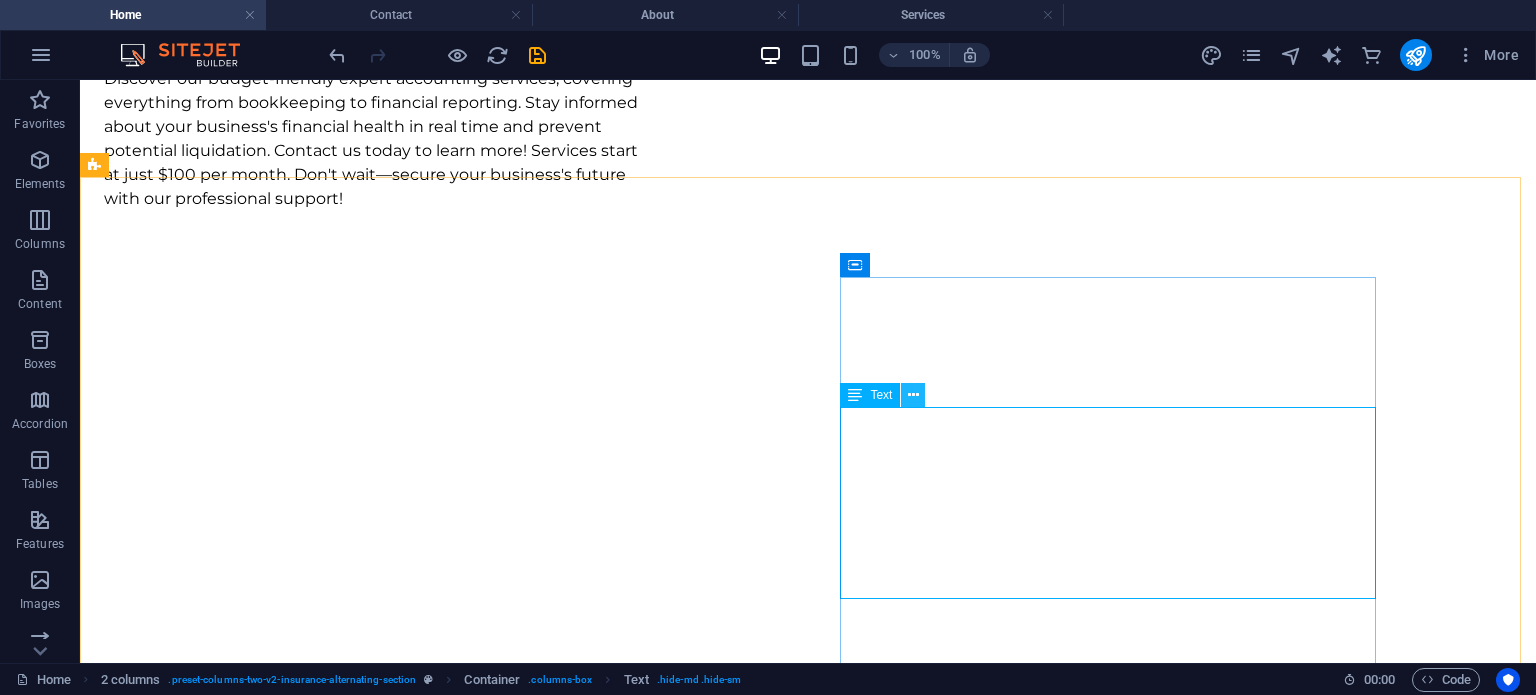 click at bounding box center (913, 395) 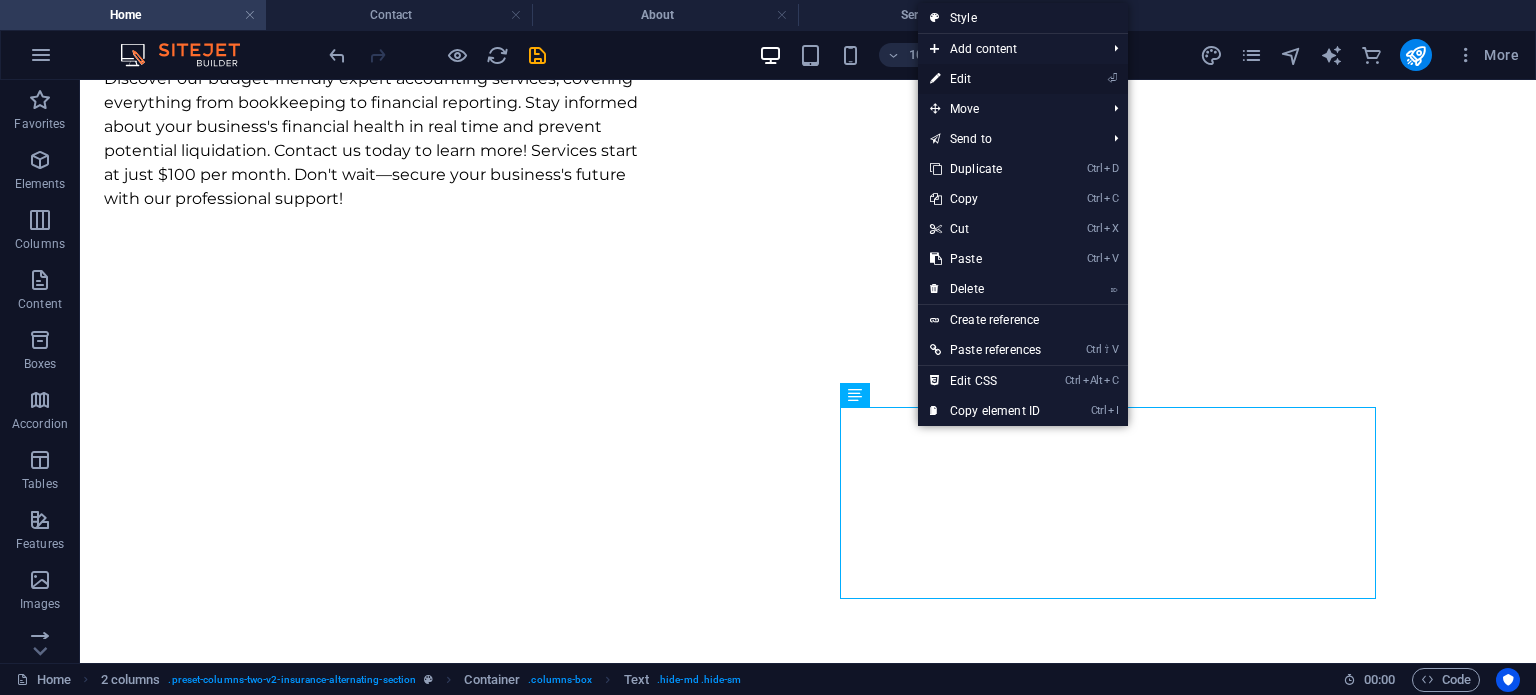 click on "⏎  Edit" at bounding box center (985, 79) 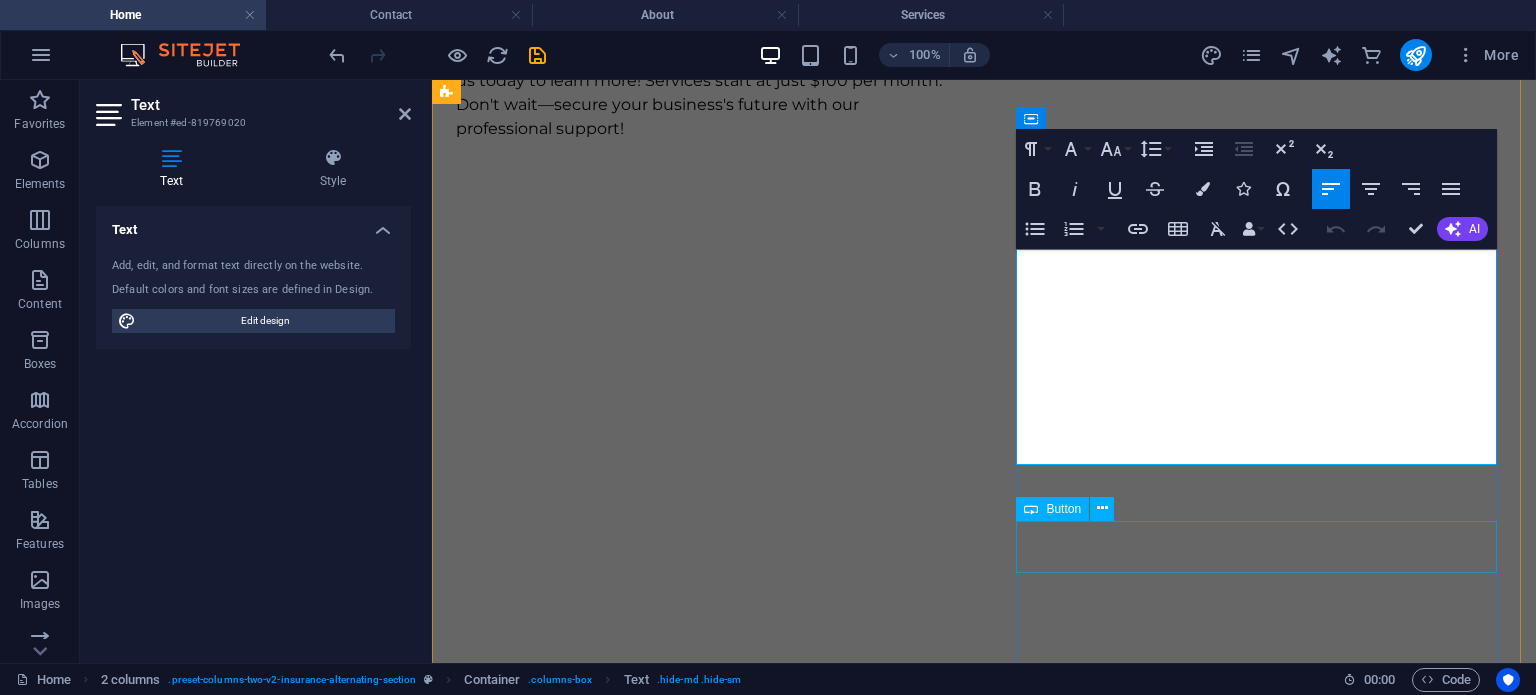 scroll, scrollTop: 5908, scrollLeft: 0, axis: vertical 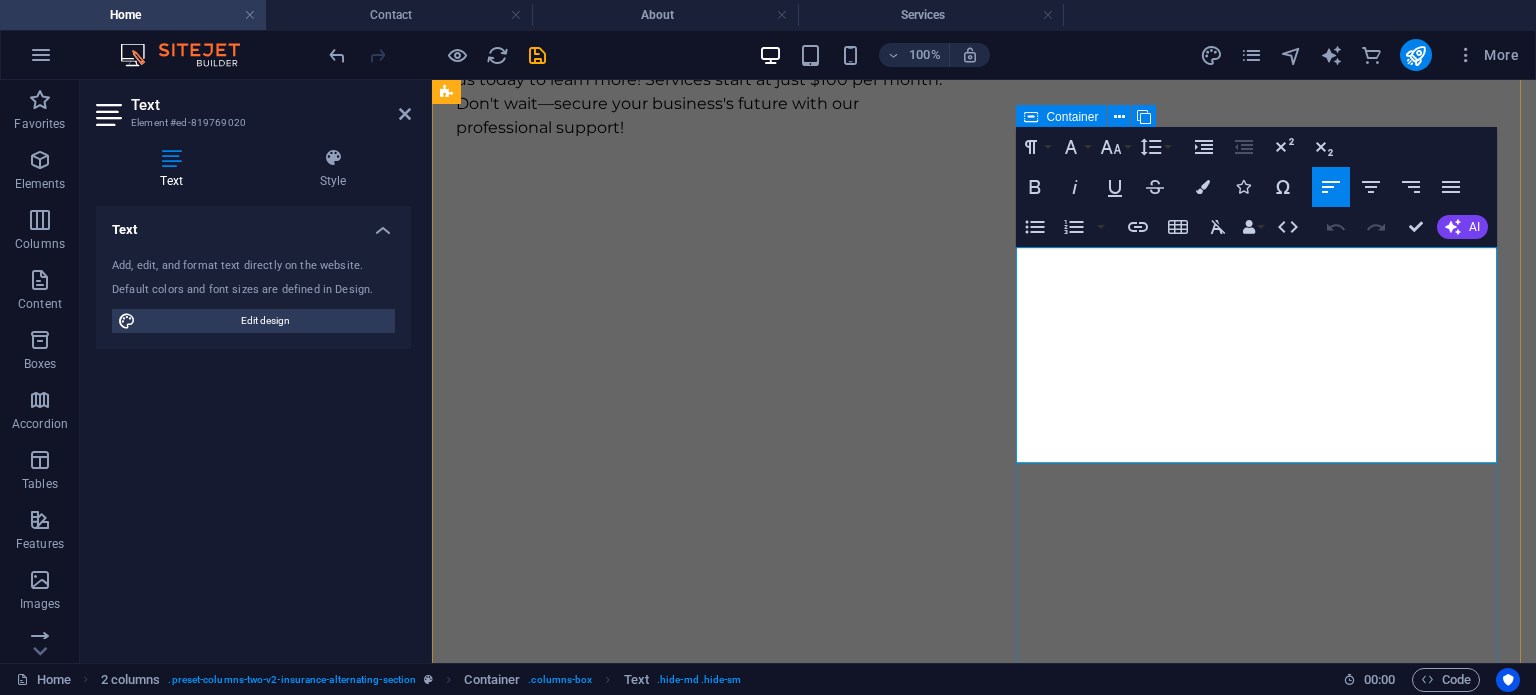 click on "Take the next step towards enhancing your well-being by booking an appointment with us today. Our dedicated team is here to provide you with personalized care tailored to your unique needs. Whether you're looking to address specific concerns or simply want to take time for self-care, we invite you to experience the difference our services can make. Don't wait any longer—schedule your appointment now and embark on a journey towards a more compliant and successful business. talk to an expert" at bounding box center (700, 4159) 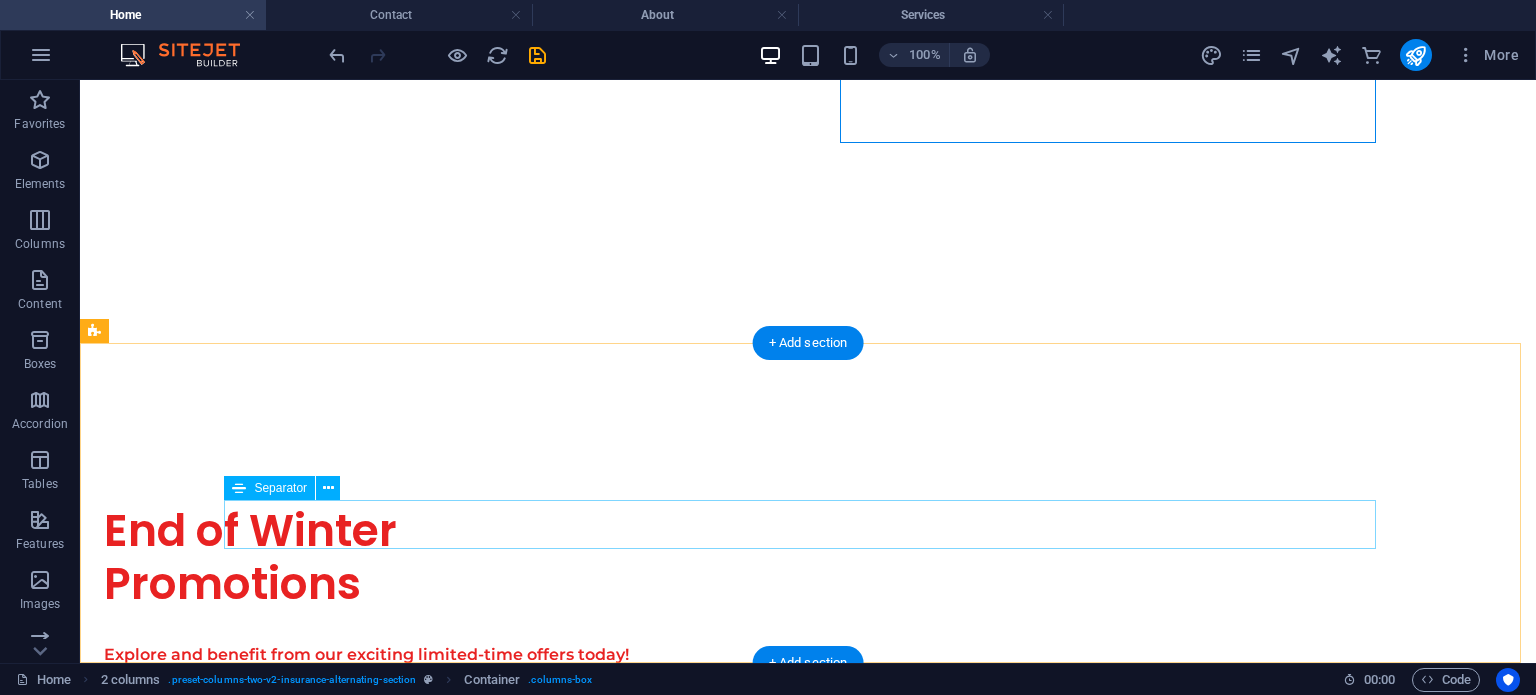 scroll, scrollTop: 6455, scrollLeft: 0, axis: vertical 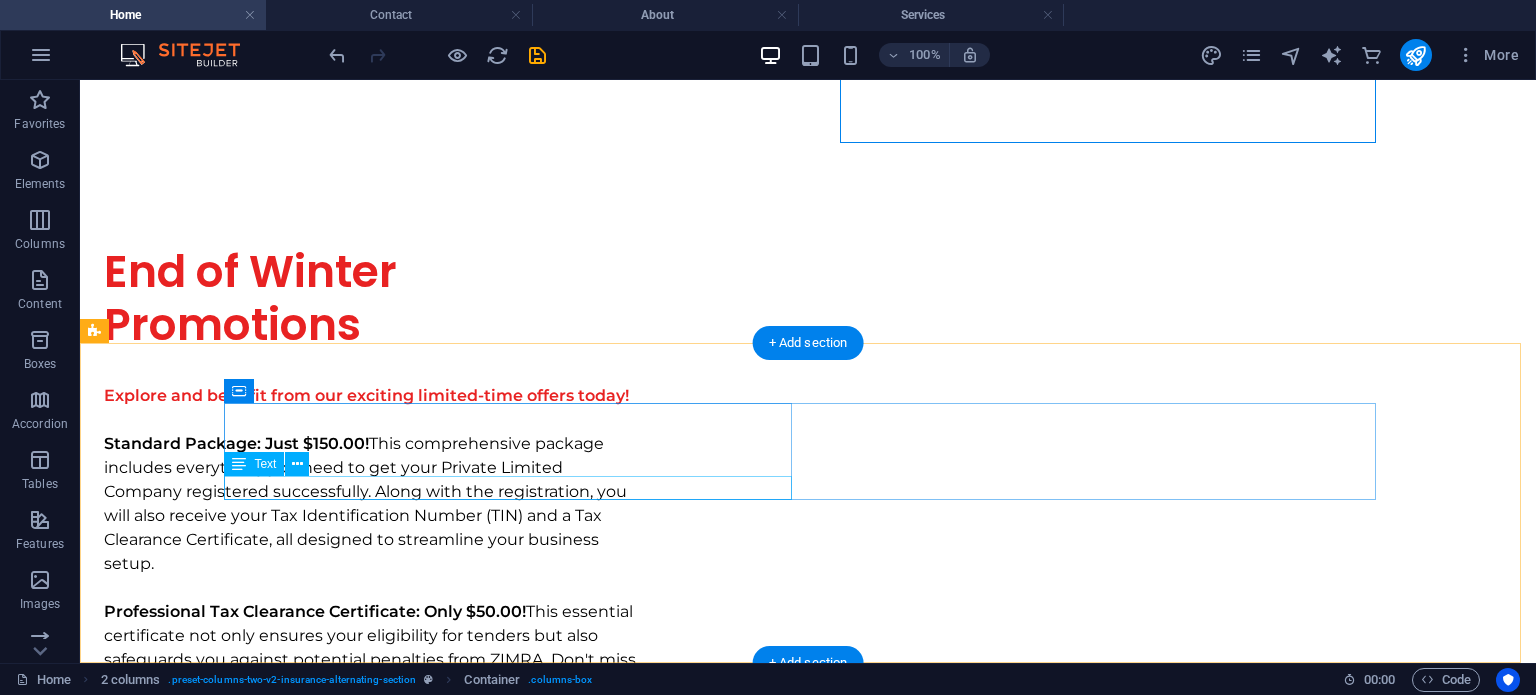 click on "Privacy Policy         Legal Notice" at bounding box center (516, 3995) 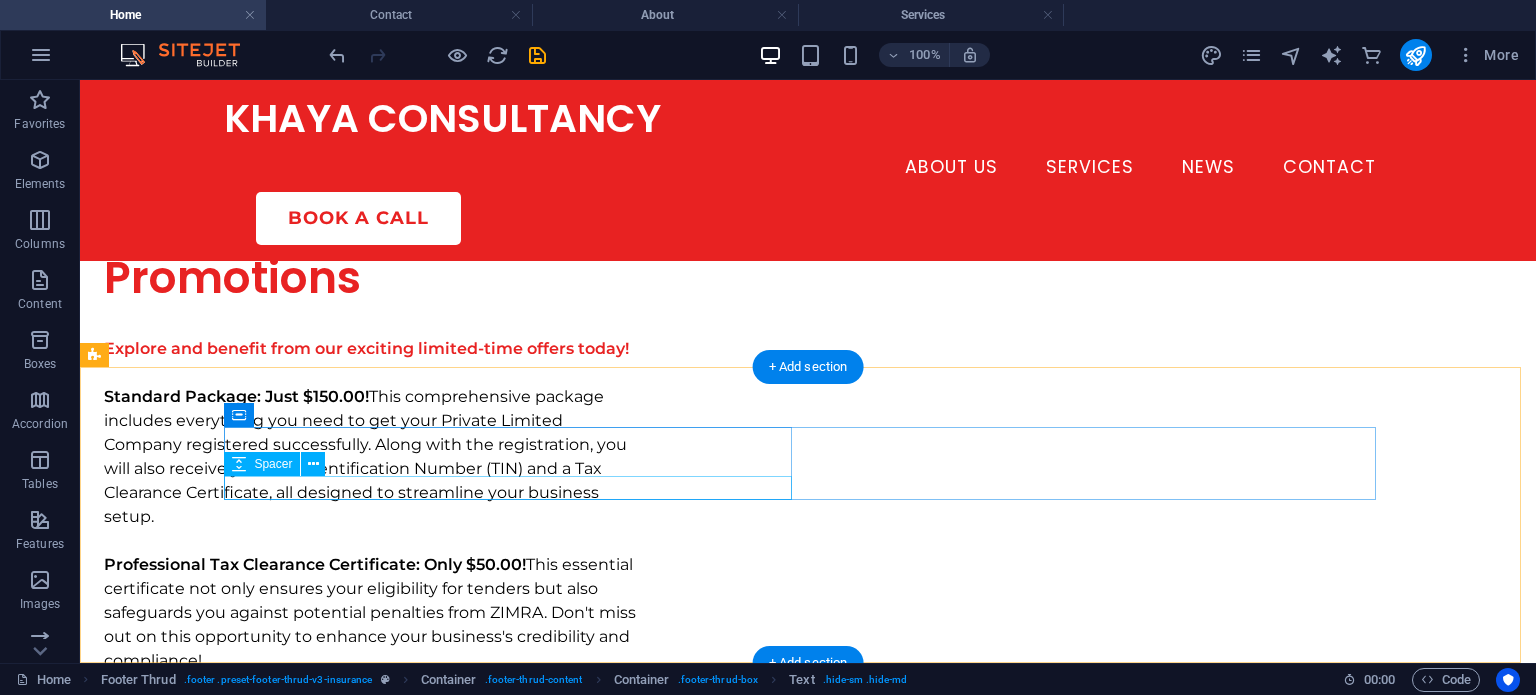 scroll, scrollTop: 6431, scrollLeft: 0, axis: vertical 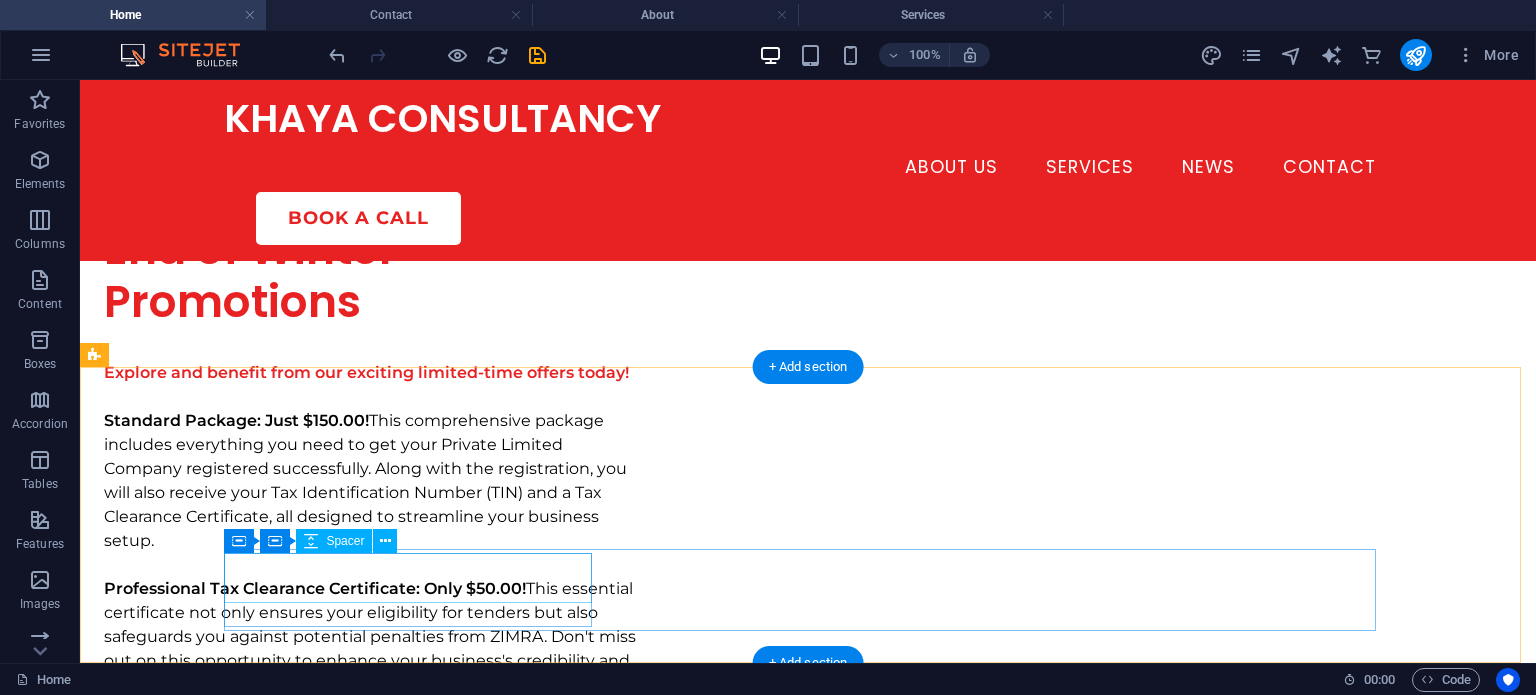 click at bounding box center (800, 4106) 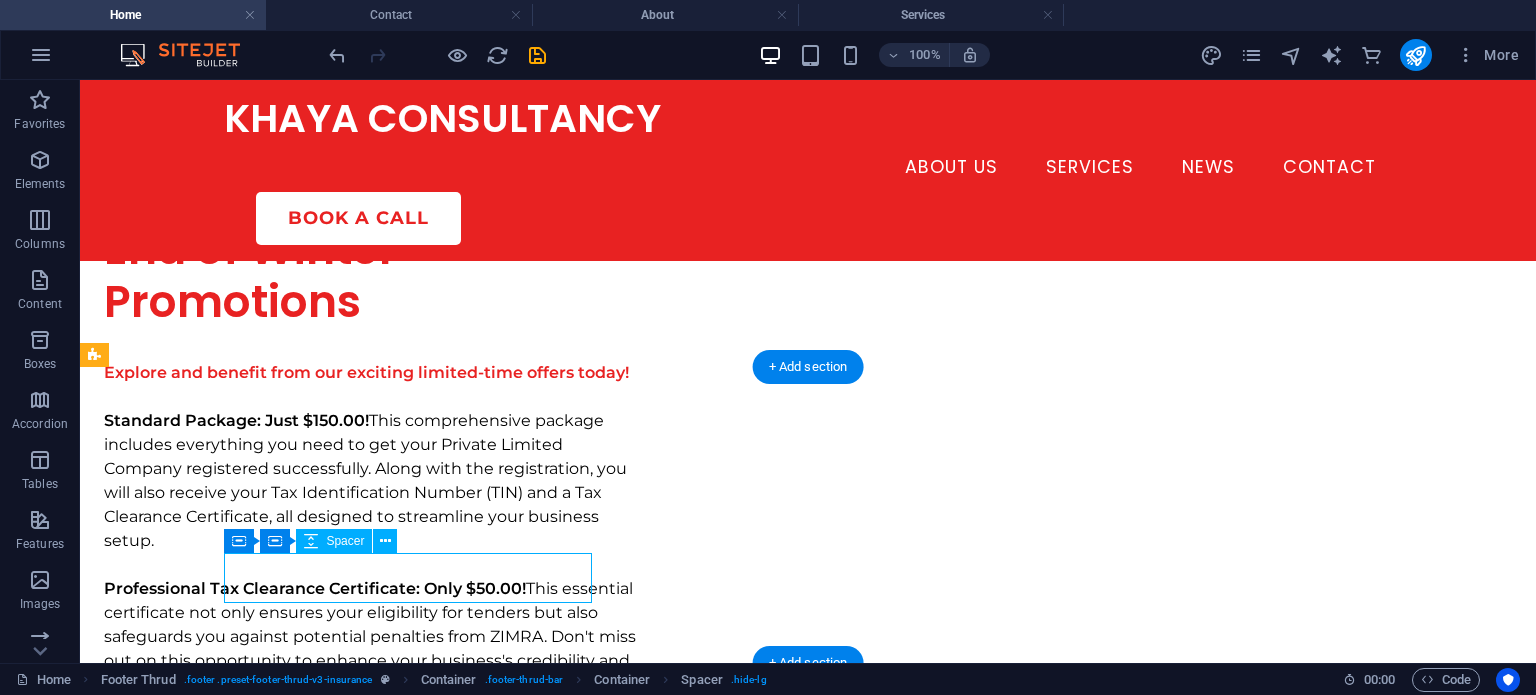 click at bounding box center (800, 4106) 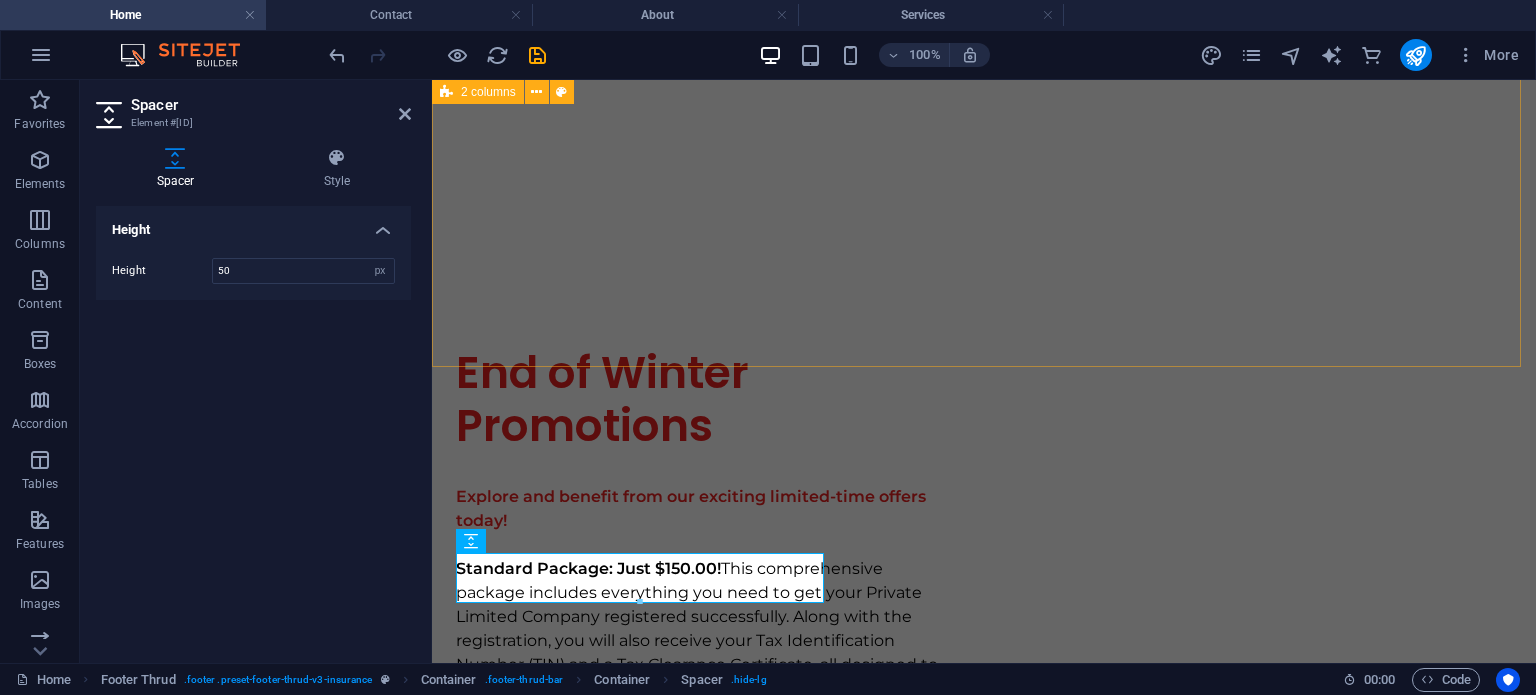 click on "Take the next step towards enhancing your well-being by booking an appointment with us today. Our dedicated team is here to provide you with personalized care tailored to your unique needs. Whether you're looking to address specific concerns or simply want to take time for self-care, we invite you to experience the difference our services can make. Don't wait any longer—schedule your appointment now and embark on a journey towards a more compliant and successful business. talk to an expert" at bounding box center [984, 3386] 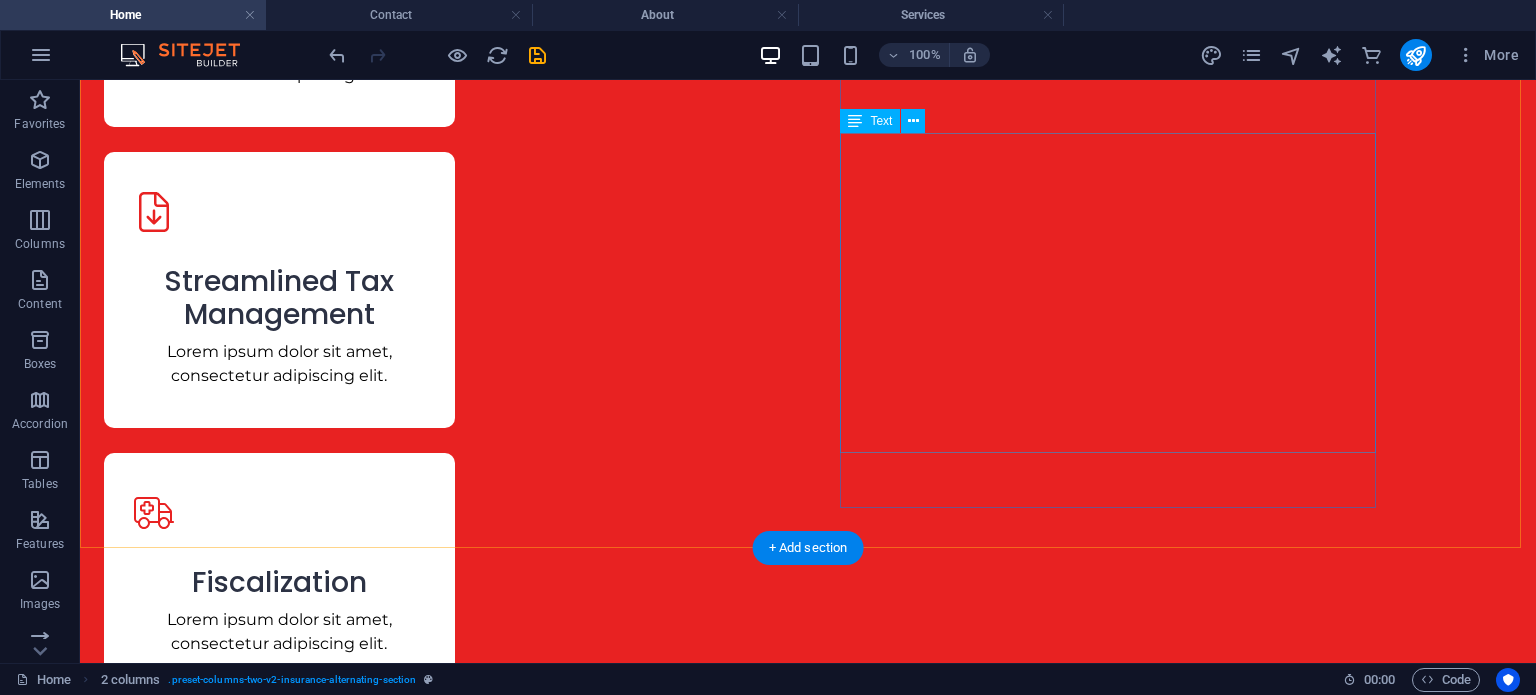 scroll, scrollTop: 3805, scrollLeft: 0, axis: vertical 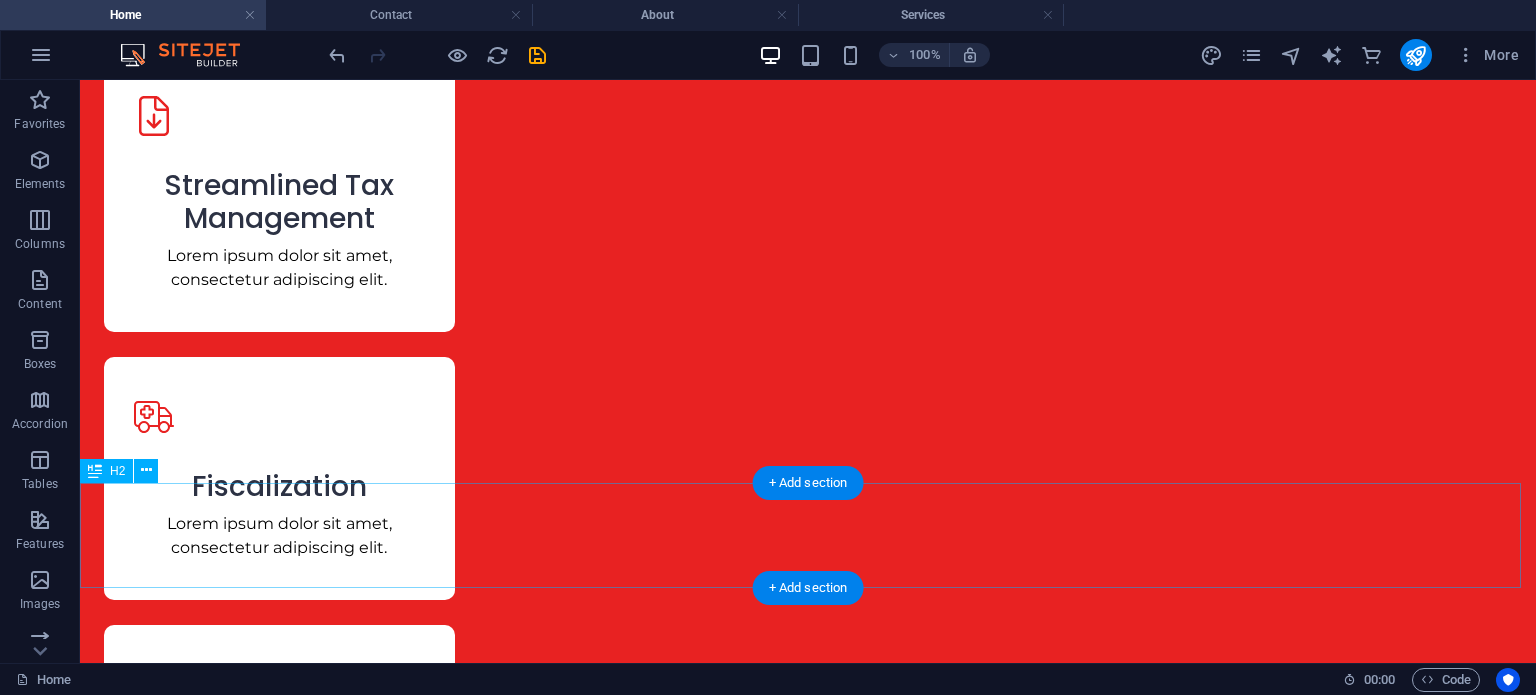 click on "Excellent  Value For Money" at bounding box center [808, 3463] 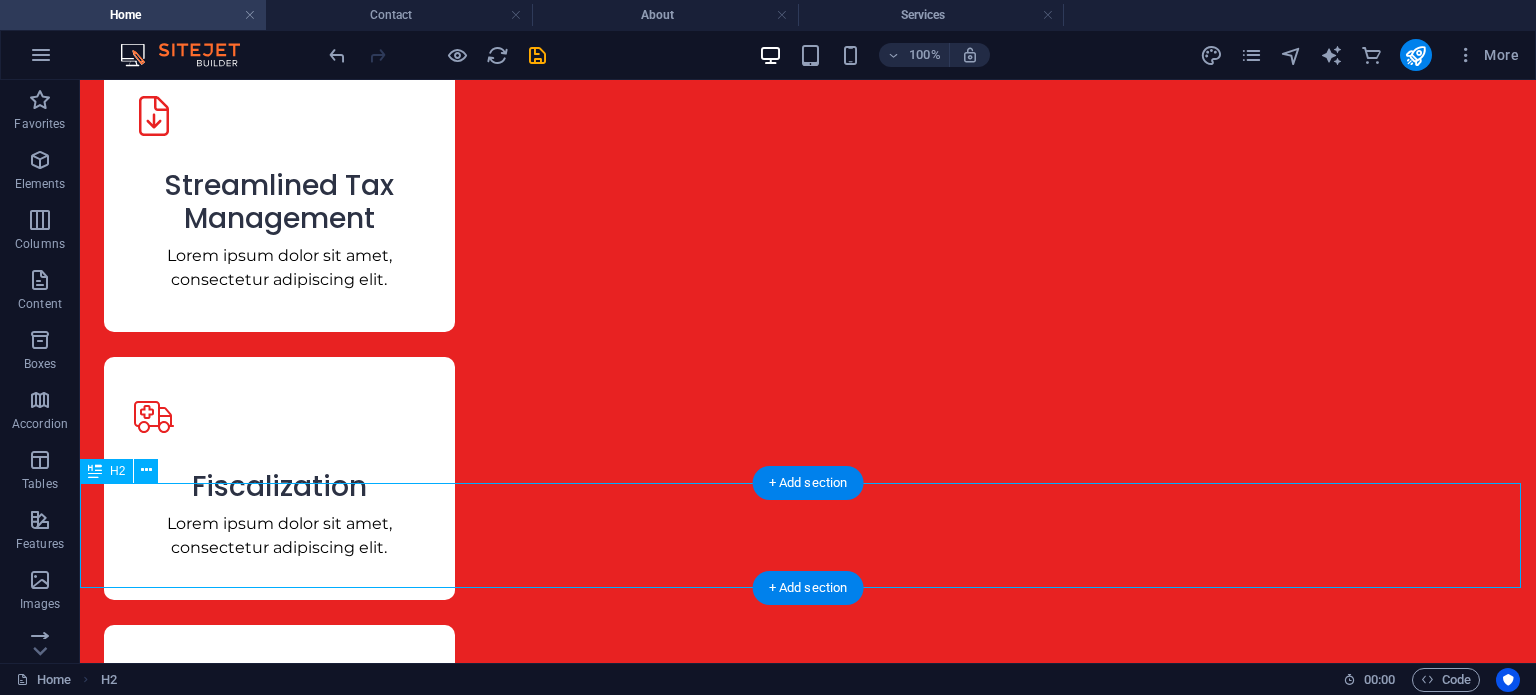 click on "Excellent  Value For Money" at bounding box center (808, 3463) 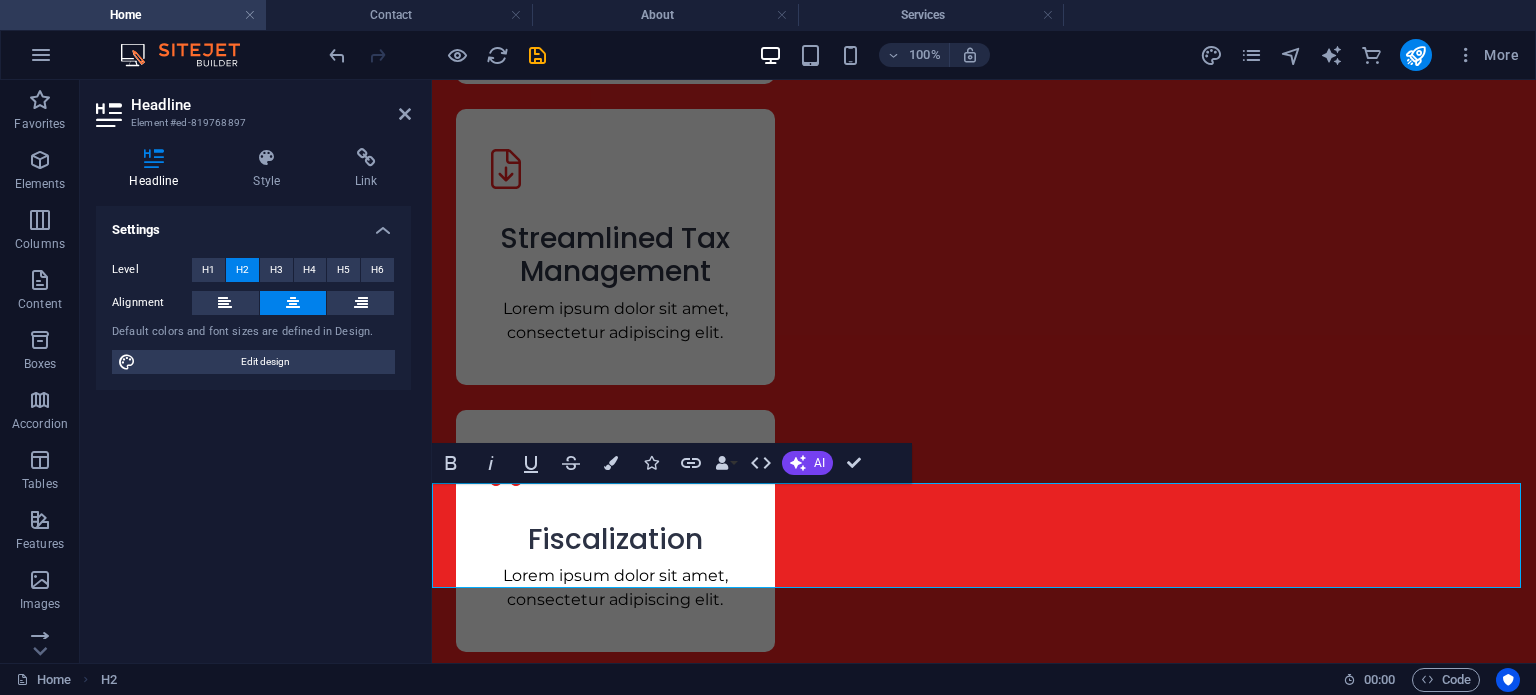 click on "Value" at bounding box center [1083, 3536] 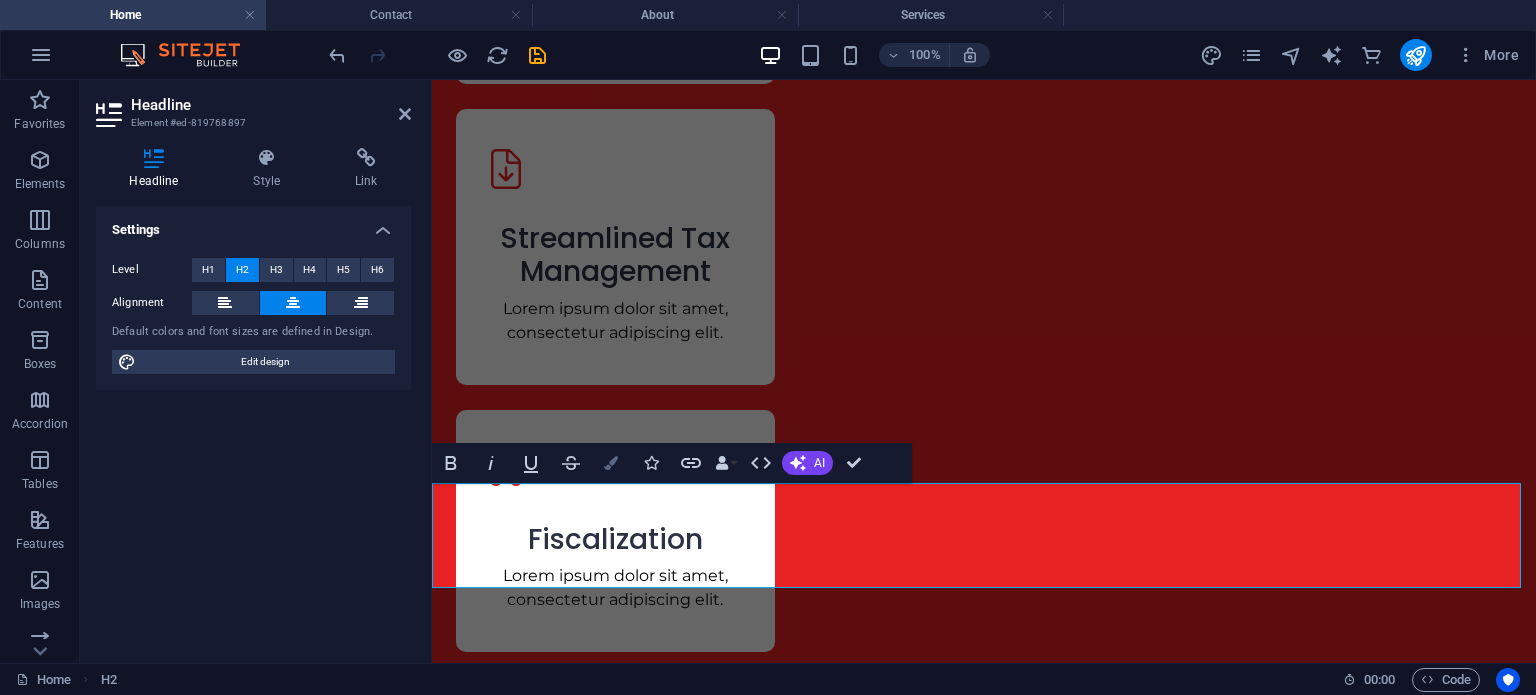 drag, startPoint x: 657, startPoint y: 426, endPoint x: 619, endPoint y: 461, distance: 51.662365 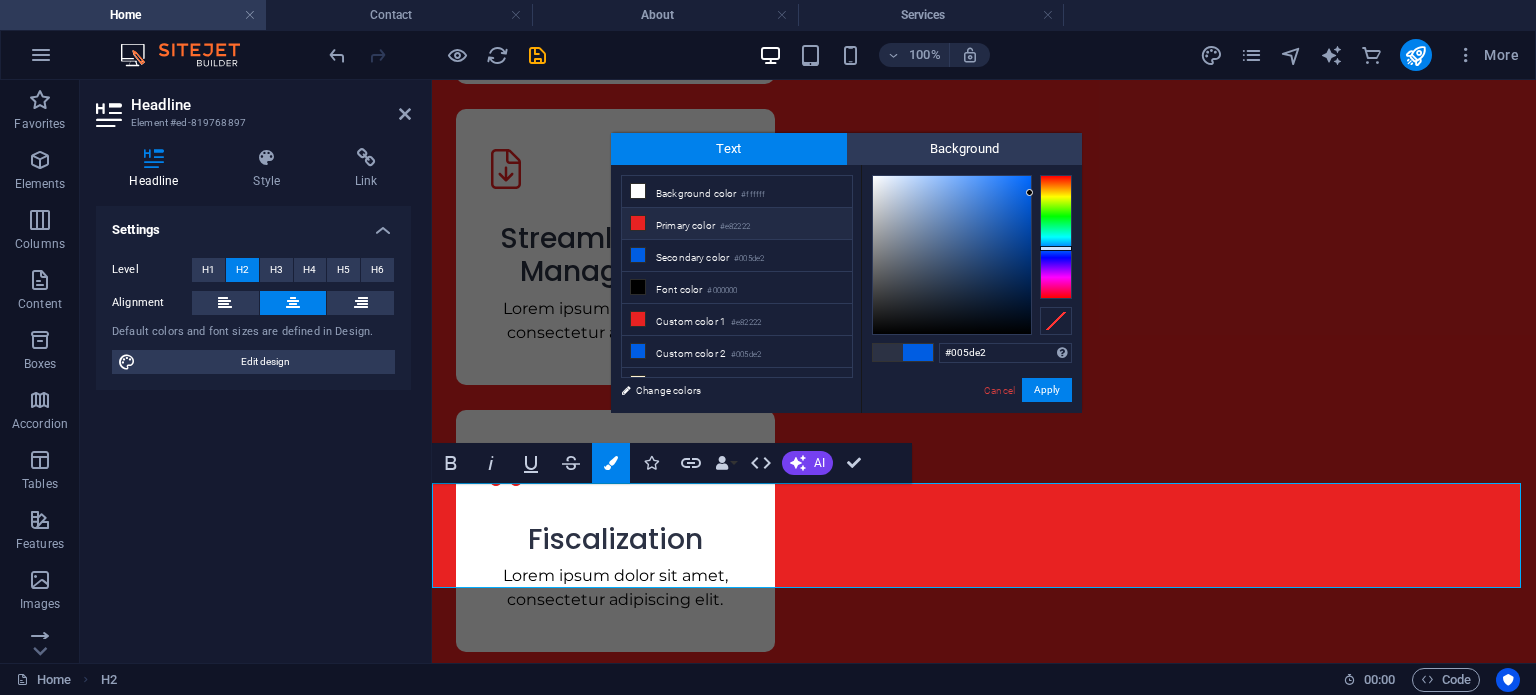 click on "Primary color
#e82222" at bounding box center [737, 224] 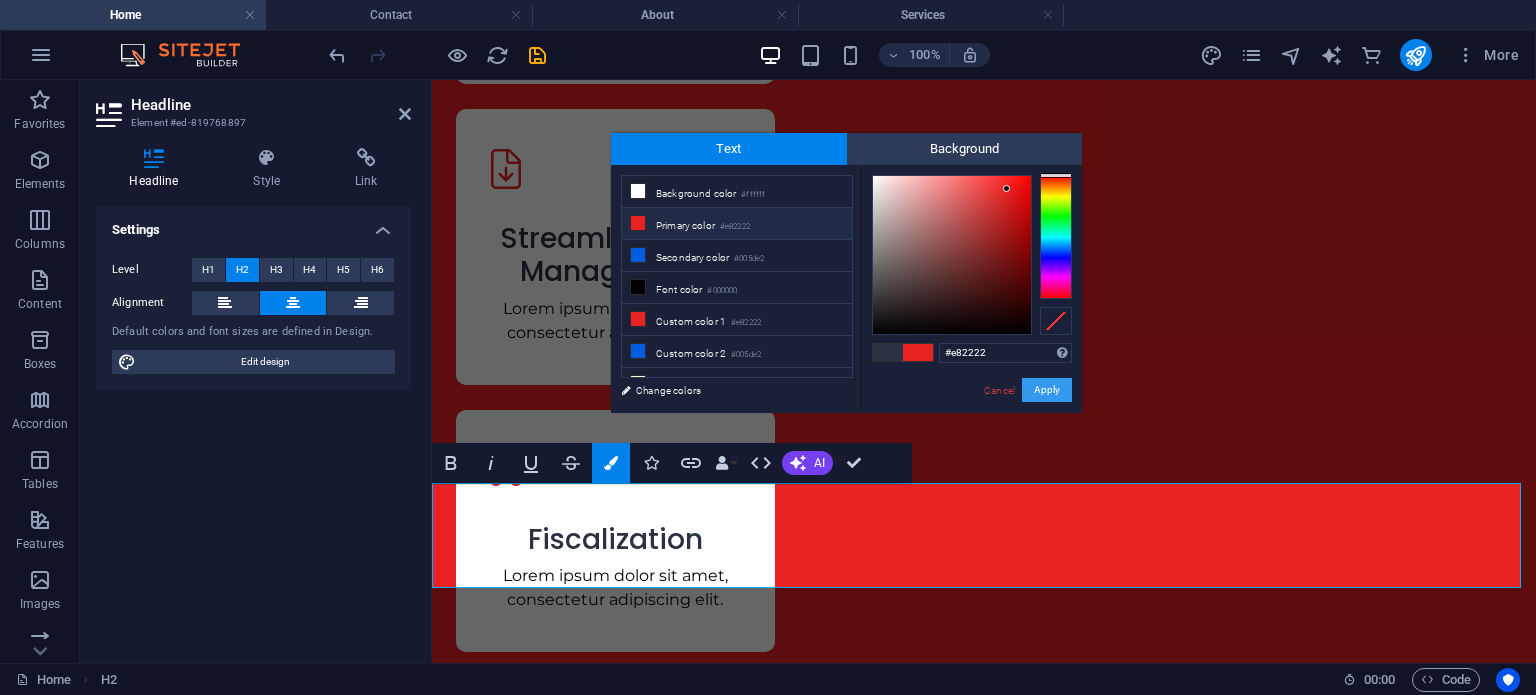 click on "Apply" at bounding box center [1047, 390] 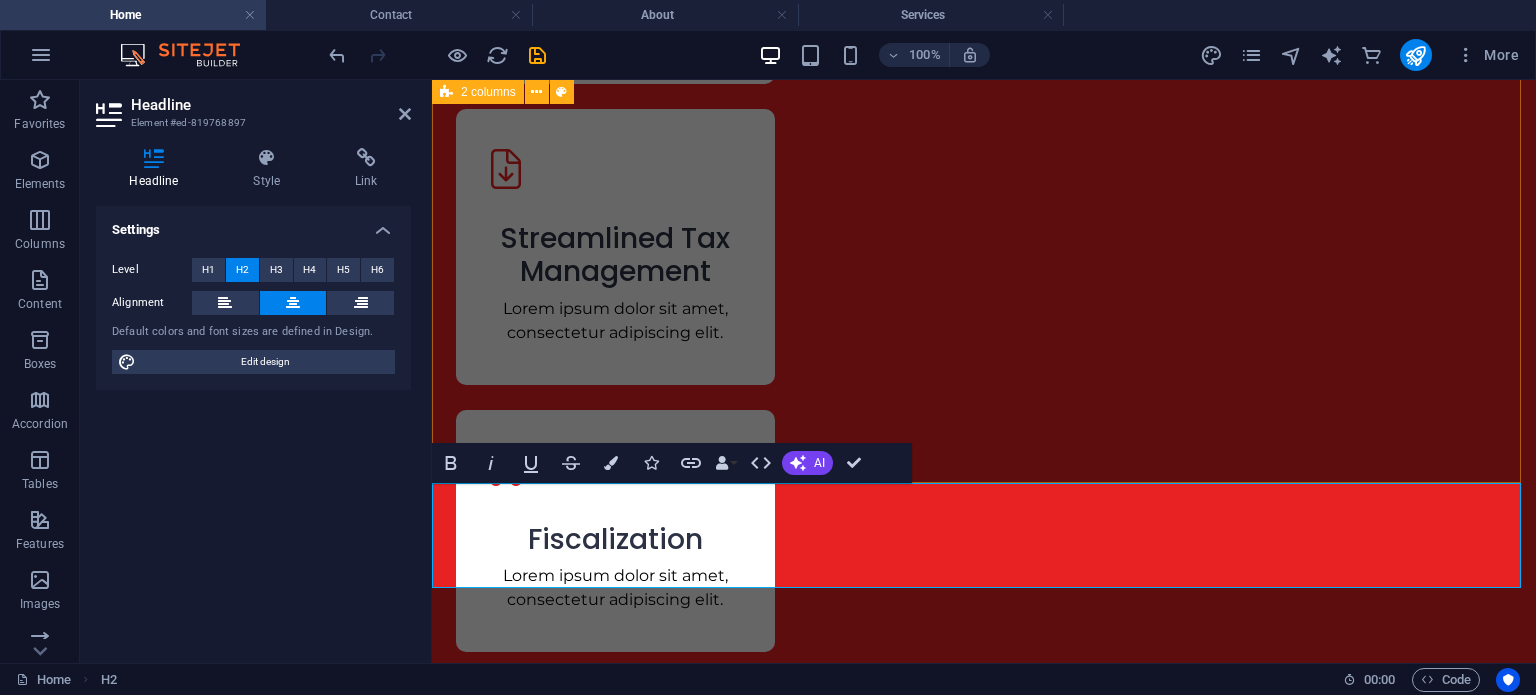 click on "End of Winter Promotions Explore and benefit from our exciting limited-time offers today! Standard Package: Just [PRICE]! This comprehensive package includes everything you need to get your Private Limited Company registered successfully. Along with the registration, you will also receive your Tax Identification Number (TIN) and a Tax Clearance Certificate, all designed to streamline your business setup. Professional Tax Clearance Certificate: Only [PRICE]!  This essential certificate not only ensures your eligibility for tenders but also safeguards you against potential penalties from ZIMRA. Don't miss out on this opportunity to enhance your business's credibility and compliance!" at bounding box center [984, 2922] 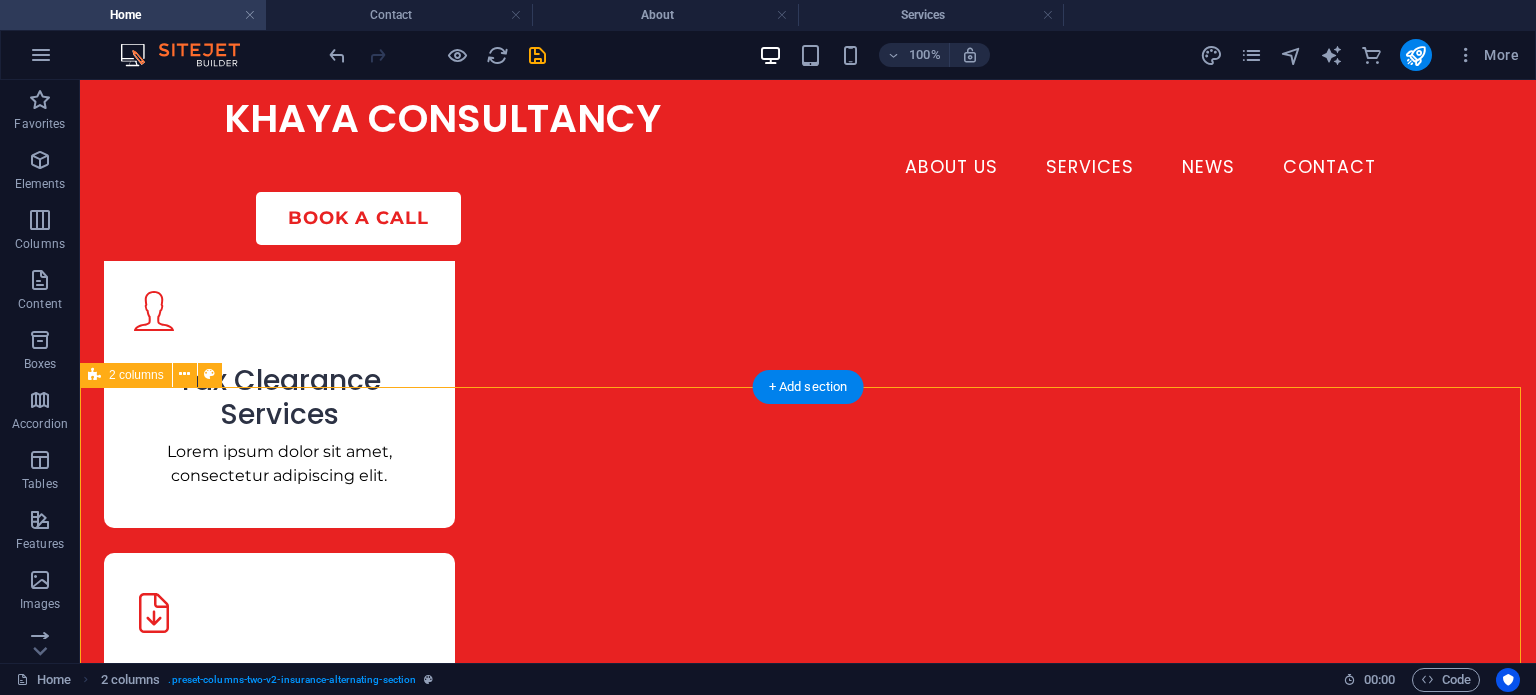 scroll, scrollTop: 3260, scrollLeft: 0, axis: vertical 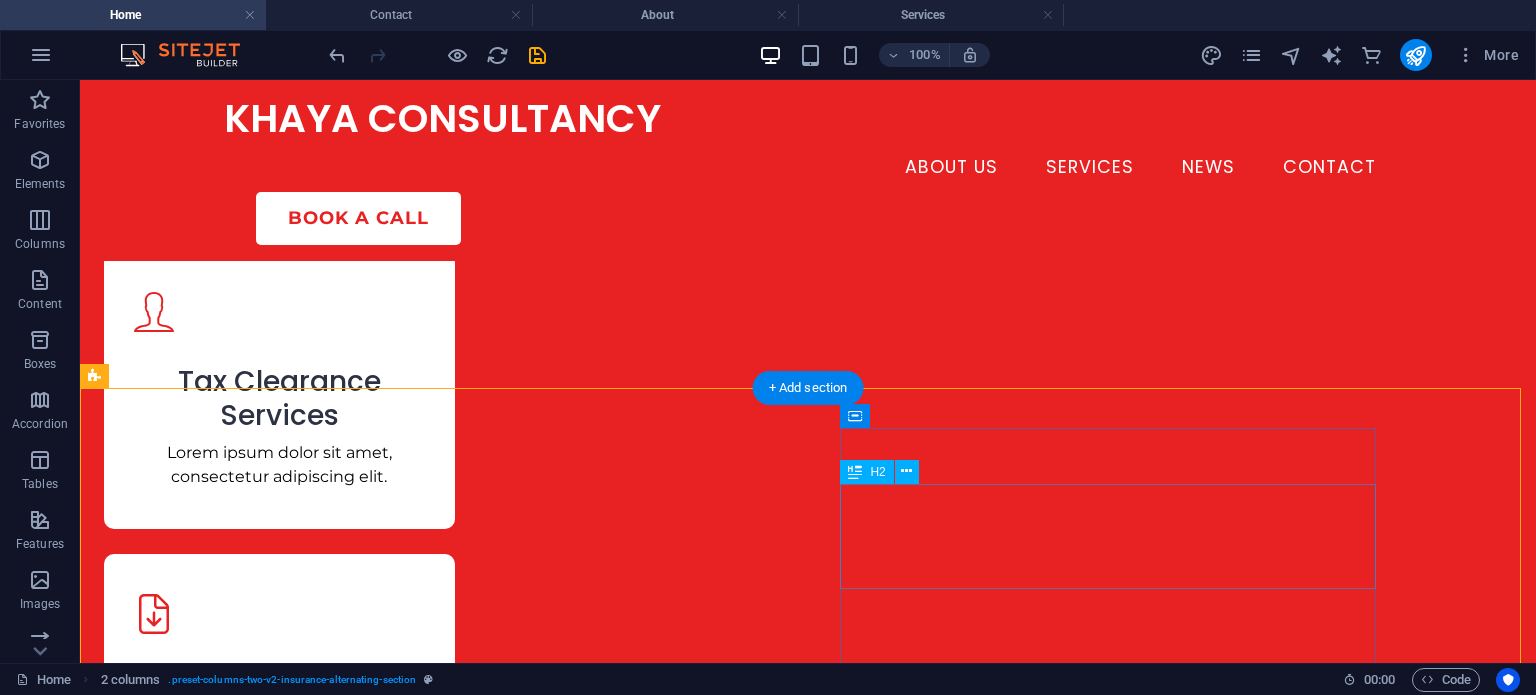 click on "End of Winter Promotions" at bounding box center [372, 3447] 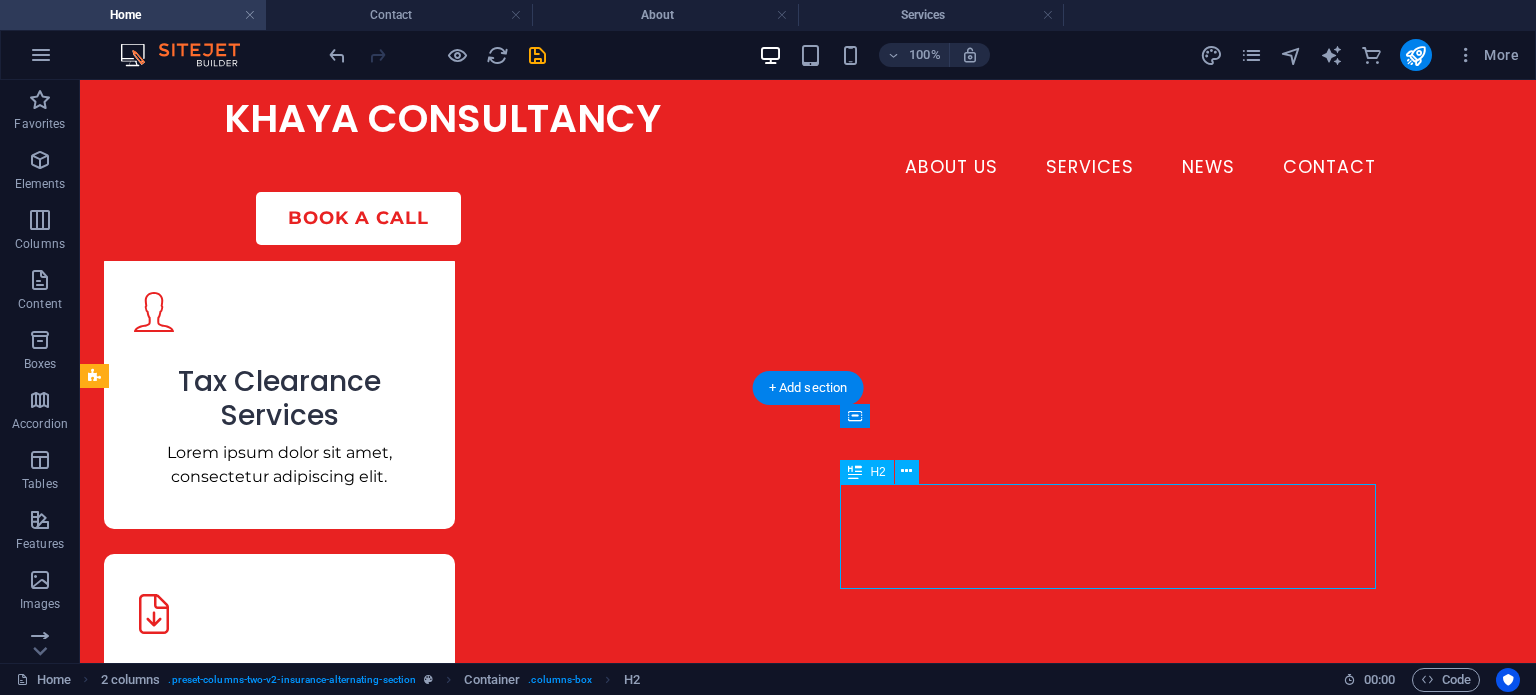 click on "End of Winter Promotions" at bounding box center [372, 3447] 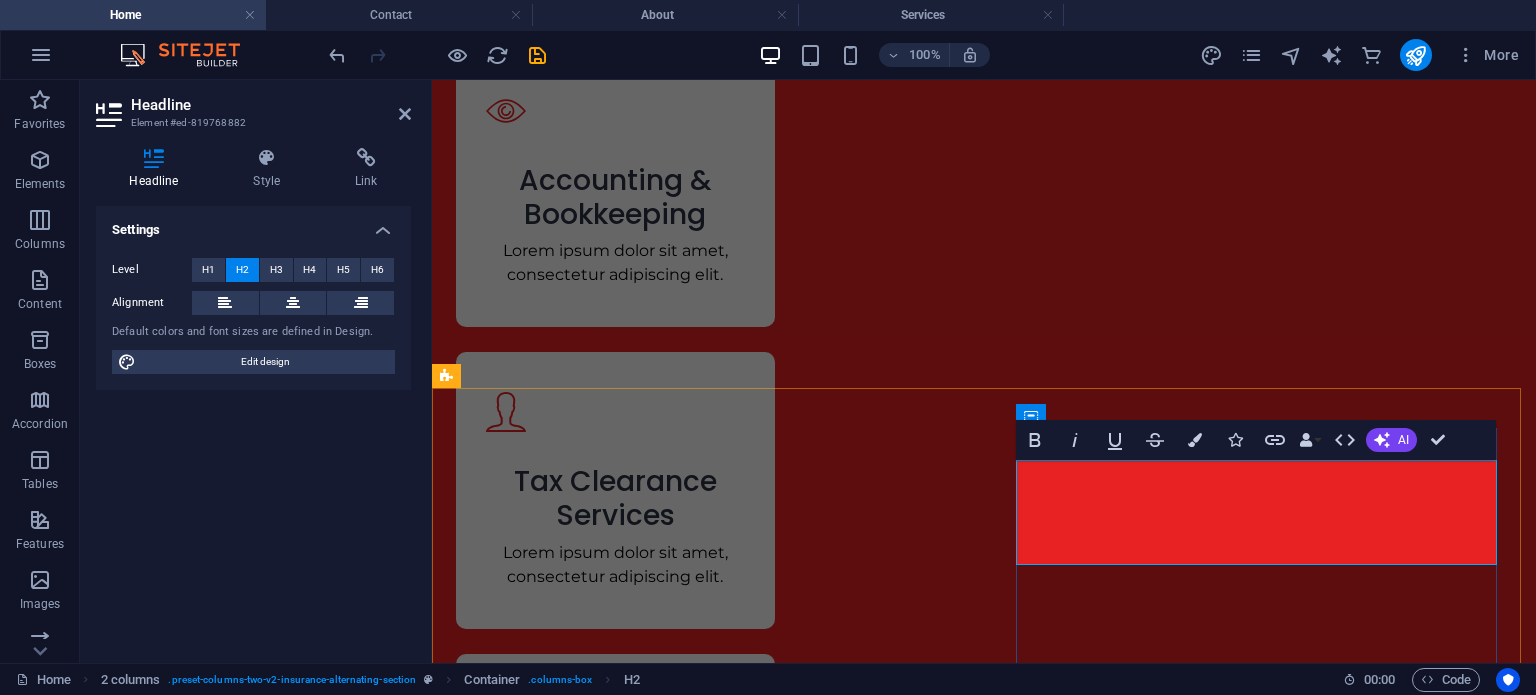 click on "End of Winter Promotions" at bounding box center (602, 3570) 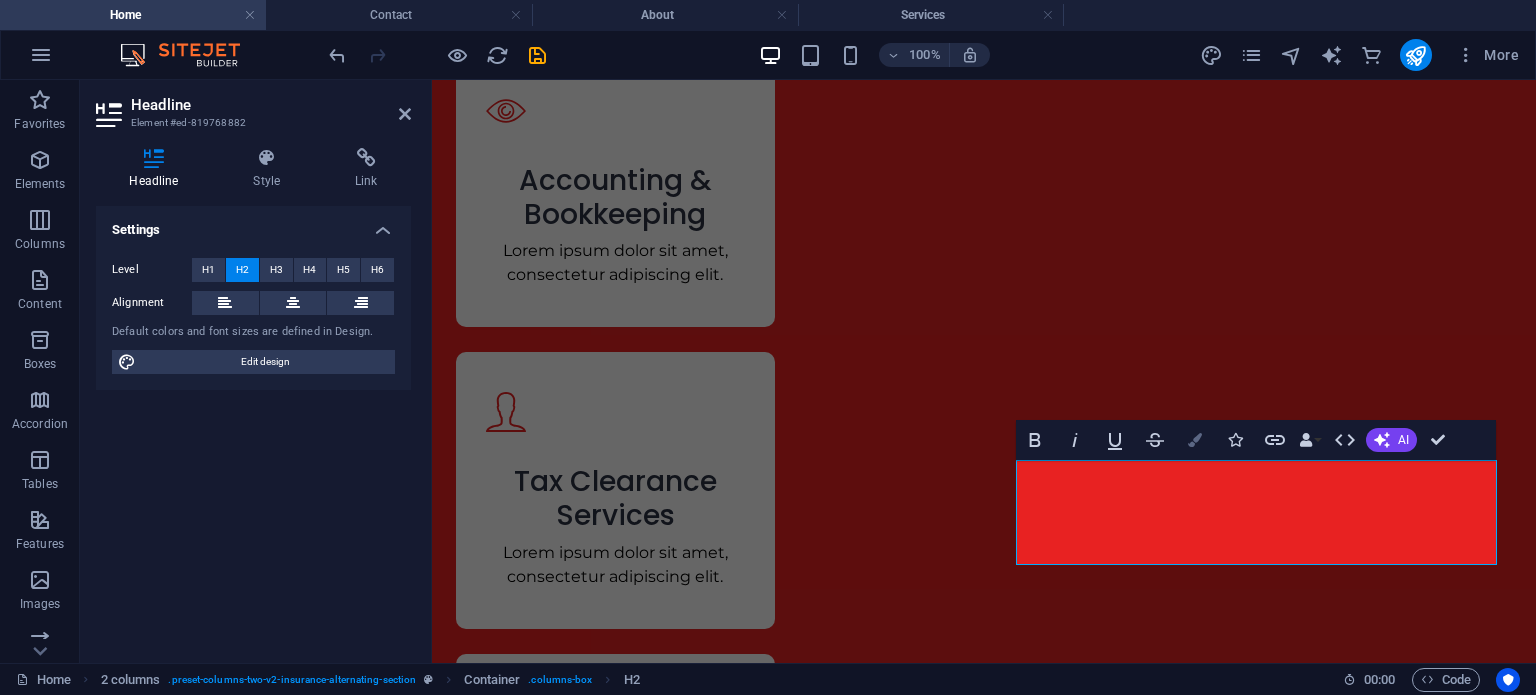 click on "Colors" at bounding box center (1195, 440) 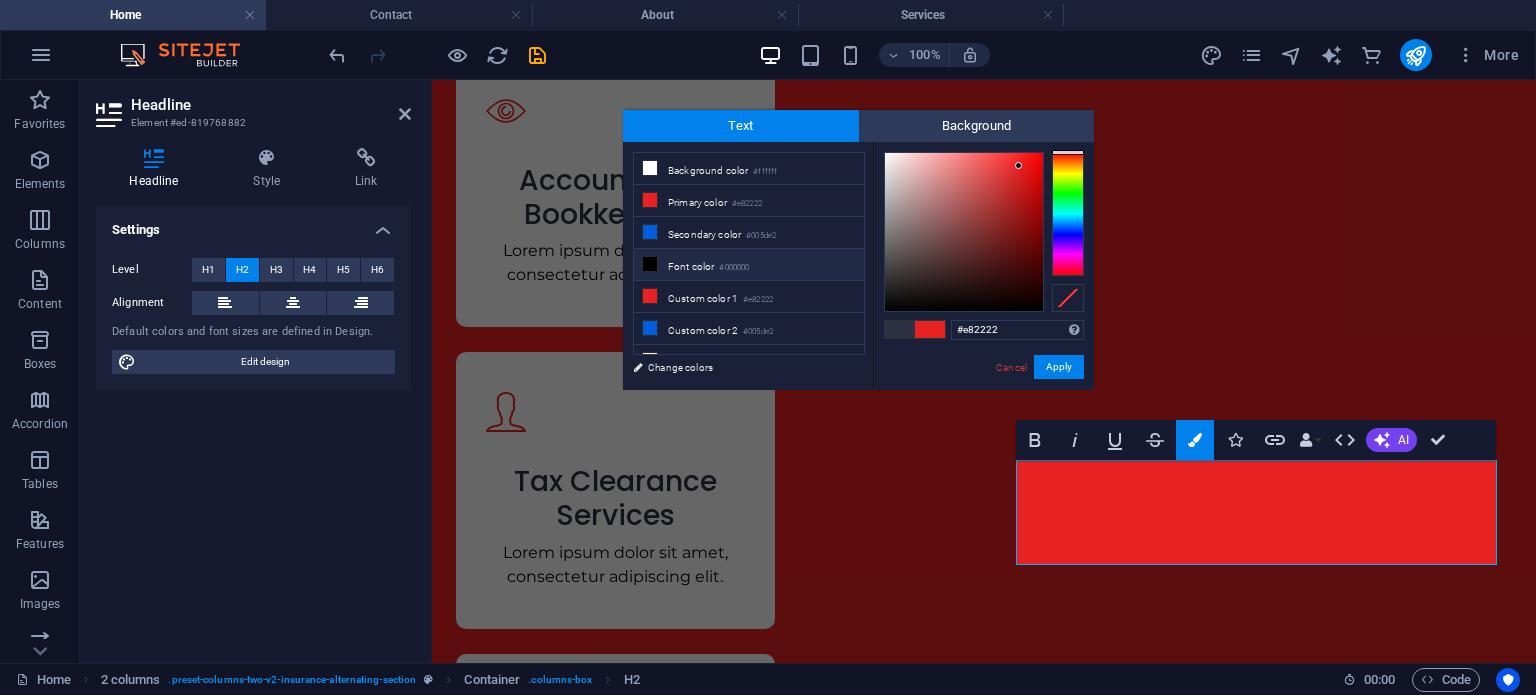 click on "Font color
#000000" at bounding box center [749, 265] 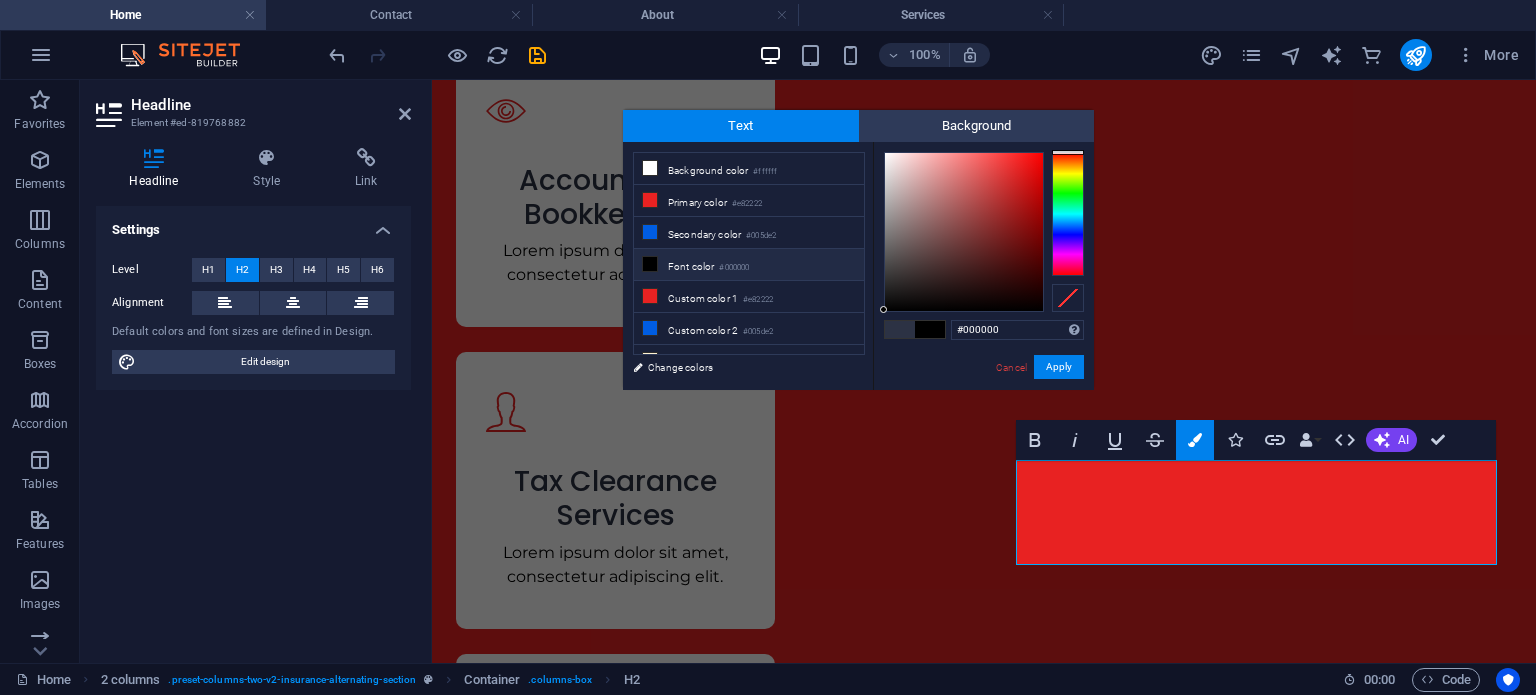 click on "Font color
#000000" at bounding box center [749, 265] 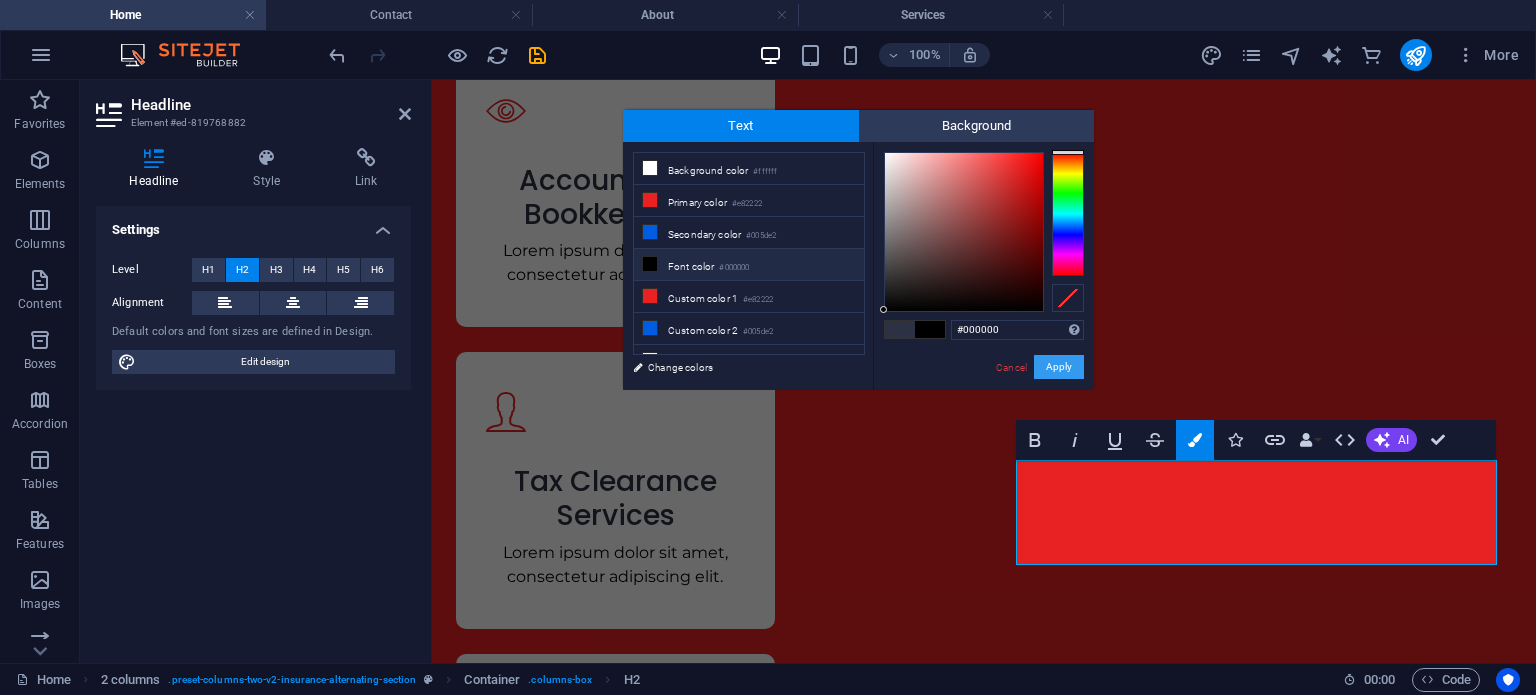click on "Apply" at bounding box center (1059, 367) 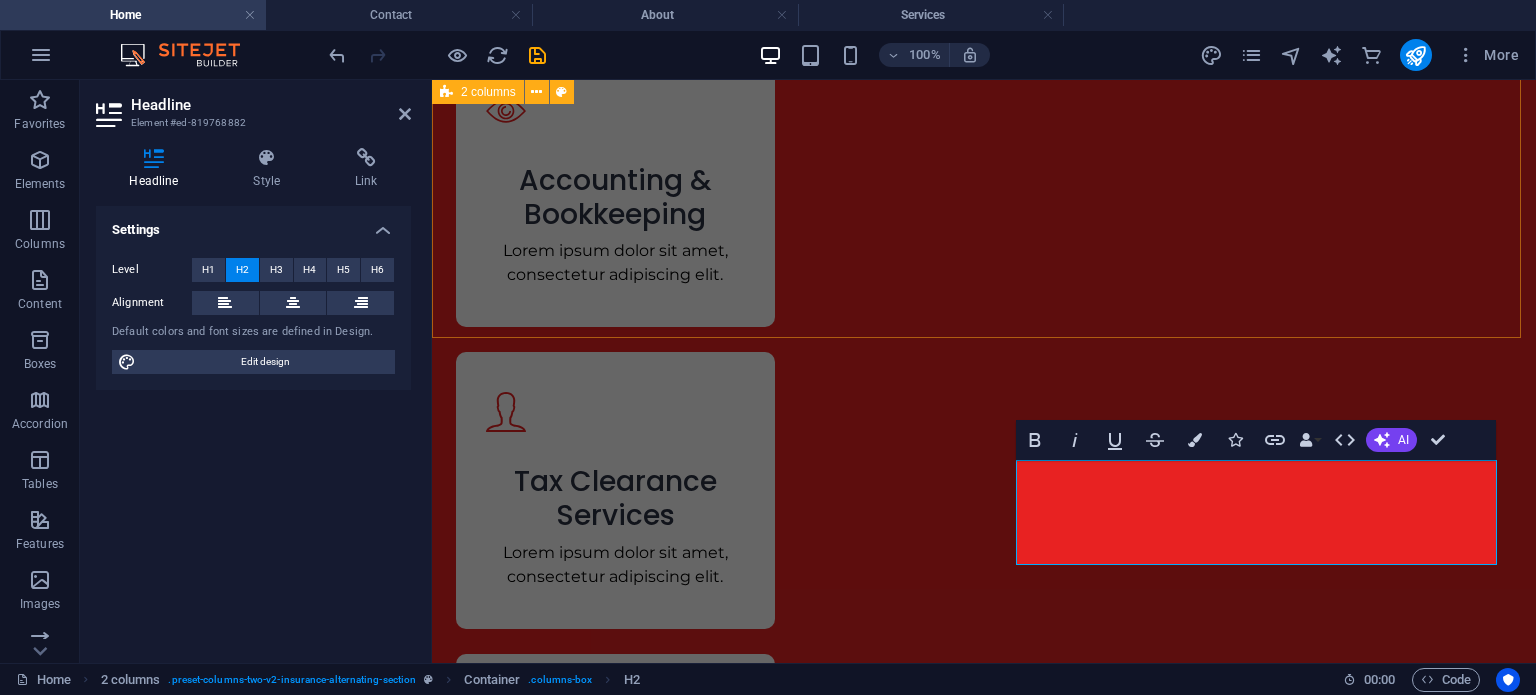 click on "Streamline your company registration and tax clearance process. Discover our budget-friendly expert accounting services, covering everything from bookkeeping to financial reporting. Stay informed about your business's financial health in real time and prevent potential liquidation. Contact us today to learn more! Services start at just $100 per month. Don't wait—secure your business's future with our professional support!" at bounding box center (984, 2206) 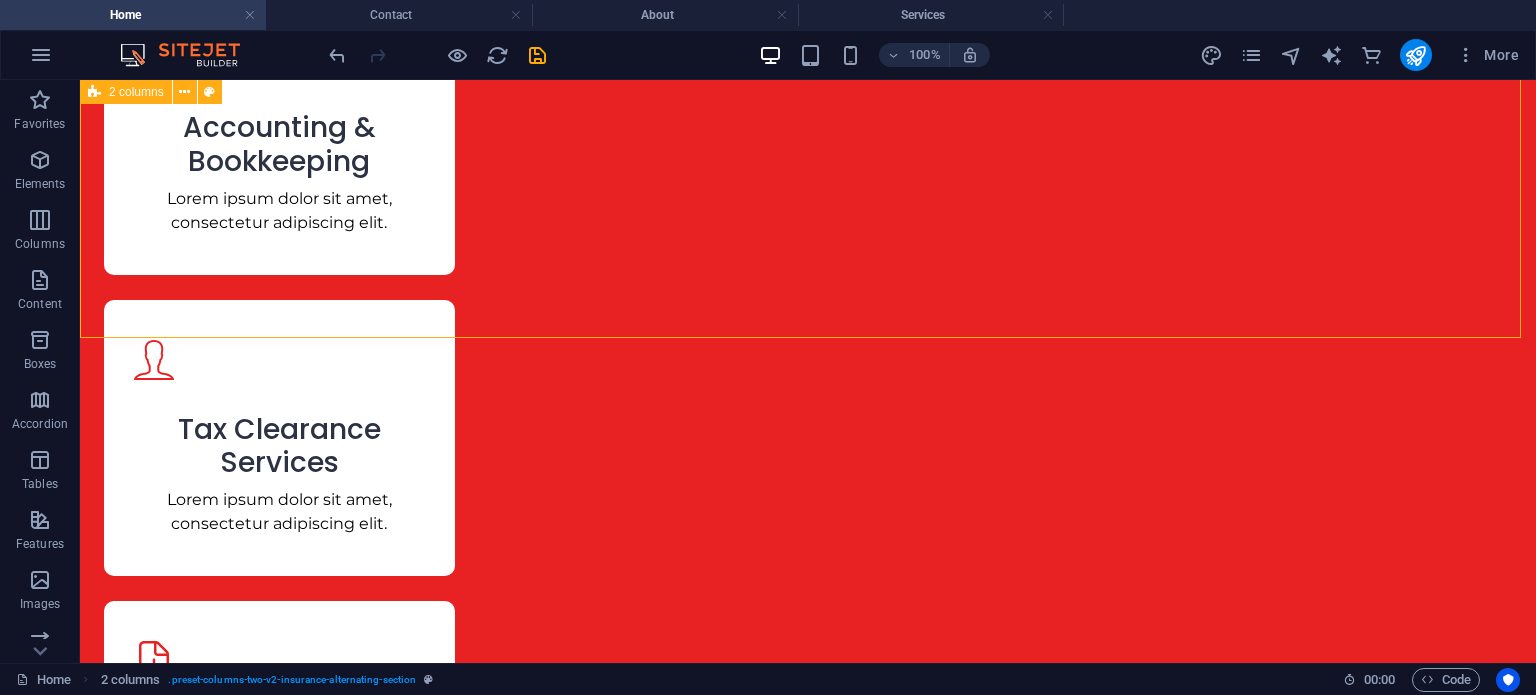 click on "Streamline your company registration and tax clearance process. Discover our budget-friendly expert accounting services, covering everything from bookkeeping to financial reporting. Stay informed about your business's financial health in real time and prevent potential liquidation. Contact us today to learn more! Services start at just $100 per month. Don't wait—secure your business's future with our professional support!" at bounding box center (808, 2141) 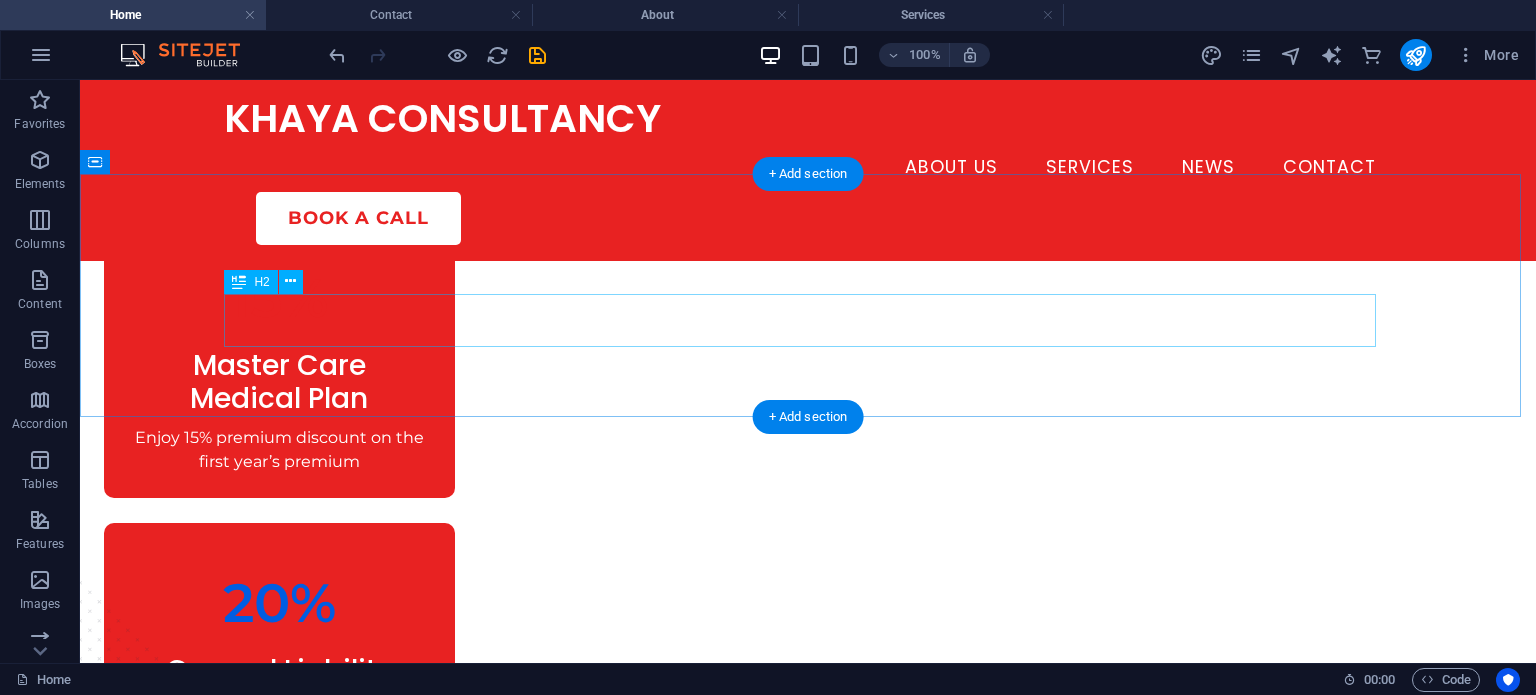 scroll, scrollTop: 1538, scrollLeft: 0, axis: vertical 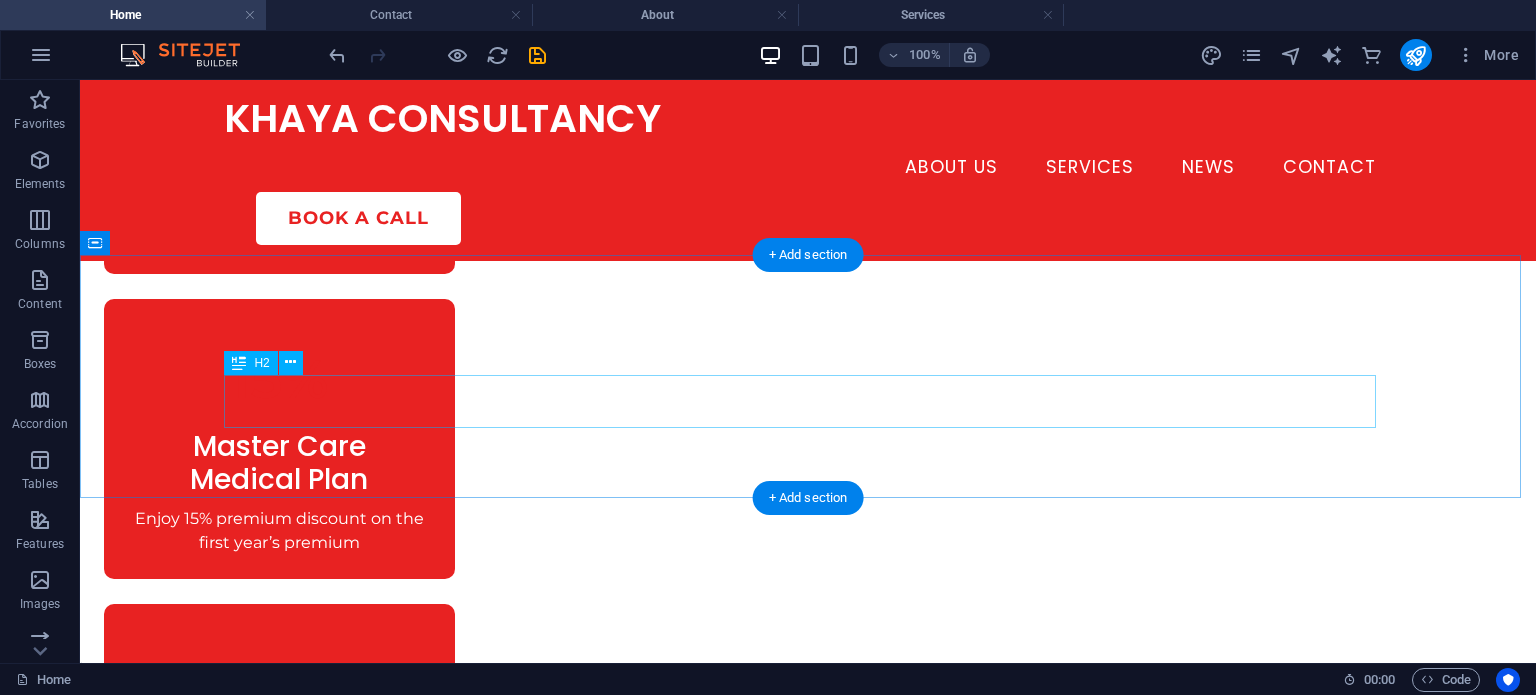click on "Your  Partner  For All Your Insurances" at bounding box center (808, 1235) 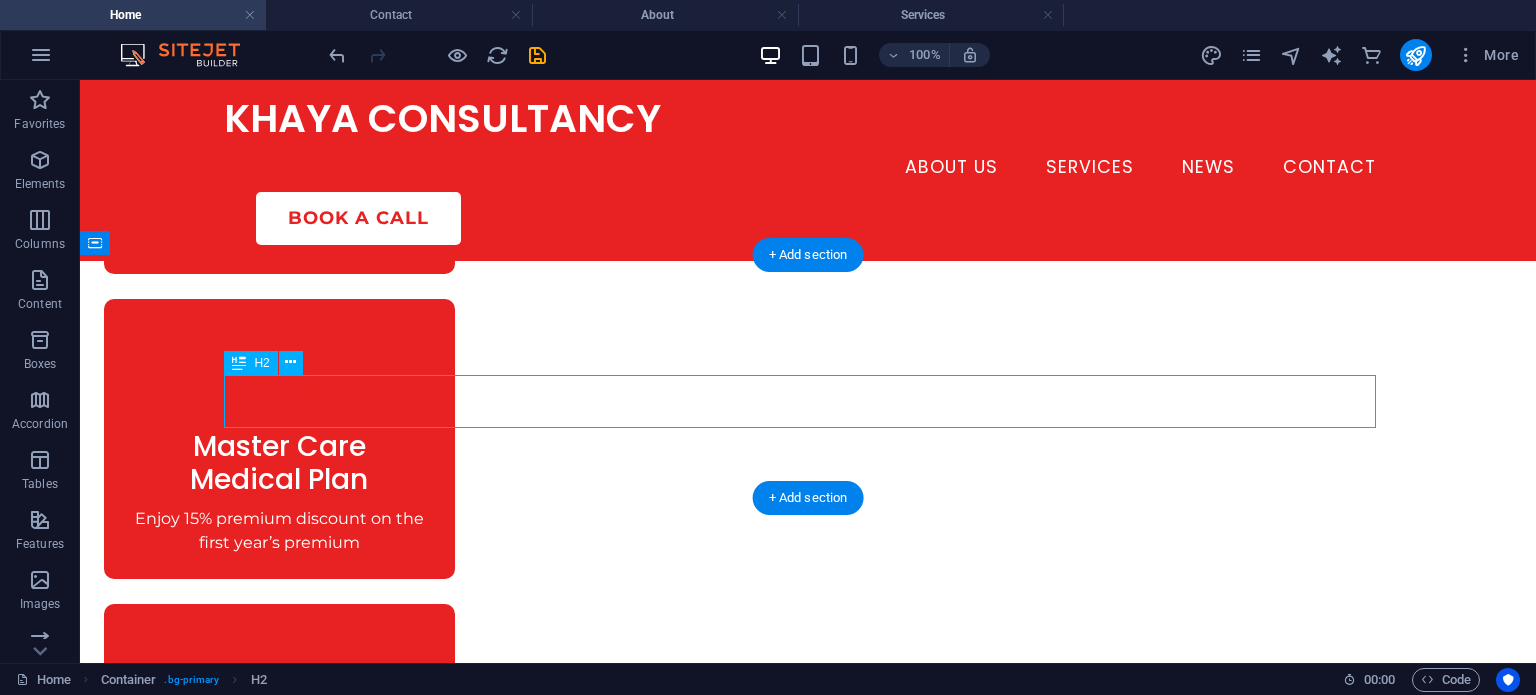 click on "Your  Partner  For All Your Insurances" at bounding box center [808, 1235] 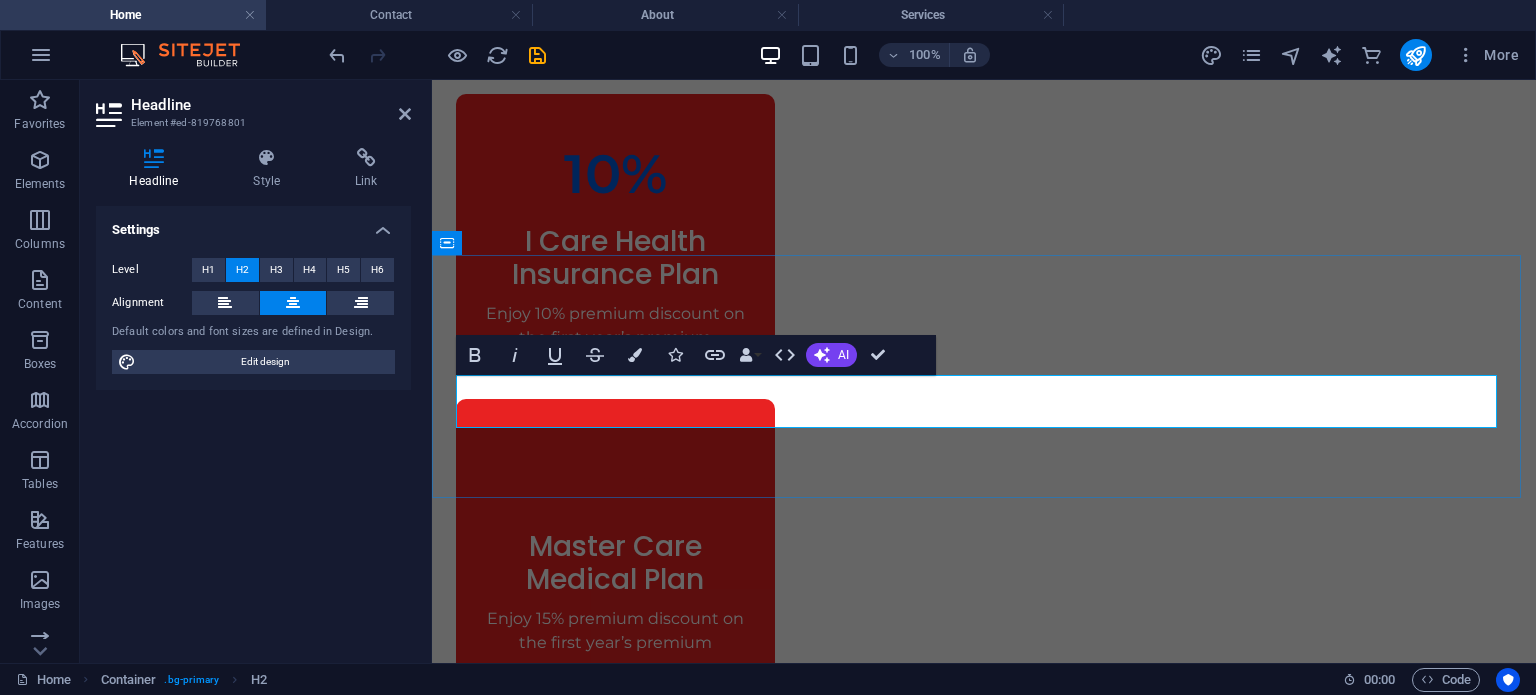 type 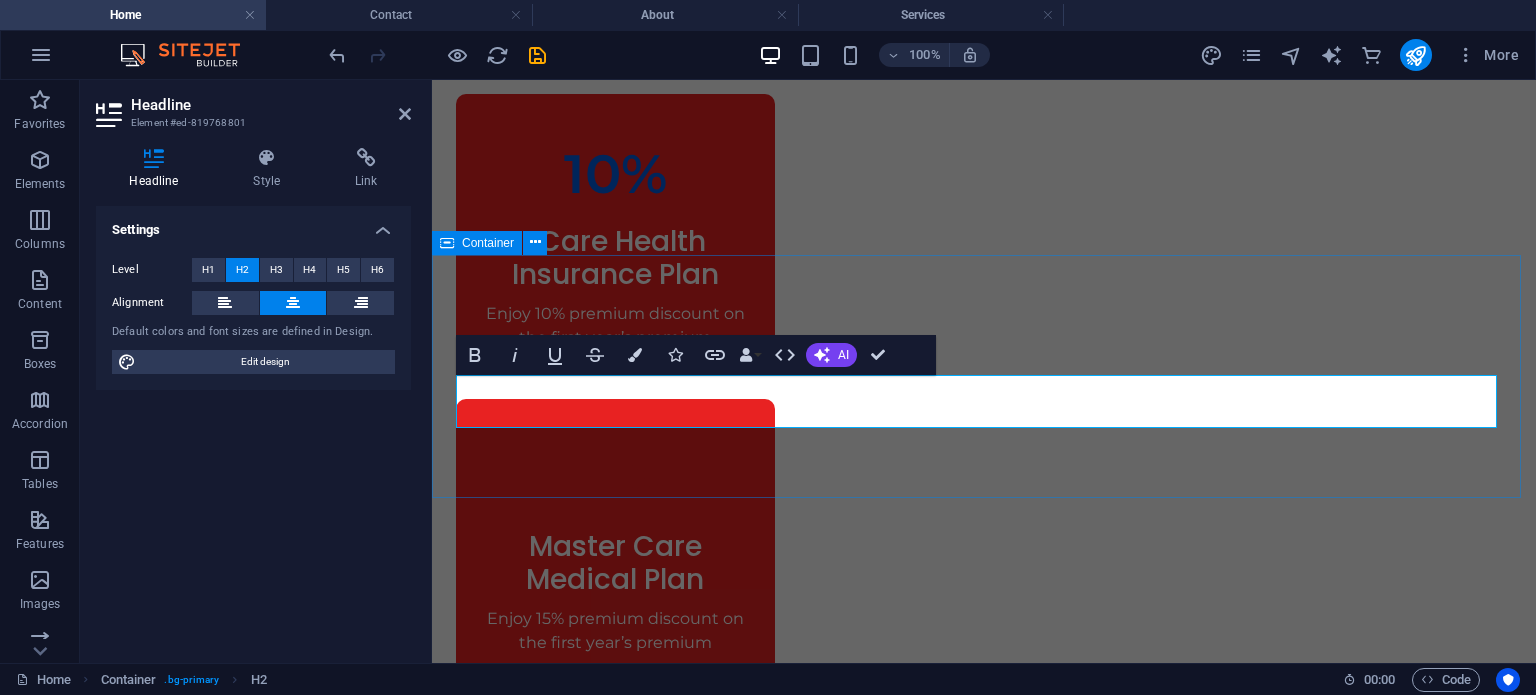 click on "Our Services Lorem ipsum dolor sit amet, consectetur adipiscing elit. Nunc vulputate libero et velit interdum." at bounding box center [984, 1310] 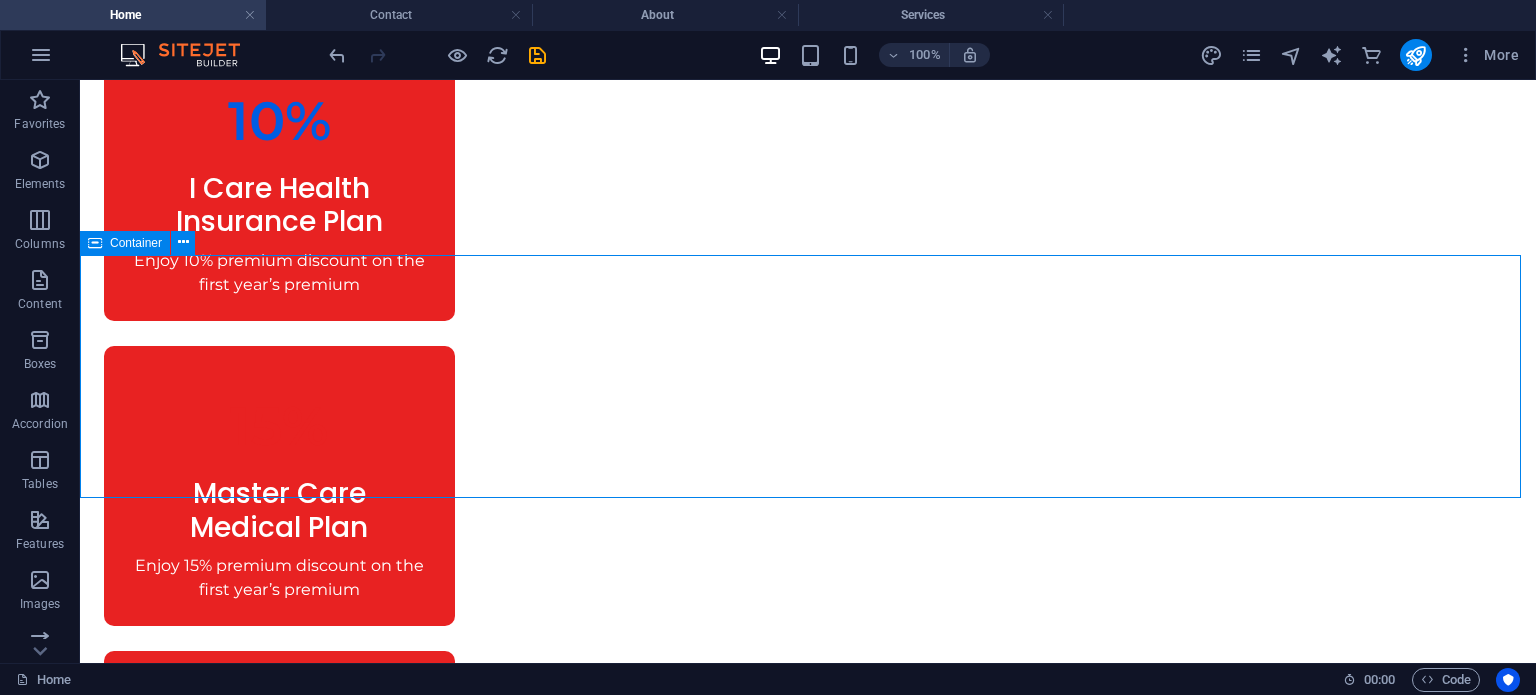 click on "Our Services Lorem ipsum dolor sit amet, consectetur adipiscing elit. Nunc vulputate libero et velit interdum." at bounding box center [808, 1258] 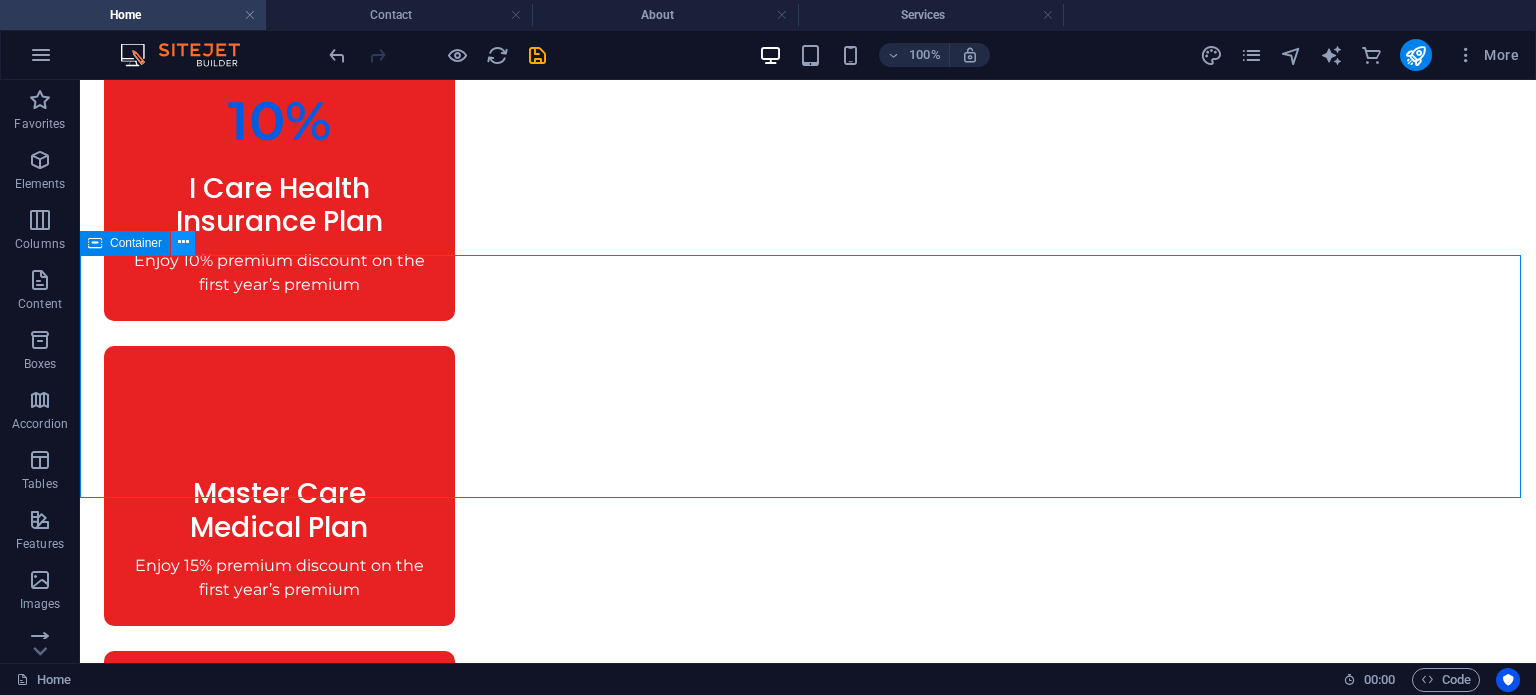 click at bounding box center (183, 242) 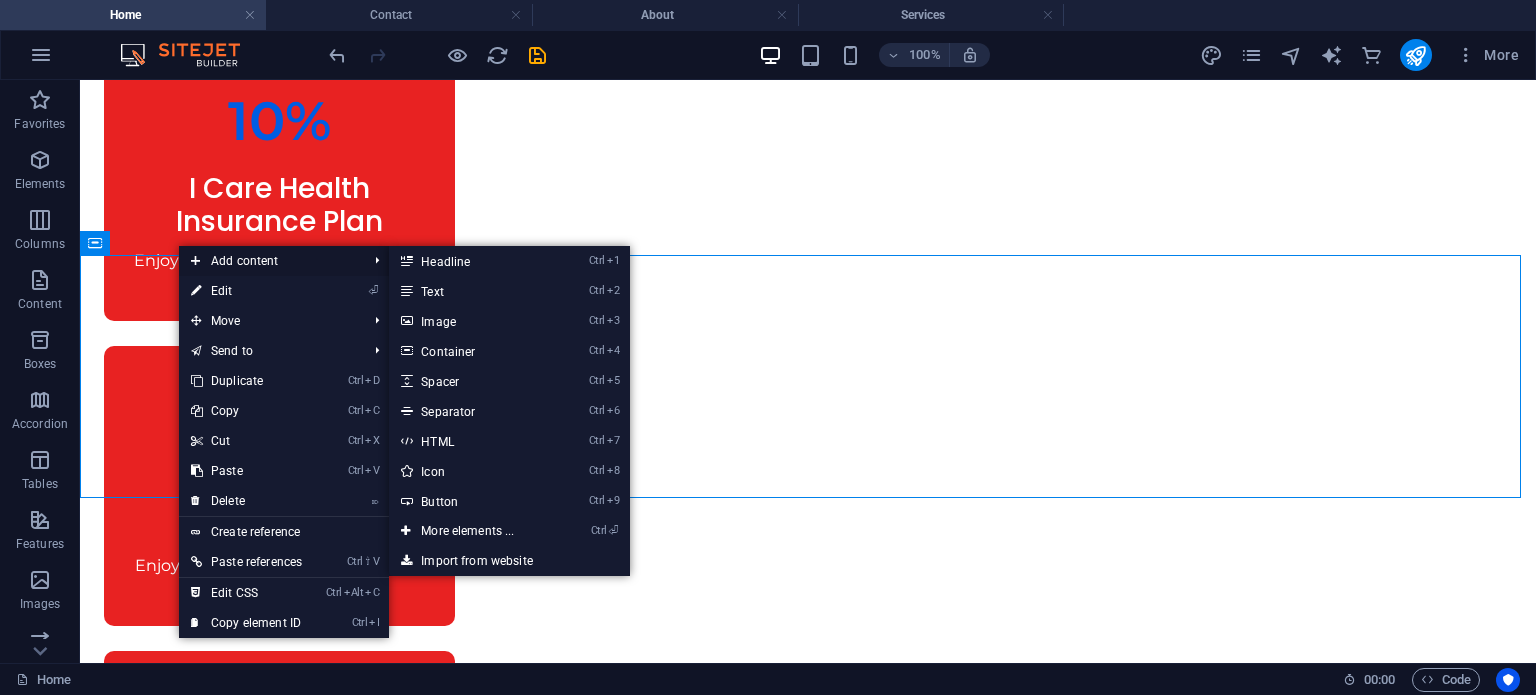 click on "Add content" at bounding box center (269, 261) 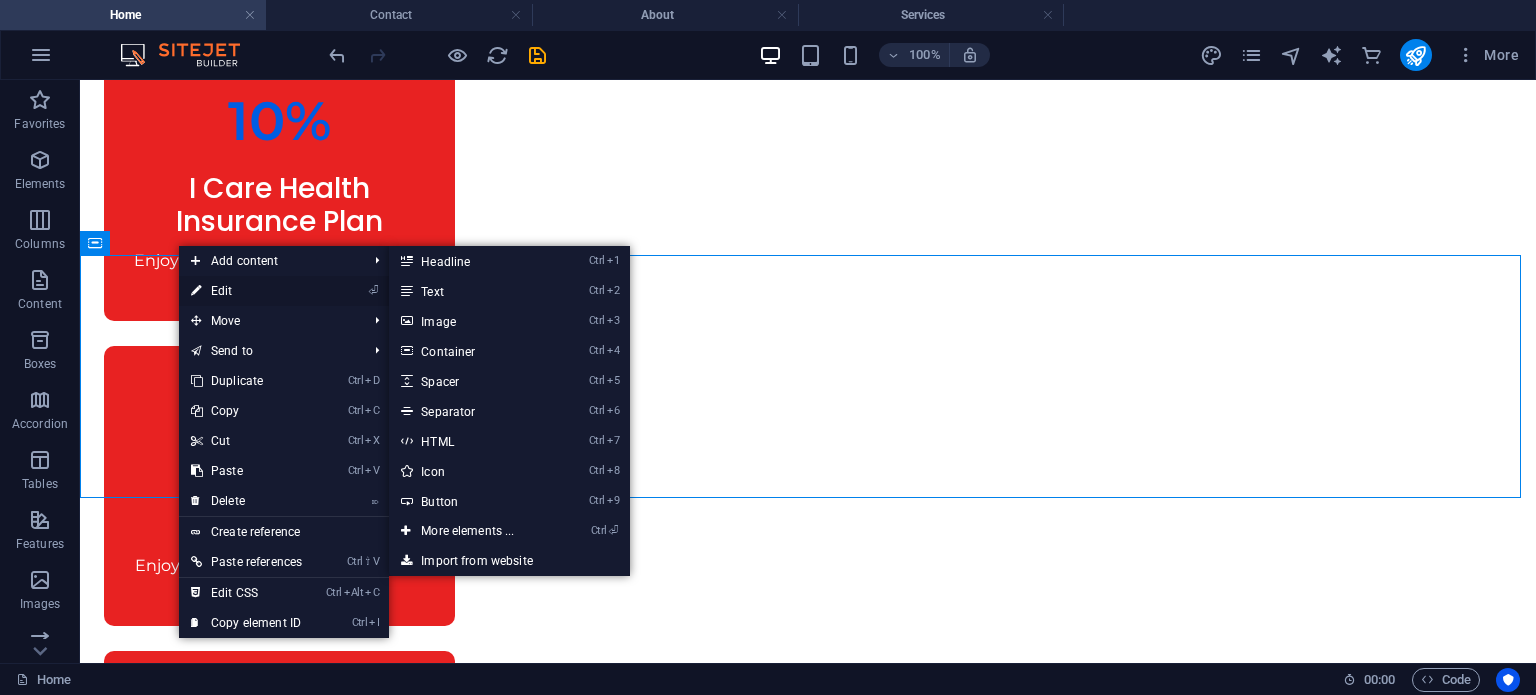 click on "⏎  Edit" at bounding box center [246, 291] 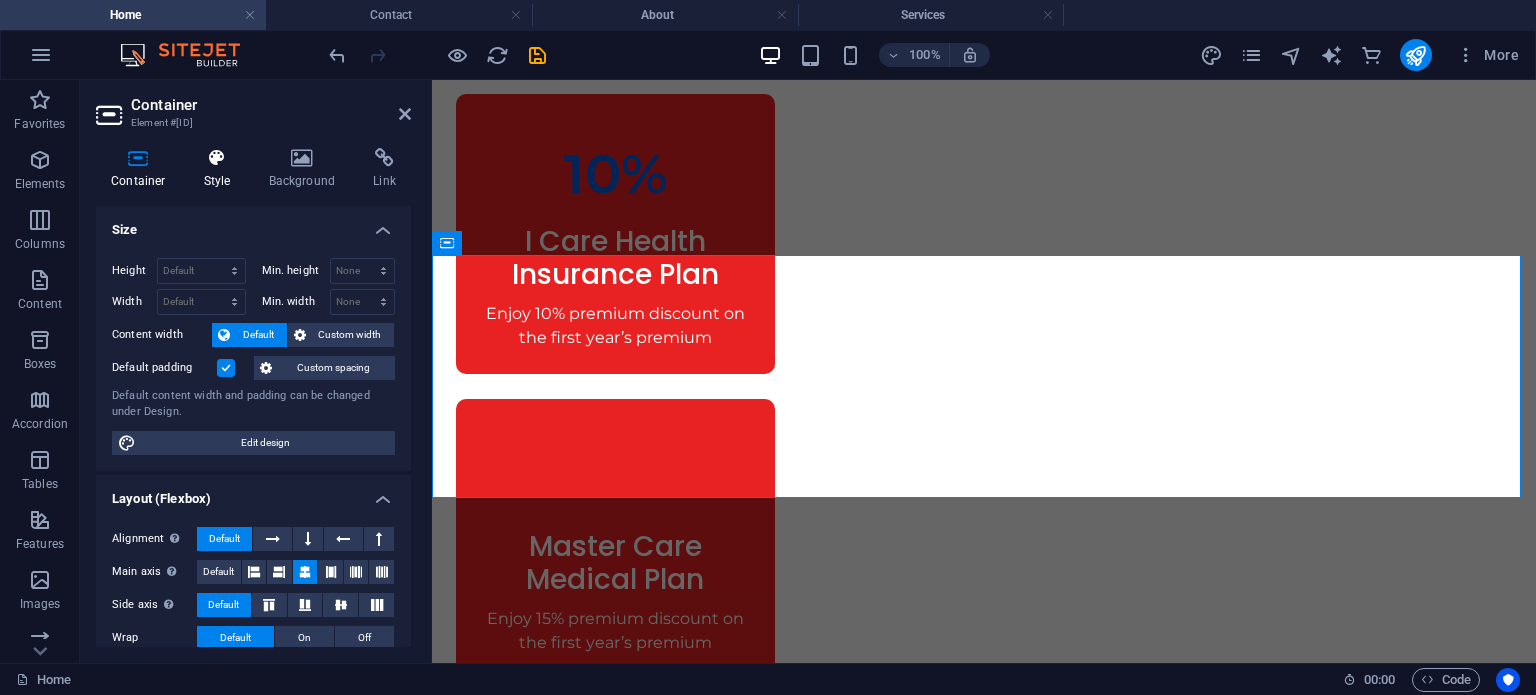 click on "Style" at bounding box center (221, 169) 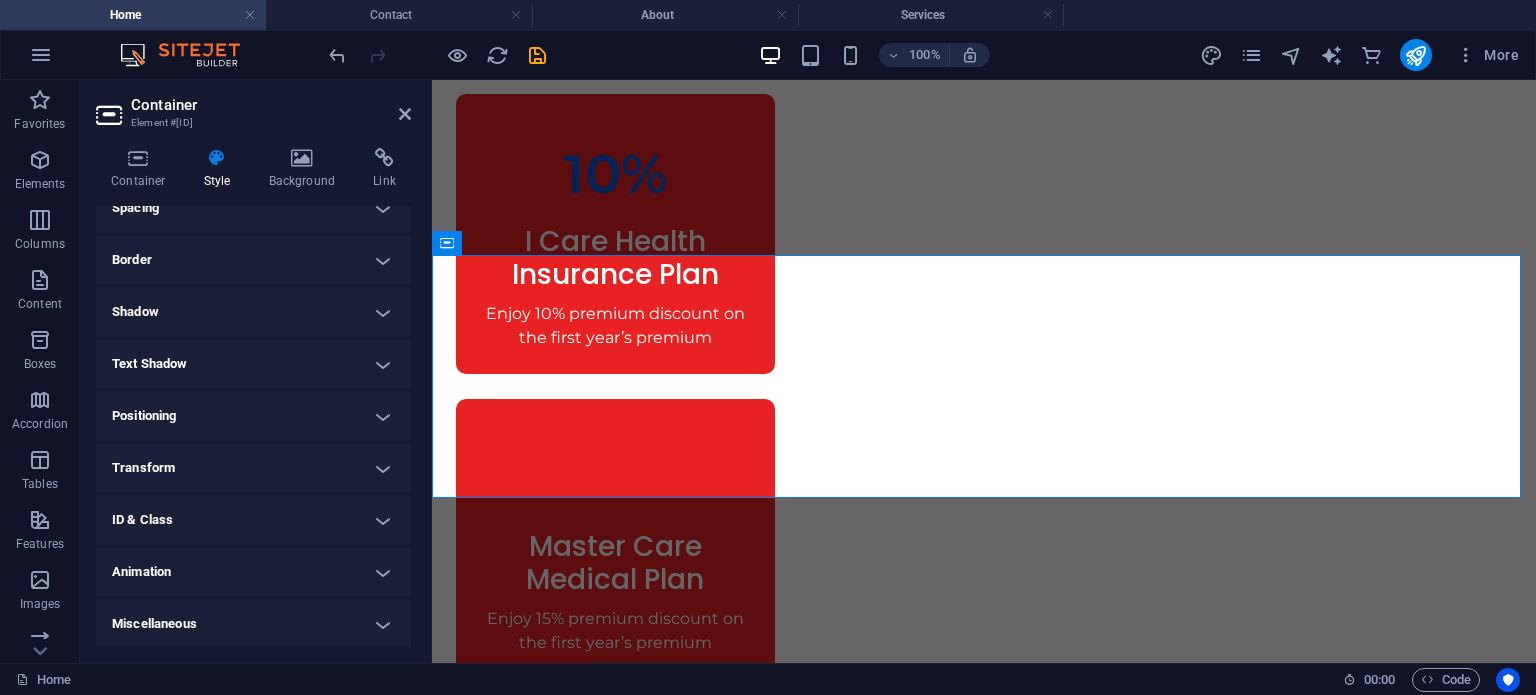 scroll, scrollTop: 0, scrollLeft: 0, axis: both 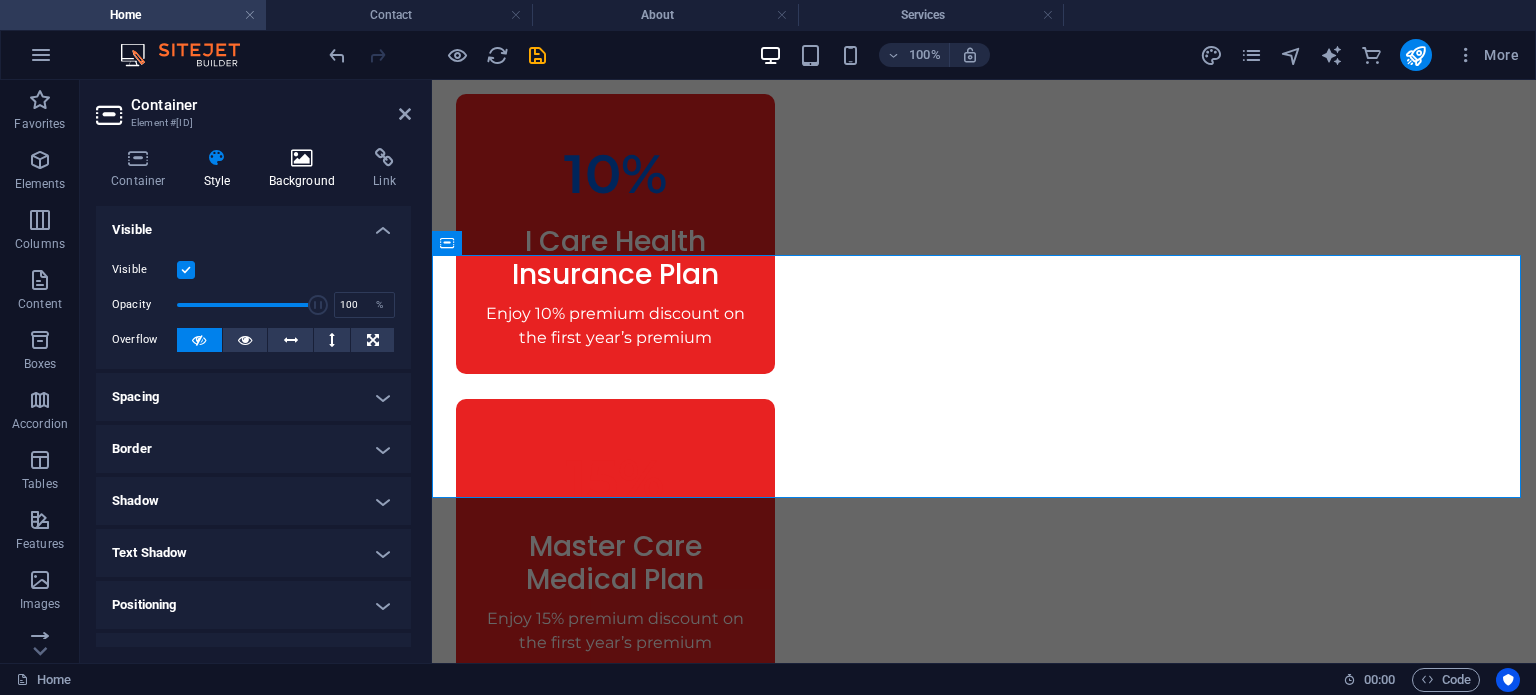 click on "Background" at bounding box center [306, 169] 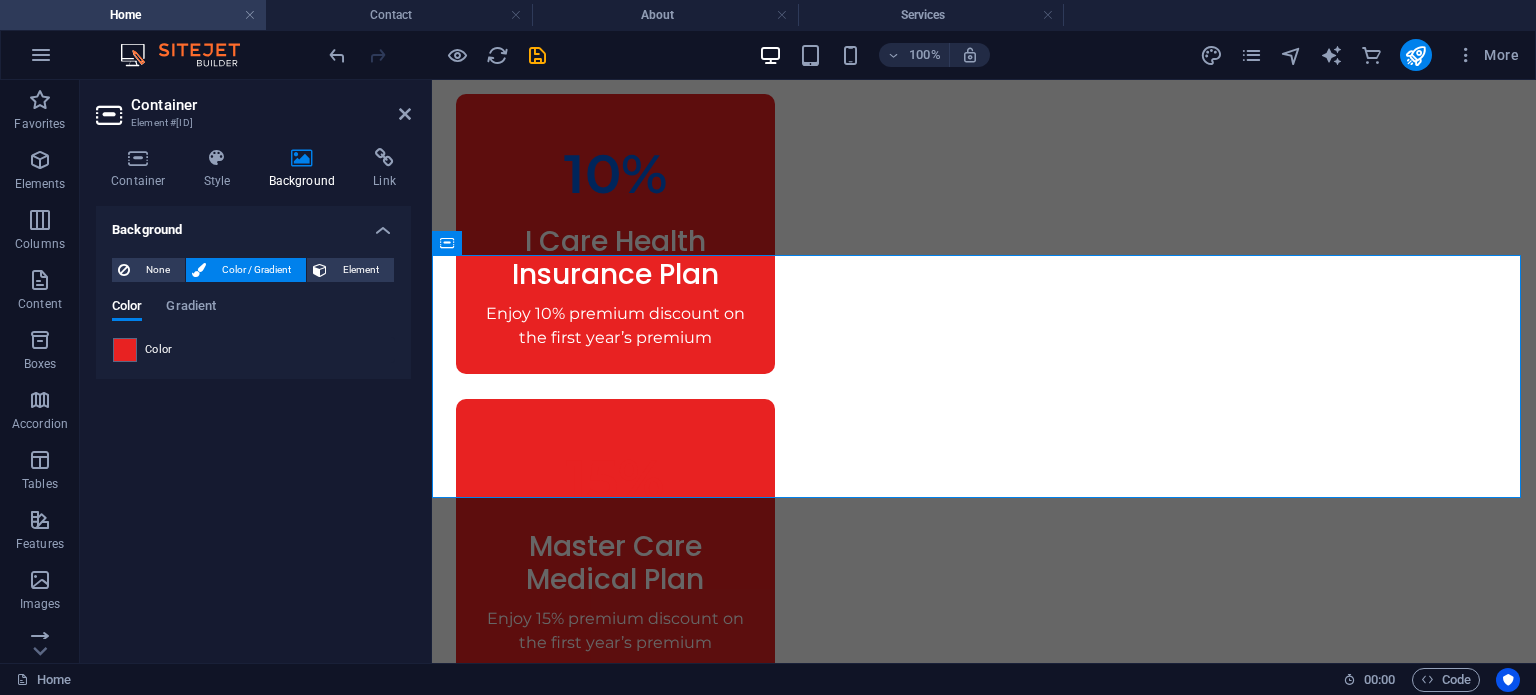 click on "None Color / Gradient Element Stretch background to full-width Color overlay Places an overlay over the background to colorize it Parallax 0 % Image Image slider Map Video YouTube Vimeo HTML Color Gradient Color A parent element contains a background. Edit background on parent element" at bounding box center (253, 310) 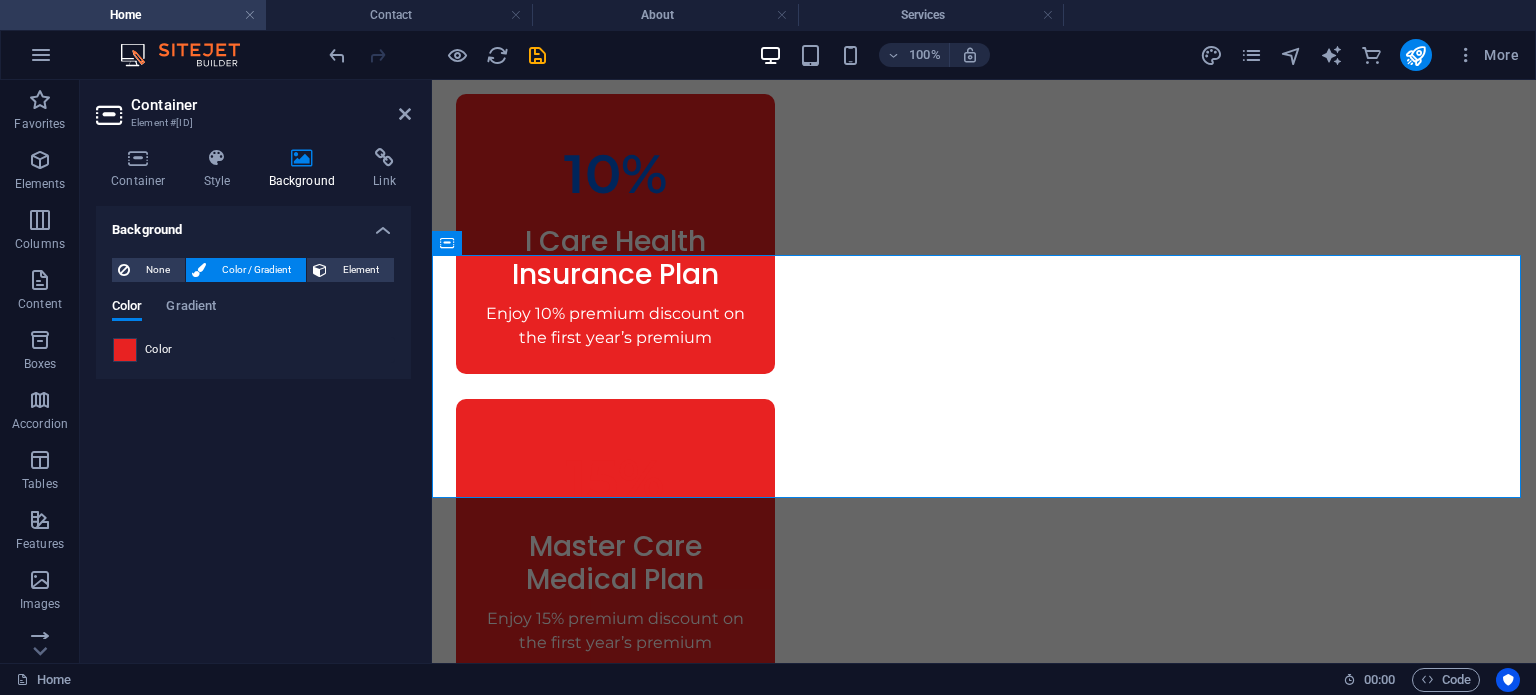 click at bounding box center [125, 350] 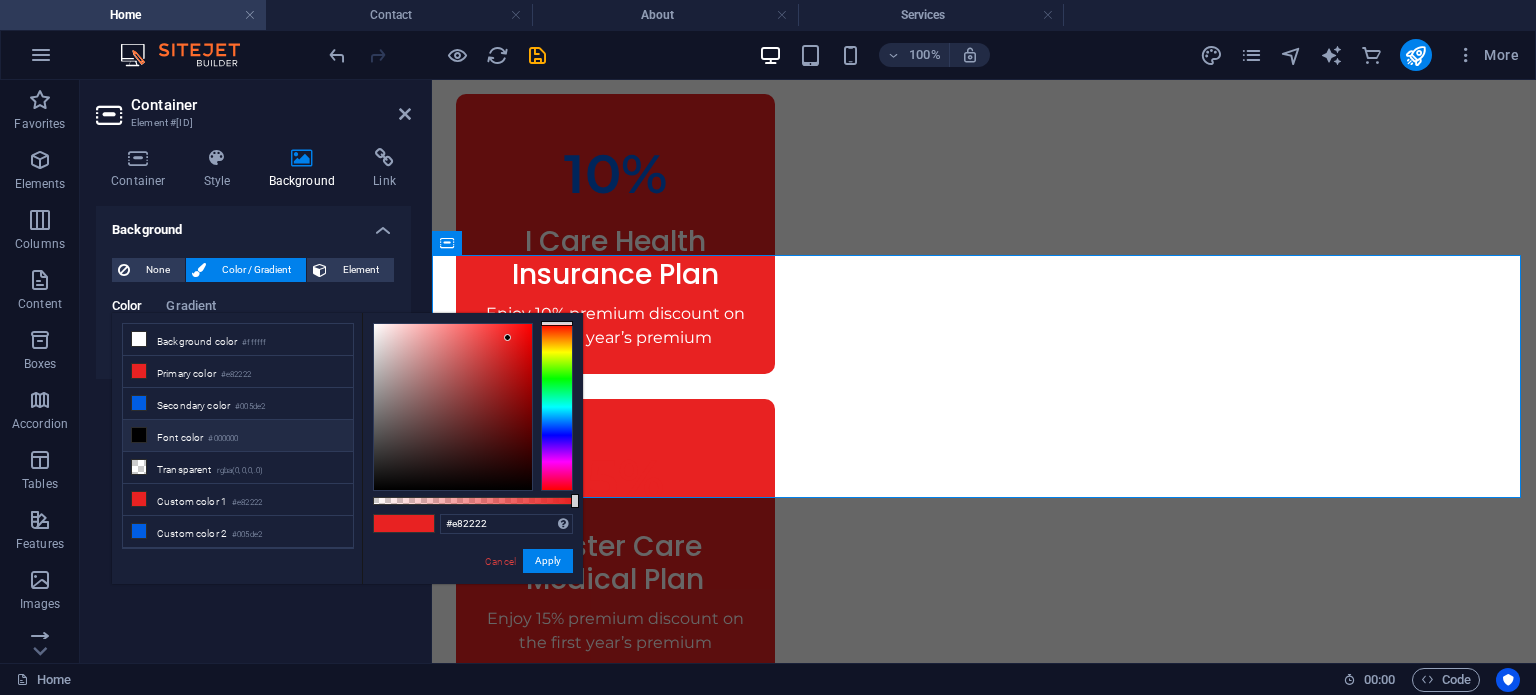 click on "Background color
#ffffff
Primary color
#e82222
Secondary color
#005de2
Font color
#000000" at bounding box center (238, 436) 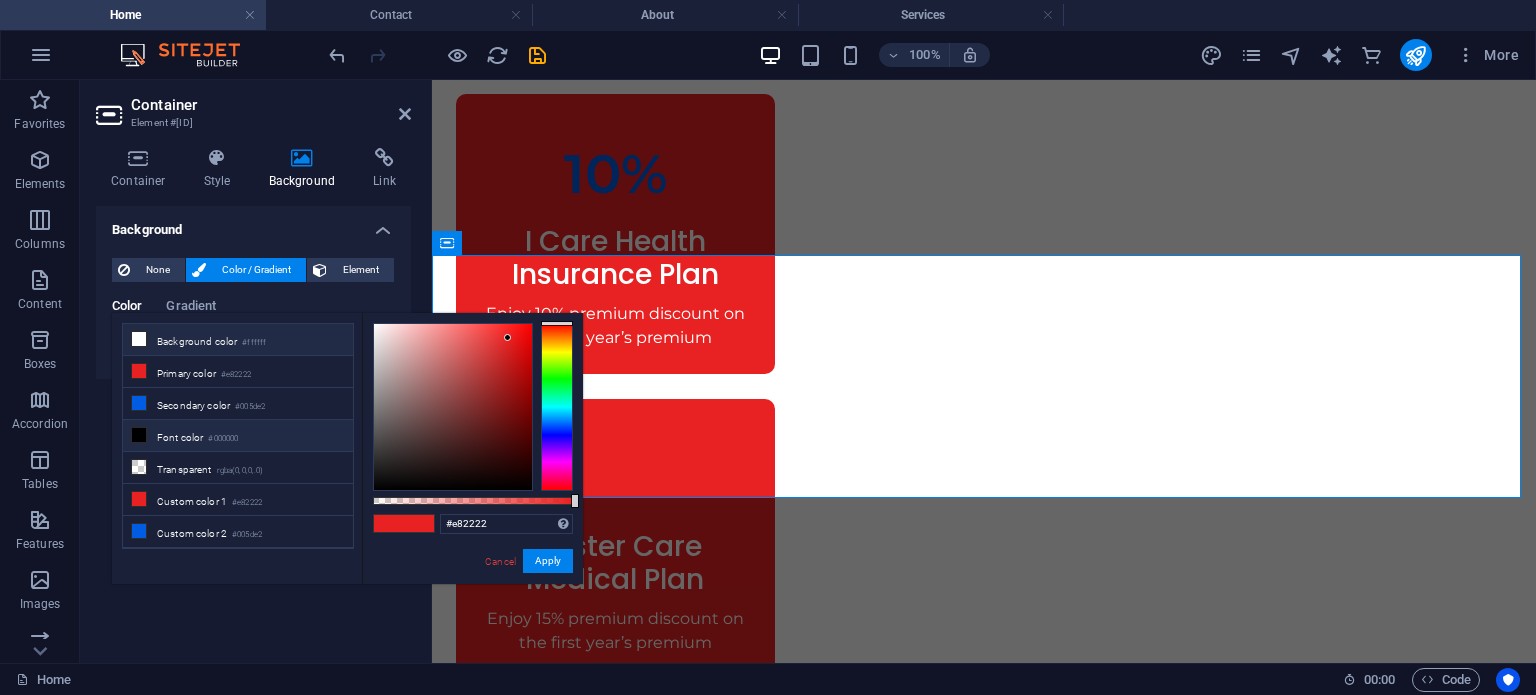 click on "Background color
#ffffff" at bounding box center [238, 340] 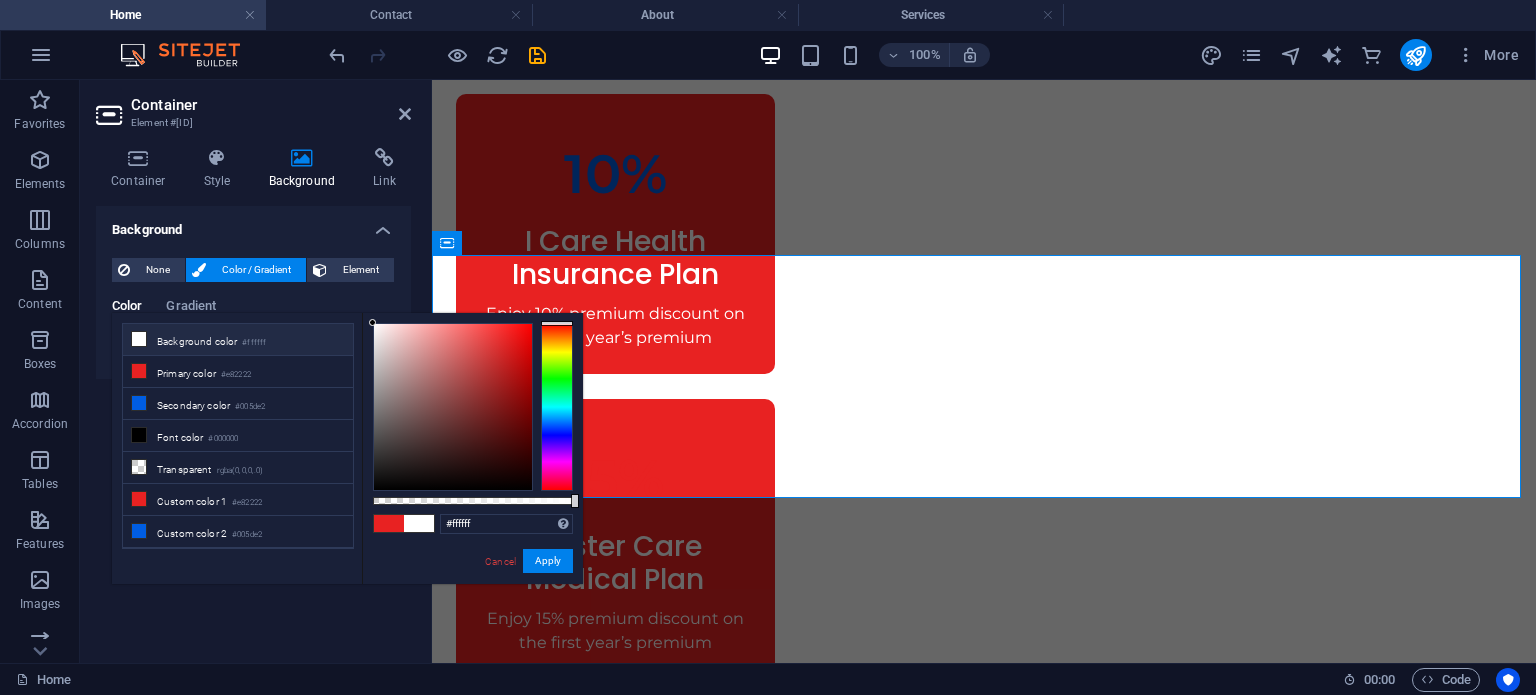 click on "Background color
#ffffff" at bounding box center [238, 340] 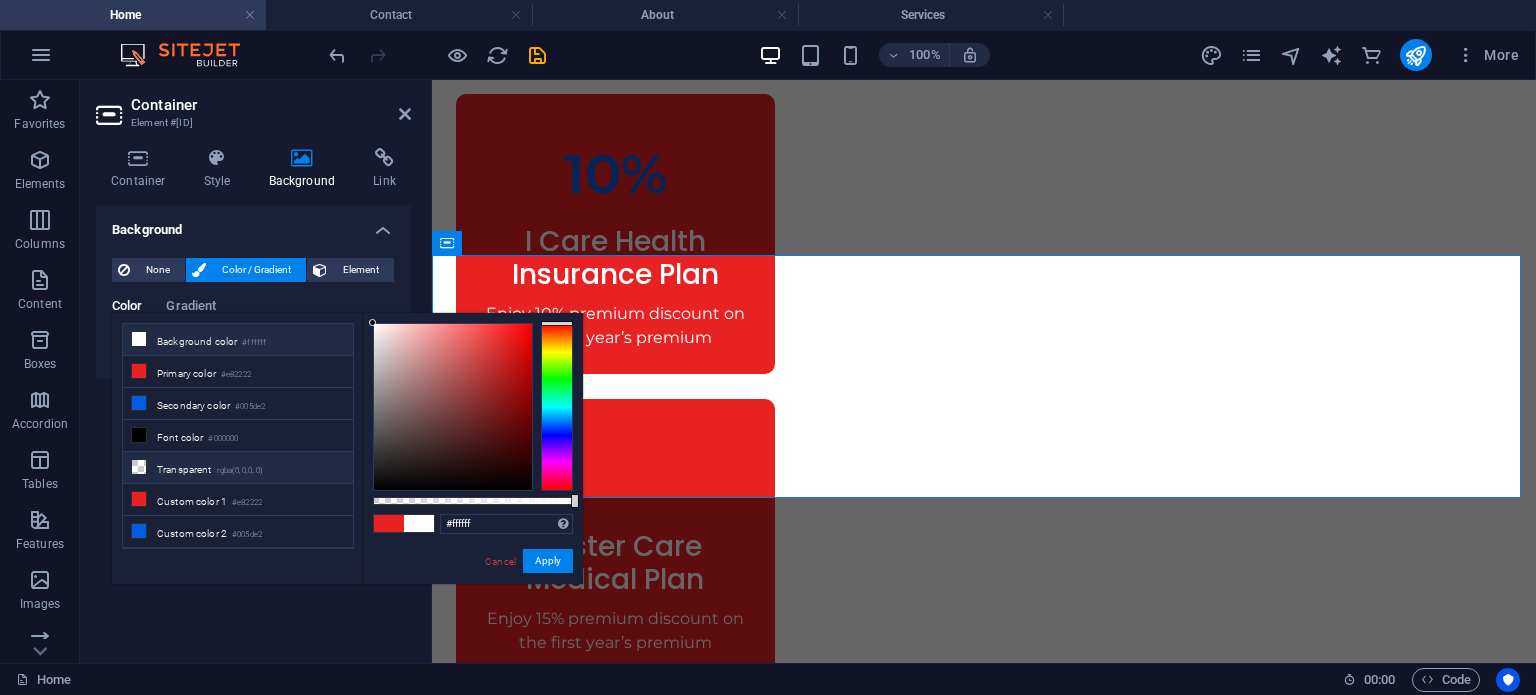 click on "Transparent
rgba(0,0,0,.0)" at bounding box center (238, 468) 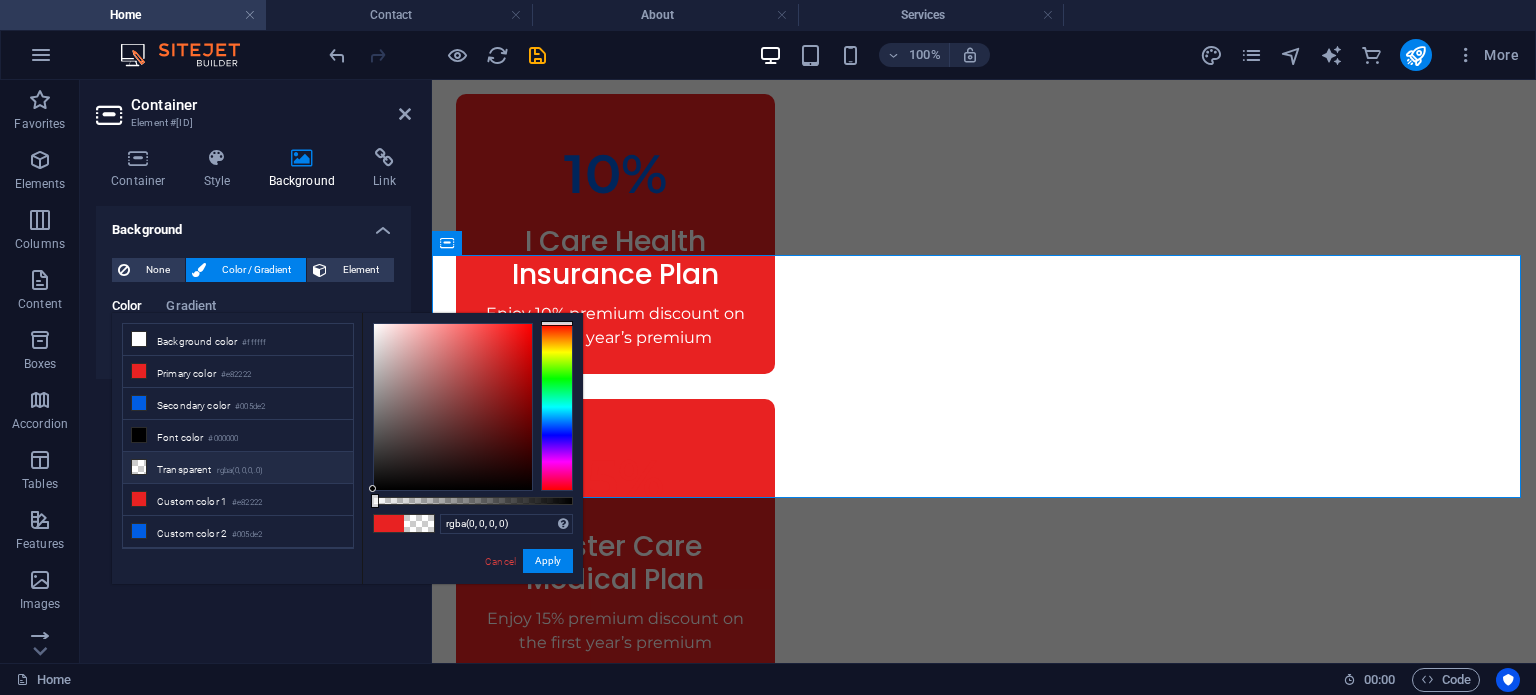 scroll, scrollTop: 52, scrollLeft: 0, axis: vertical 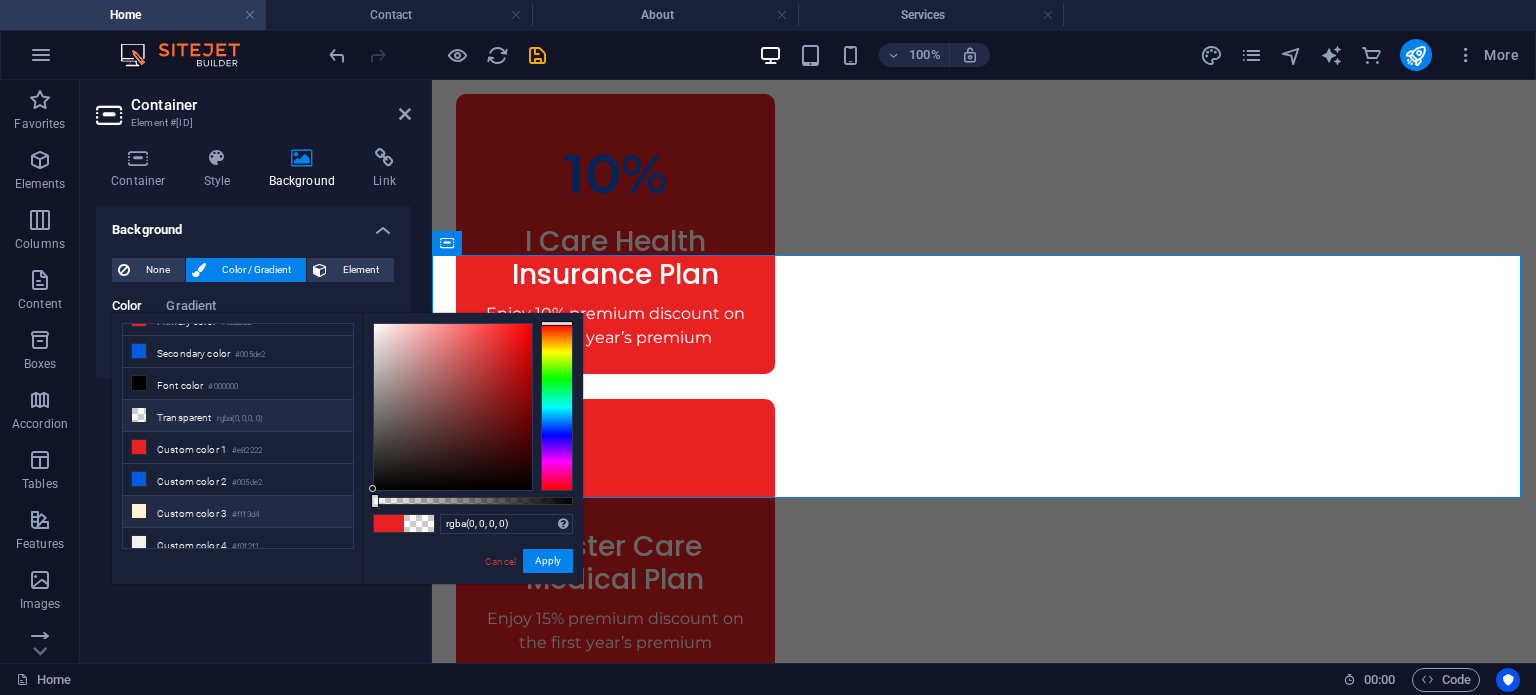 click on "Custom color 3
#fff3d4" at bounding box center (238, 512) 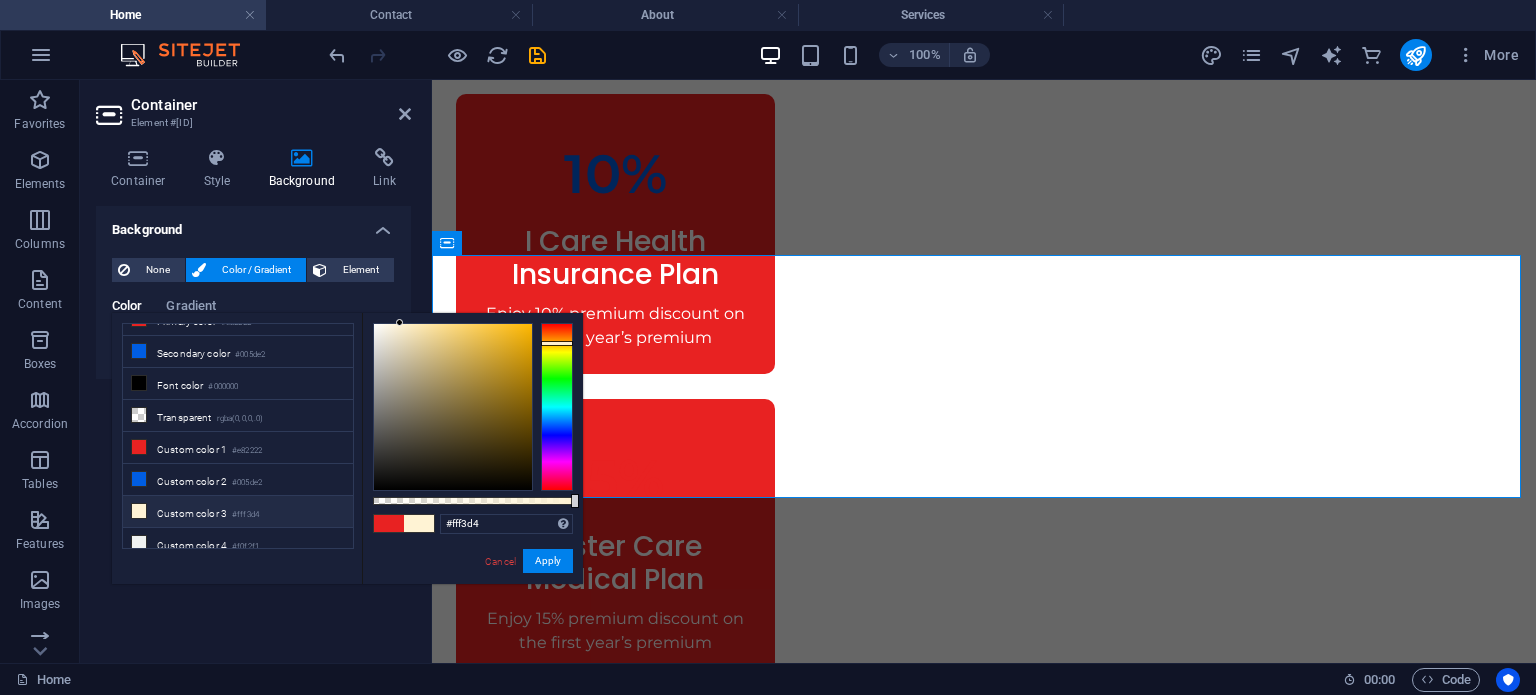 click on "Custom color 3
#fff3d4" at bounding box center (238, 512) 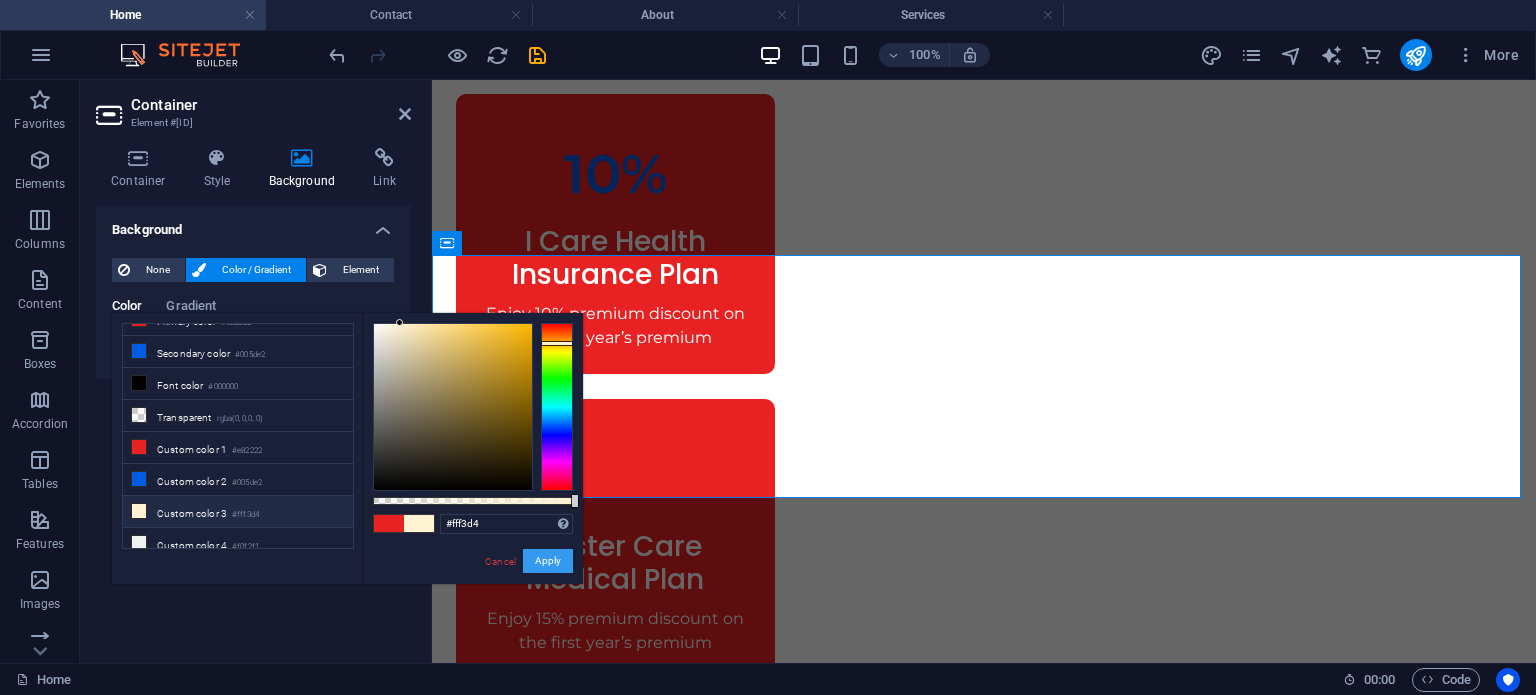 click on "Apply" at bounding box center (548, 561) 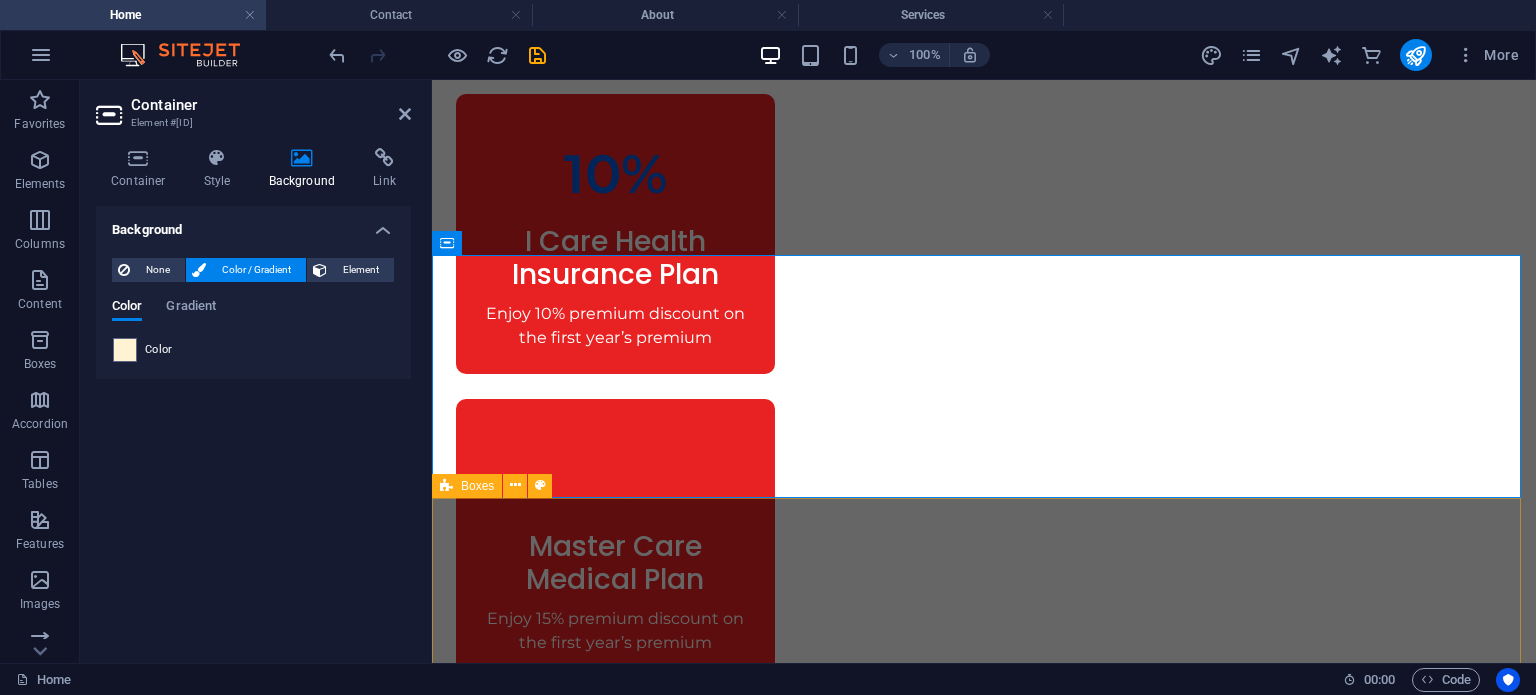click on "Company Registration Lorem ipsum dolor sit amet, consectetur adipiscing elit. Accounting & Bookkeeping Lorem ipsum dolor sit amet, consectetur adipiscing elit. Tax Clearance Services Lorem ipsum dolor sit amet, consectetur adipiscing elit. Streamlined Tax Management Lorem ipsum dolor sit amet, consectetur adipiscing elit. Fiscalization Lorem ipsum dolor sit amet, consectetur adipiscing elit. VAT Registration Lorem ipsum dolor sit amet, consectetur adipiscing elit." at bounding box center (984, 2369) 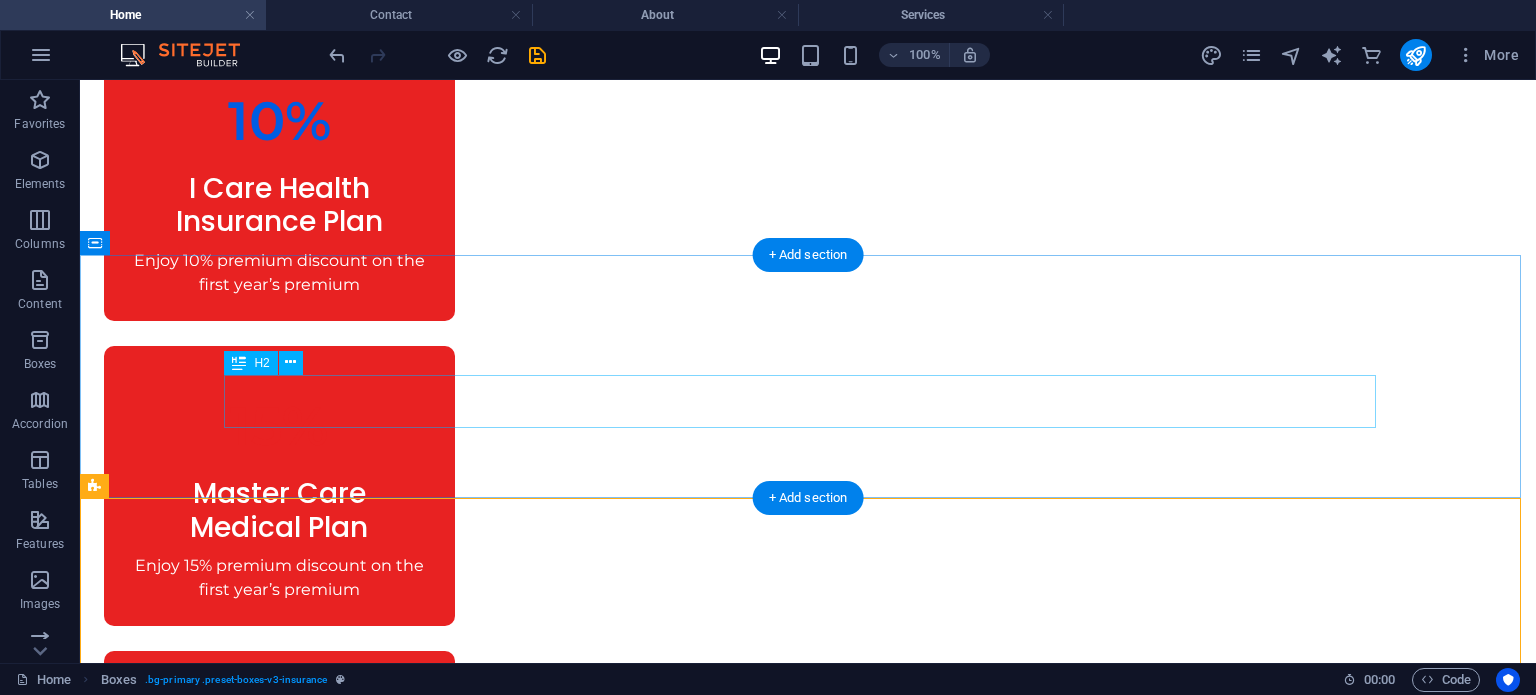 click on "Our Services" at bounding box center [808, 1283] 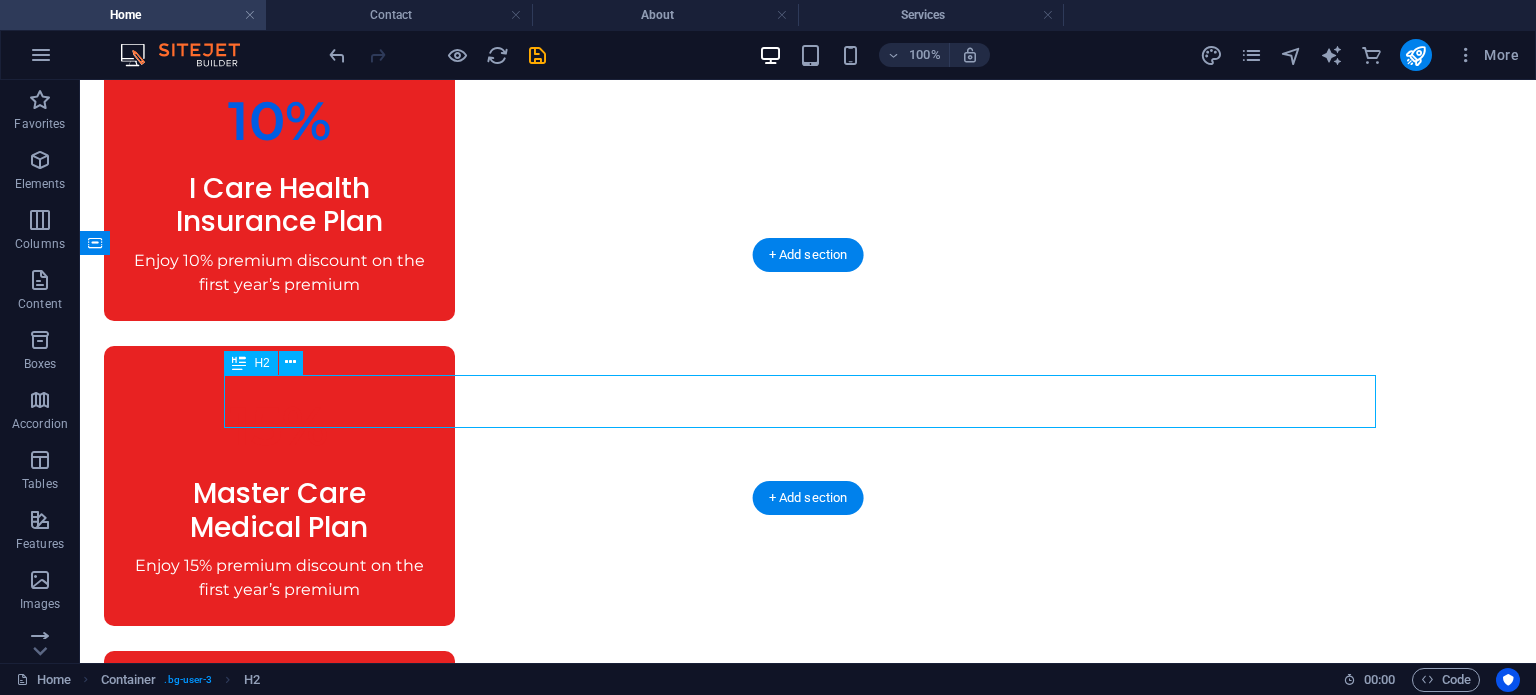 click on "Our Services" at bounding box center (808, 1283) 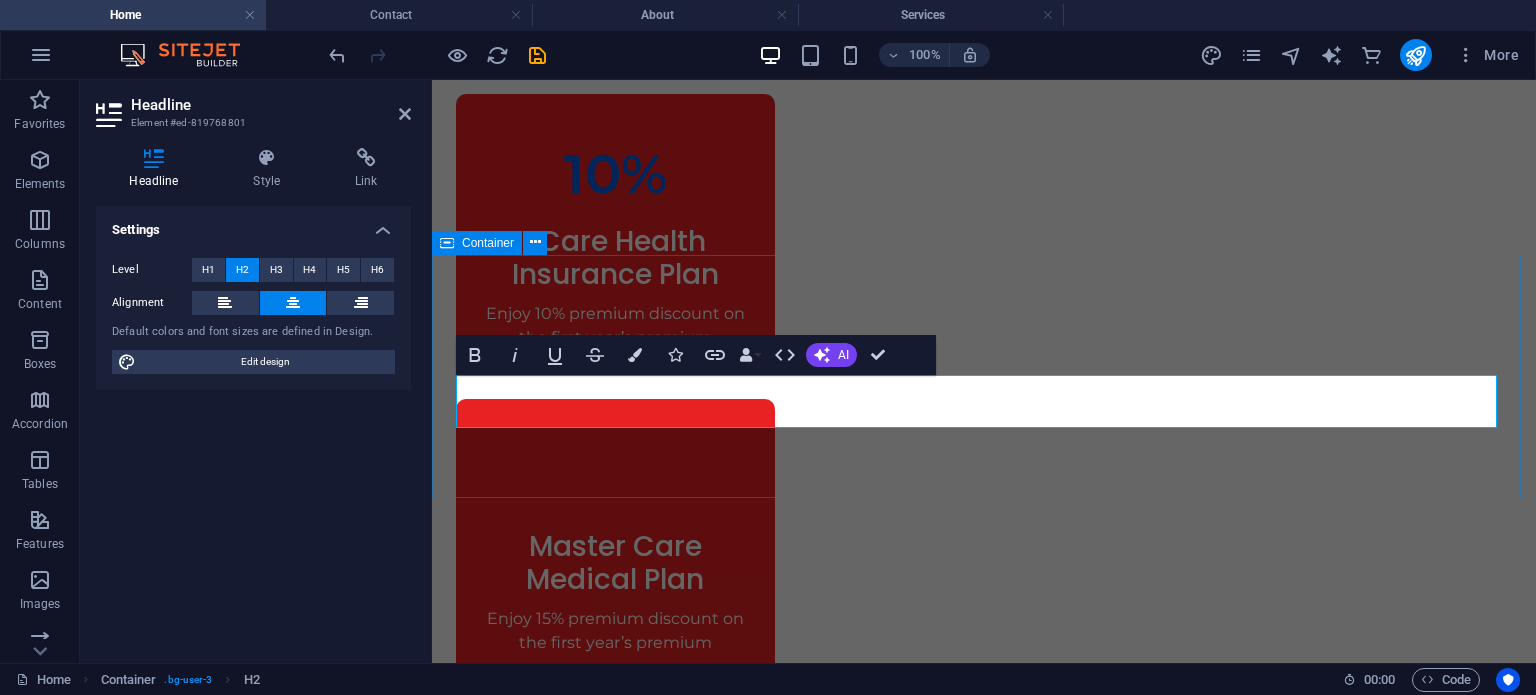 drag, startPoint x: 608, startPoint y: 326, endPoint x: 982, endPoint y: 343, distance: 374.38617 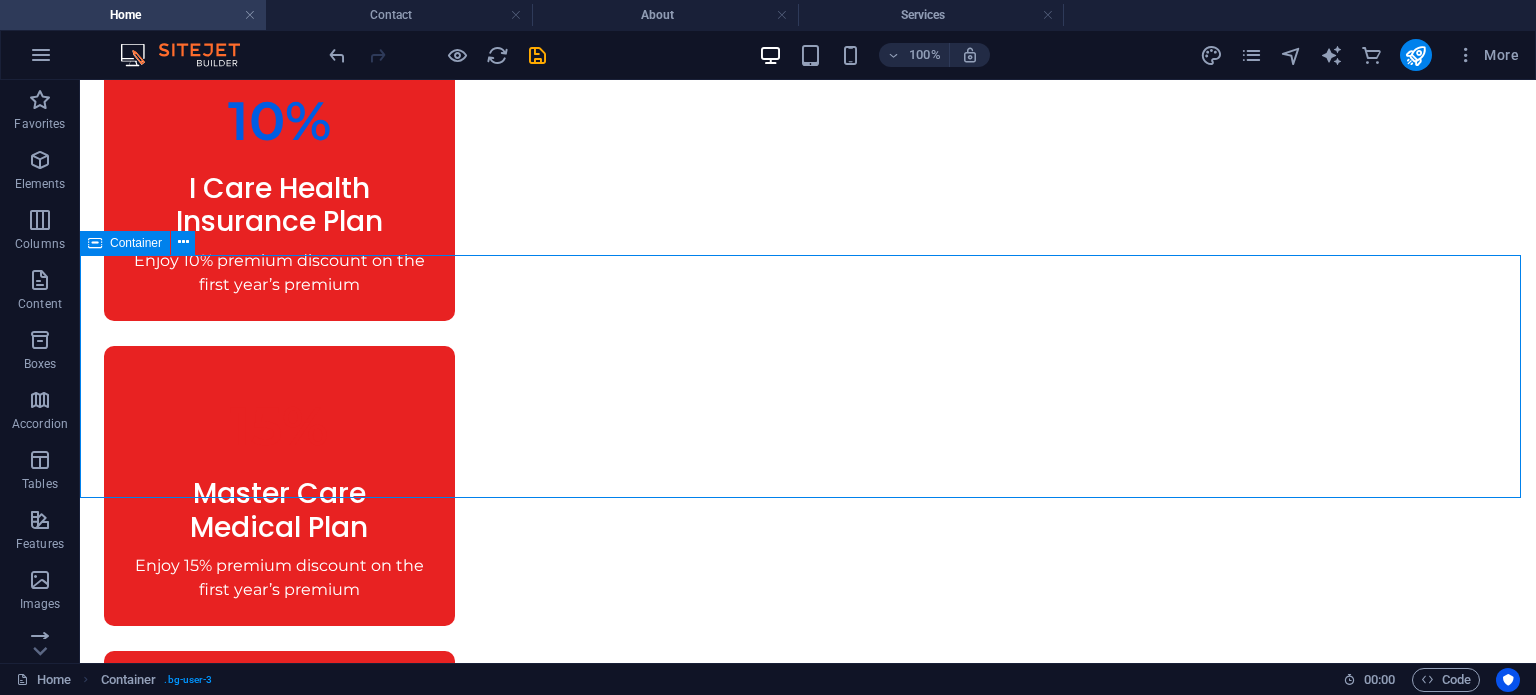 click on "Our Services Lorem ipsum dolor sit amet, consectetur adipiscing elit. Nunc vulputate libero et velit interdum." at bounding box center (808, 1258) 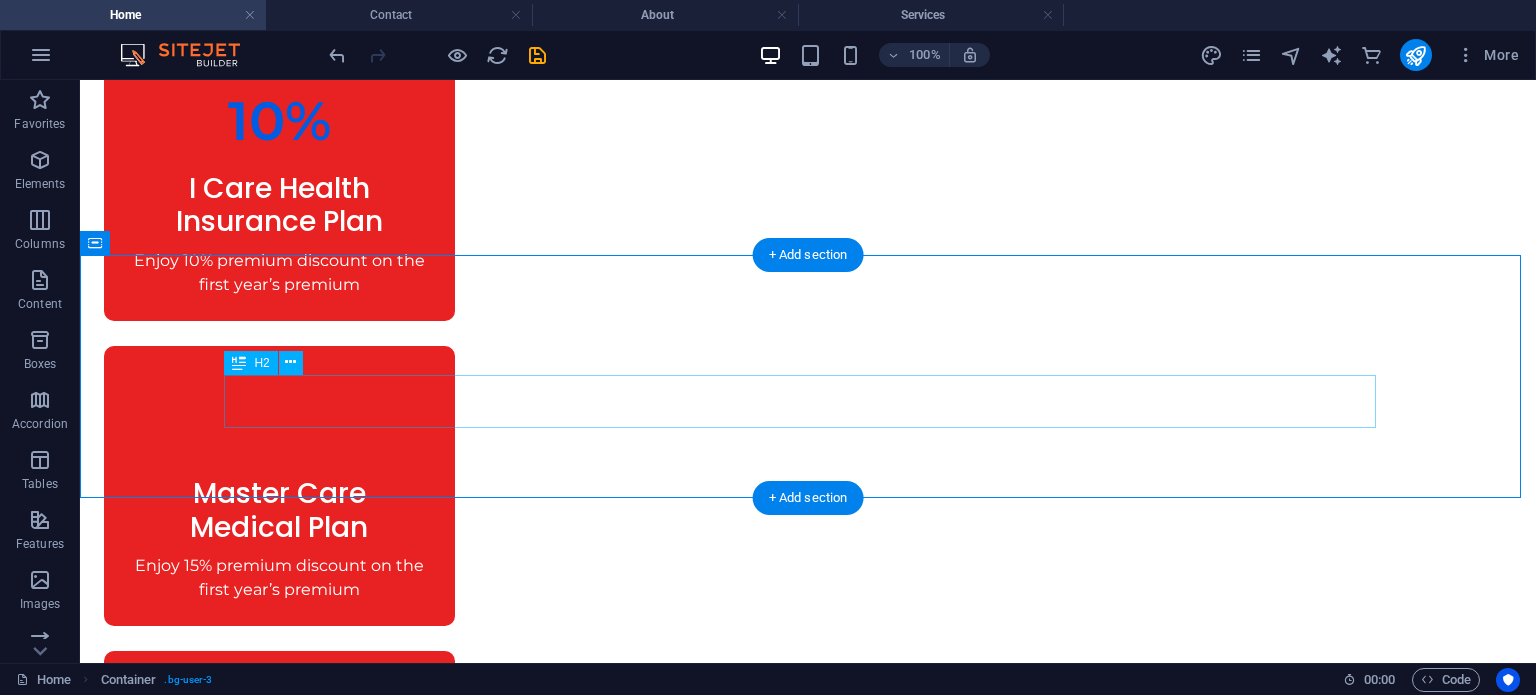 click on "Our Services" at bounding box center [808, 1283] 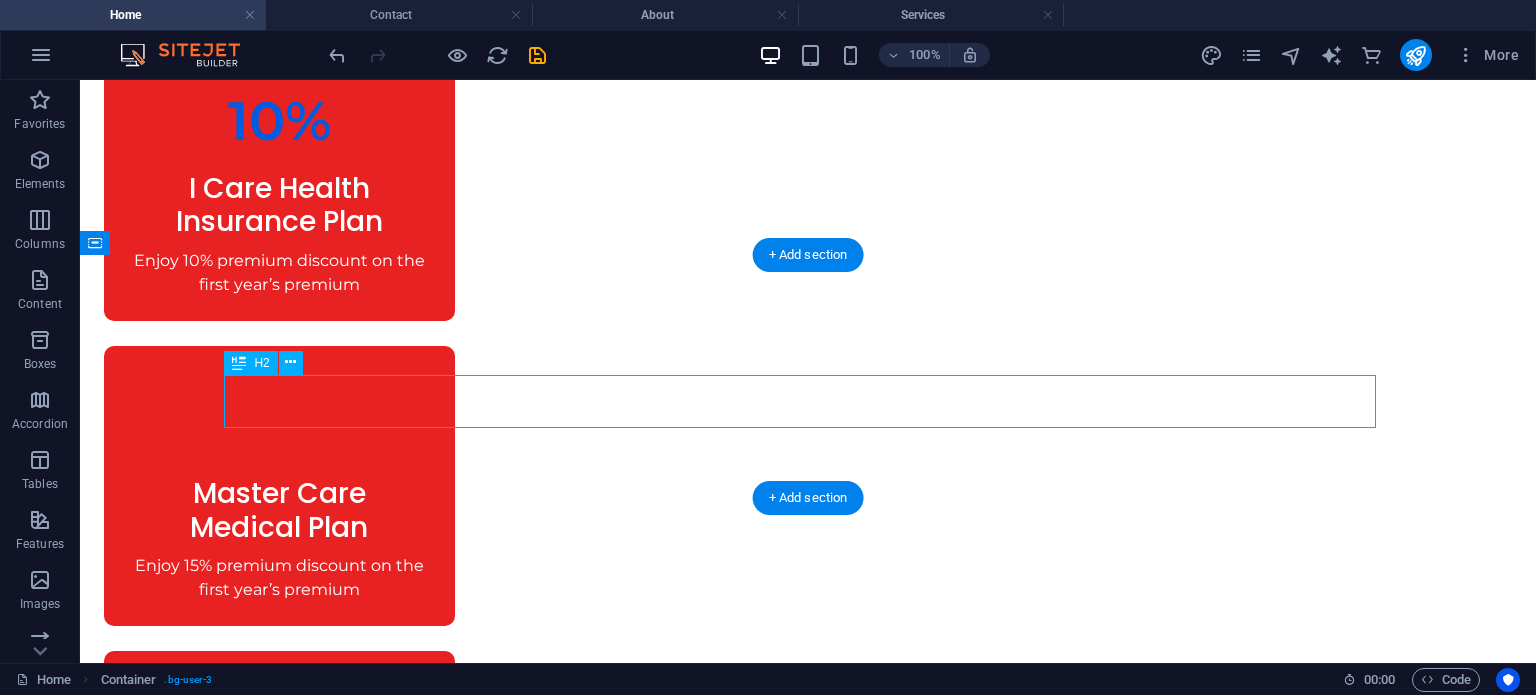click on "Our Services" at bounding box center [808, 1283] 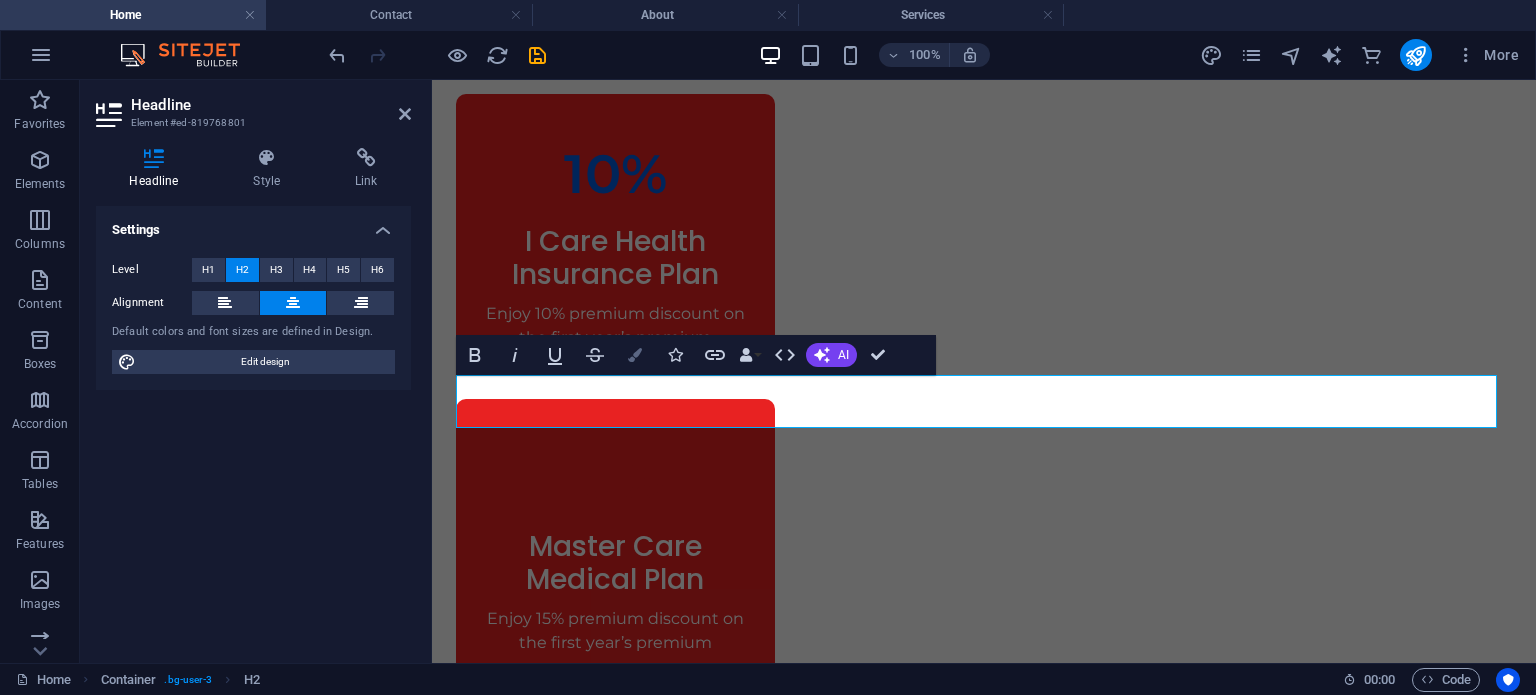 click on "Colors" at bounding box center [635, 355] 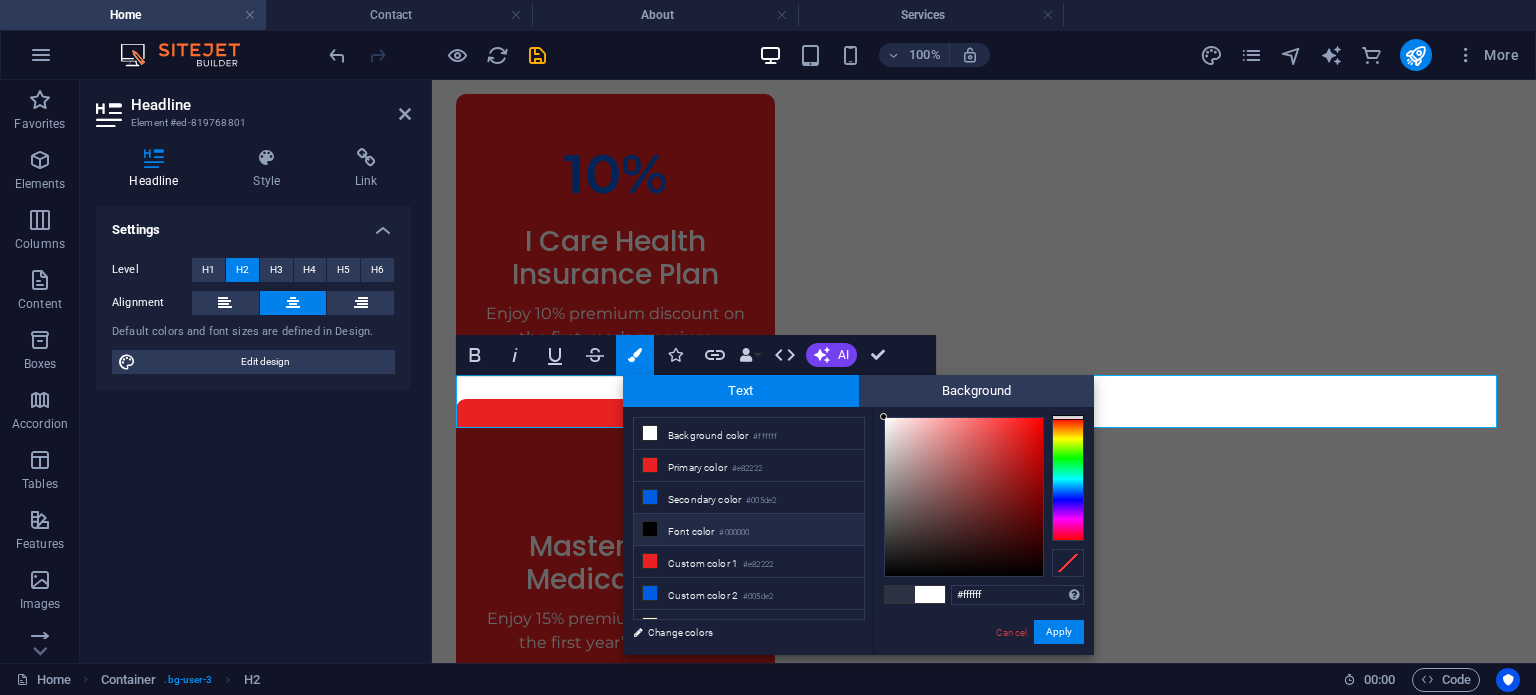 click on "Font color
#000000" at bounding box center [749, 530] 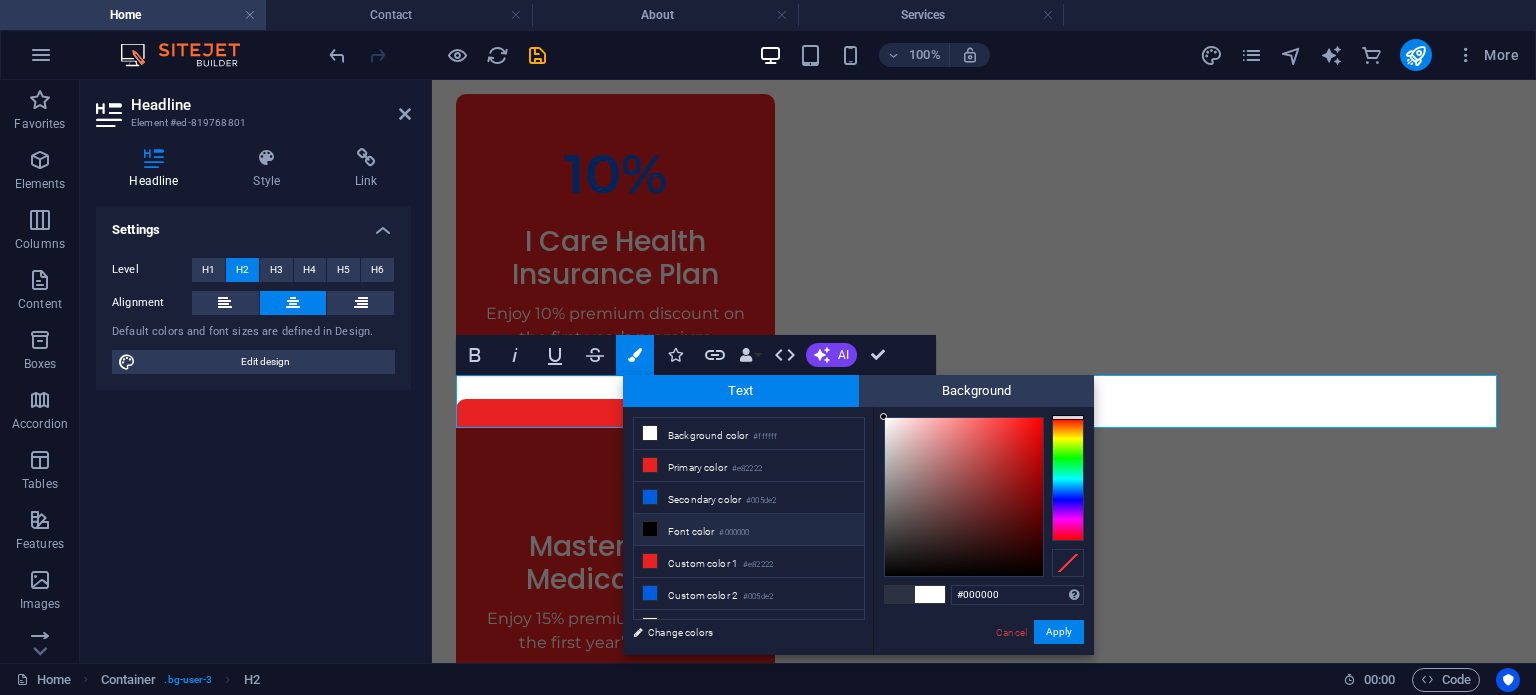 click on "Font color
#000000" at bounding box center [749, 530] 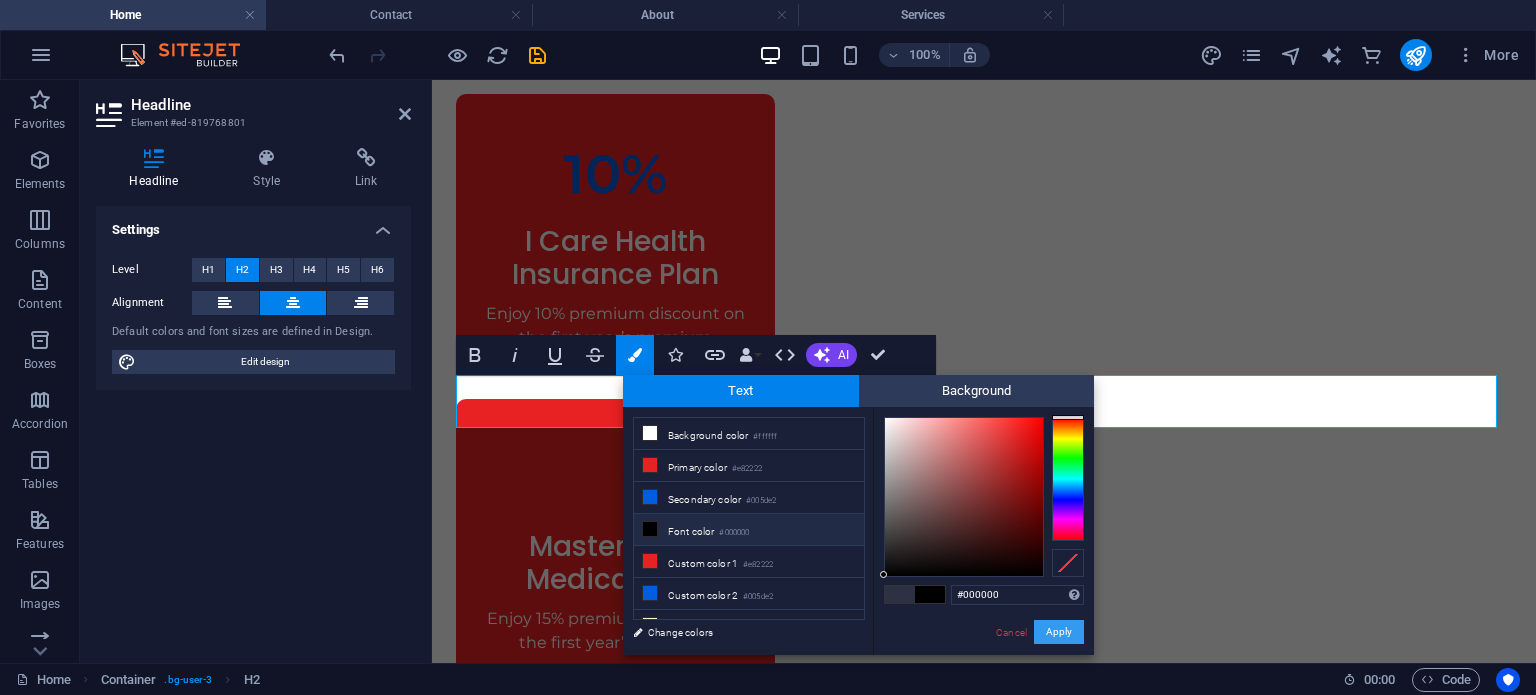 click on "Apply" at bounding box center [1059, 632] 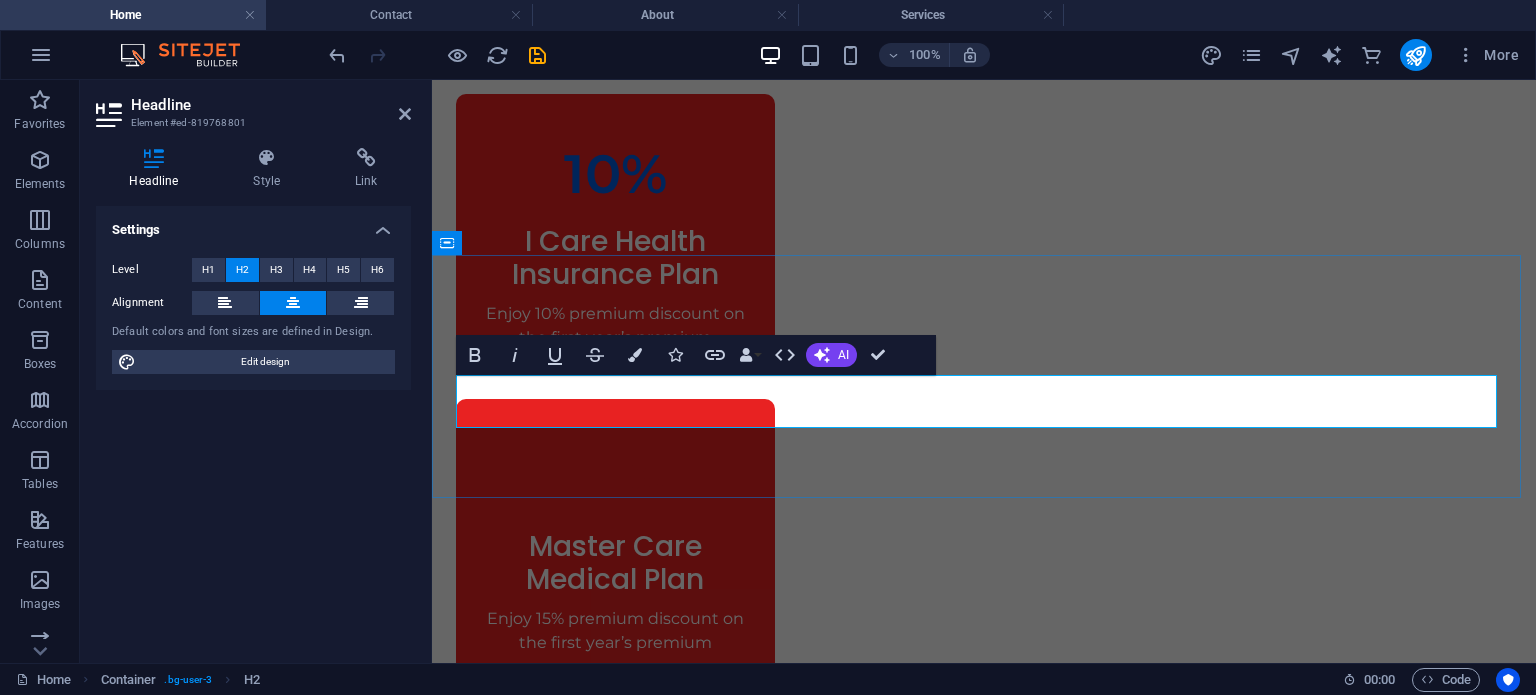 click on "Our Services" at bounding box center (984, 1334) 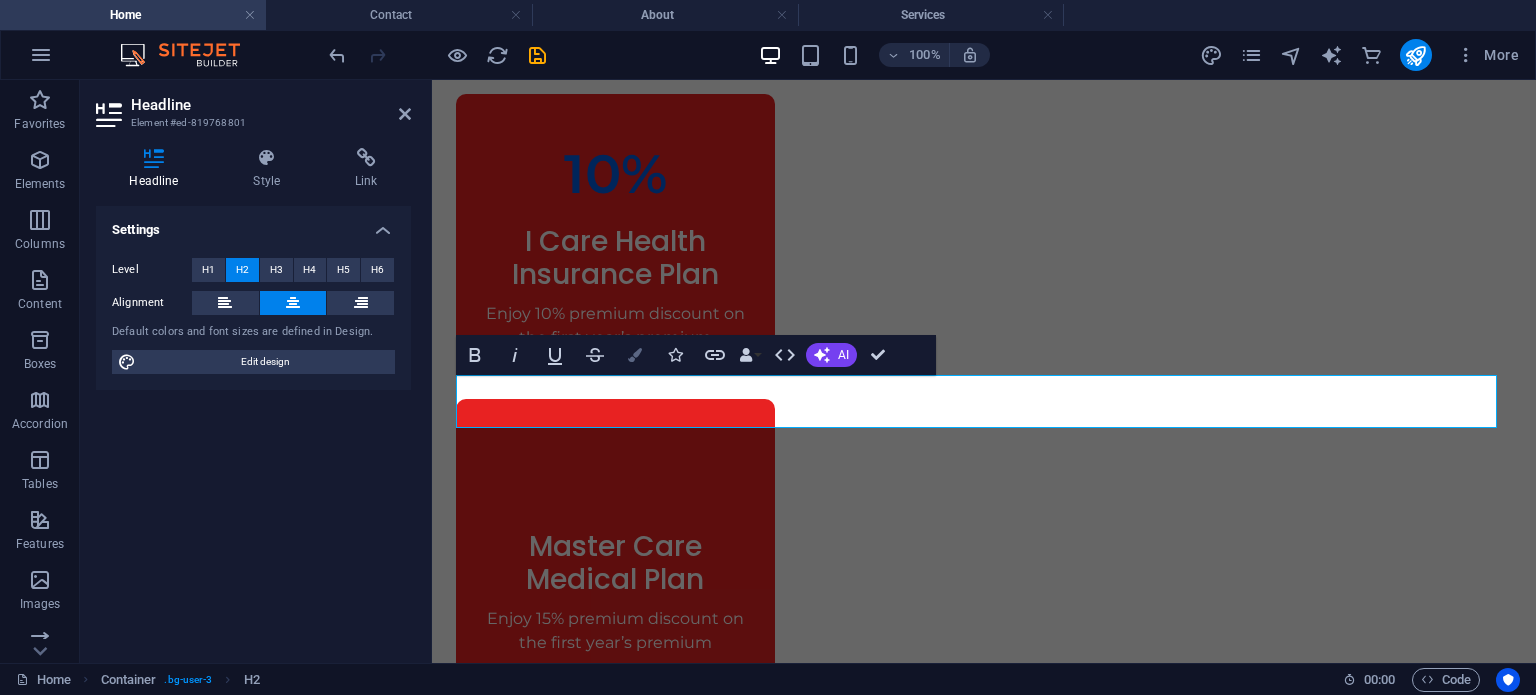 click at bounding box center [635, 355] 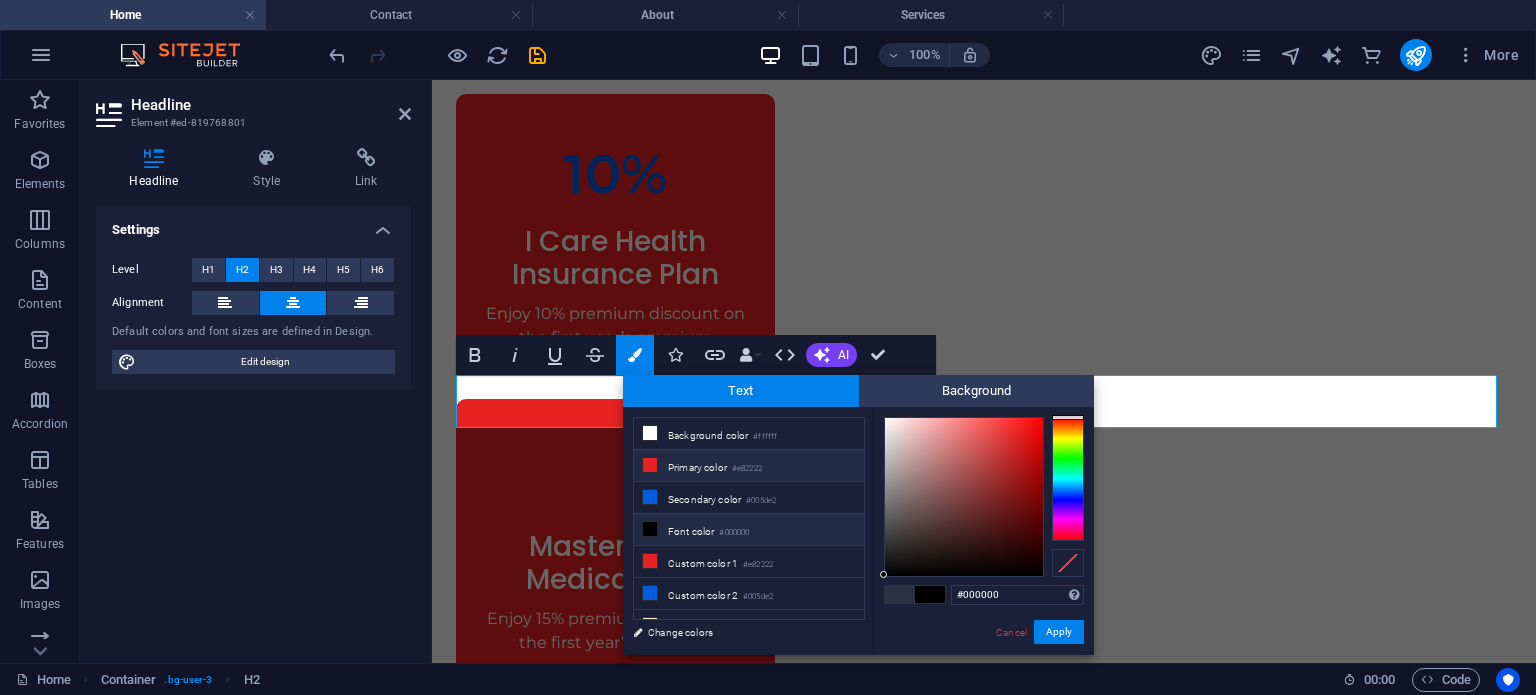 click on "Primary color
#e82222" at bounding box center (749, 466) 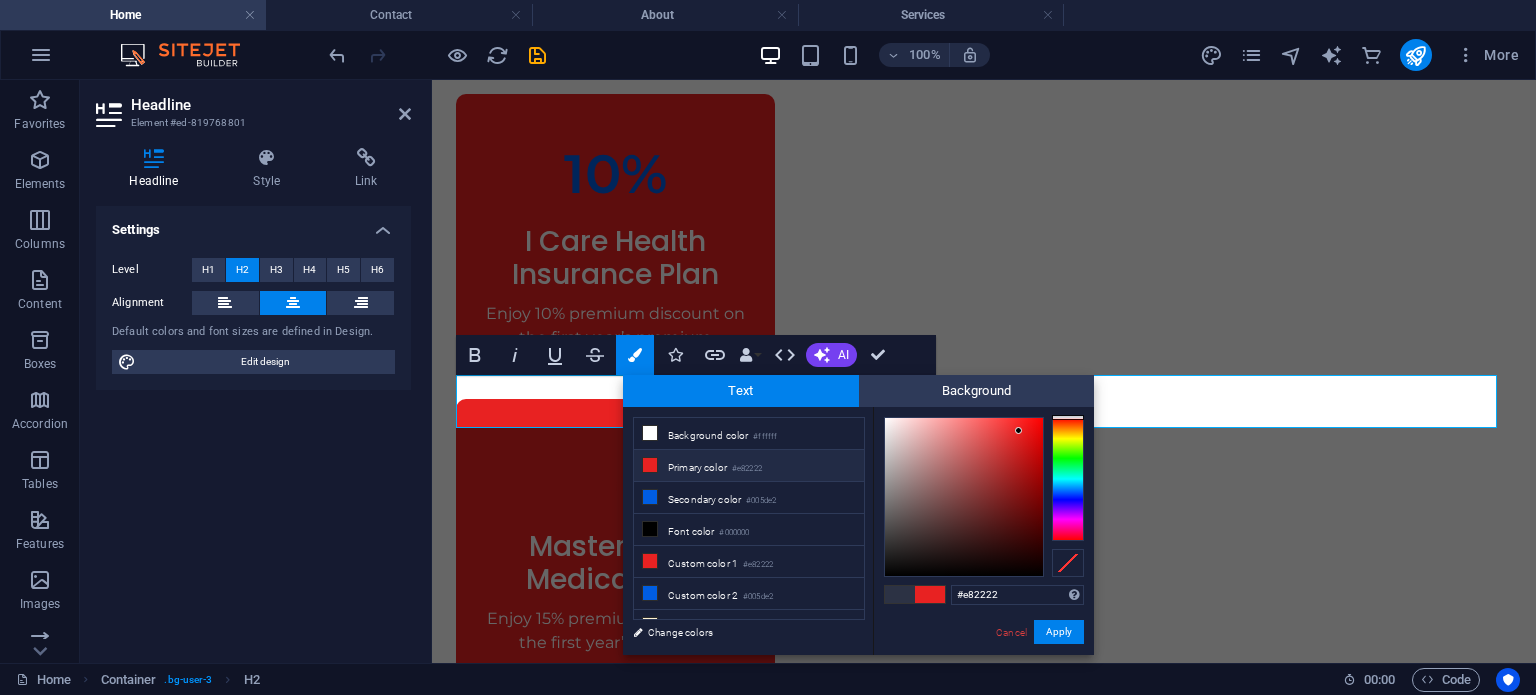 click on "Primary color
#e82222" at bounding box center (749, 466) 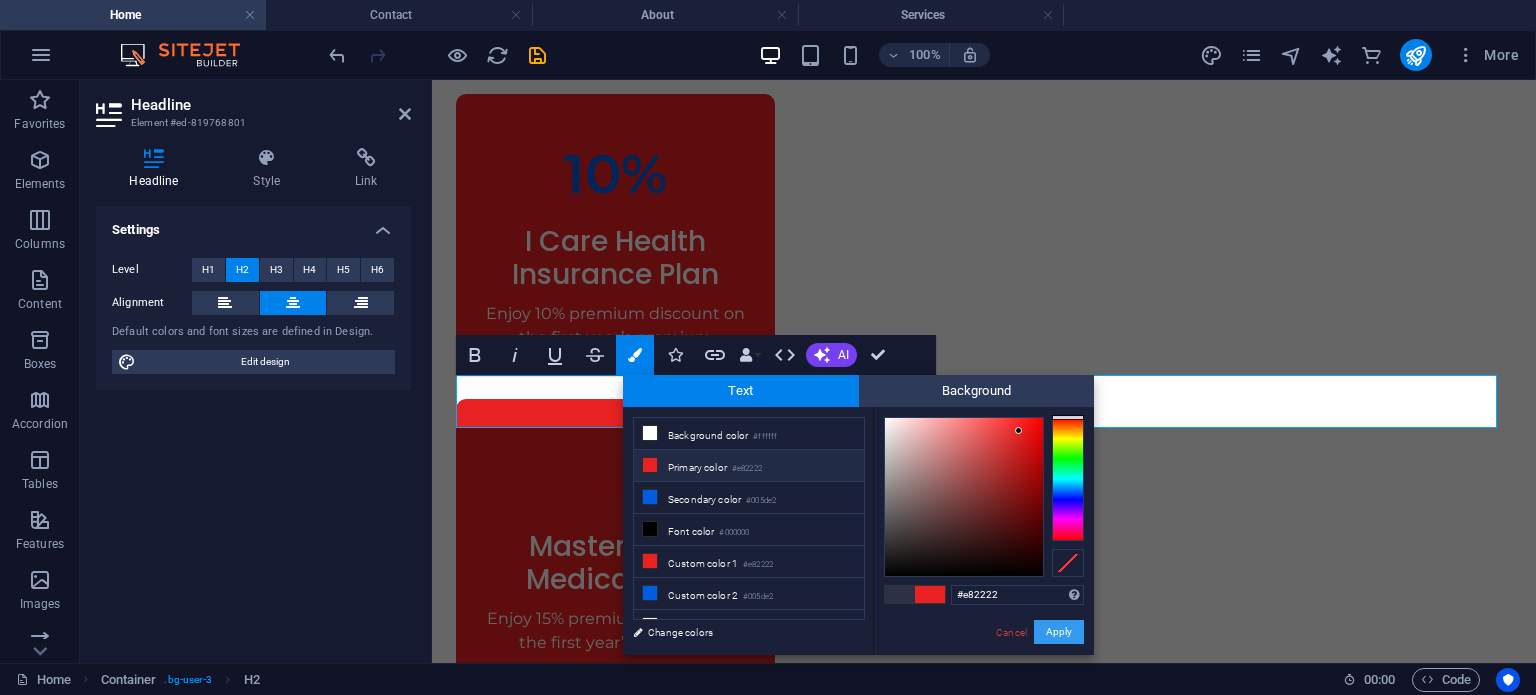 click on "Apply" at bounding box center [1059, 632] 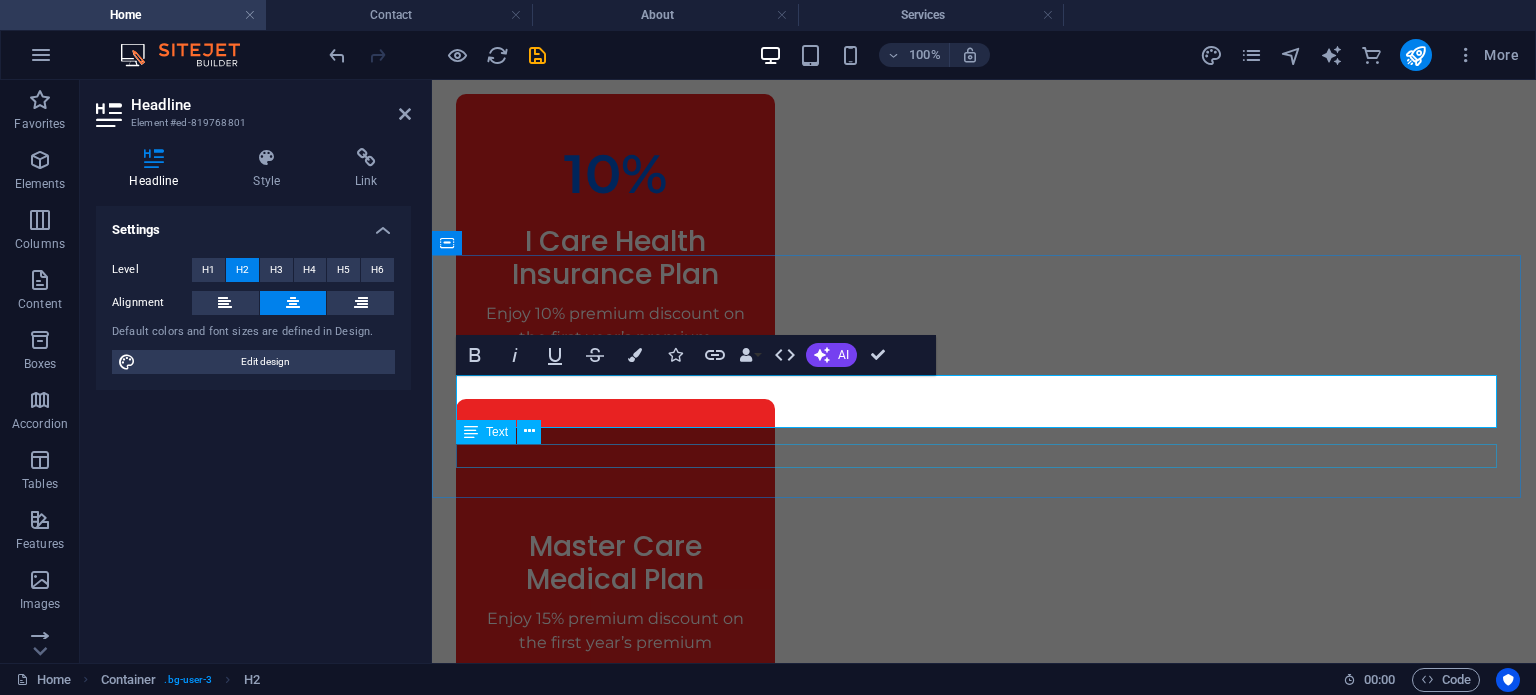 click on "Lorem ipsum dolor sit amet, consectetur adipiscing elit. Nunc vulputate libero et velit interdum." at bounding box center (984, 1390) 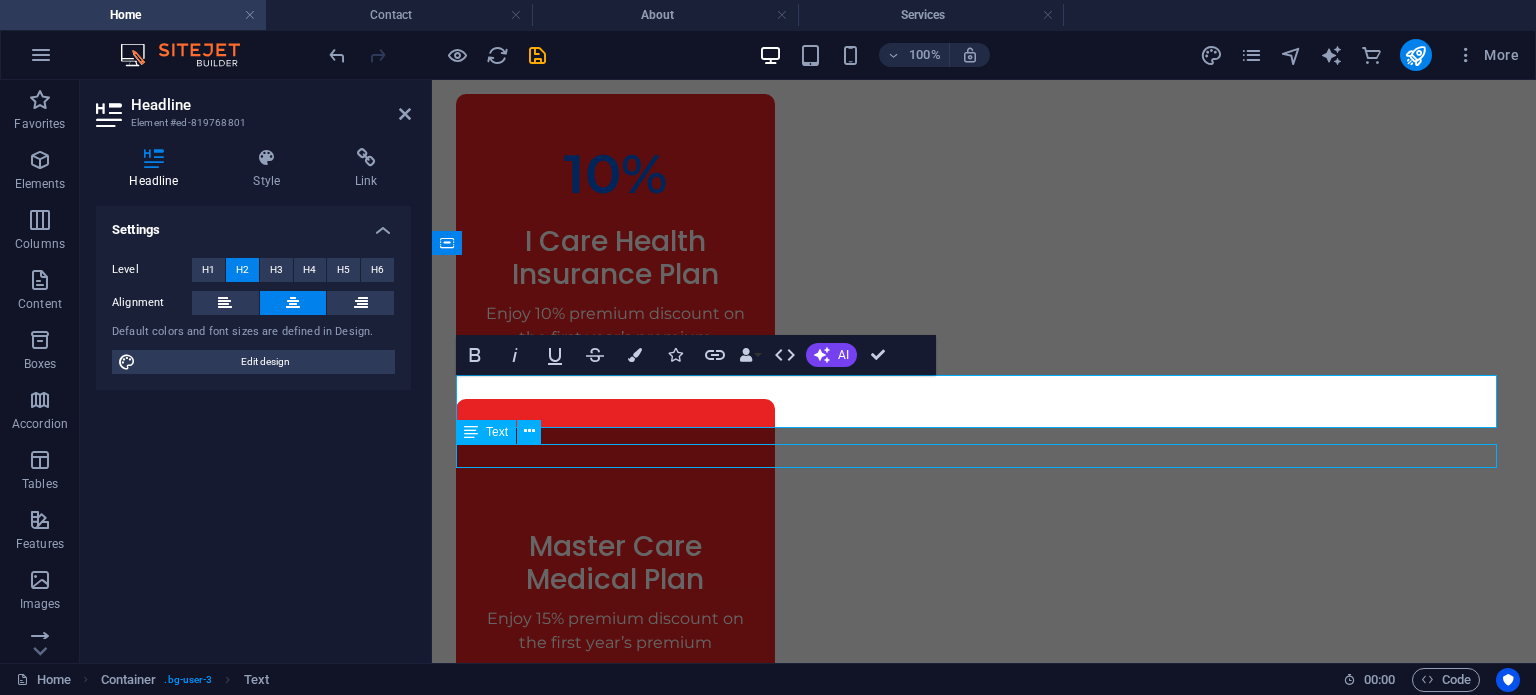 click on "Lorem ipsum dolor sit amet, consectetur adipiscing elit. Nunc vulputate libero et velit interdum." at bounding box center (984, 1390) 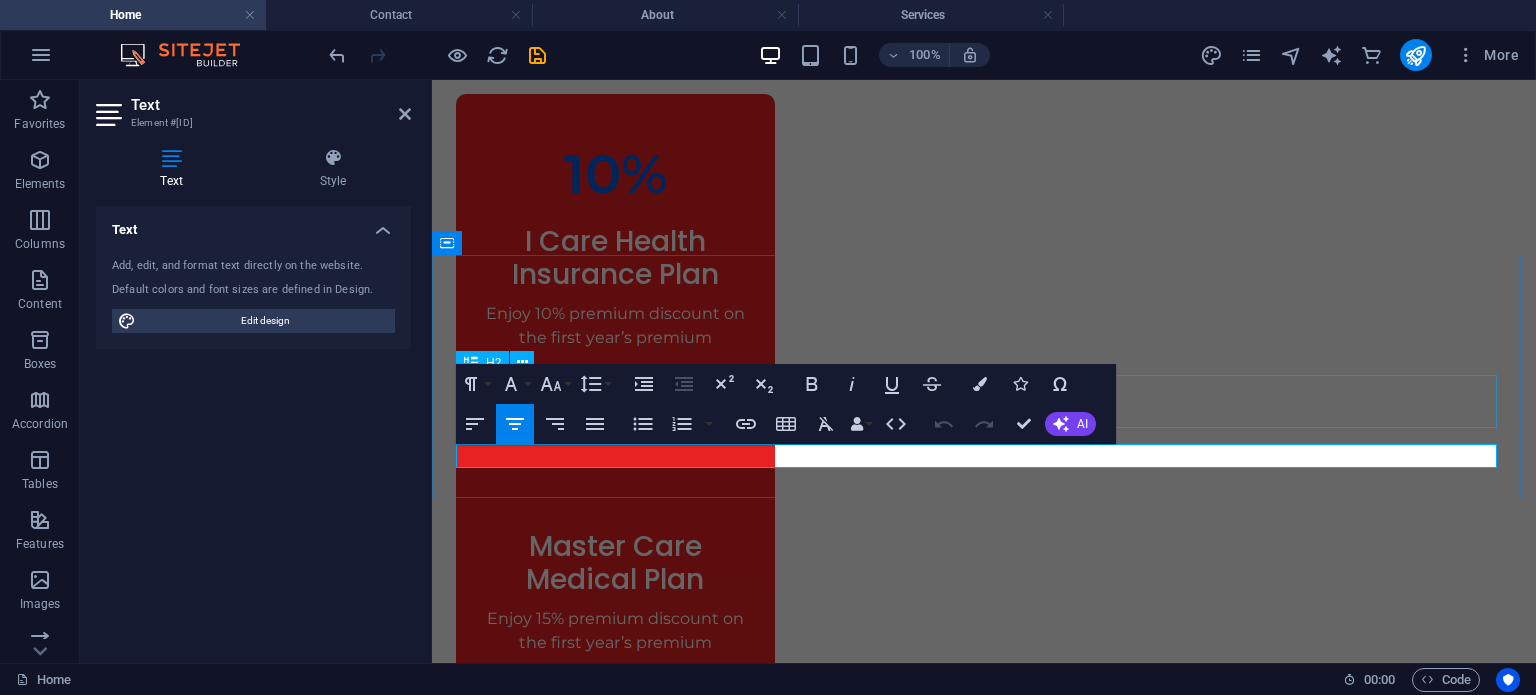 click on "Our  Services" at bounding box center (984, 1335) 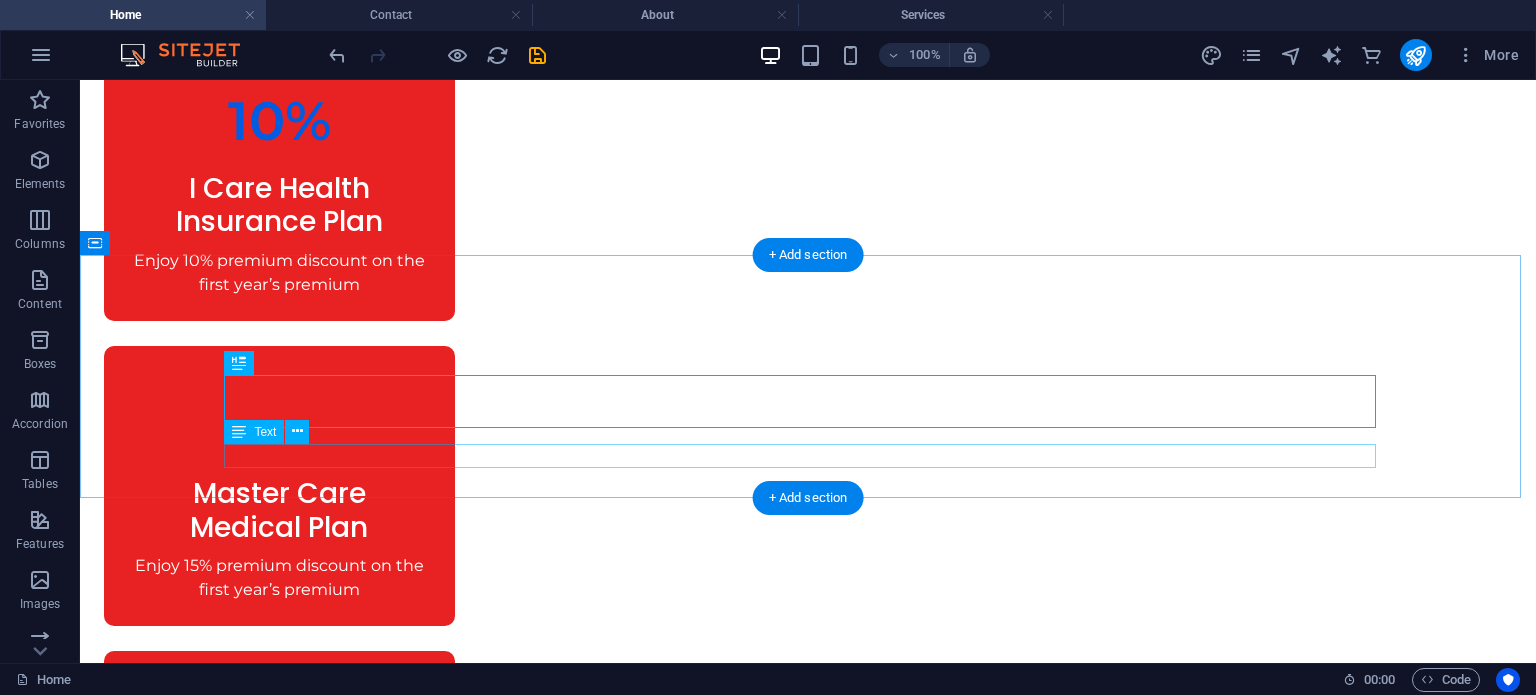click on "Lorem ipsum dolor sit amet, consectetur adipiscing elit. Nunc vulputate libero et velit interdum." at bounding box center (808, 1337) 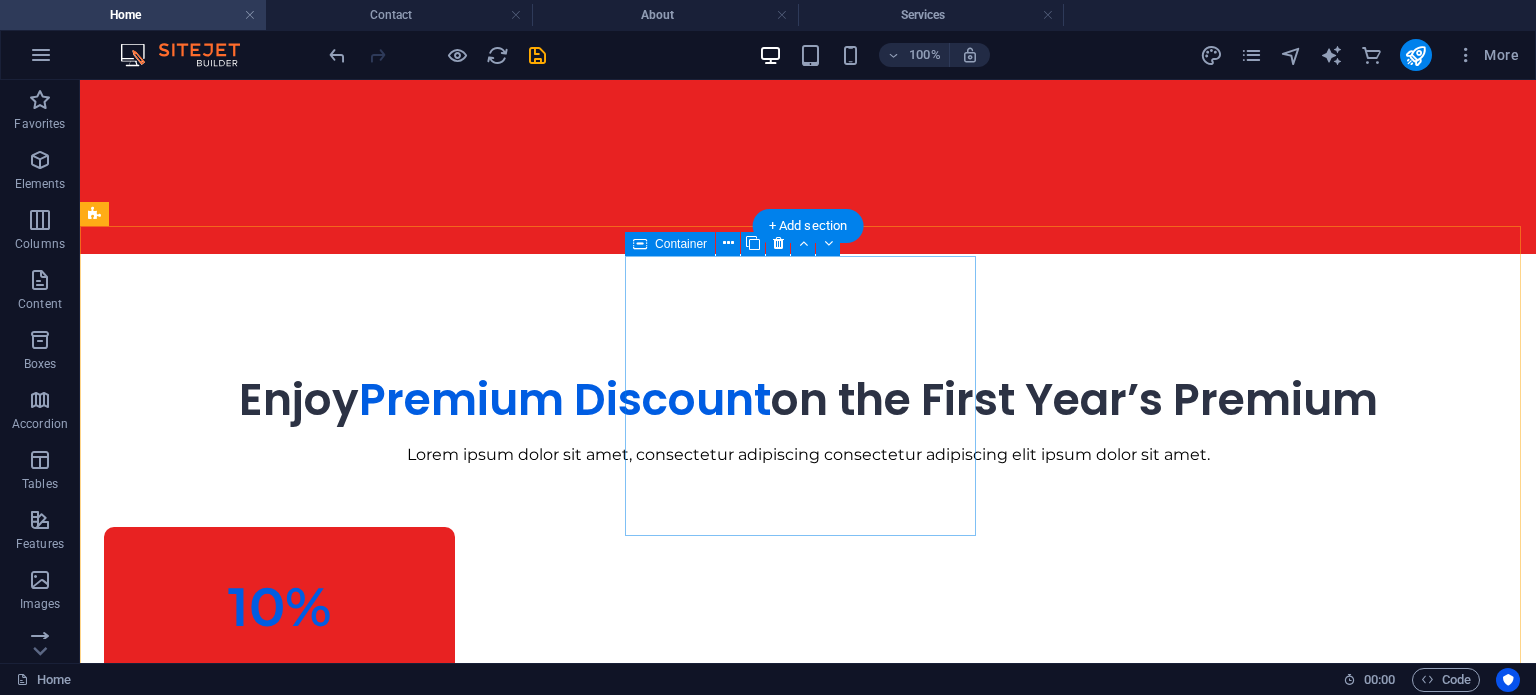 scroll, scrollTop: 1056, scrollLeft: 0, axis: vertical 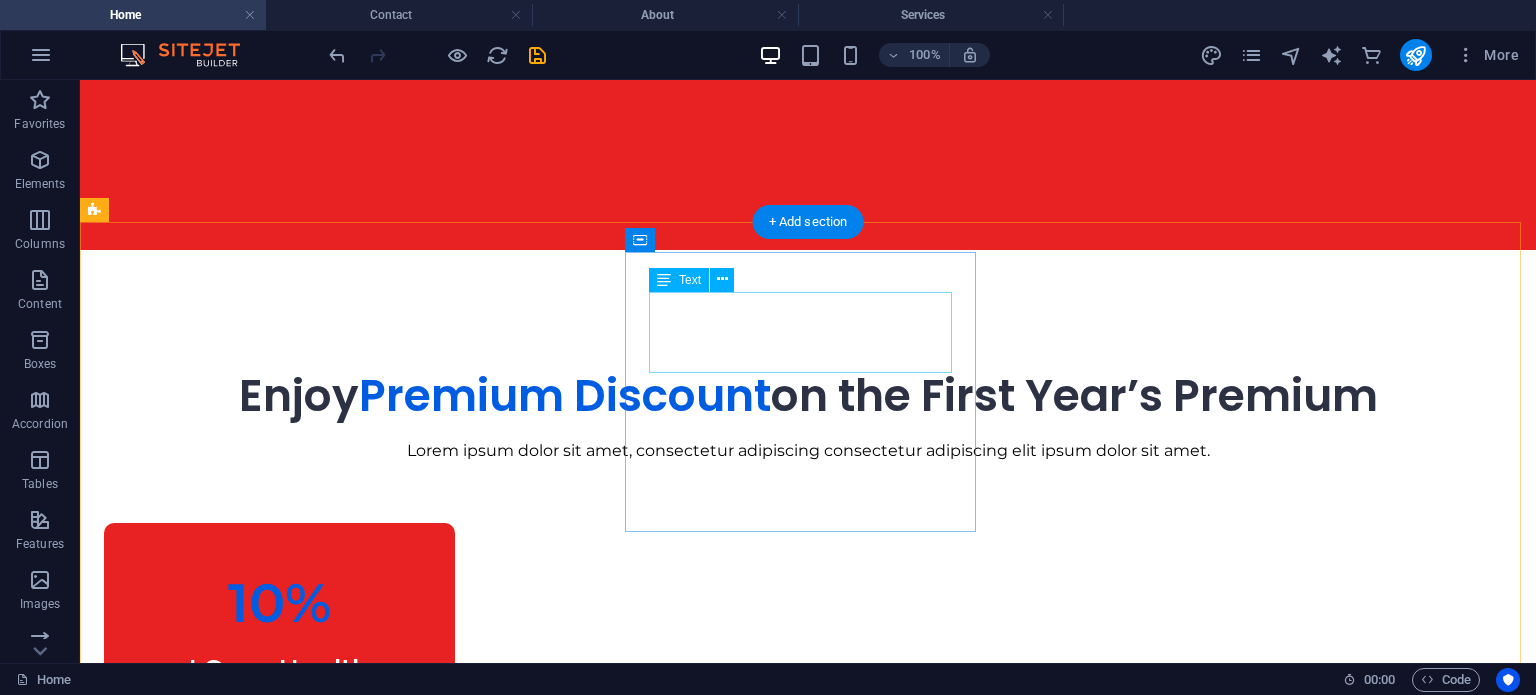 click on "15%" at bounding box center [279, 908] 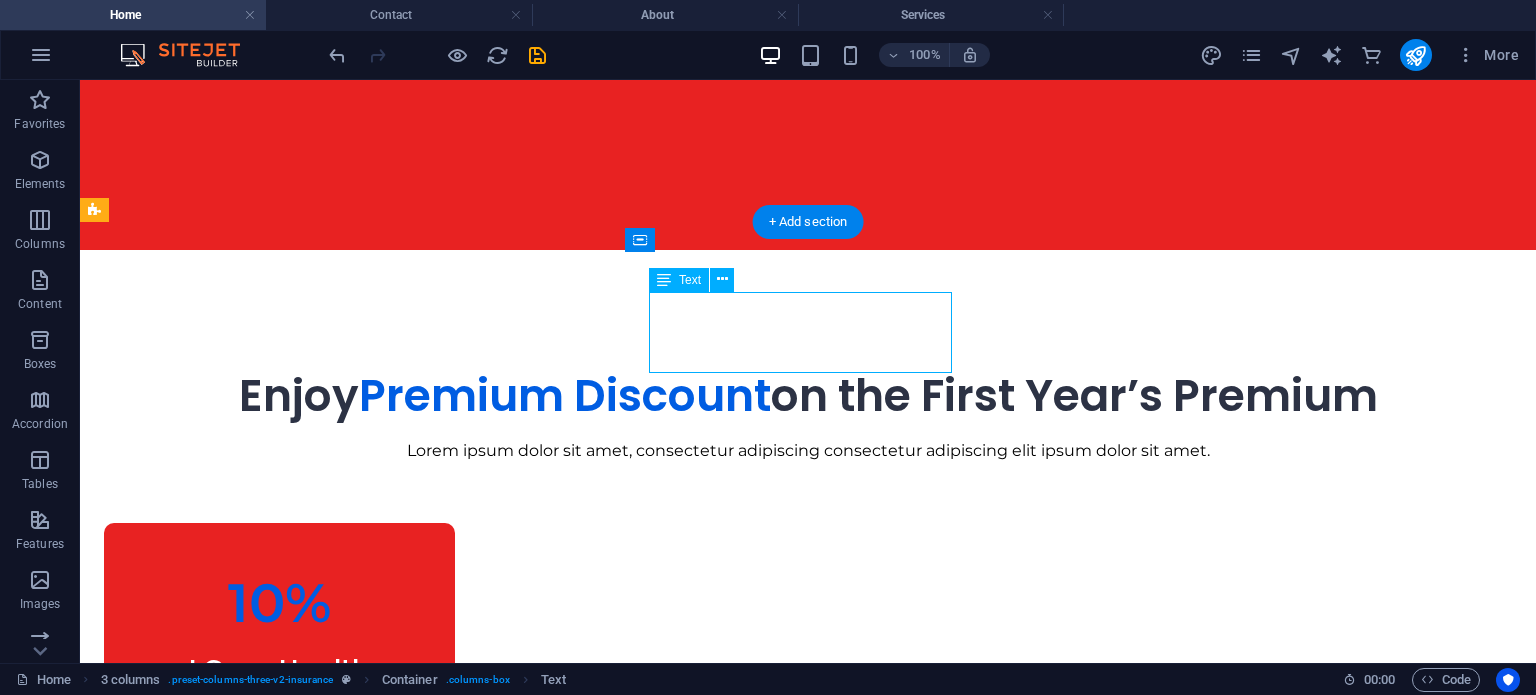 click on "15%" at bounding box center (279, 908) 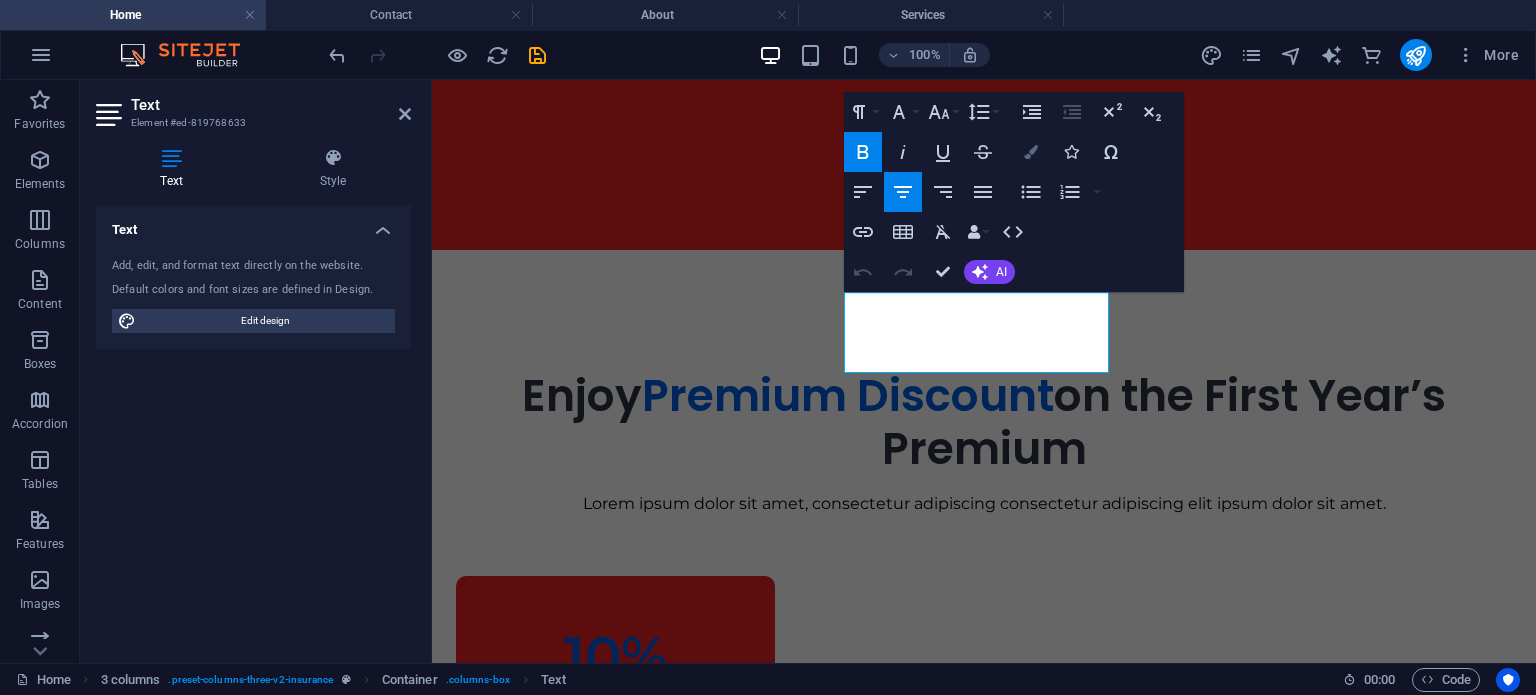 click on "Colors" at bounding box center (1031, 152) 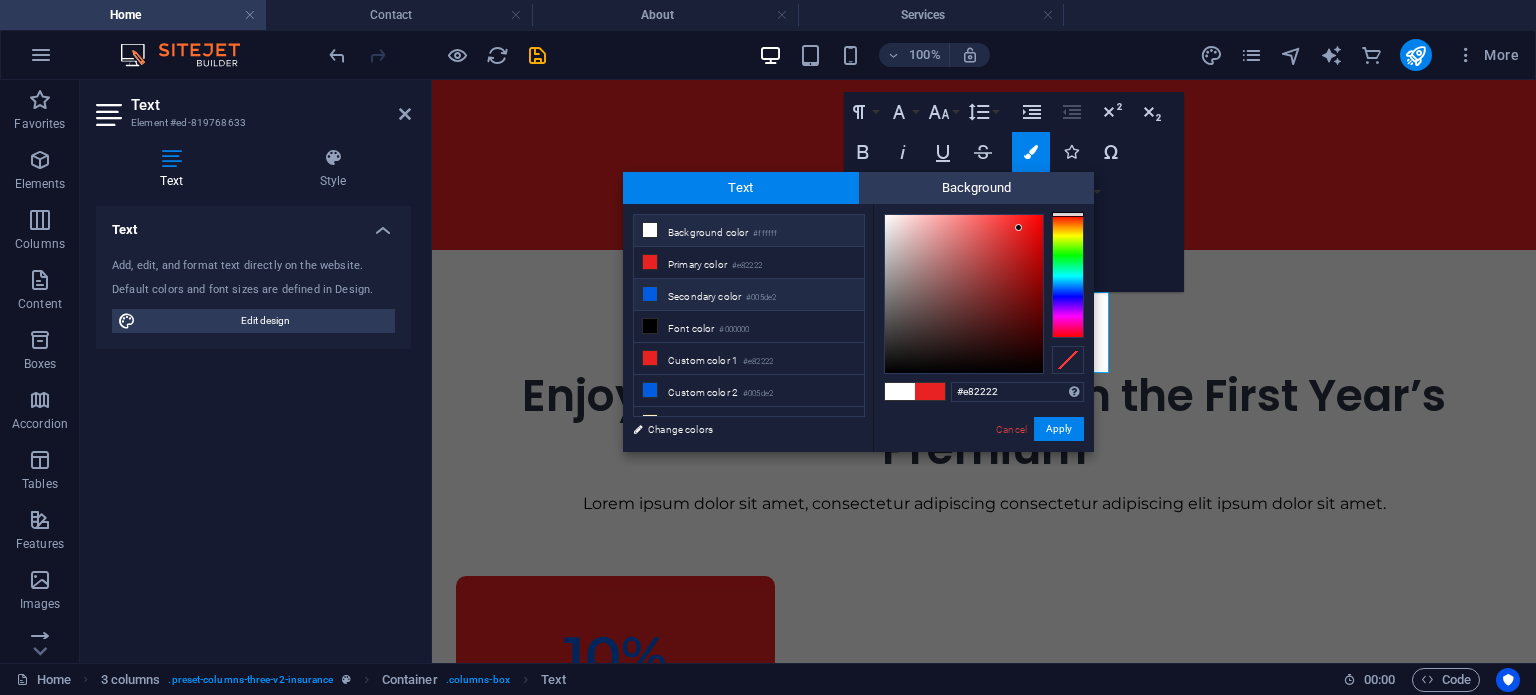 click on "Secondary color
#005de2" at bounding box center (749, 295) 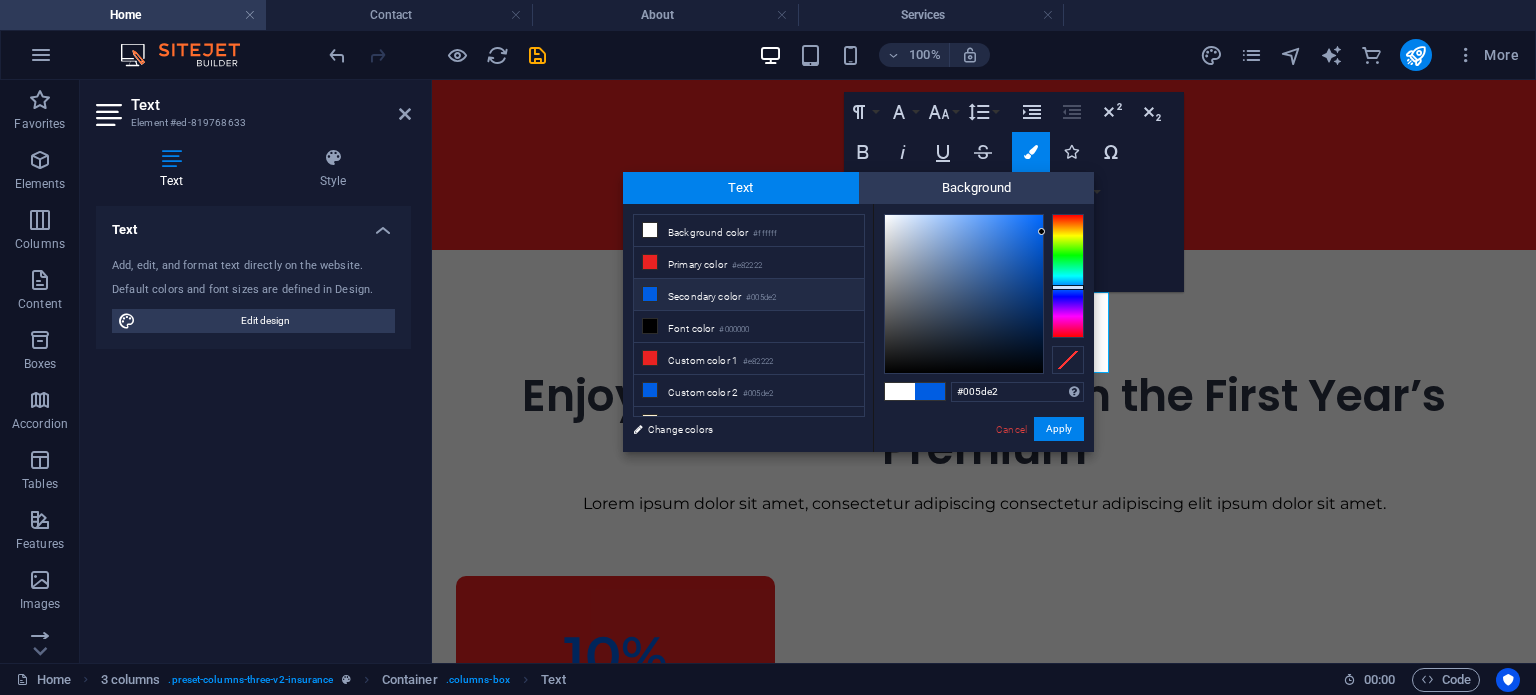 click on "Secondary color
#005de2" at bounding box center [749, 295] 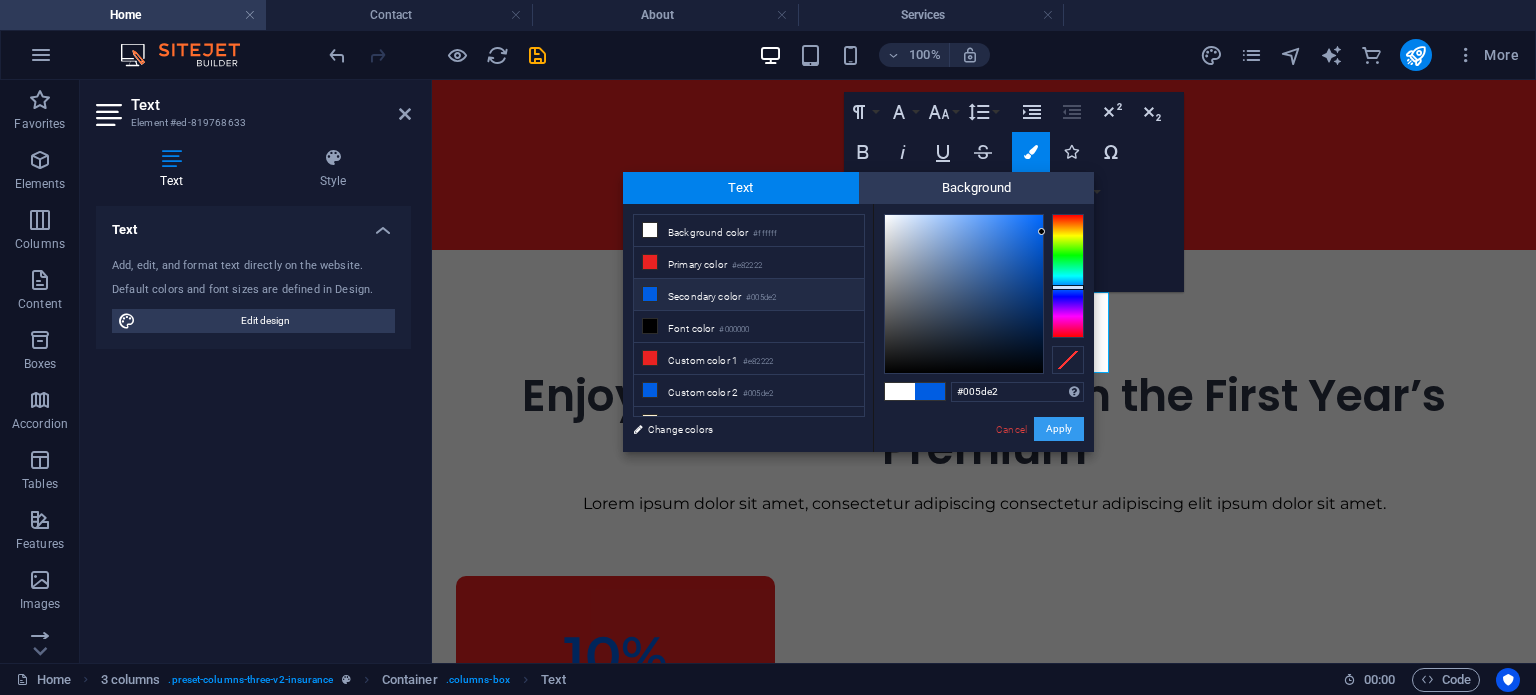 click on "Apply" at bounding box center (1059, 429) 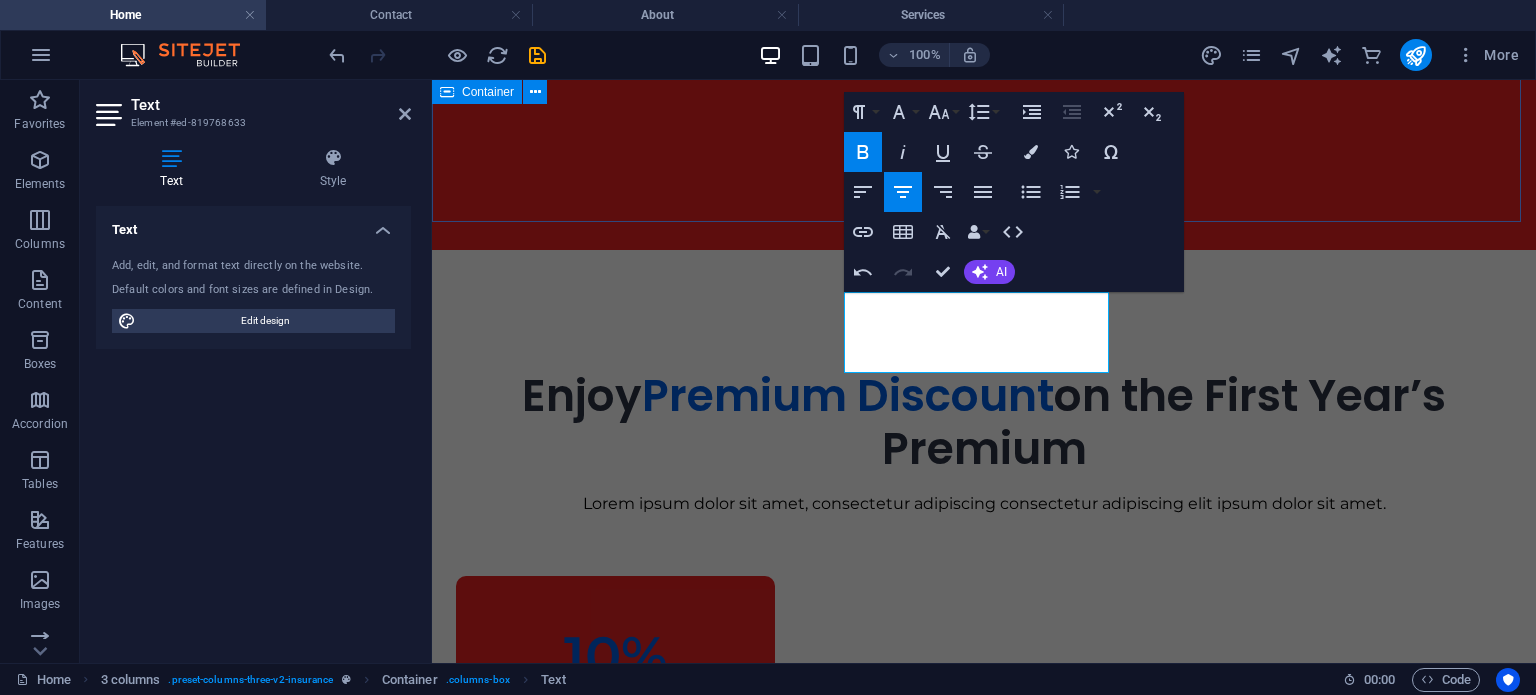 click on "Enjoy  Premium Discount  on the First Year’s Premium Lorem ipsum dolor sit amet, consectetur adipiscing consectetur adipiscing elit ipsum dolor sit amet." at bounding box center (984, 398) 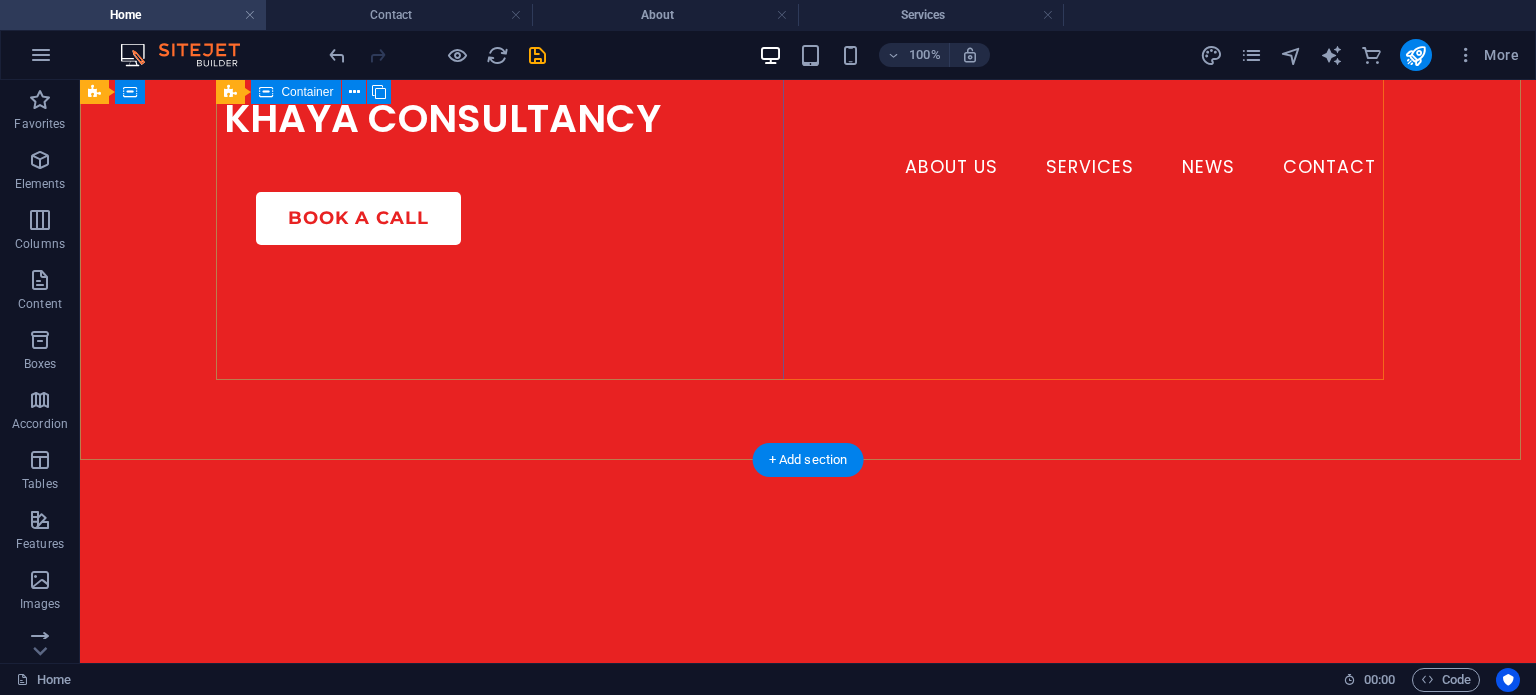 scroll, scrollTop: 488, scrollLeft: 0, axis: vertical 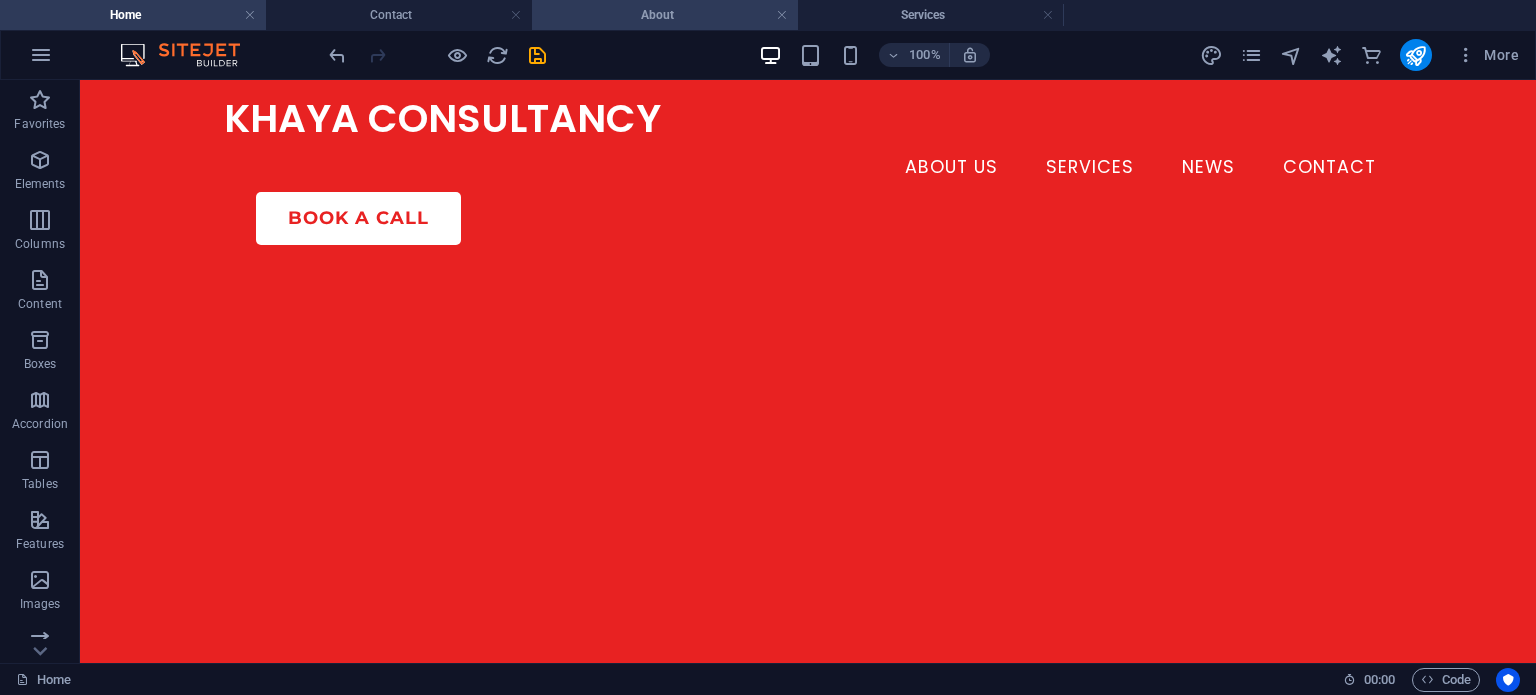 click on "About" at bounding box center [665, 15] 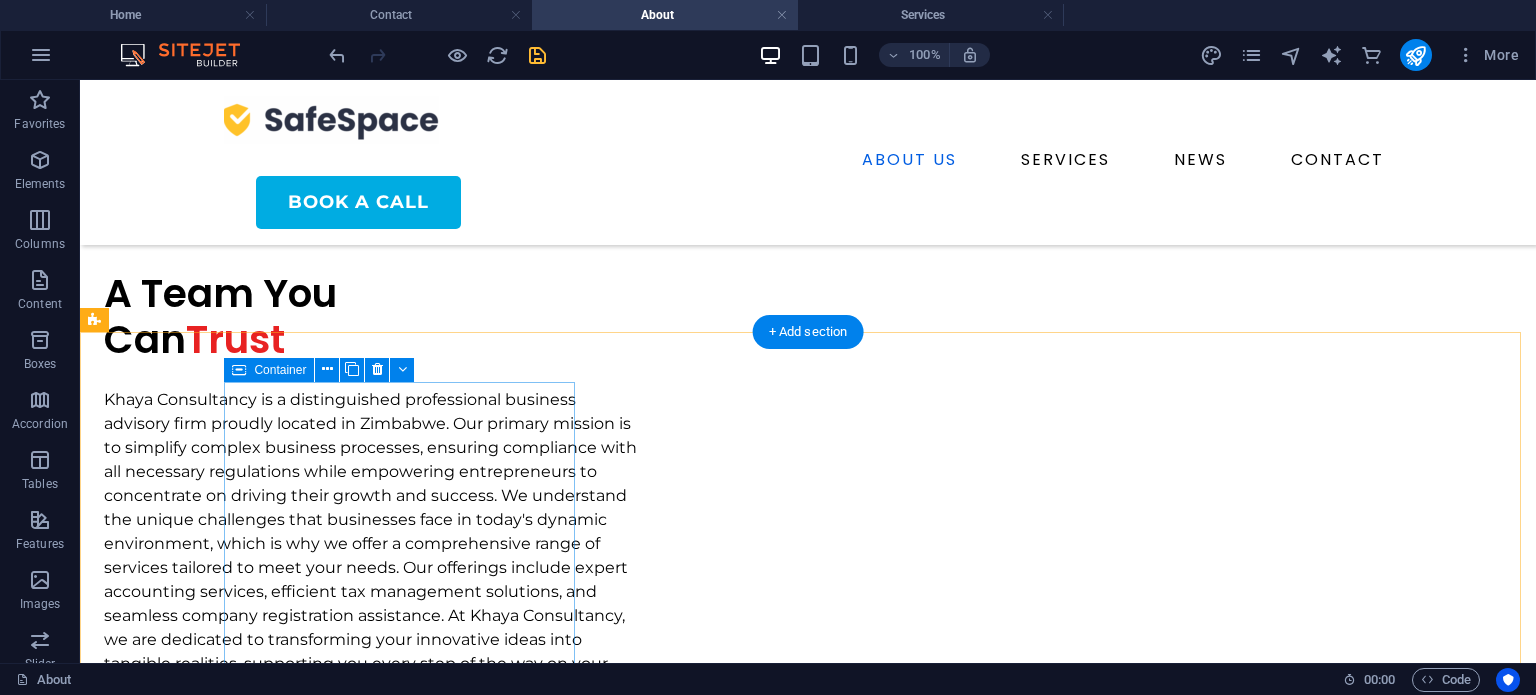 scroll, scrollTop: 592, scrollLeft: 0, axis: vertical 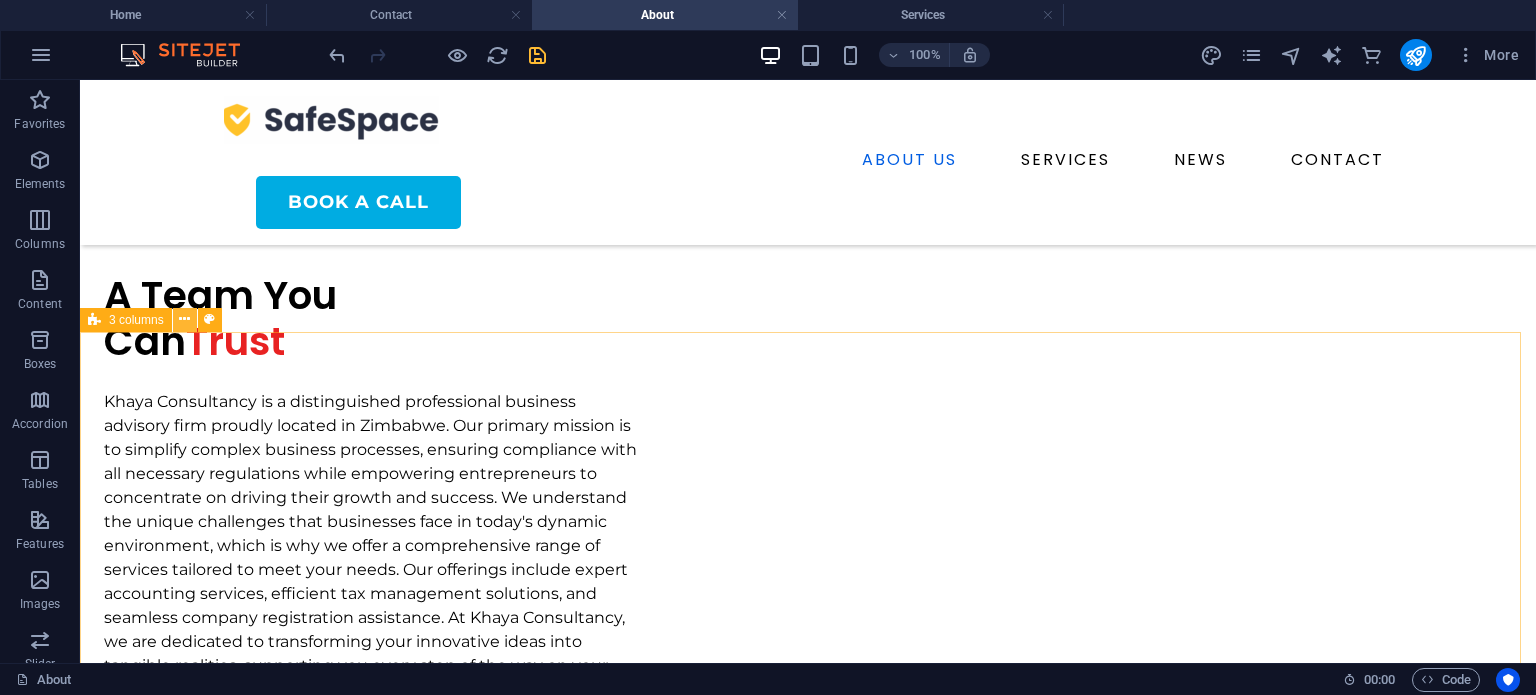 click at bounding box center (184, 319) 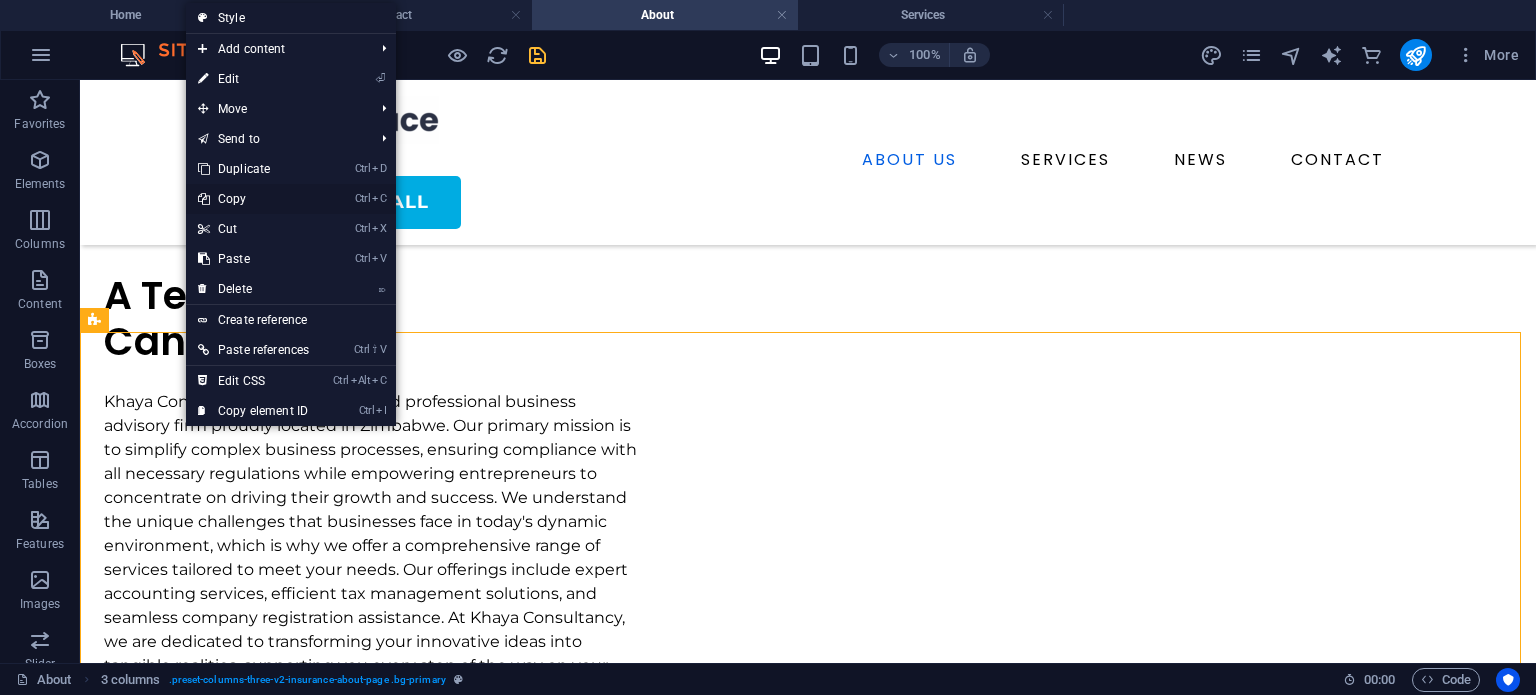 click on "Ctrl C  Copy" at bounding box center [253, 199] 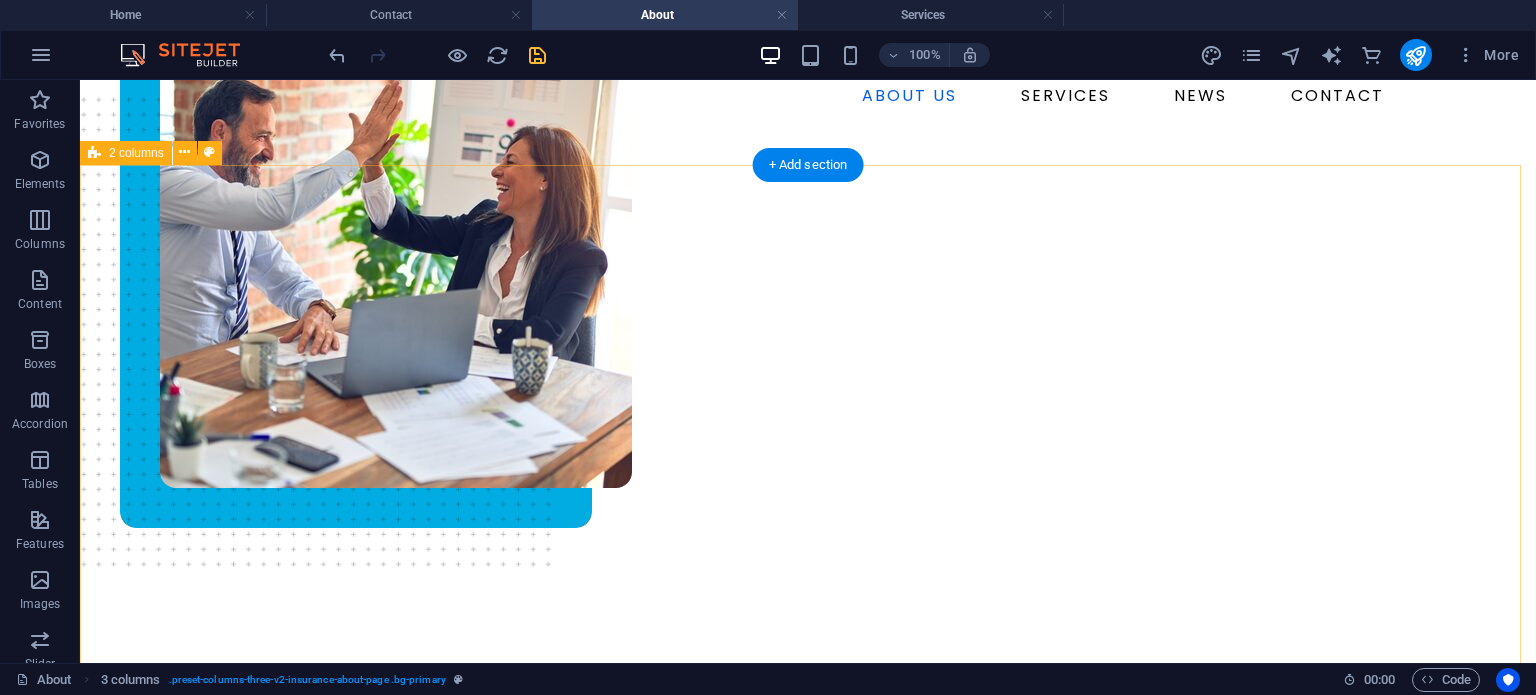 scroll, scrollTop: 0, scrollLeft: 0, axis: both 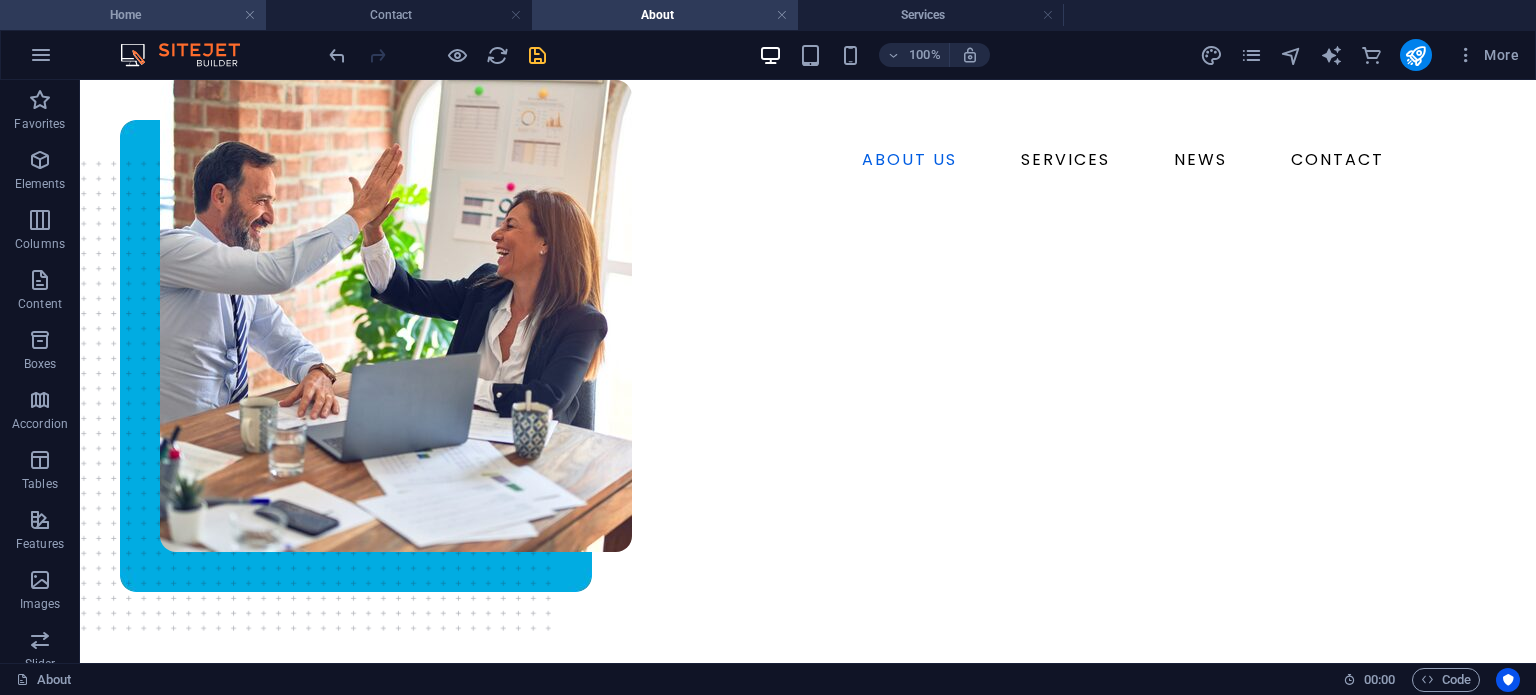 click on "Home" at bounding box center (133, 15) 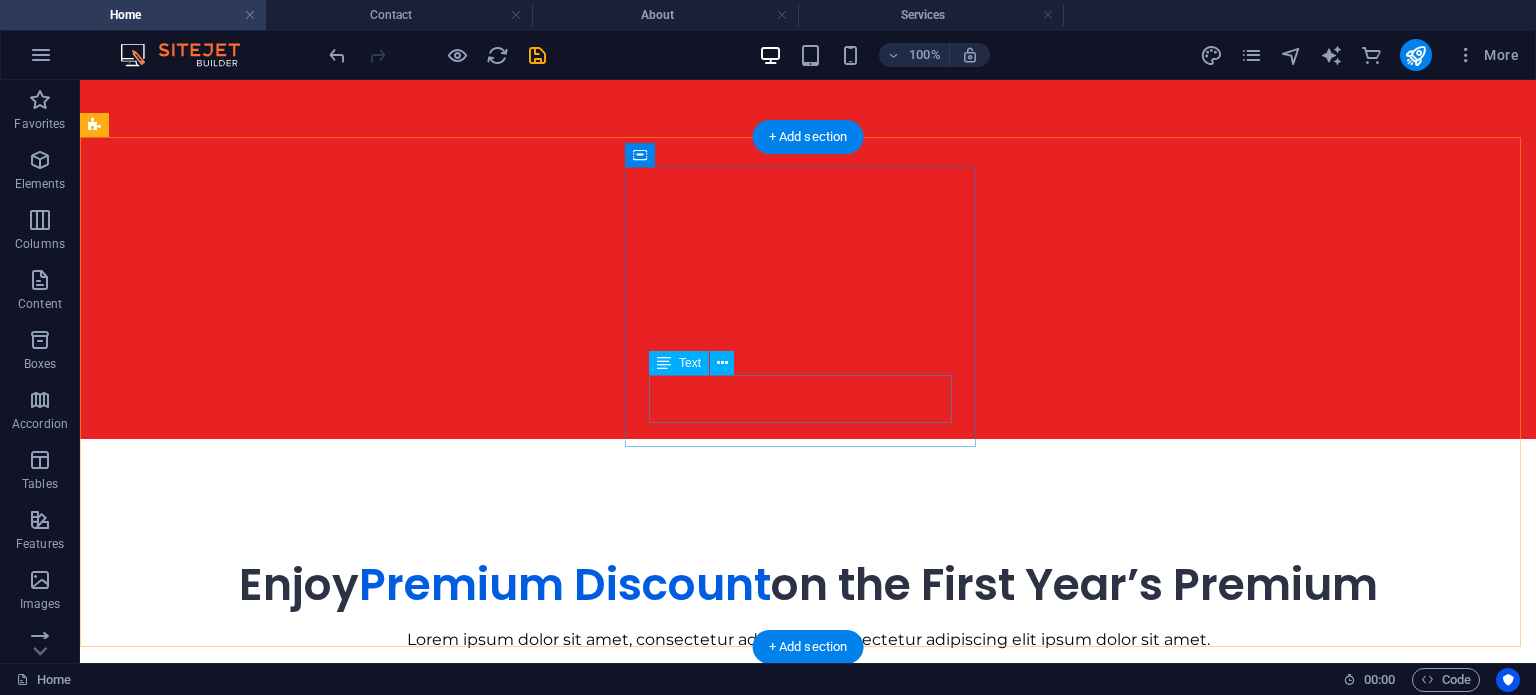 scroll, scrollTop: 1155, scrollLeft: 0, axis: vertical 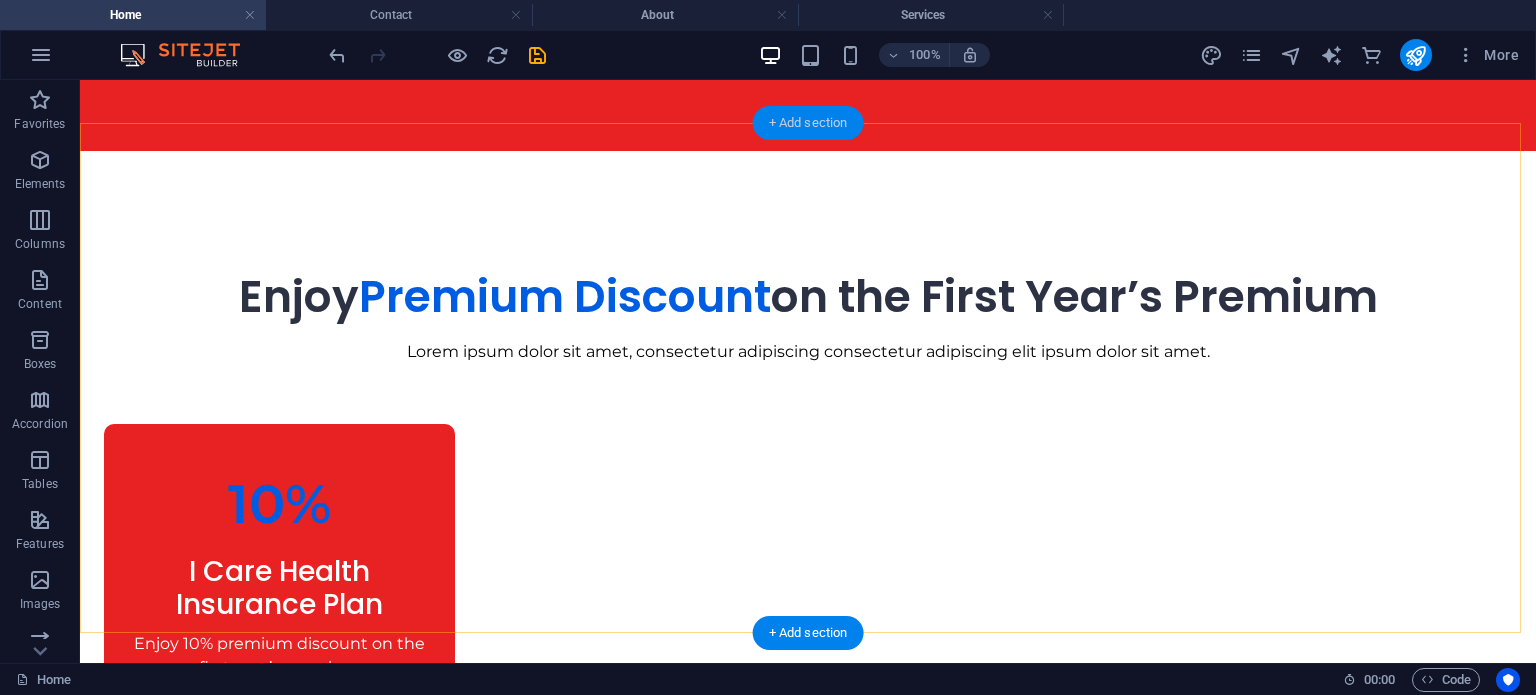 click on "+ Add section" at bounding box center (808, 123) 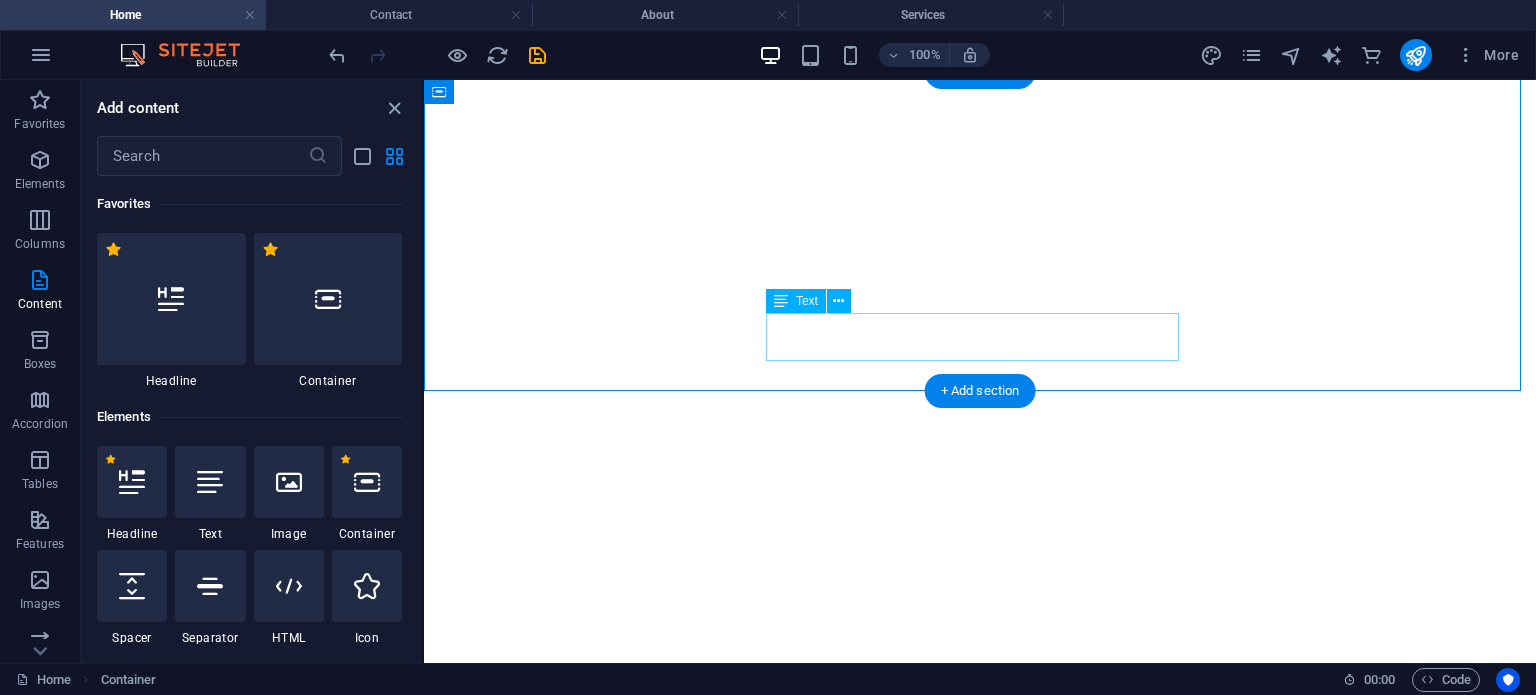 scroll, scrollTop: 0, scrollLeft: 0, axis: both 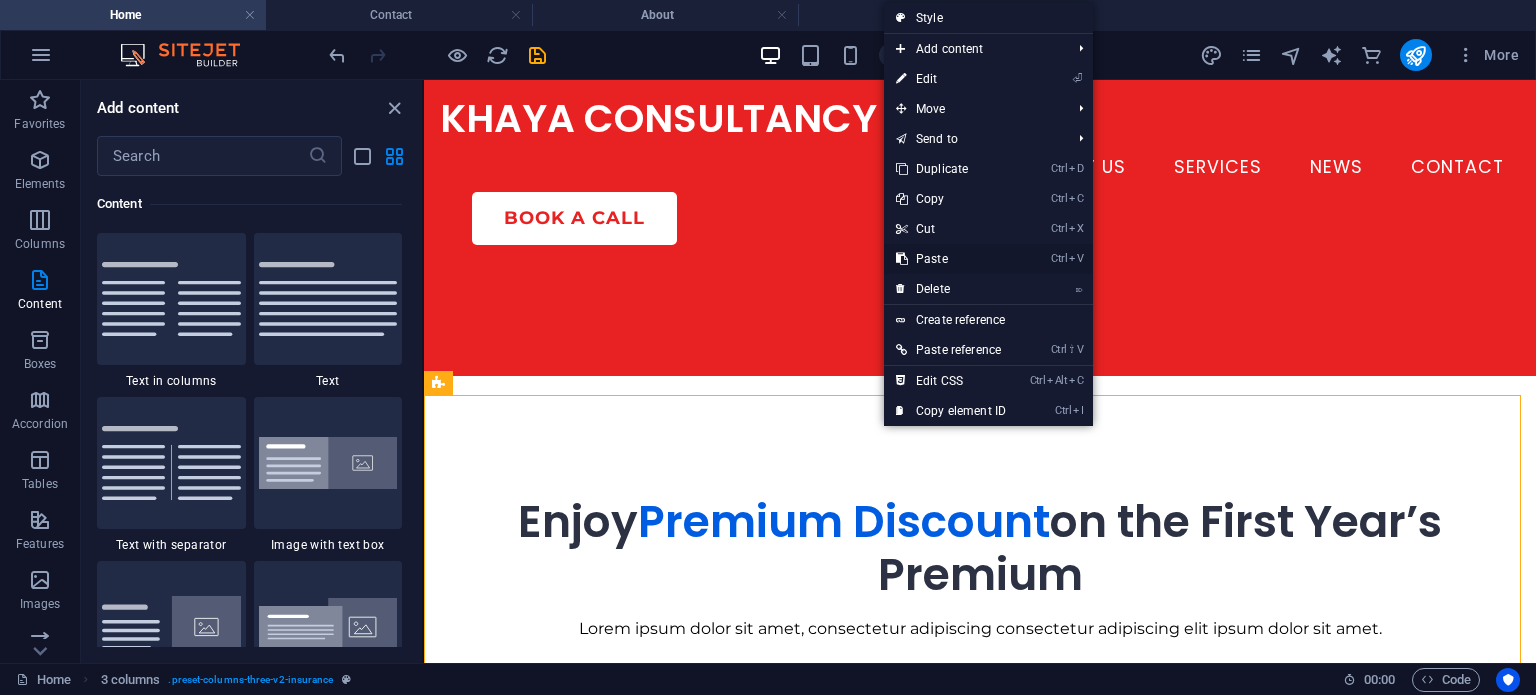 click on "Ctrl V  Paste" at bounding box center [951, 259] 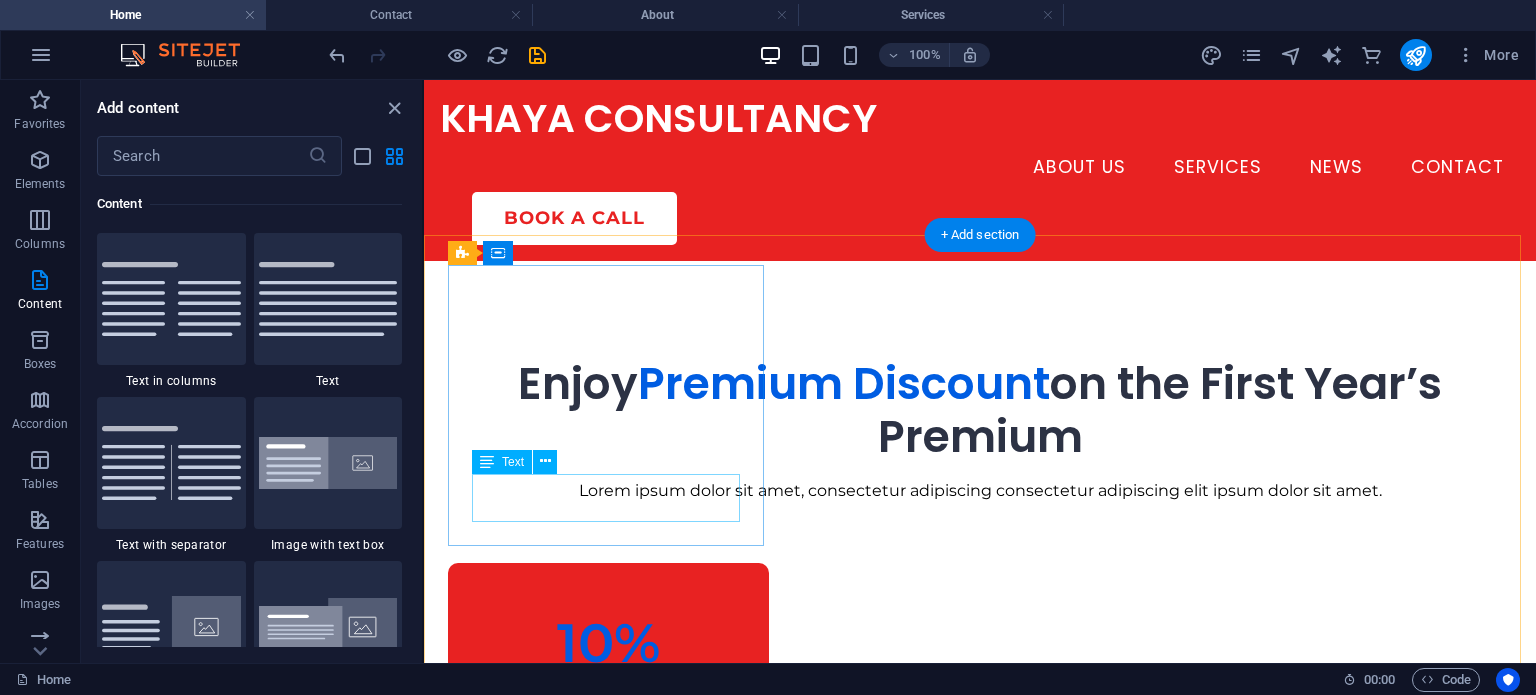 scroll, scrollTop: 1020, scrollLeft: 0, axis: vertical 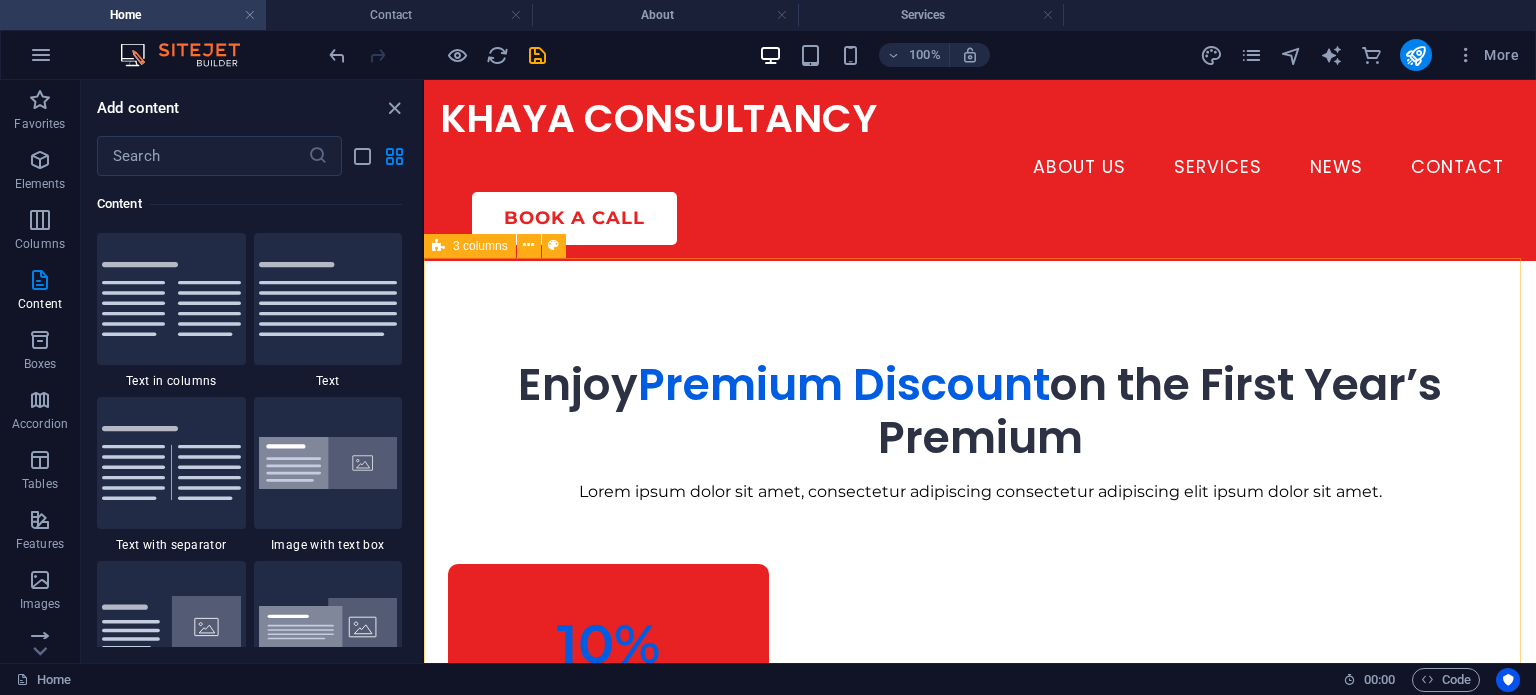 click on "3 columns" at bounding box center (470, 246) 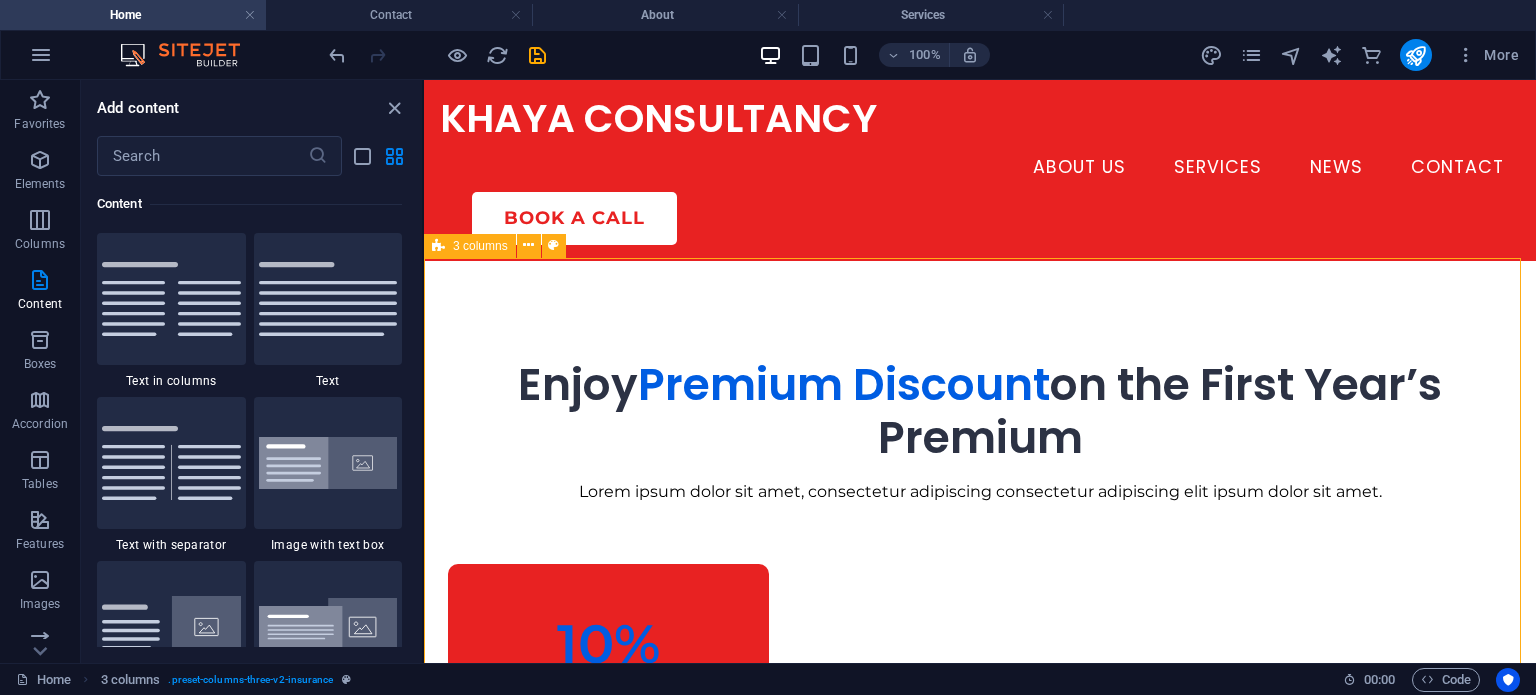 click on "3 columns" at bounding box center (480, 246) 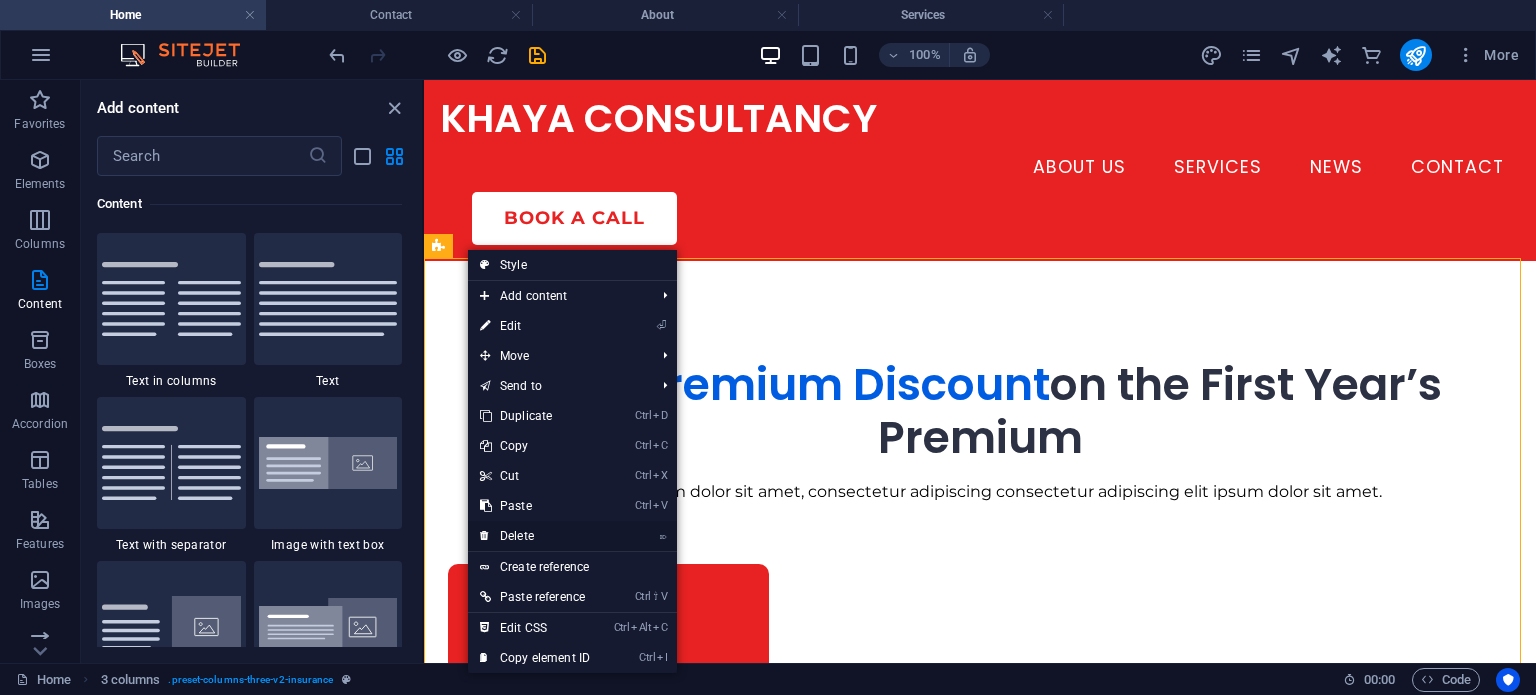 click on "⌦  Delete" at bounding box center [535, 536] 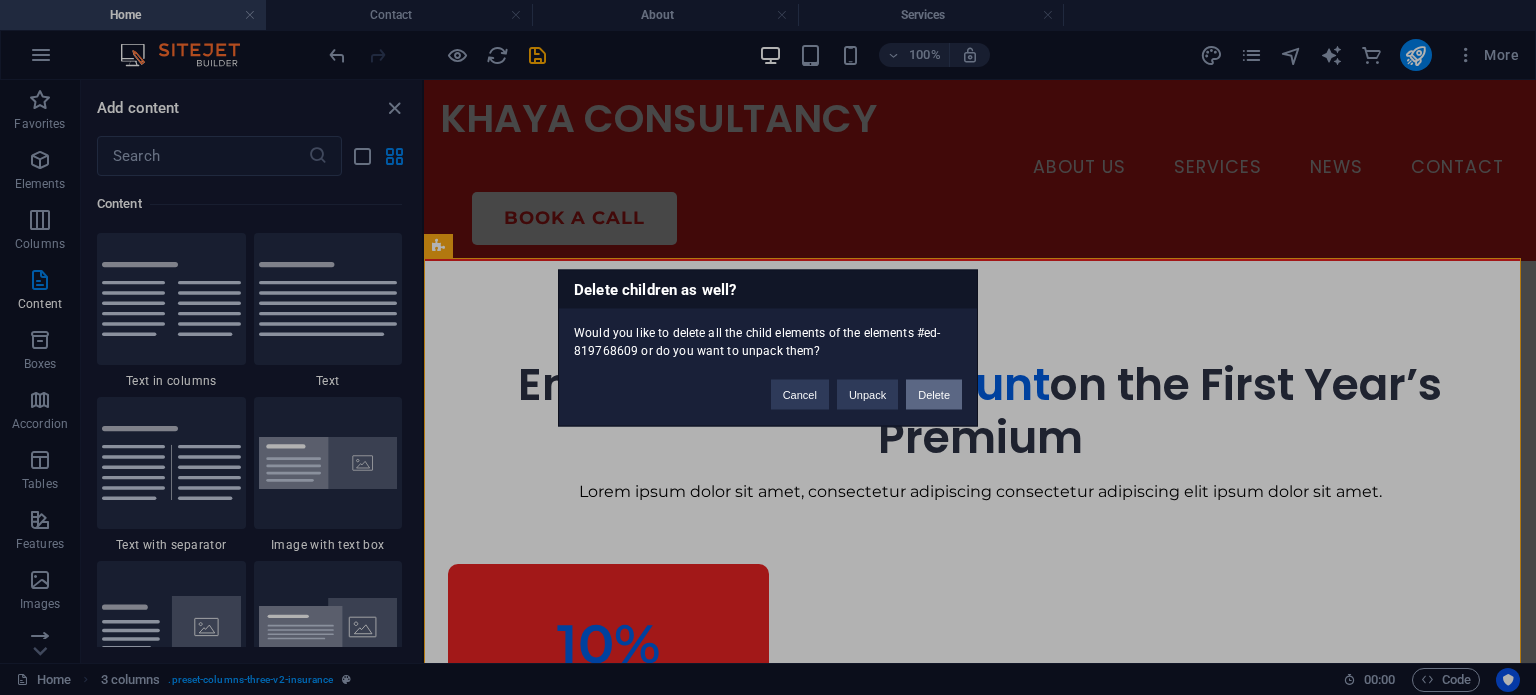 click on "Delete" at bounding box center [934, 394] 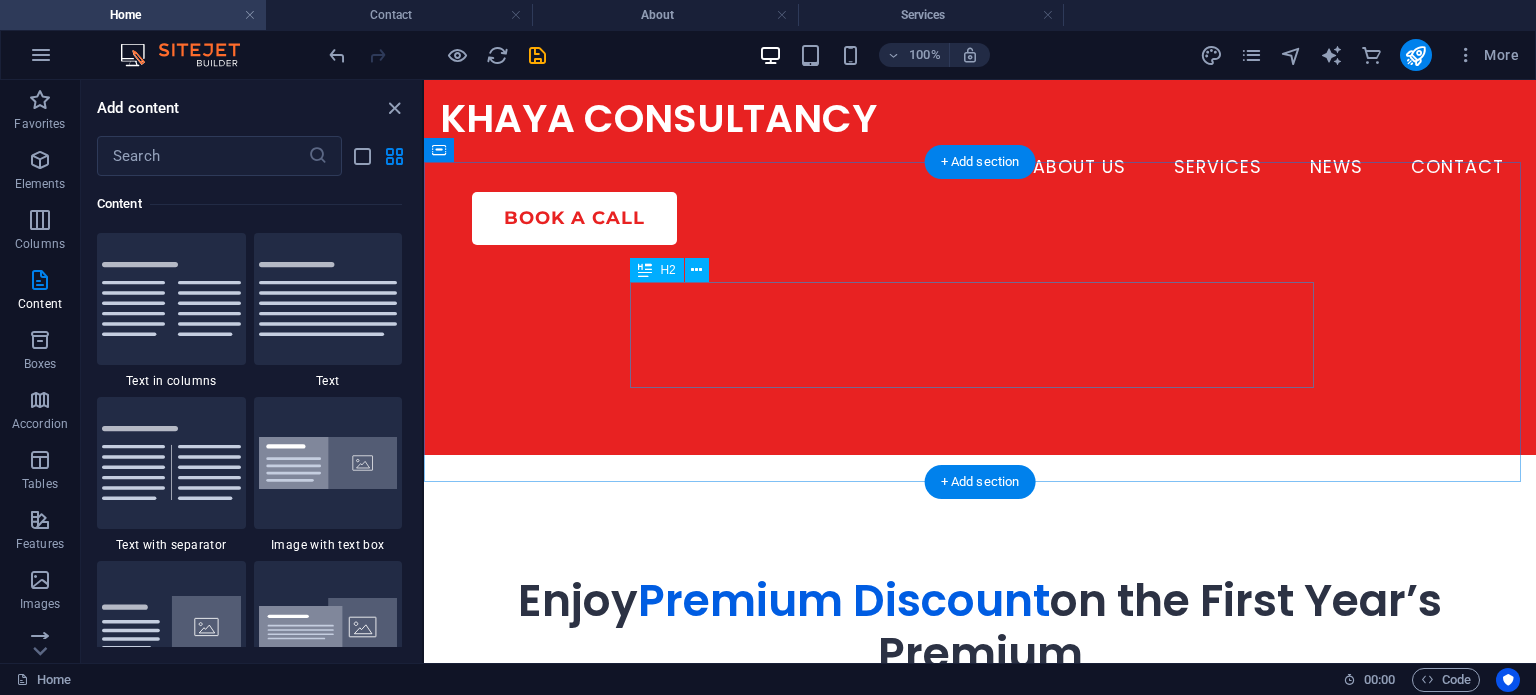 scroll, scrollTop: 796, scrollLeft: 0, axis: vertical 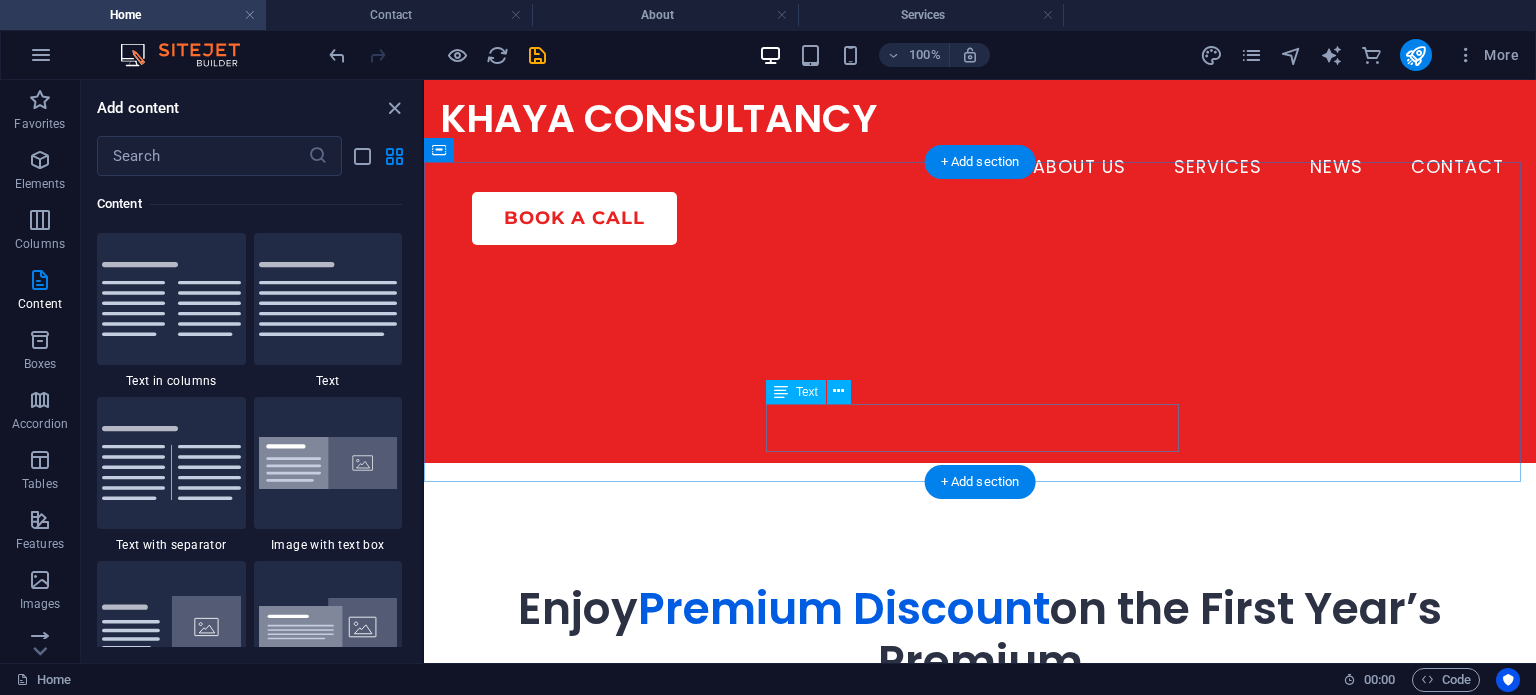 click on "Lorem ipsum dolor sit amet, consectetur adipiscing consectetur adipiscing elit ipsum dolor sit amet." at bounding box center (980, 716) 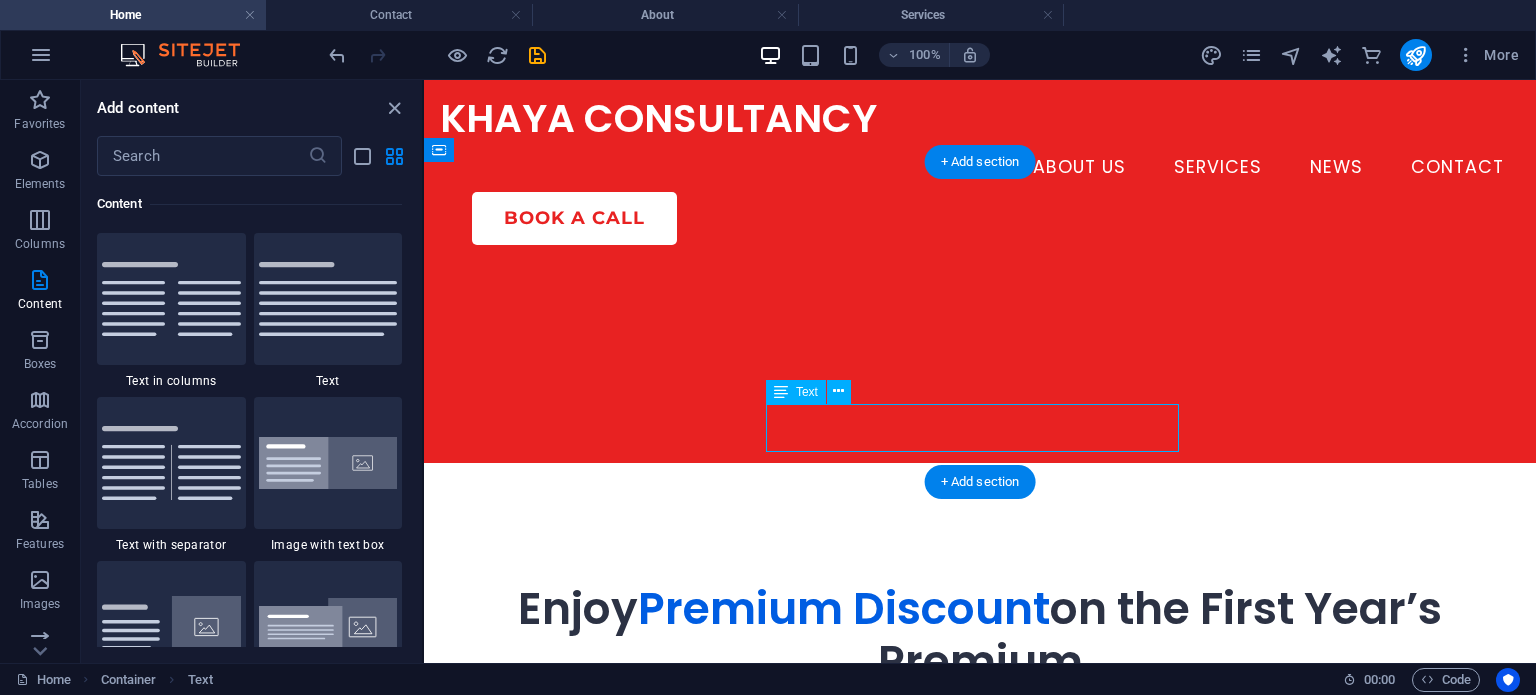 click on "Lorem ipsum dolor sit amet, consectetur adipiscing consectetur adipiscing elit ipsum dolor sit amet." at bounding box center (980, 716) 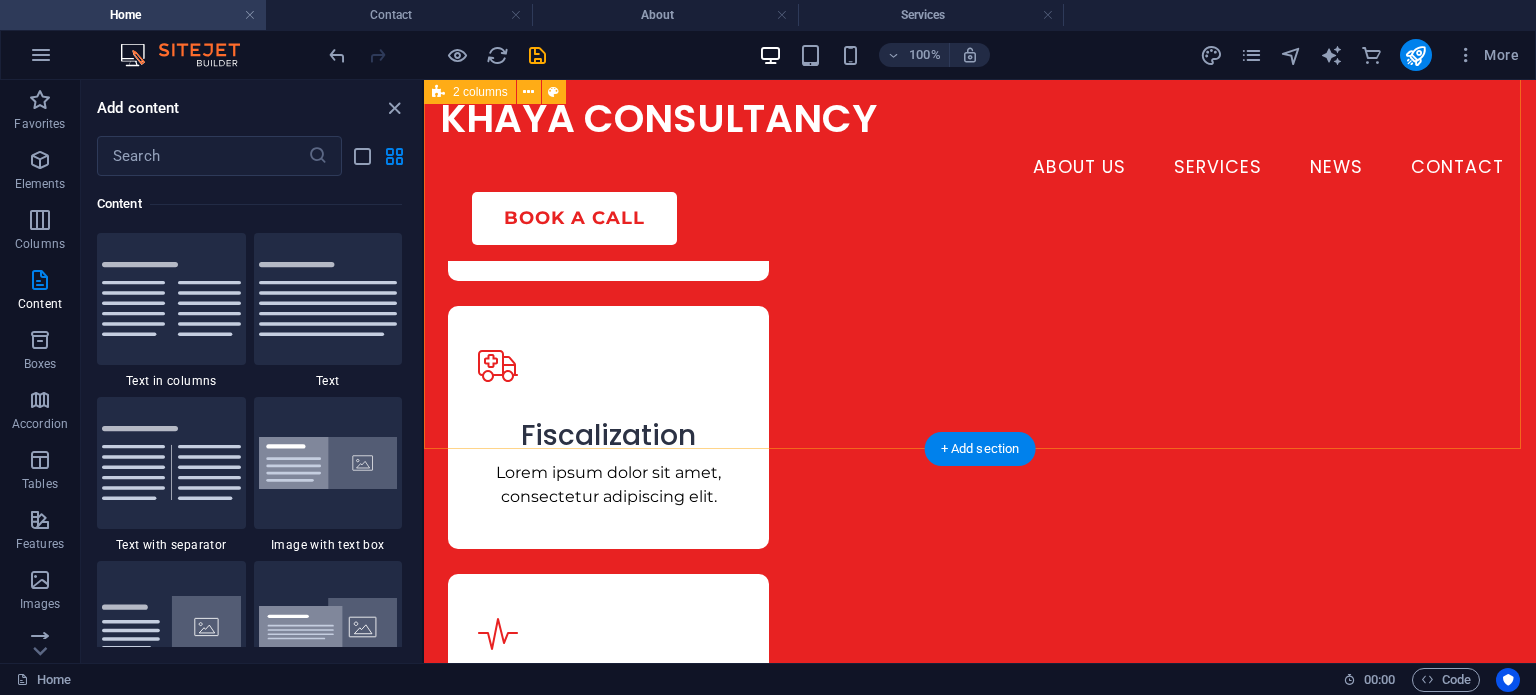 scroll, scrollTop: 3685, scrollLeft: 0, axis: vertical 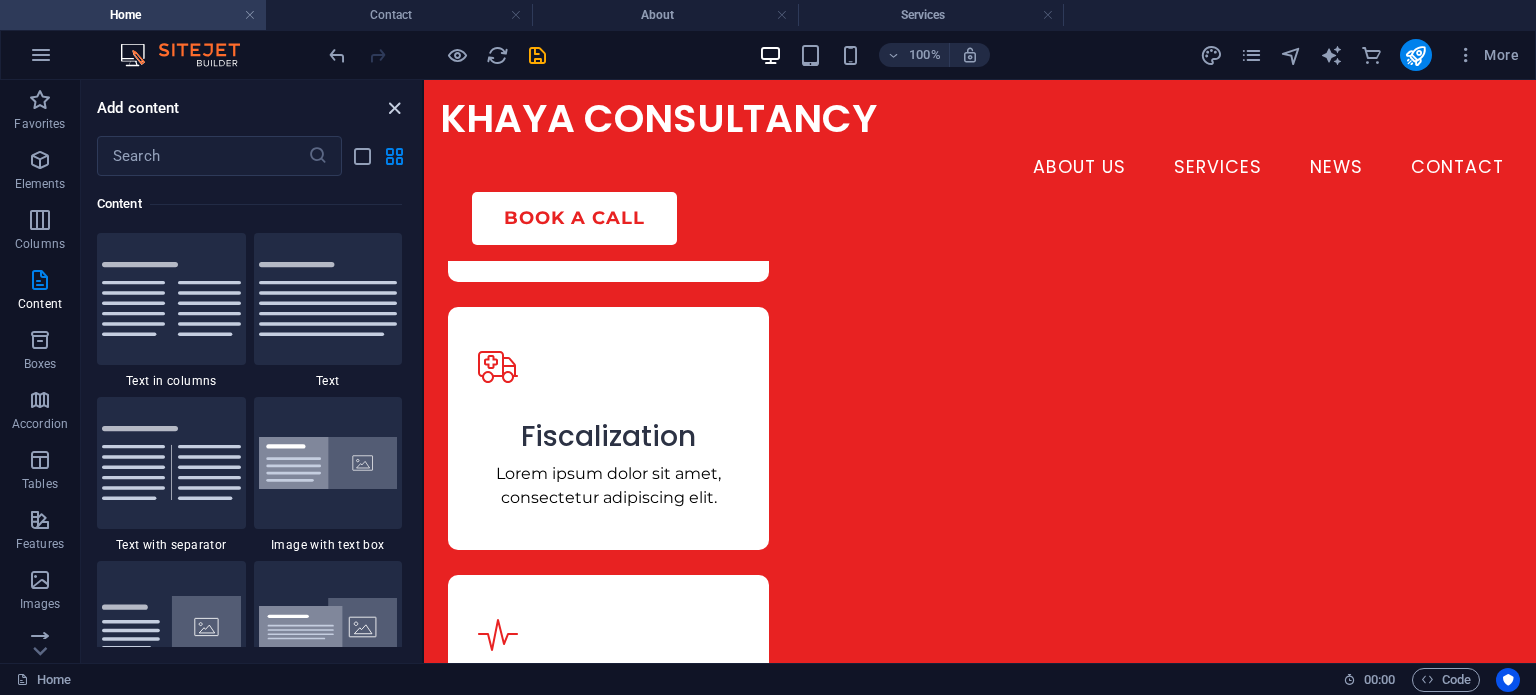 click at bounding box center [394, 108] 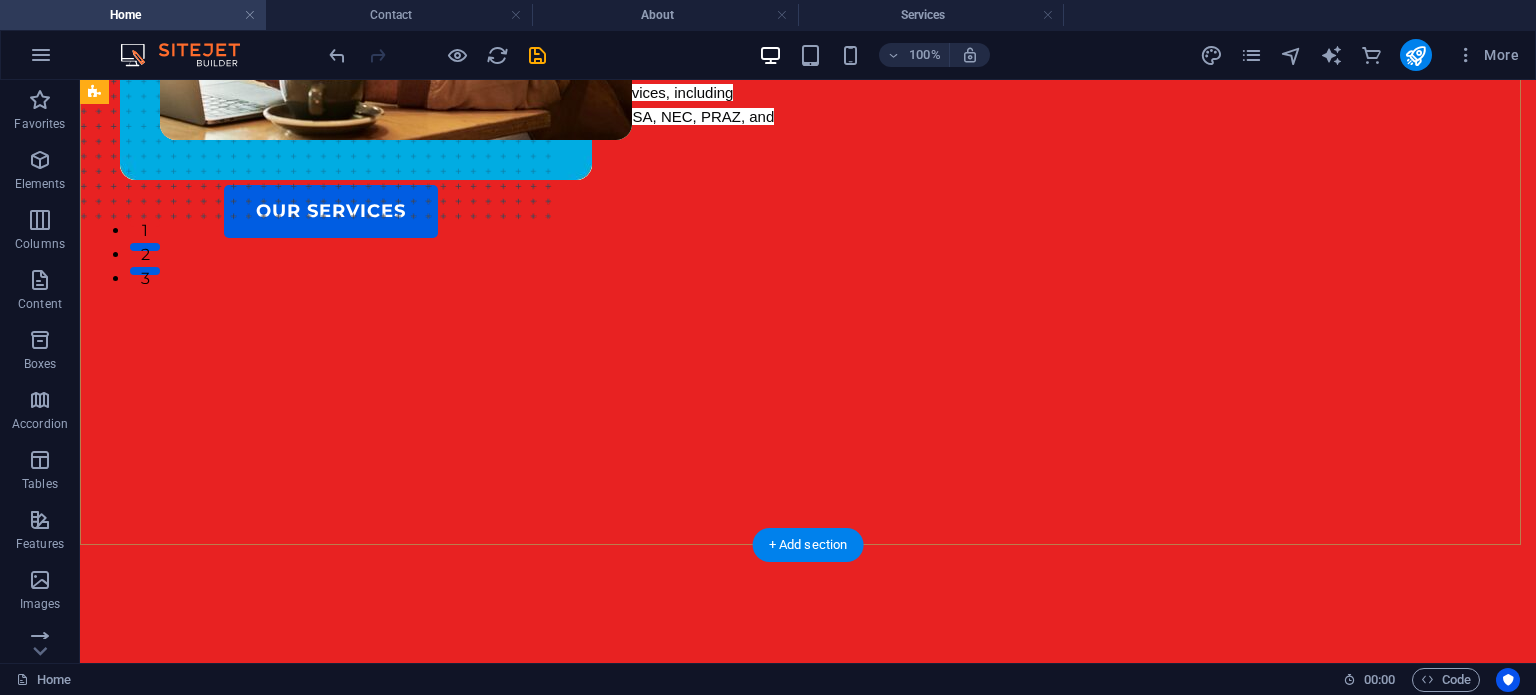 scroll, scrollTop: 414, scrollLeft: 0, axis: vertical 